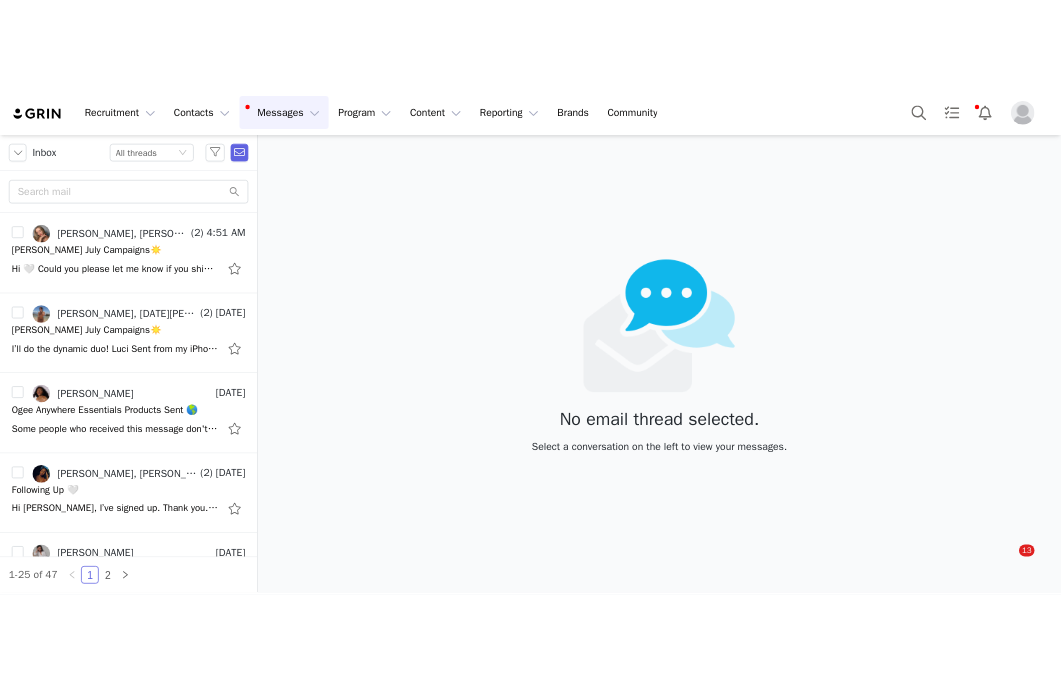 scroll, scrollTop: 0, scrollLeft: 0, axis: both 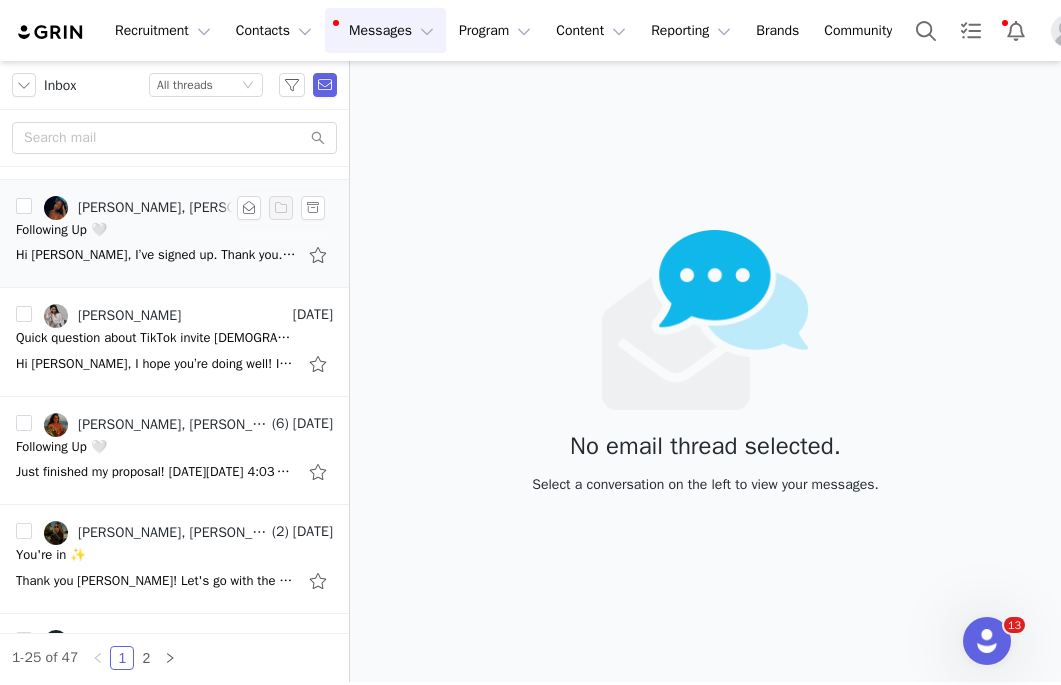 click on "Hi [PERSON_NAME],
I’ve signed up. Thank you. When is the next campaign?
[GEOGRAPHIC_DATA],
[PERSON_NAME] [PERSON_NAME] | Content Creator
Email: [EMAIL_ADDRESS][DOMAIN_NAME]
Portfolio | Instagram | Tik Tok
[DATE][DATE] 9:48 AM [PERSON_NAME] <[PERSON_NAME].[PERSON_NAME]@" at bounding box center [156, 255] 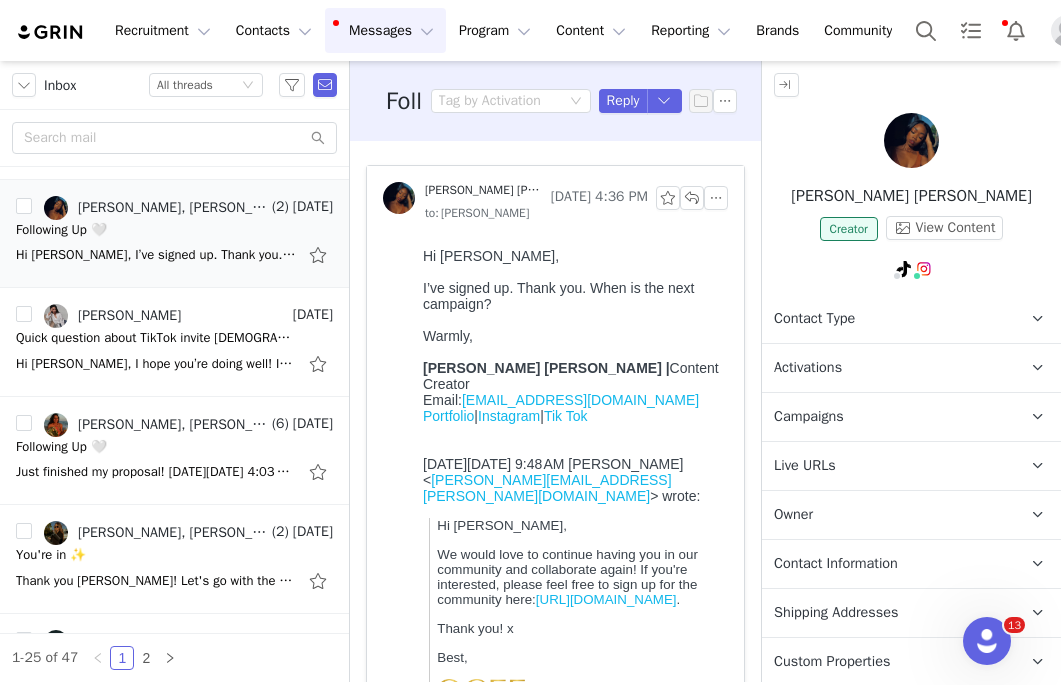 scroll, scrollTop: 0, scrollLeft: 0, axis: both 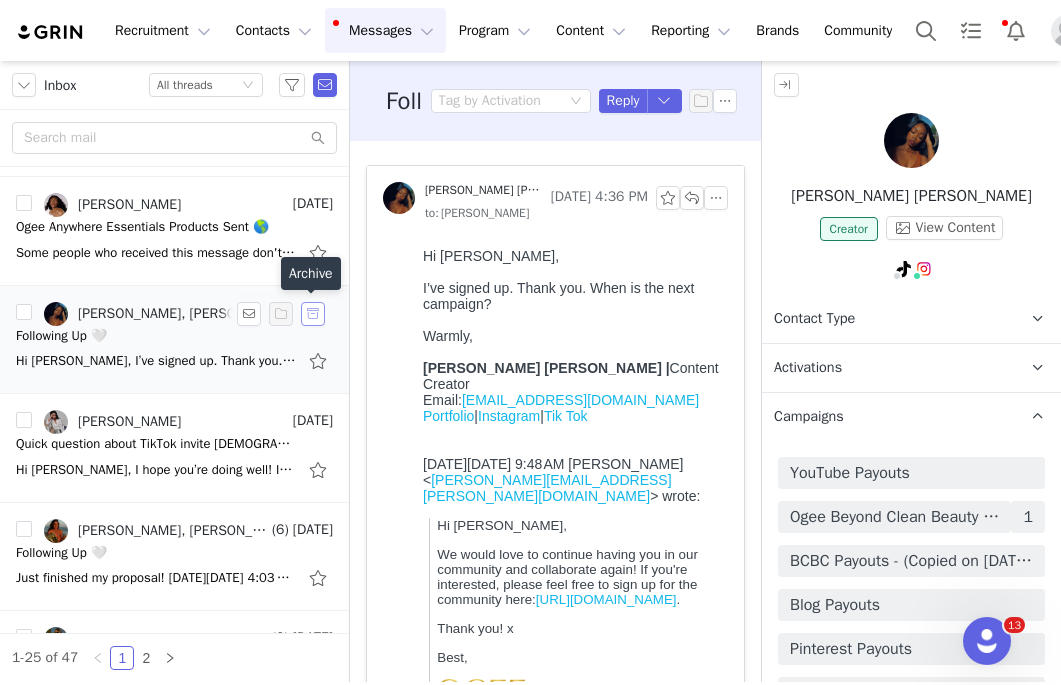 click at bounding box center (313, 314) 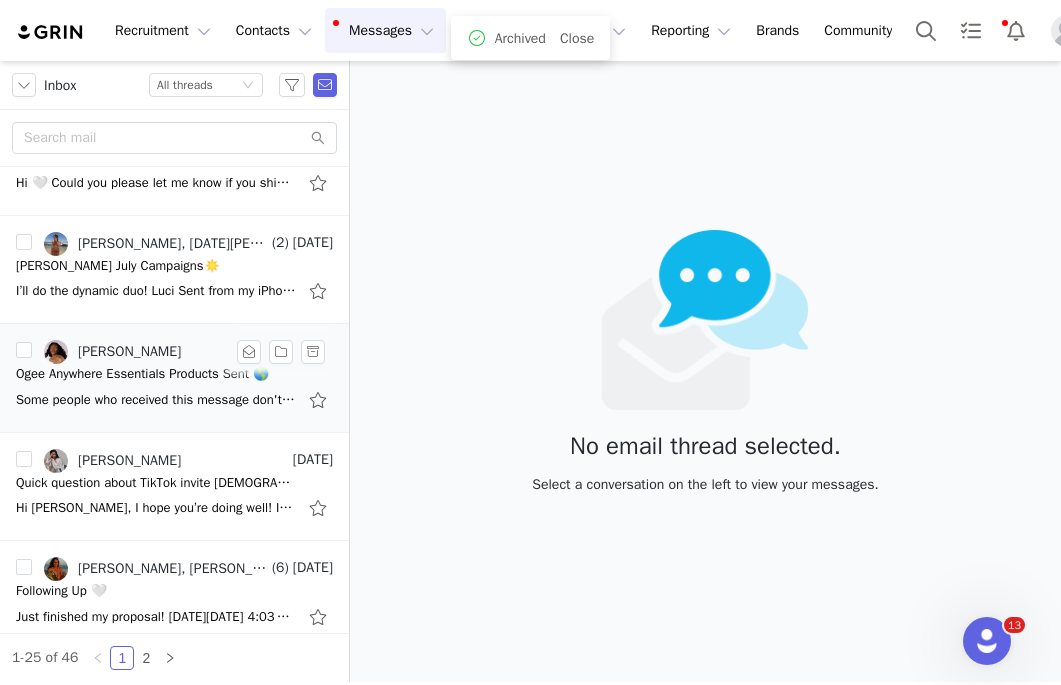 scroll, scrollTop: 56, scrollLeft: 0, axis: vertical 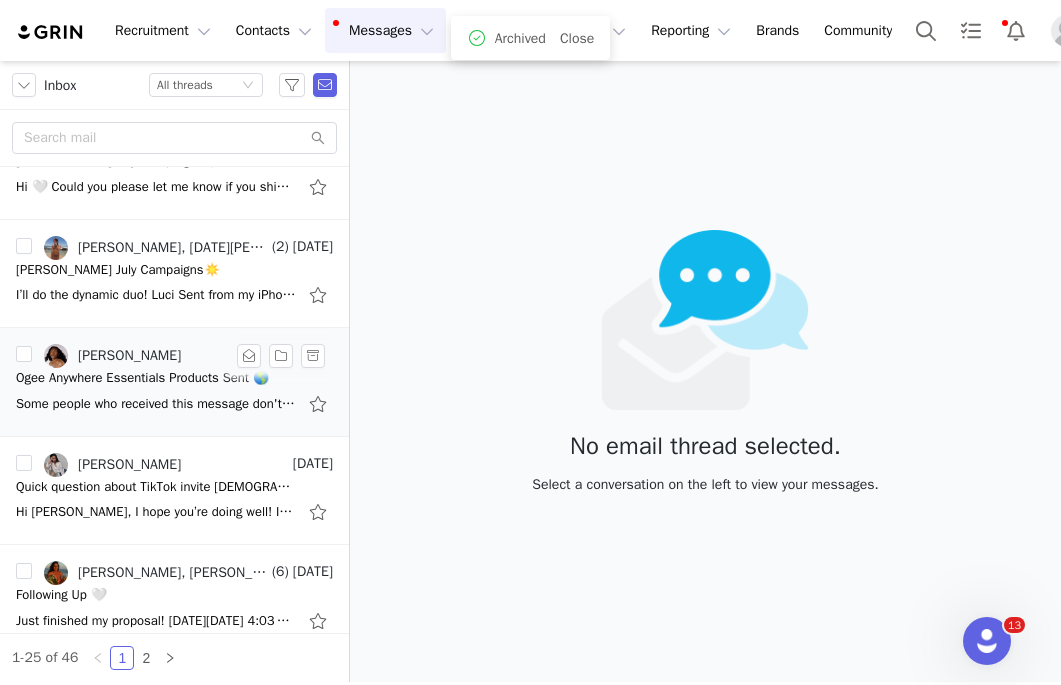 click on "Ogee Anywhere Essentials Products Sent 🌎" at bounding box center [142, 378] 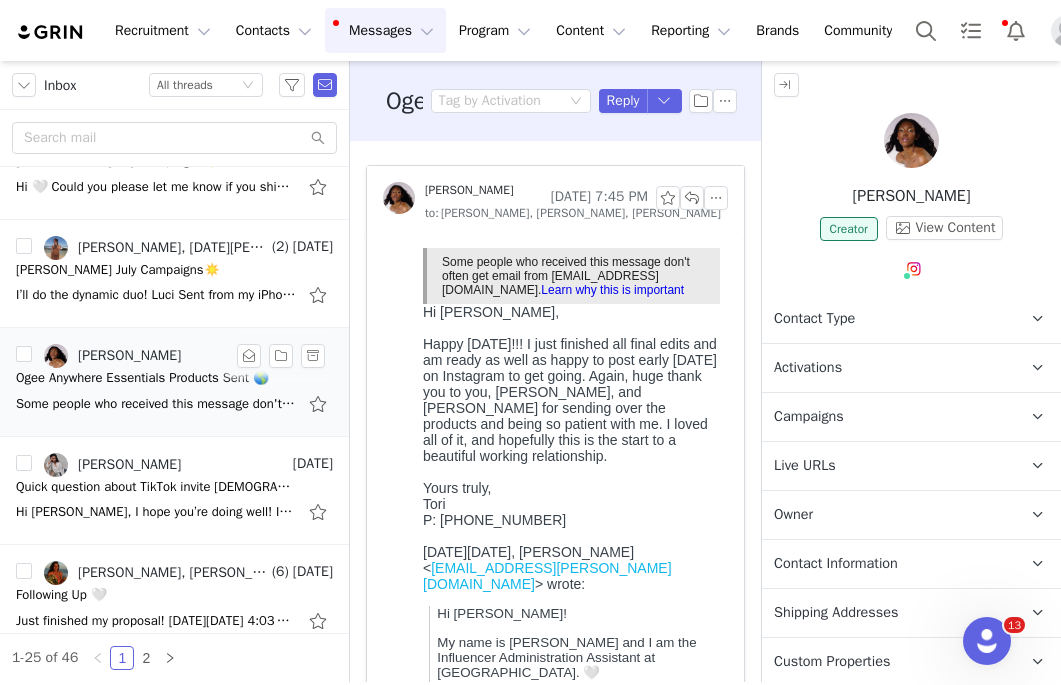 scroll, scrollTop: 0, scrollLeft: 0, axis: both 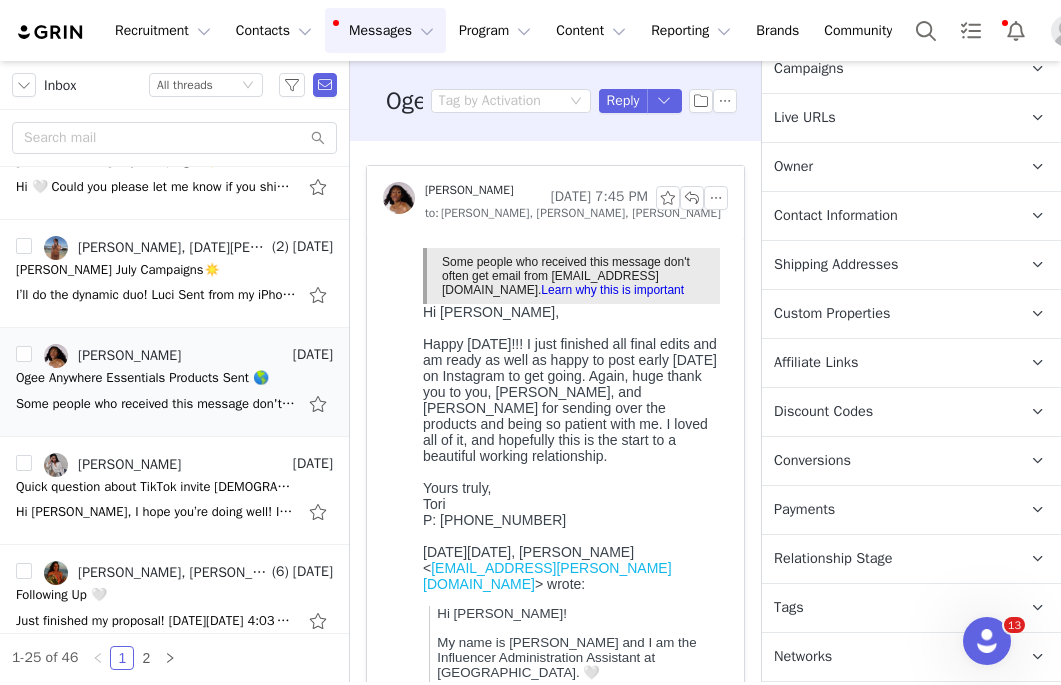 click on "Relationship Stage" at bounding box center [833, 559] 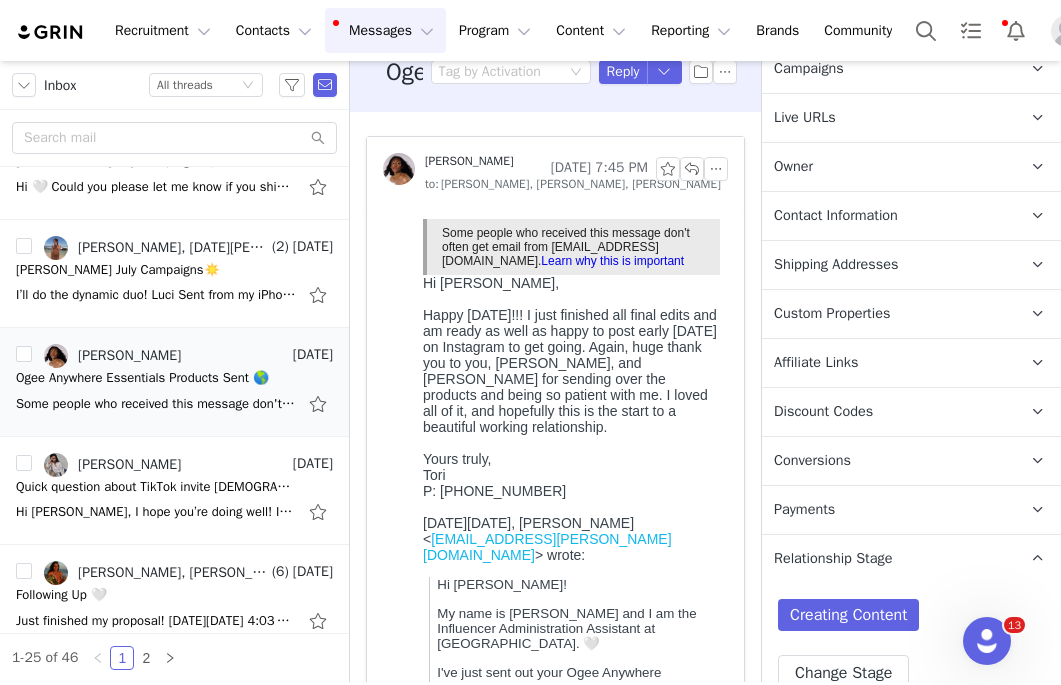 scroll, scrollTop: 0, scrollLeft: 0, axis: both 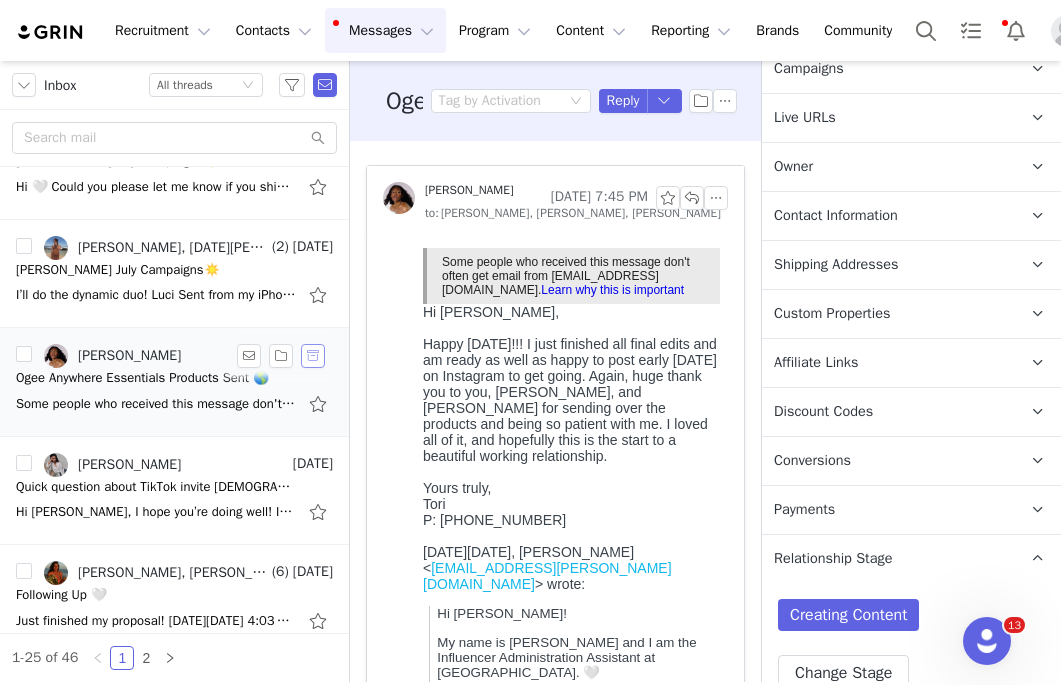 click at bounding box center [313, 356] 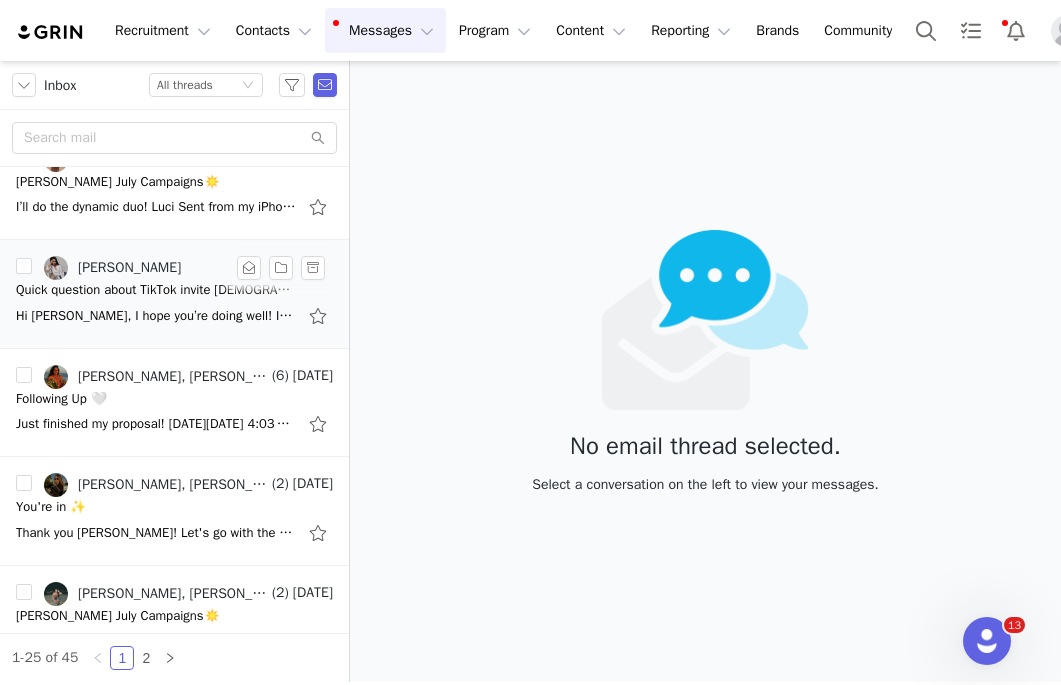 scroll, scrollTop: 168, scrollLeft: 0, axis: vertical 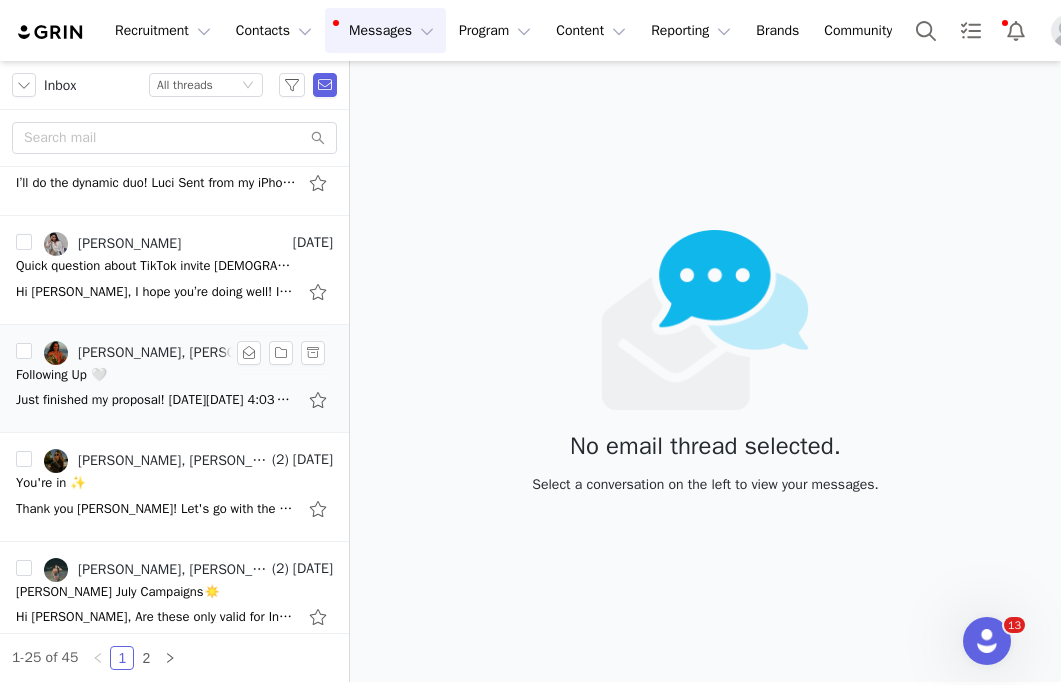 click on "Following Up 🤍" at bounding box center [174, 375] 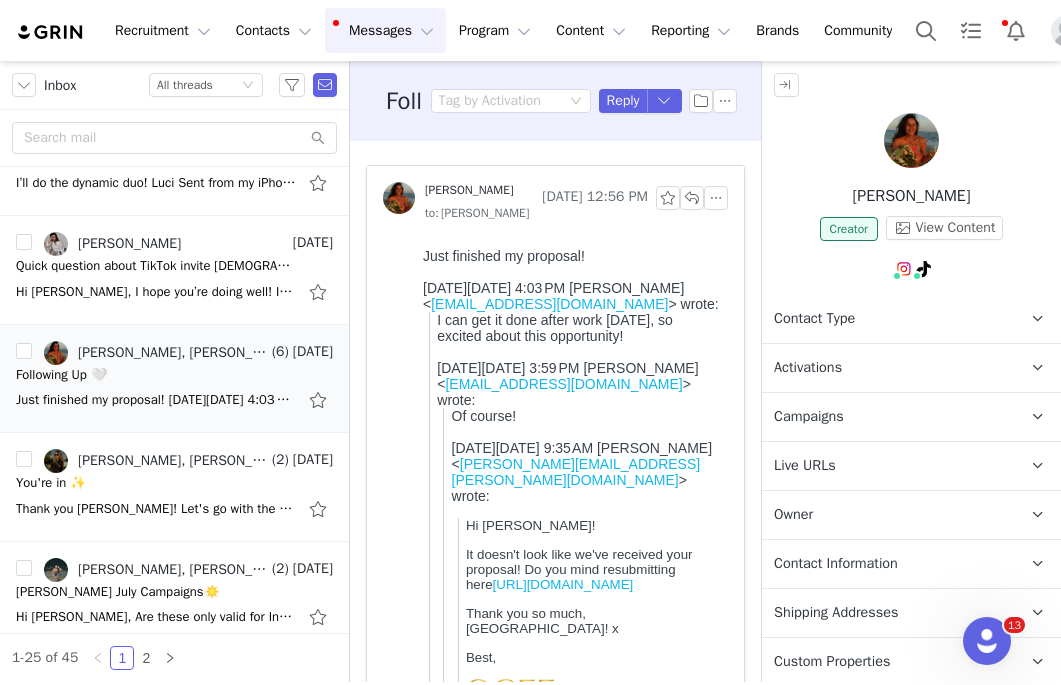 scroll, scrollTop: 0, scrollLeft: 0, axis: both 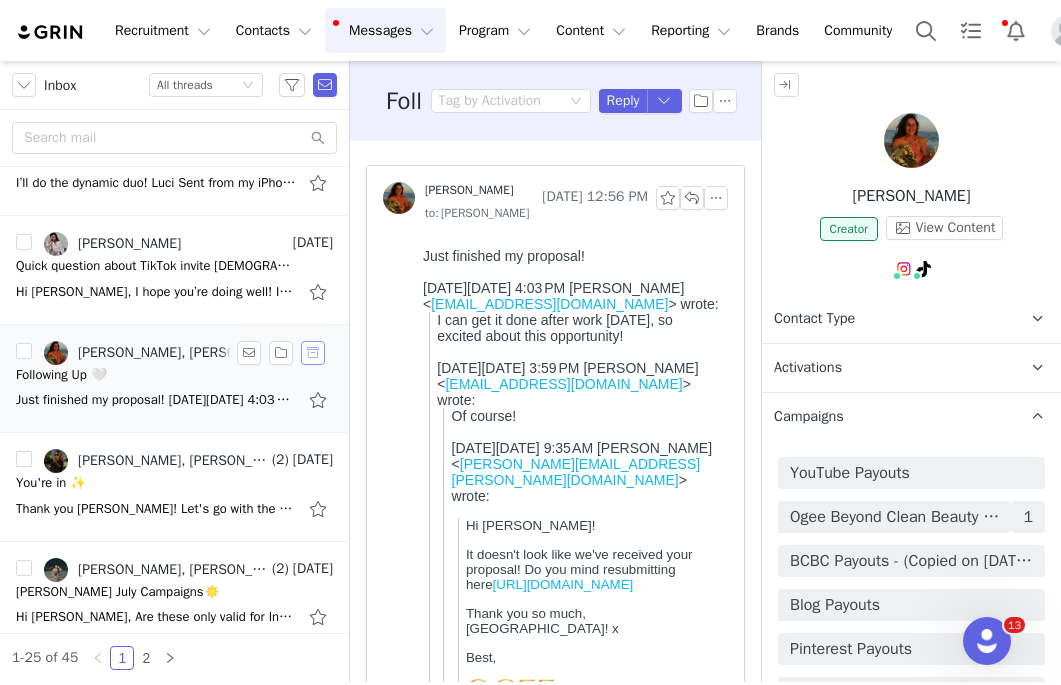 click at bounding box center [313, 353] 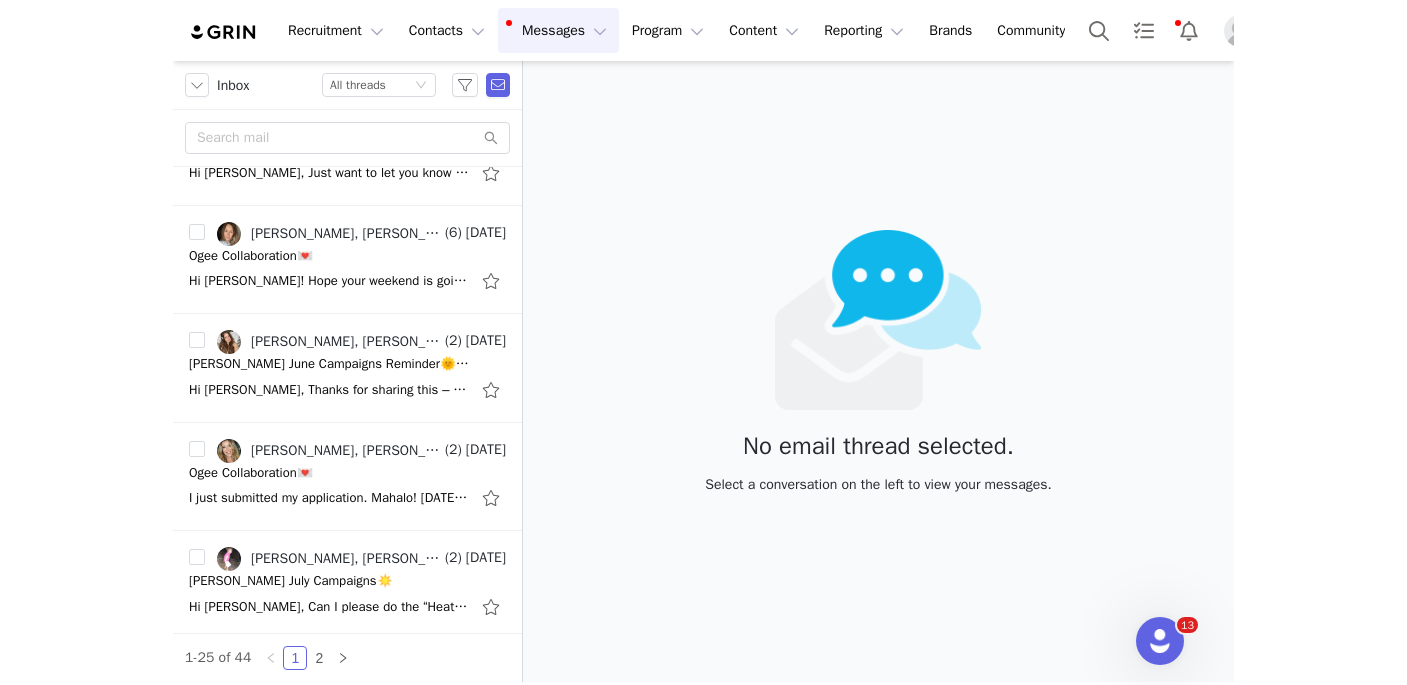 scroll, scrollTop: 792, scrollLeft: 0, axis: vertical 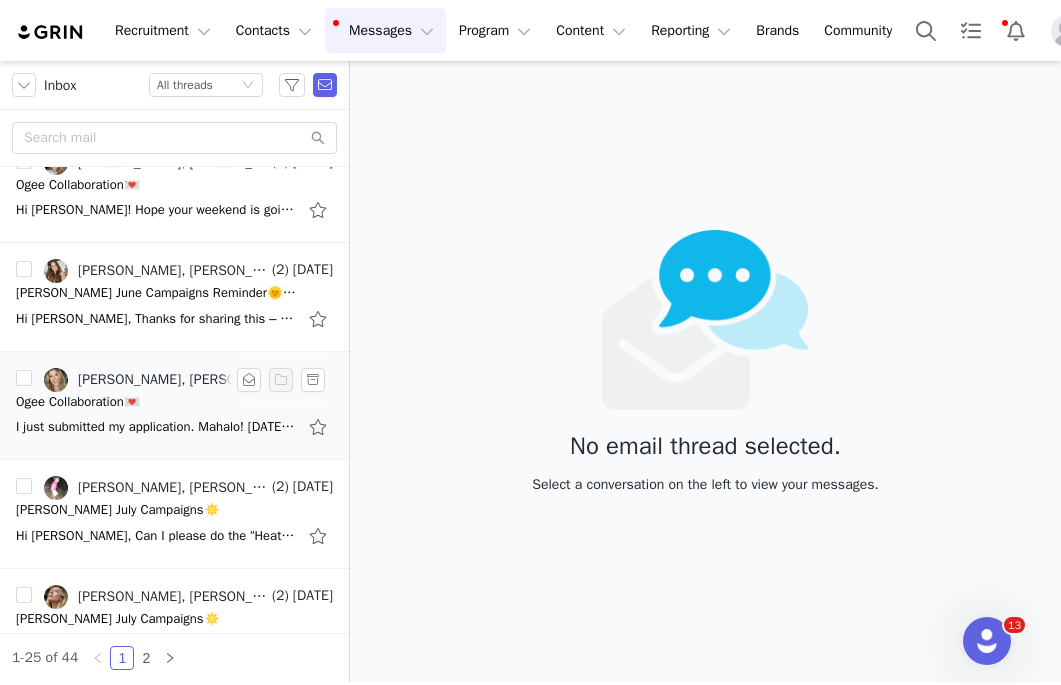click on "Ogee Collaboration💌" at bounding box center (174, 402) 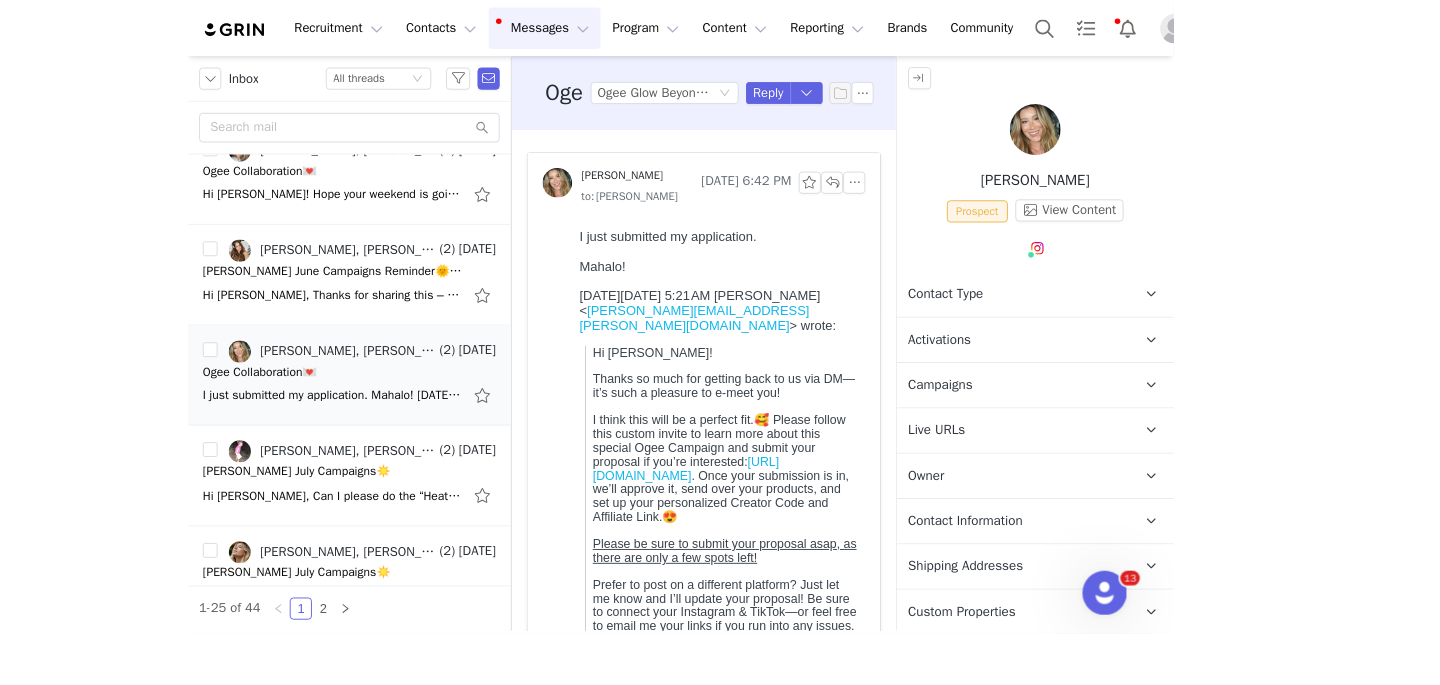 scroll, scrollTop: 0, scrollLeft: 0, axis: both 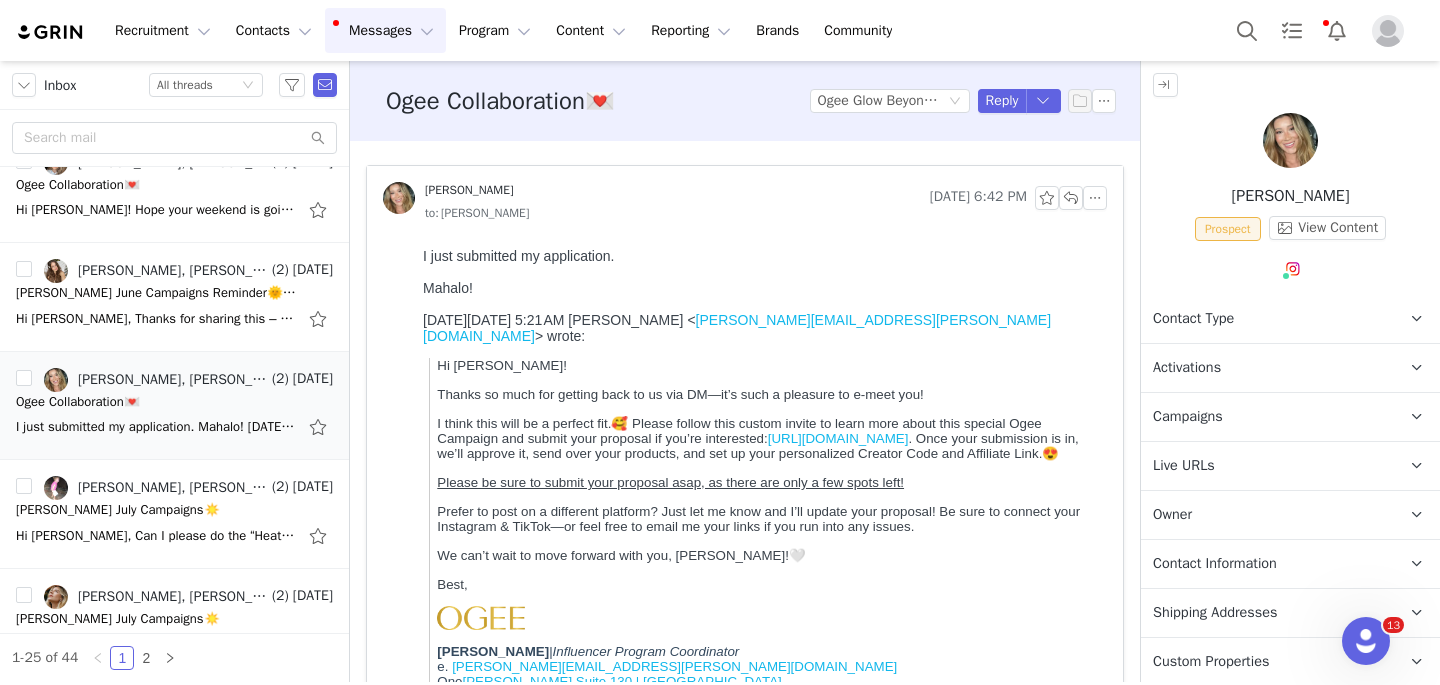 click on "Activations" at bounding box center (1266, 368) 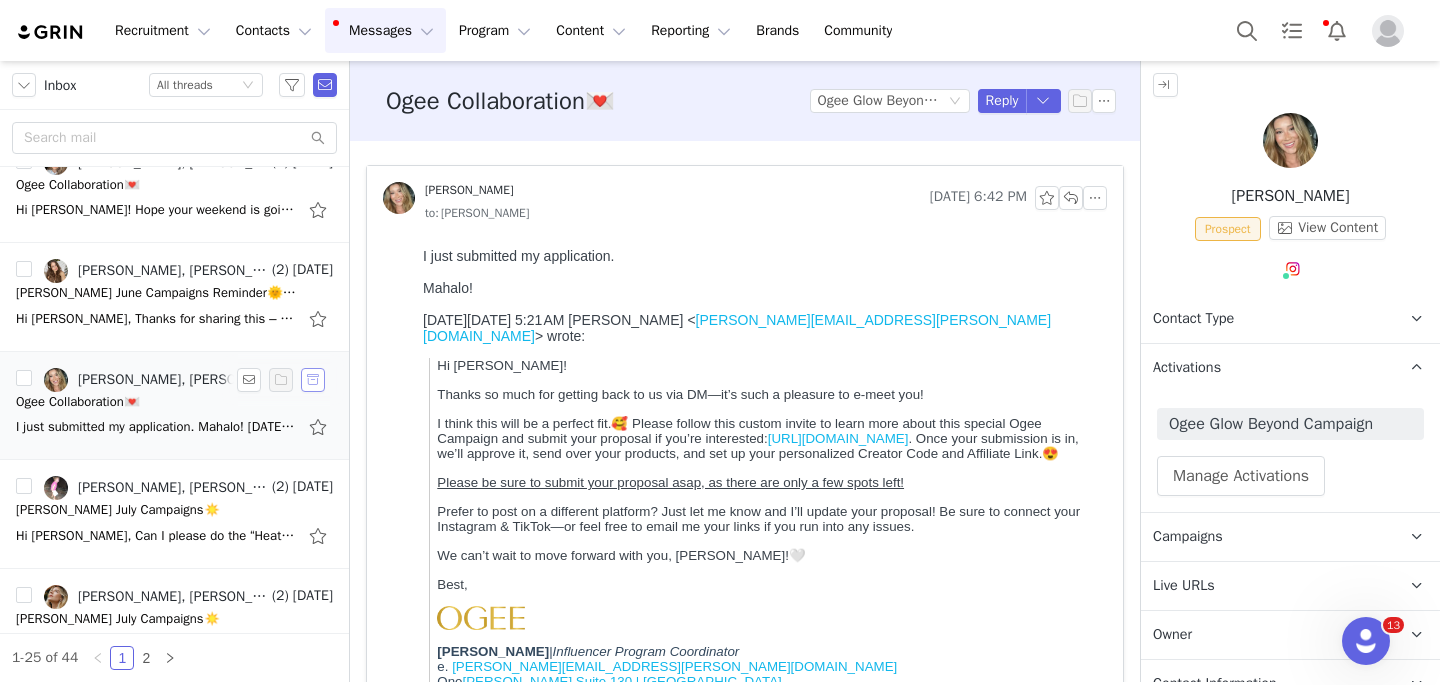 click at bounding box center (313, 380) 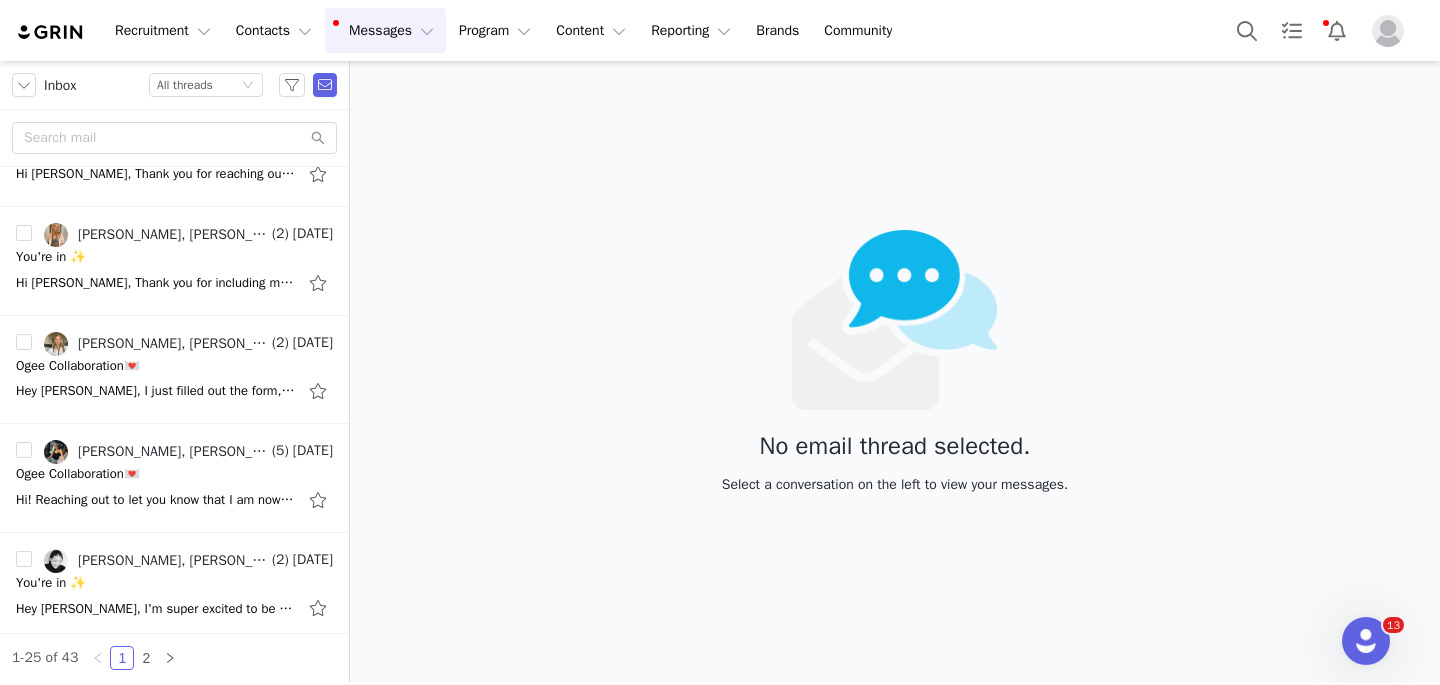 scroll, scrollTop: 1492, scrollLeft: 0, axis: vertical 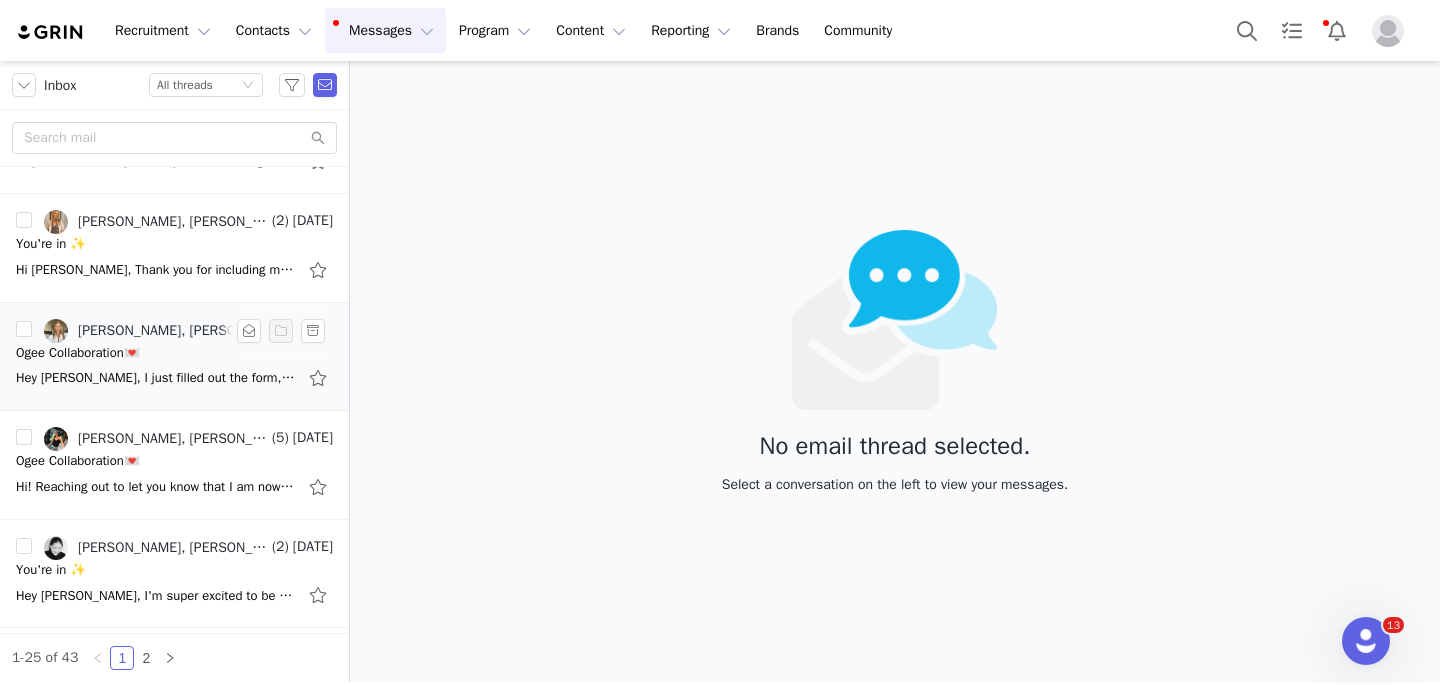 click on "Ogee Collaboration💌" at bounding box center [174, 353] 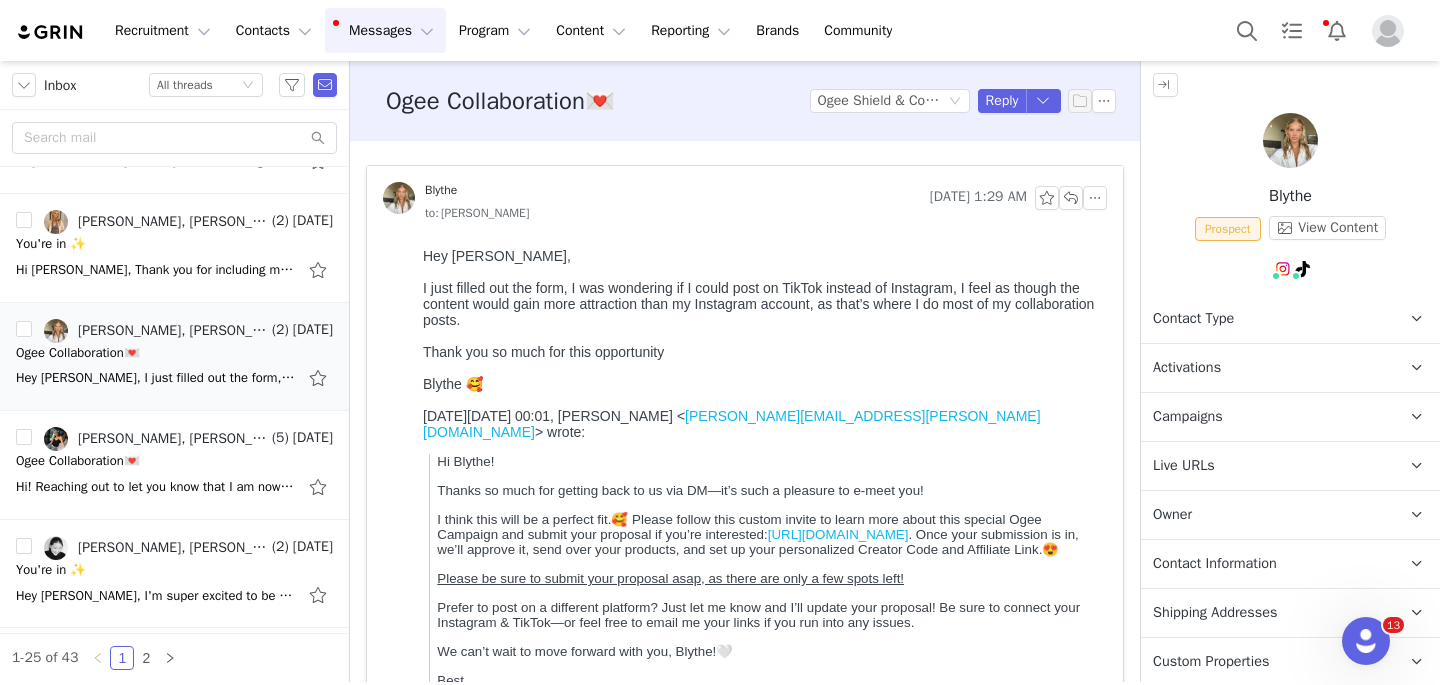 scroll, scrollTop: 0, scrollLeft: 0, axis: both 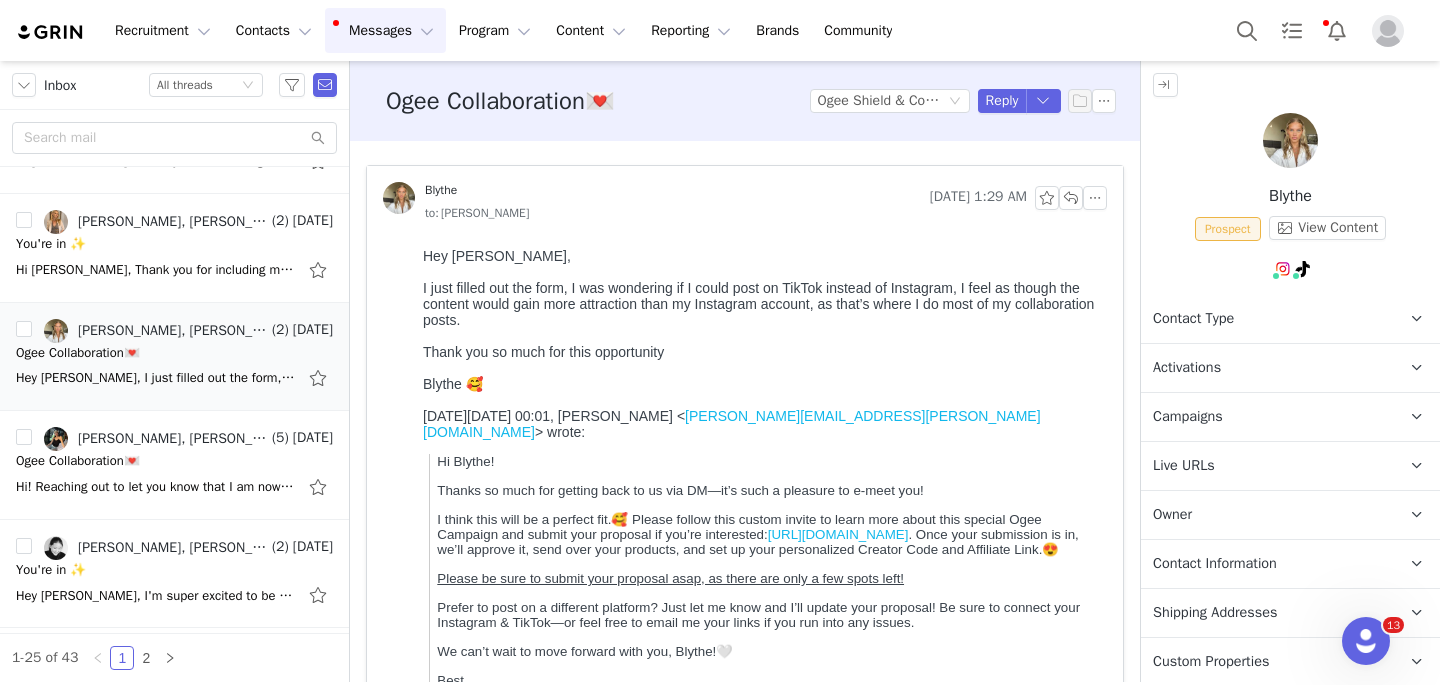 click on "Activations" at bounding box center [1266, 368] 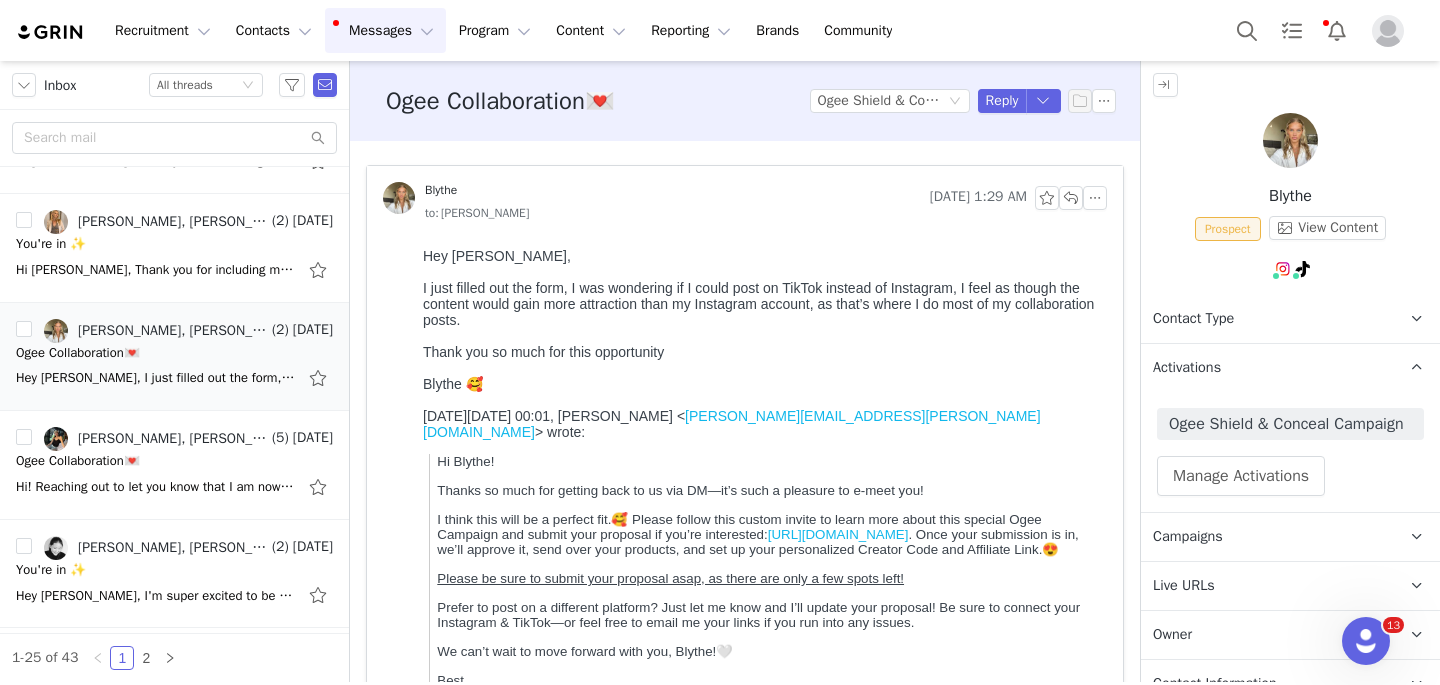 click at bounding box center (1290, 140) 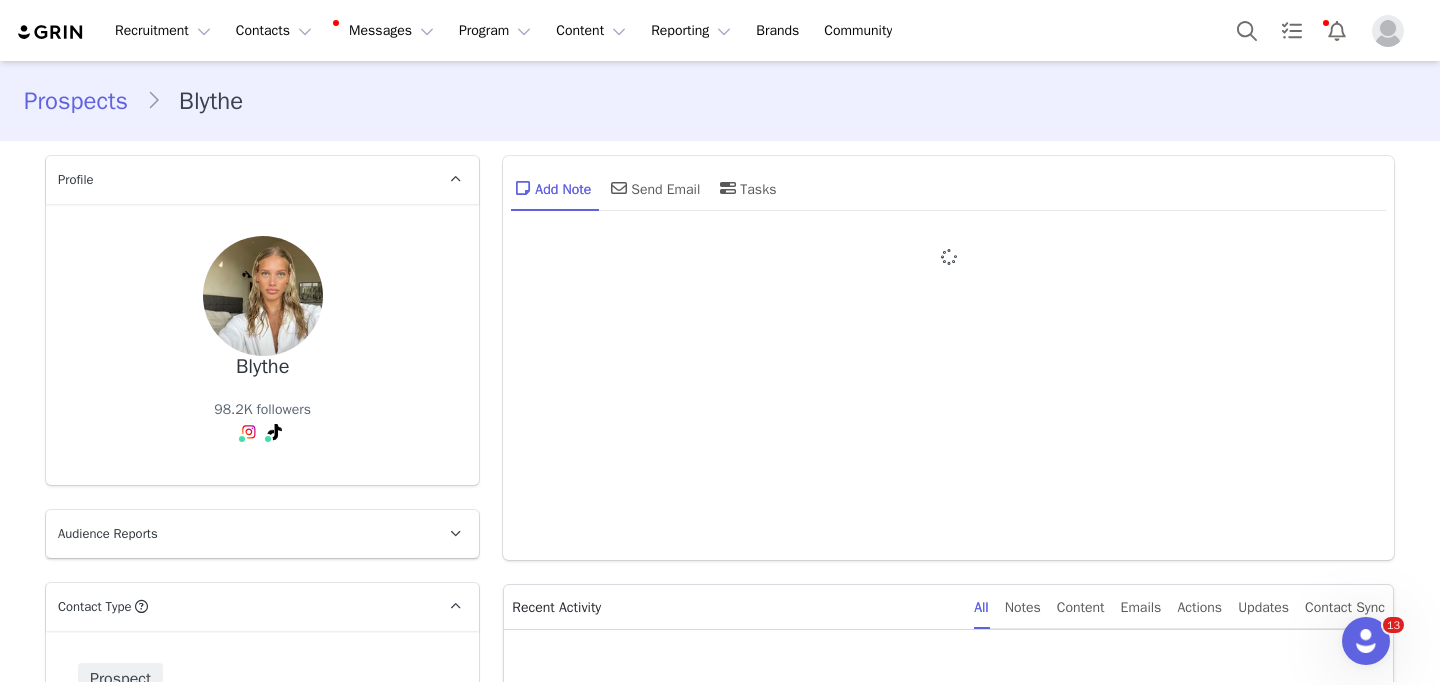 type on "+1 ([GEOGRAPHIC_DATA])" 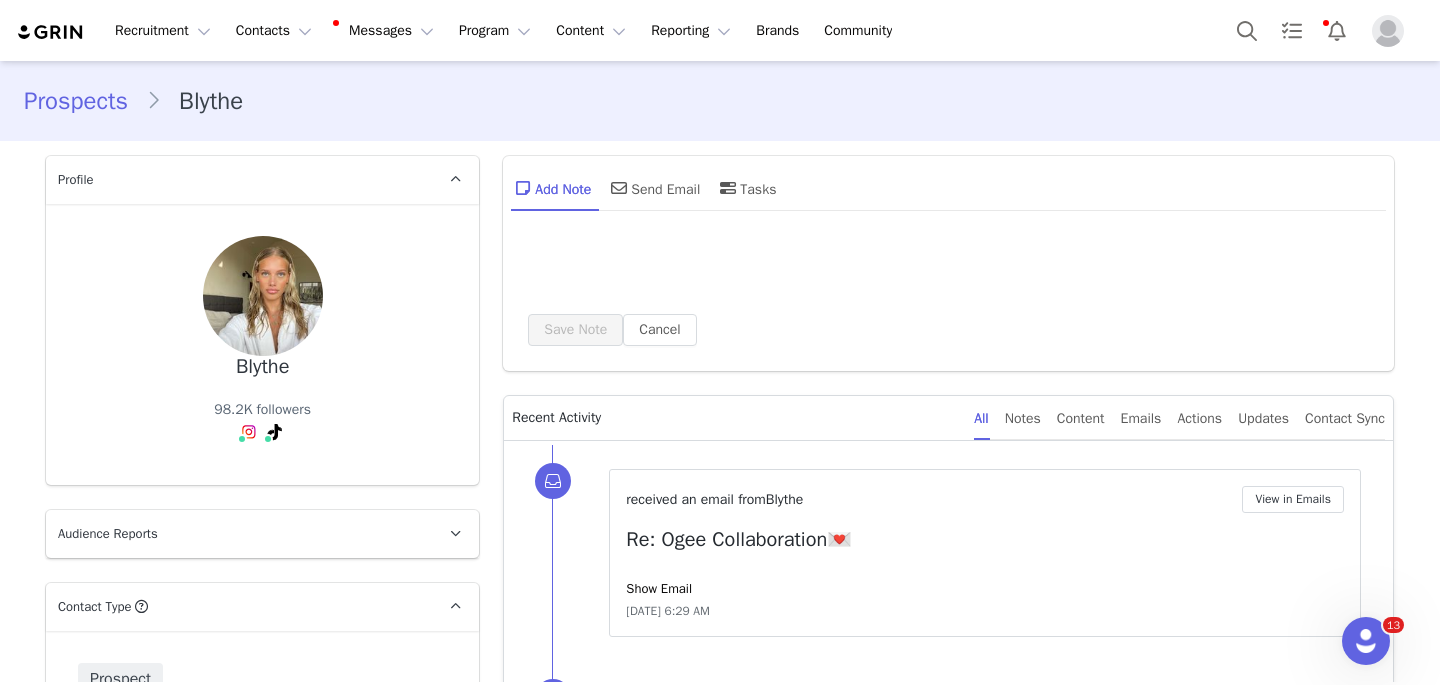 scroll, scrollTop: 0, scrollLeft: 0, axis: both 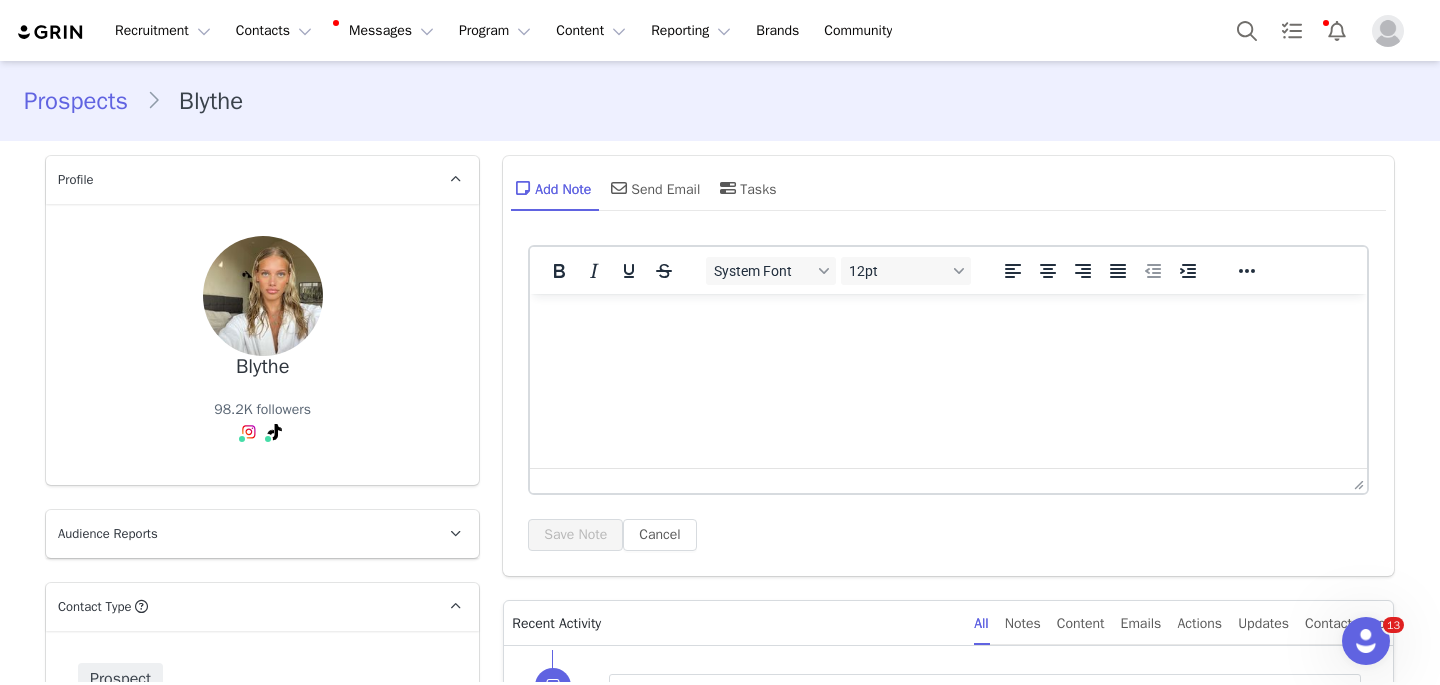 click at bounding box center (948, 321) 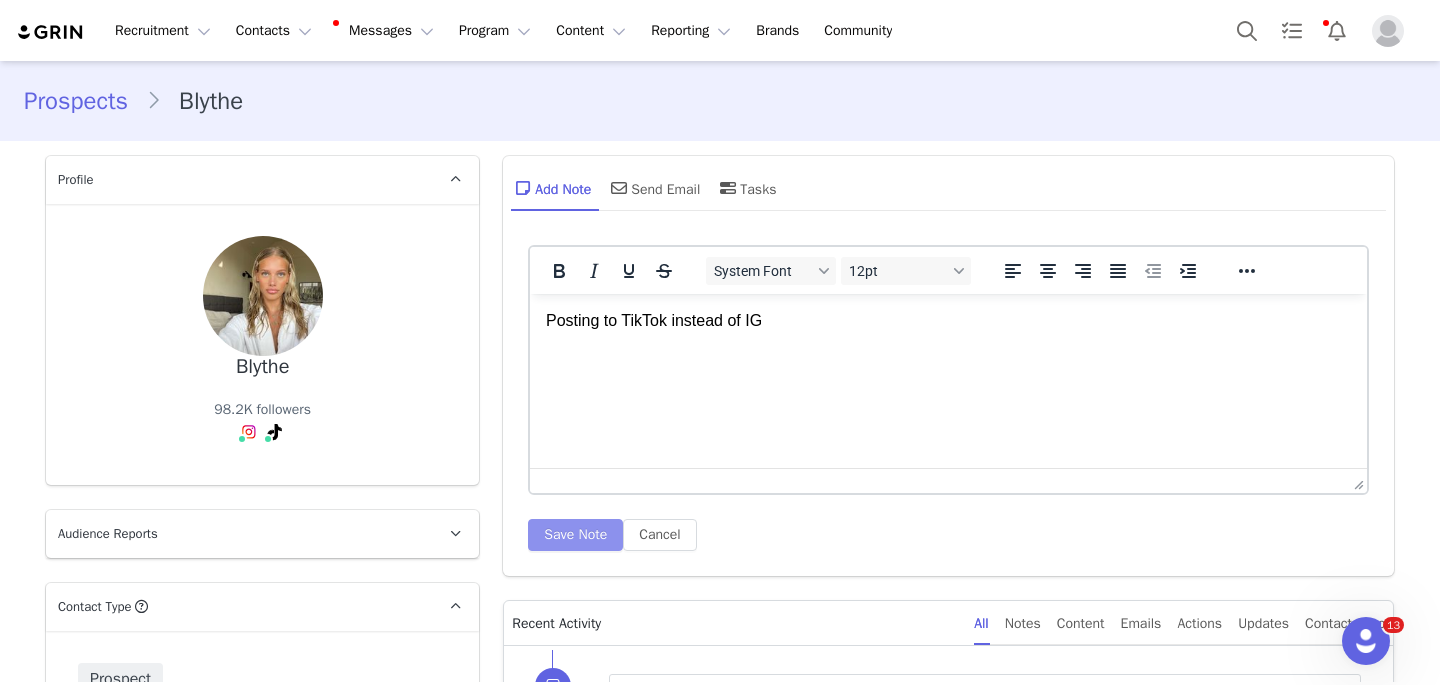 click on "Save Note" at bounding box center (575, 535) 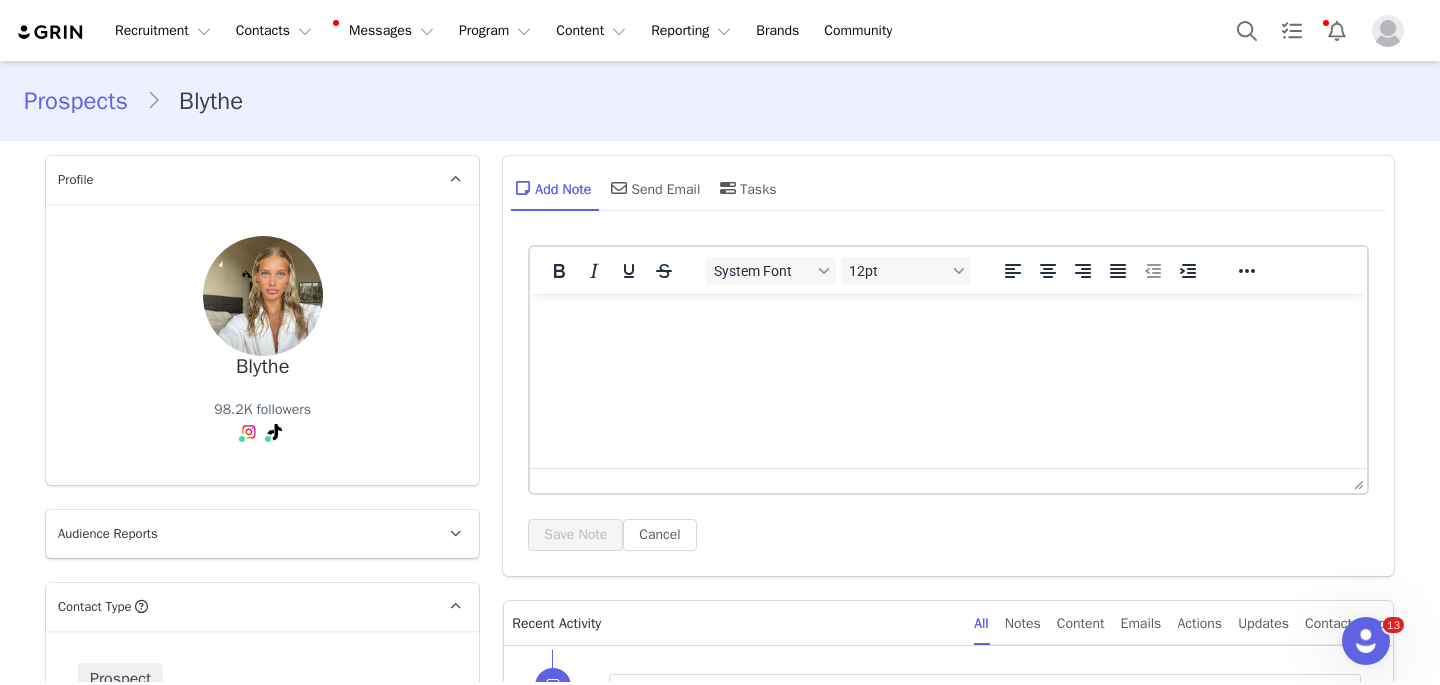 scroll, scrollTop: 0, scrollLeft: 0, axis: both 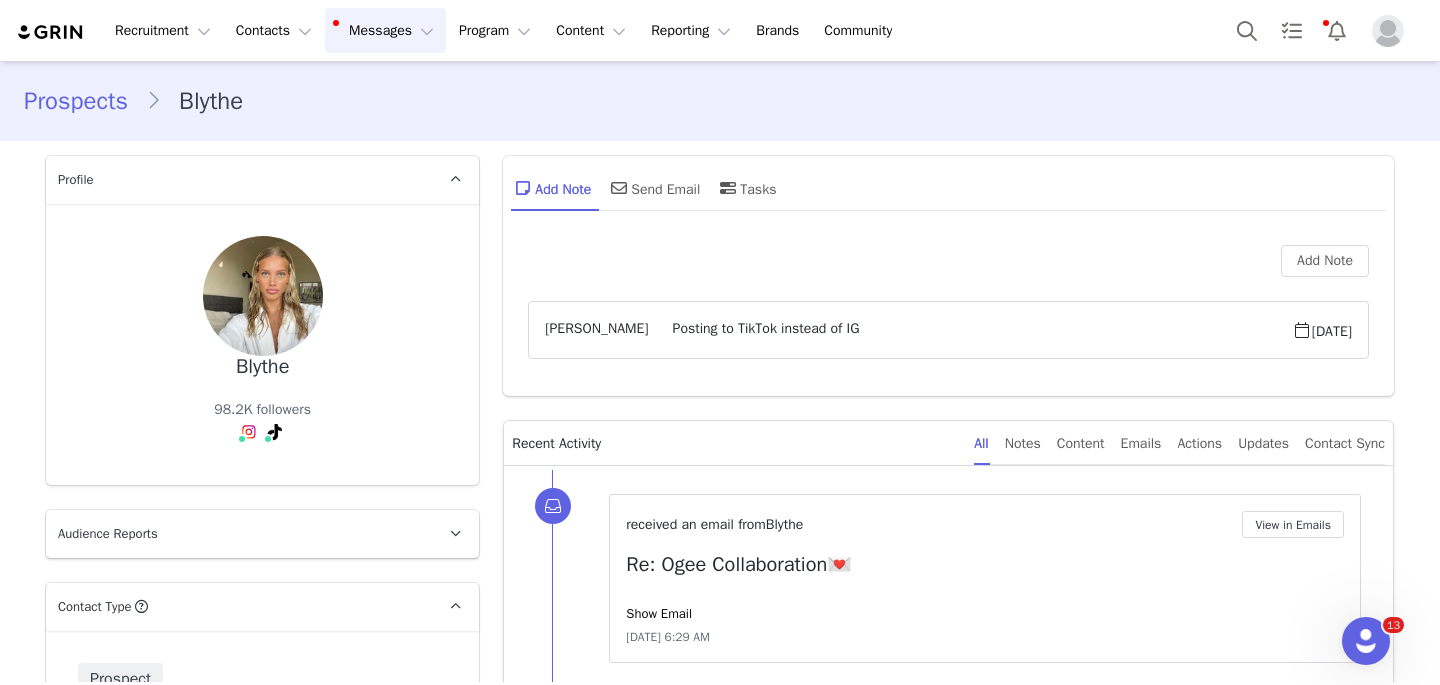 click on "Messages Messages" at bounding box center (385, 30) 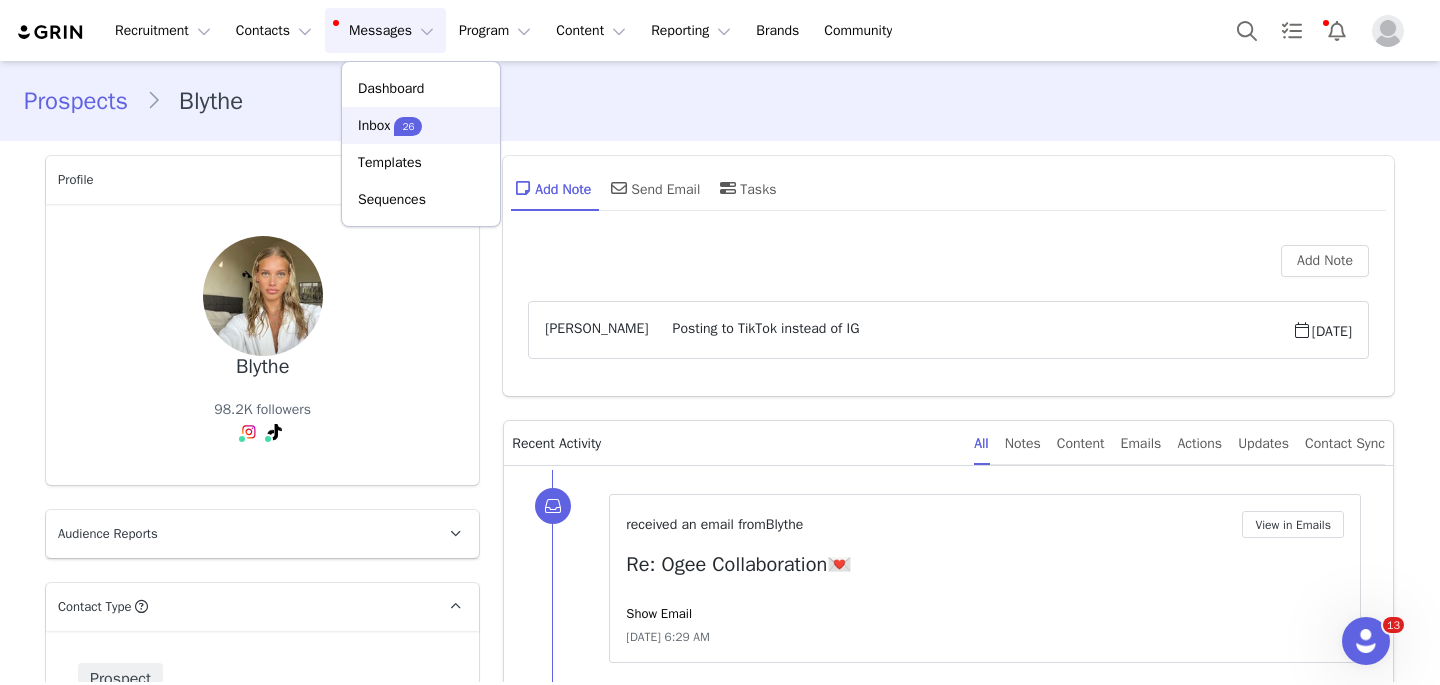 click on "Inbox" at bounding box center (374, 125) 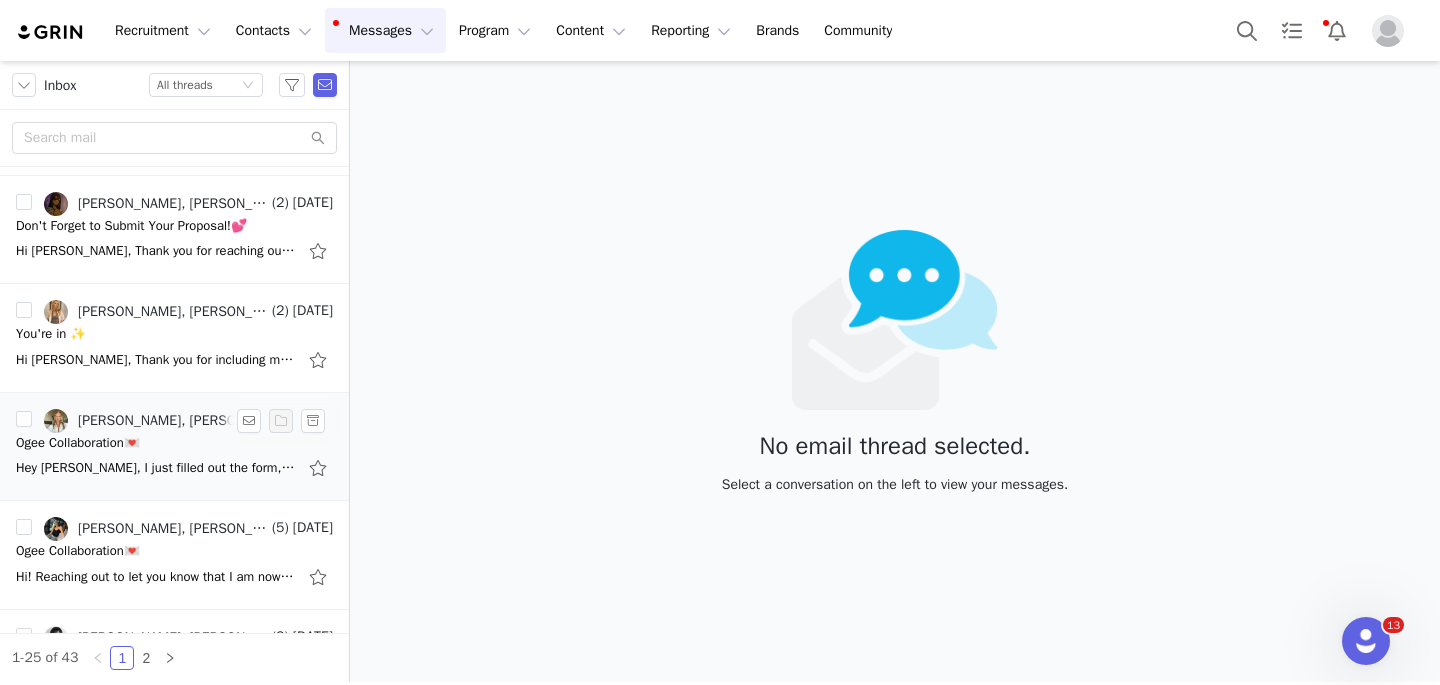scroll, scrollTop: 1416, scrollLeft: 0, axis: vertical 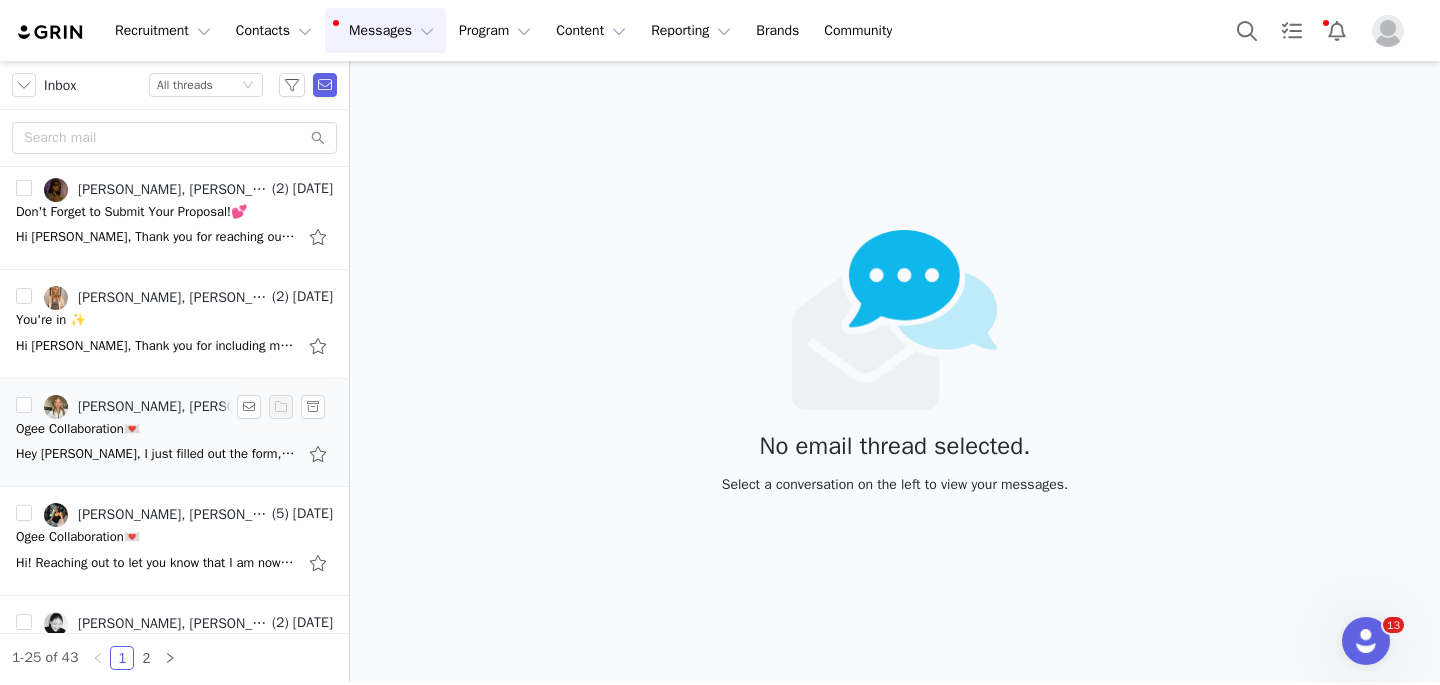 click on "Hey [PERSON_NAME],
I just filled out the form, I was wondering if I could post on TikTok instead of Instagram, I feel as though the content would gain more attraction than my Instagram account, as that’s where I do most of my collaboration posts.
Thank you" at bounding box center [156, 454] 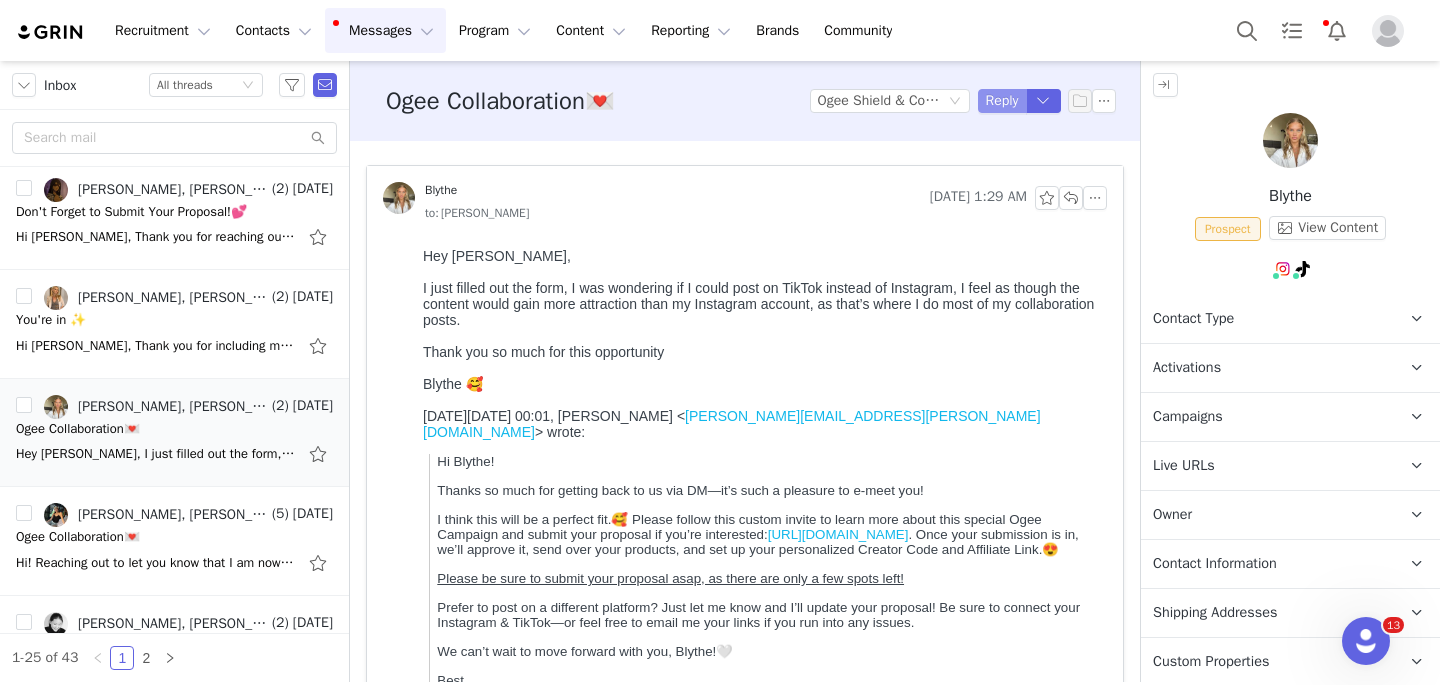 scroll, scrollTop: 0, scrollLeft: 0, axis: both 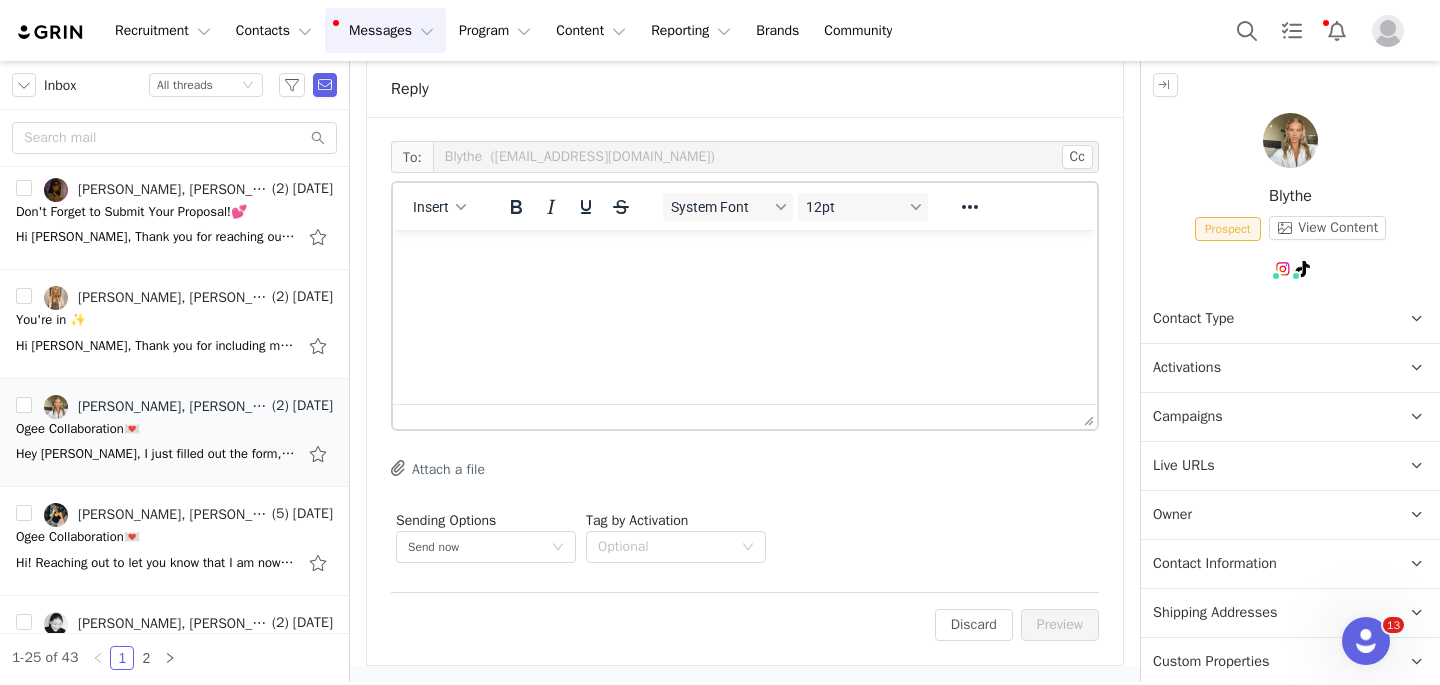 click at bounding box center (745, 257) 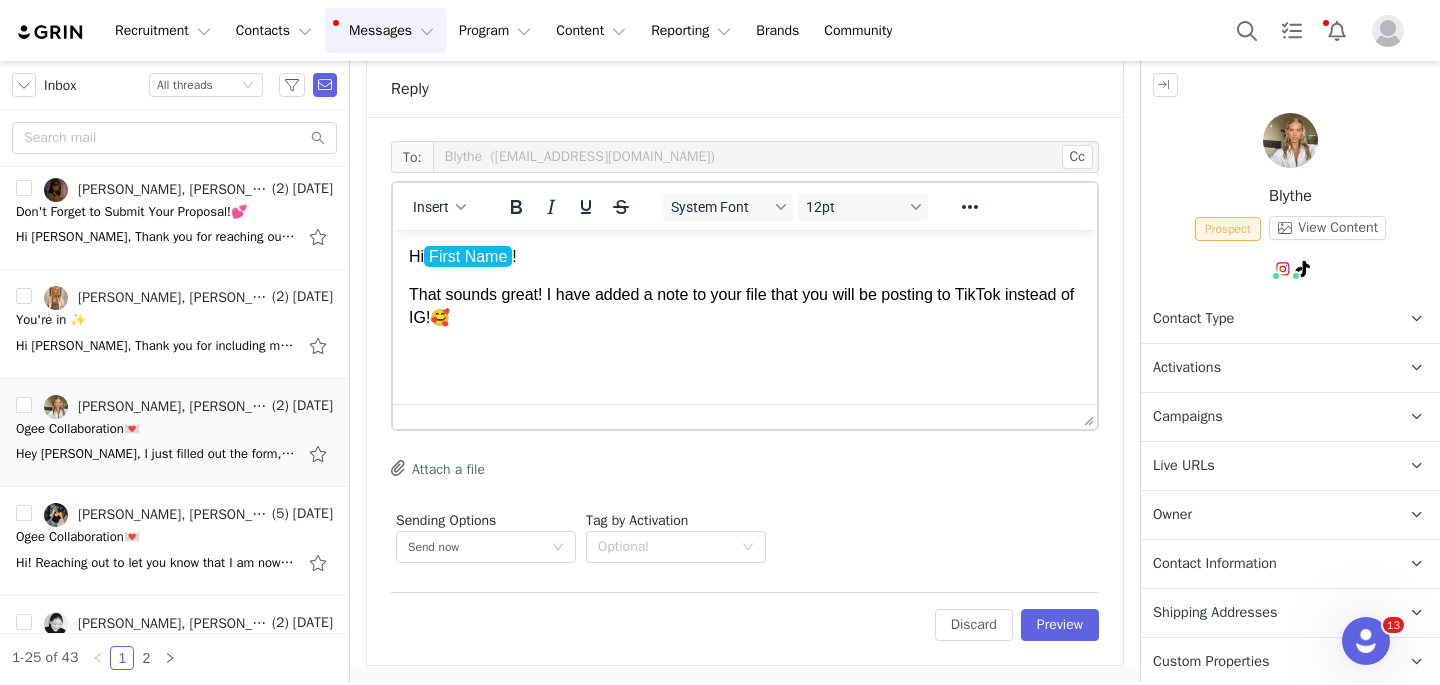 click on "Hi  First Name ﻿ ! That sounds great! I have added a note to your file that you will be posting to TikTok instead of IG! 🥰" at bounding box center (745, 287) 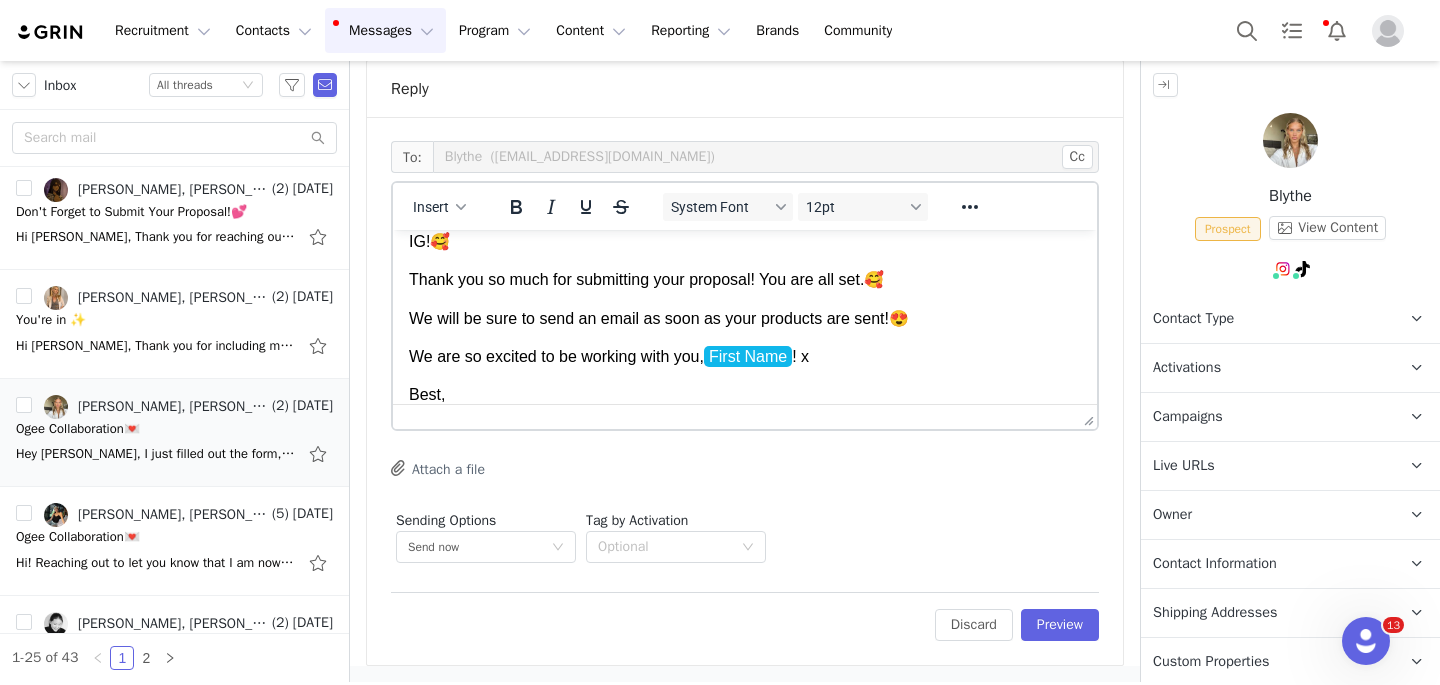 click on "Best," at bounding box center (745, 395) 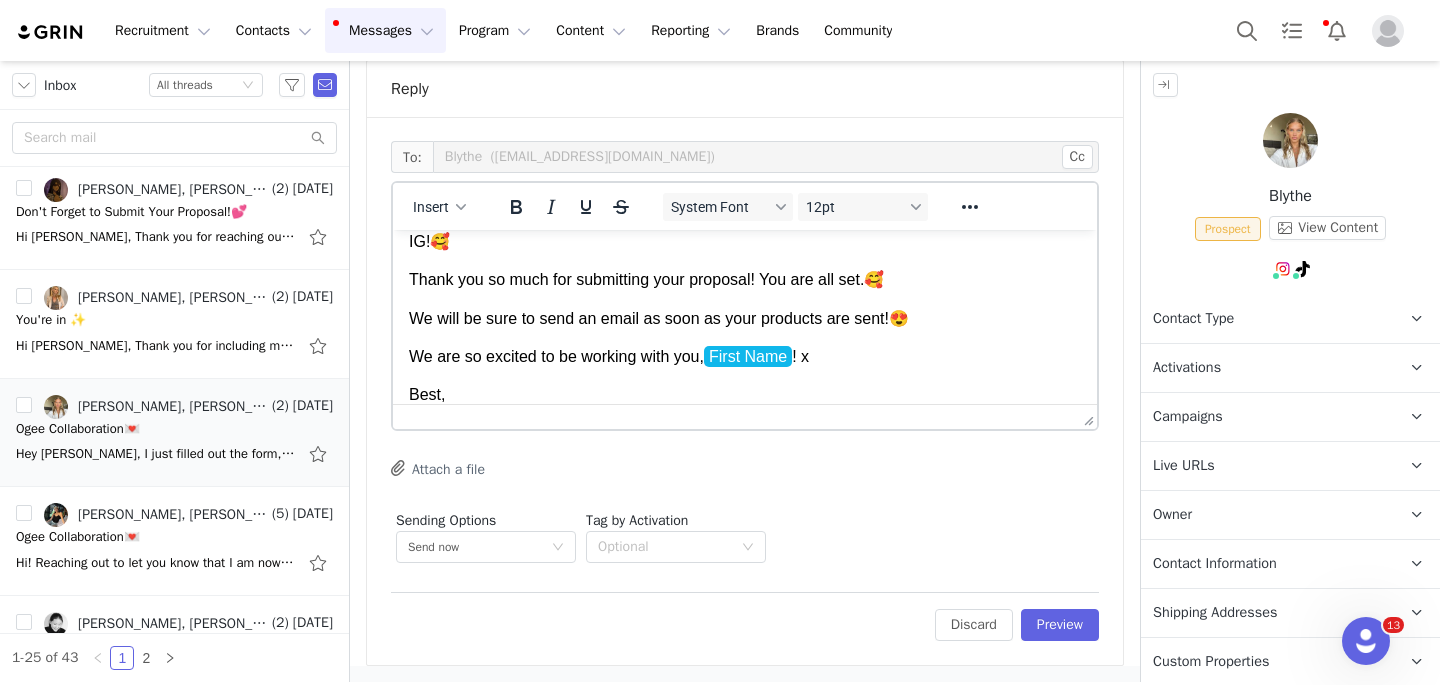 scroll, scrollTop: 117, scrollLeft: 0, axis: vertical 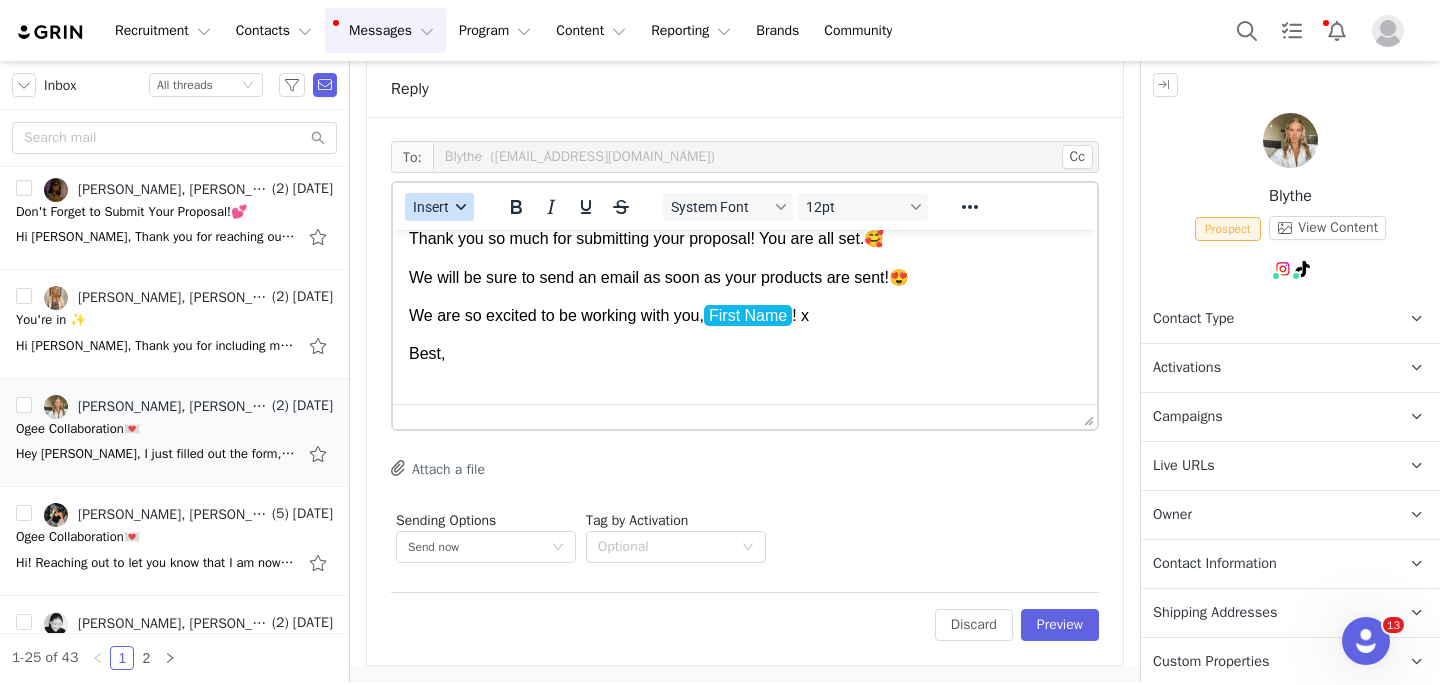 click on "Insert" at bounding box center [439, 207] 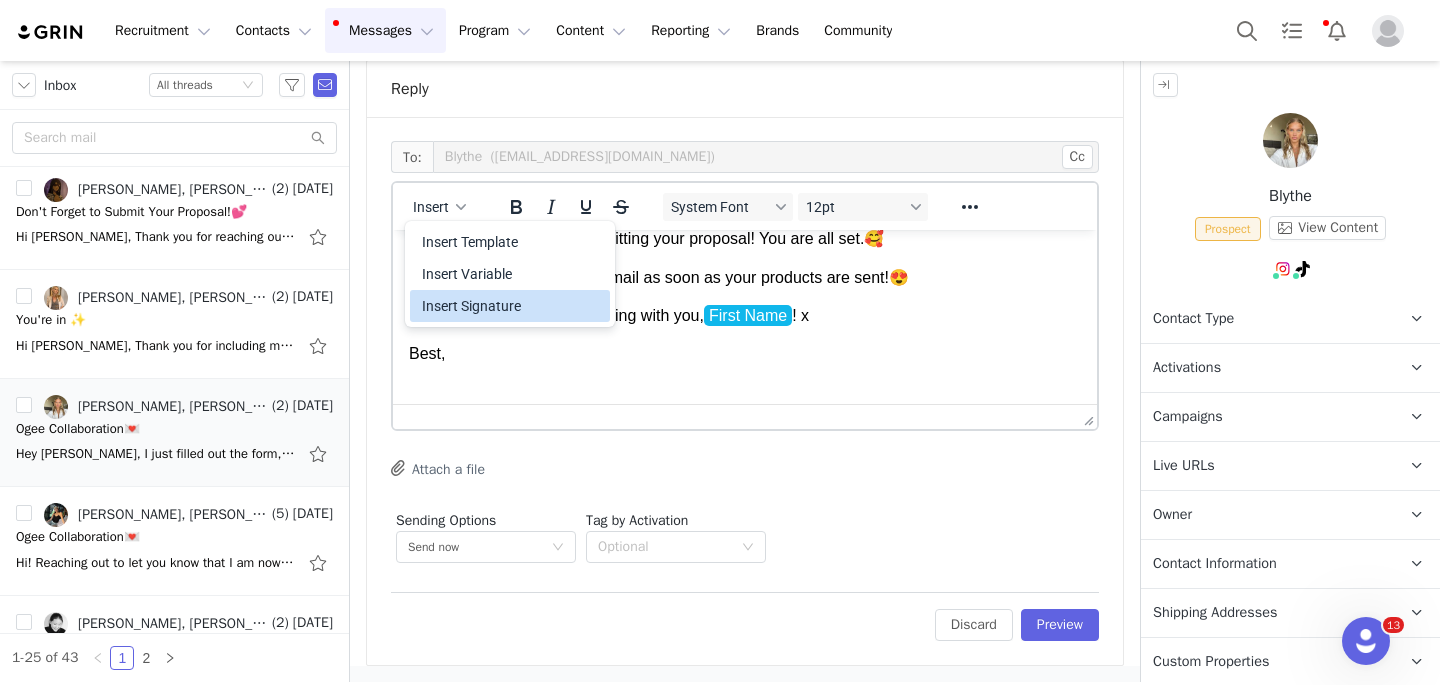 click on "Insert Signature" at bounding box center (512, 306) 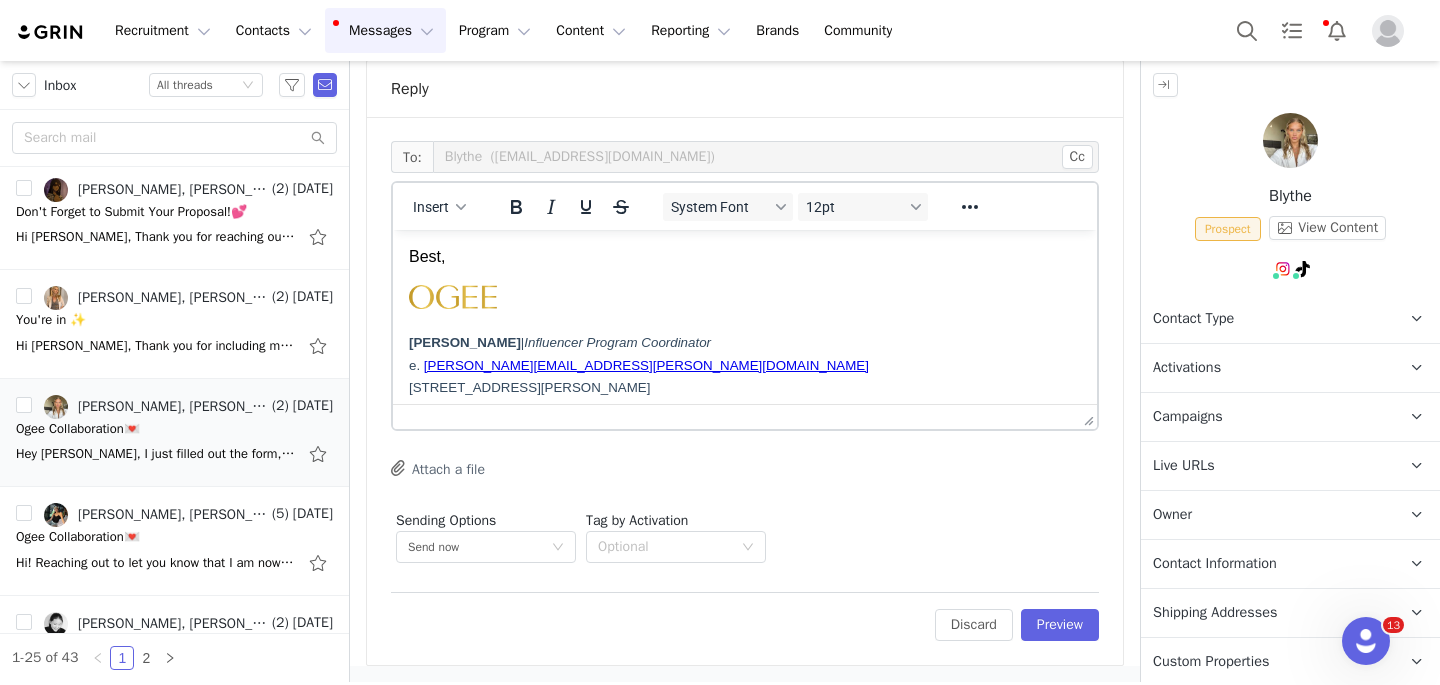 scroll, scrollTop: 184, scrollLeft: 0, axis: vertical 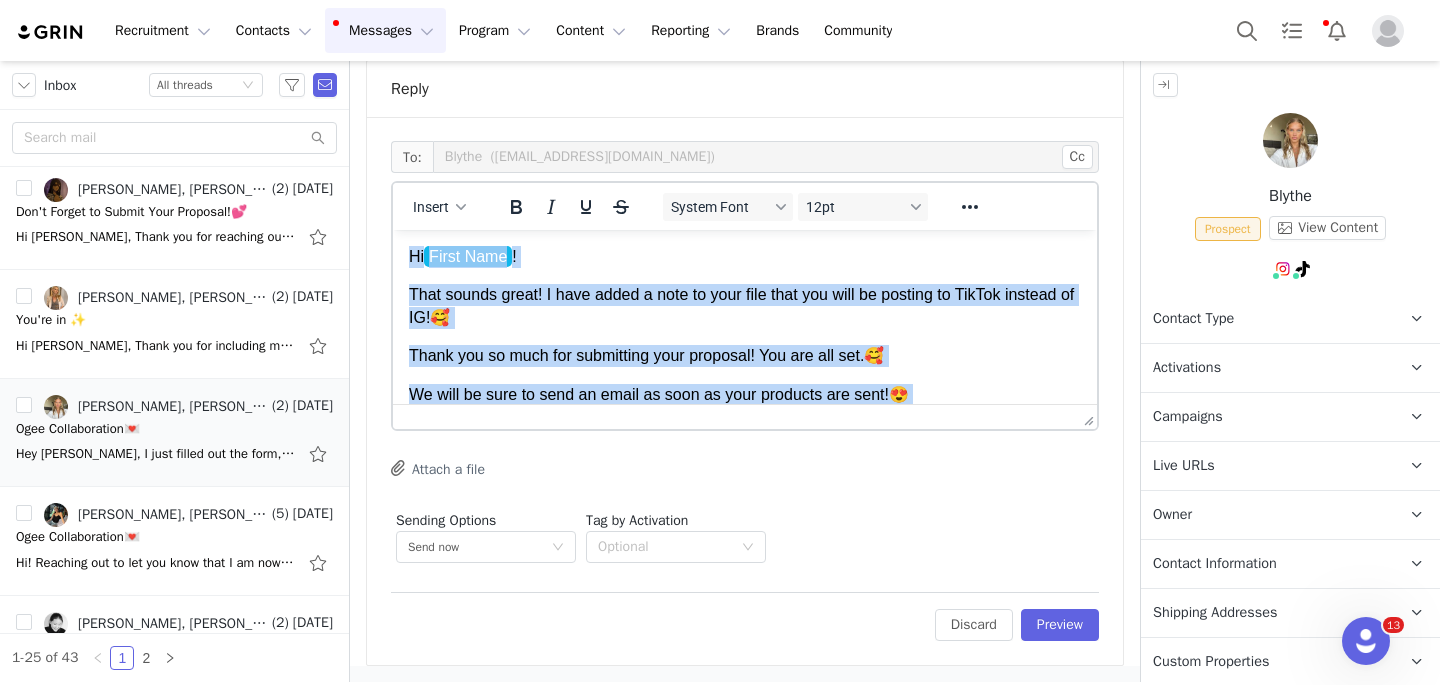 drag, startPoint x: 472, startPoint y: 292, endPoint x: 383, endPoint y: 214, distance: 118.34272 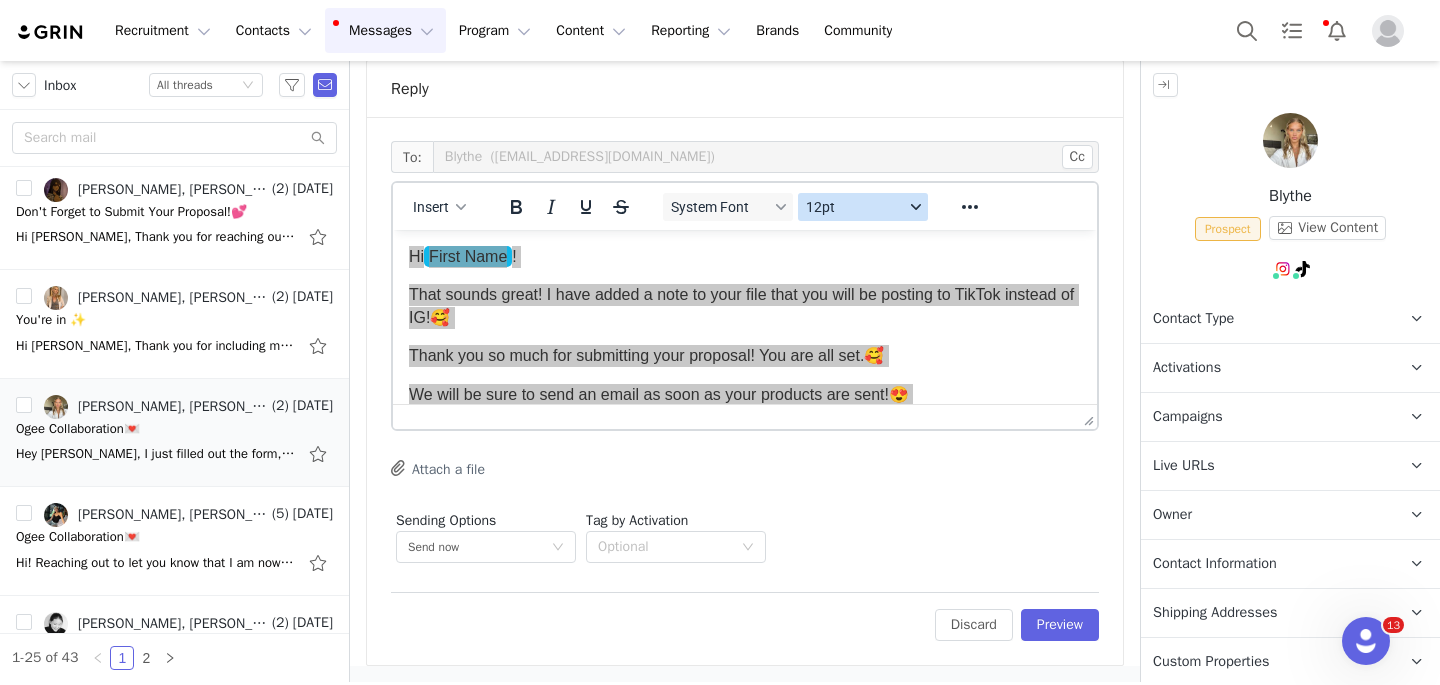 click on "12pt" at bounding box center (863, 207) 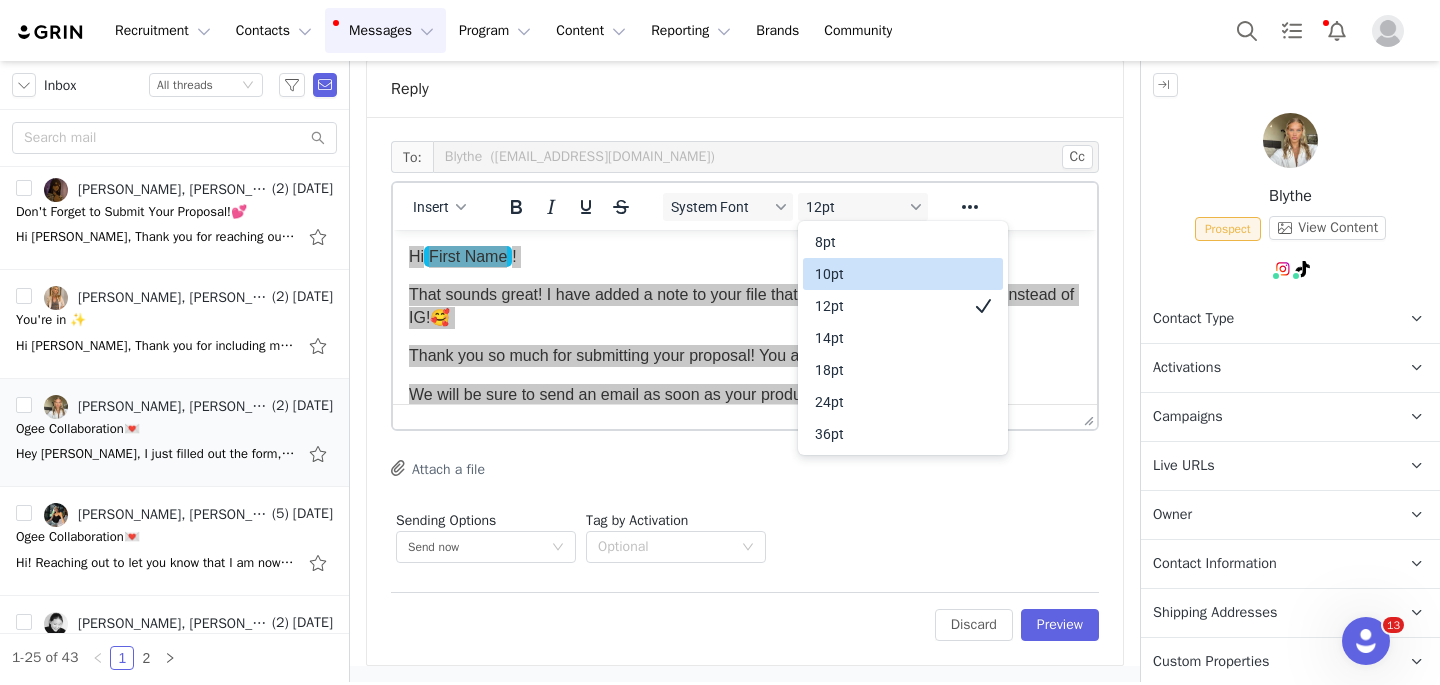 click on "10pt" at bounding box center (889, 274) 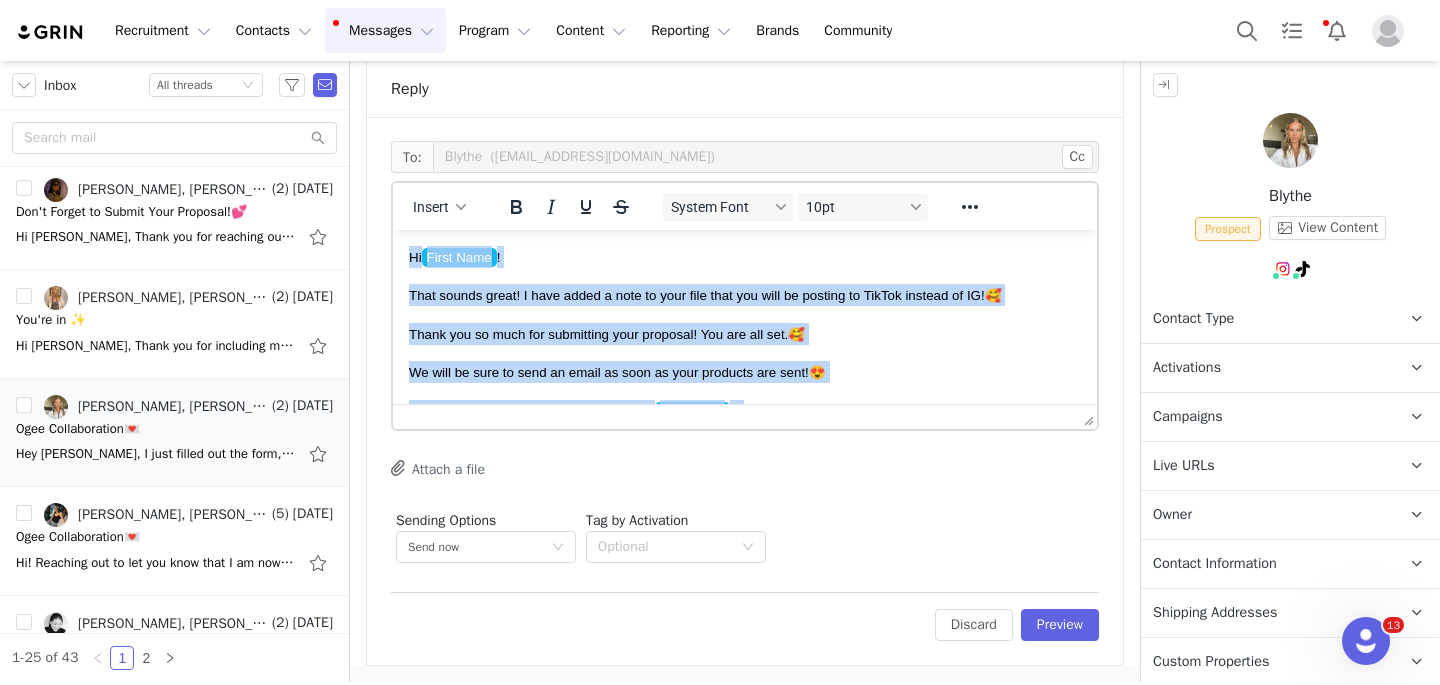 click on "Hi  First Name !" at bounding box center (745, 257) 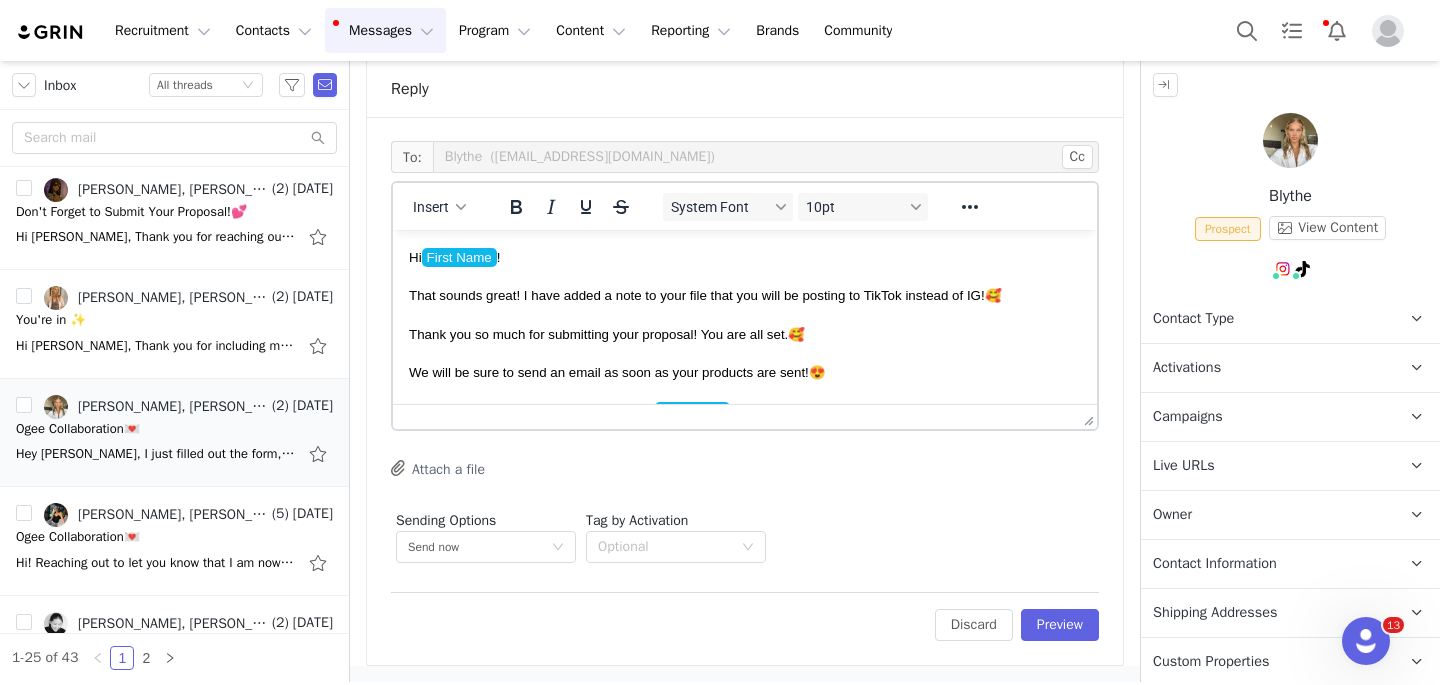 click on "Hi  First Name ! That sounds great! I have added a note to your file that you will be posting to TikTok instead of IG! 🥰 Thank you so much for submitting your proposal! You are all set.🥰 We will be sure to send an email as soon as your products are sent!😍 We are so excited to be working with you,  First Name ! x Best, [PERSON_NAME]  |  Influencer Program Coordinator  e.   [PERSON_NAME][EMAIL_ADDRESS][PERSON_NAME][DOMAIN_NAME] [STREET_ADDRESS][PERSON_NAME] Instagram  |  Facebook   |  [DOMAIN_NAME]  |  TikTok" at bounding box center [745, 429] 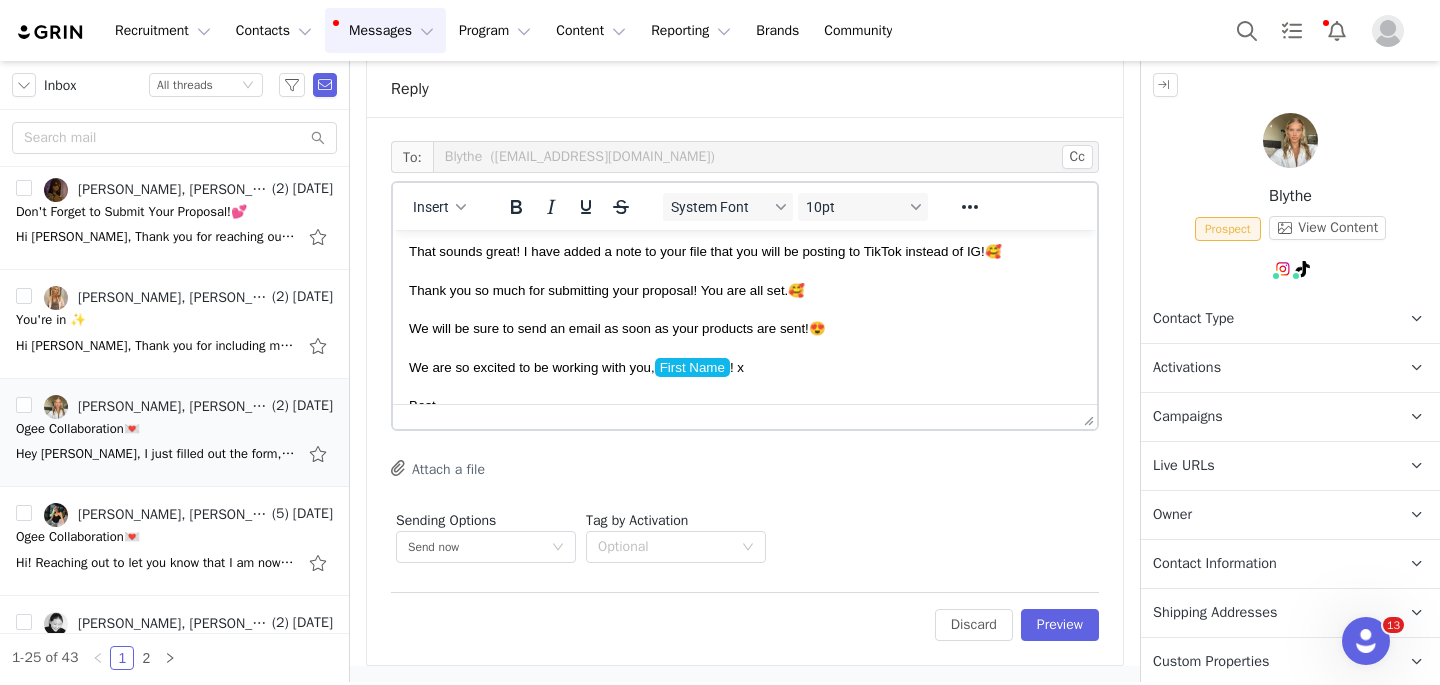 scroll, scrollTop: 0, scrollLeft: 0, axis: both 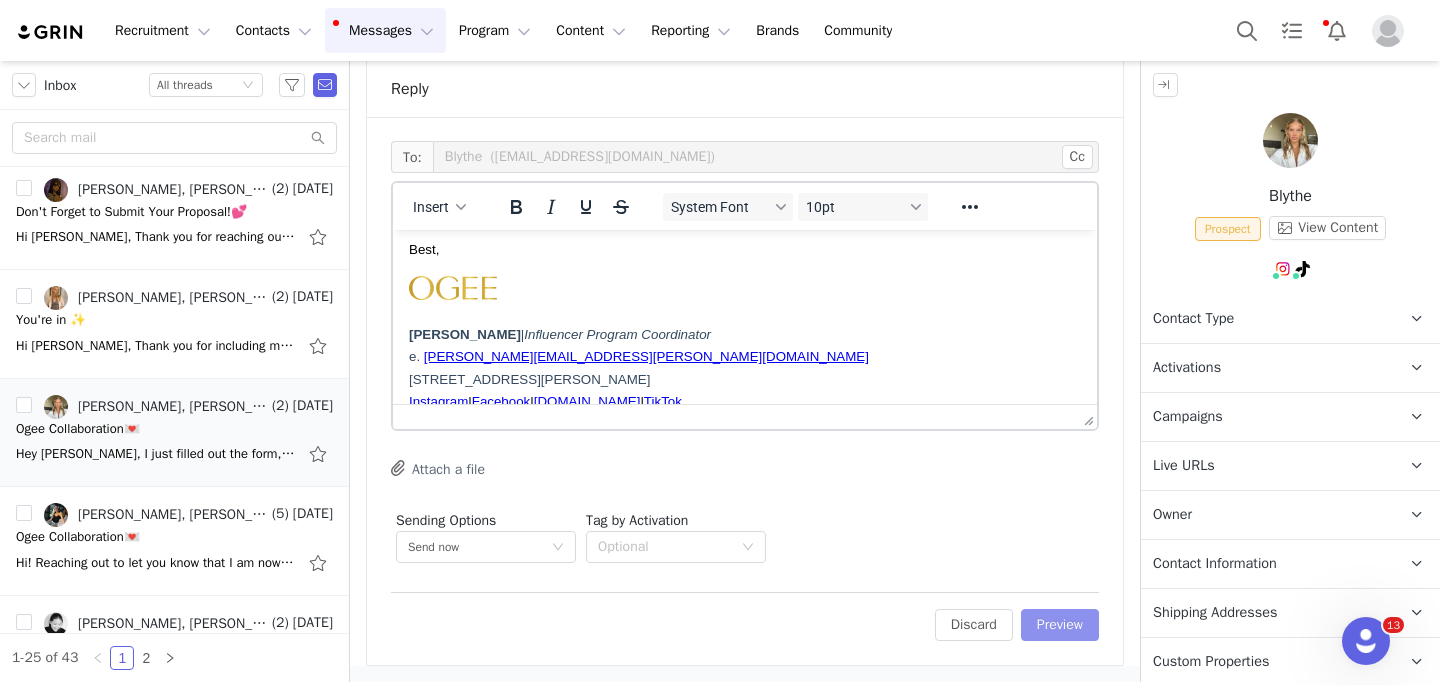 click on "Preview" at bounding box center [1060, 625] 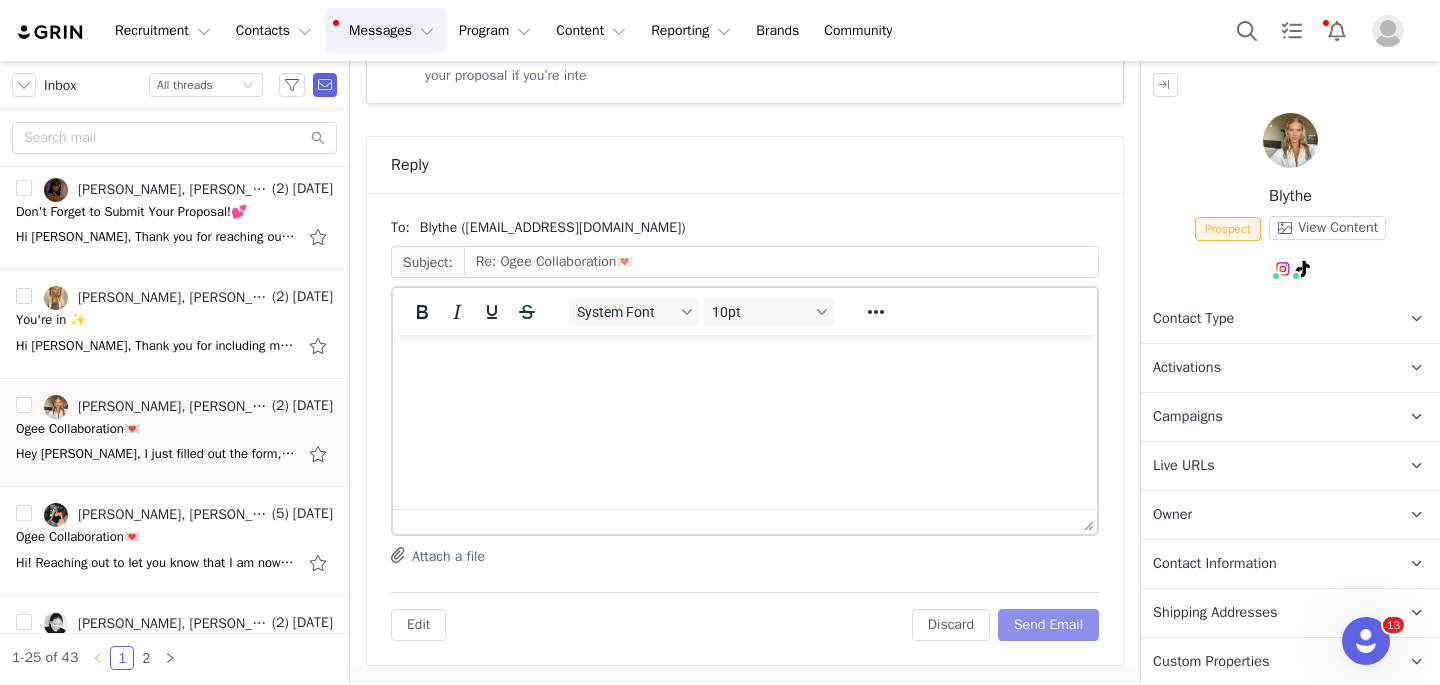 scroll, scrollTop: 897, scrollLeft: 0, axis: vertical 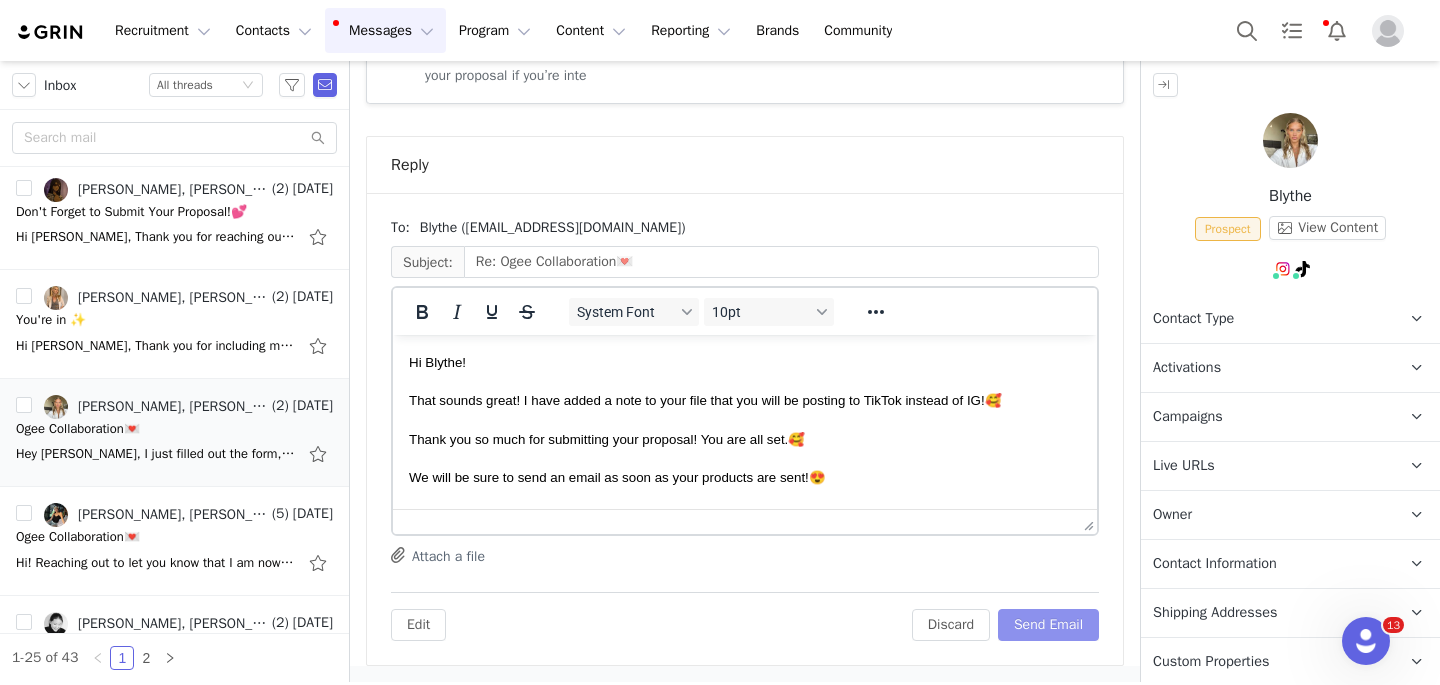 click on "Send Email" at bounding box center (1048, 625) 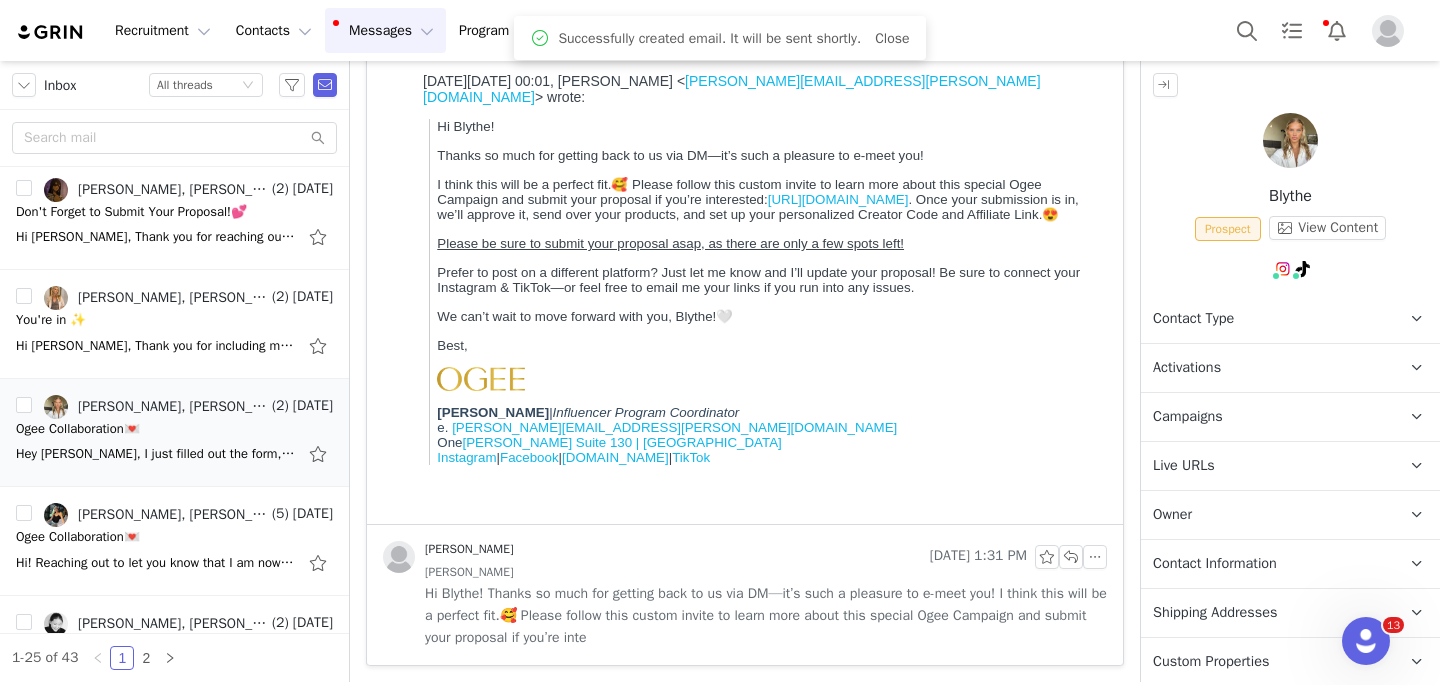 scroll, scrollTop: 335, scrollLeft: 0, axis: vertical 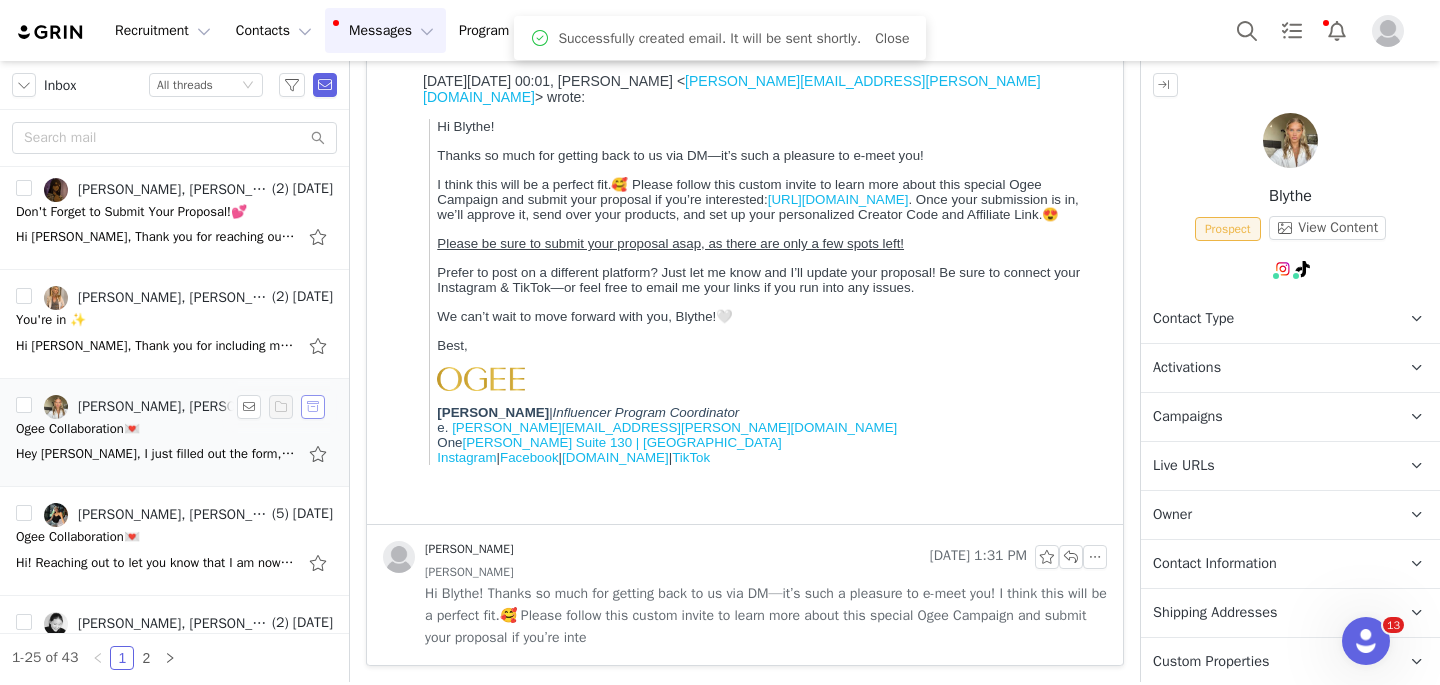 click at bounding box center [313, 407] 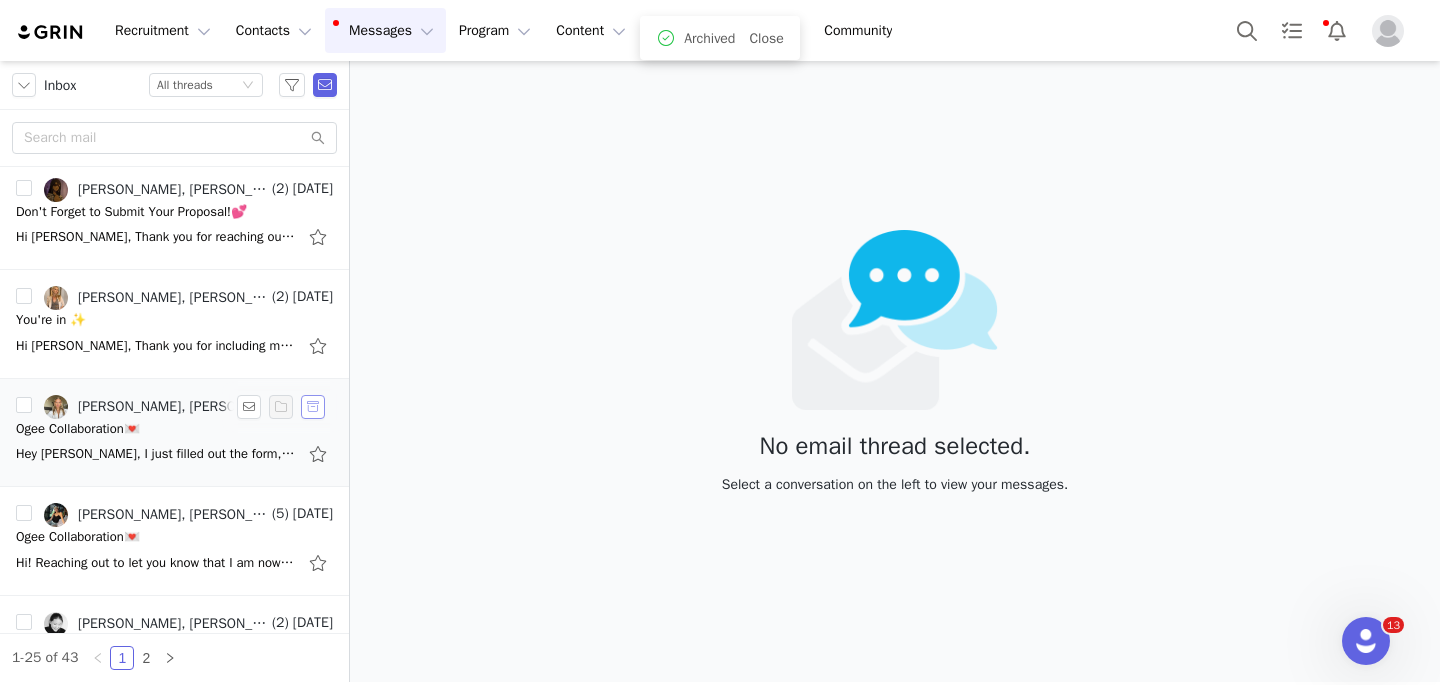 scroll, scrollTop: 0, scrollLeft: 0, axis: both 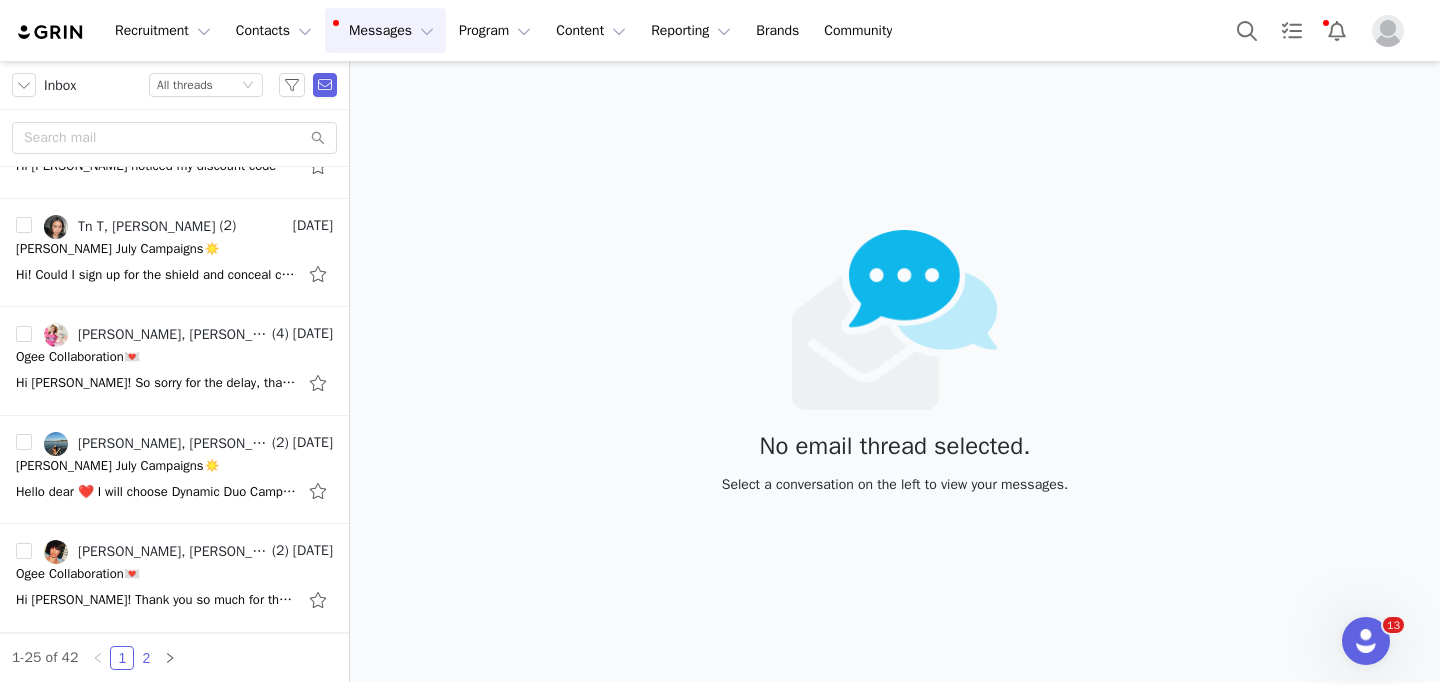 click on "2" at bounding box center [146, 658] 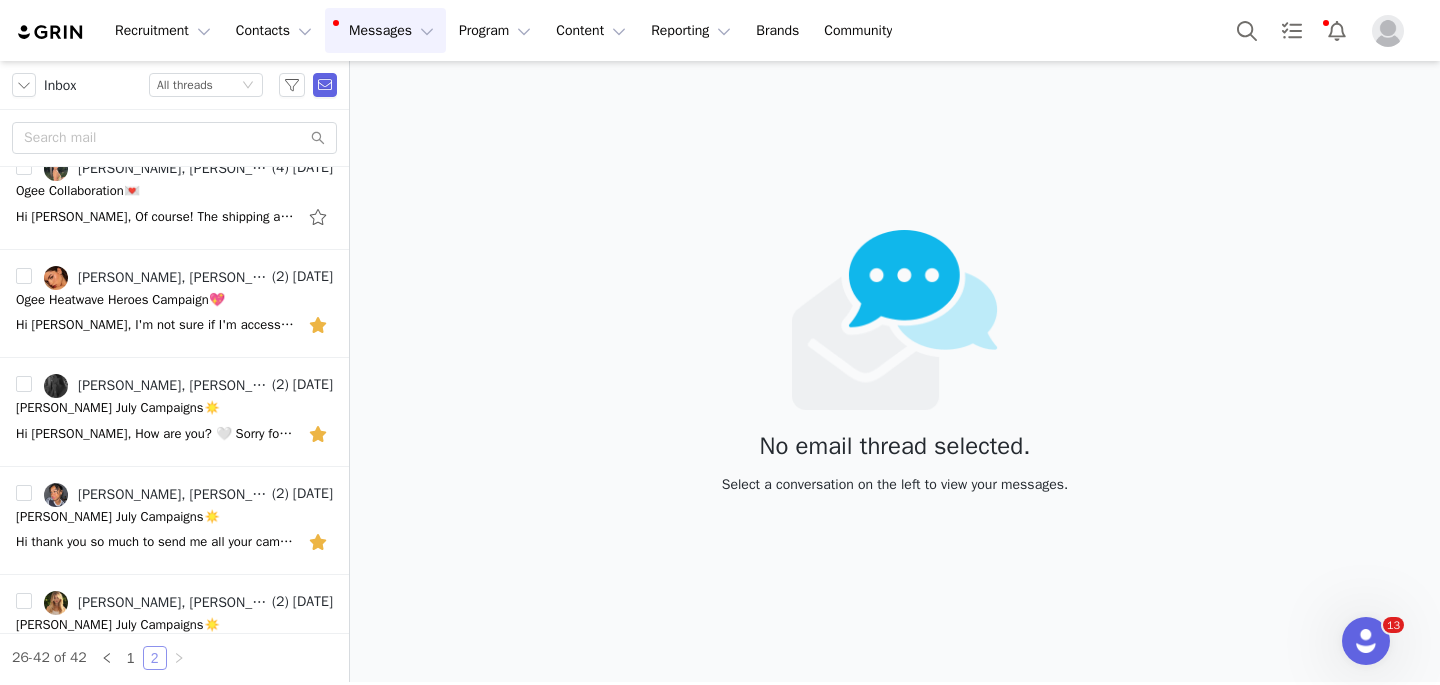 scroll, scrollTop: 0, scrollLeft: 0, axis: both 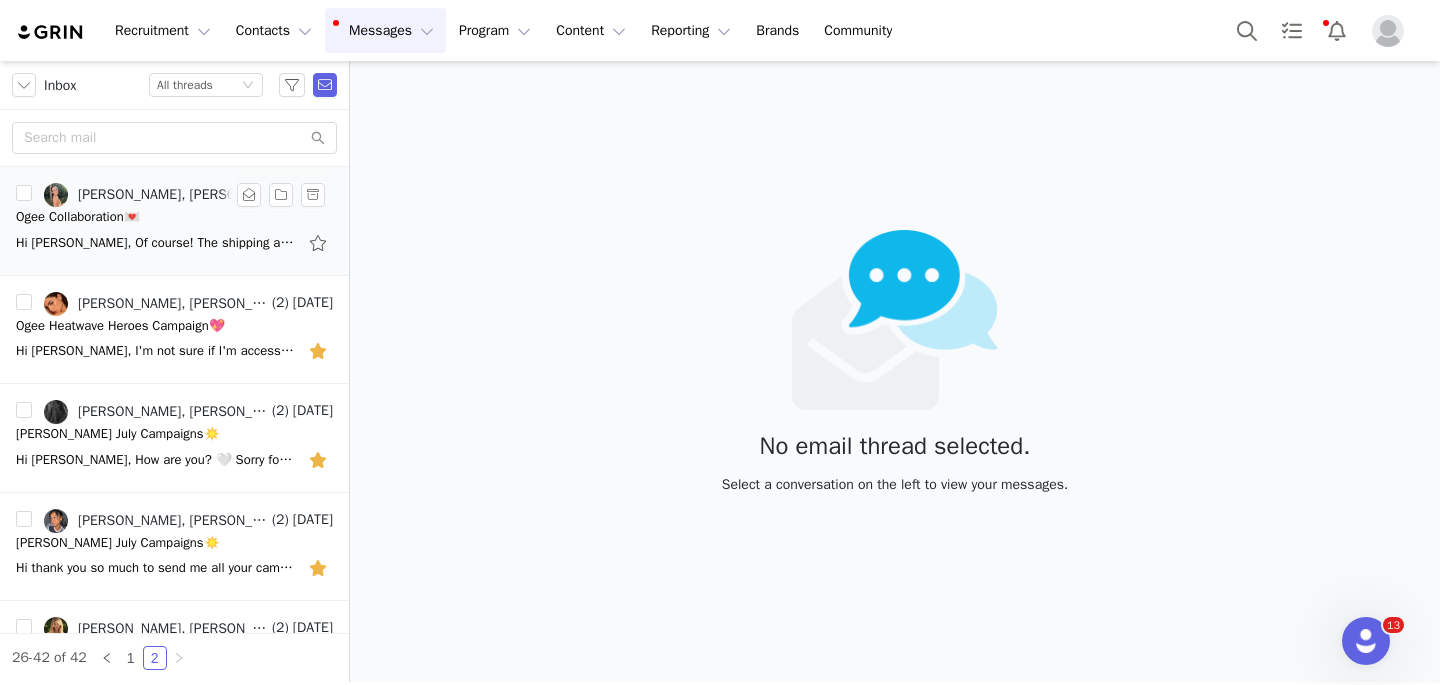 click on "Ogee Collaboration💌" at bounding box center [174, 217] 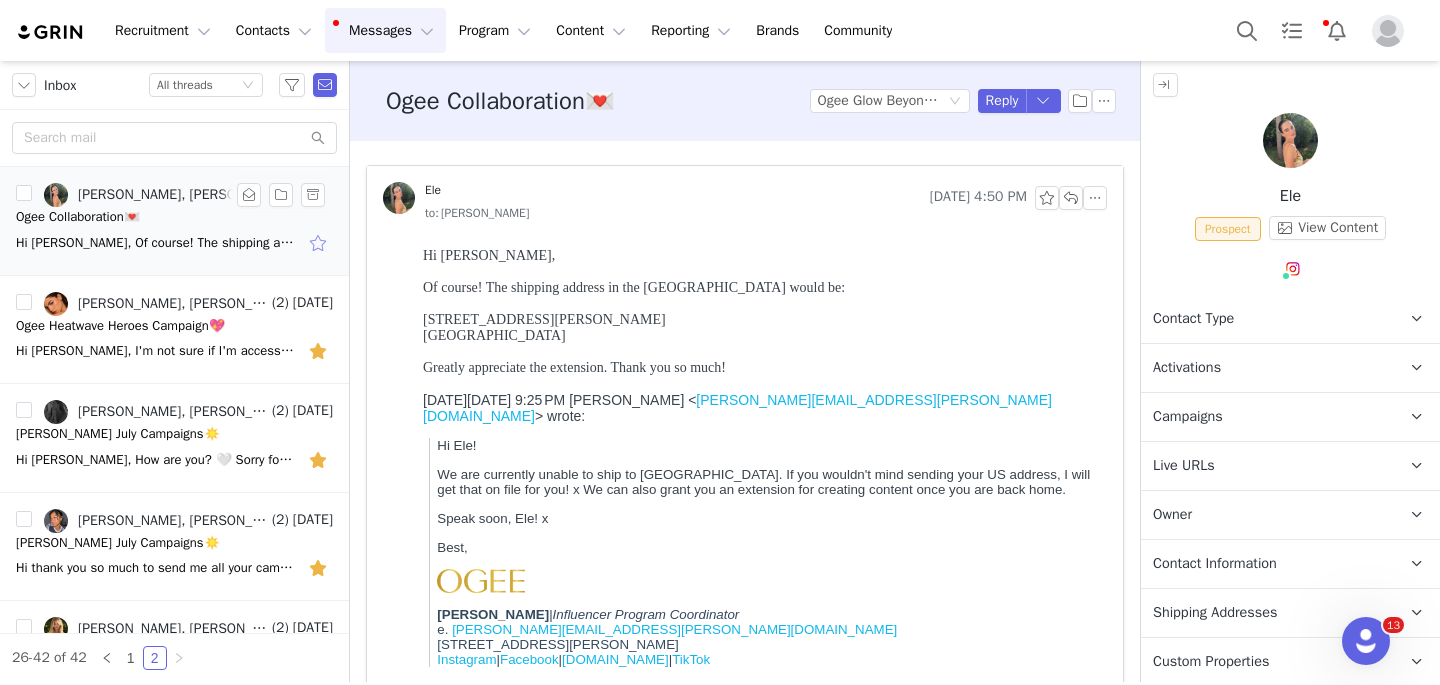 scroll, scrollTop: 0, scrollLeft: 0, axis: both 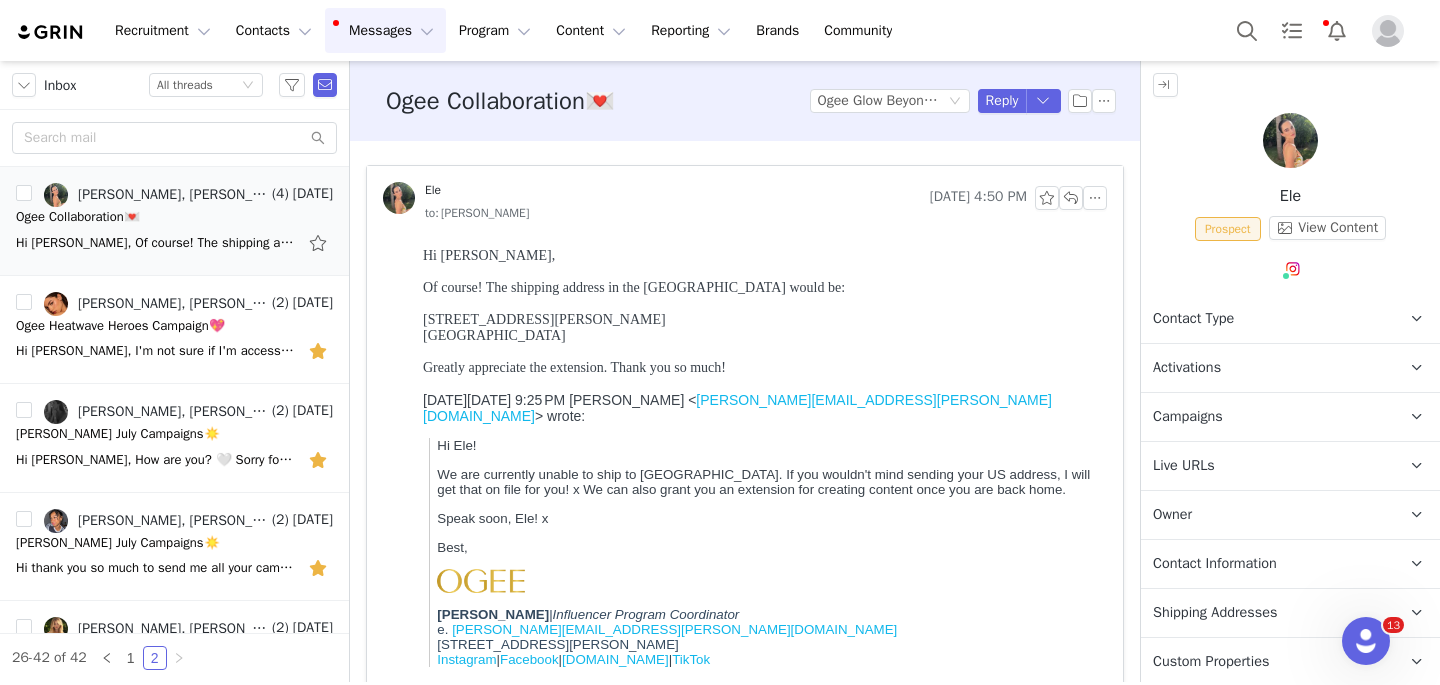 click on "Activations" at bounding box center (1187, 368) 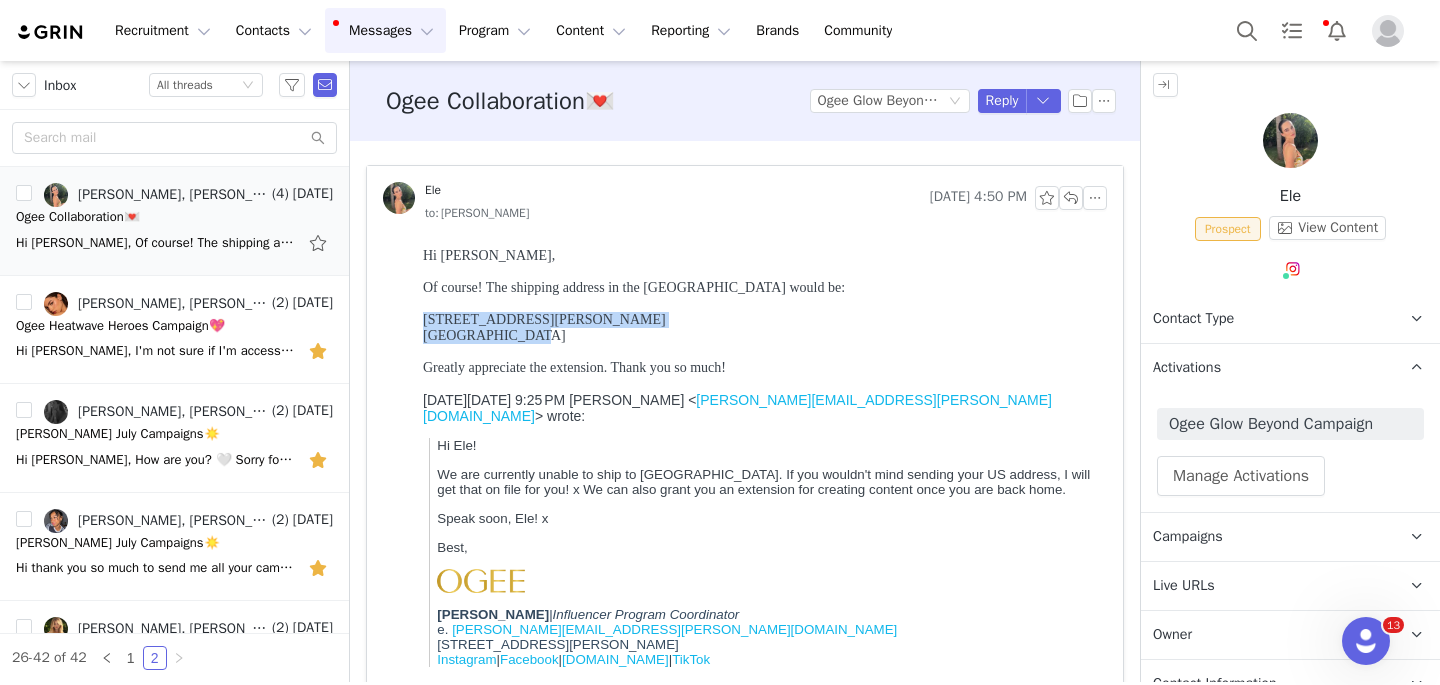 drag, startPoint x: 422, startPoint y: 319, endPoint x: 532, endPoint y: 337, distance: 111.463 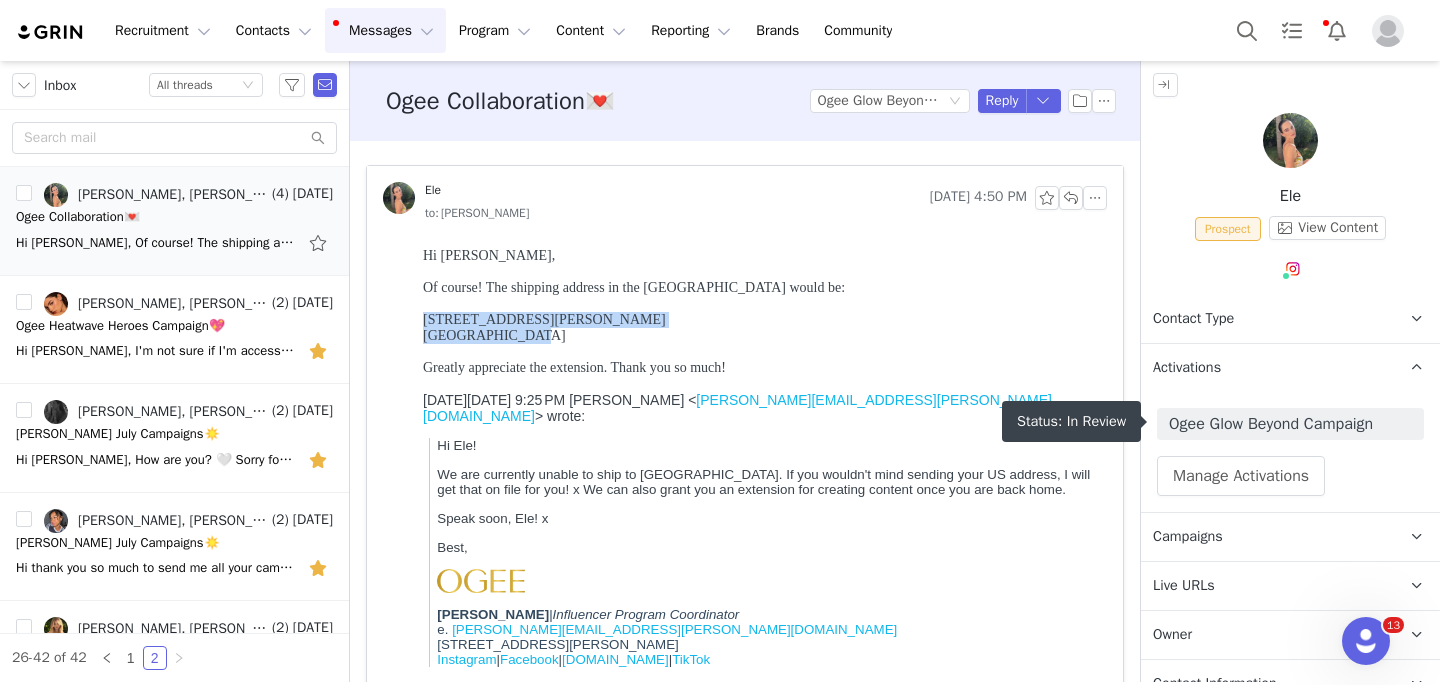 scroll, scrollTop: 272, scrollLeft: 0, axis: vertical 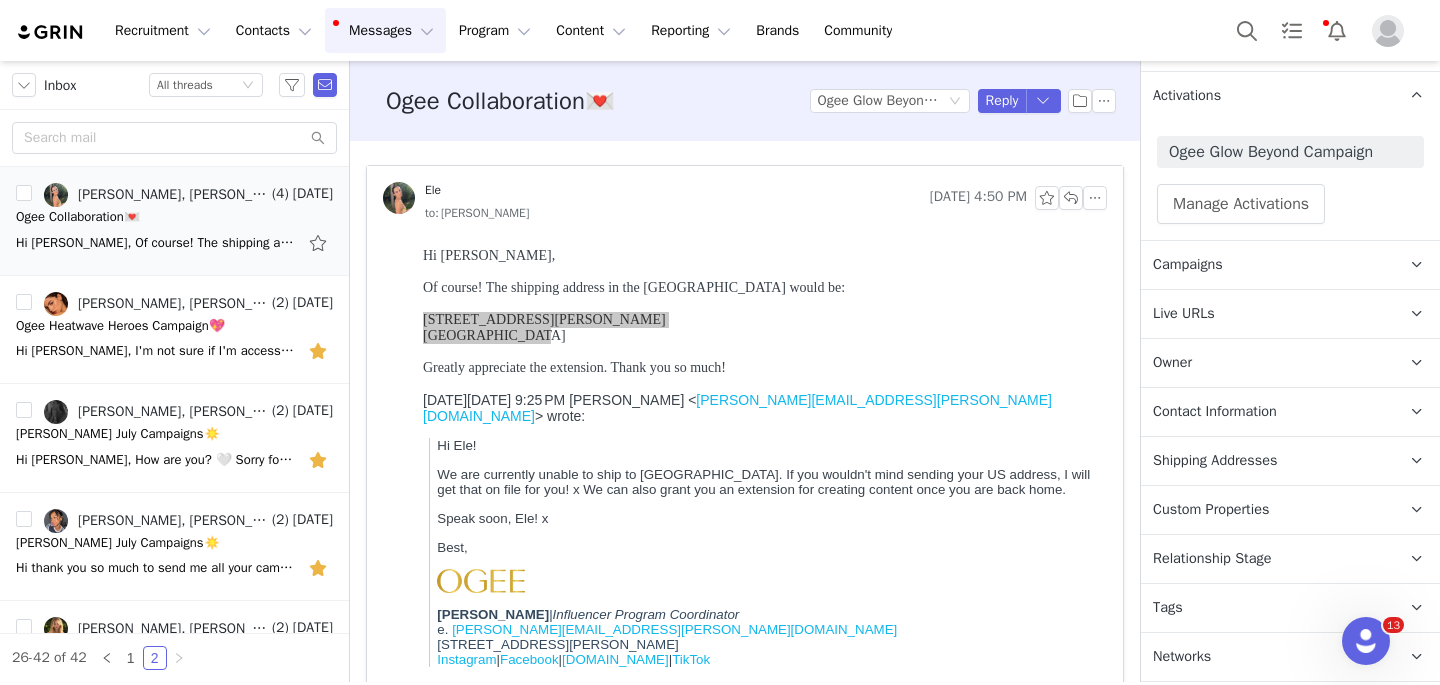 click on "Shipping Addresses" at bounding box center [1215, 461] 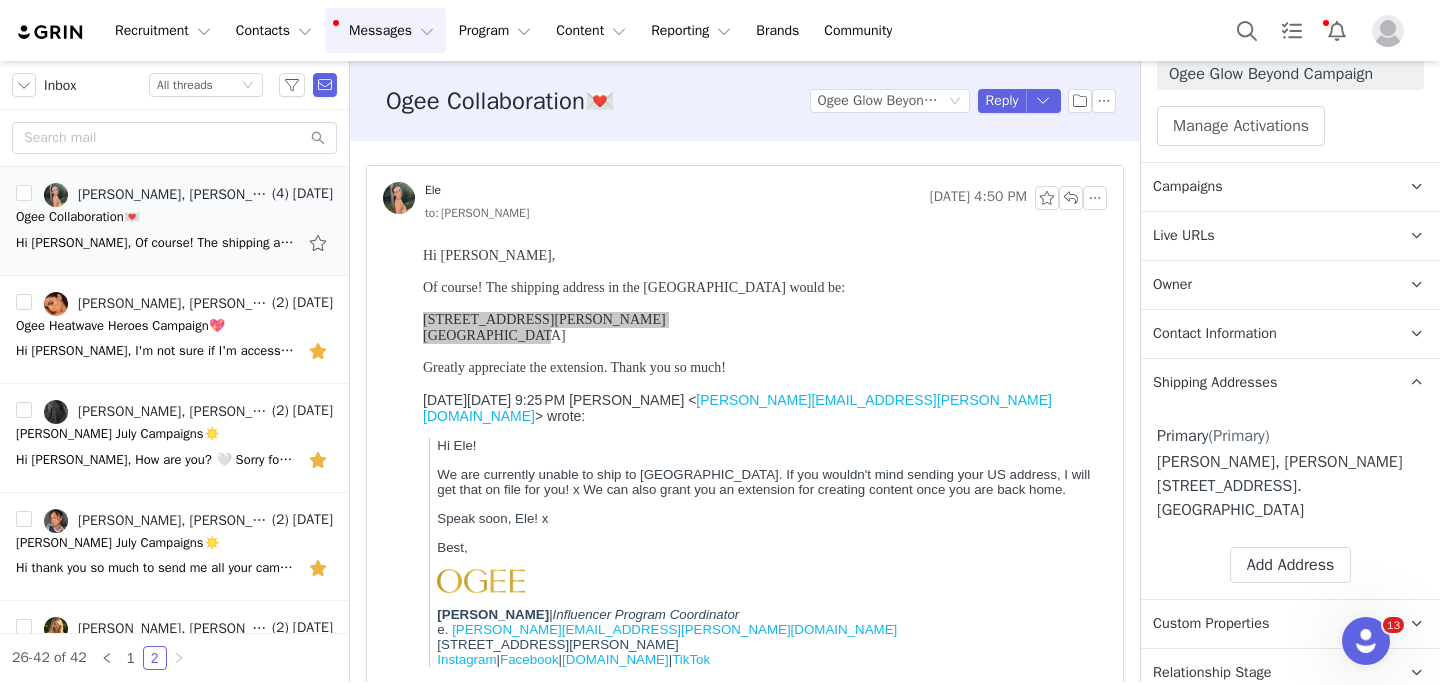scroll, scrollTop: 389, scrollLeft: 0, axis: vertical 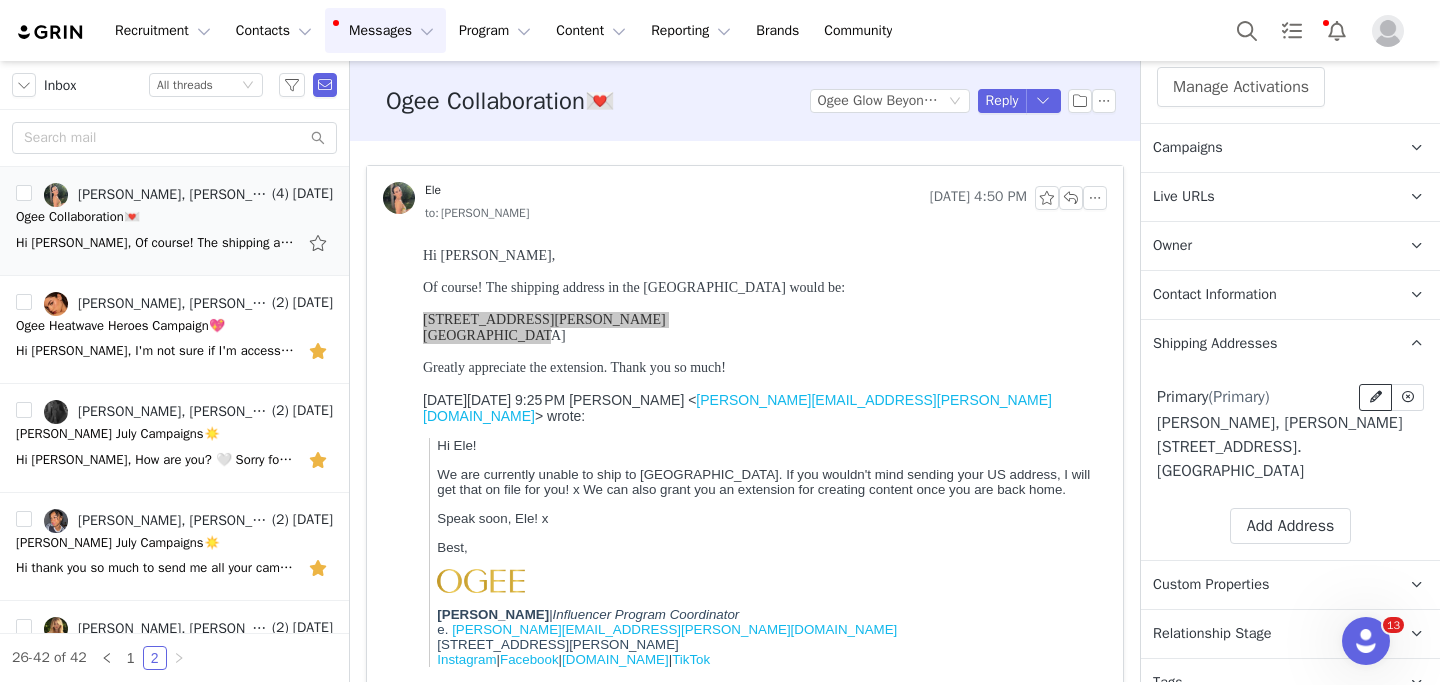 click at bounding box center (1376, 397) 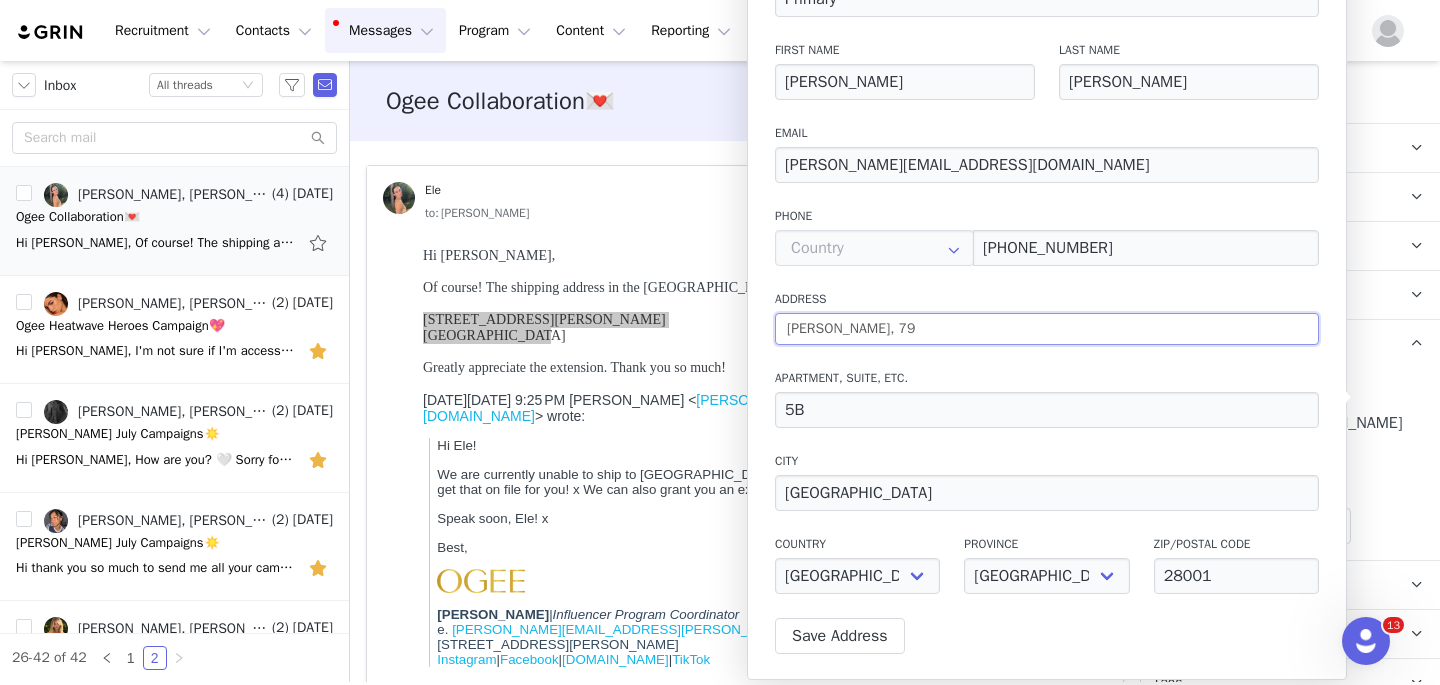 drag, startPoint x: 1303, startPoint y: 570, endPoint x: 709, endPoint y: 328, distance: 641.4047 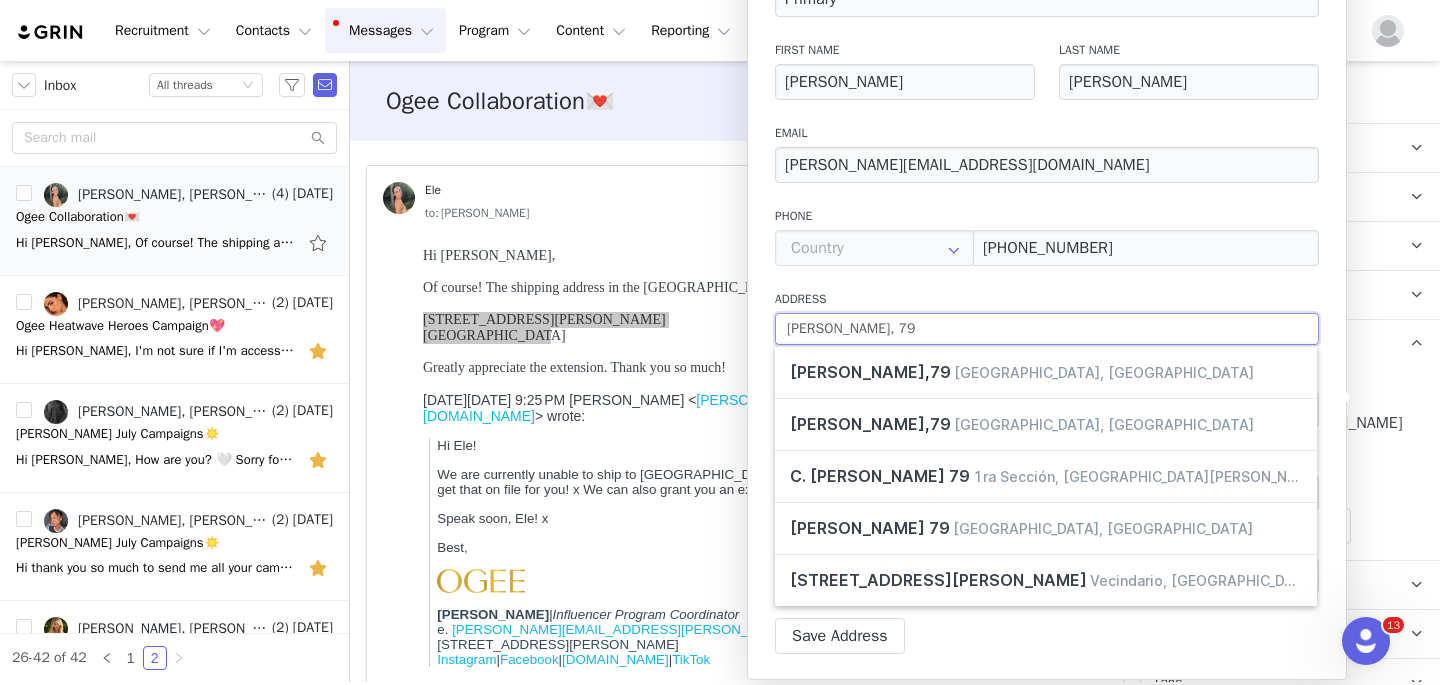 type 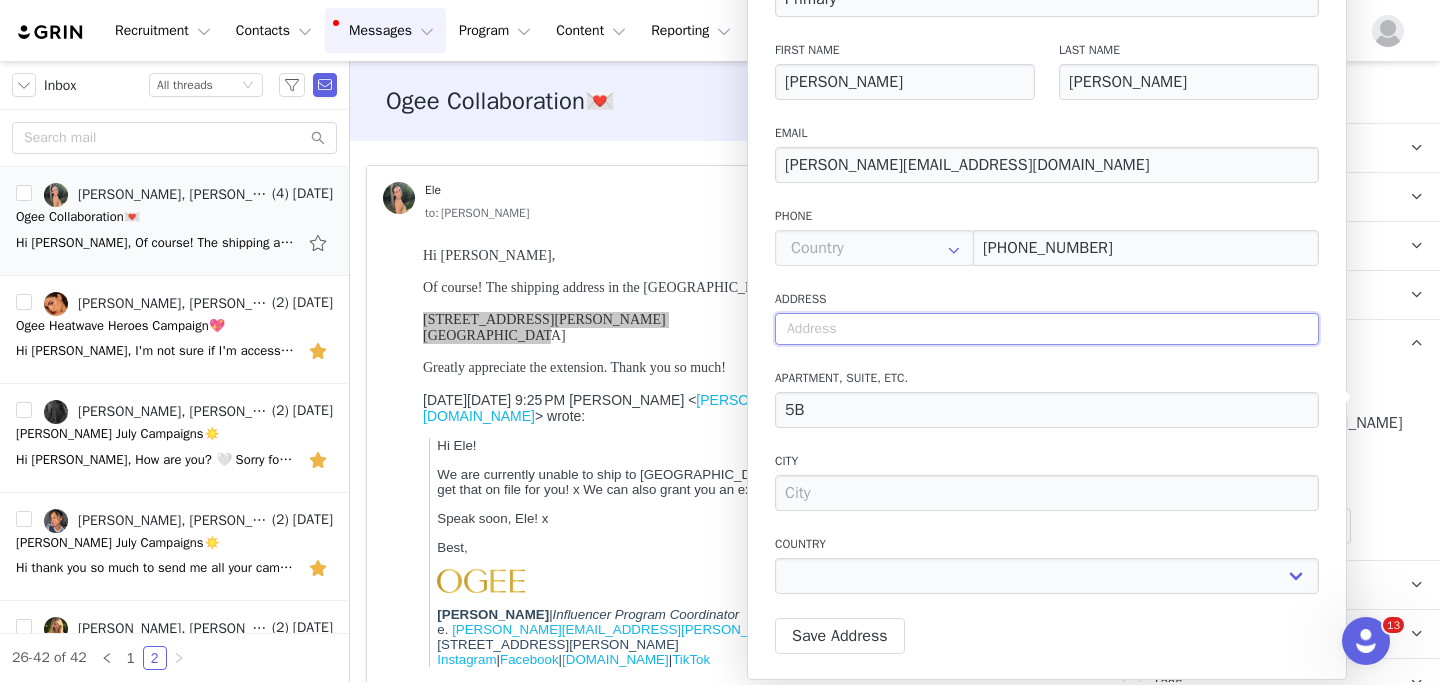 paste on "[STREET_ADDRESS][PERSON_NAME]" 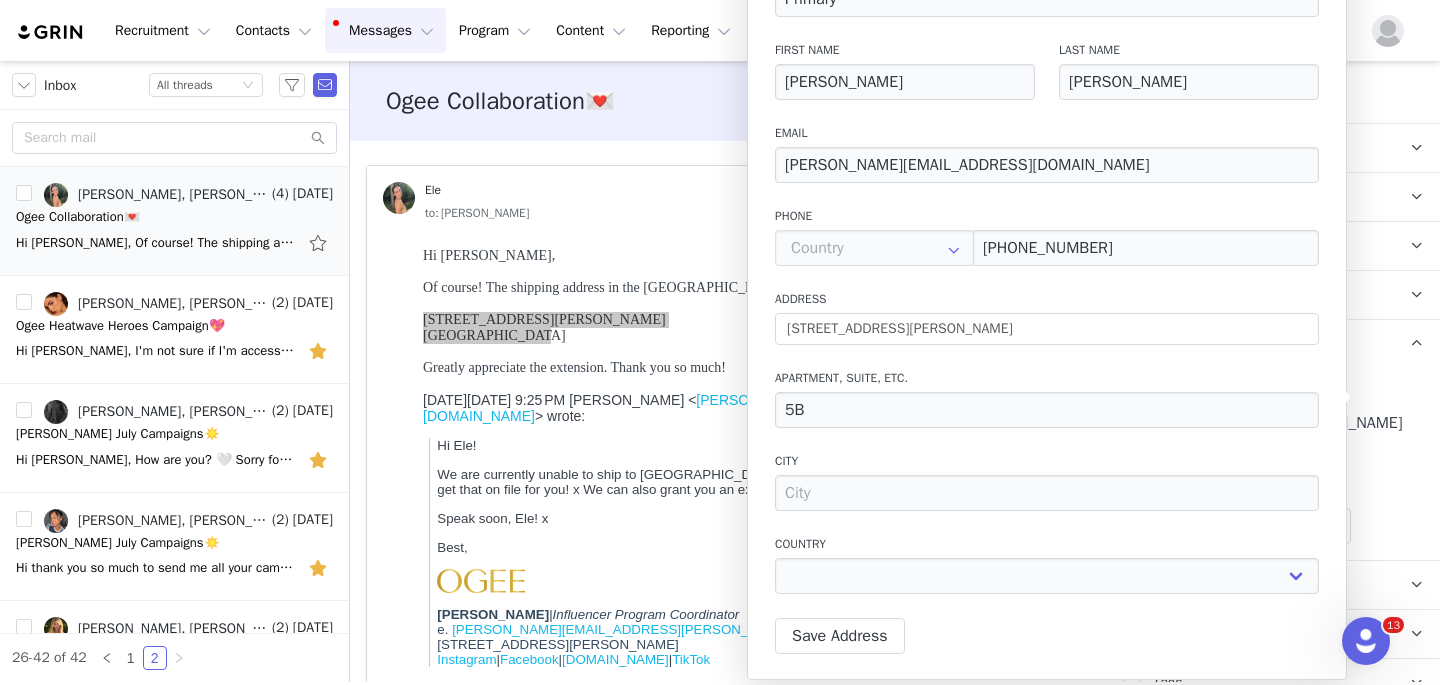 type on "[STREET_ADDRESS][PERSON_NAME]" 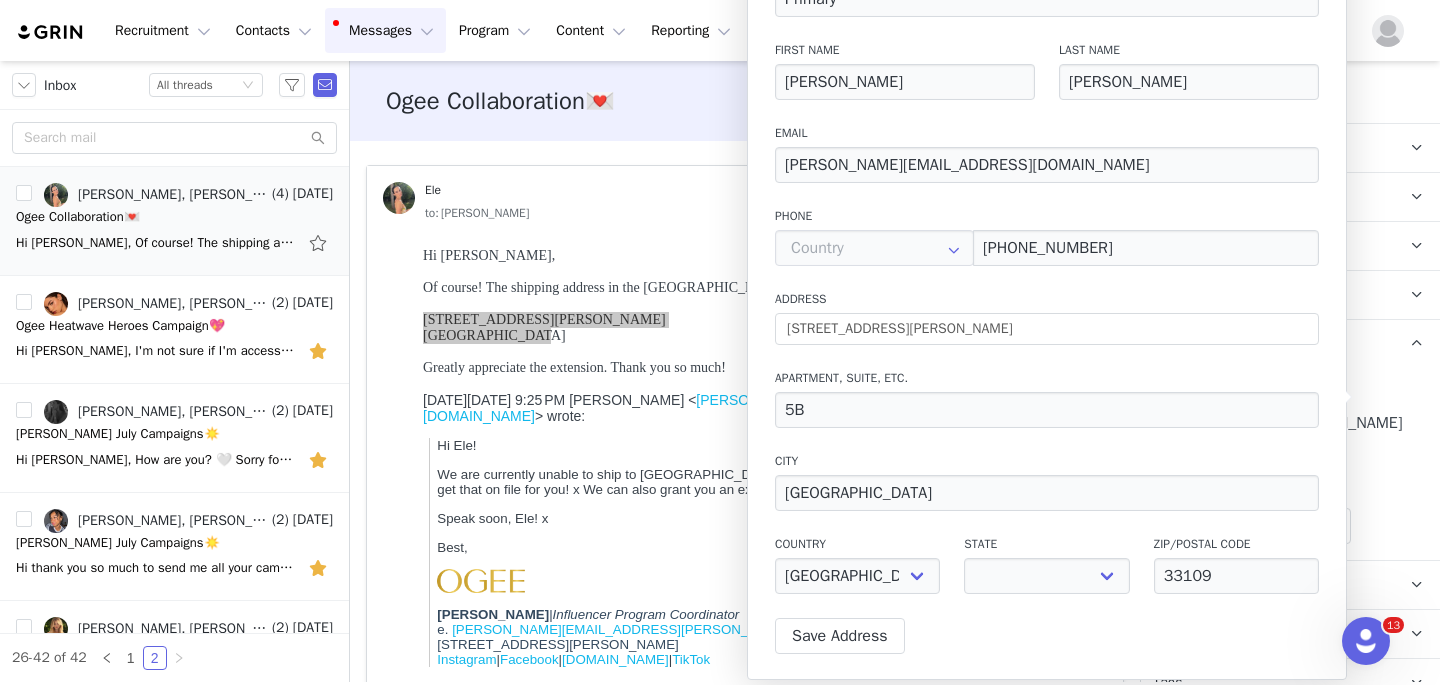select on "[object Object]" 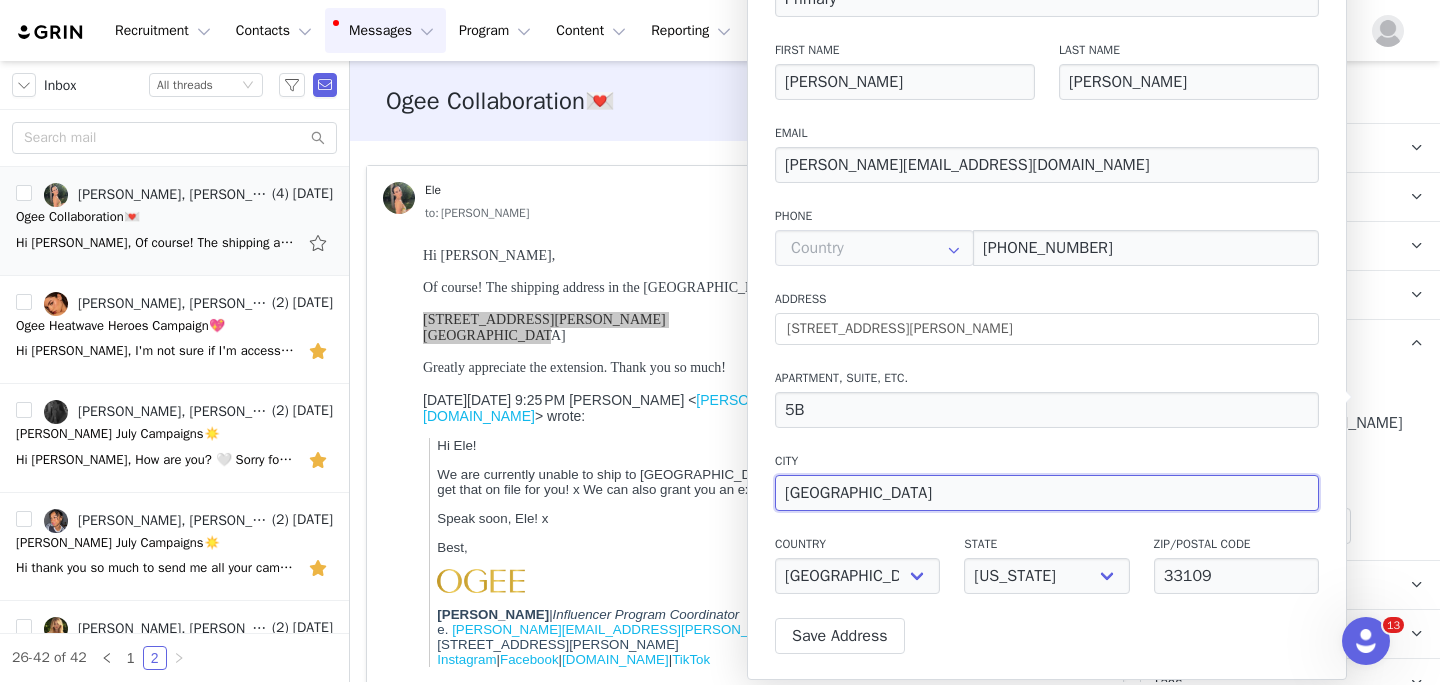 click on "[GEOGRAPHIC_DATA]" at bounding box center [1047, 493] 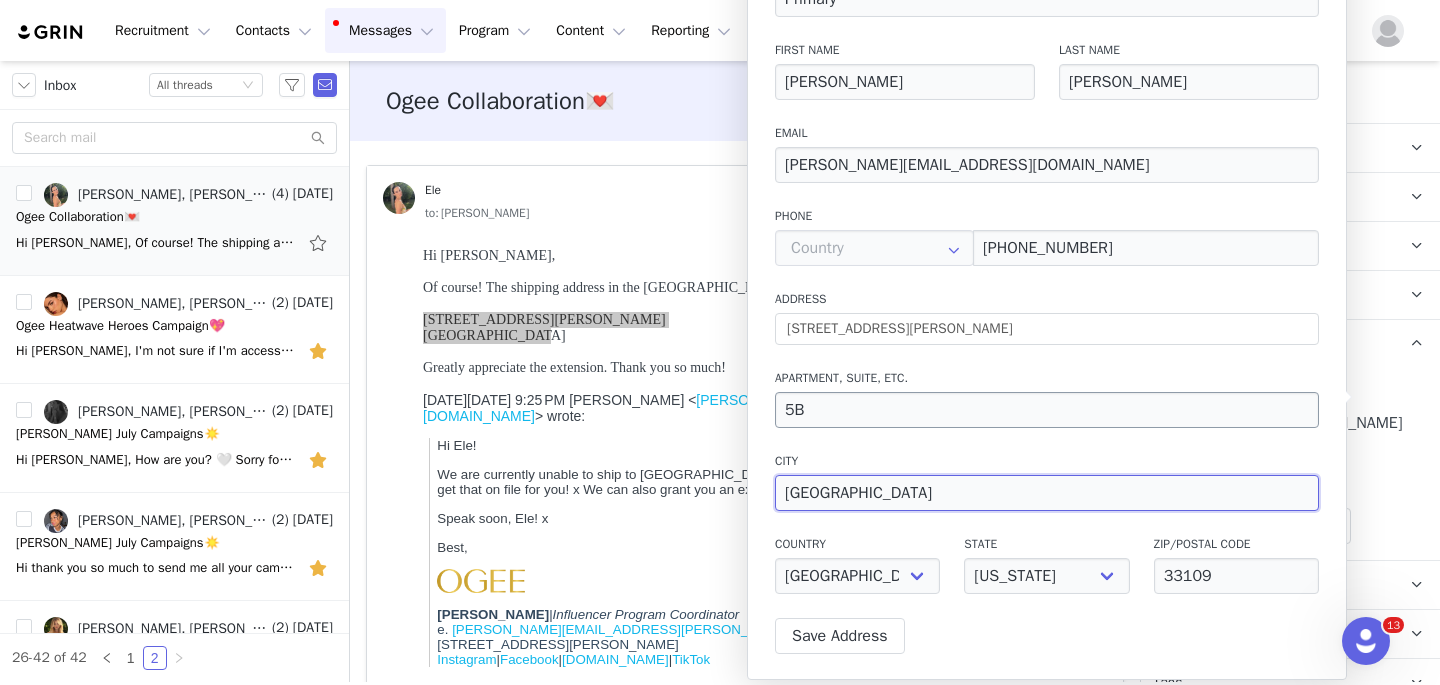 type on "[GEOGRAPHIC_DATA]" 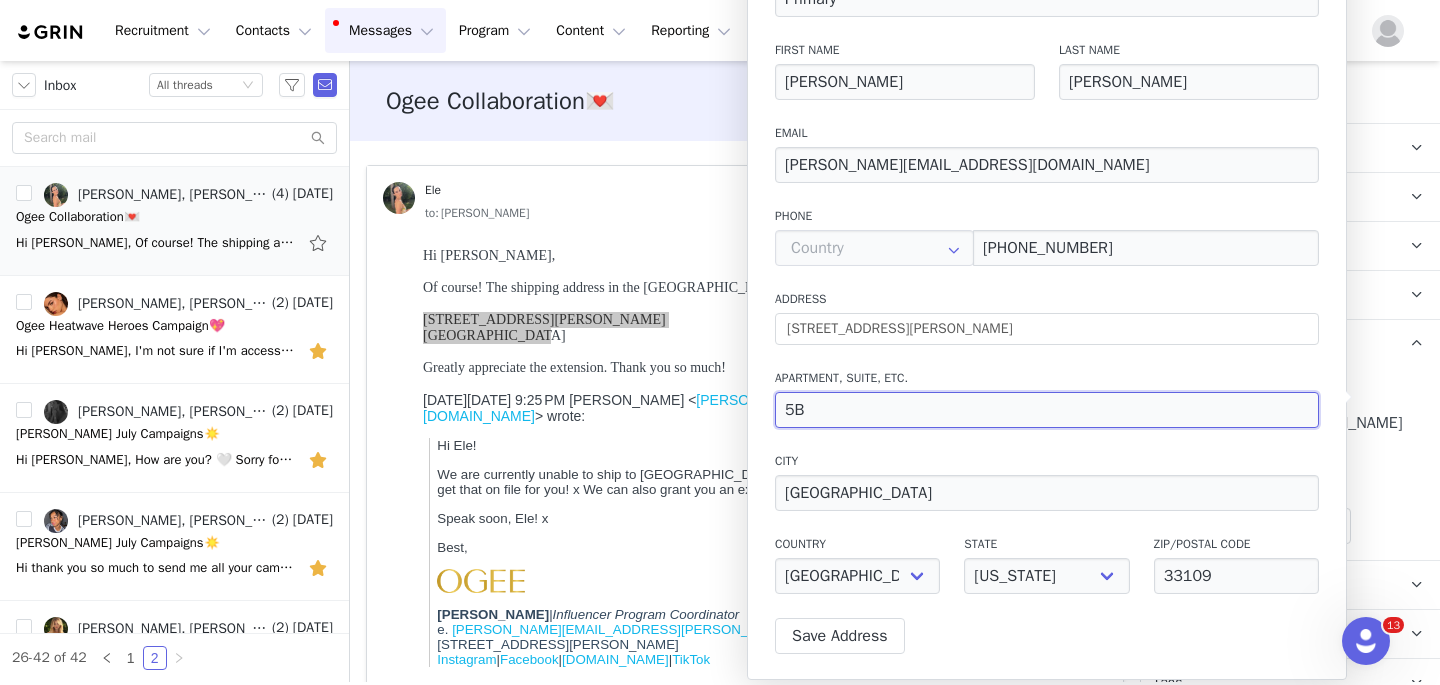 click on "5B" at bounding box center (1047, 410) 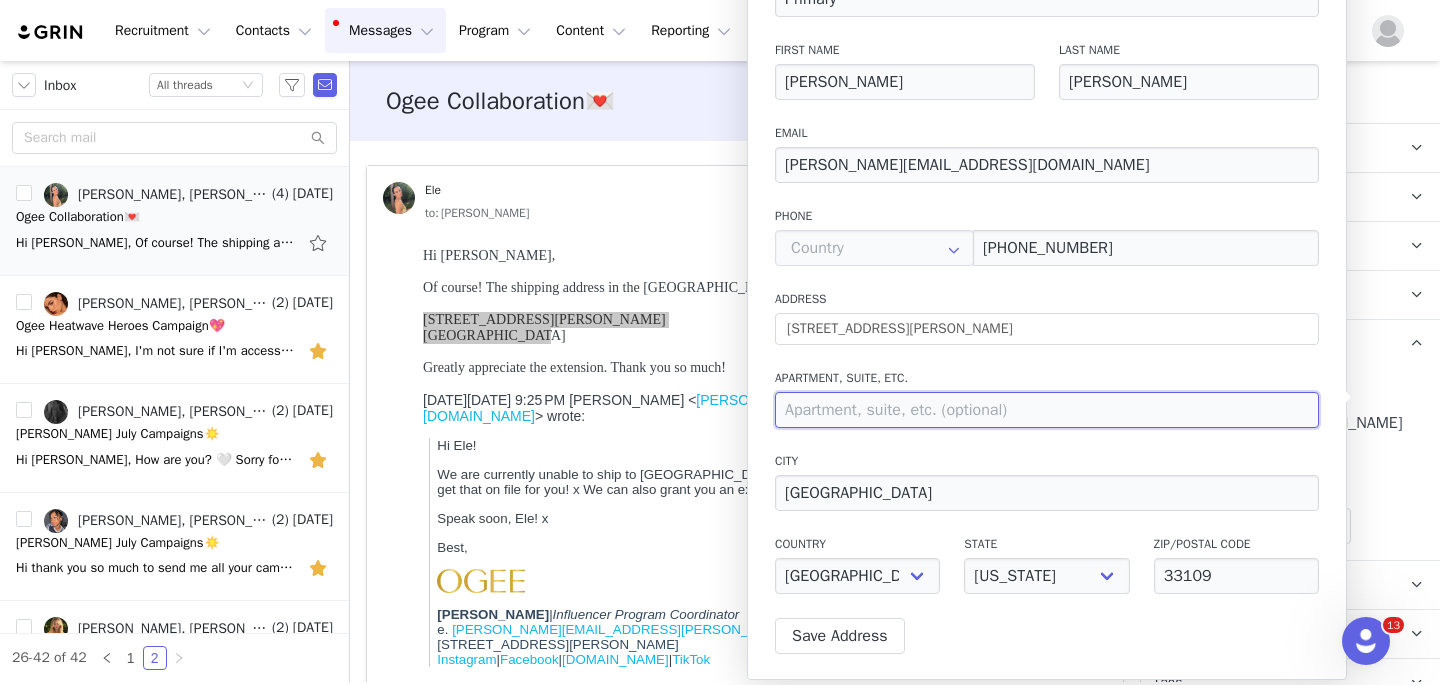 click at bounding box center (1047, 410) 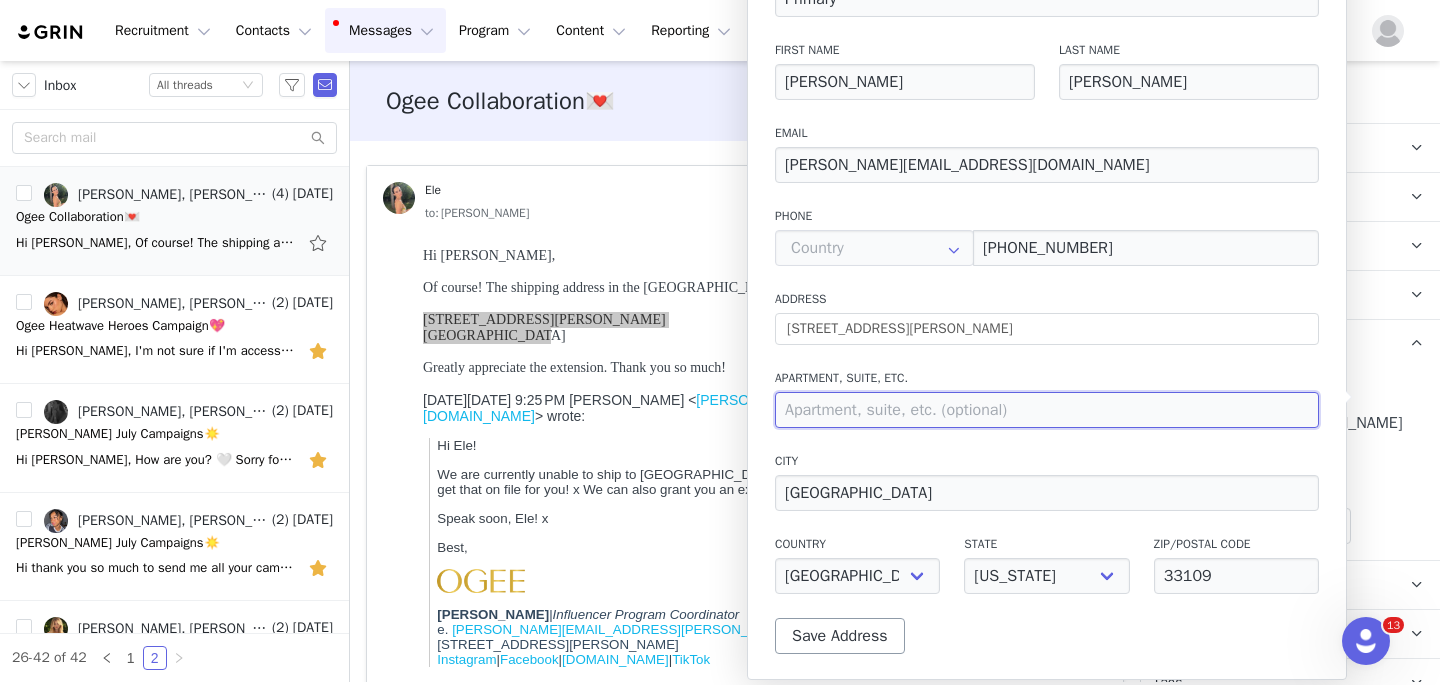 type 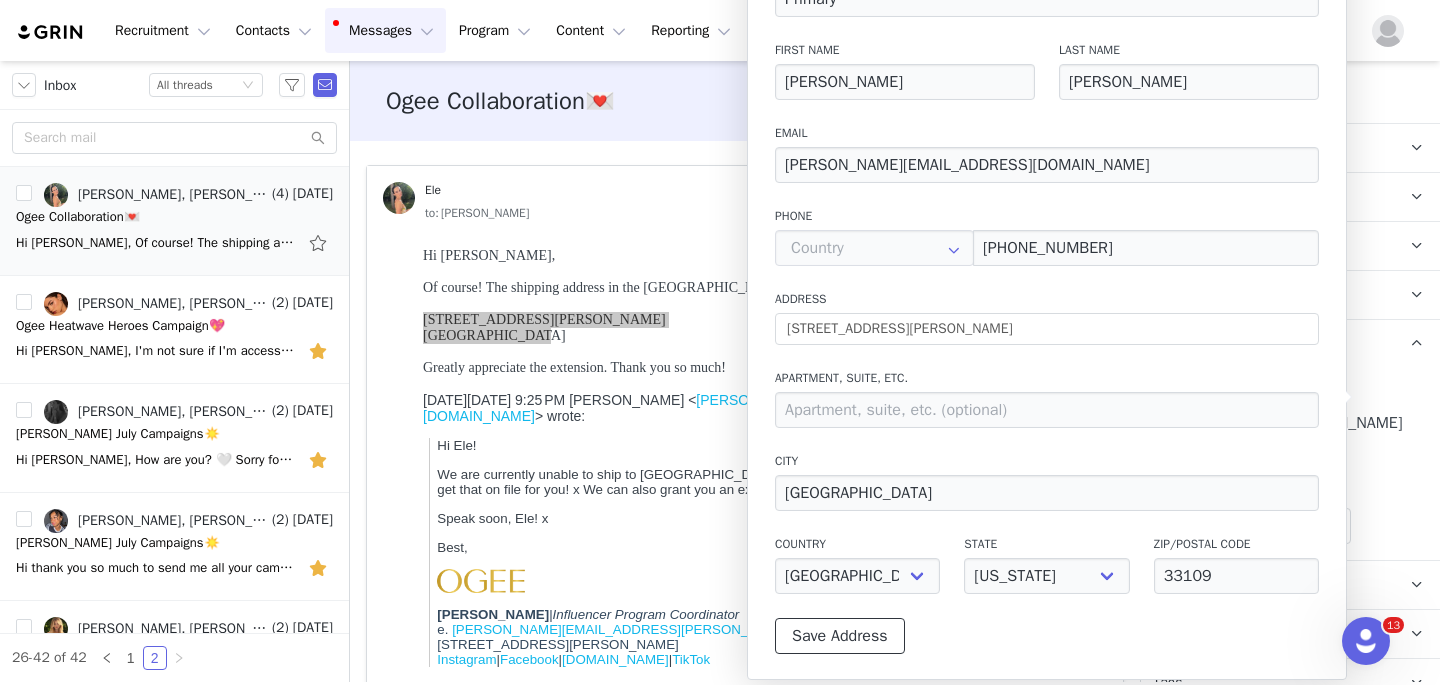click on "Save Address" at bounding box center (840, 636) 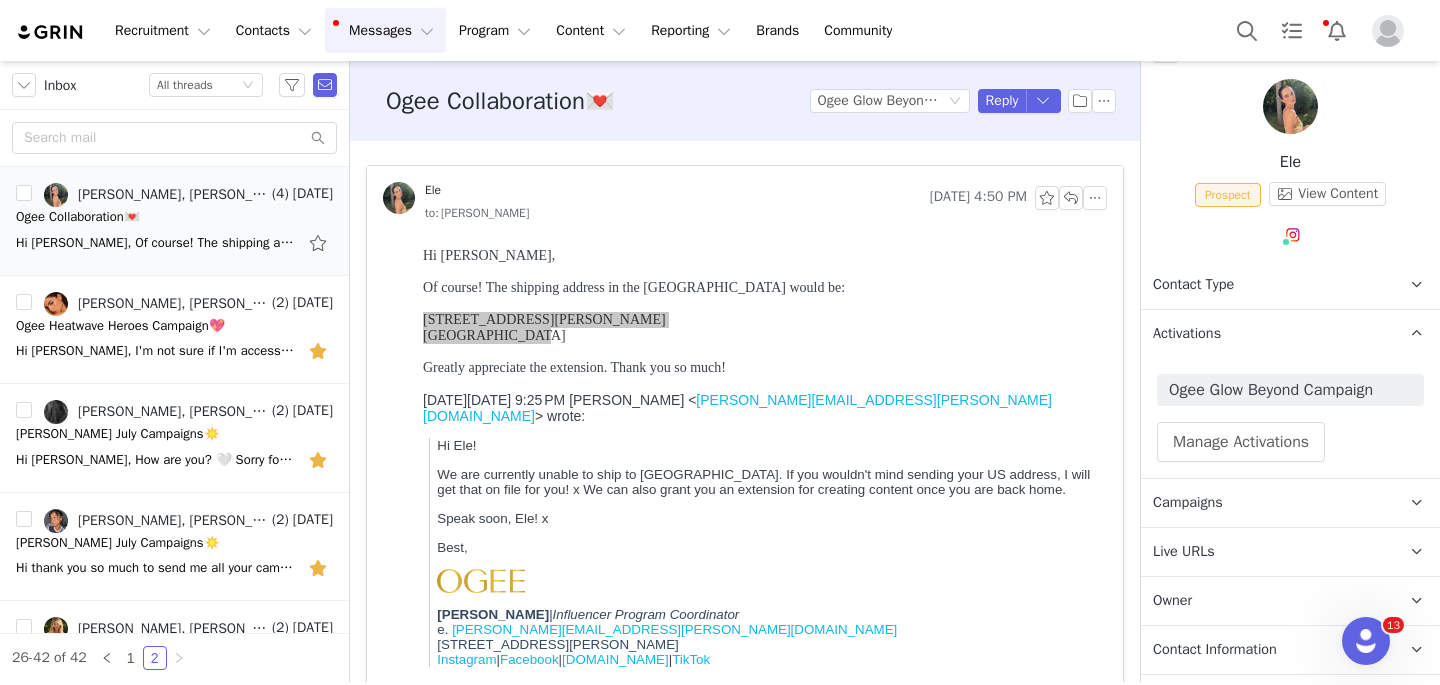 scroll, scrollTop: 0, scrollLeft: 0, axis: both 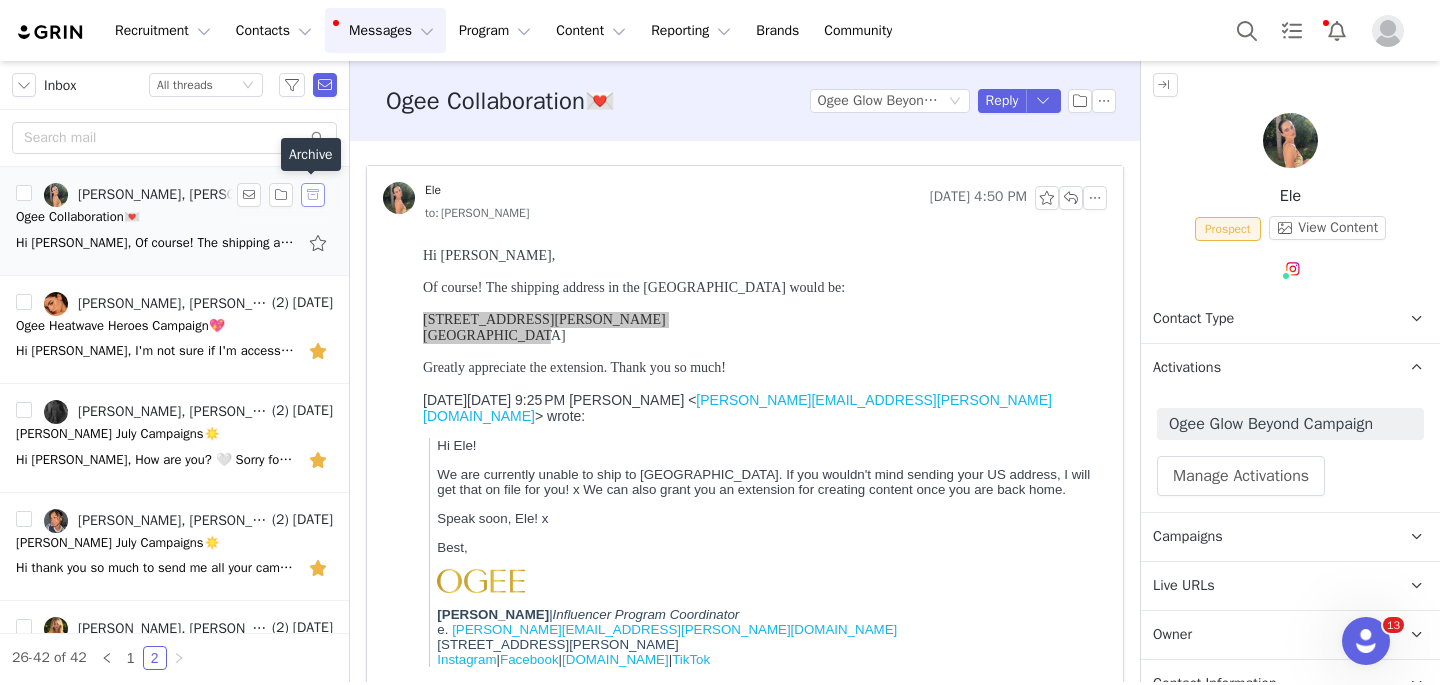 click at bounding box center (313, 195) 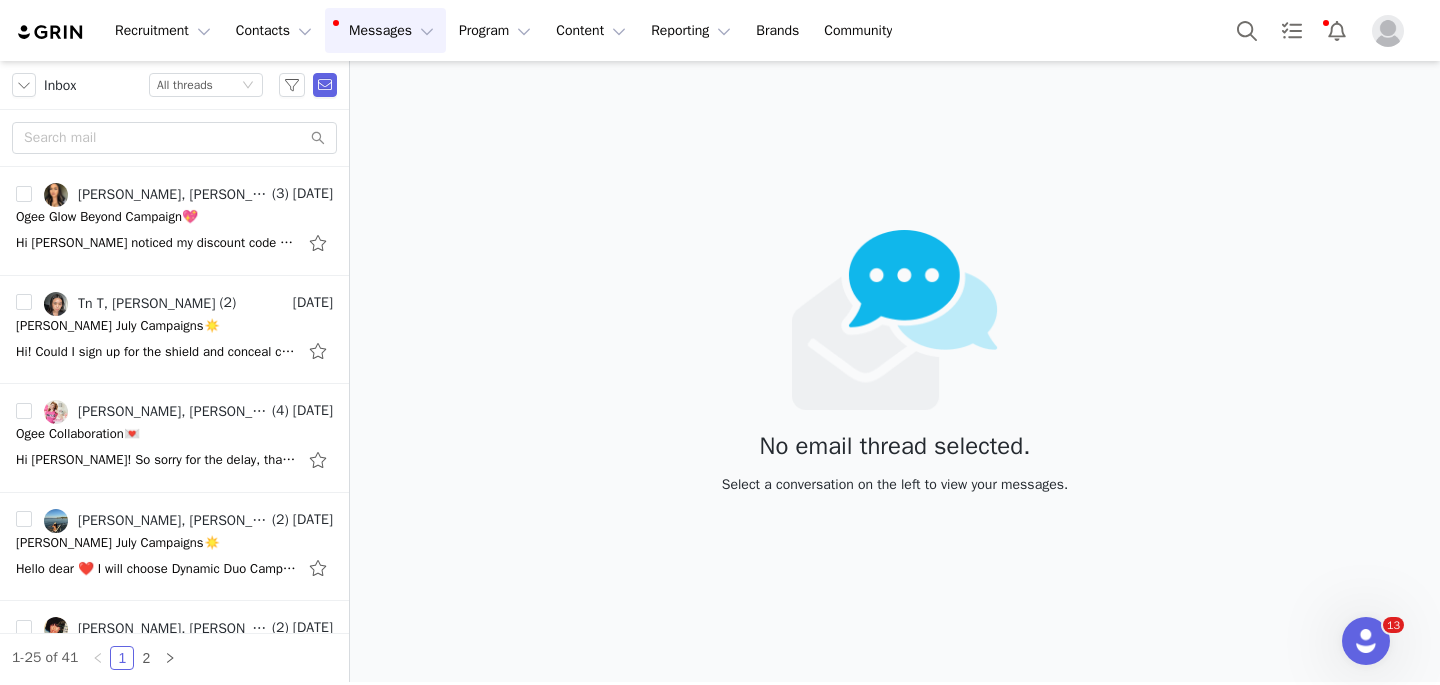 scroll, scrollTop: 2247, scrollLeft: 0, axis: vertical 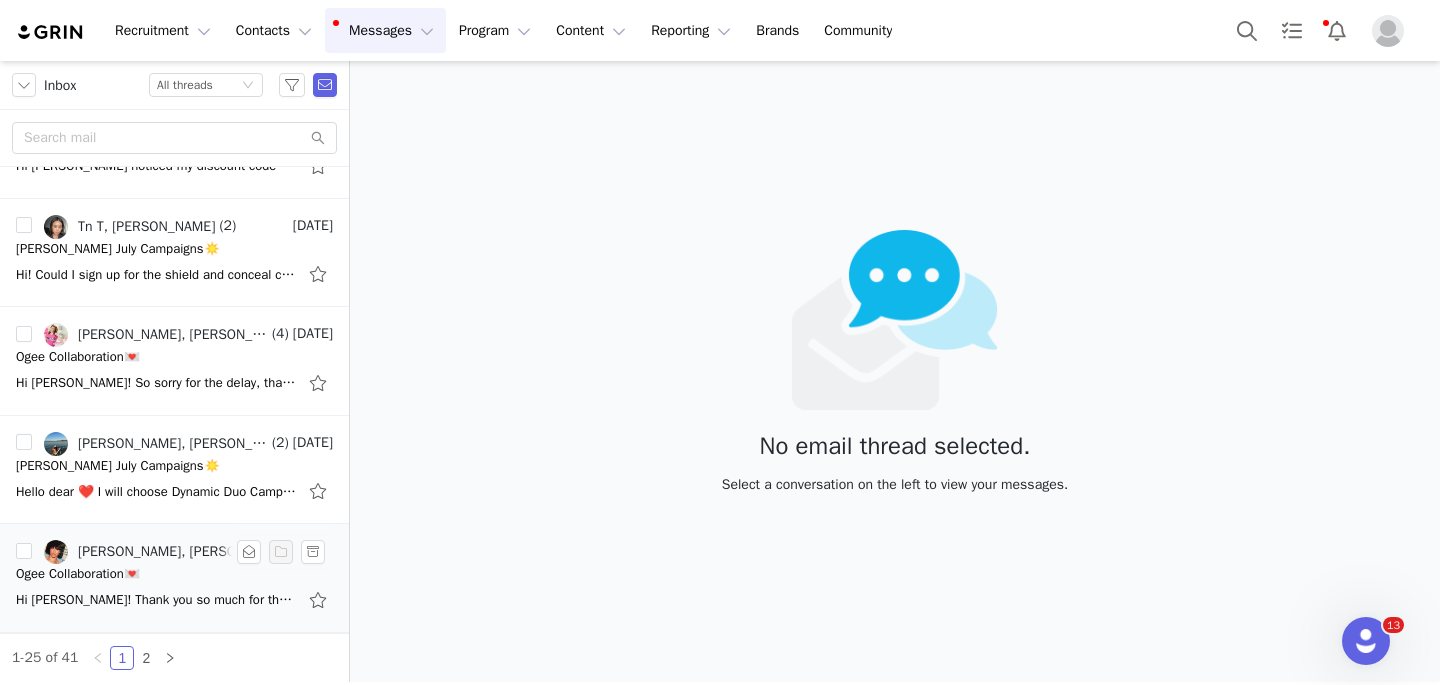 click on "Ogee Collaboration💌" at bounding box center (174, 574) 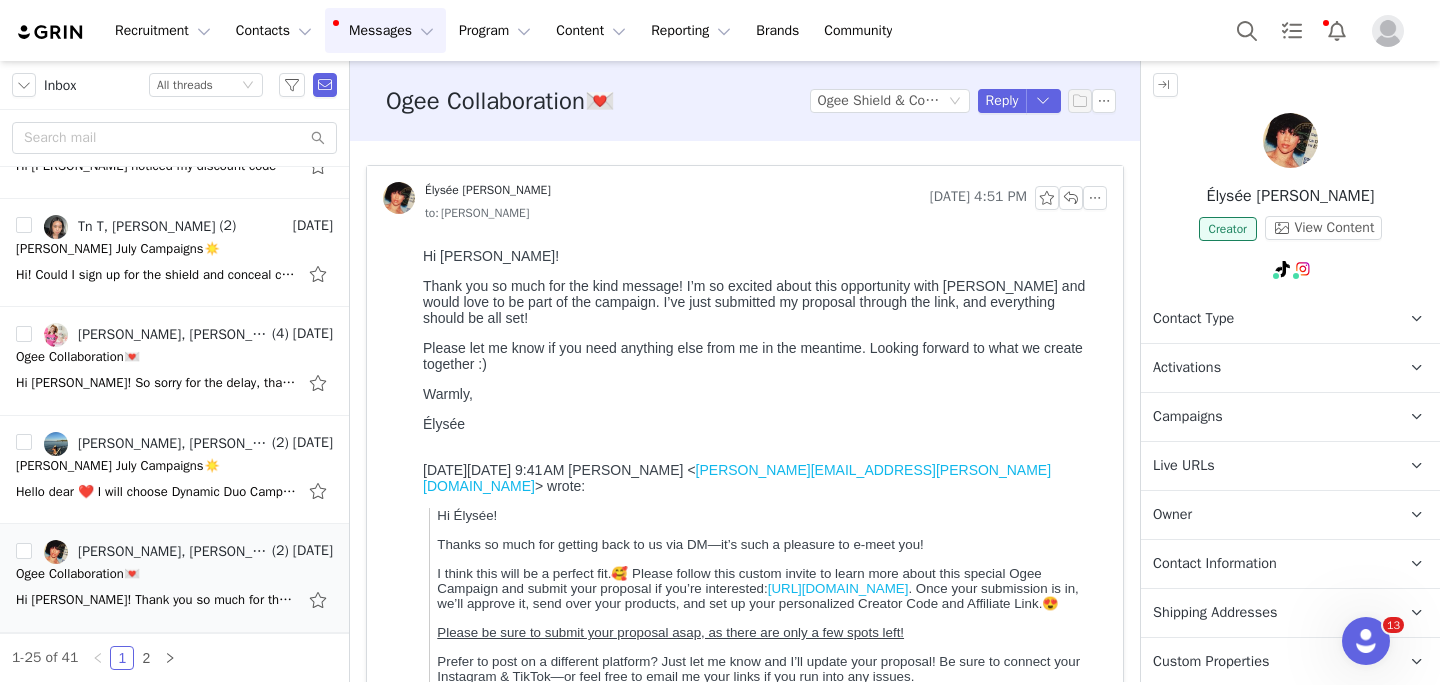 scroll, scrollTop: 0, scrollLeft: 0, axis: both 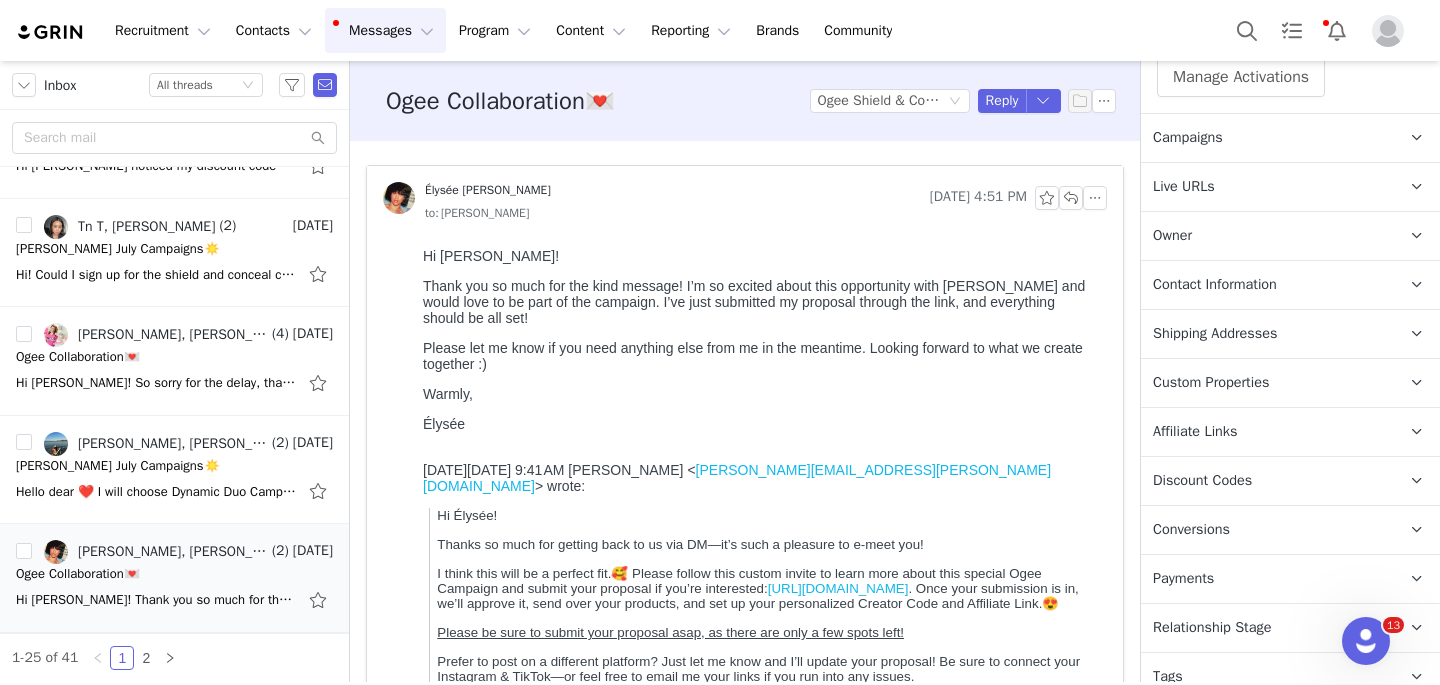 click on "Shipping Addresses" at bounding box center [1266, 334] 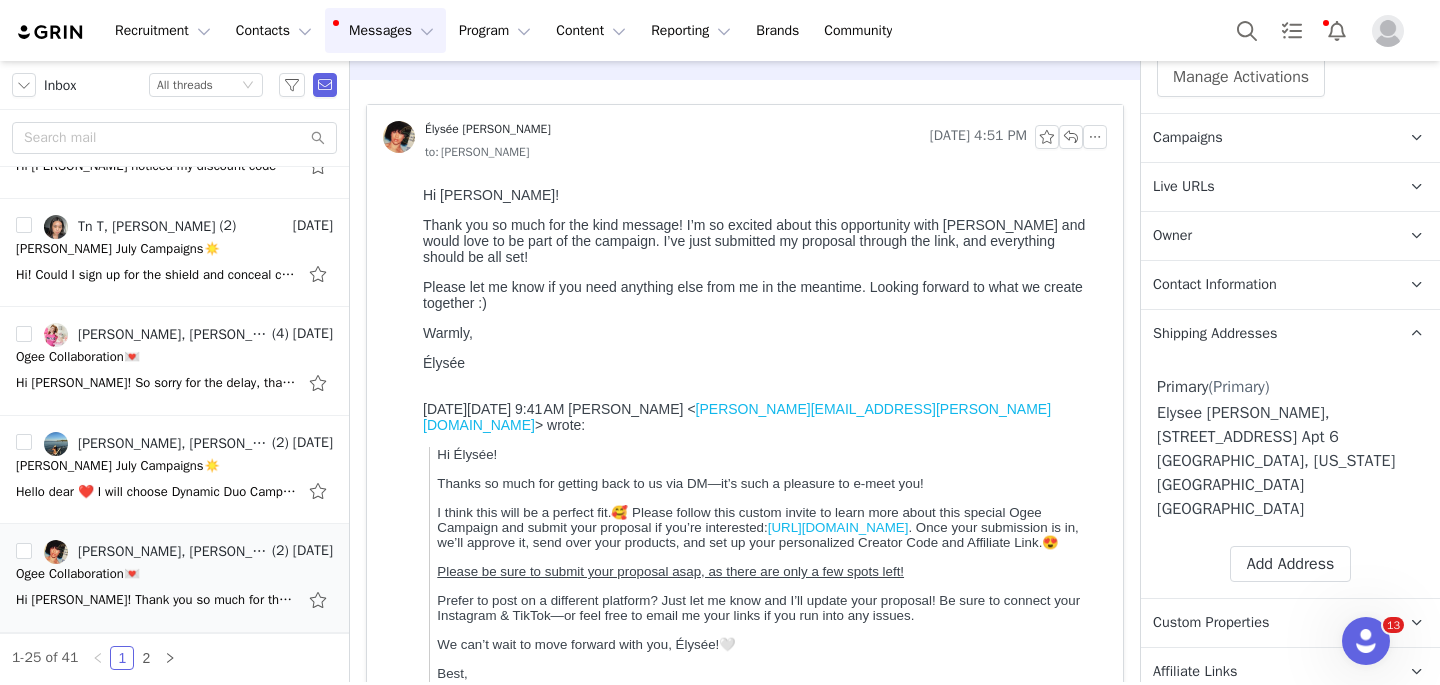 scroll, scrollTop: 0, scrollLeft: 0, axis: both 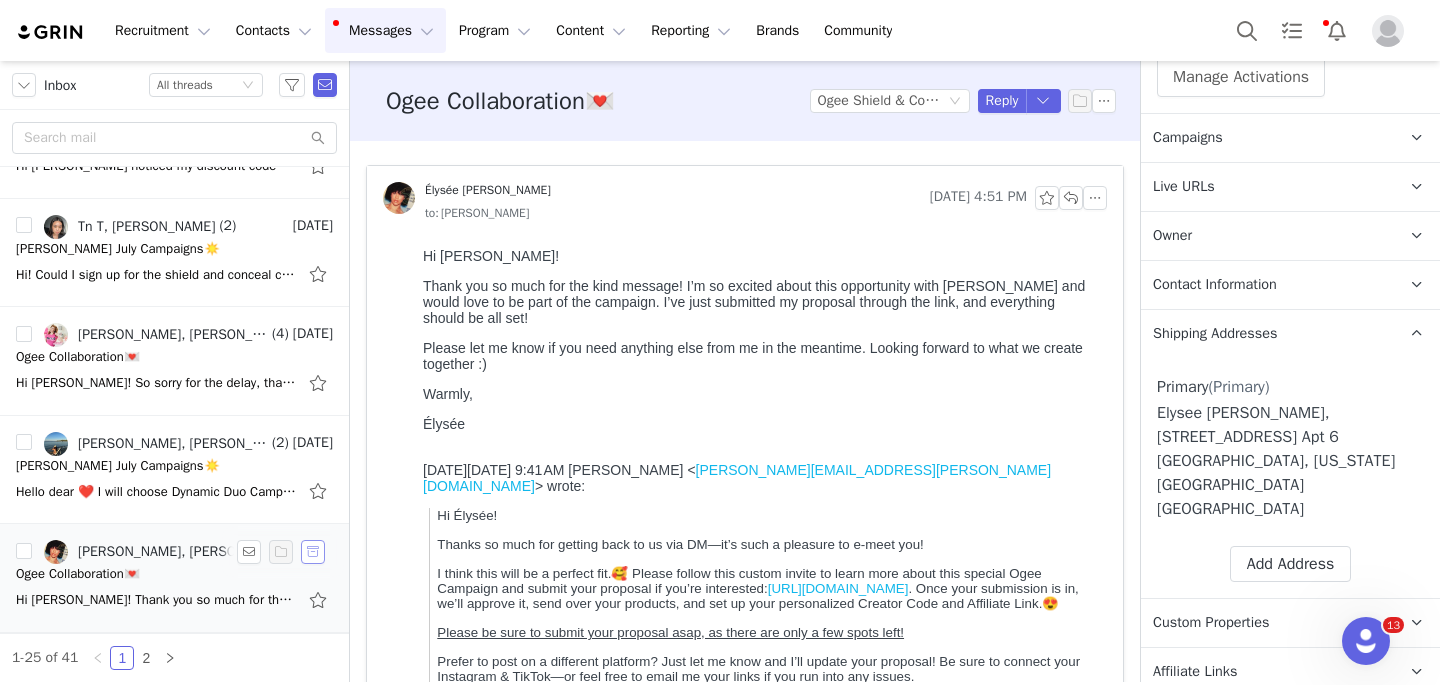 click at bounding box center [313, 552] 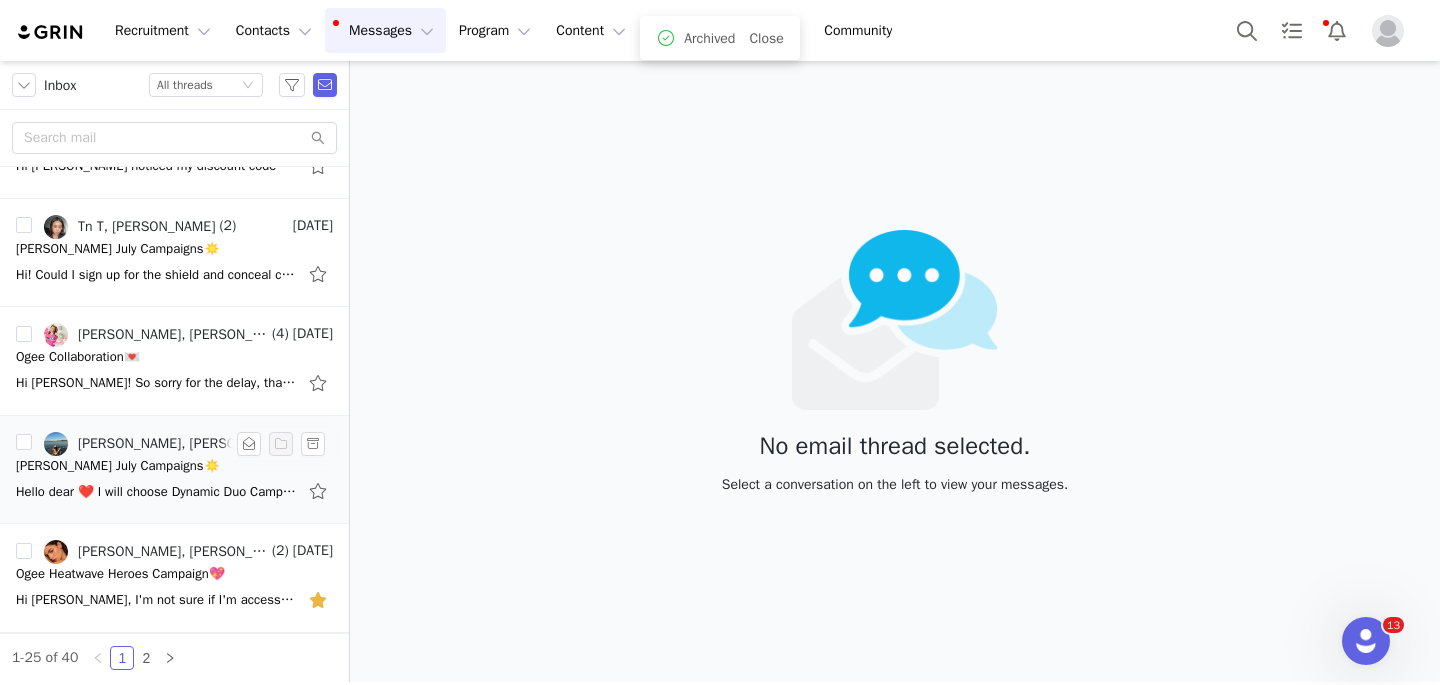 click on "[PERSON_NAME] July Campaigns☀️" at bounding box center [118, 466] 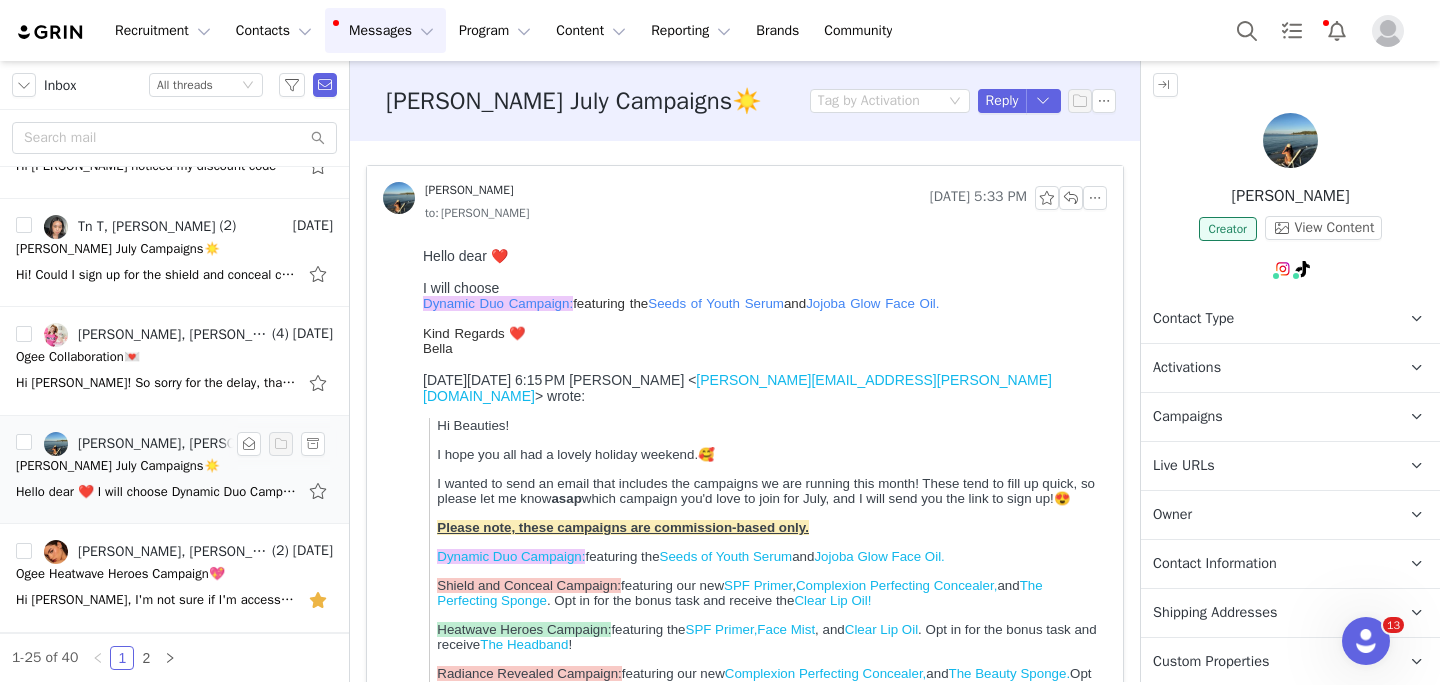 scroll, scrollTop: 0, scrollLeft: 0, axis: both 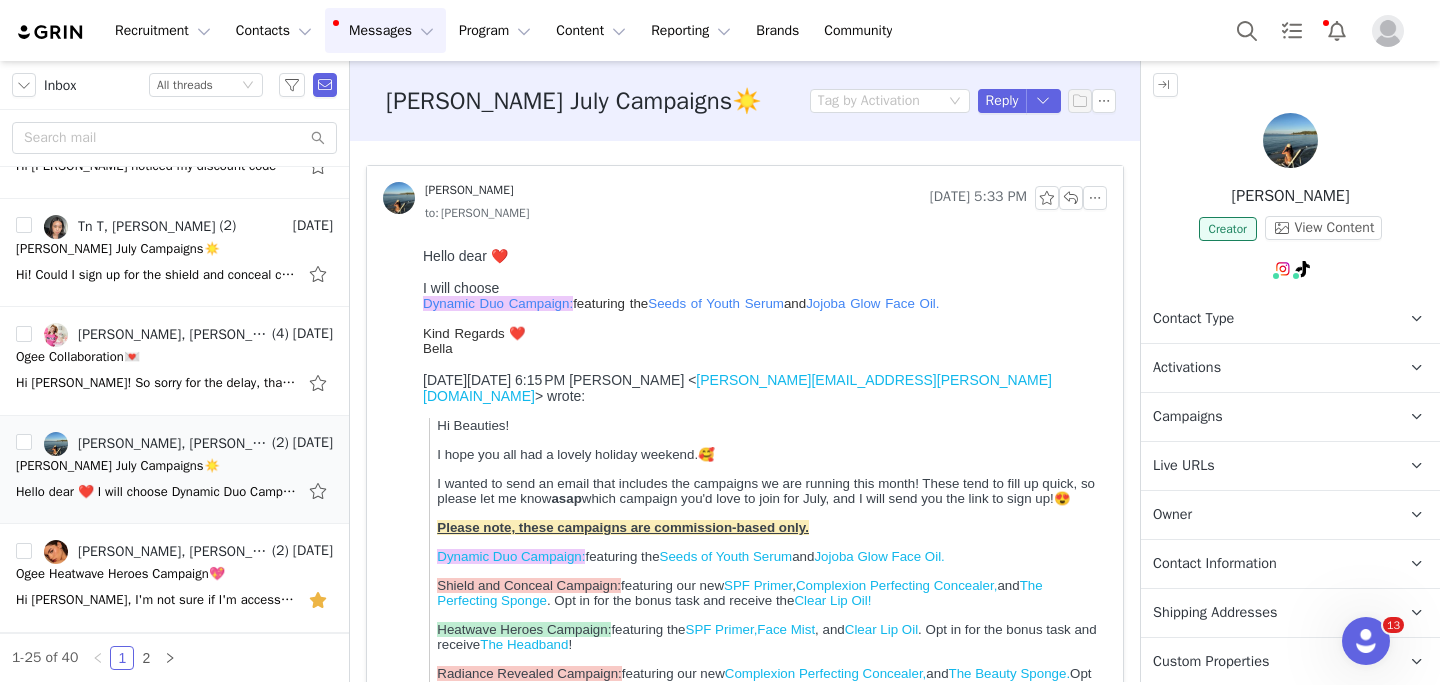 click on "Activations" at bounding box center [1266, 368] 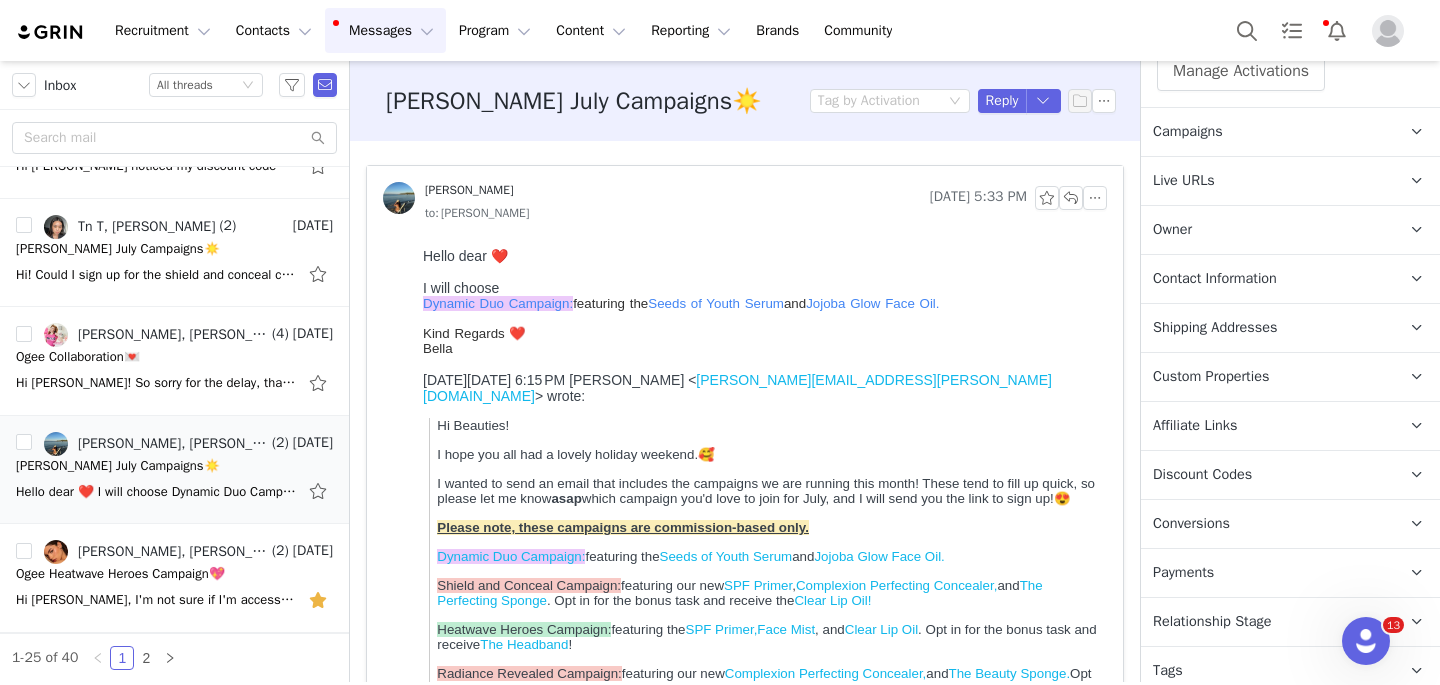 scroll, scrollTop: 512, scrollLeft: 0, axis: vertical 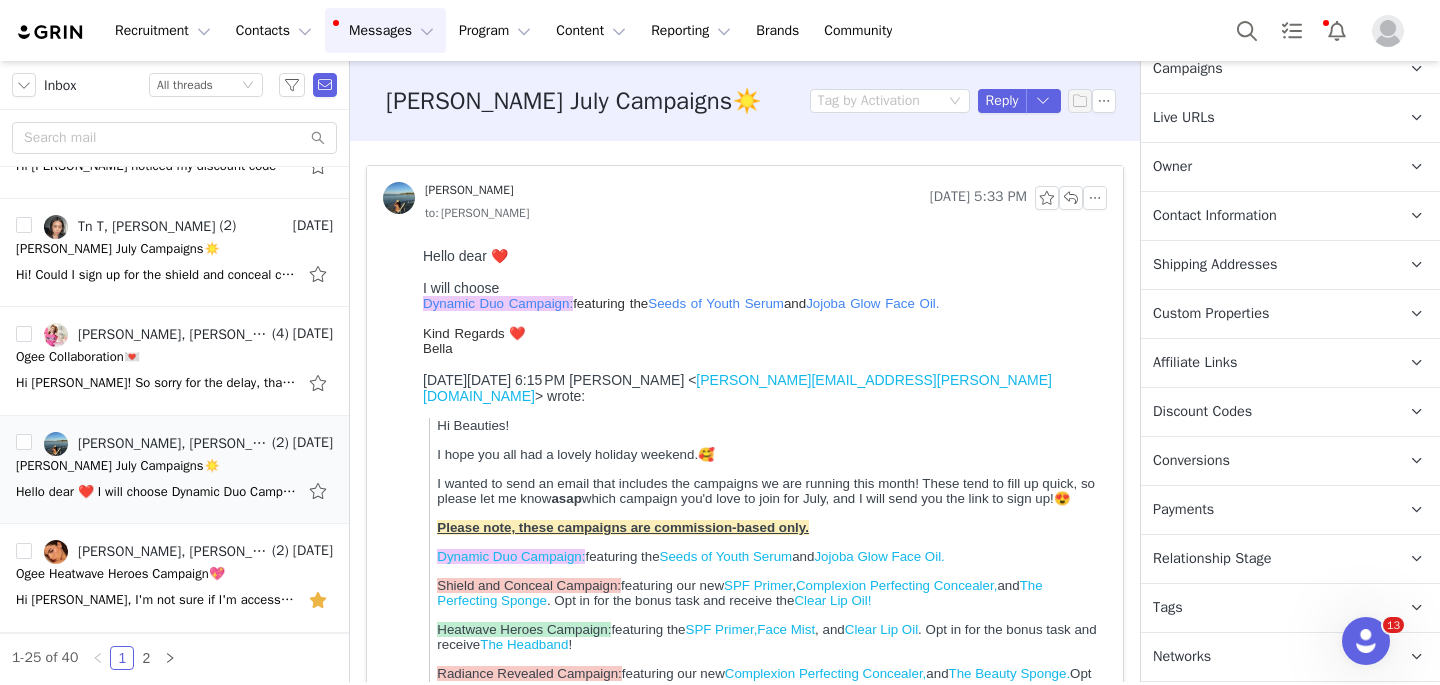 click on "Relationship Stage" at bounding box center [1212, 559] 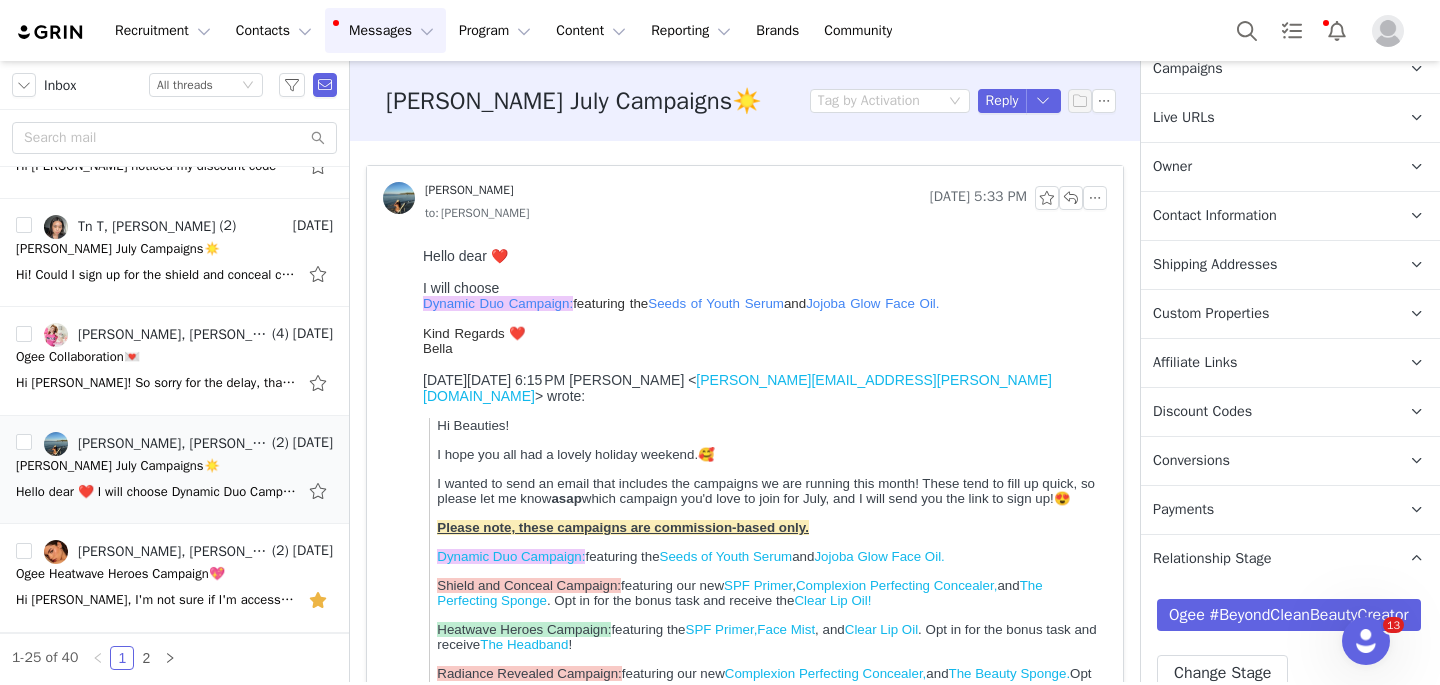 scroll, scrollTop: 0, scrollLeft: 0, axis: both 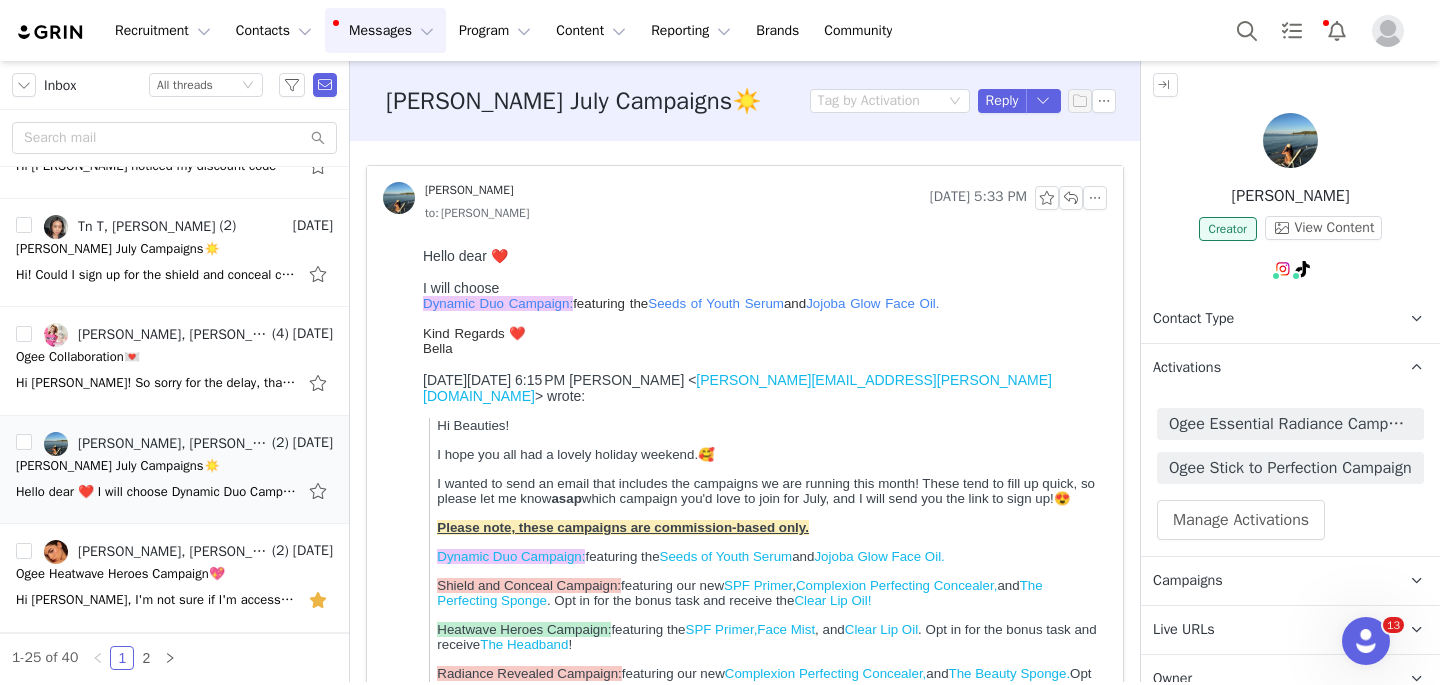 click at bounding box center (1290, 140) 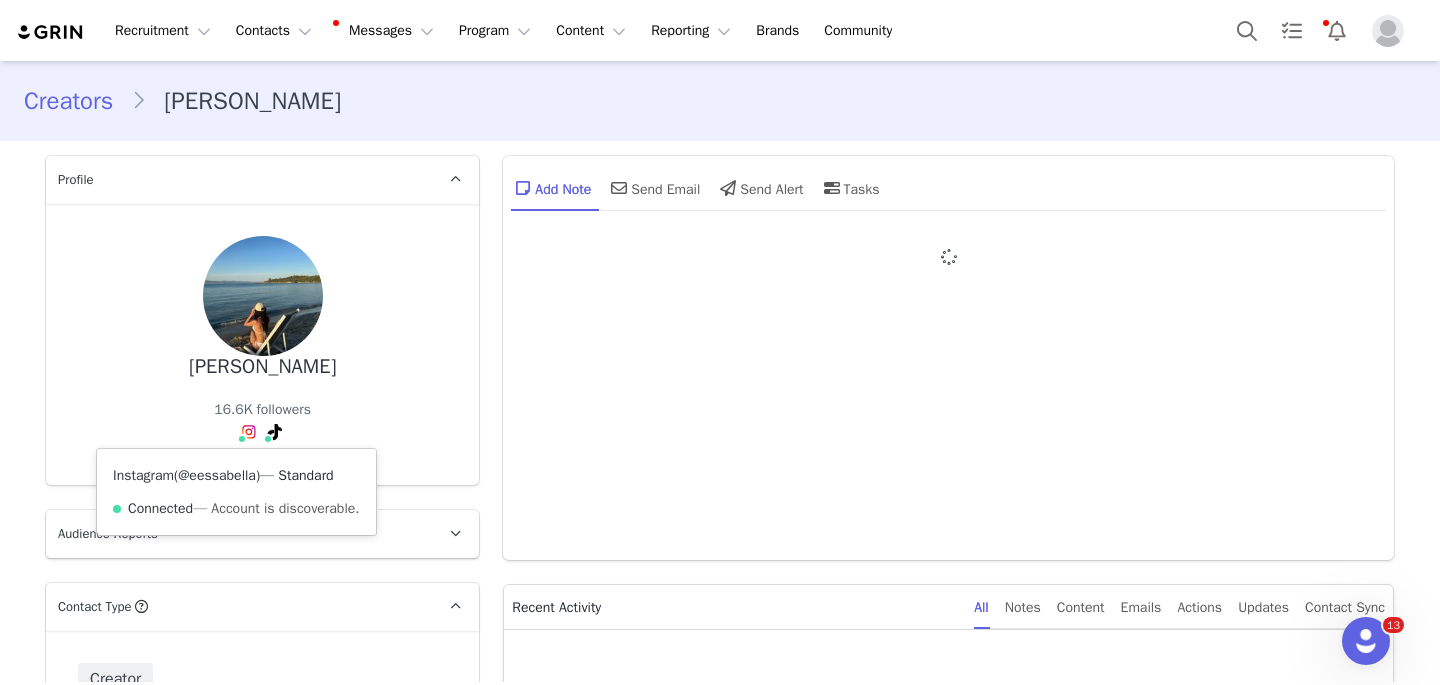 click on "@eessabella" at bounding box center (217, 475) 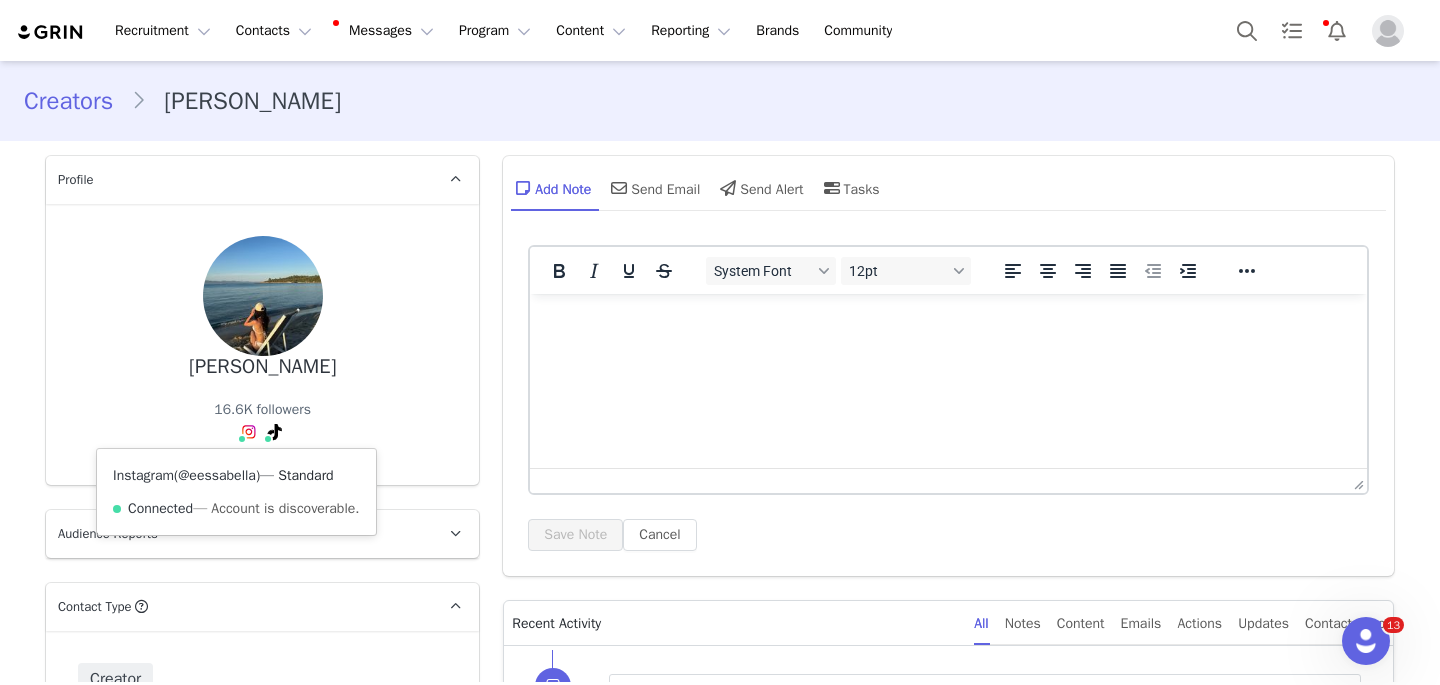 scroll, scrollTop: 0, scrollLeft: 0, axis: both 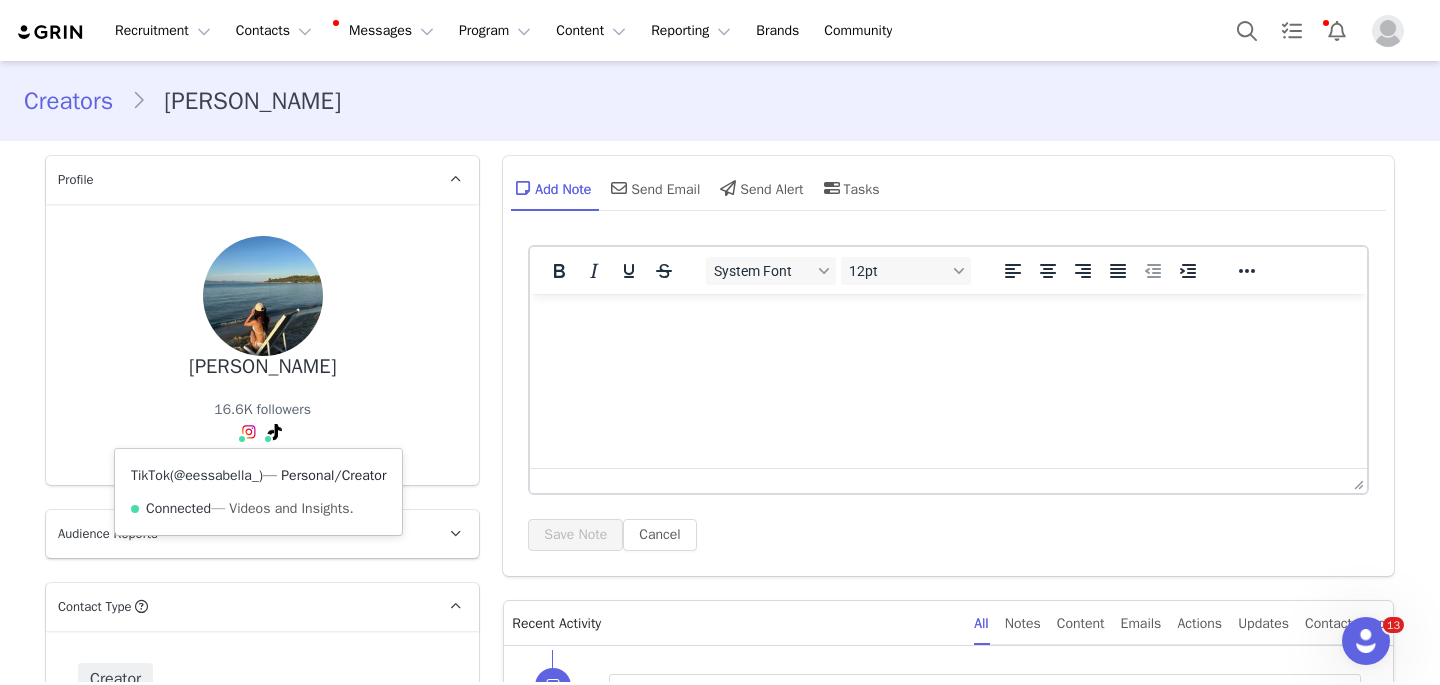 click on "@eessabella_" at bounding box center [216, 475] 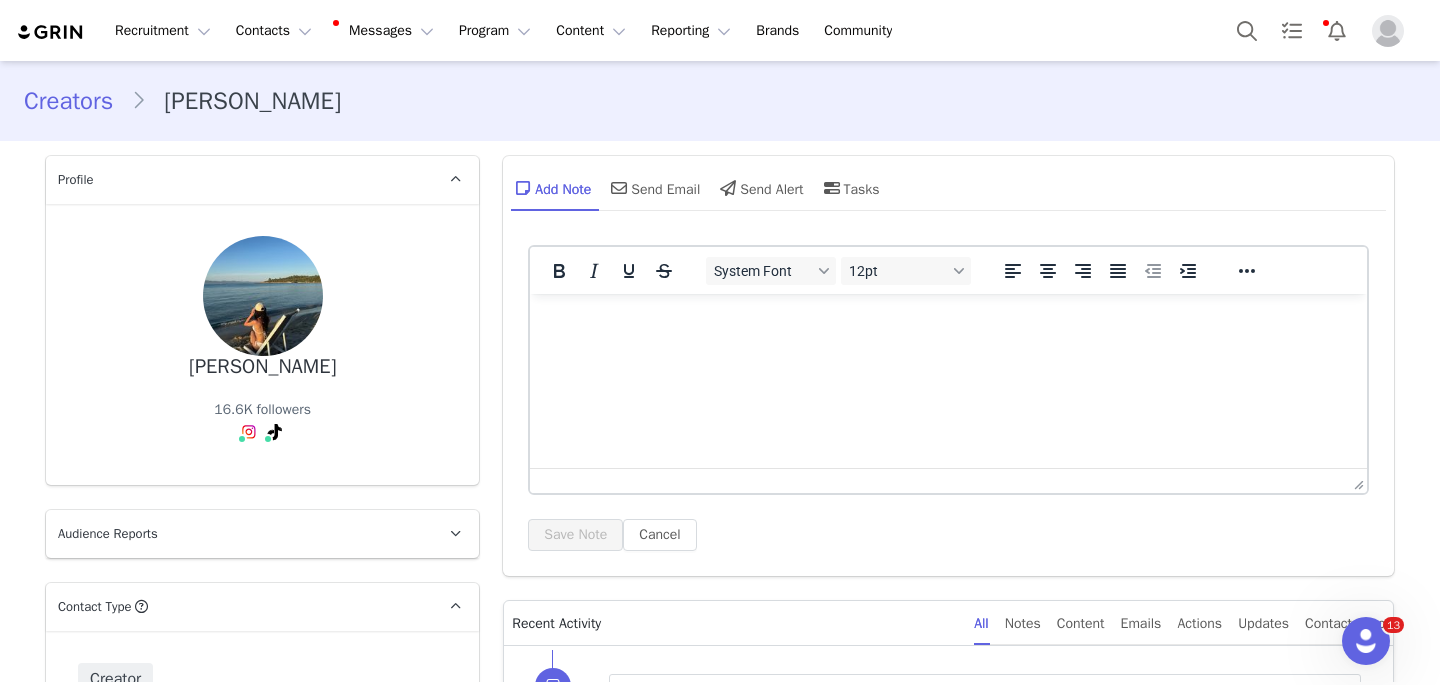 drag, startPoint x: 197, startPoint y: 365, endPoint x: 330, endPoint y: 368, distance: 133.03383 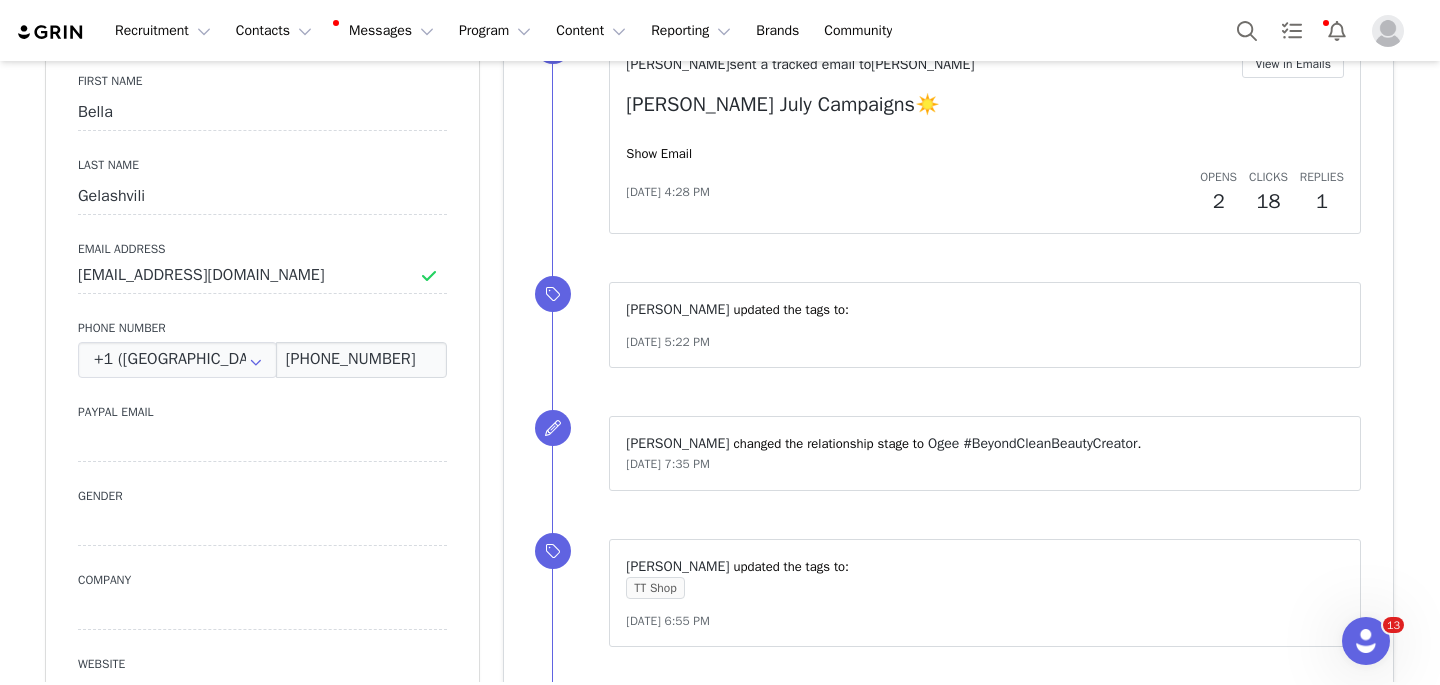 scroll, scrollTop: 729, scrollLeft: 0, axis: vertical 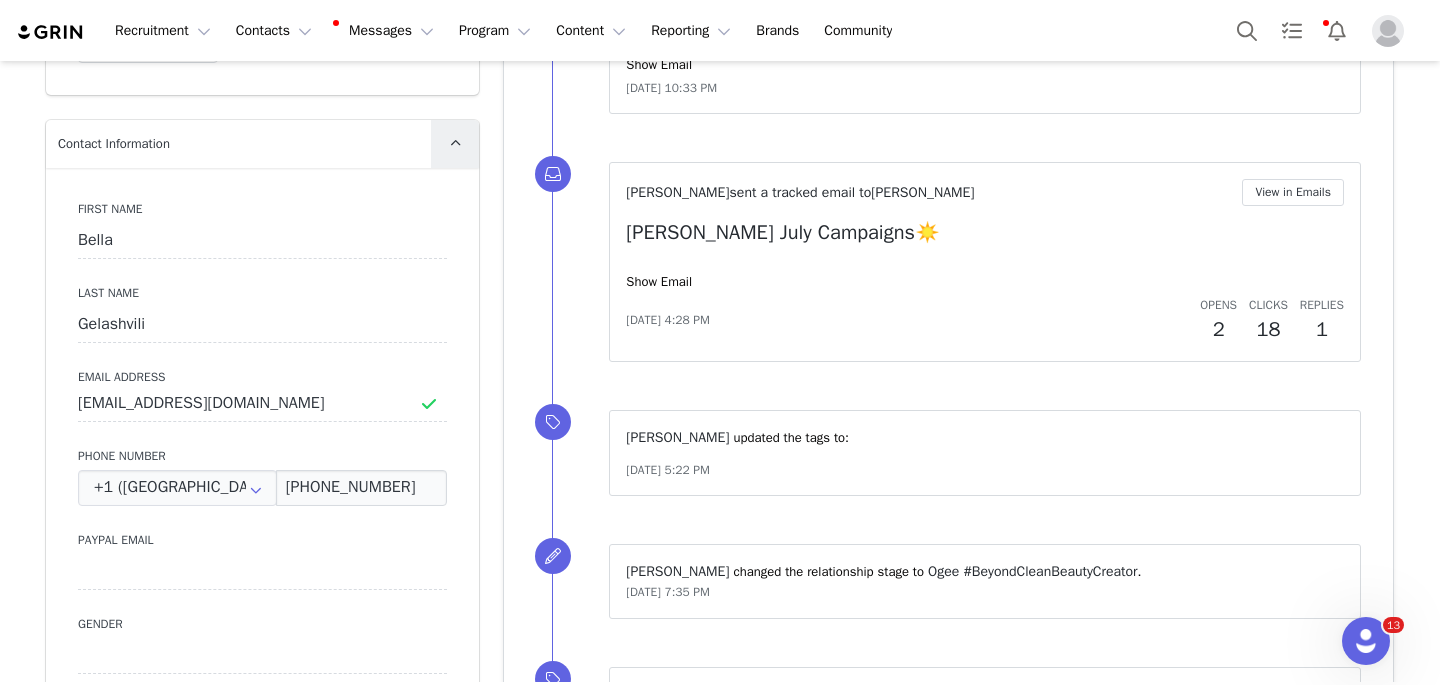 click at bounding box center (455, 143) 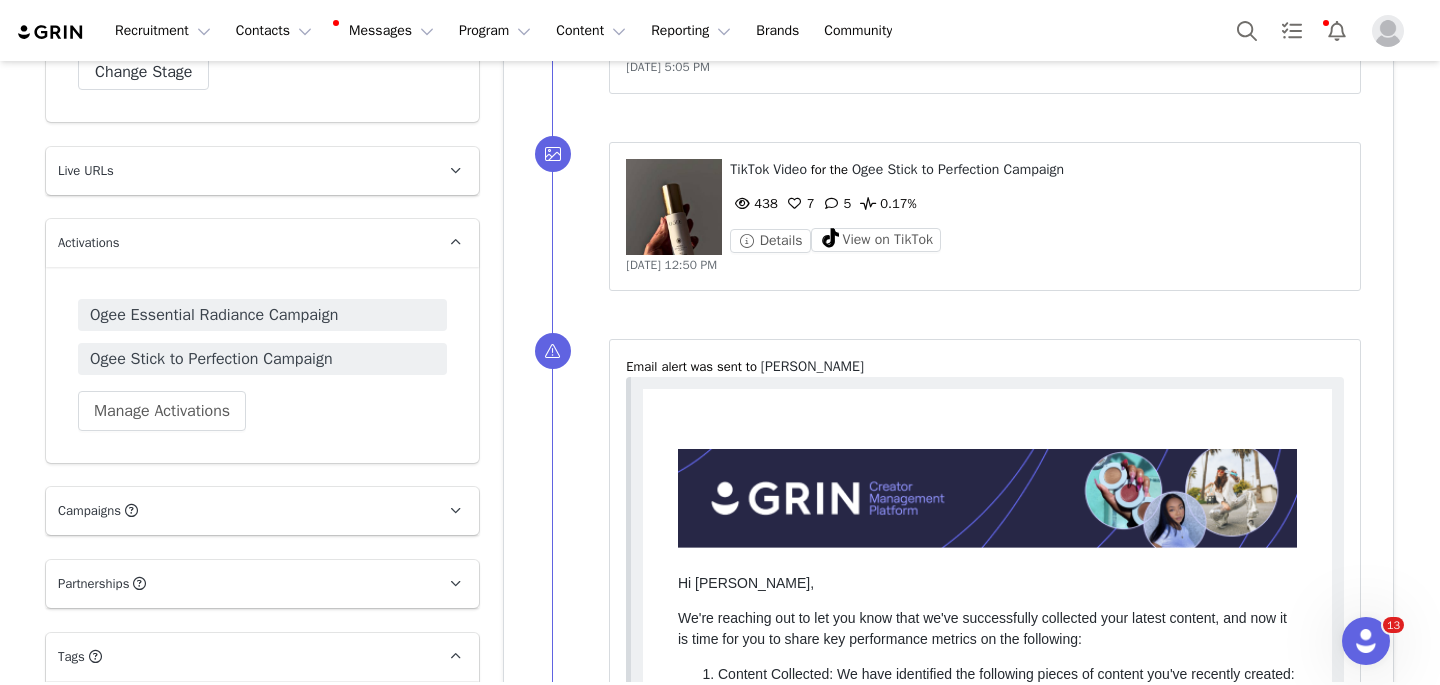 scroll, scrollTop: 2002, scrollLeft: 0, axis: vertical 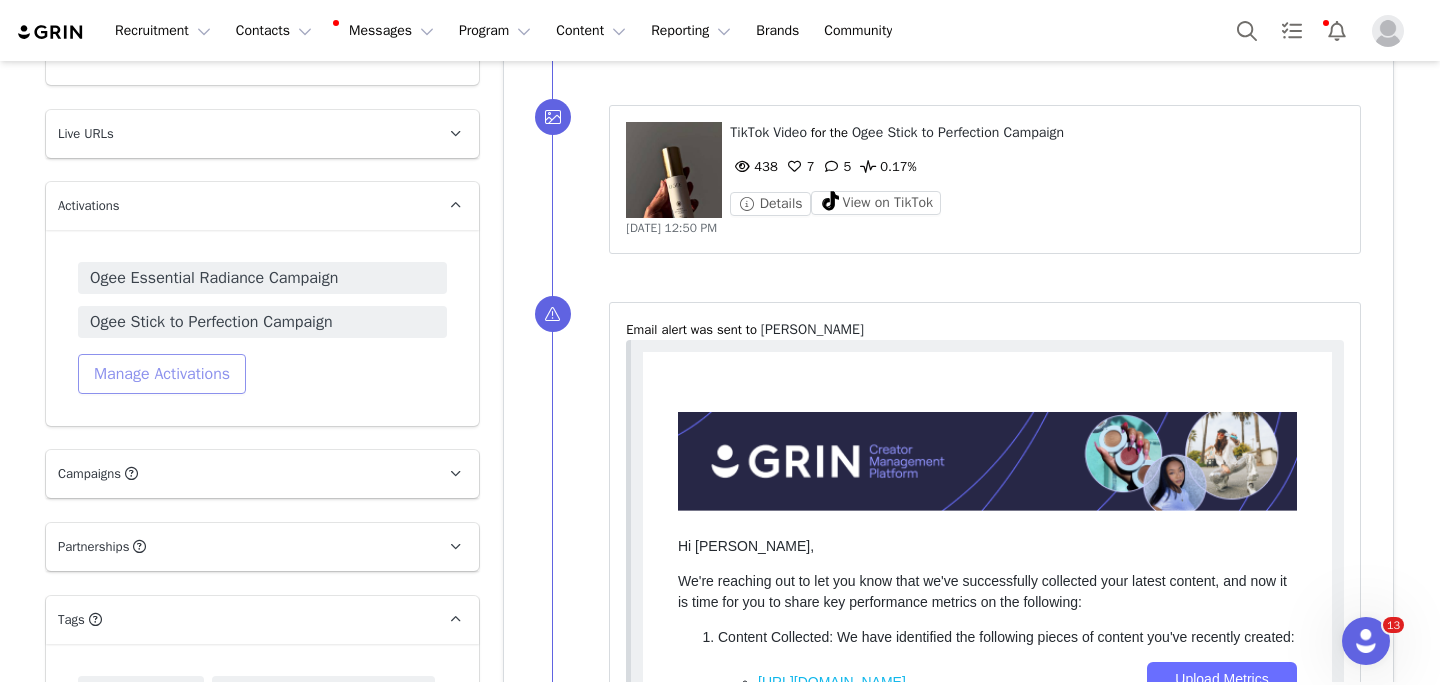 click on "Manage Activations" at bounding box center [162, 374] 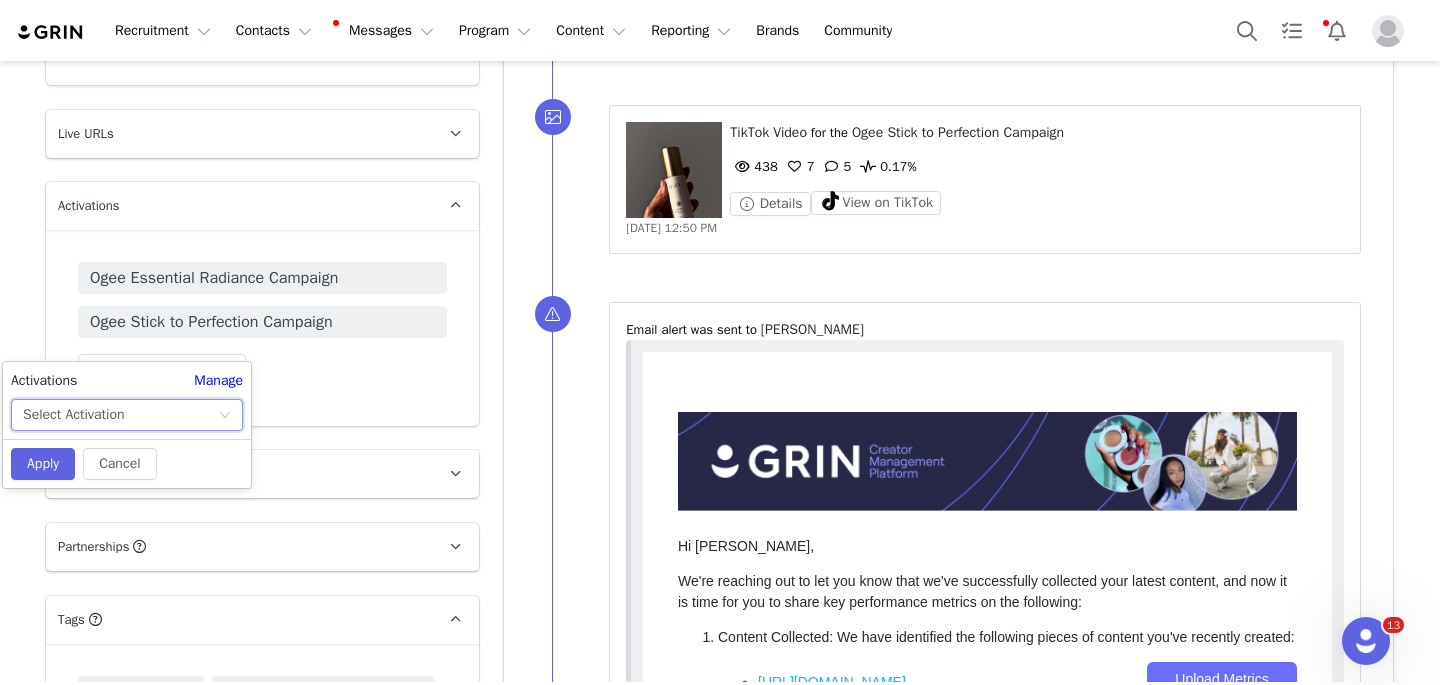 click on "Select Activation" at bounding box center [120, 415] 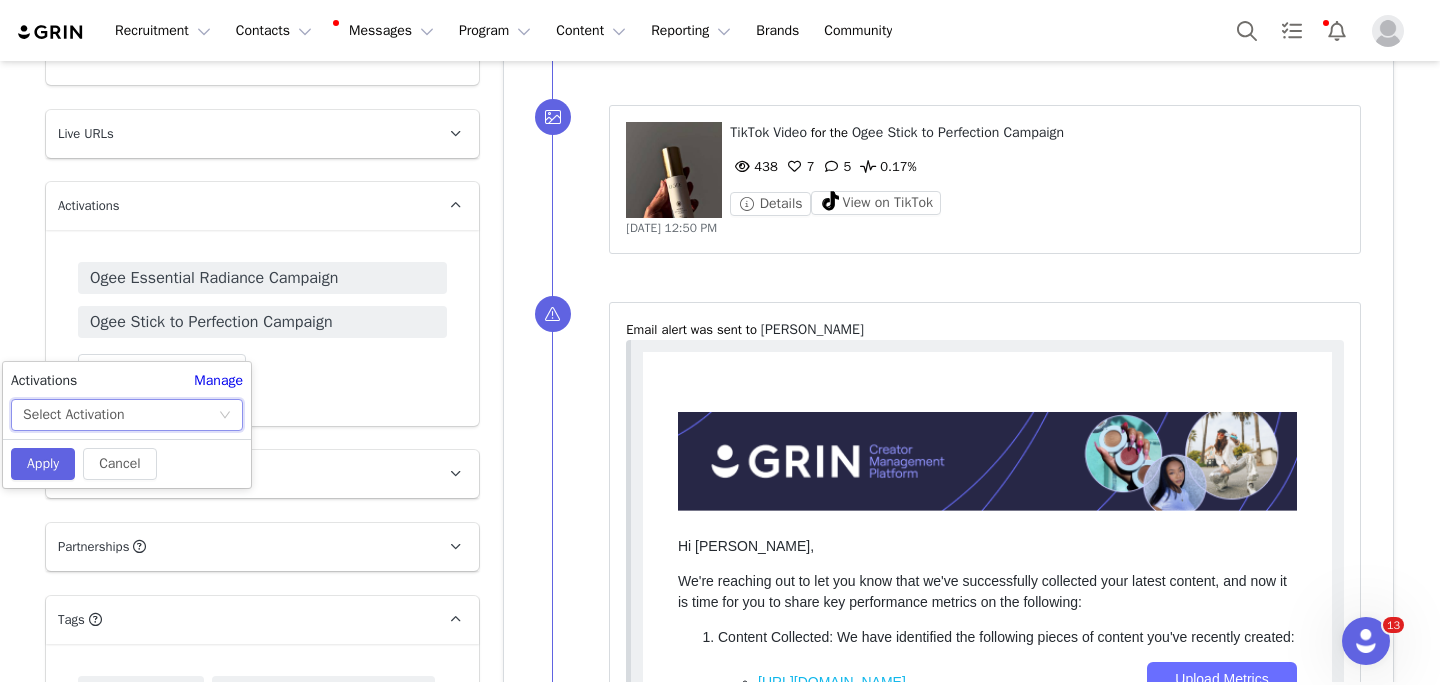 click on "Select Activation" at bounding box center (120, 415) 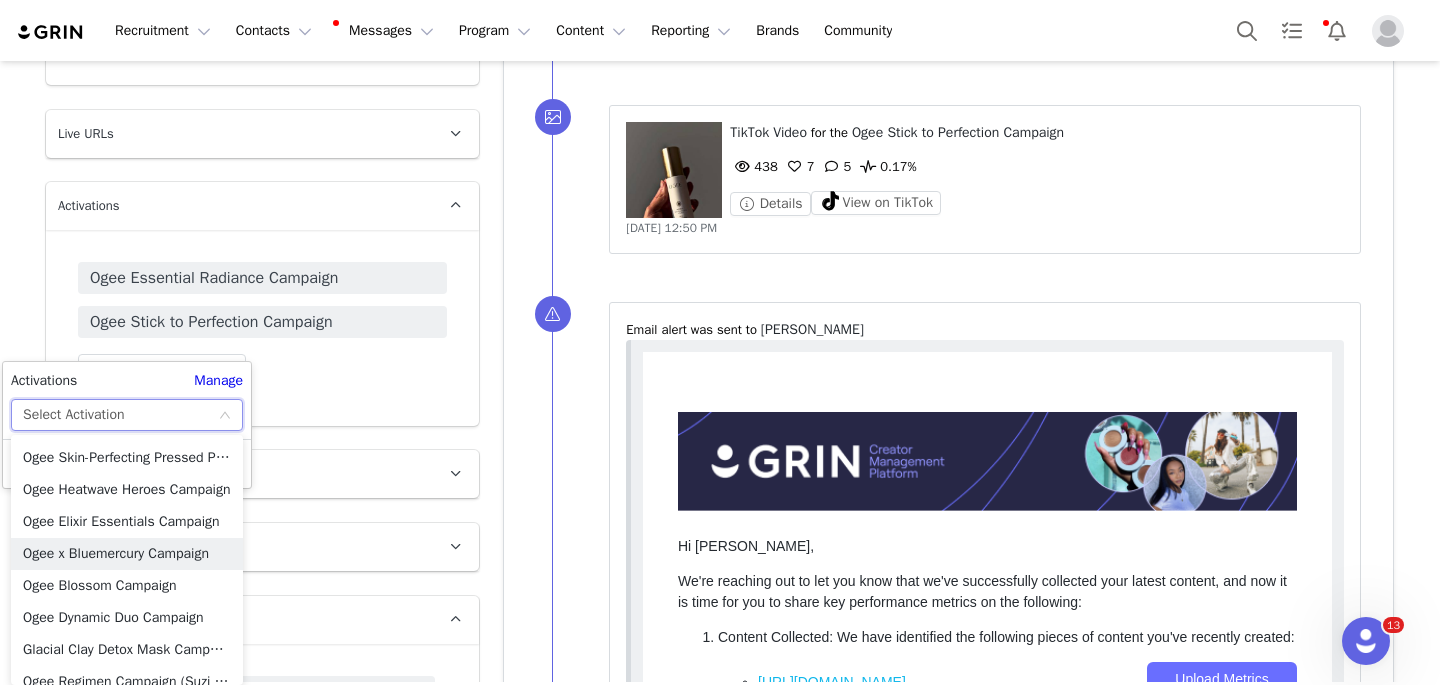 scroll, scrollTop: 1290, scrollLeft: 0, axis: vertical 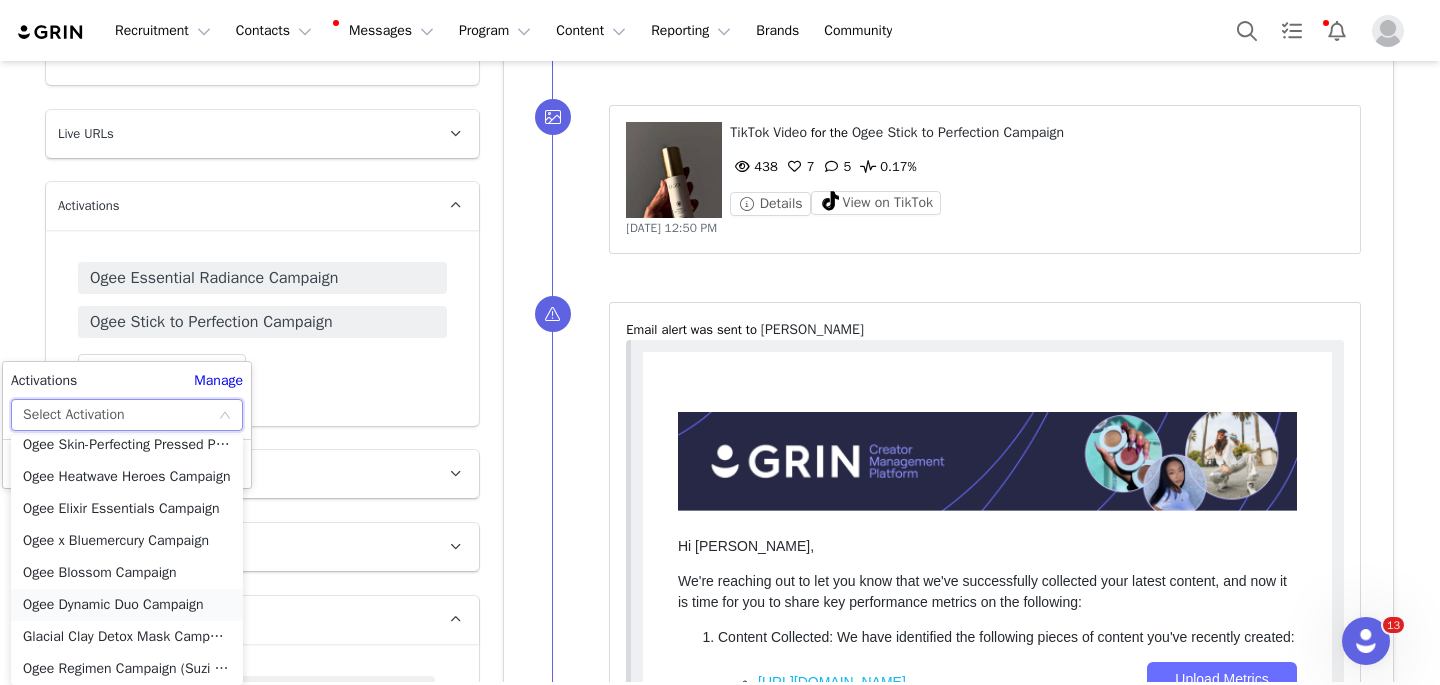 click on "Ogee Dynamic Duo Campaign" at bounding box center (127, 605) 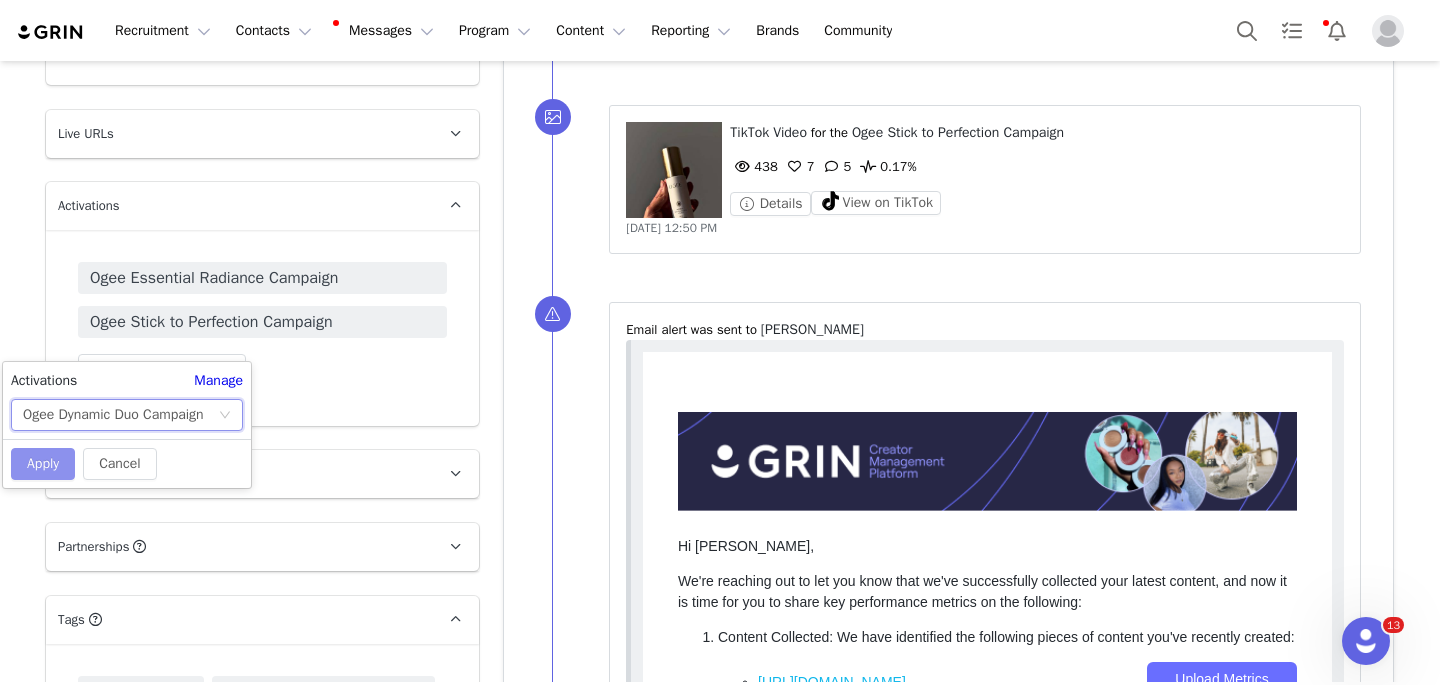 click on "Apply" at bounding box center (43, 464) 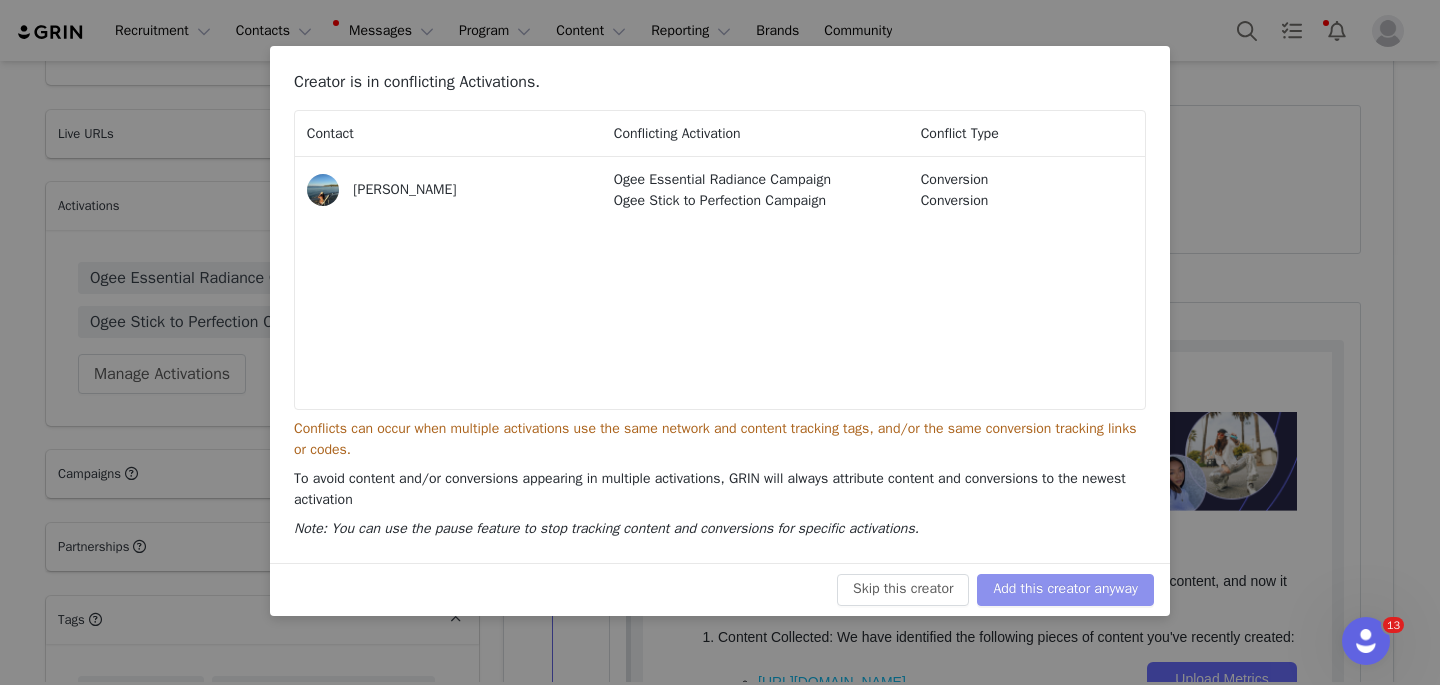click on "Add this creator anyway" at bounding box center [1065, 590] 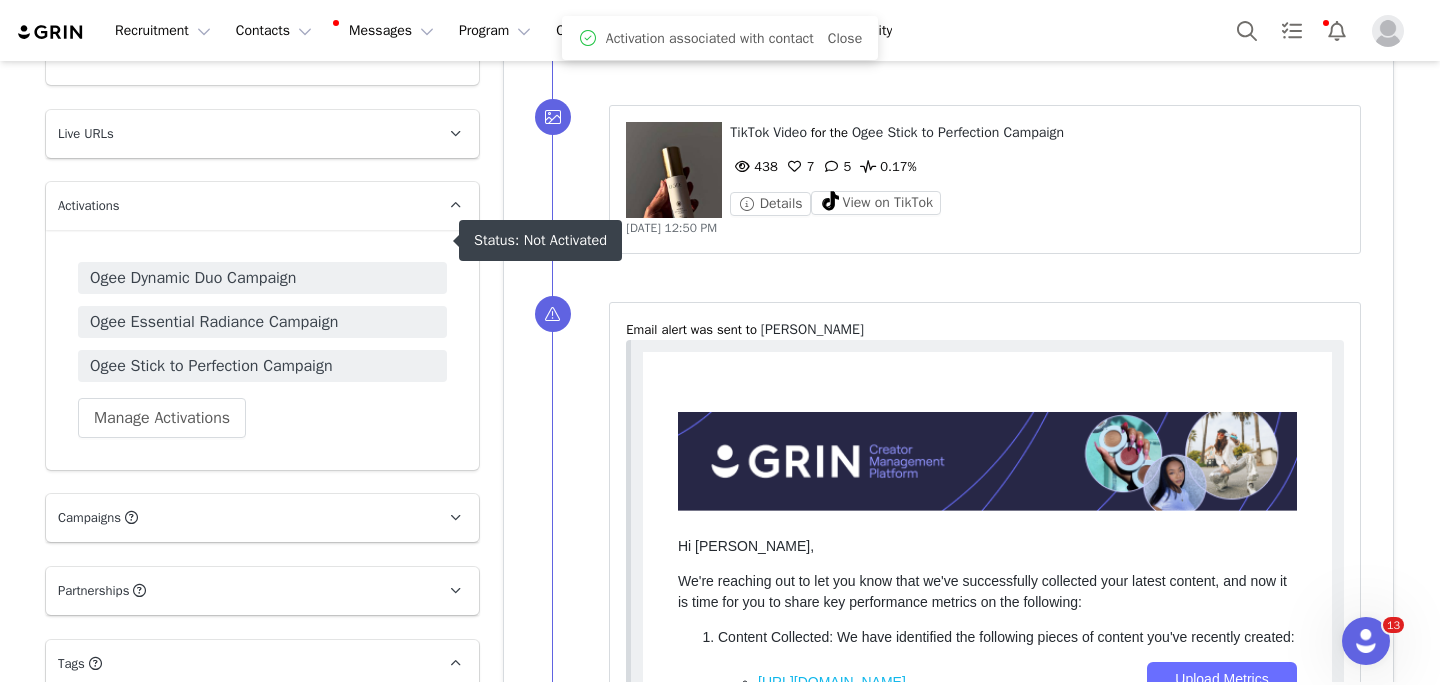 click on "Ogee Dynamic Duo Campaign" at bounding box center (262, 278) 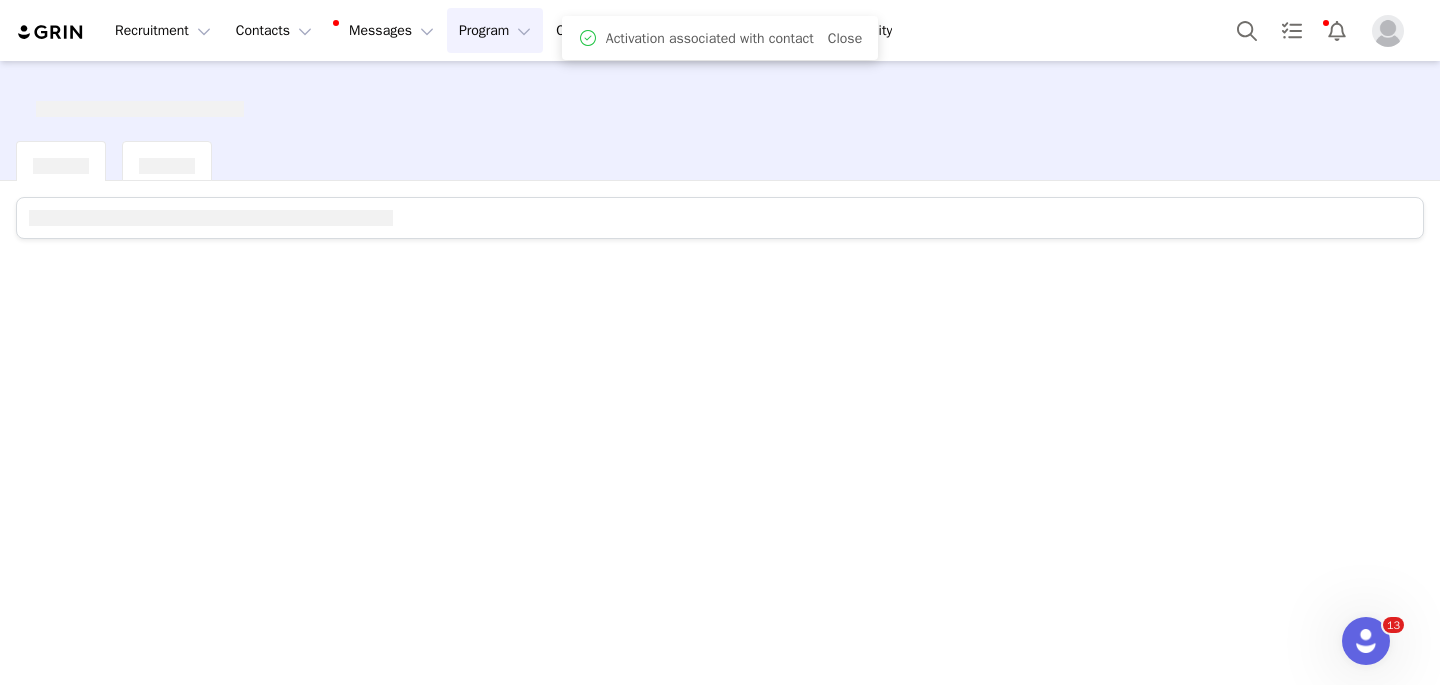 scroll, scrollTop: 0, scrollLeft: 0, axis: both 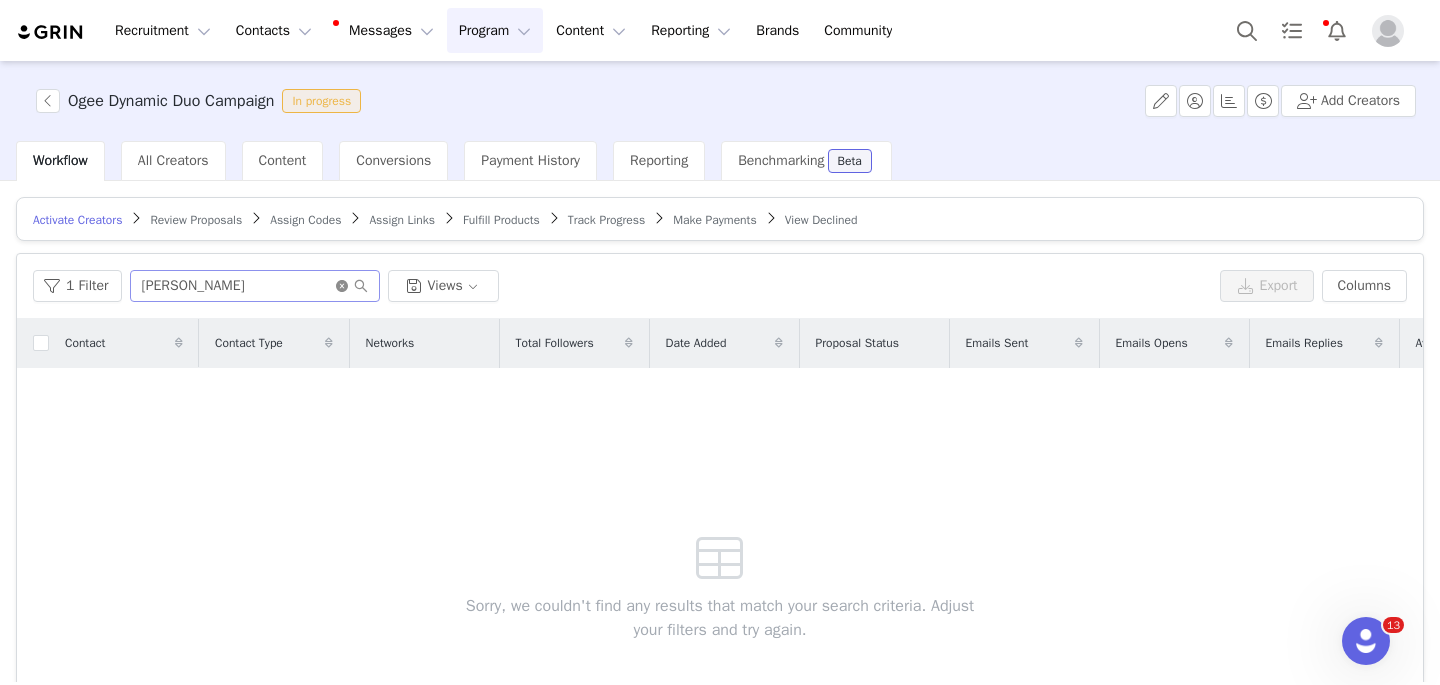 click 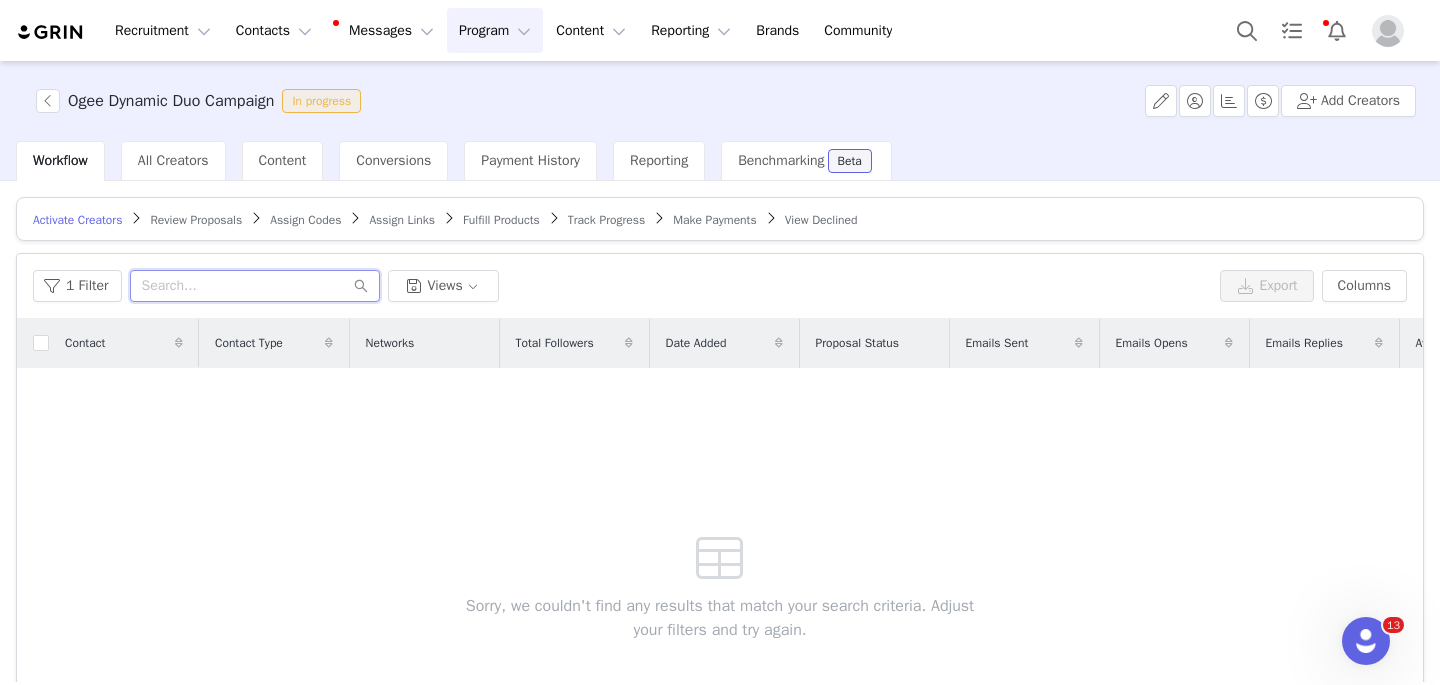 click at bounding box center [255, 286] 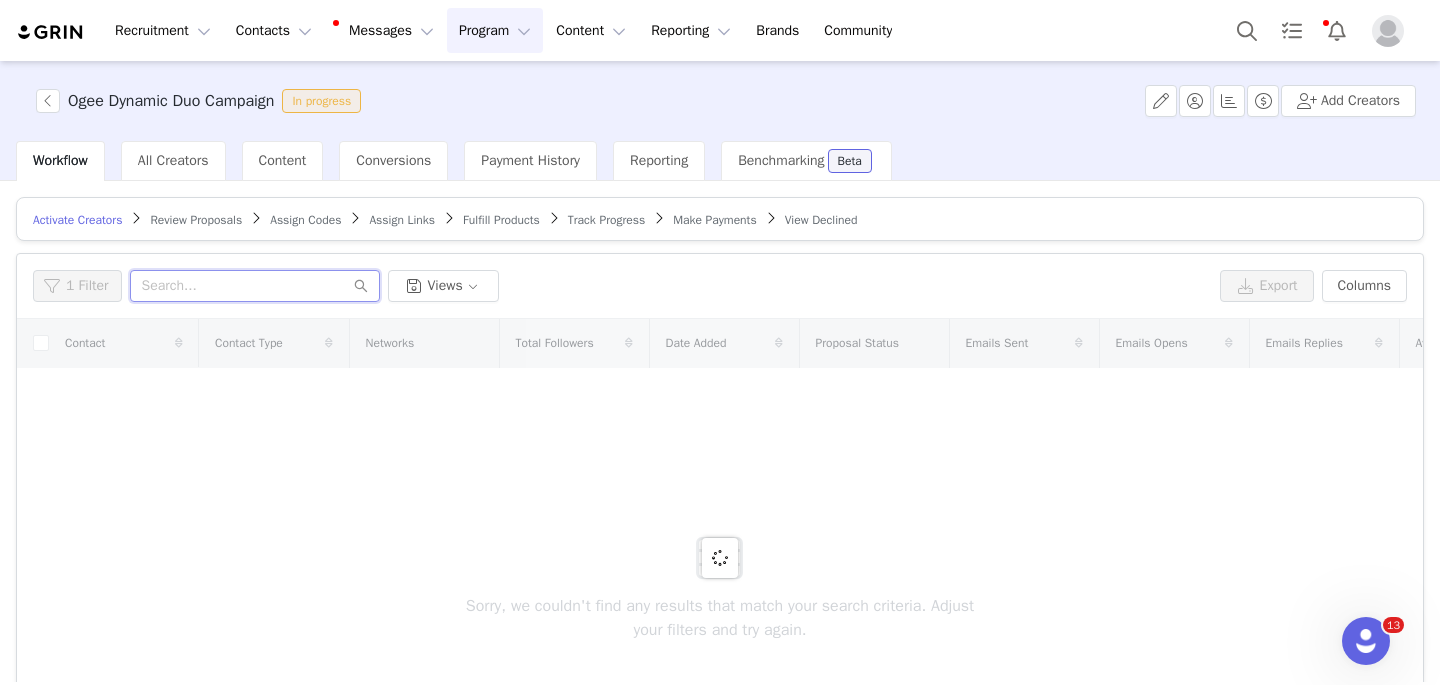 paste on "[PERSON_NAME]" 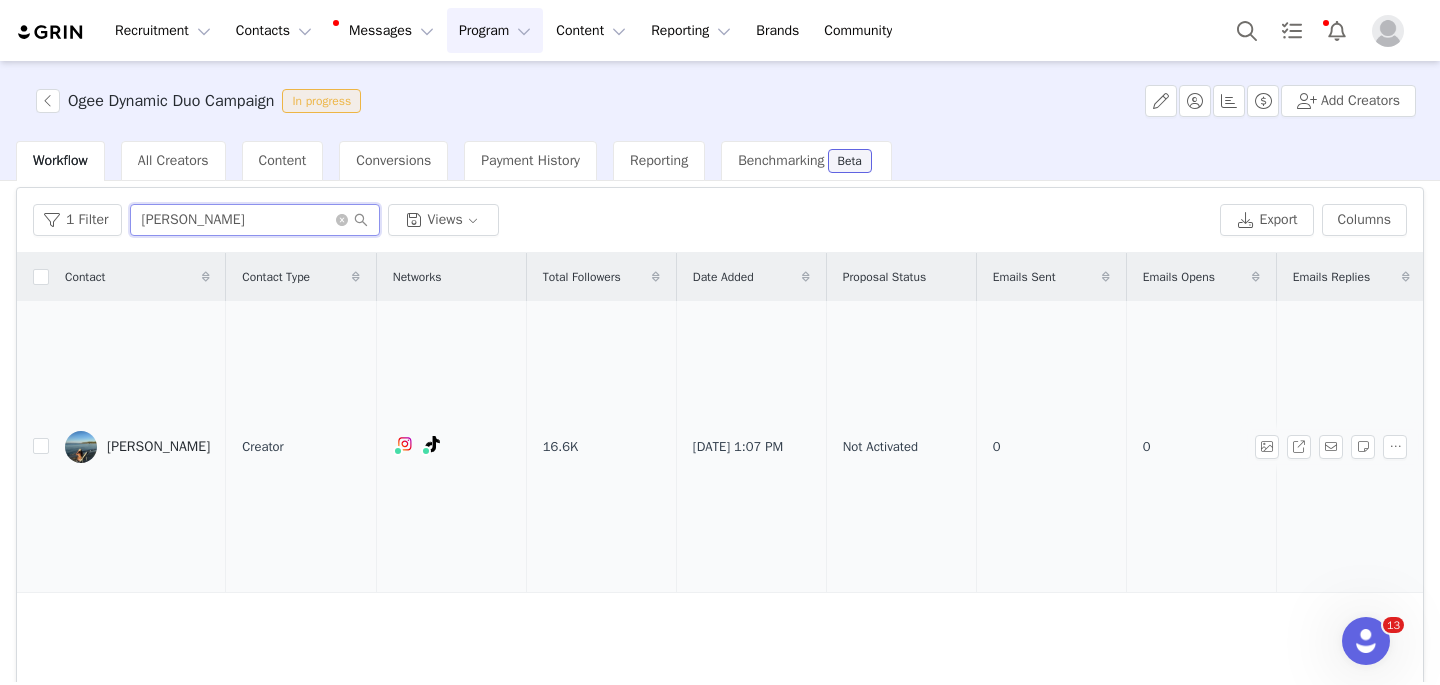scroll, scrollTop: 139, scrollLeft: 0, axis: vertical 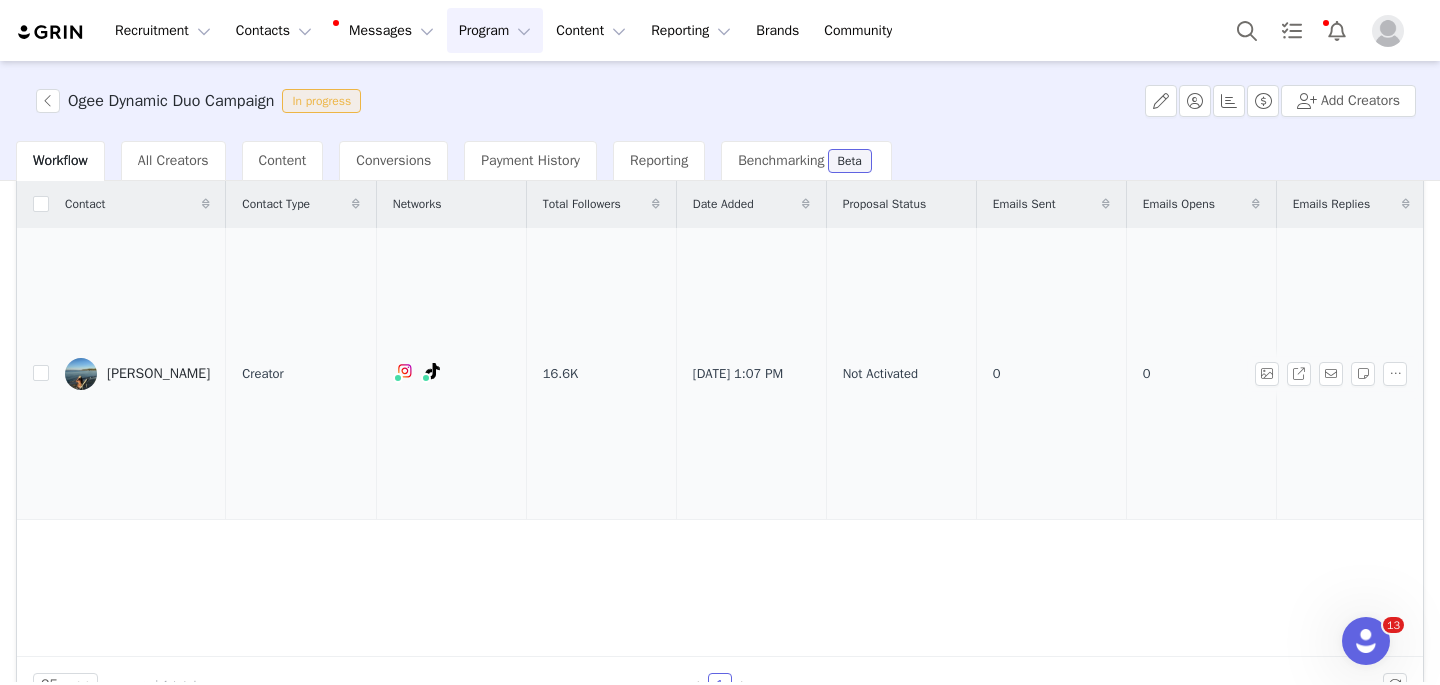 type on "[PERSON_NAME]" 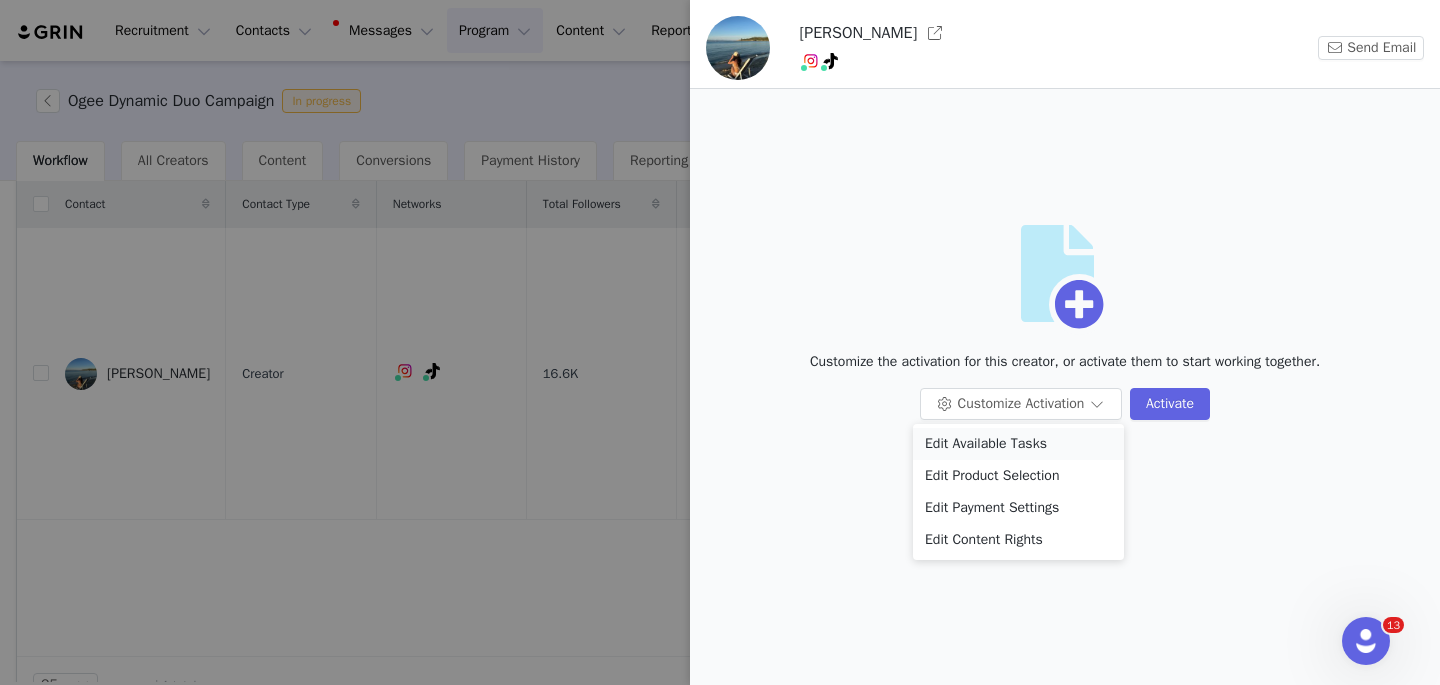 click on "Edit Available Tasks" at bounding box center [1018, 444] 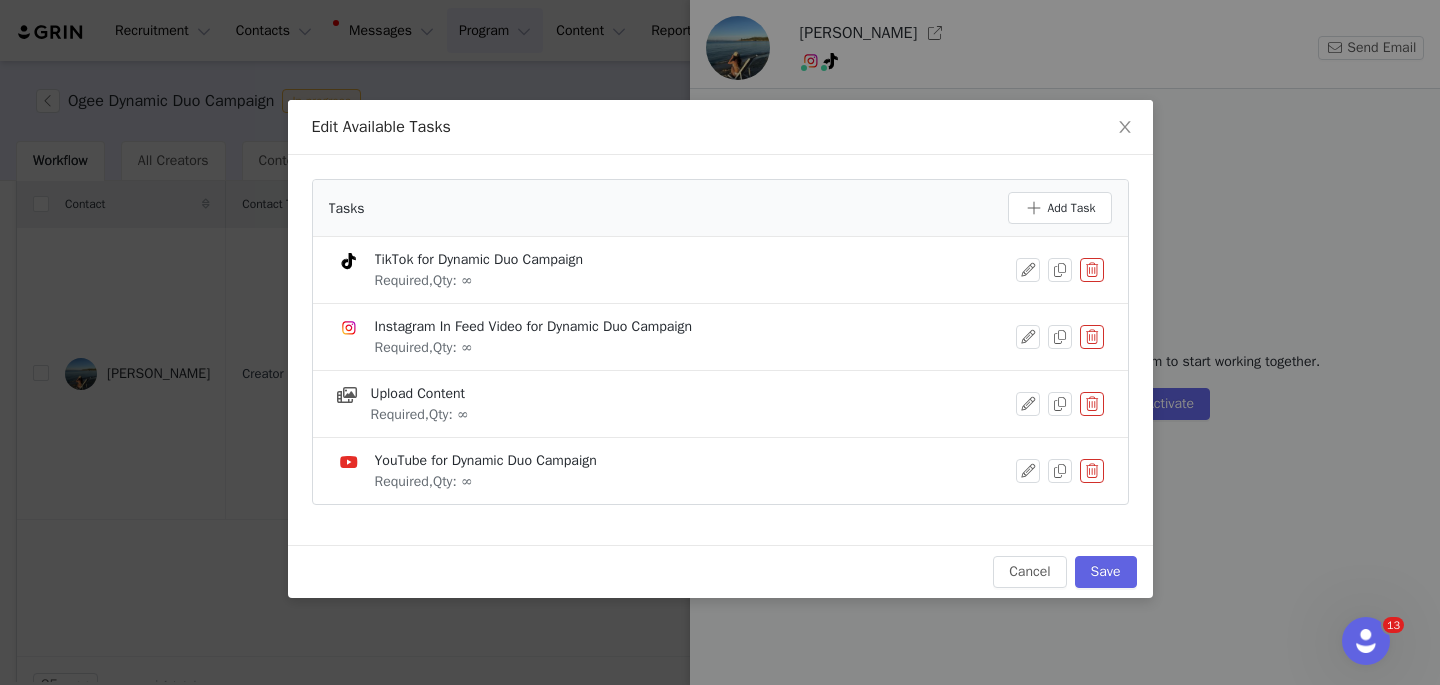 click at bounding box center (1092, 270) 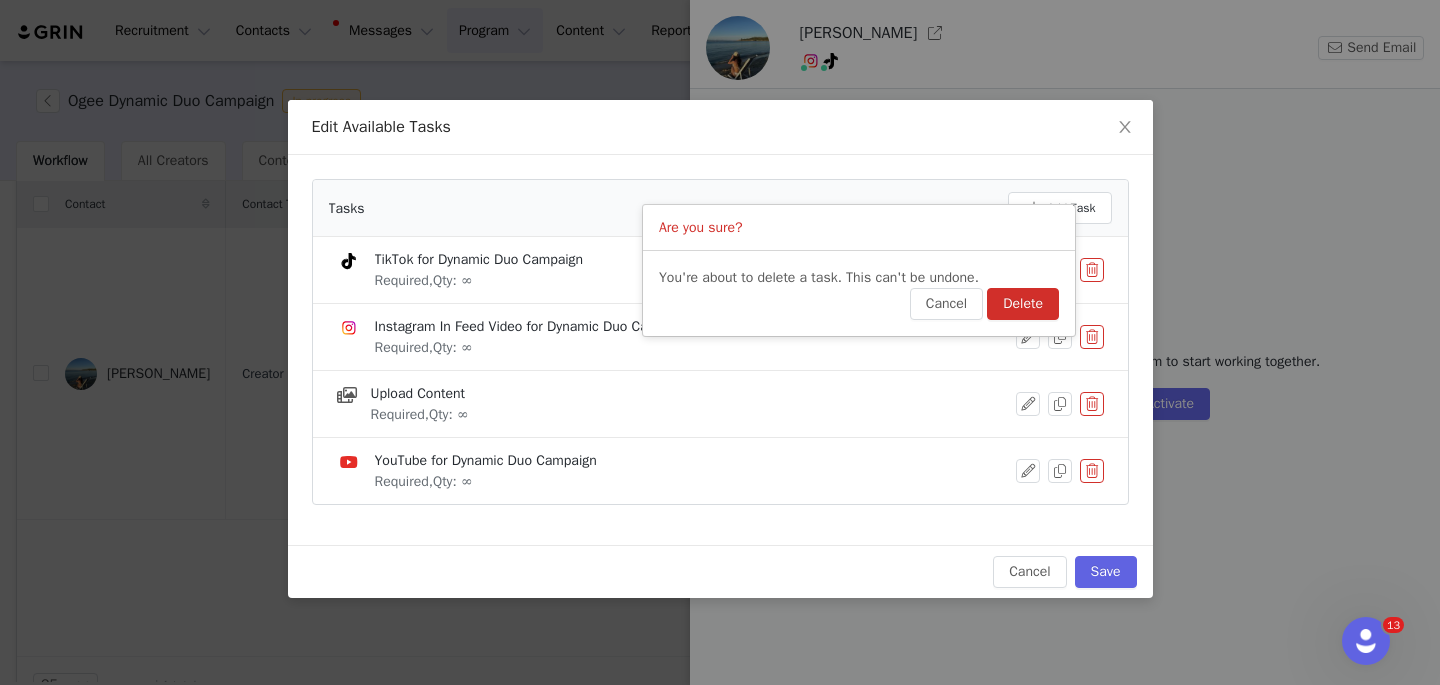 click on "Delete" at bounding box center [1023, 304] 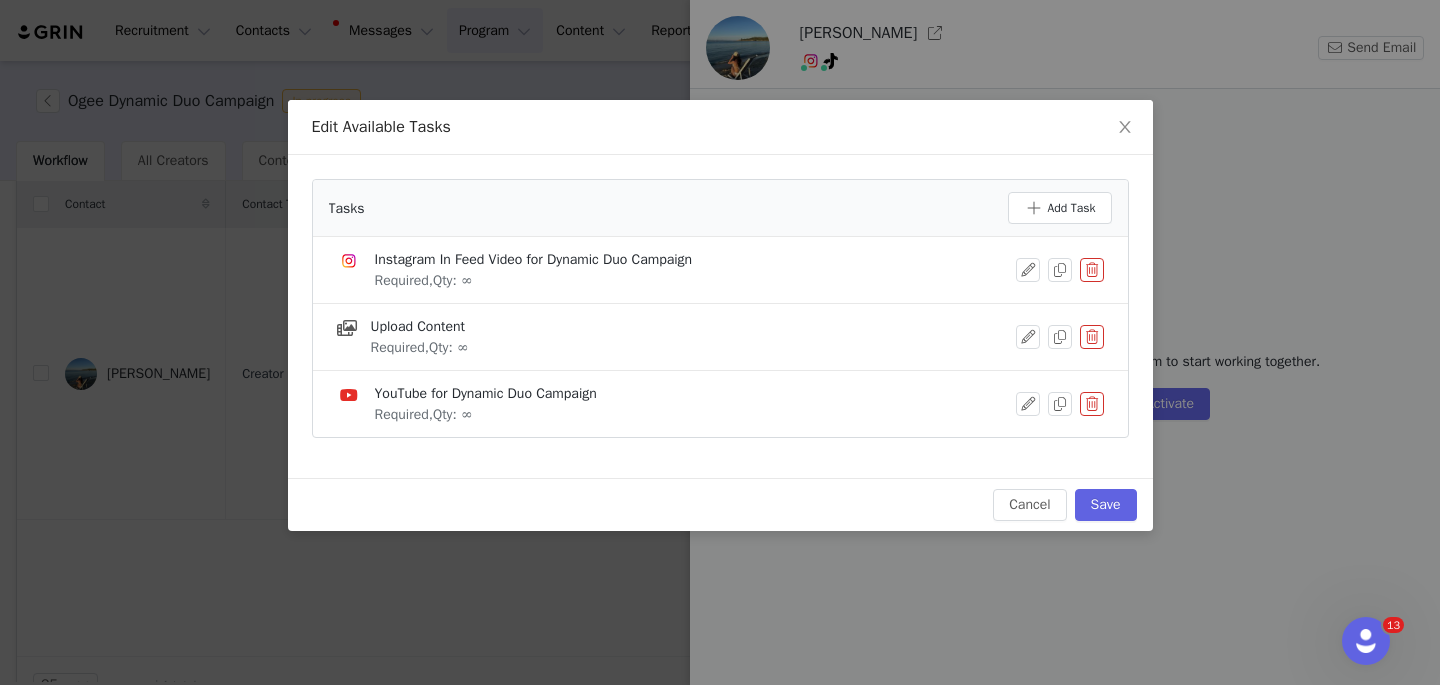 click at bounding box center [1092, 404] 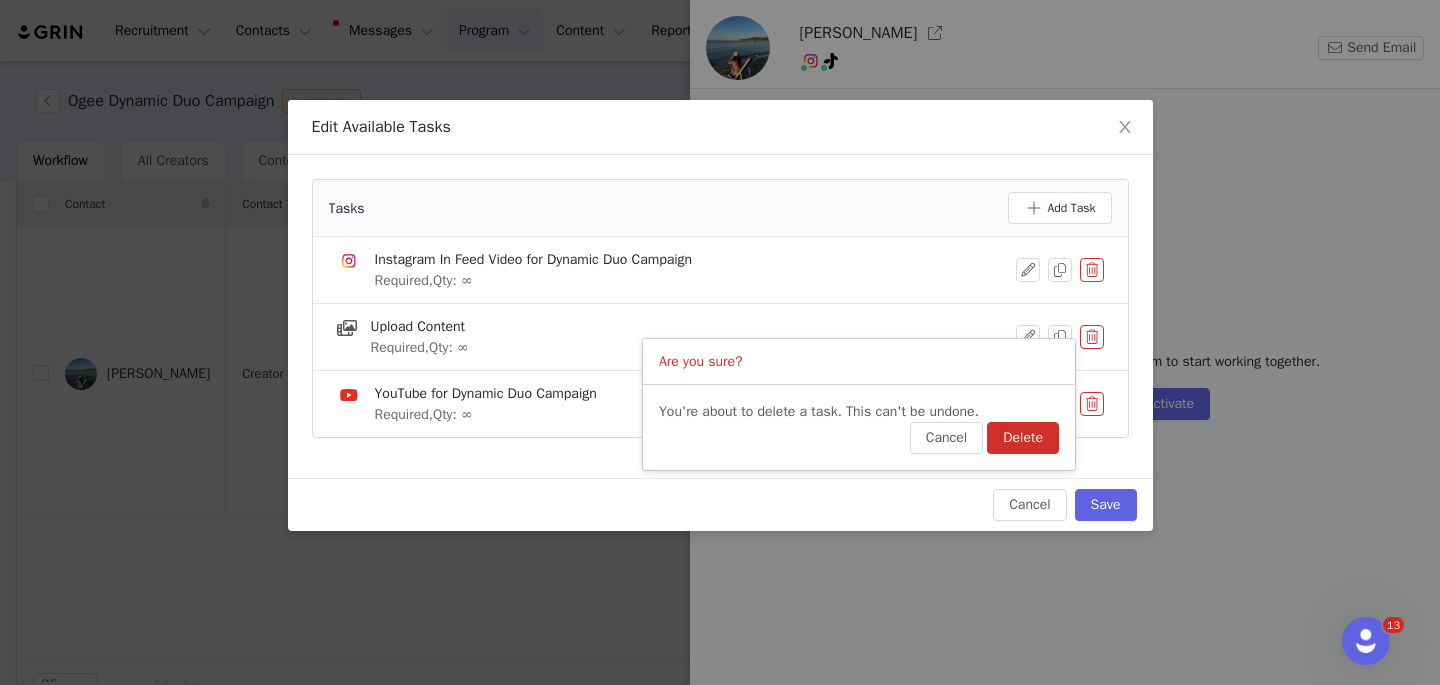 click on "Delete" at bounding box center [1023, 438] 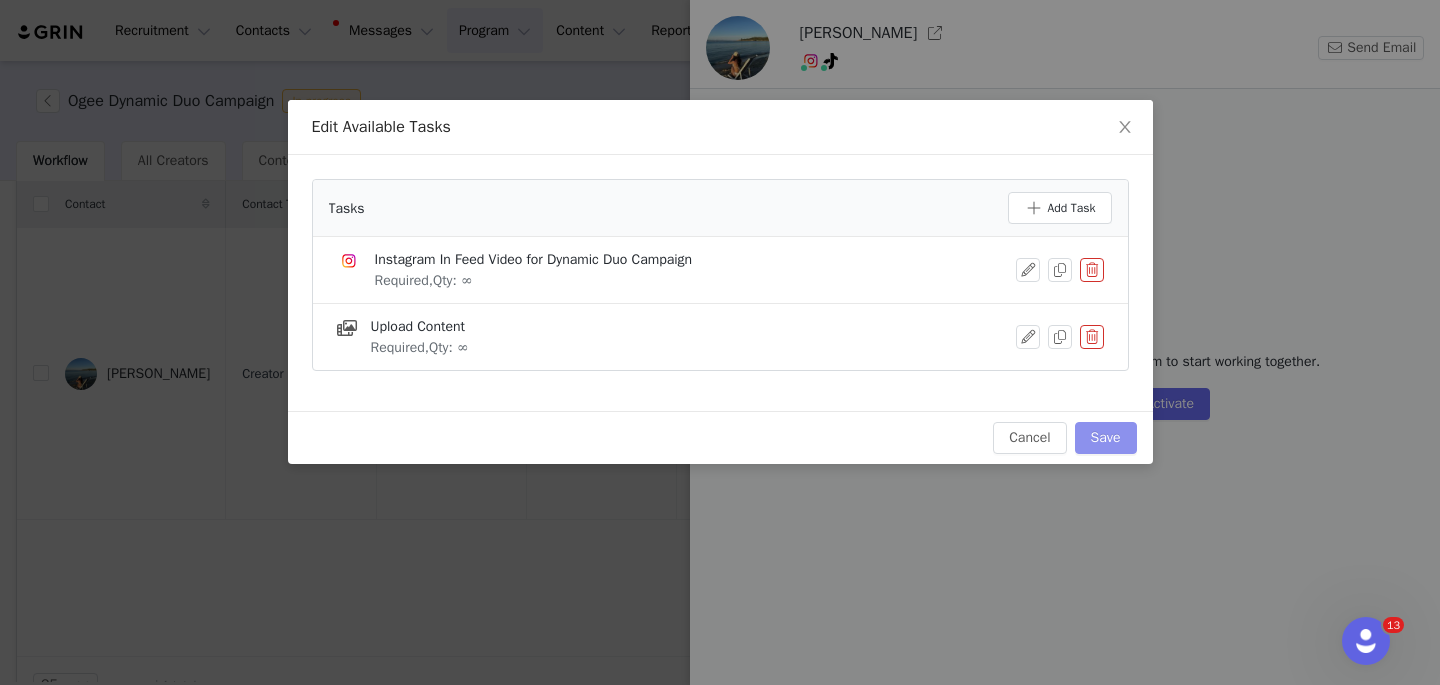 click on "Save" at bounding box center (1106, 438) 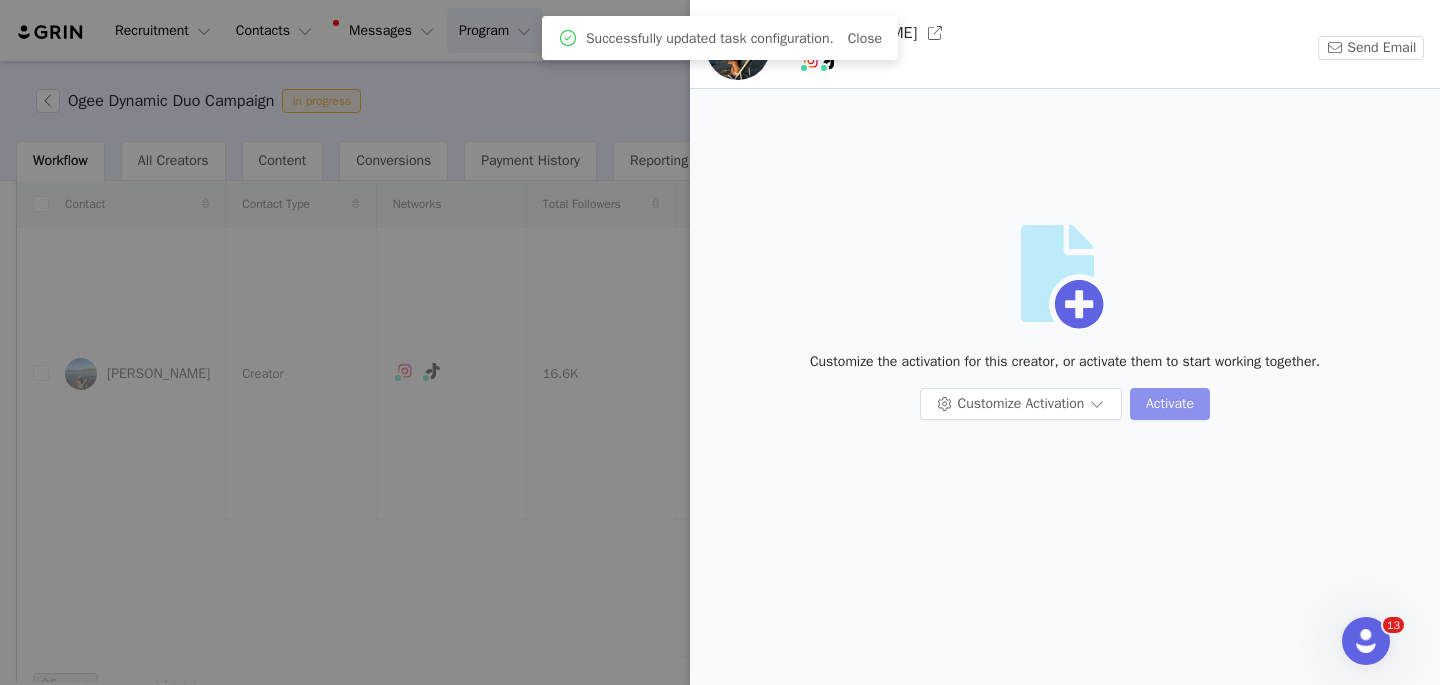 click on "Activate" at bounding box center (1170, 404) 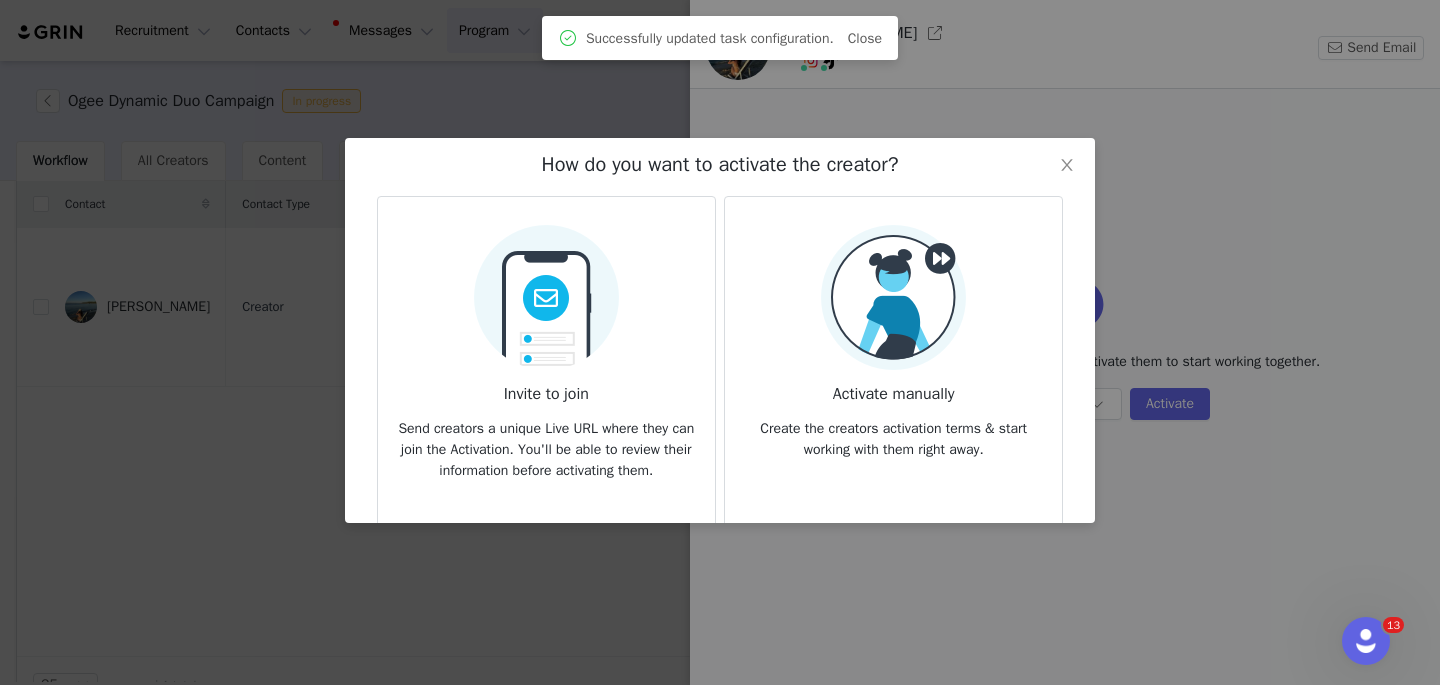 click at bounding box center [546, 291] 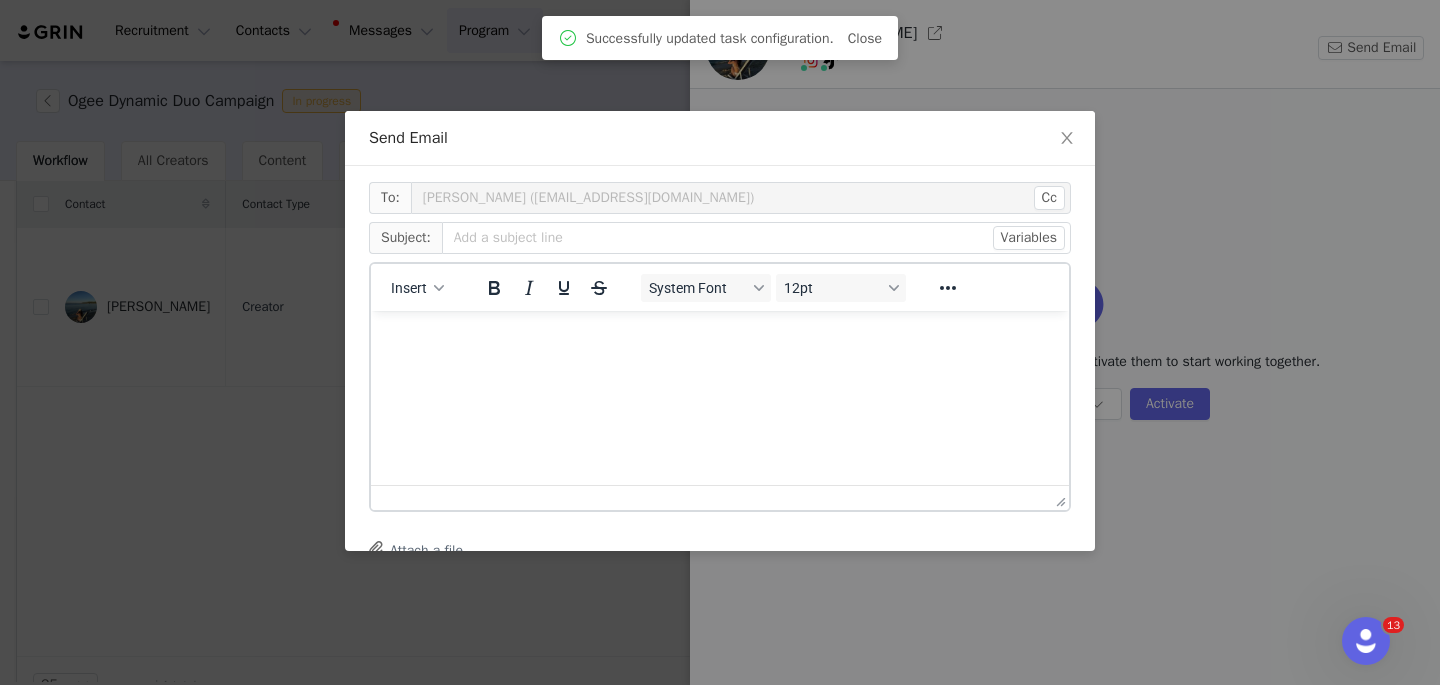 scroll, scrollTop: 0, scrollLeft: 0, axis: both 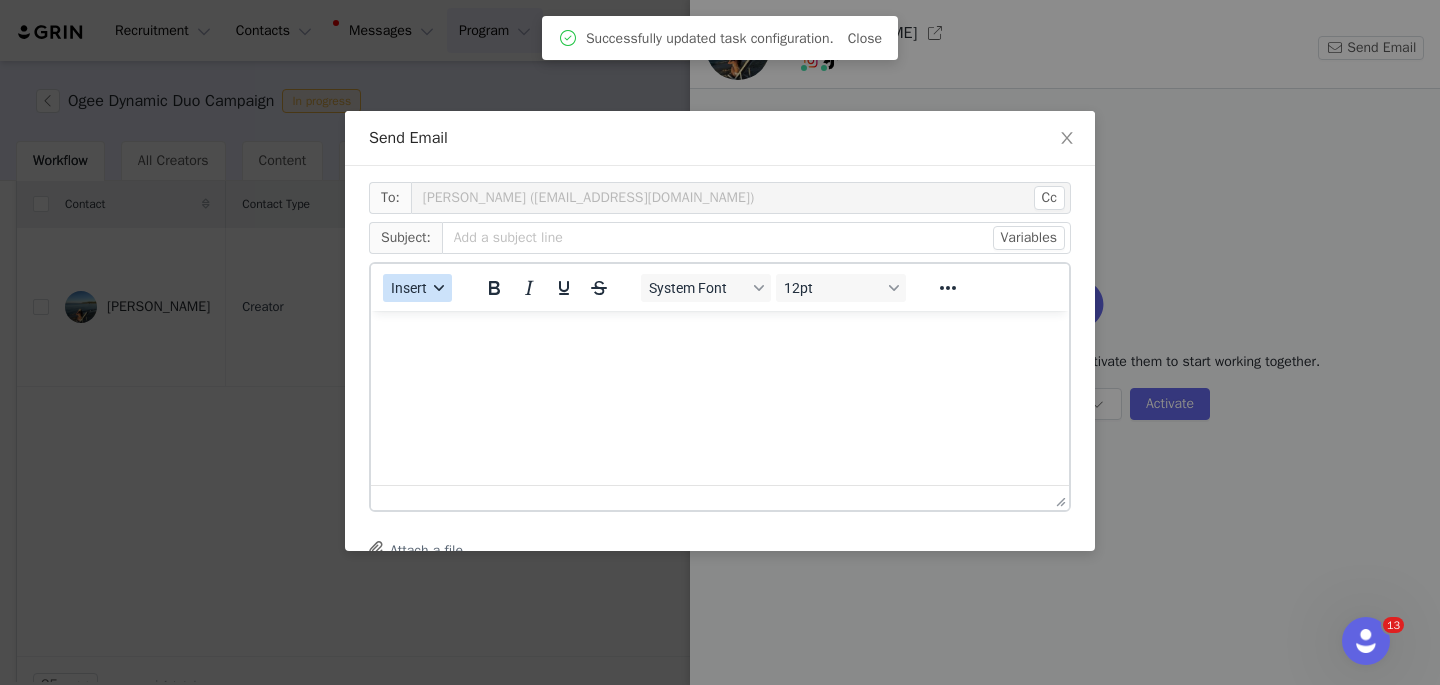 click on "Insert" at bounding box center [409, 288] 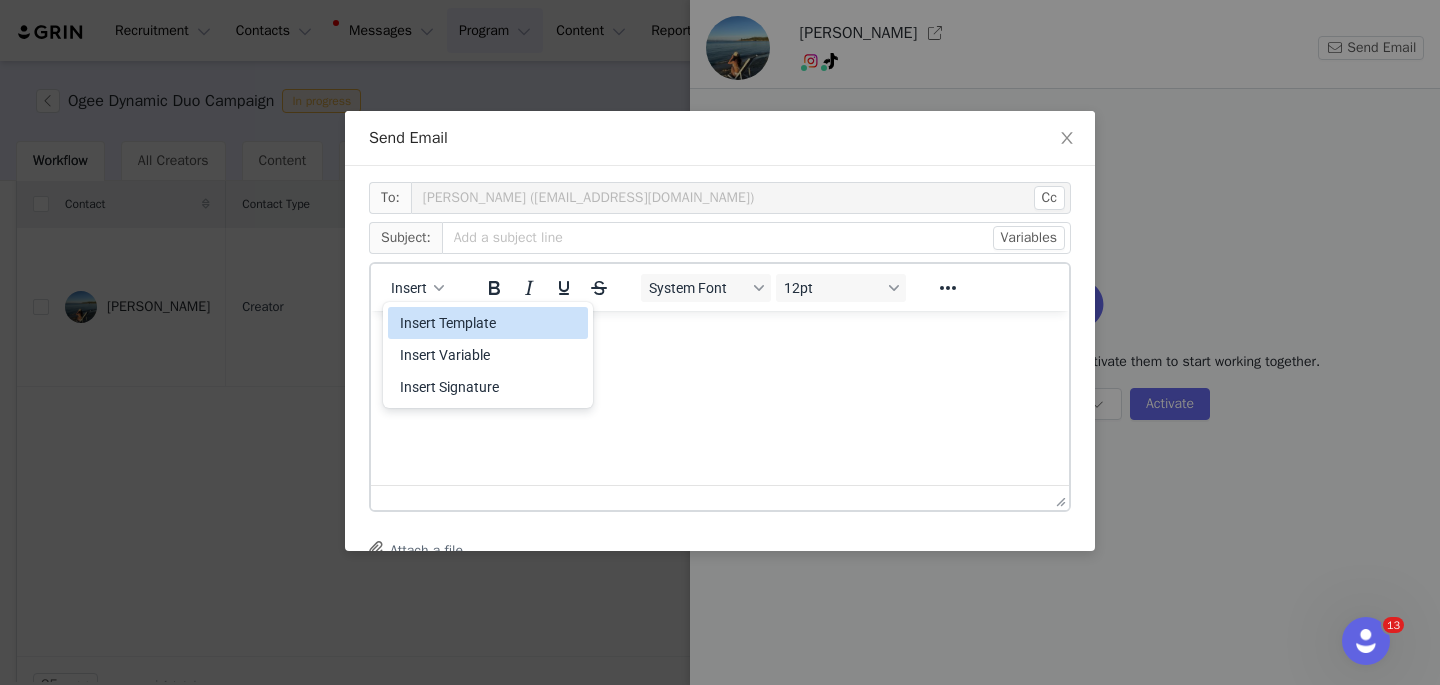 click on "Insert Template" at bounding box center [490, 323] 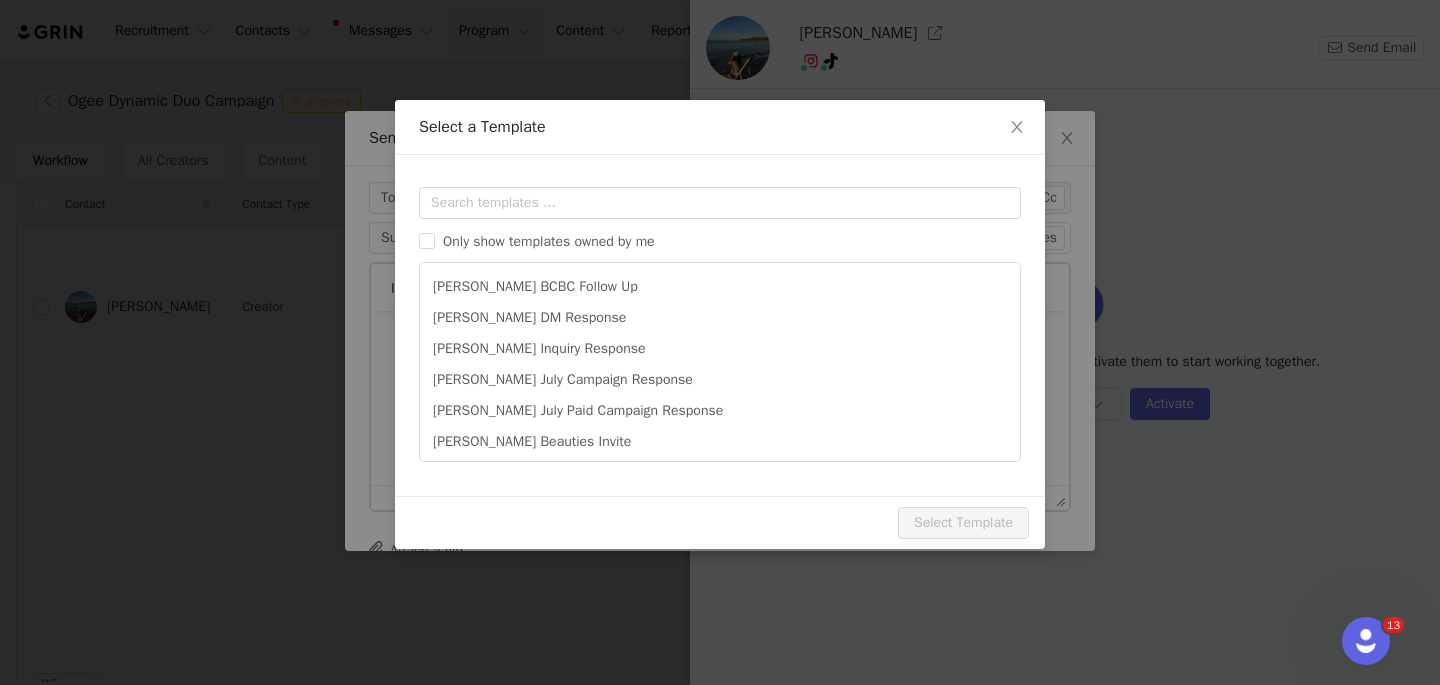 scroll, scrollTop: 0, scrollLeft: 0, axis: both 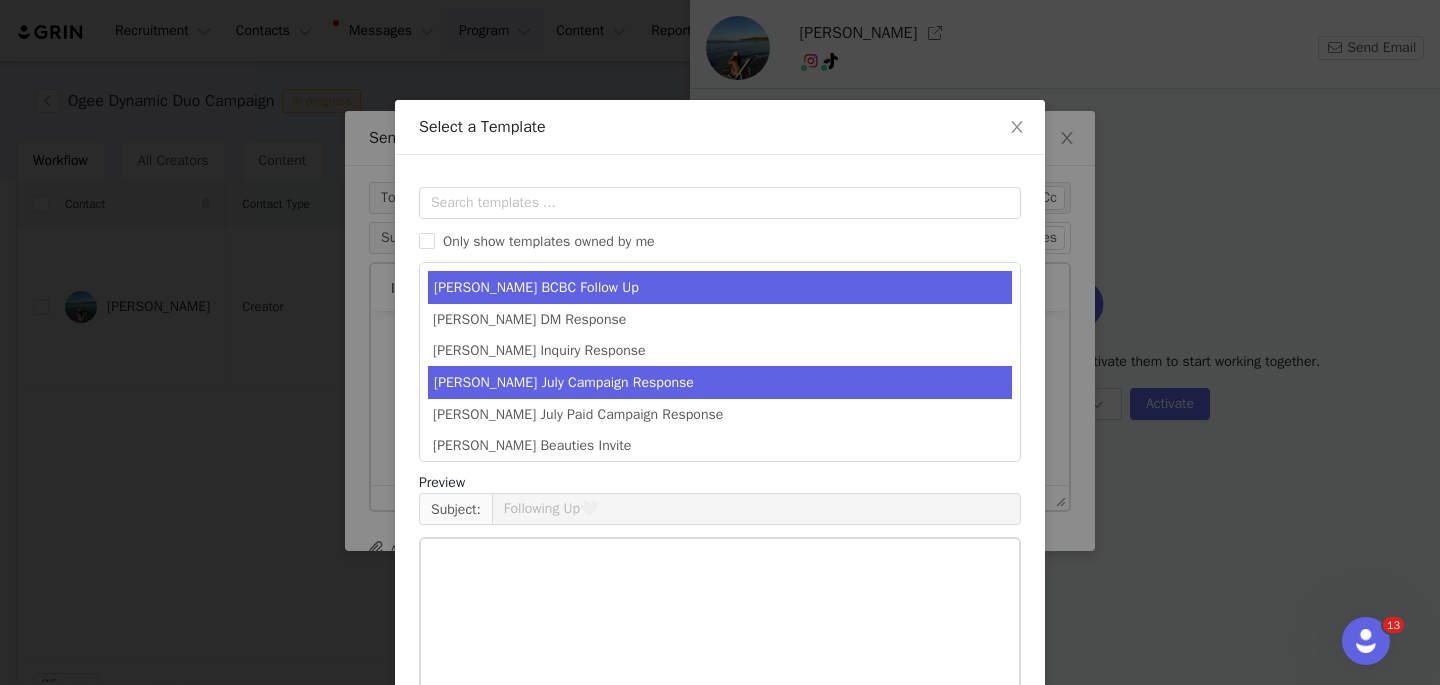 click on "[PERSON_NAME] July Campaign Response" at bounding box center [720, 382] 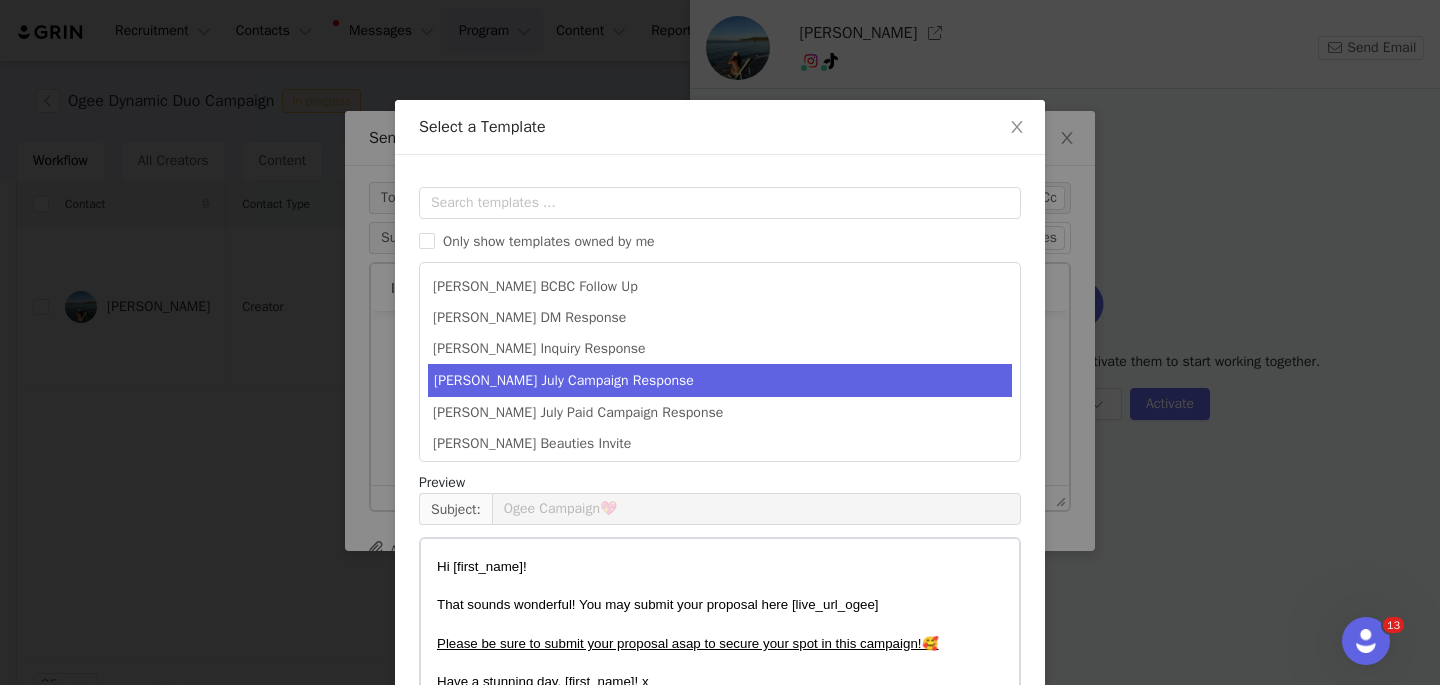 scroll, scrollTop: 152, scrollLeft: 0, axis: vertical 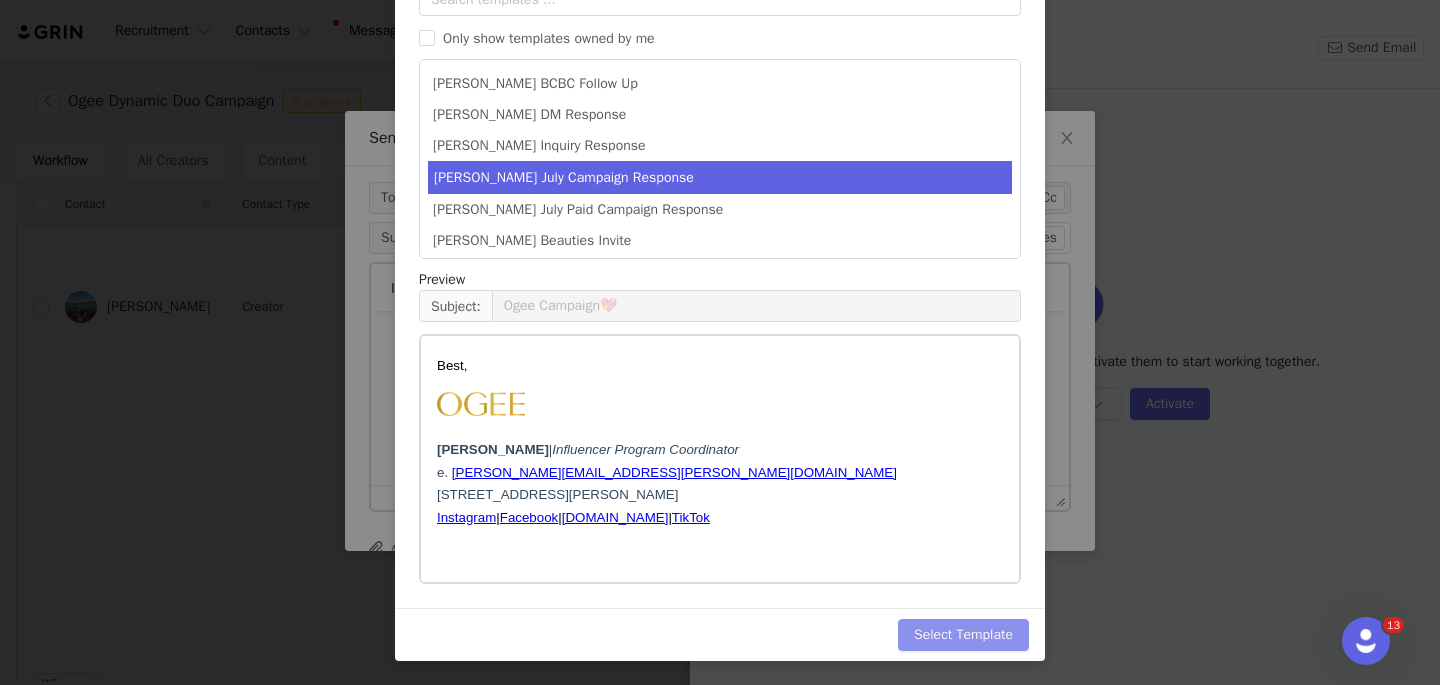 click on "Select Template" at bounding box center (963, 635) 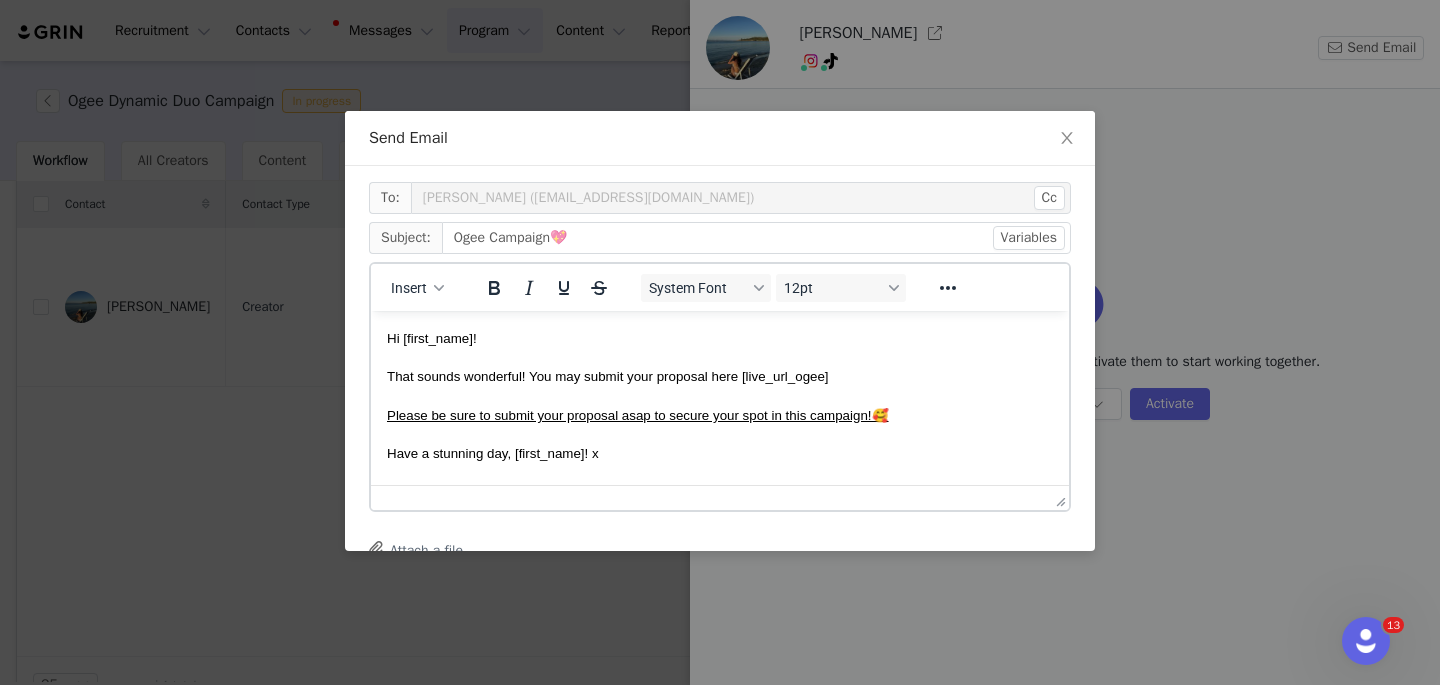 scroll, scrollTop: 0, scrollLeft: 0, axis: both 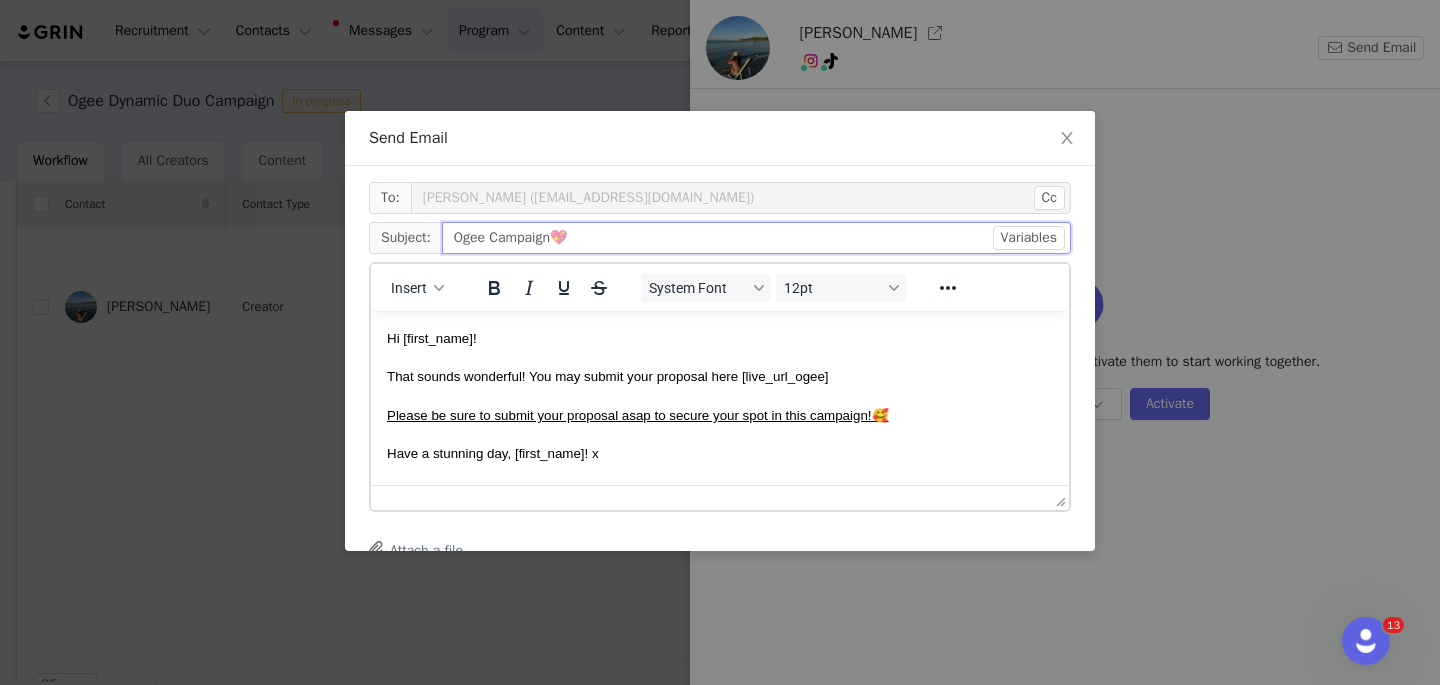 click on "Ogee Campaign💖" at bounding box center (756, 238) 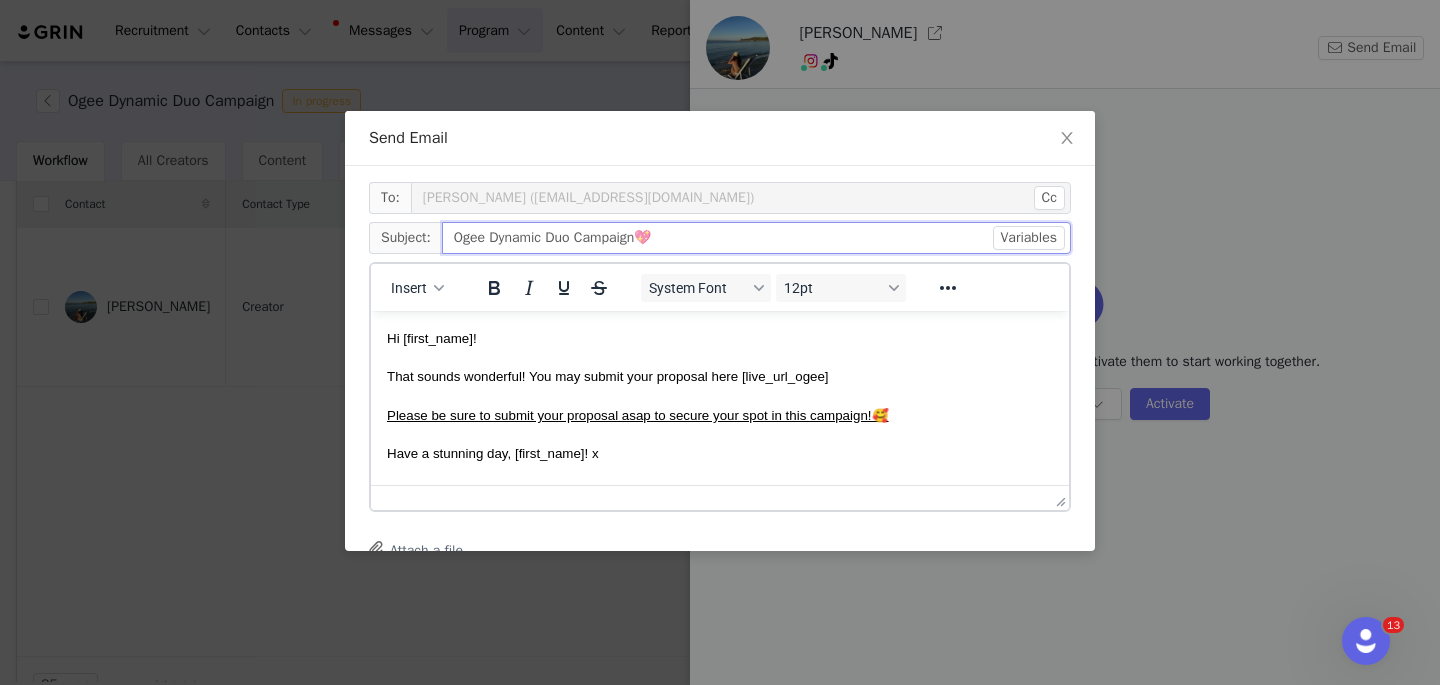 type on "Ogee Dynamic Duo Campaign💖" 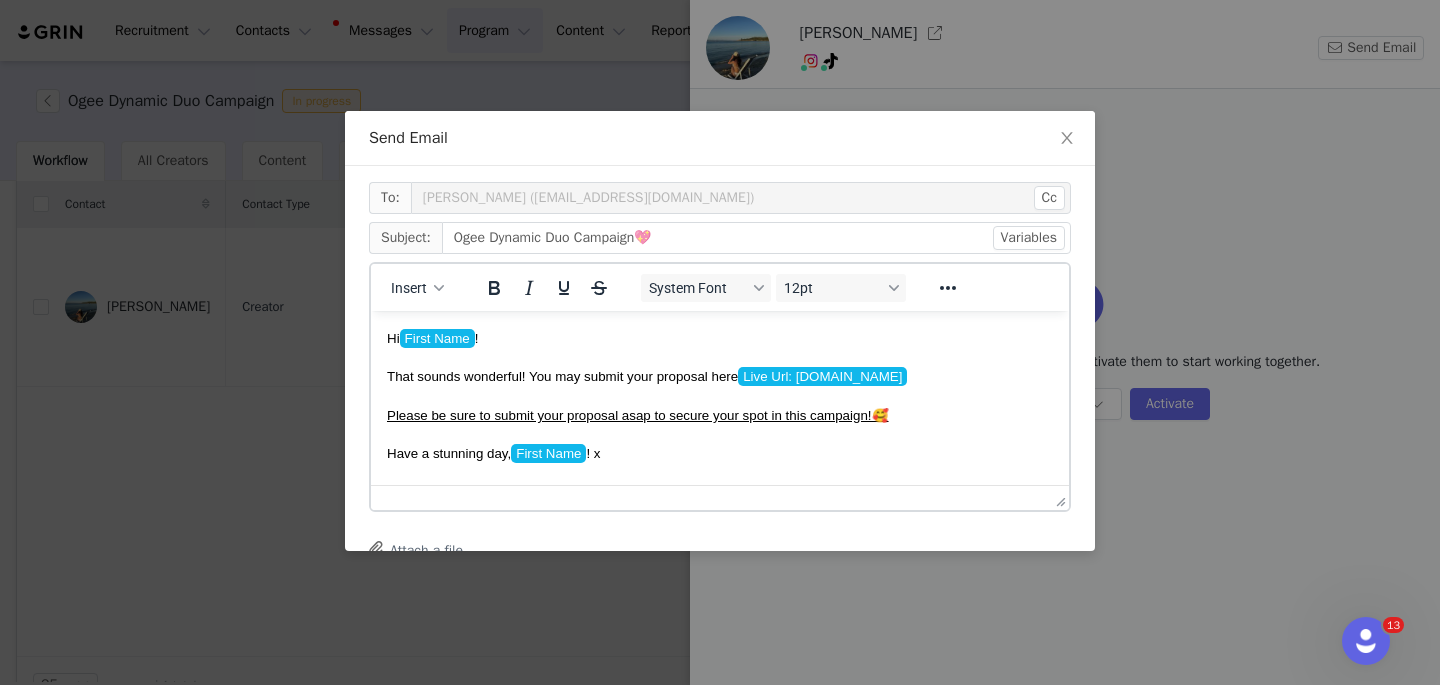 click on "Hi  First Name !" at bounding box center (720, 337) 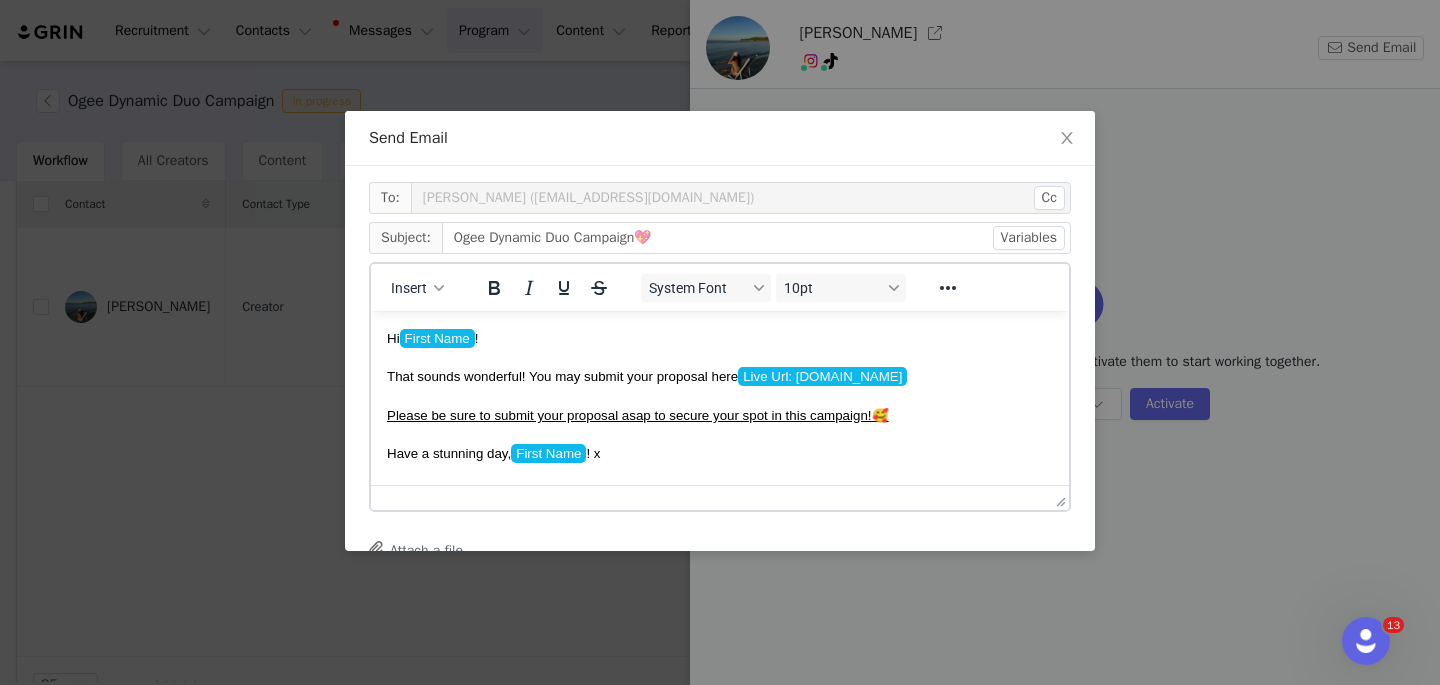 click on "Have a stunning day,  First Name ﻿ ! x" at bounding box center [720, 452] 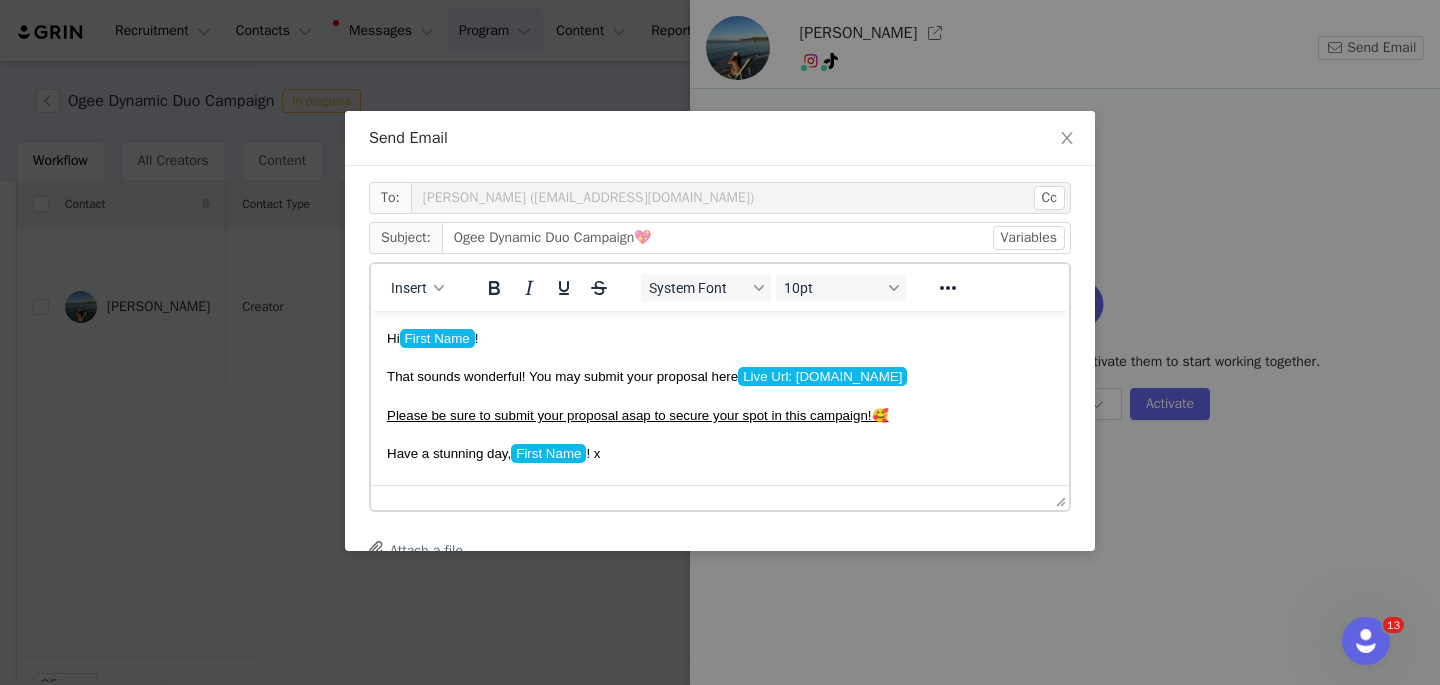 scroll, scrollTop: 224, scrollLeft: 0, axis: vertical 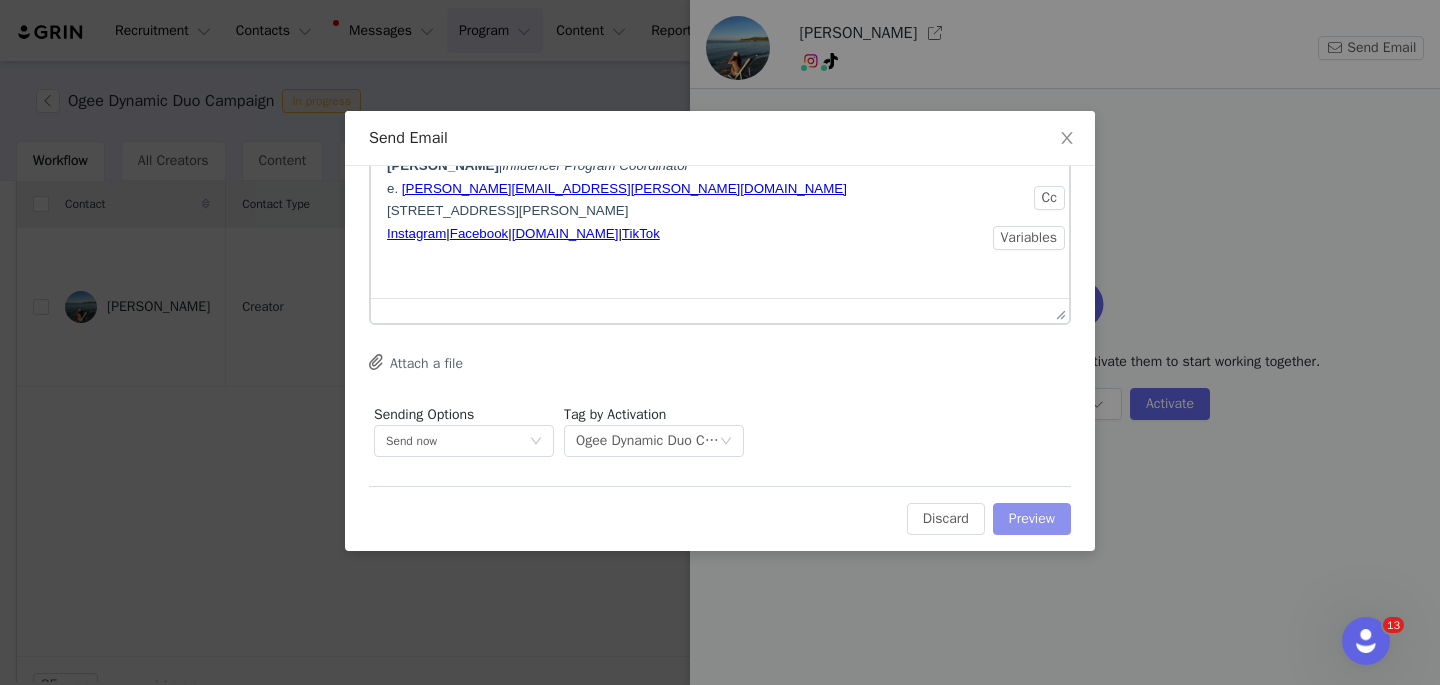 click on "Preview" at bounding box center [1032, 519] 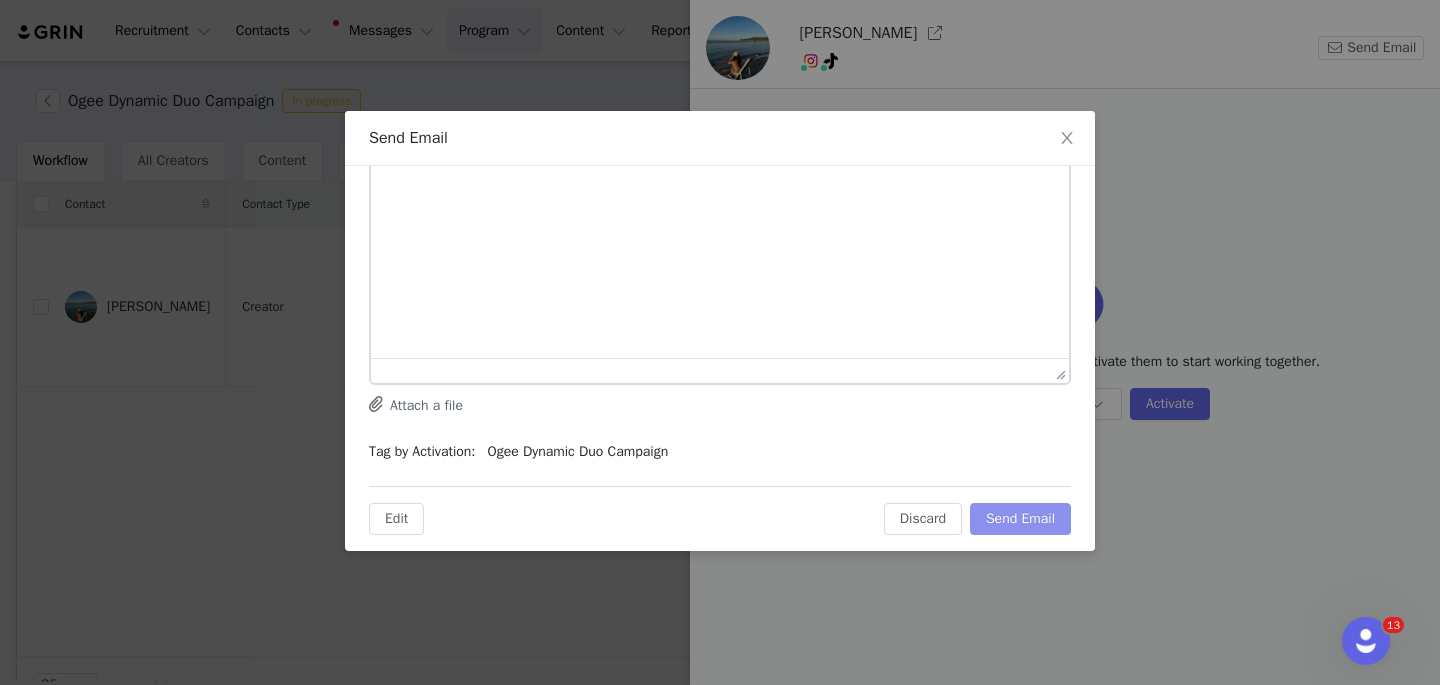 scroll, scrollTop: 0, scrollLeft: 0, axis: both 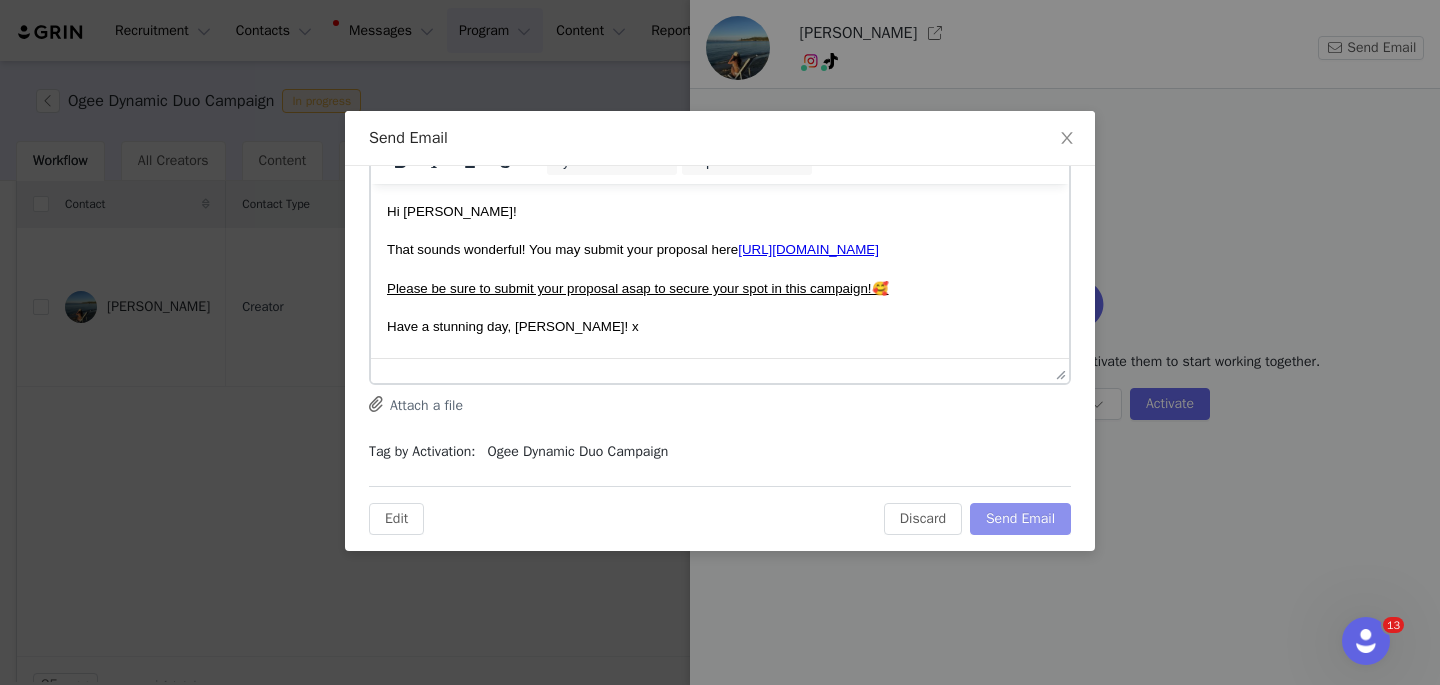 click on "Send Email" at bounding box center [1020, 519] 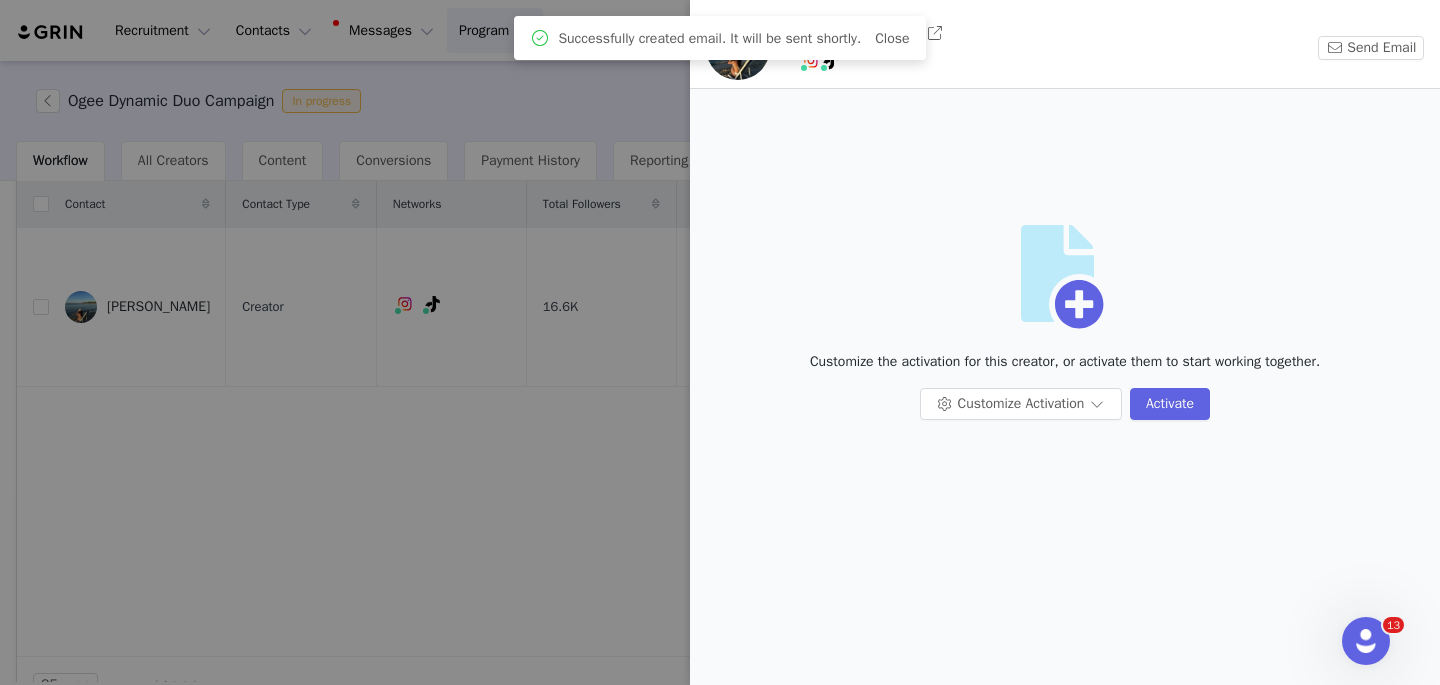 click at bounding box center (720, 342) 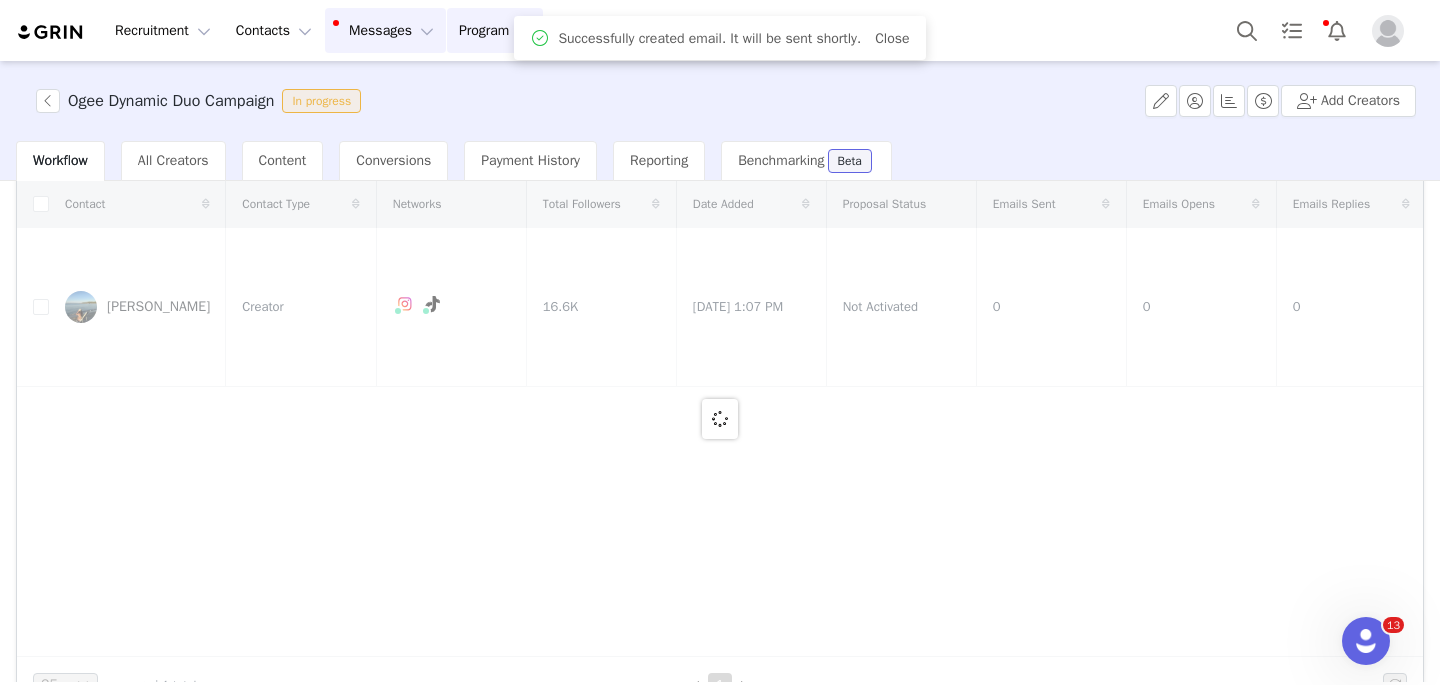 click on "Messages Messages" at bounding box center [385, 30] 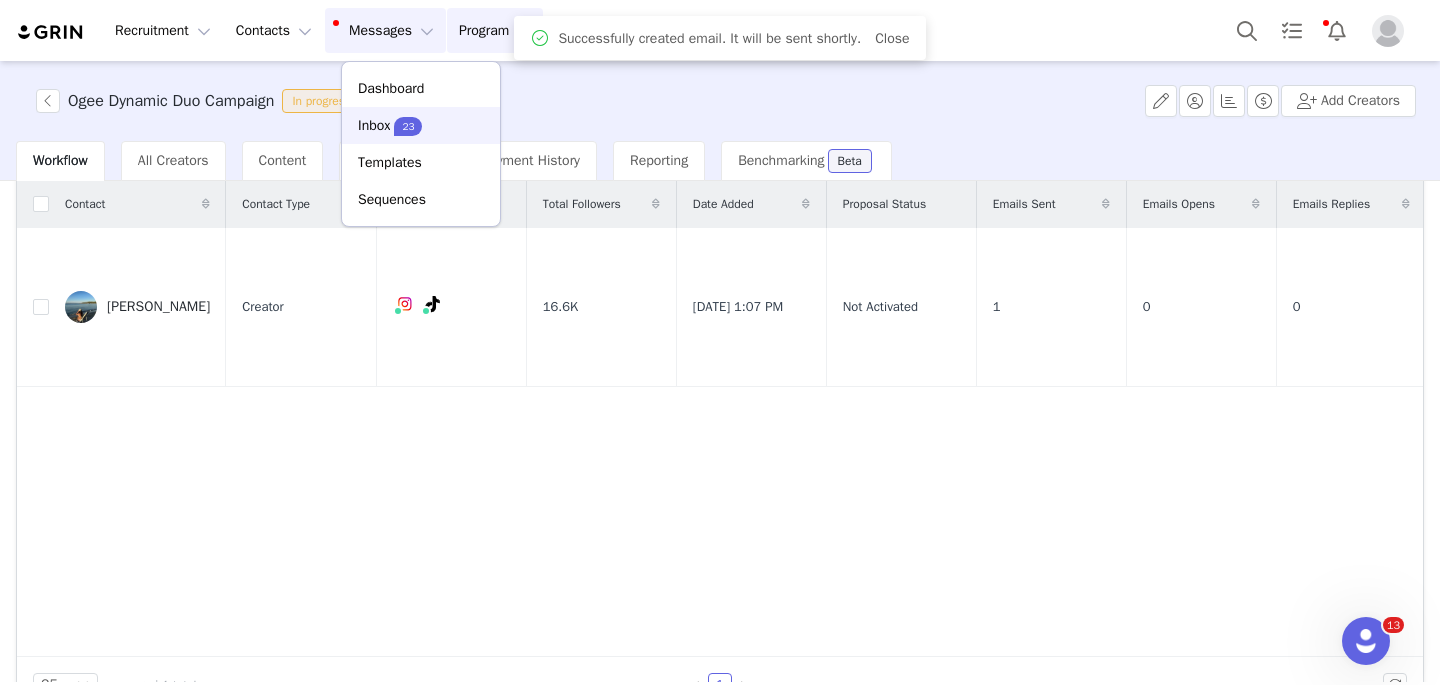 click on "Inbox" at bounding box center (374, 125) 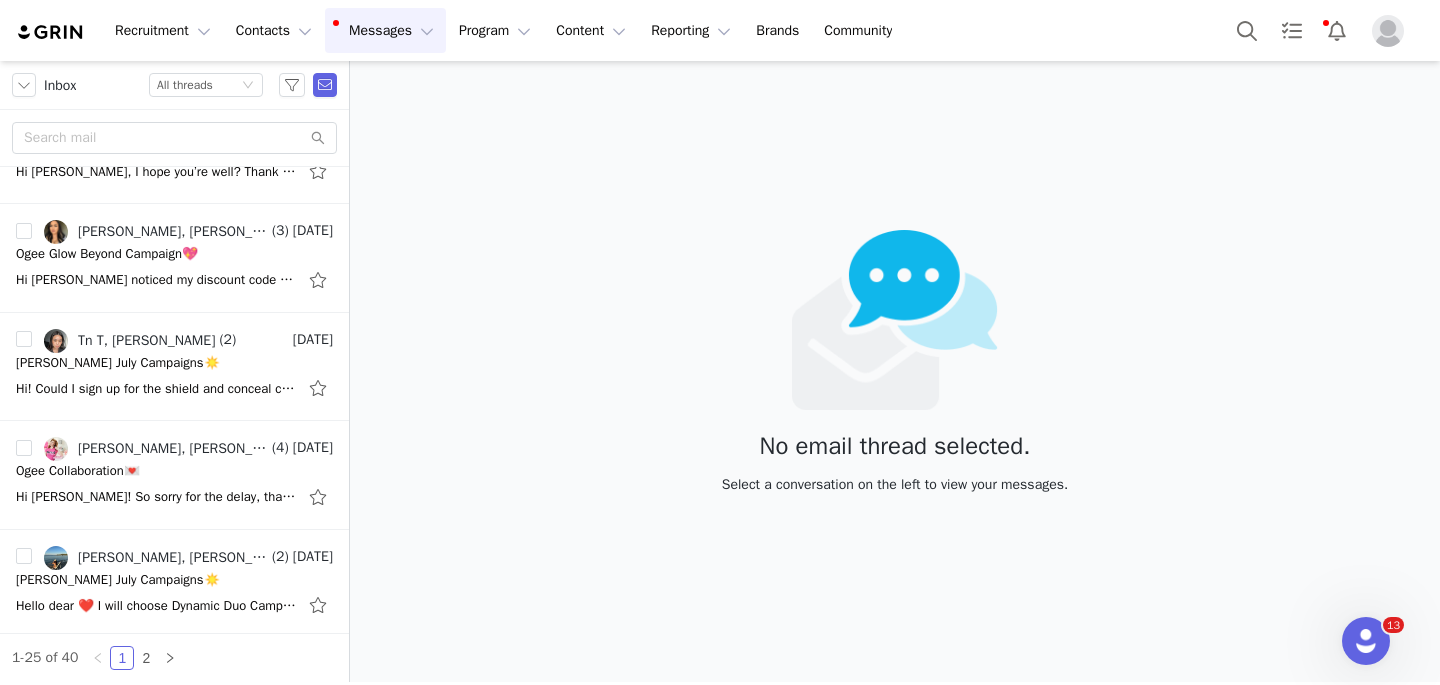 scroll, scrollTop: 2247, scrollLeft: 0, axis: vertical 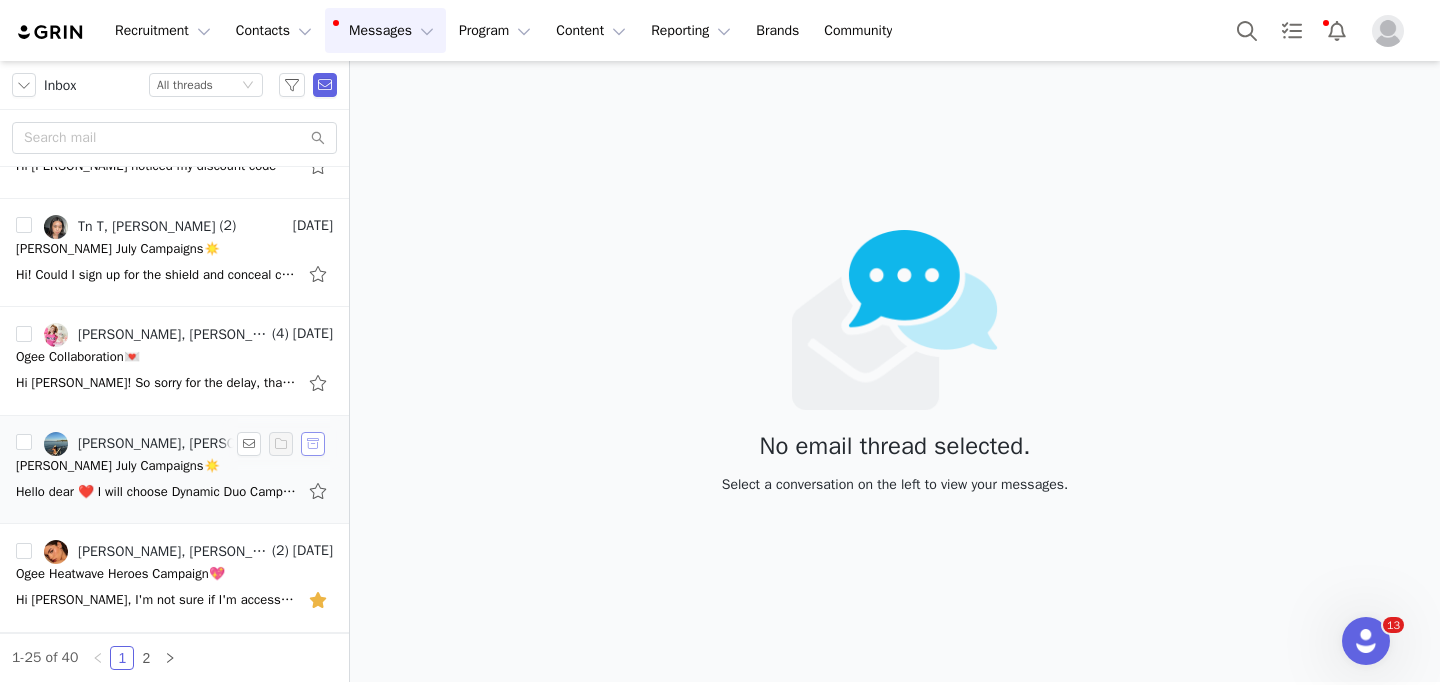 click at bounding box center (313, 444) 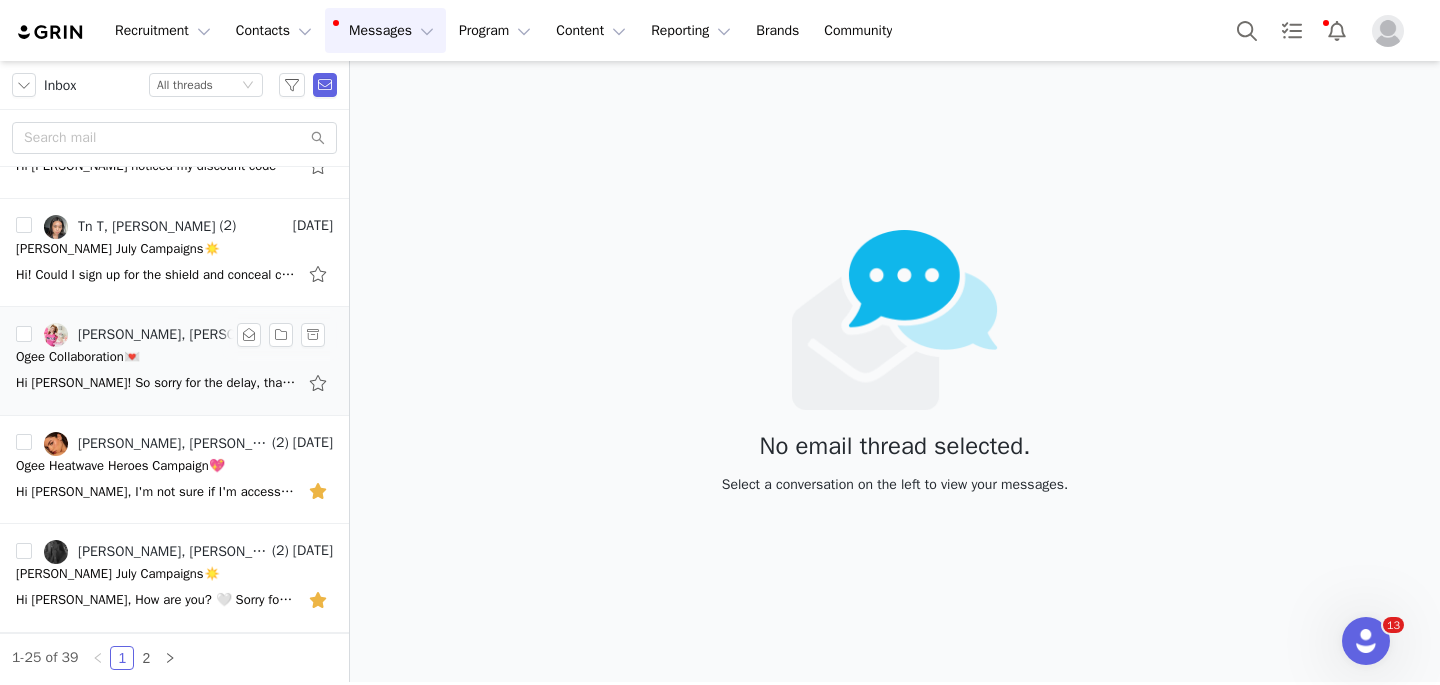 click on "Hi [PERSON_NAME]!
So sorry for the delay, thanks for getting back to me! I had to talk to my agents and SAG-AFTRA (I recently joined the union) to make sure I was allowed to collaborate without any penalties :)
I'm still super excited about this opportunit" at bounding box center [174, 383] 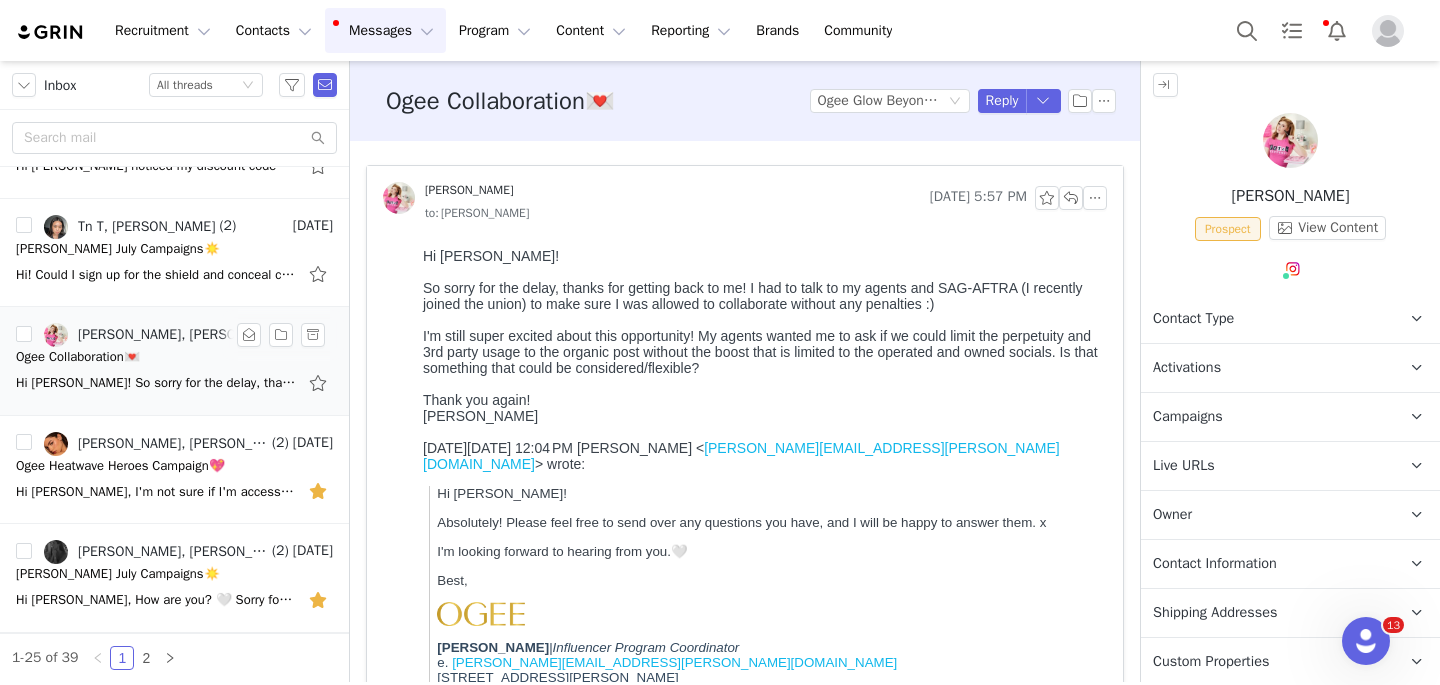 scroll, scrollTop: 0, scrollLeft: 0, axis: both 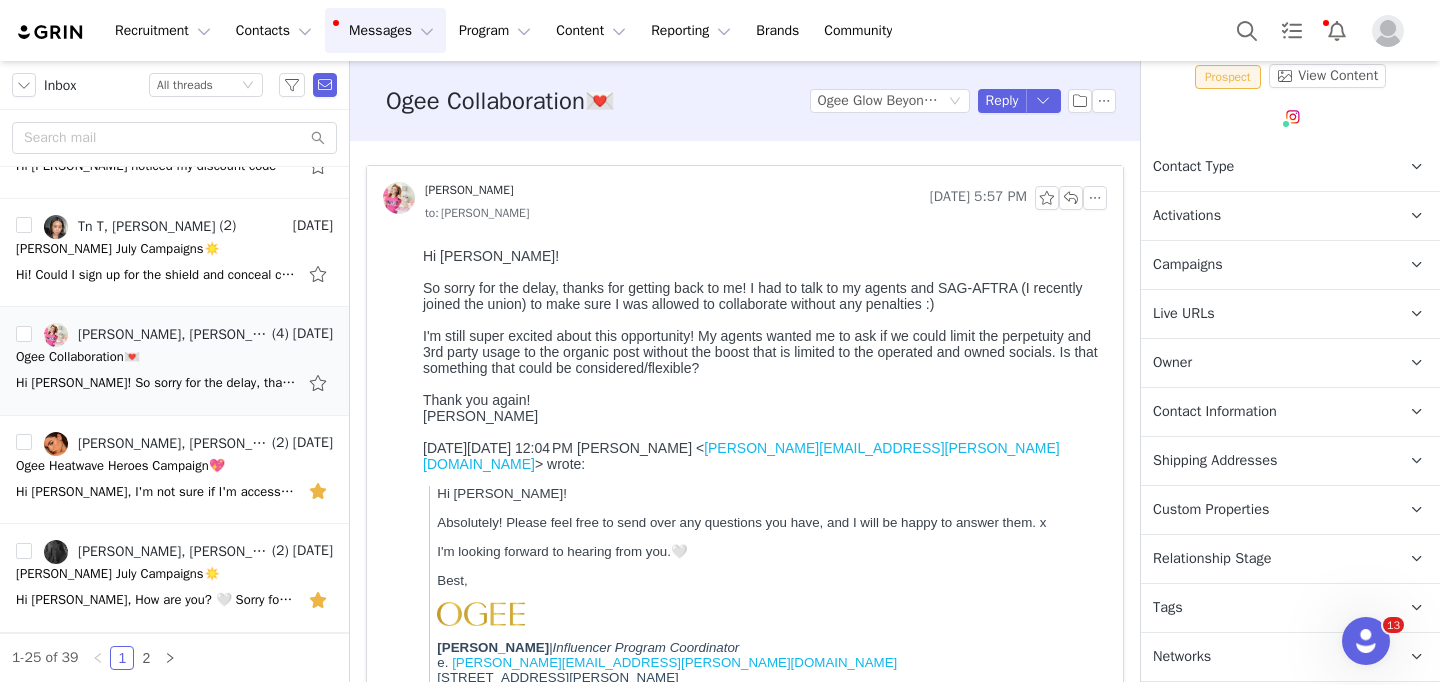 click on "Shipping Addresses" at bounding box center [1215, 461] 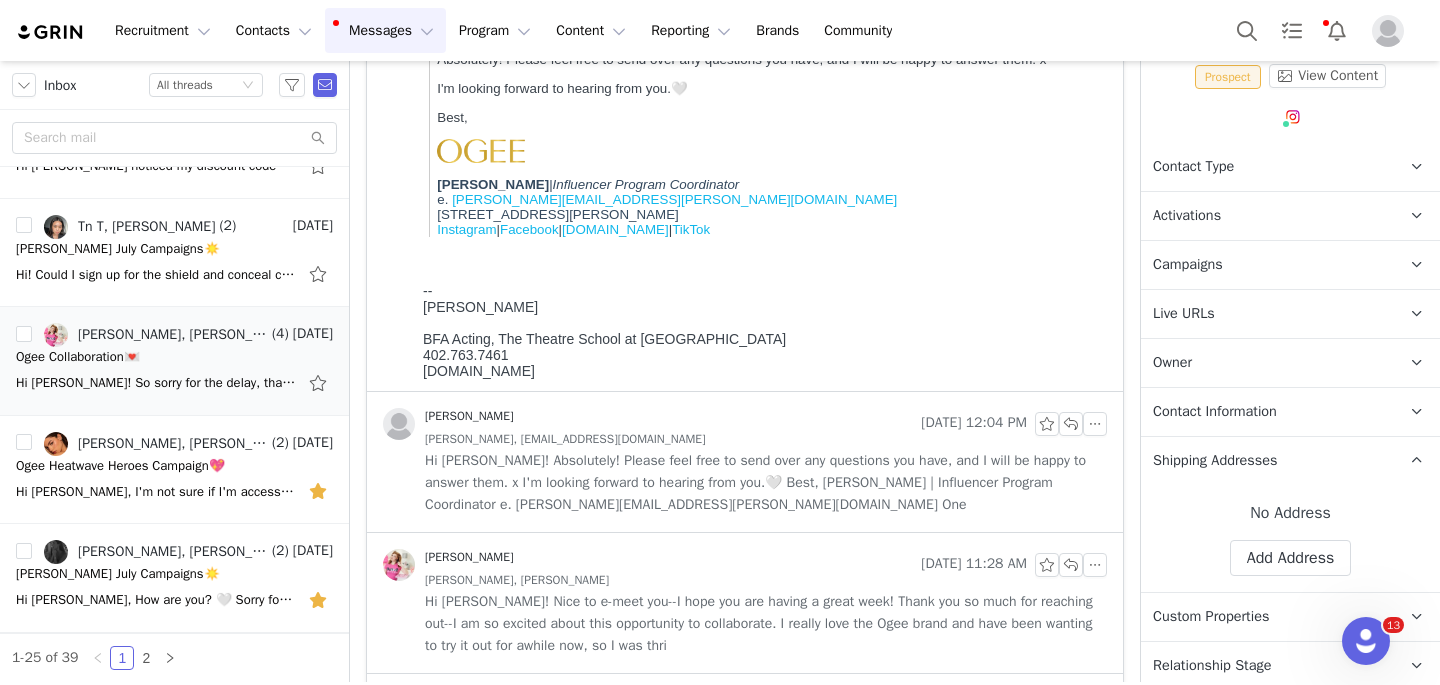 scroll, scrollTop: 0, scrollLeft: 0, axis: both 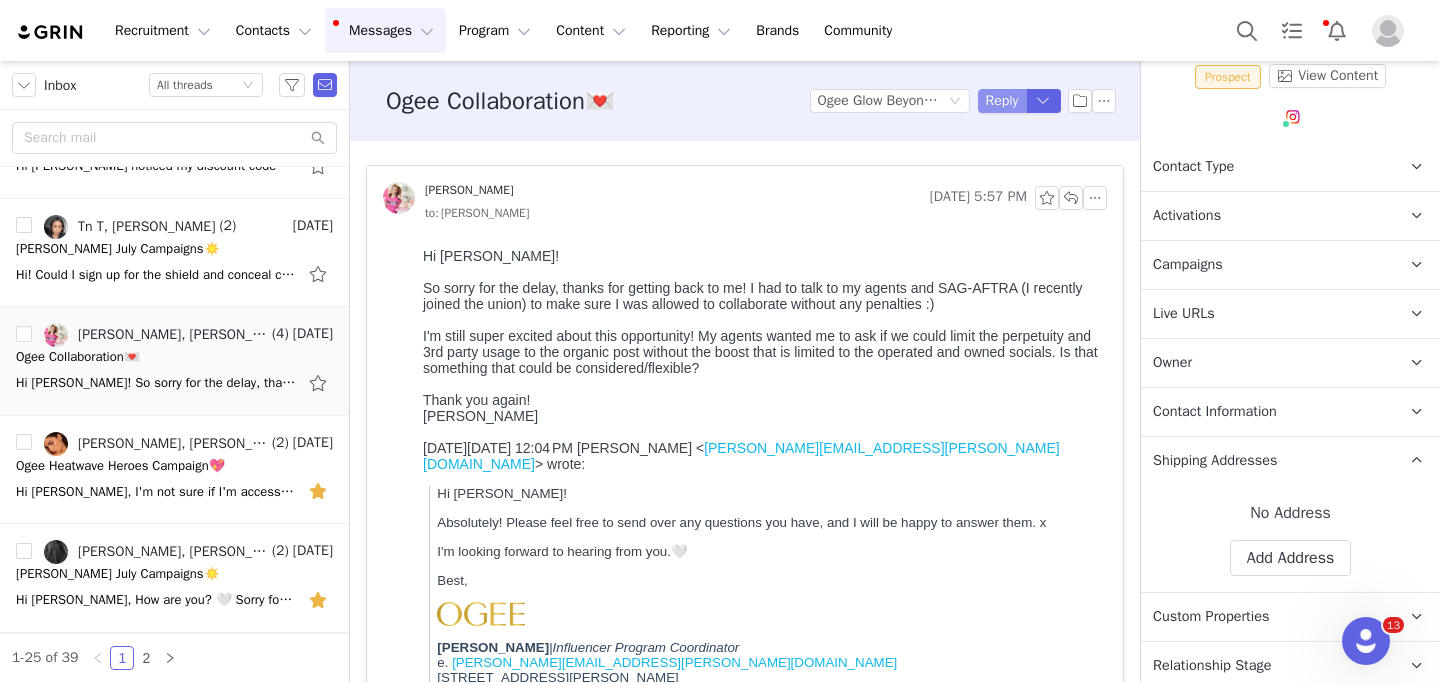 click on "Reply" at bounding box center [1002, 101] 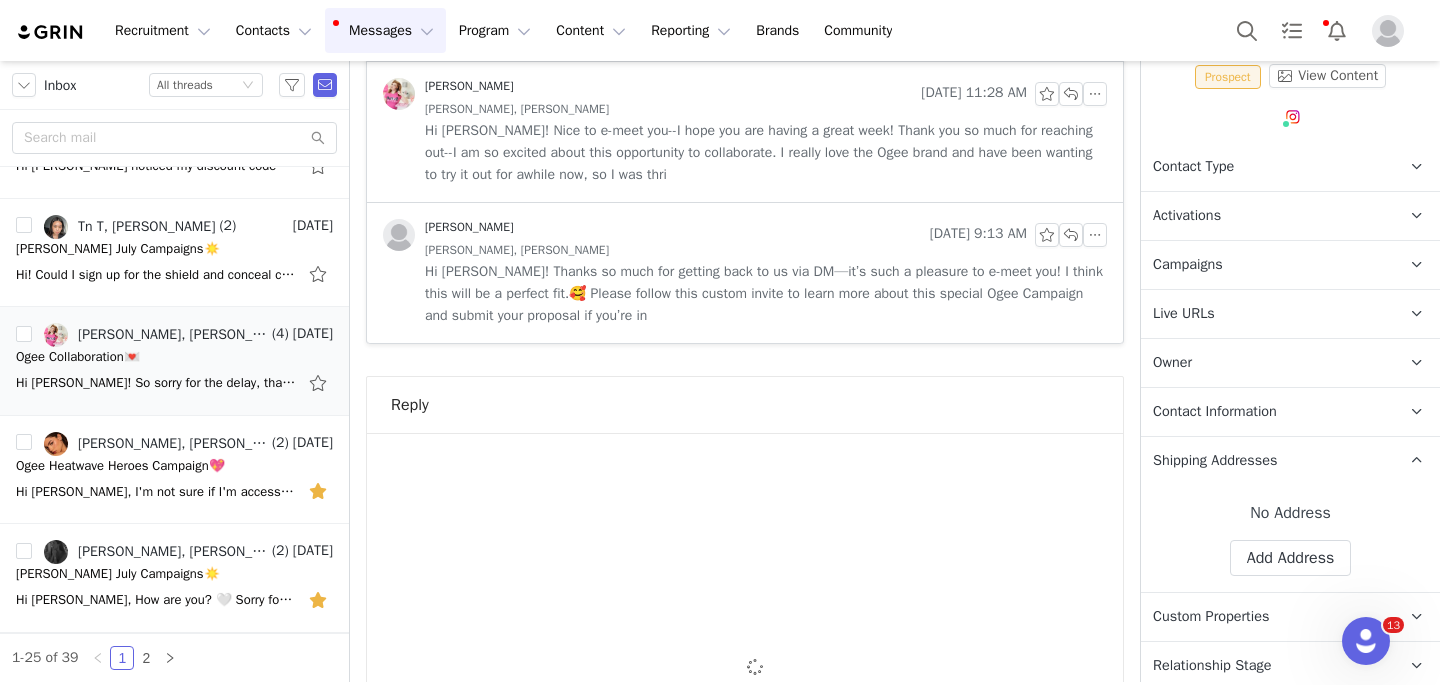 scroll, scrollTop: 1250, scrollLeft: 0, axis: vertical 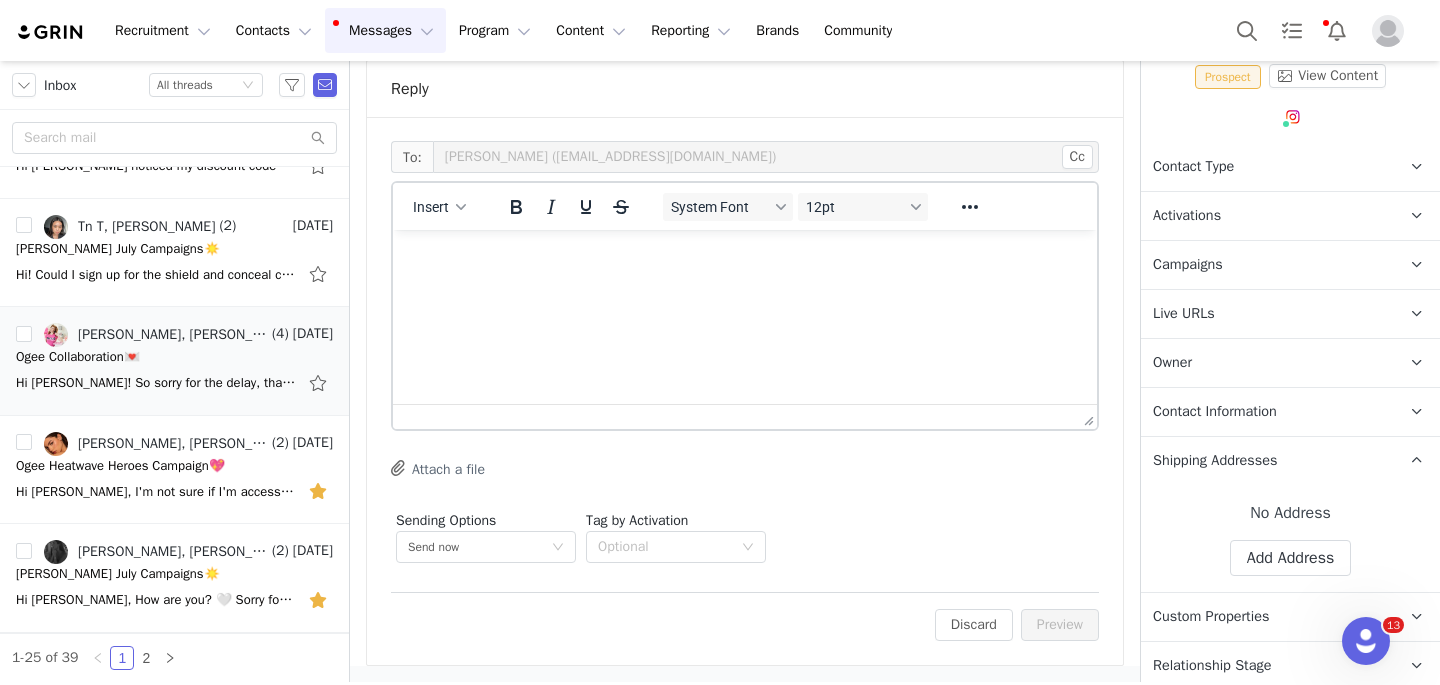 click at bounding box center (745, 257) 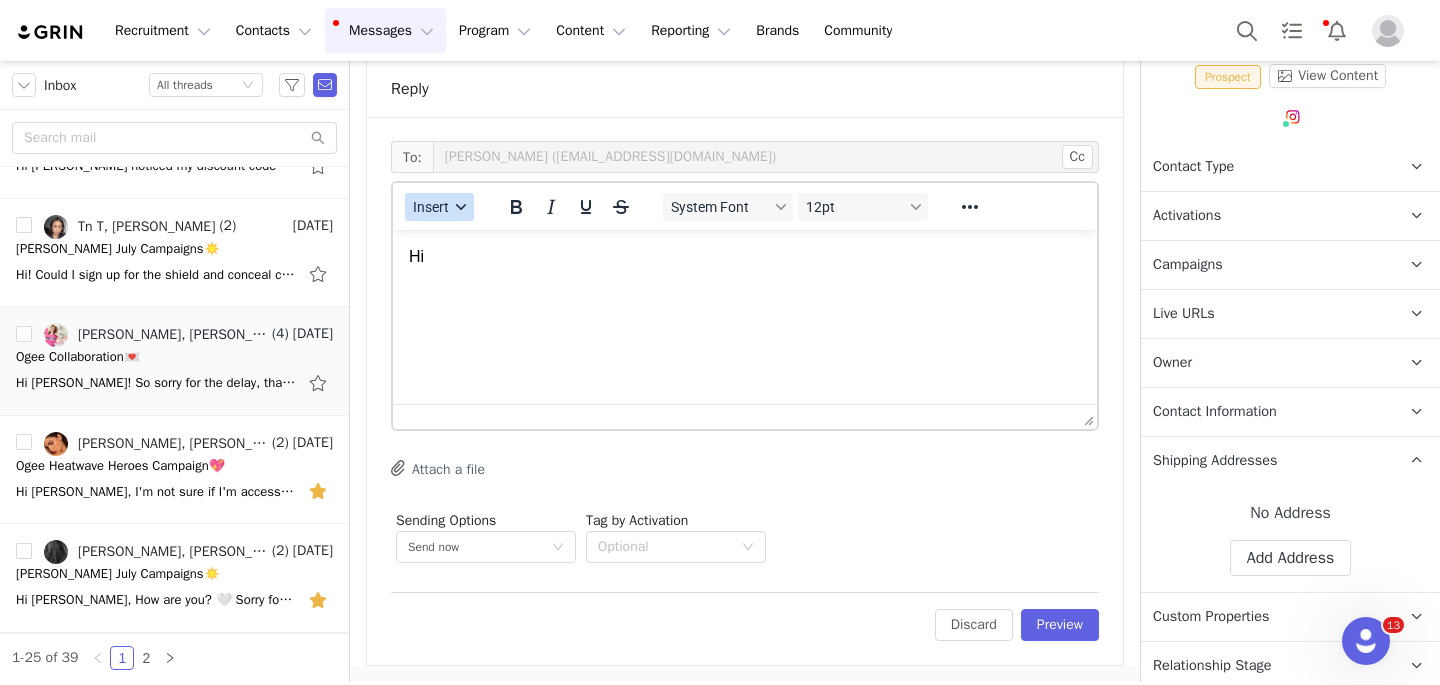 click on "Insert" at bounding box center [431, 207] 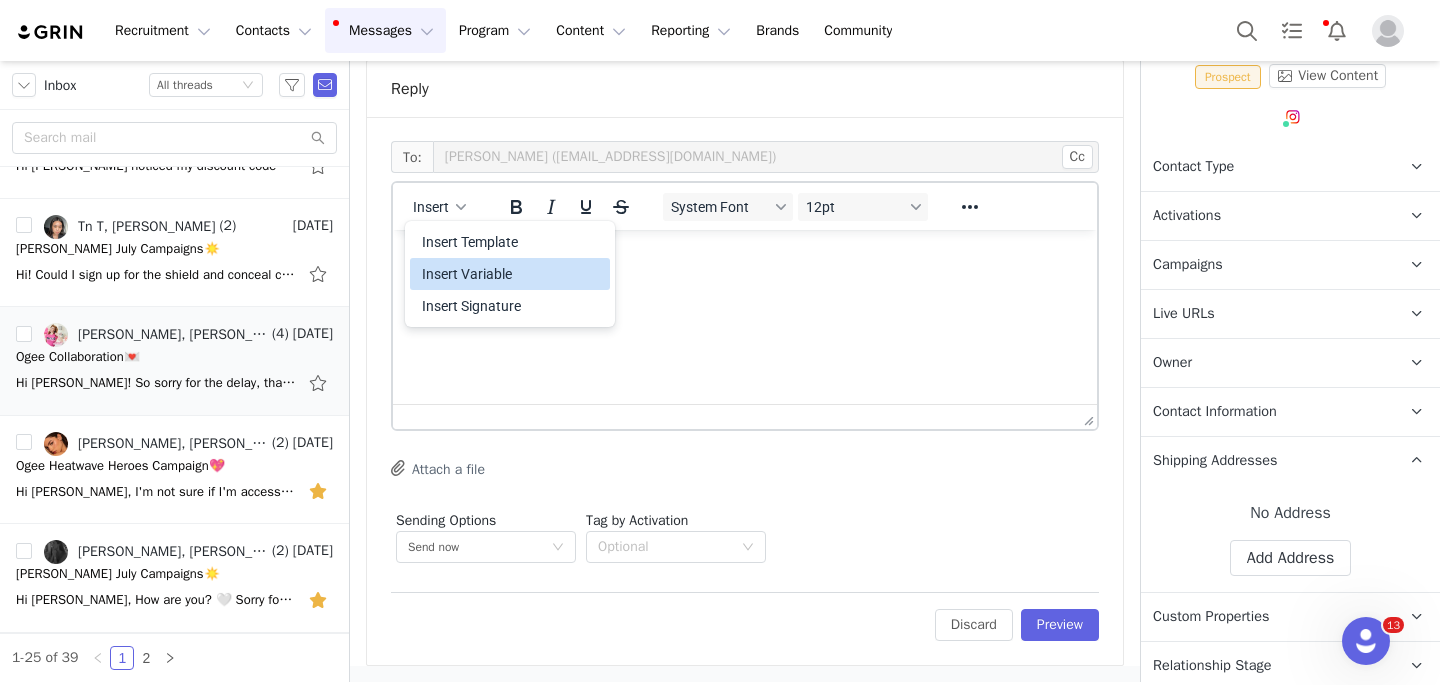 click on "Insert Variable" at bounding box center (512, 274) 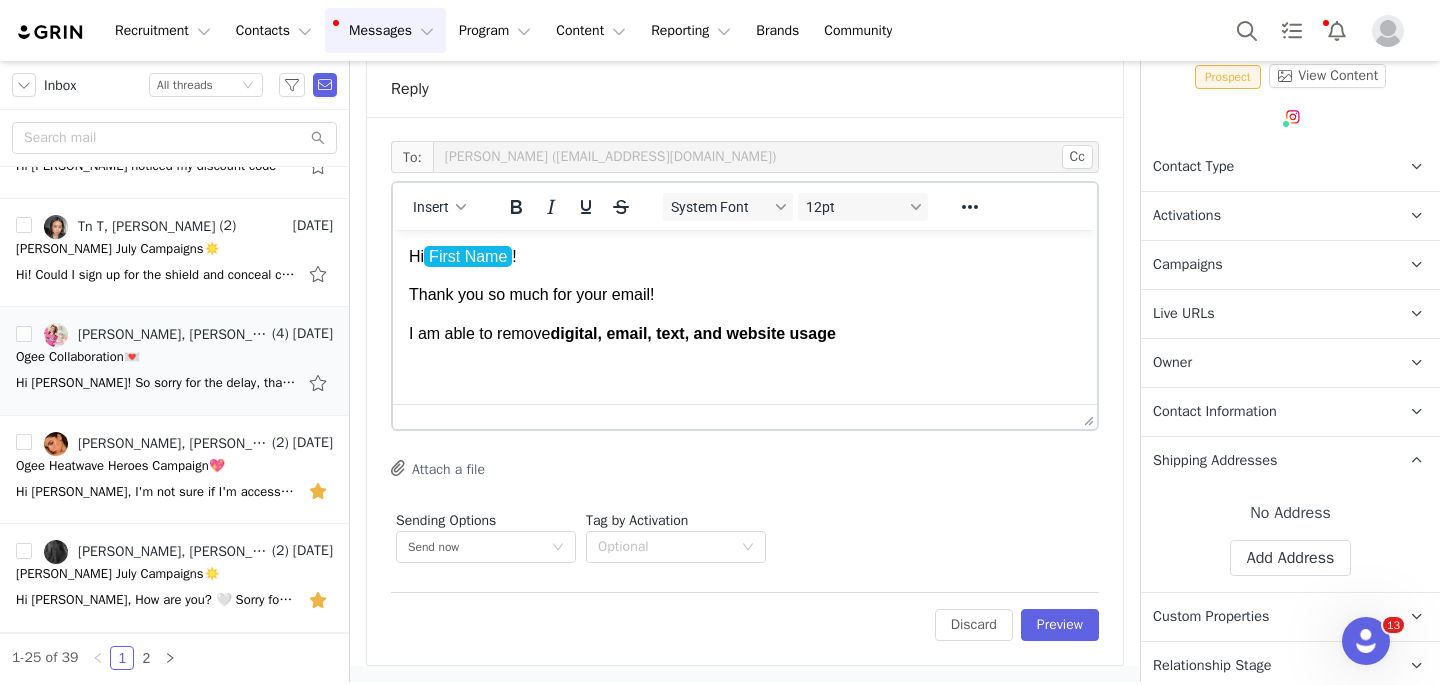 click on "I am able to remove  digital, email, text, and website usage" at bounding box center (745, 334) 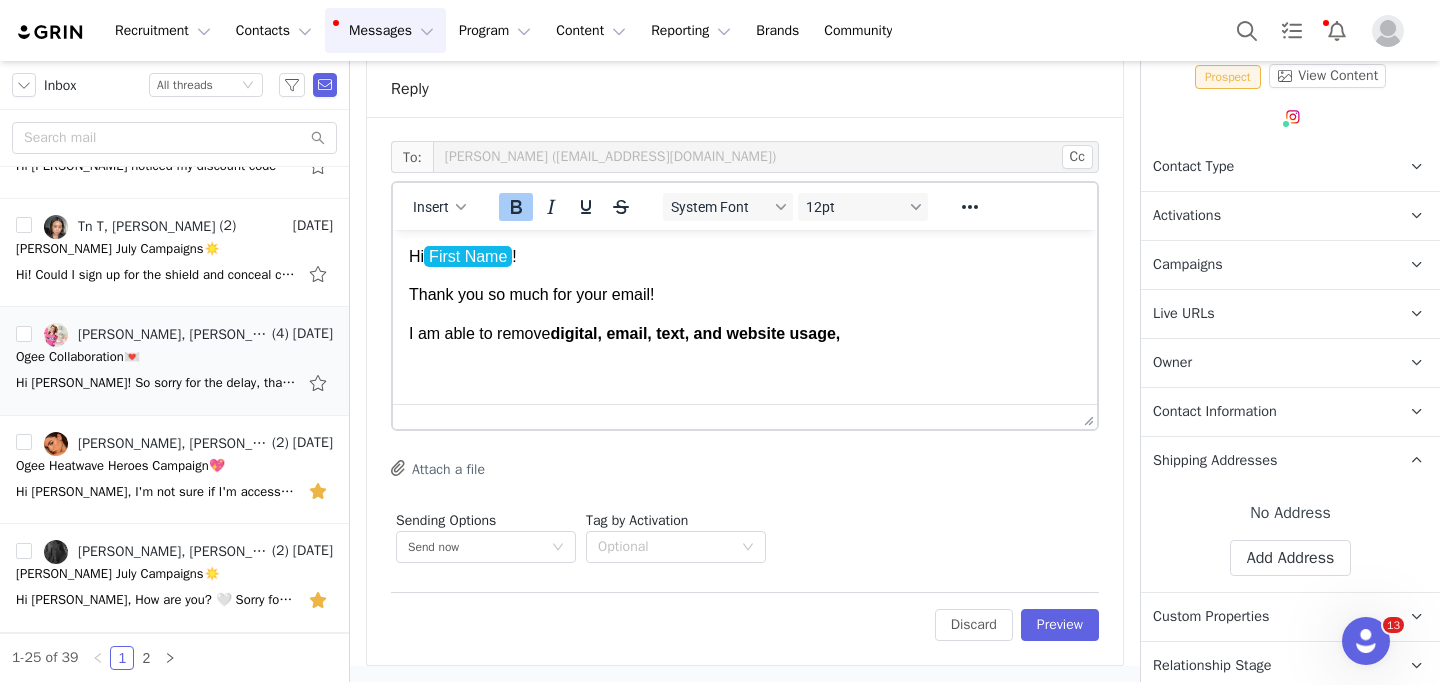 click 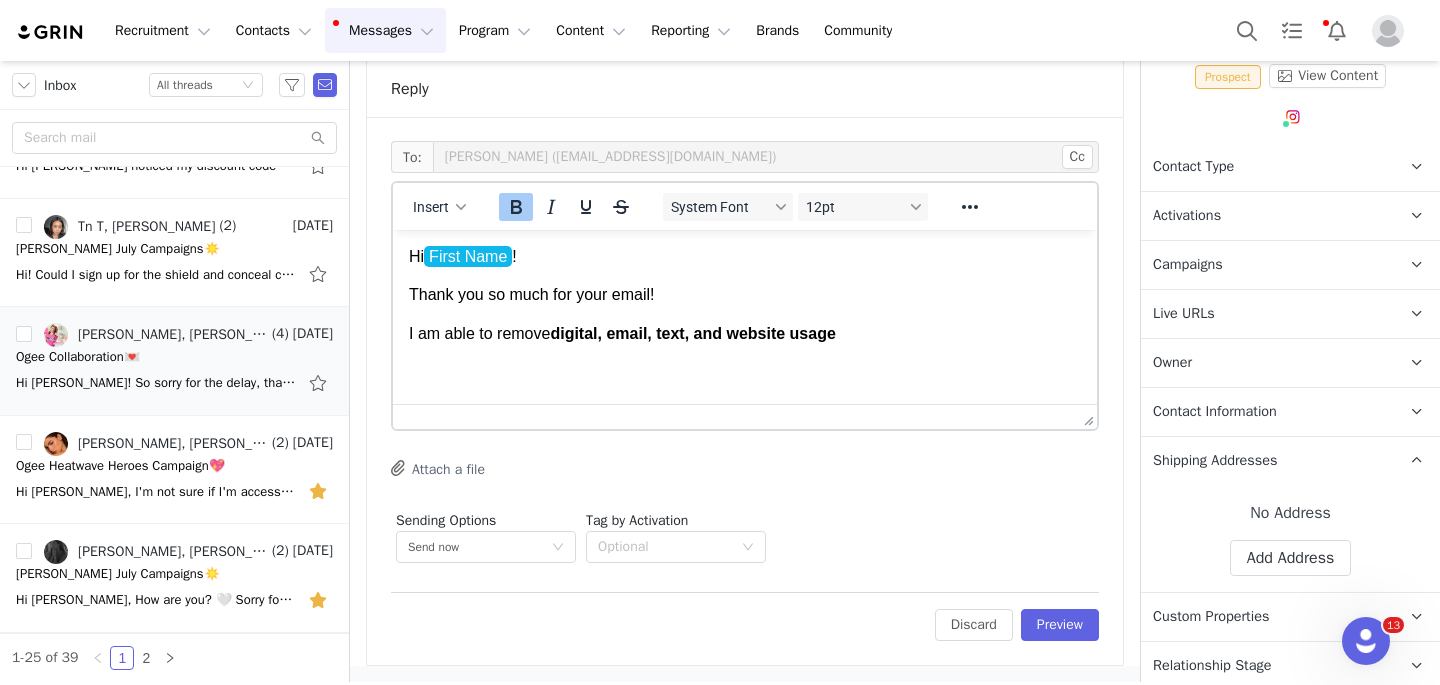 click 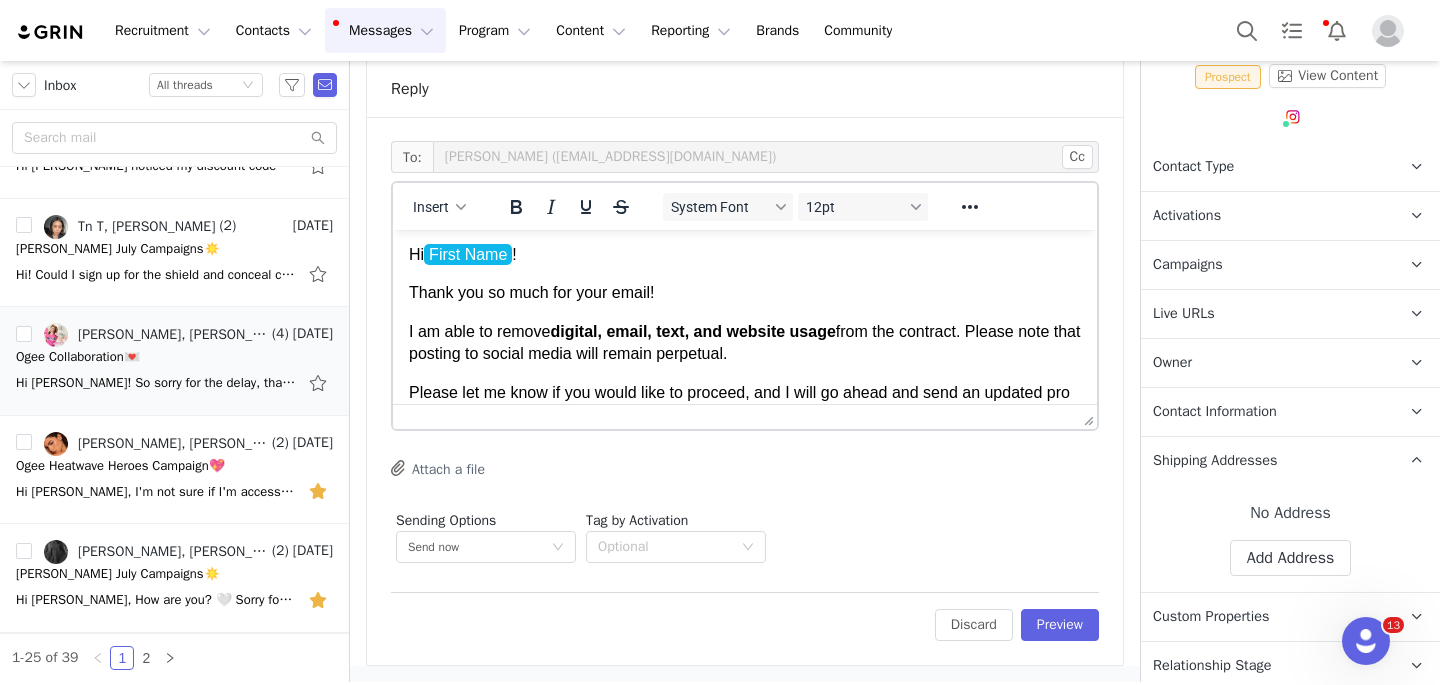 scroll, scrollTop: 22, scrollLeft: 0, axis: vertical 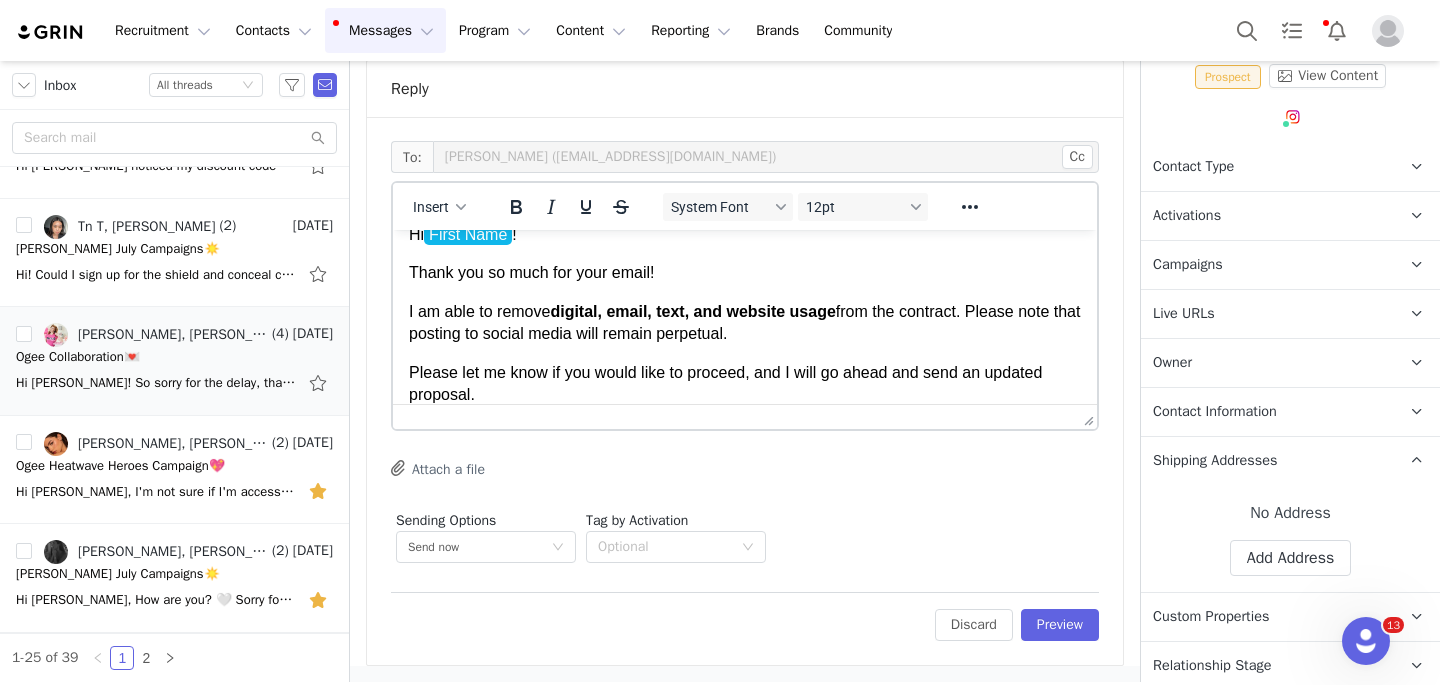 click on "Please let me know if you would like to proceed, and I will go ahead and send an updated proposal." at bounding box center (745, 384) 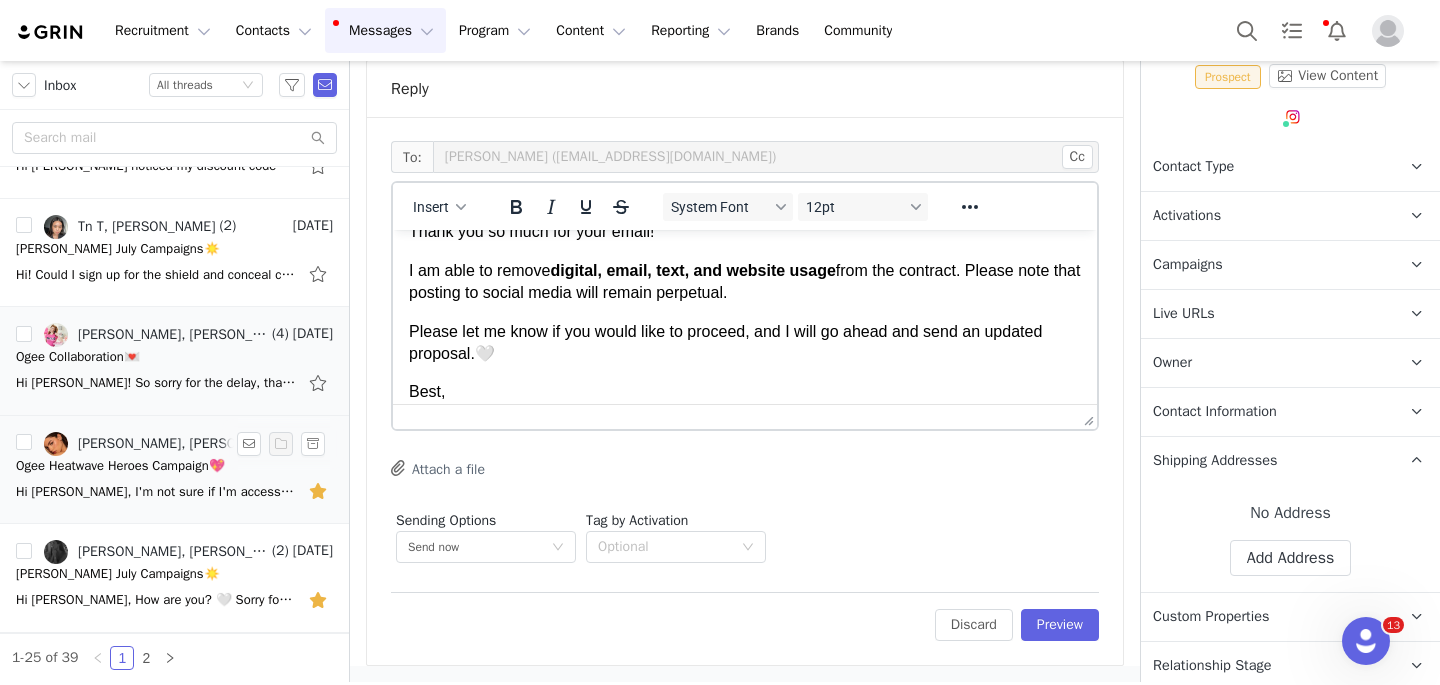 scroll, scrollTop: 101, scrollLeft: 0, axis: vertical 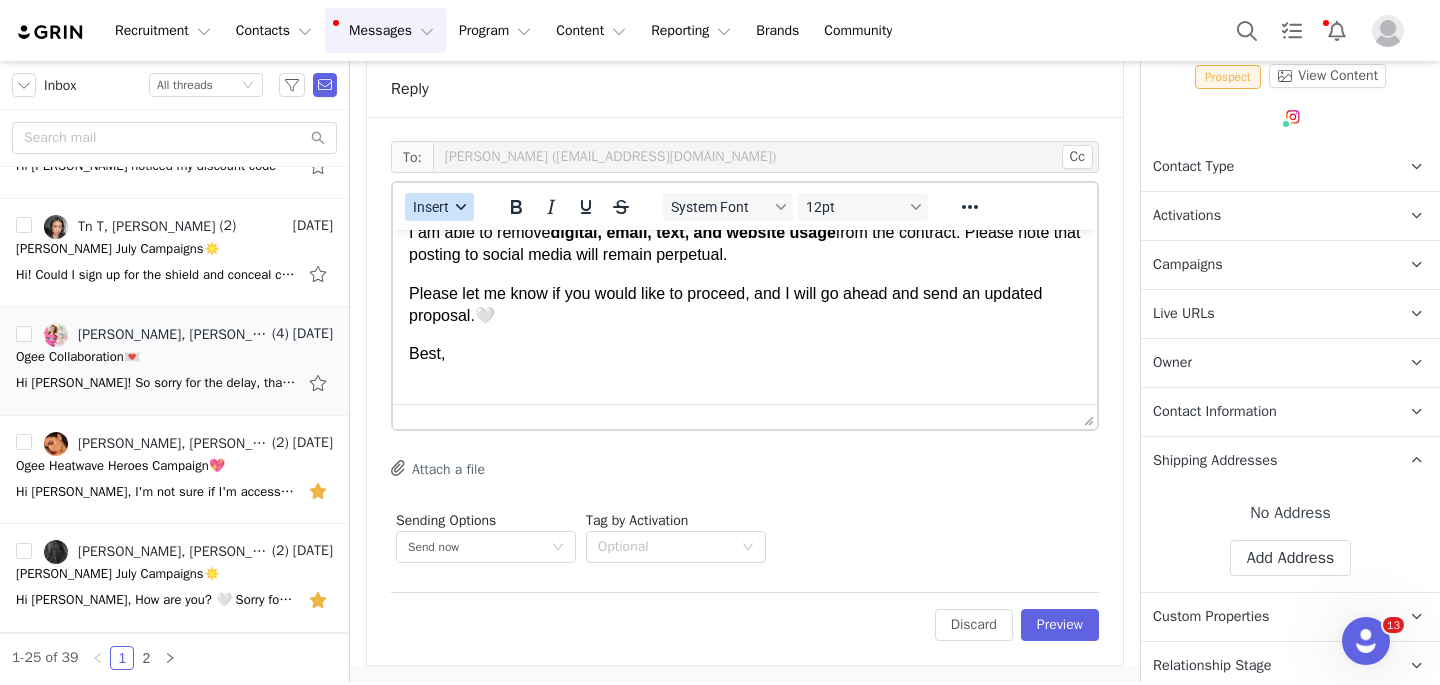 click 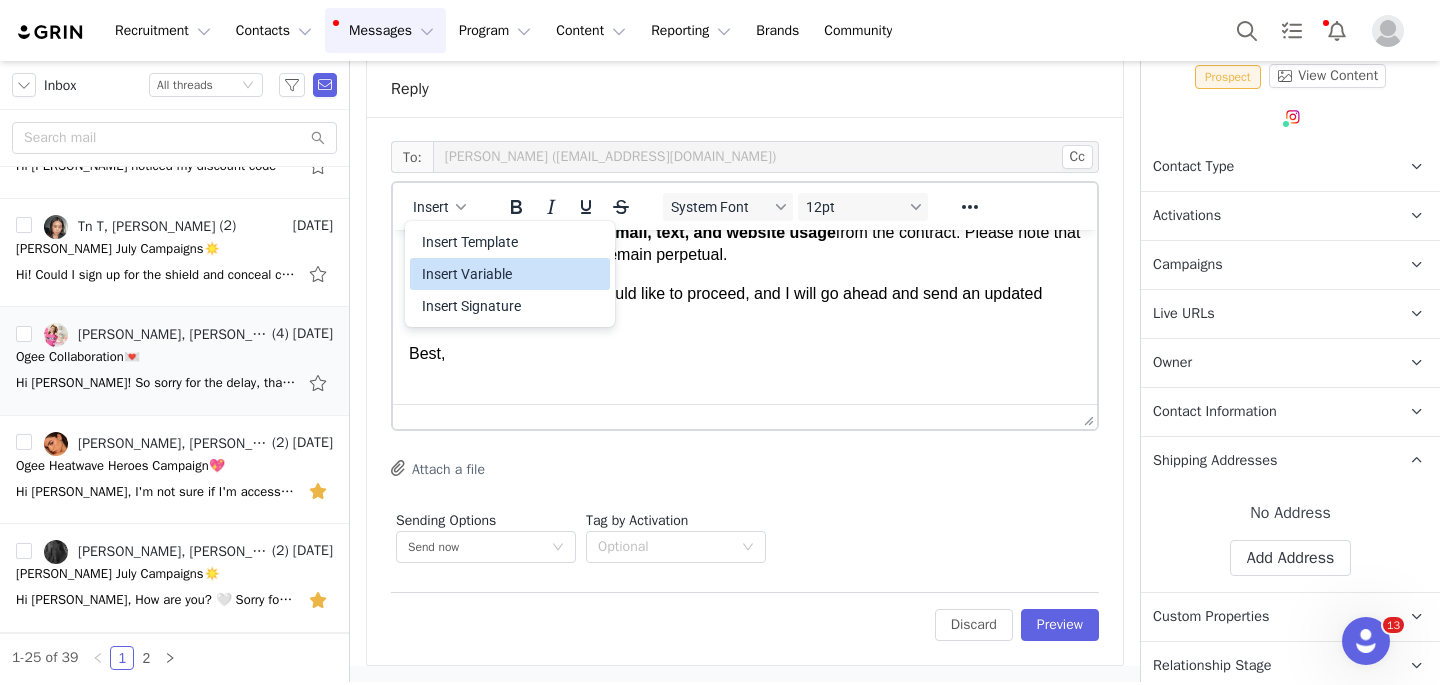 click on "Insert Signature" at bounding box center (512, 306) 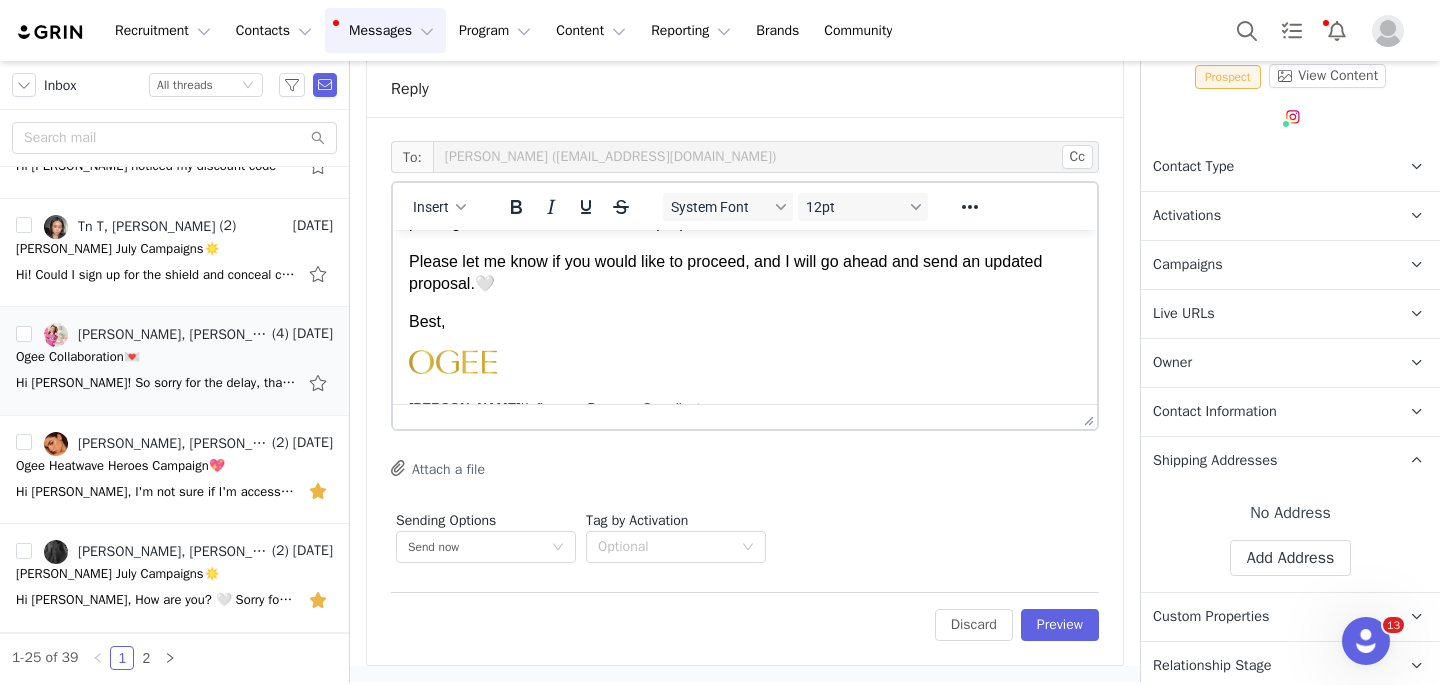 scroll, scrollTop: 104, scrollLeft: 0, axis: vertical 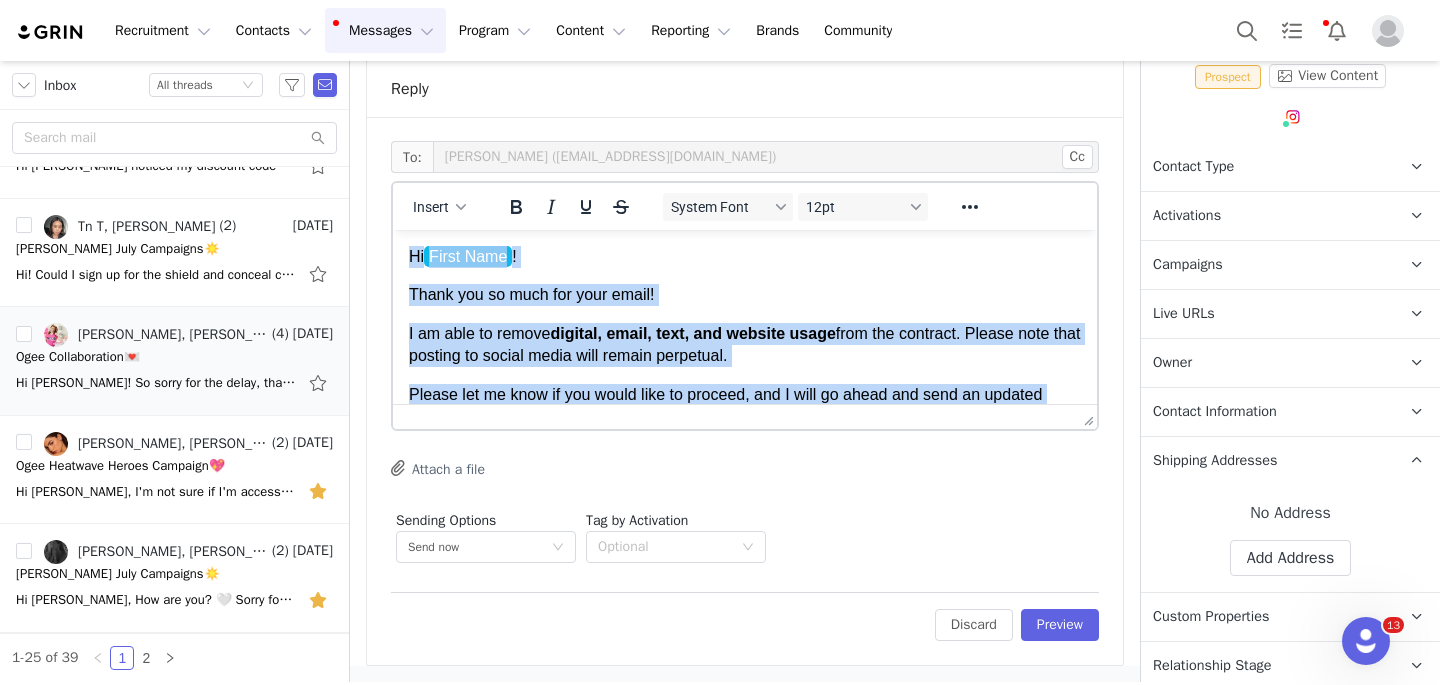 drag, startPoint x: 463, startPoint y: 360, endPoint x: 388, endPoint y: 219, distance: 159.70598 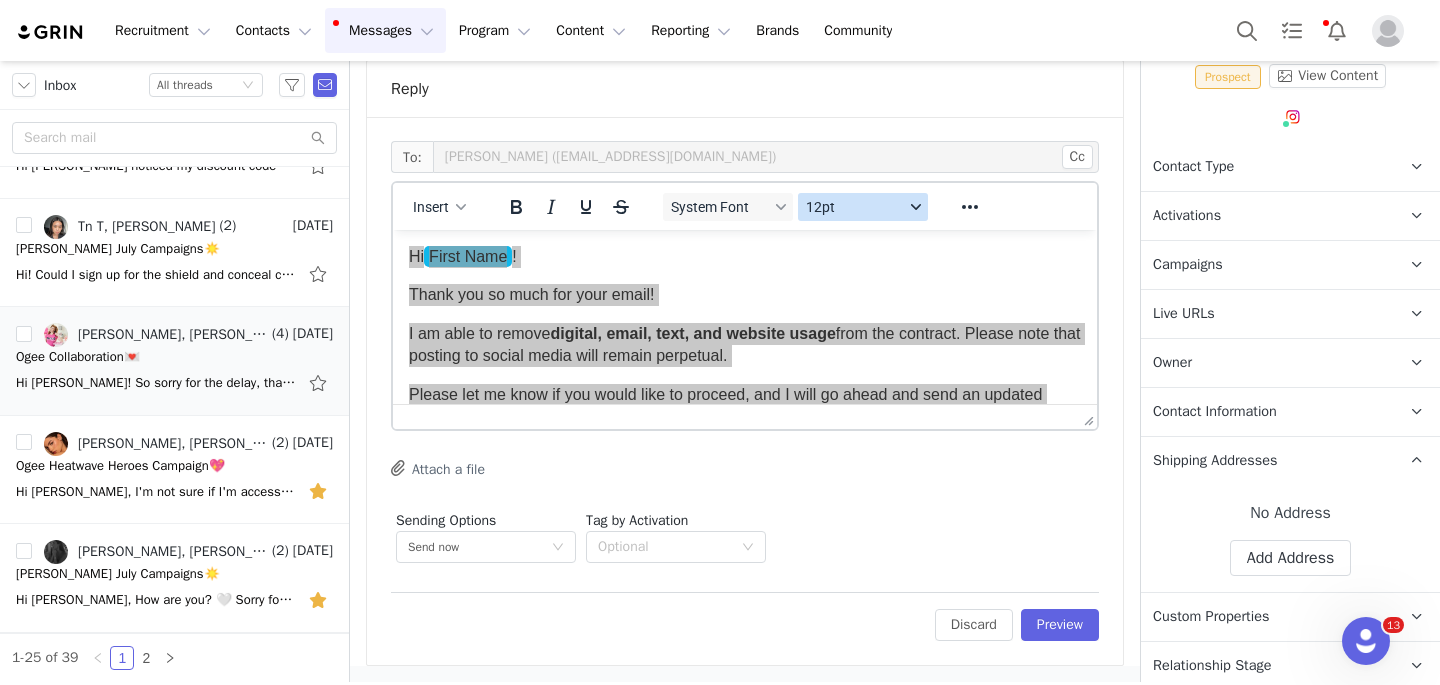 click on "12pt" at bounding box center [855, 207] 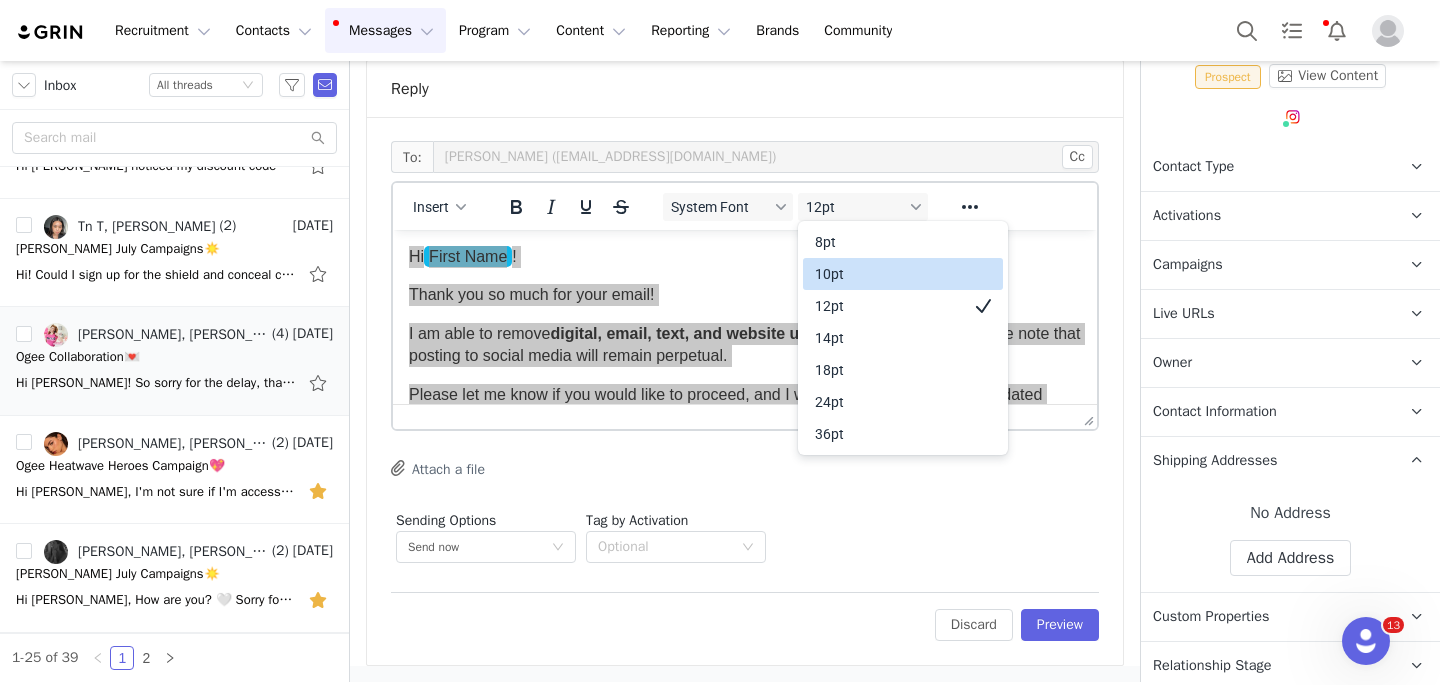 click on "10pt" at bounding box center [889, 274] 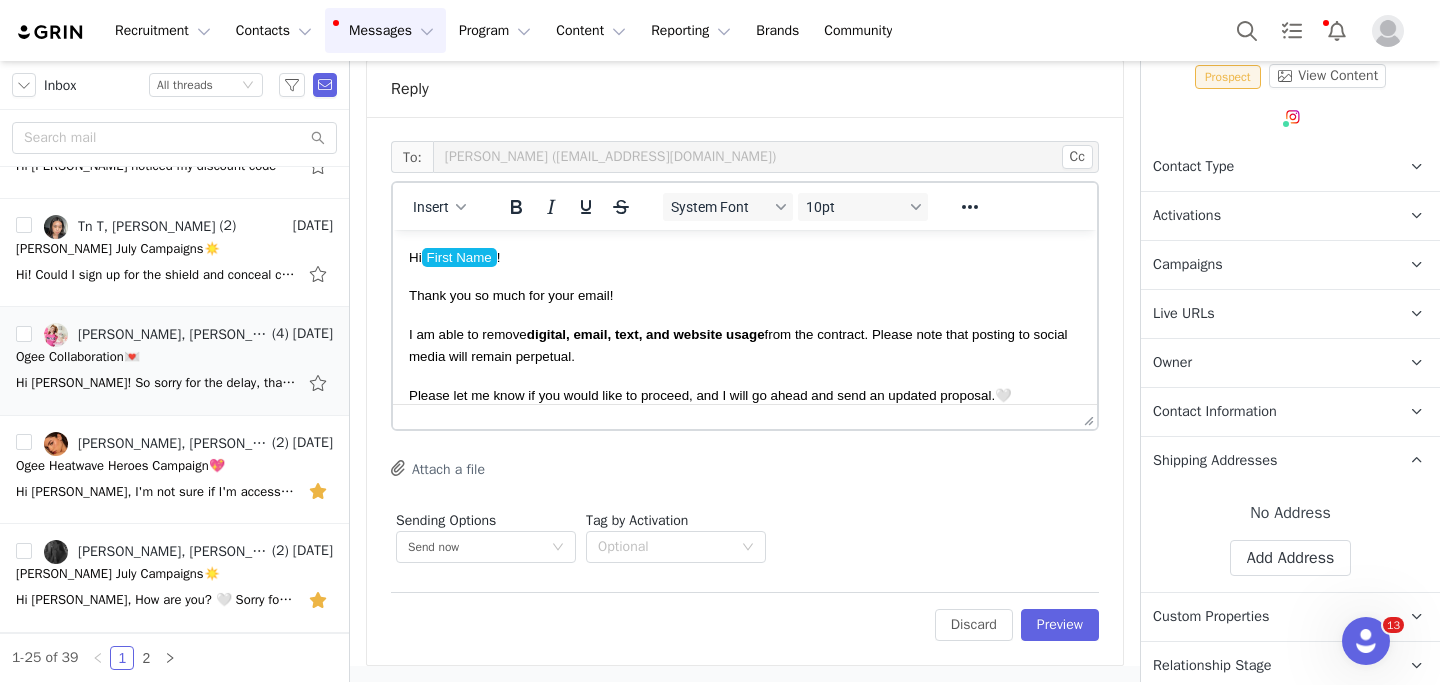 click on "Hi  First Name ! Thank you so much for your email! I am able to remove  digital, email, text, and website usage  from the contract. Please note that posting to social media will remain perpetual. Please let me know if you would like to proceed, and I will go ahead and send an updated proposal.🤍 Best, [PERSON_NAME]  |  Influencer Program Coordinator  e.   [PERSON_NAME][EMAIL_ADDRESS][PERSON_NAME][DOMAIN_NAME] [STREET_ADDRESS][PERSON_NAME] Instagram  |  Facebook   |  [DOMAIN_NAME]  |  TikTok" at bounding box center (745, 421) 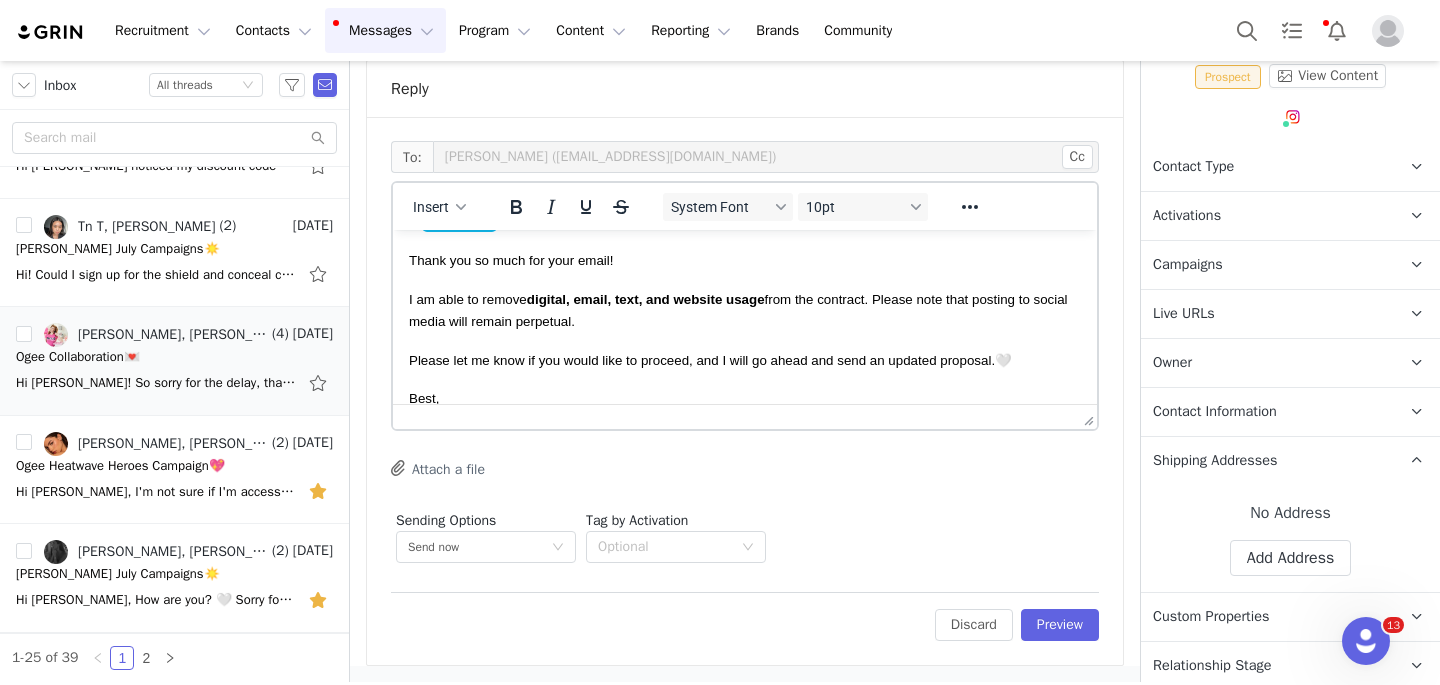 scroll, scrollTop: 69, scrollLeft: 0, axis: vertical 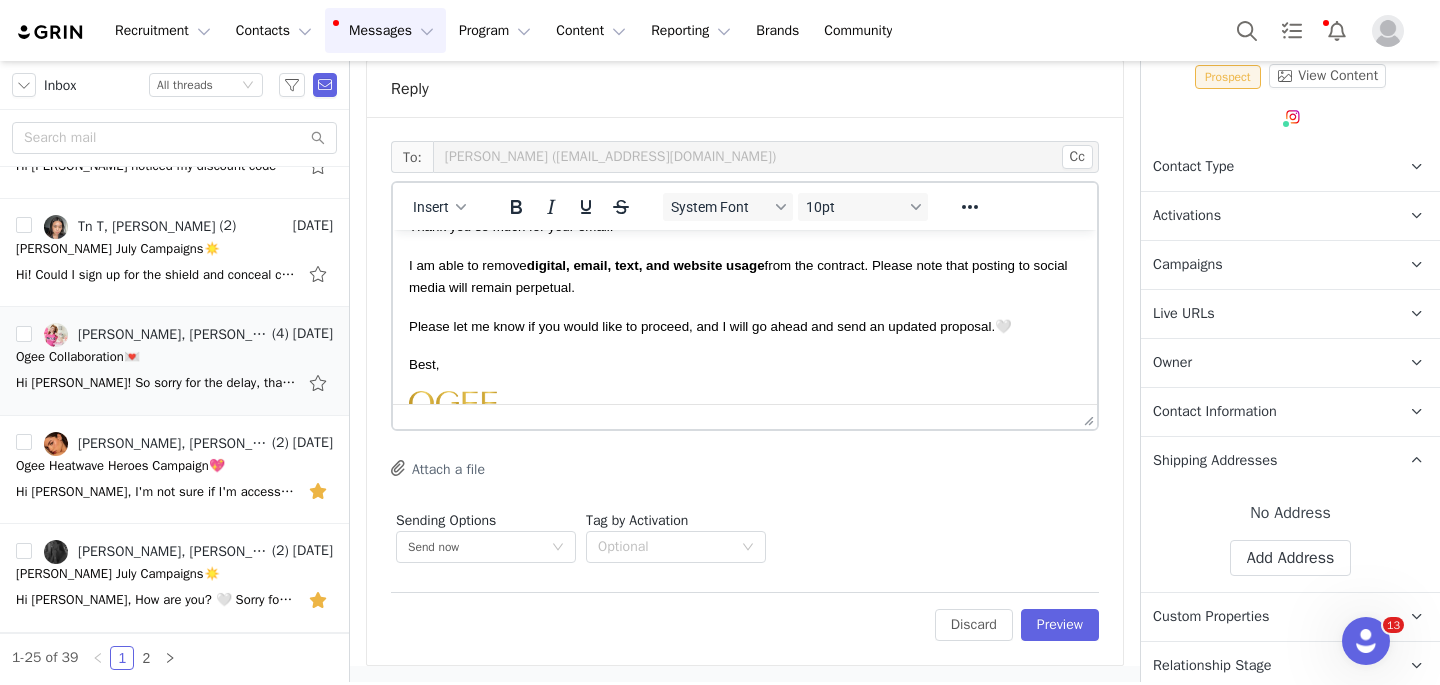 click on "Best," at bounding box center [745, 364] 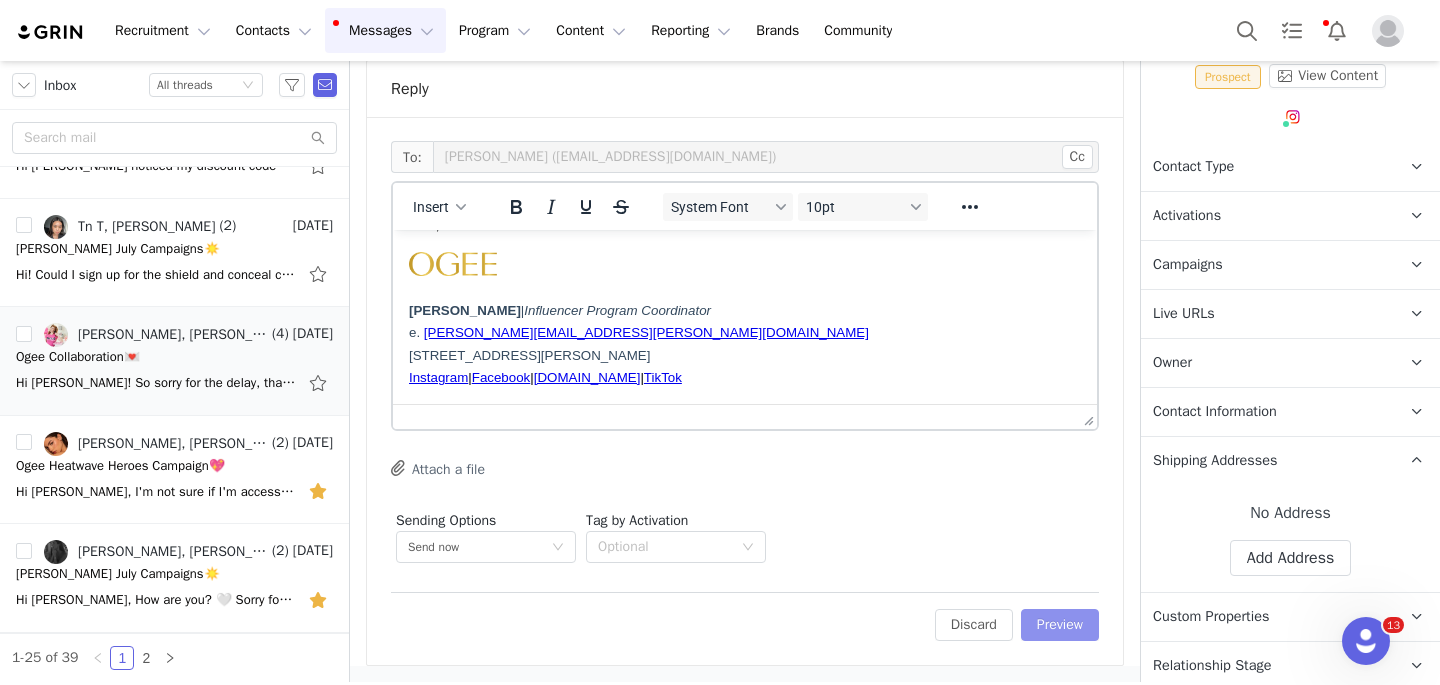 click on "Preview" at bounding box center [1060, 625] 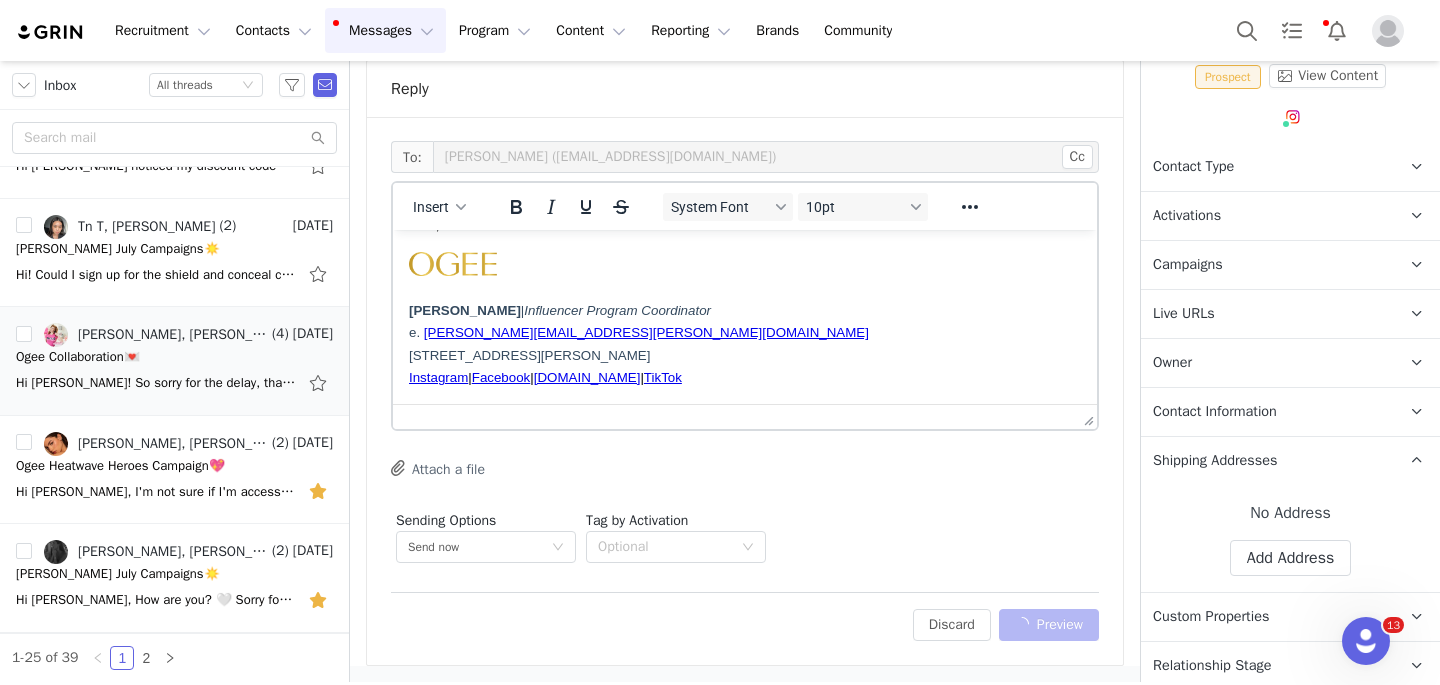 scroll, scrollTop: 1174, scrollLeft: 0, axis: vertical 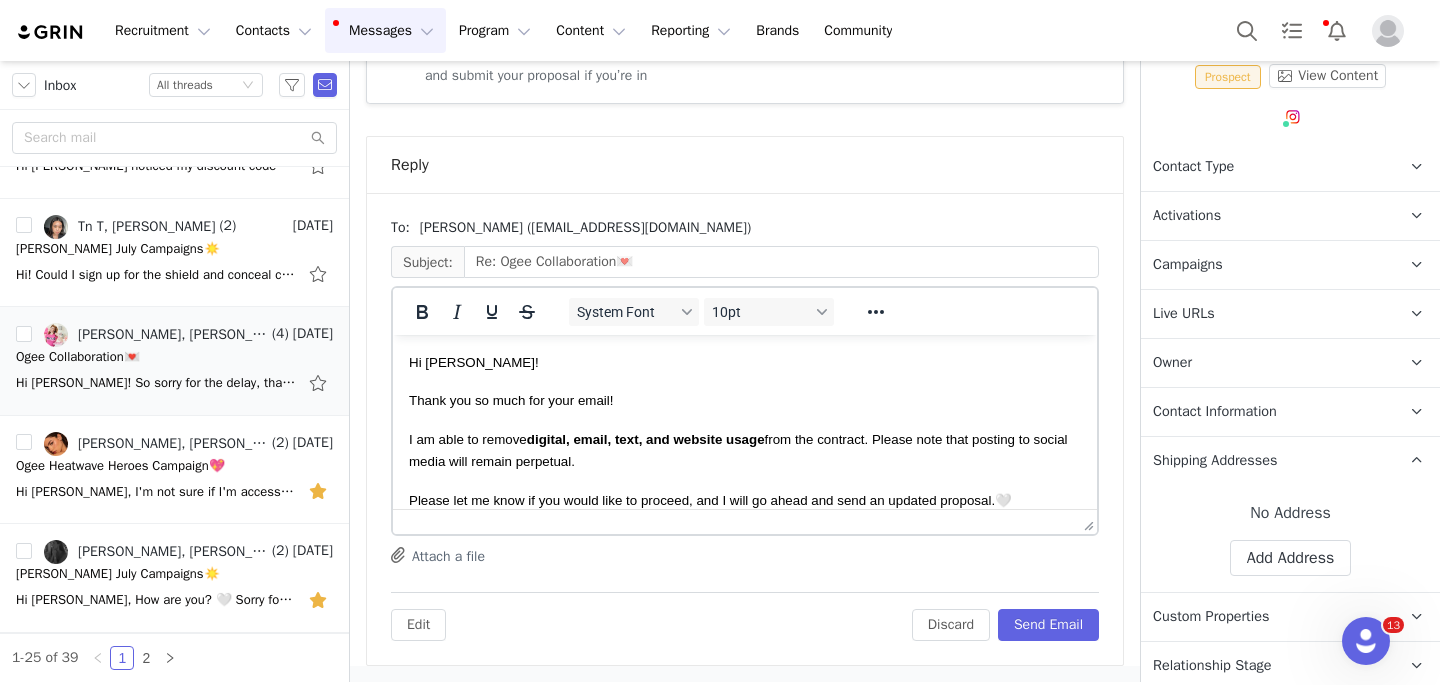 click on "Please let me know if you would like to proceed, and I will go ahead and send an updated proposal.🤍" at bounding box center (710, 500) 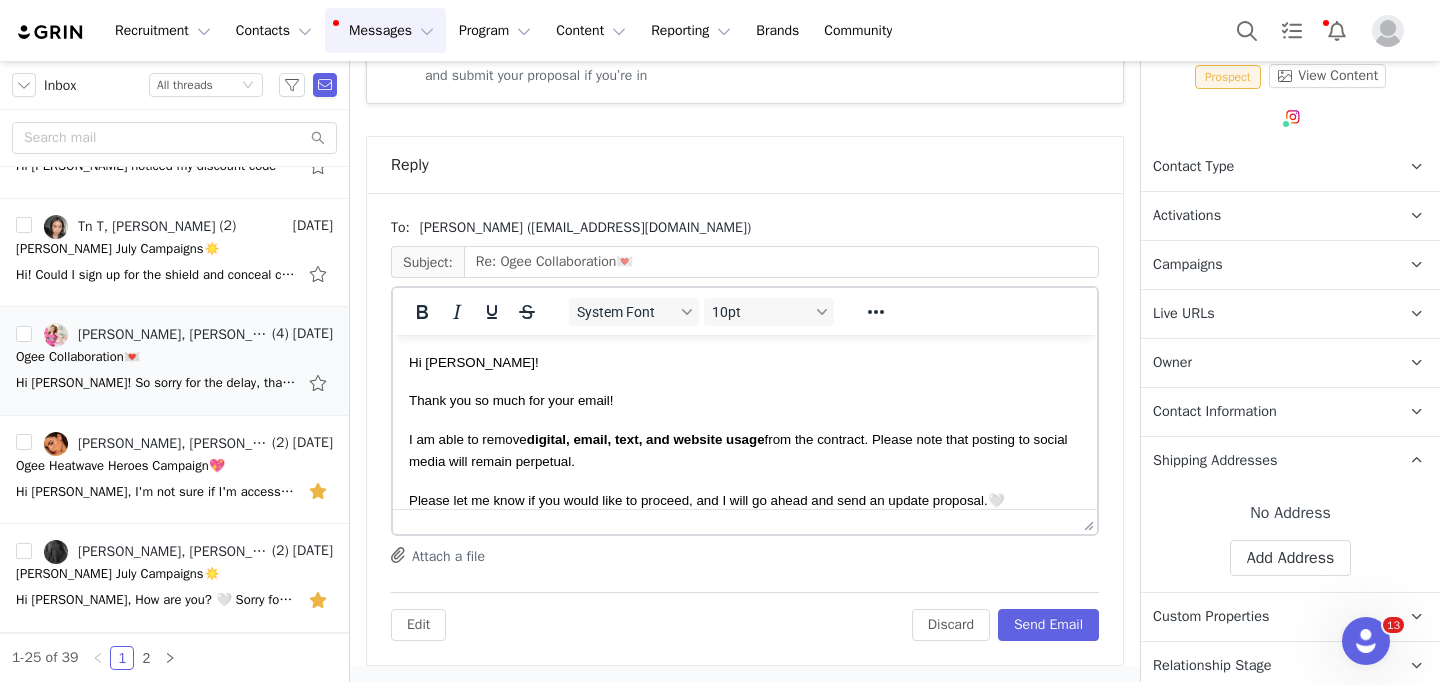 click on "Hi [PERSON_NAME]! Thank you so much for your email! I am able to remove  digital, email, text, and website usage  from the contract. Please note that posting to social media will remain perpetual. Please let me know if you would like to proceed, and I will go ahead and send an update proposal.🤍 Best, [PERSON_NAME]  |  Influencer Program Coordinator  e.   [PERSON_NAME][EMAIL_ADDRESS][PERSON_NAME][DOMAIN_NAME] [STREET_ADDRESS][PERSON_NAME] Instagram  |  Facebook   |  [DOMAIN_NAME]  |  TikTok" at bounding box center (745, 526) 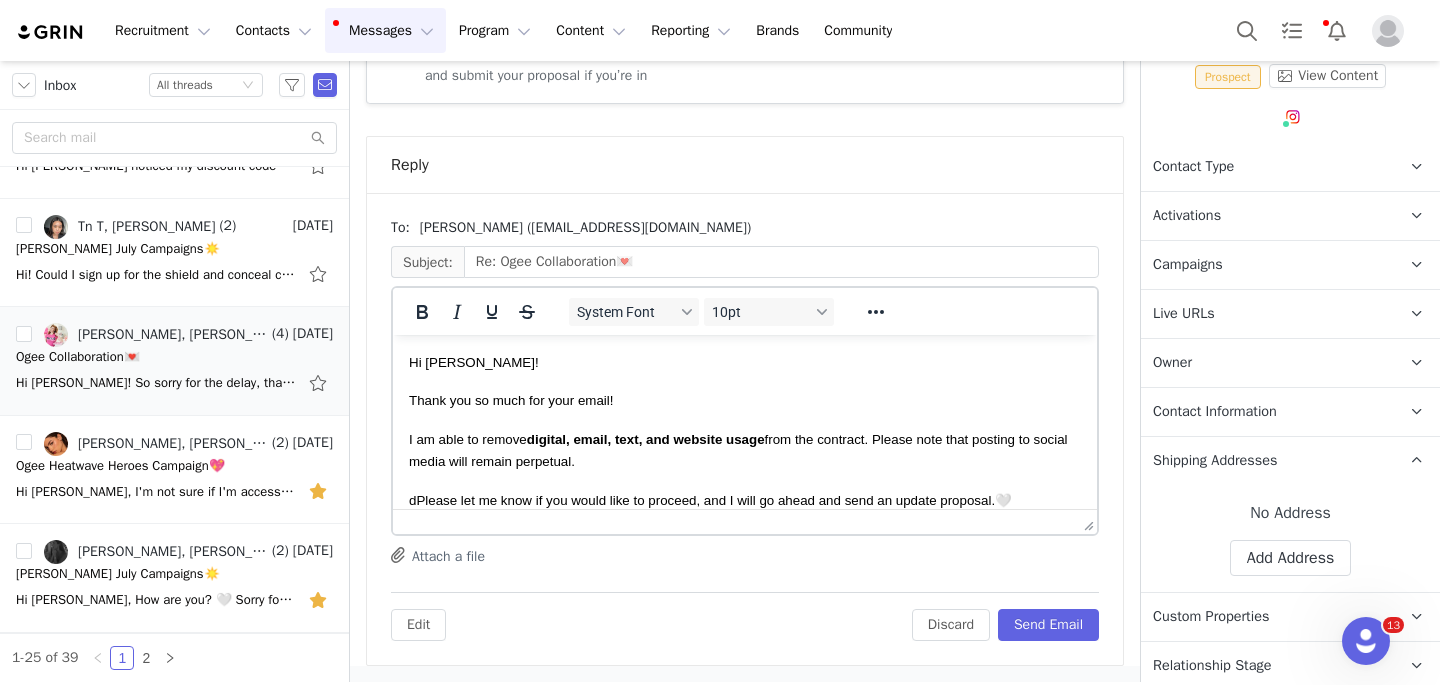 click on "Hi [PERSON_NAME]! Thank you so much for your email! I am able to remove  digital, email, text, and website usage  from the contract. Please note that posting to social media will remain perpetual. dPlease let me know if you would like to proceed, and I will go ahead and send an update proposal.🤍 Best, [PERSON_NAME]  |  Influencer Program Coordinator  e.   [PERSON_NAME][EMAIL_ADDRESS][PERSON_NAME][DOMAIN_NAME] [STREET_ADDRESS][PERSON_NAME] Instagram  |  Facebook   |  [DOMAIN_NAME]  |  TikTok" at bounding box center (745, 526) 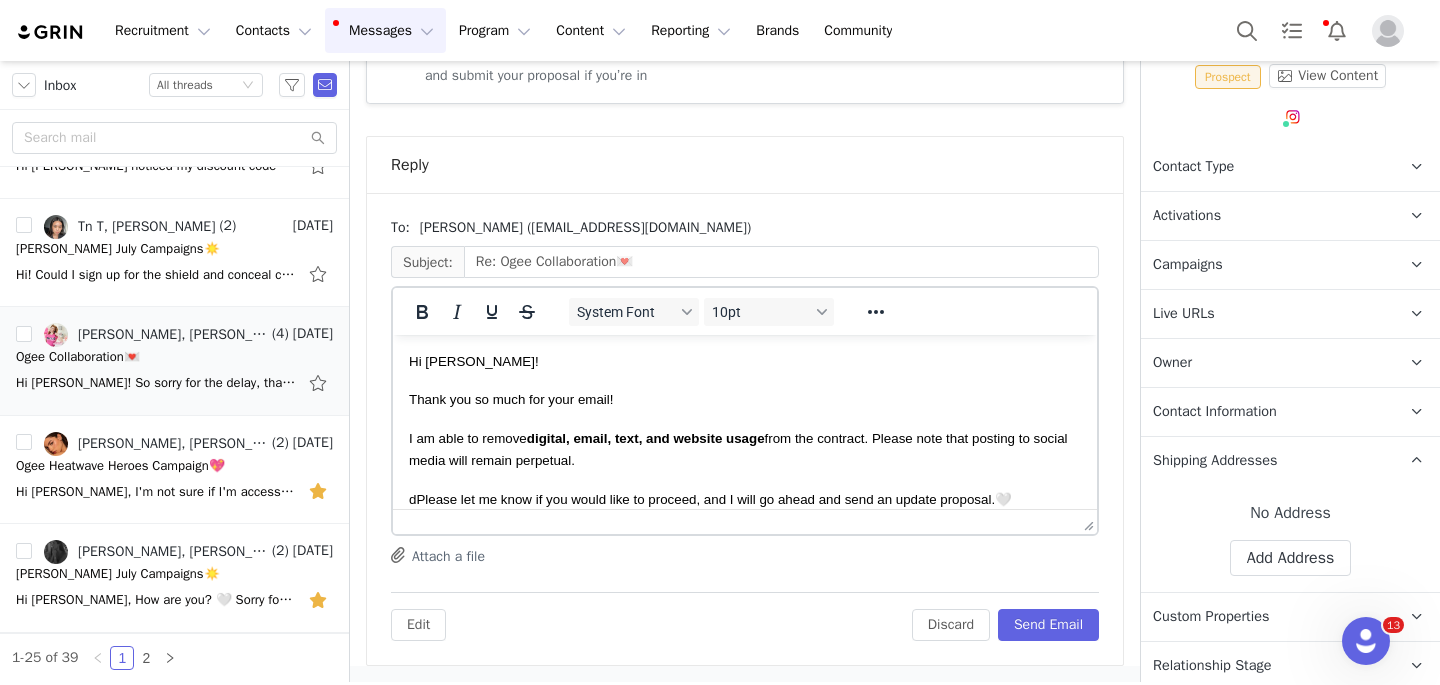 click on "dPlease let me know if you would like to proceed, and I will go ahead and send an update proposal.🤍" at bounding box center [710, 499] 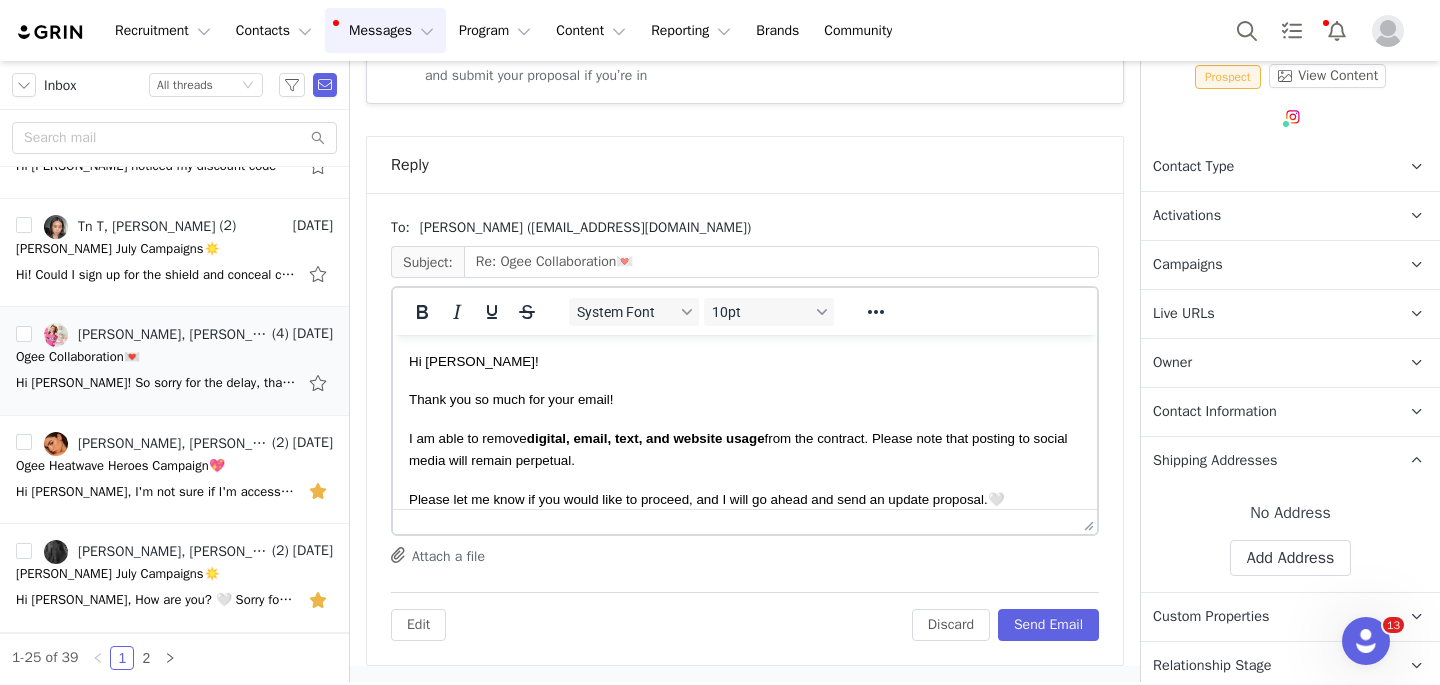 click on "Please let me know if you would like to proceed, and I will go ahead and send an update proposal.🤍" at bounding box center [707, 499] 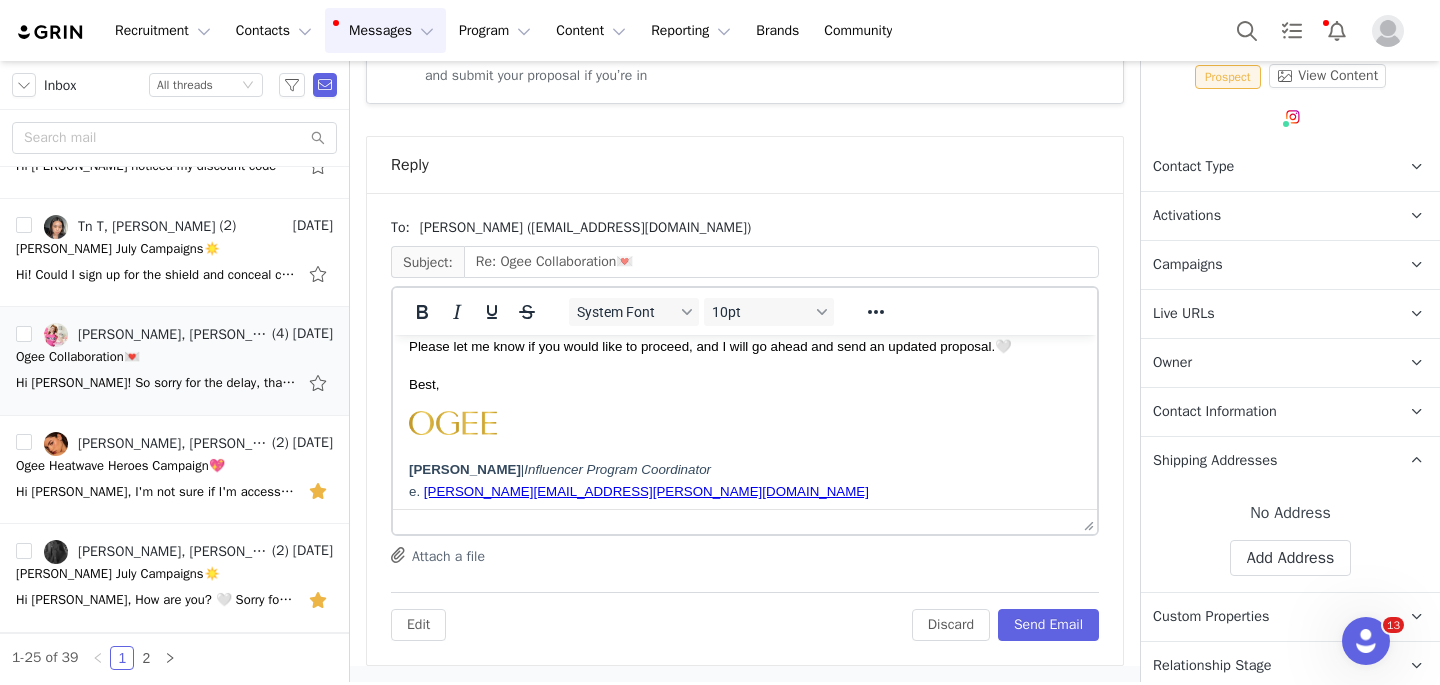 scroll, scrollTop: 208, scrollLeft: 0, axis: vertical 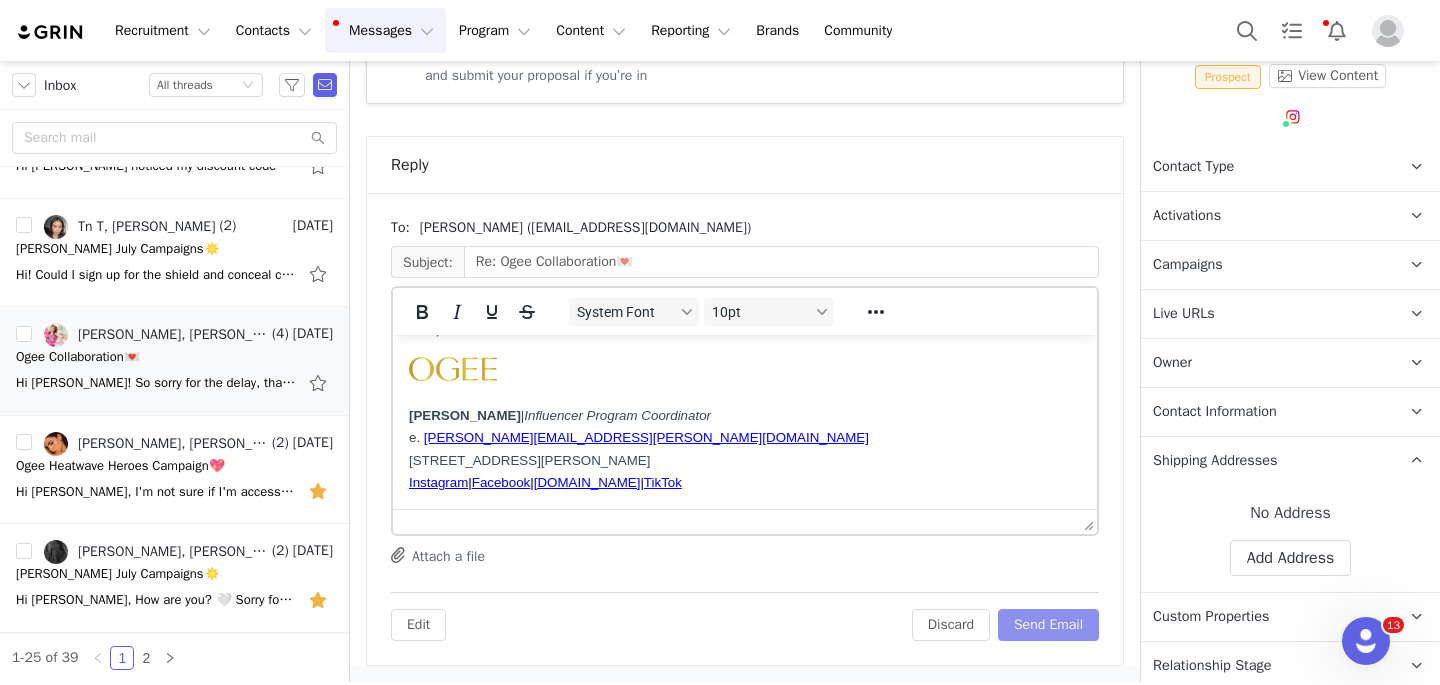 click on "Send Email" at bounding box center [1048, 625] 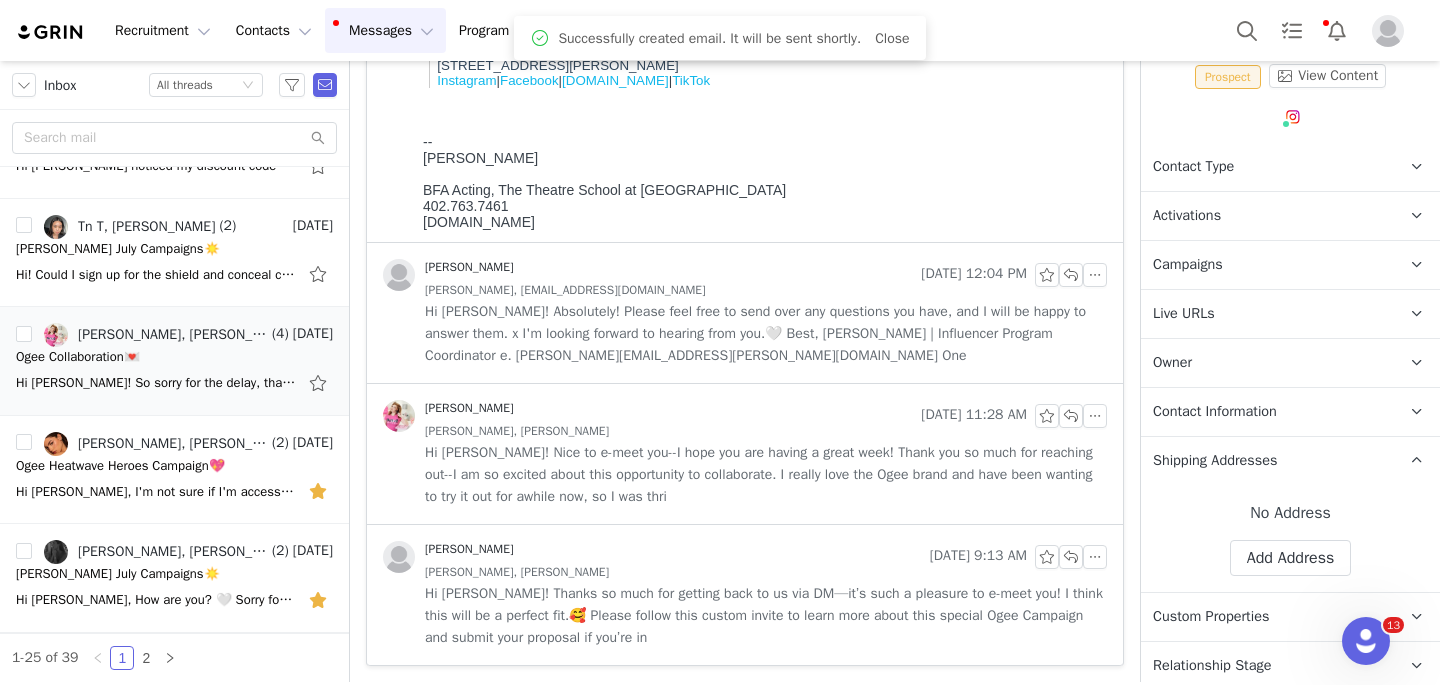 scroll, scrollTop: 0, scrollLeft: 0, axis: both 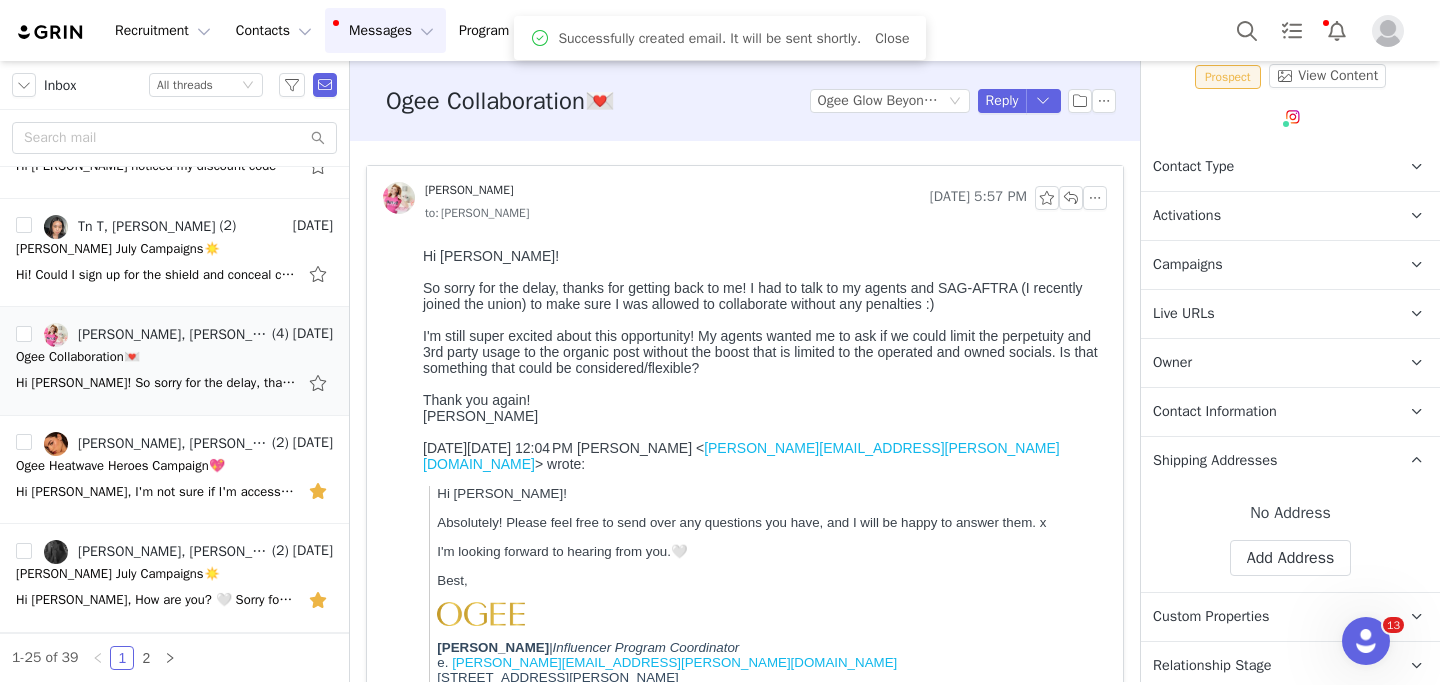 click on "Activations" at bounding box center (1266, 216) 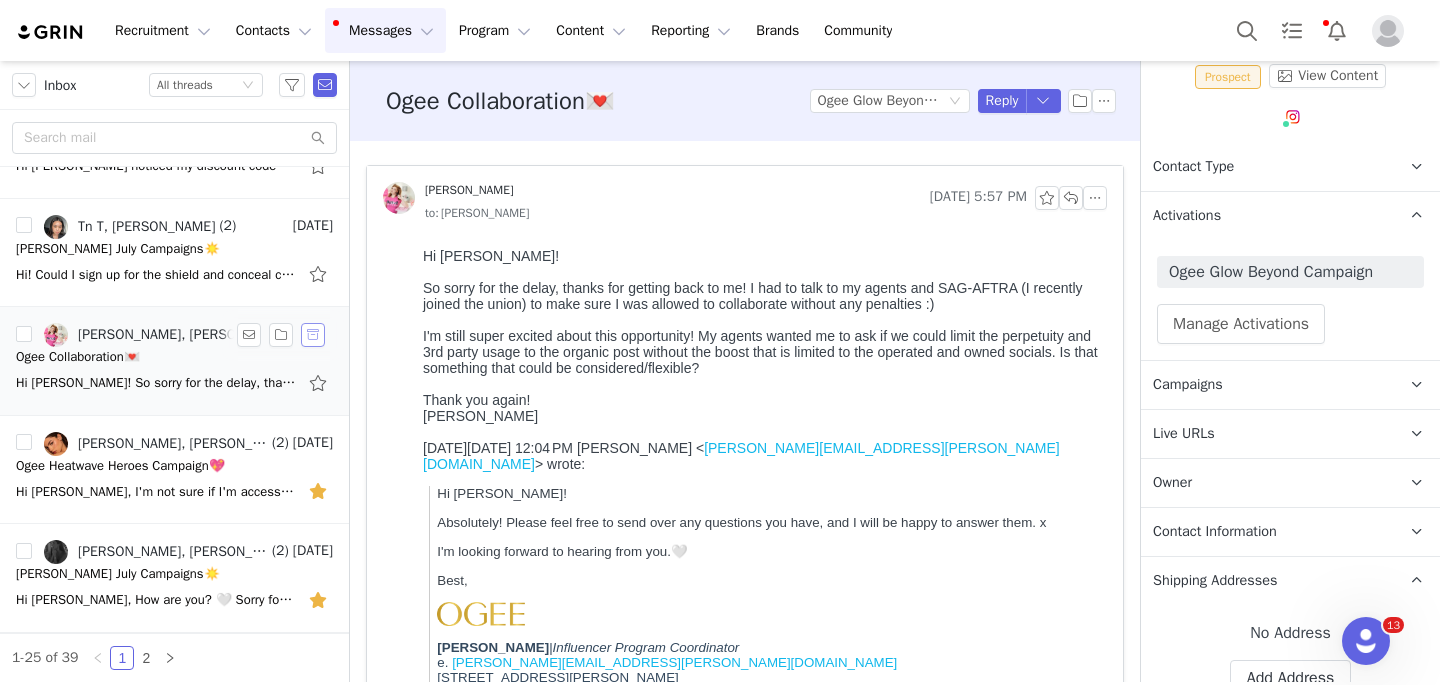 click at bounding box center [313, 335] 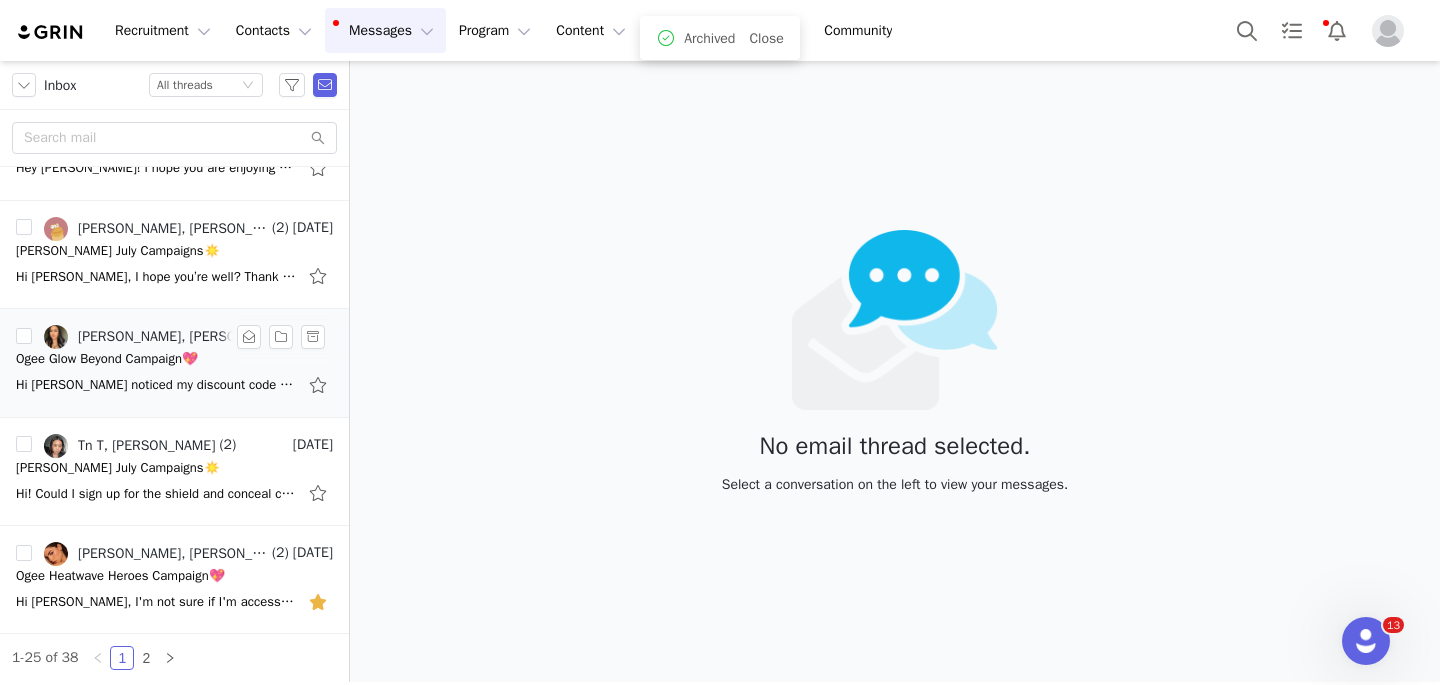 scroll, scrollTop: 2023, scrollLeft: 0, axis: vertical 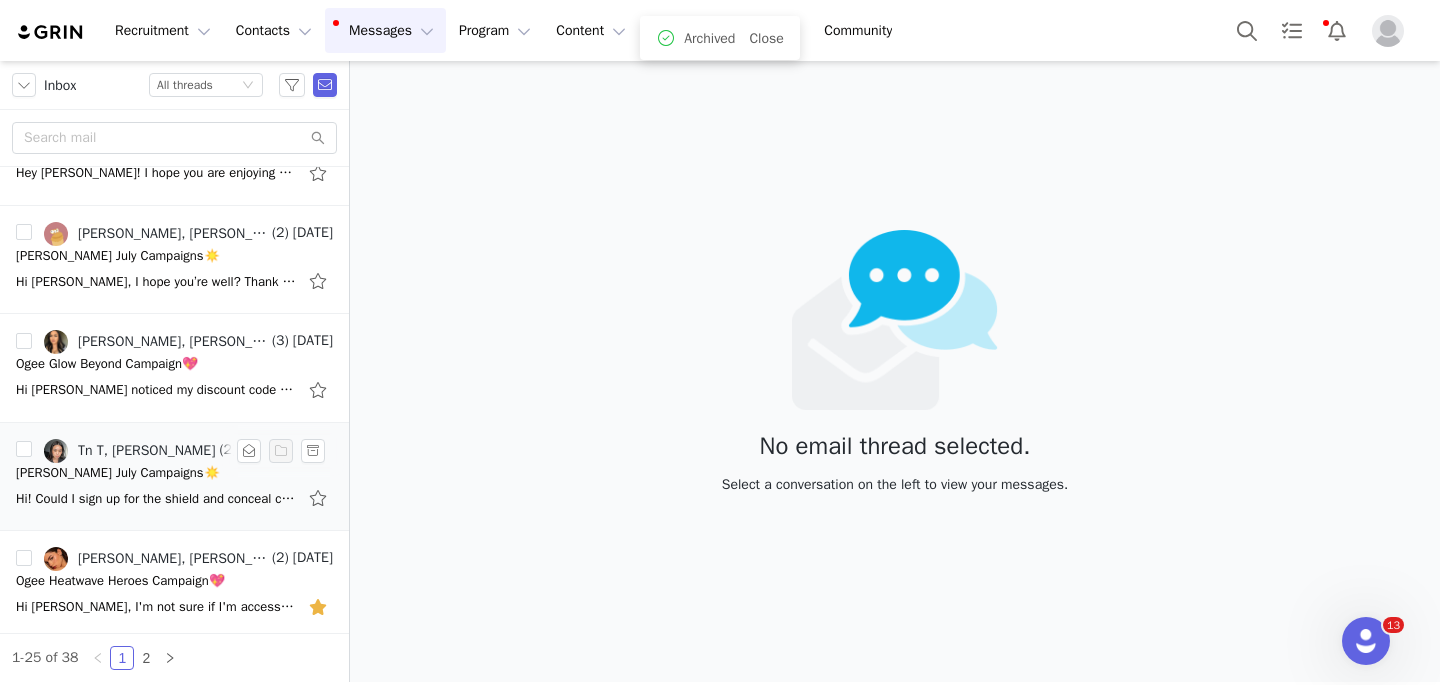 click on "[PERSON_NAME] July Campaigns☀️" at bounding box center (118, 473) 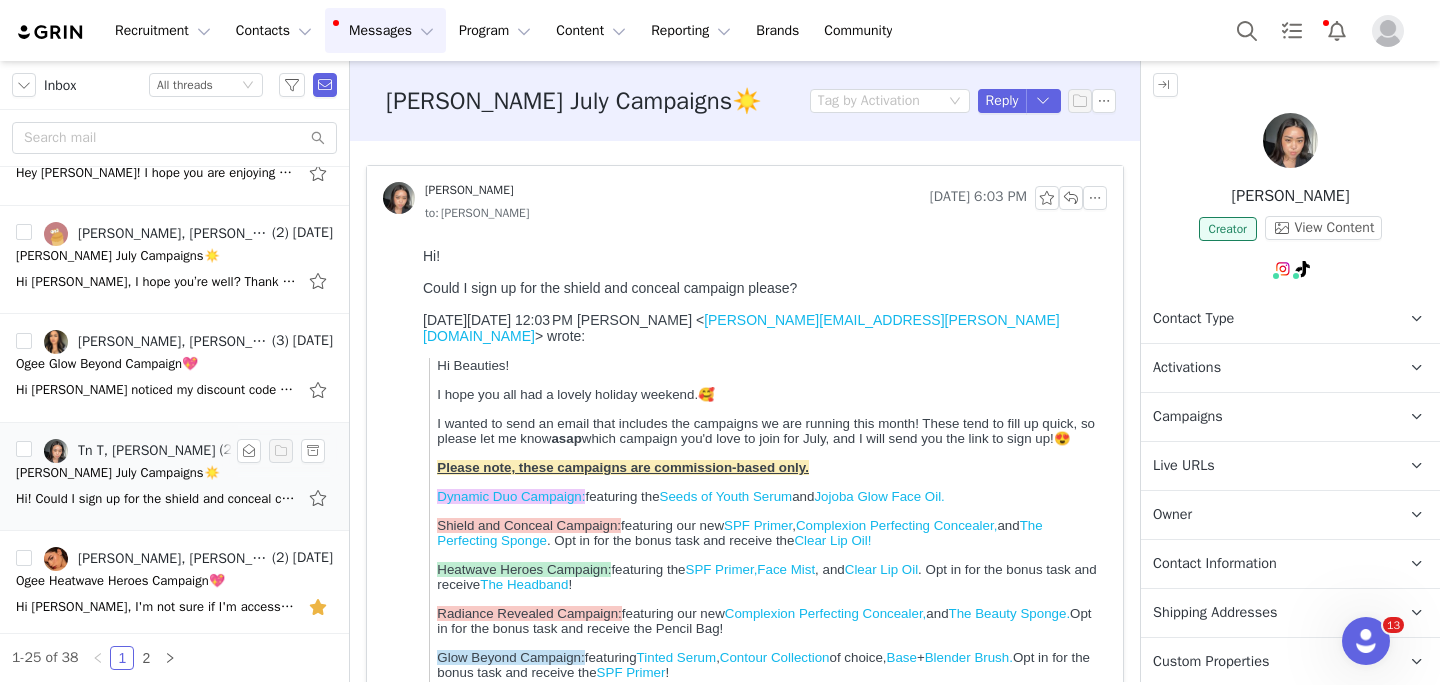 scroll, scrollTop: 0, scrollLeft: 0, axis: both 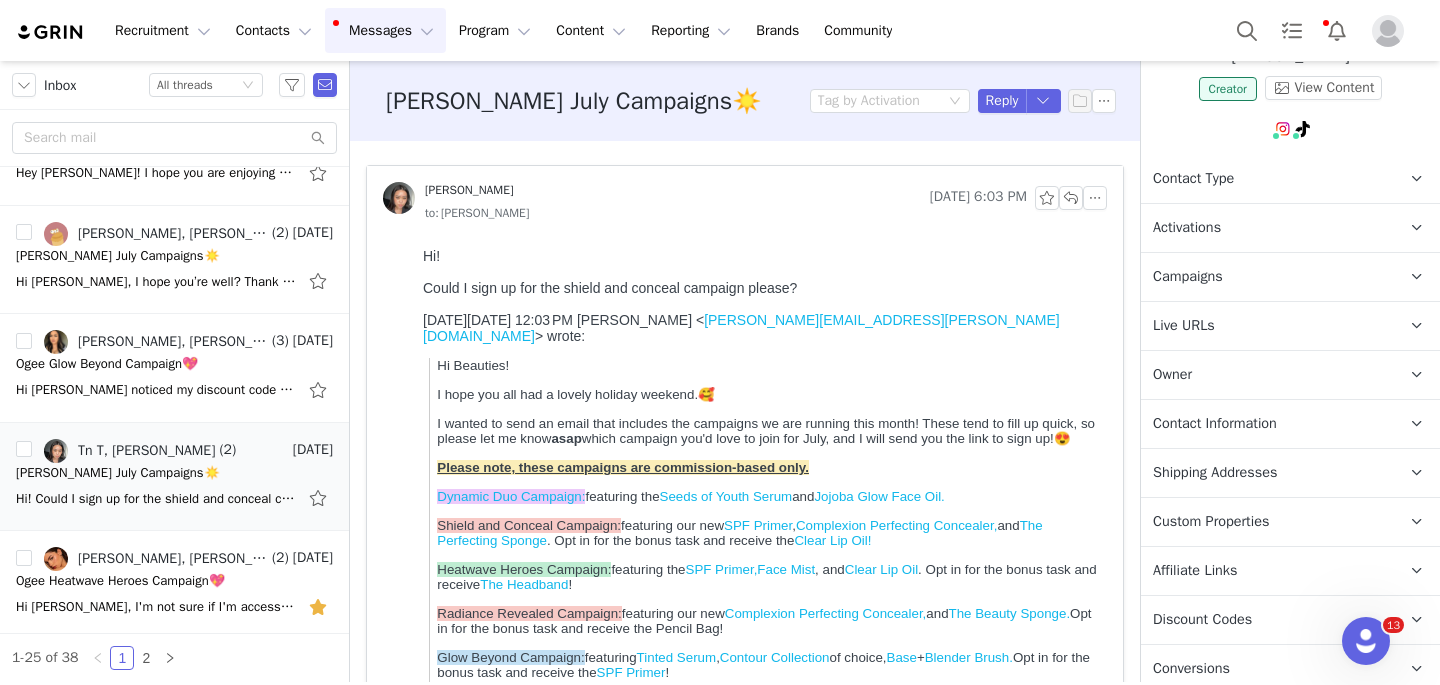 click on "Shipping Addresses" at bounding box center [1215, 473] 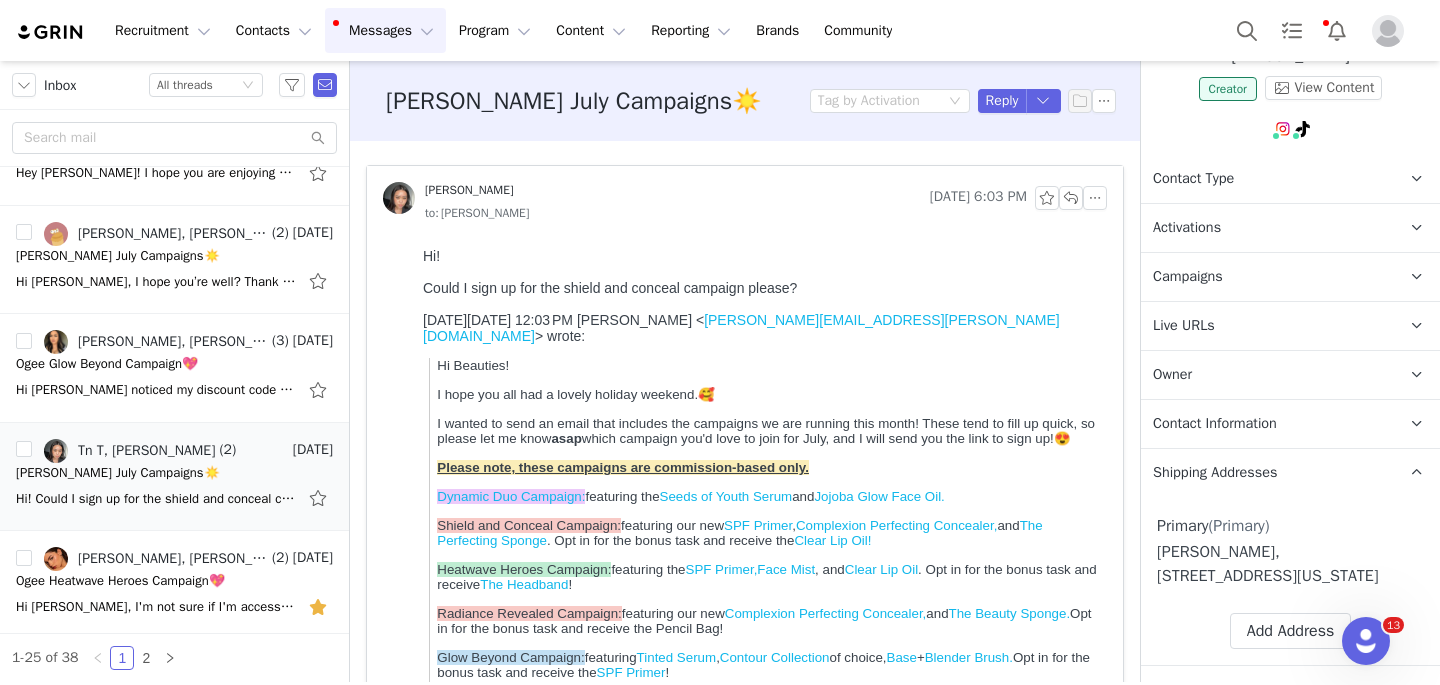 scroll, scrollTop: 0, scrollLeft: 0, axis: both 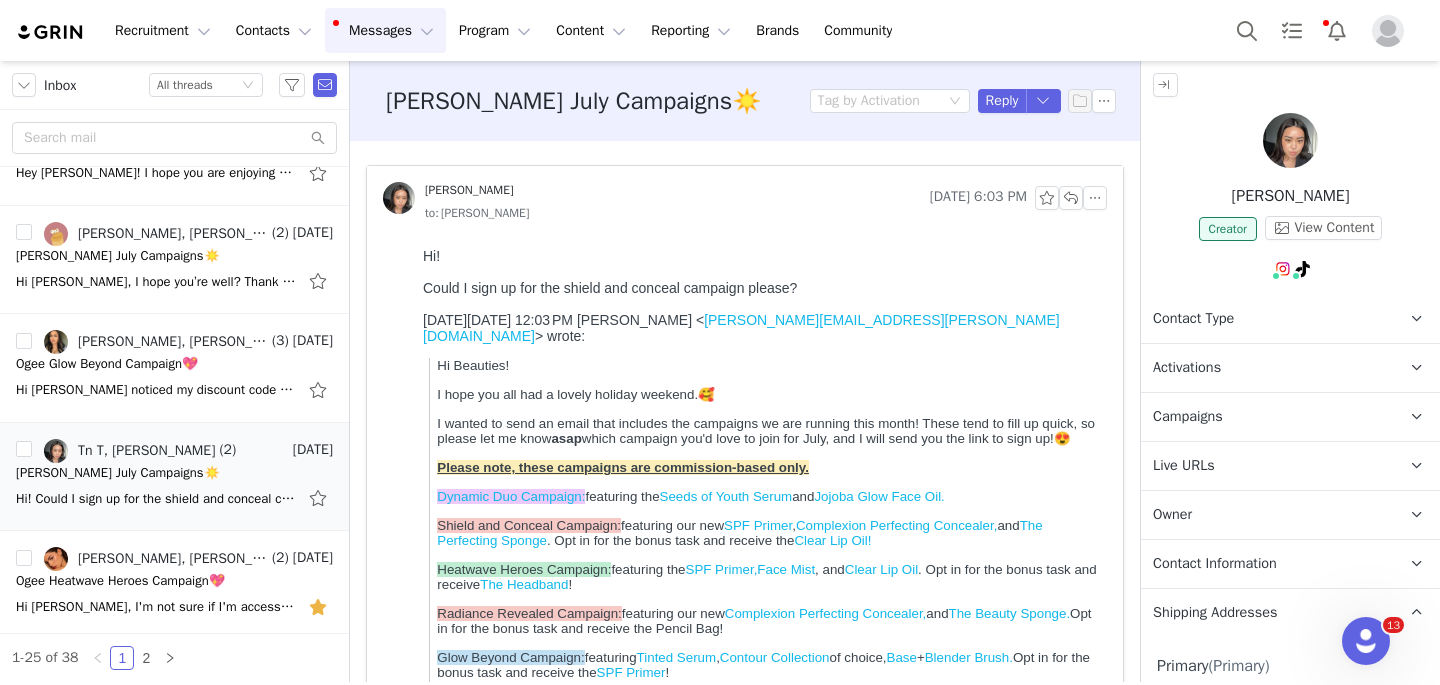 click at bounding box center [1290, 140] 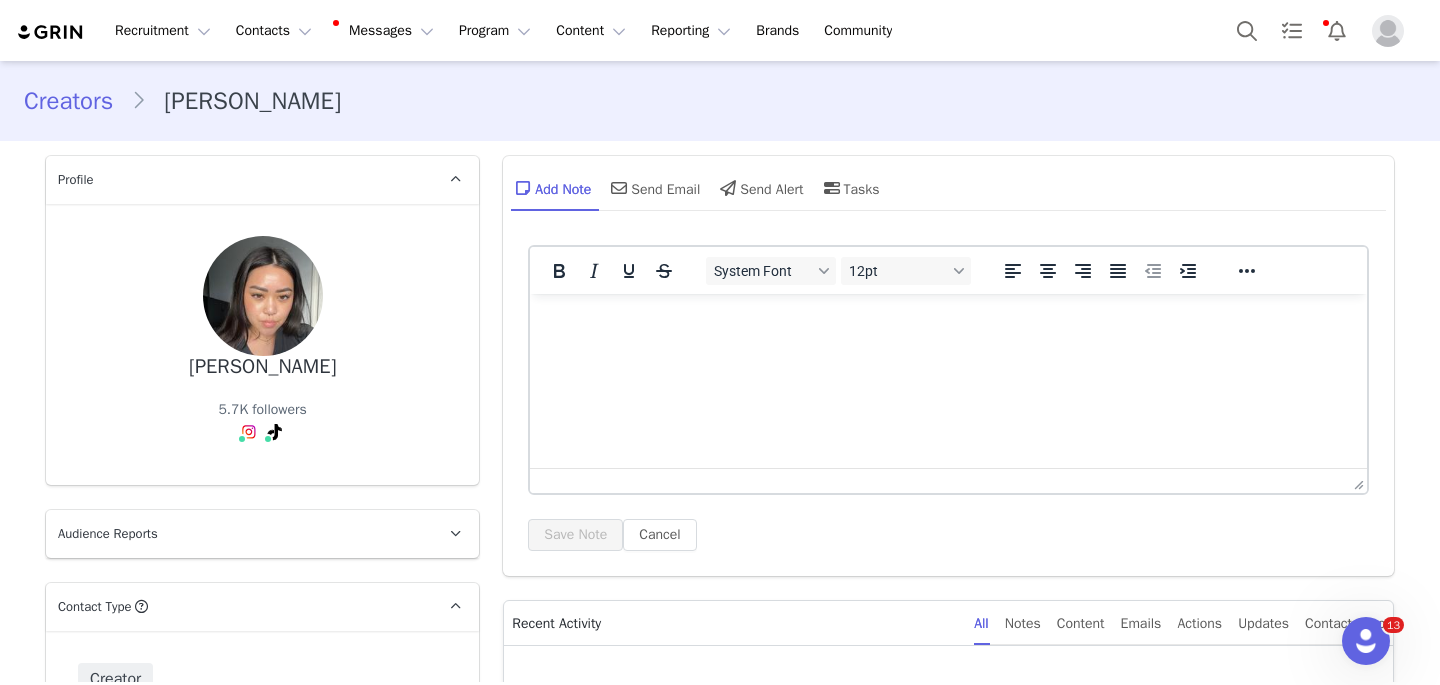 scroll, scrollTop: 0, scrollLeft: 0, axis: both 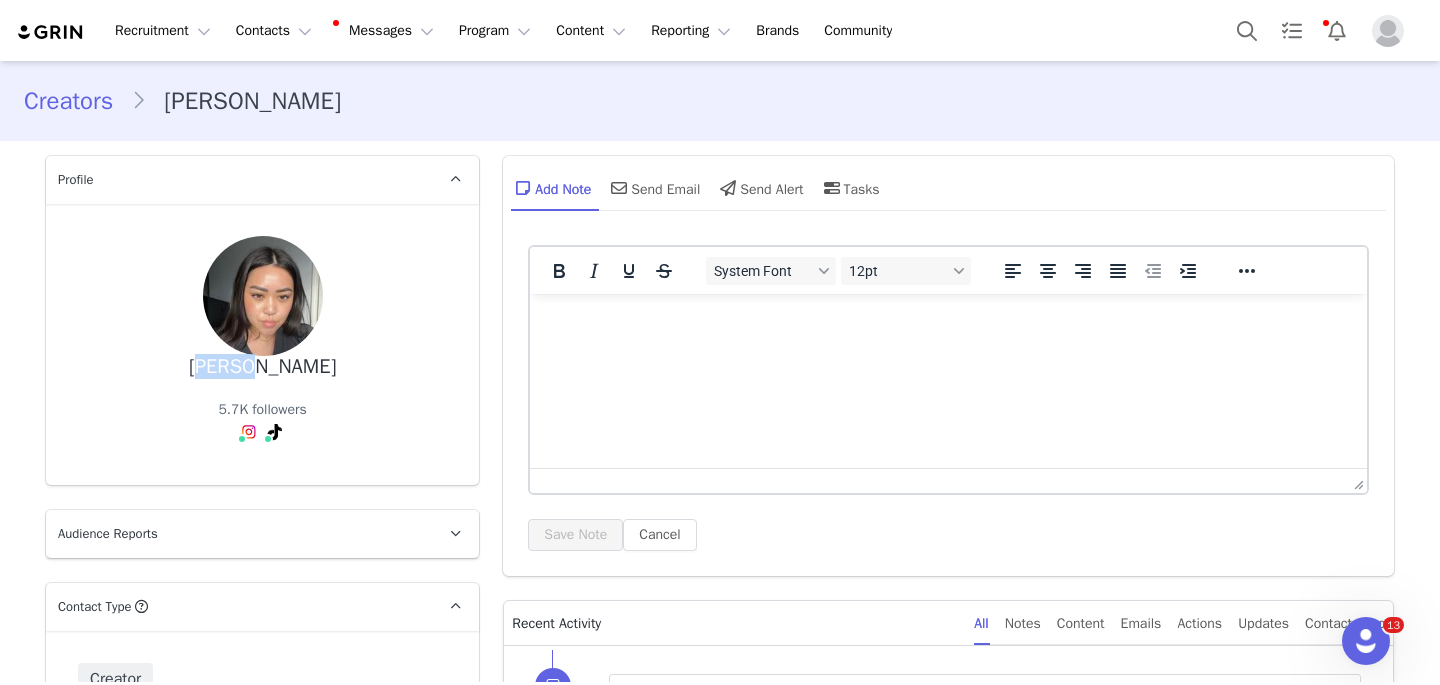 drag, startPoint x: 224, startPoint y: 367, endPoint x: 259, endPoint y: 365, distance: 35.057095 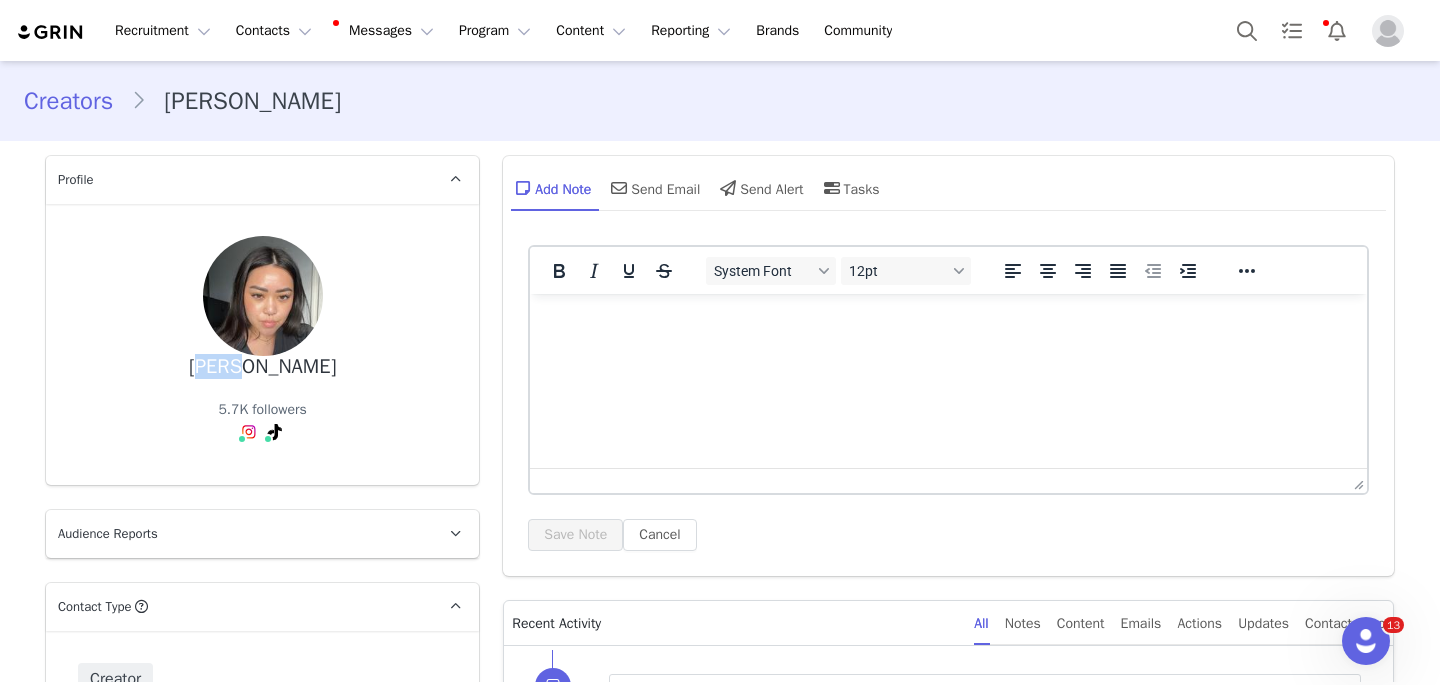 click on "[PERSON_NAME]" at bounding box center [262, 367] 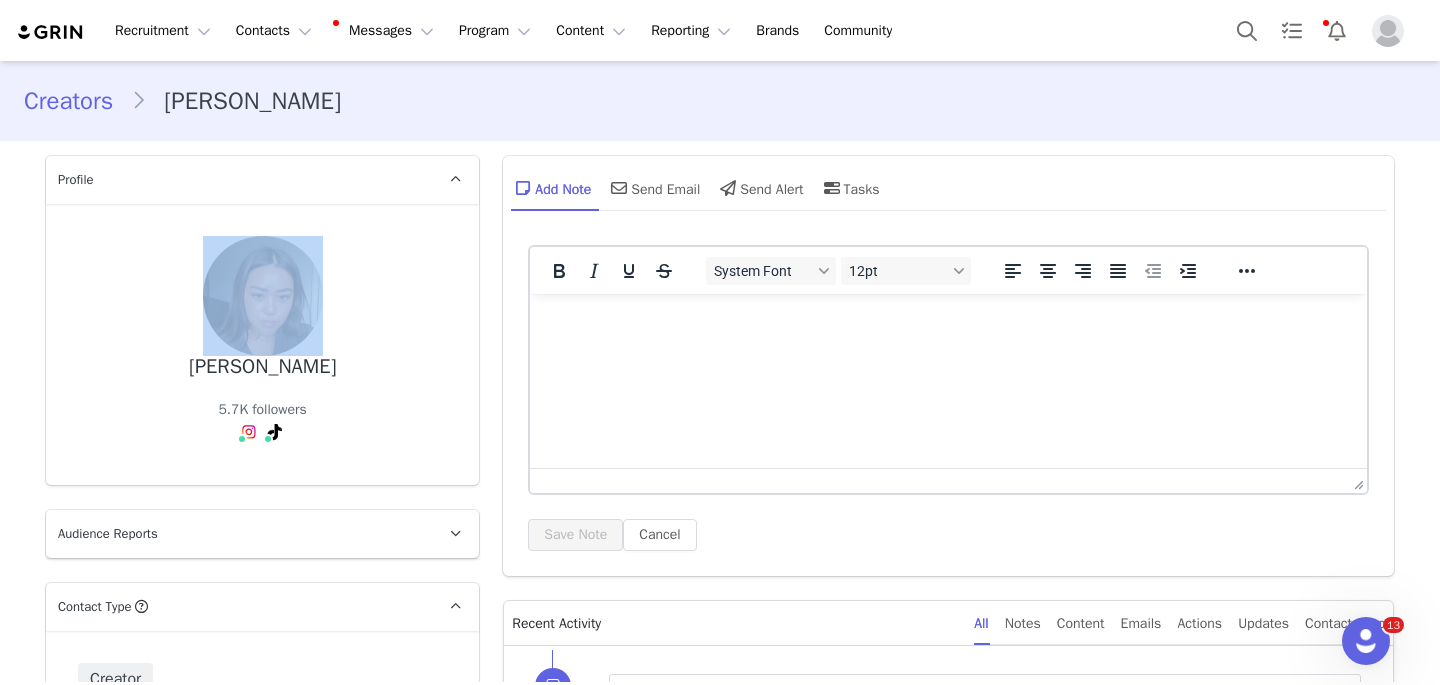 drag, startPoint x: 221, startPoint y: 366, endPoint x: 320, endPoint y: 365, distance: 99.00505 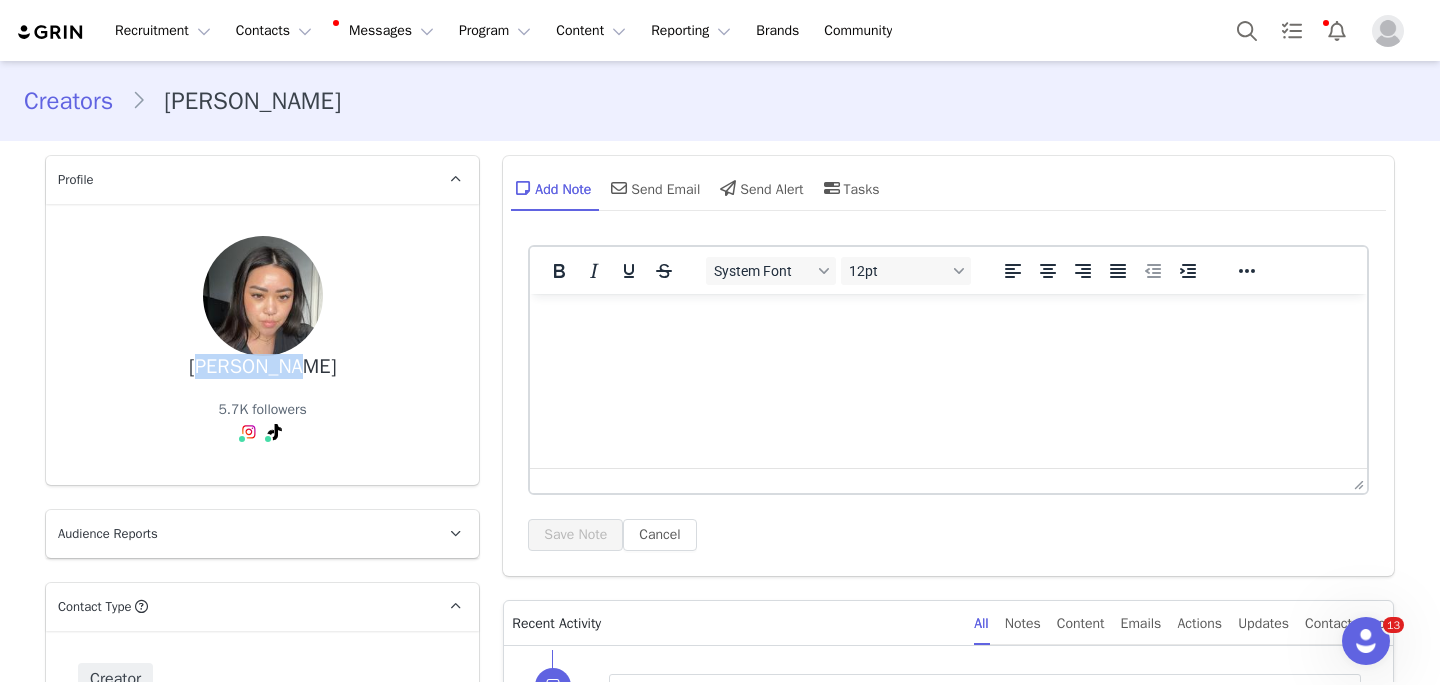 drag, startPoint x: 222, startPoint y: 366, endPoint x: 313, endPoint y: 370, distance: 91.08787 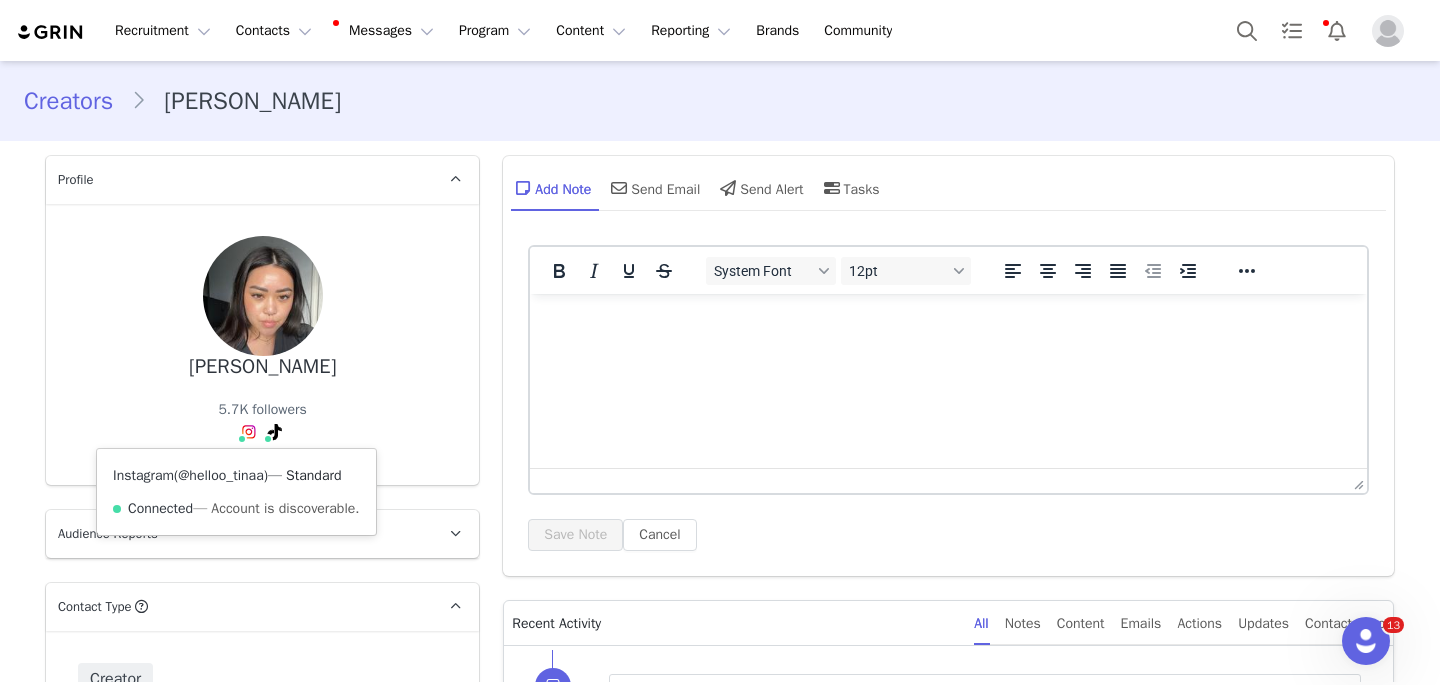 click on "@helloo_tinaa" at bounding box center (221, 475) 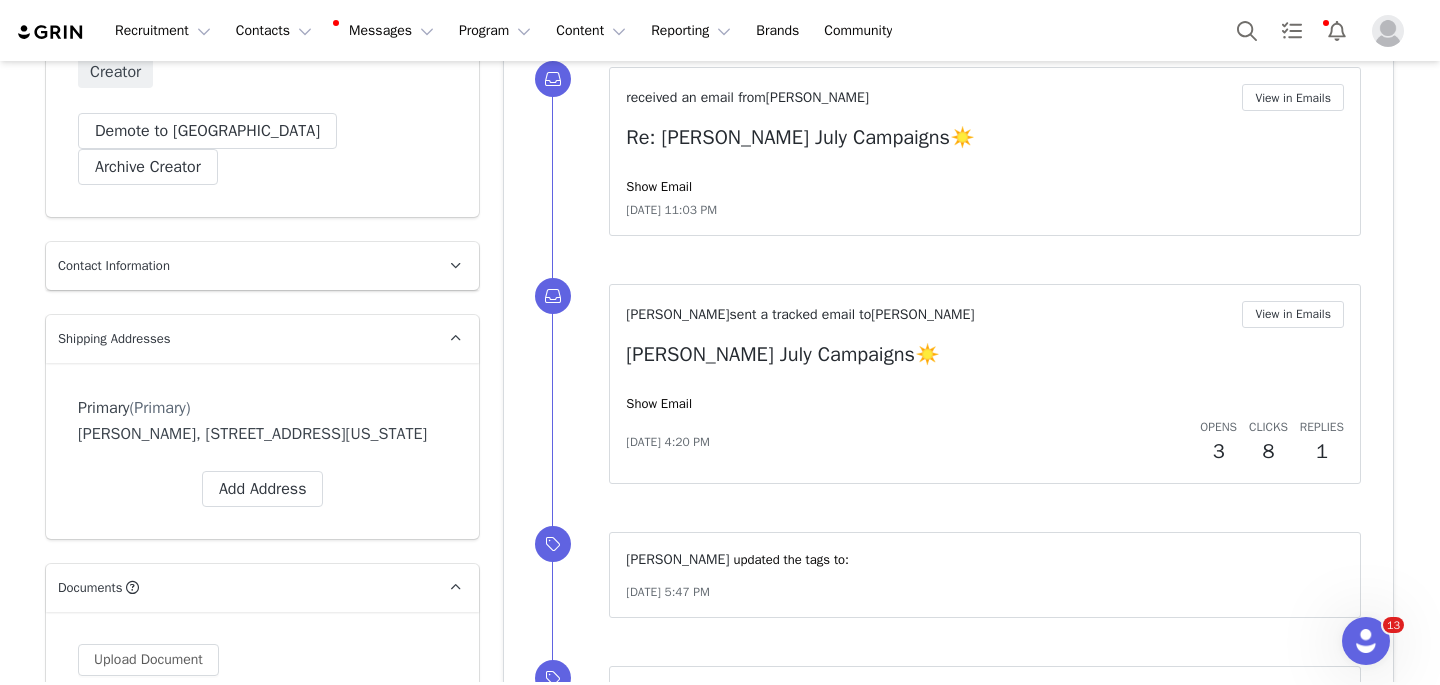 scroll, scrollTop: 587, scrollLeft: 0, axis: vertical 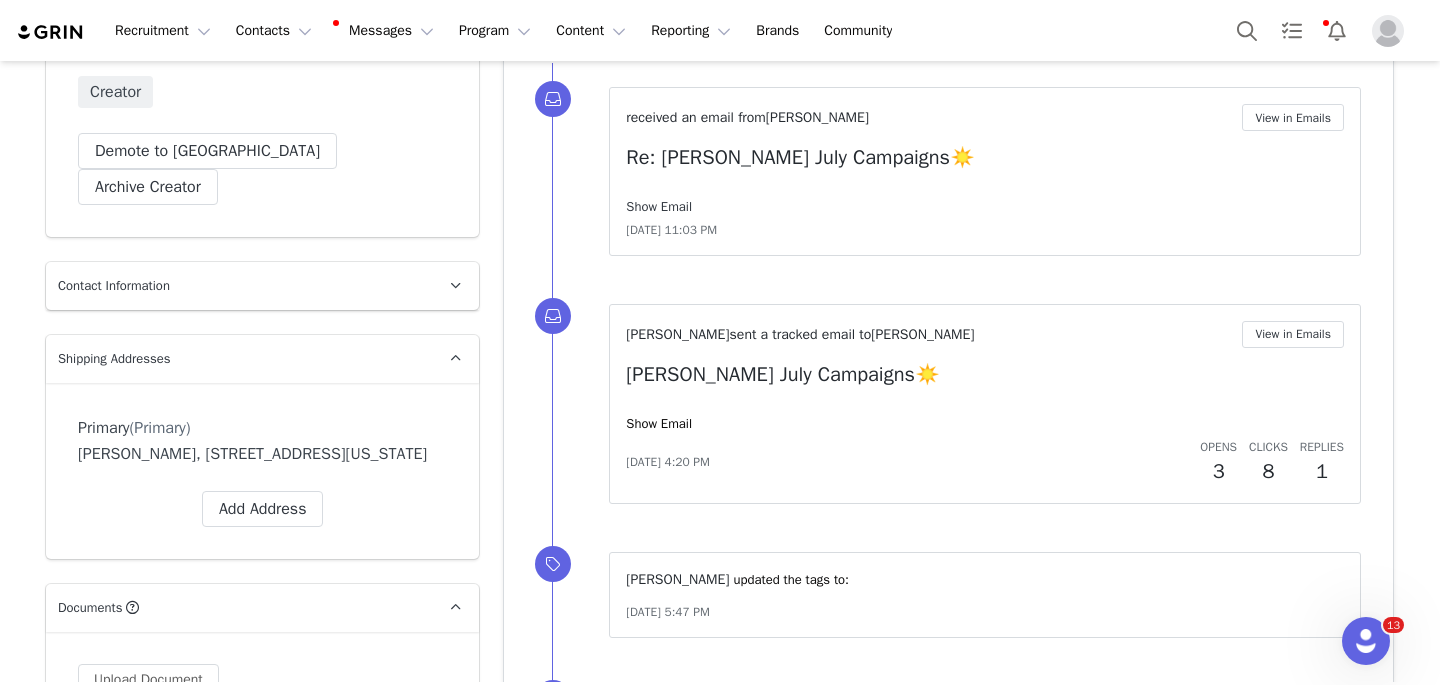 click on "Show Email" at bounding box center [659, 206] 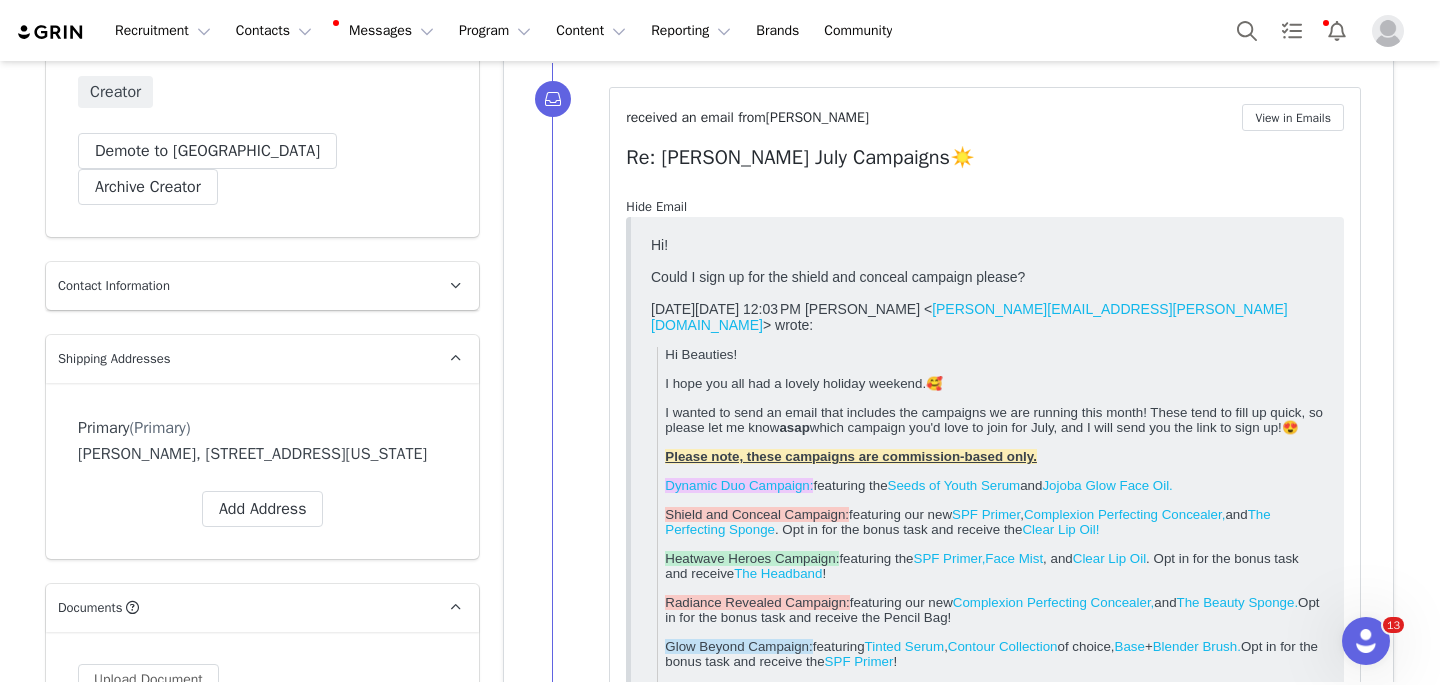 scroll, scrollTop: 0, scrollLeft: 0, axis: both 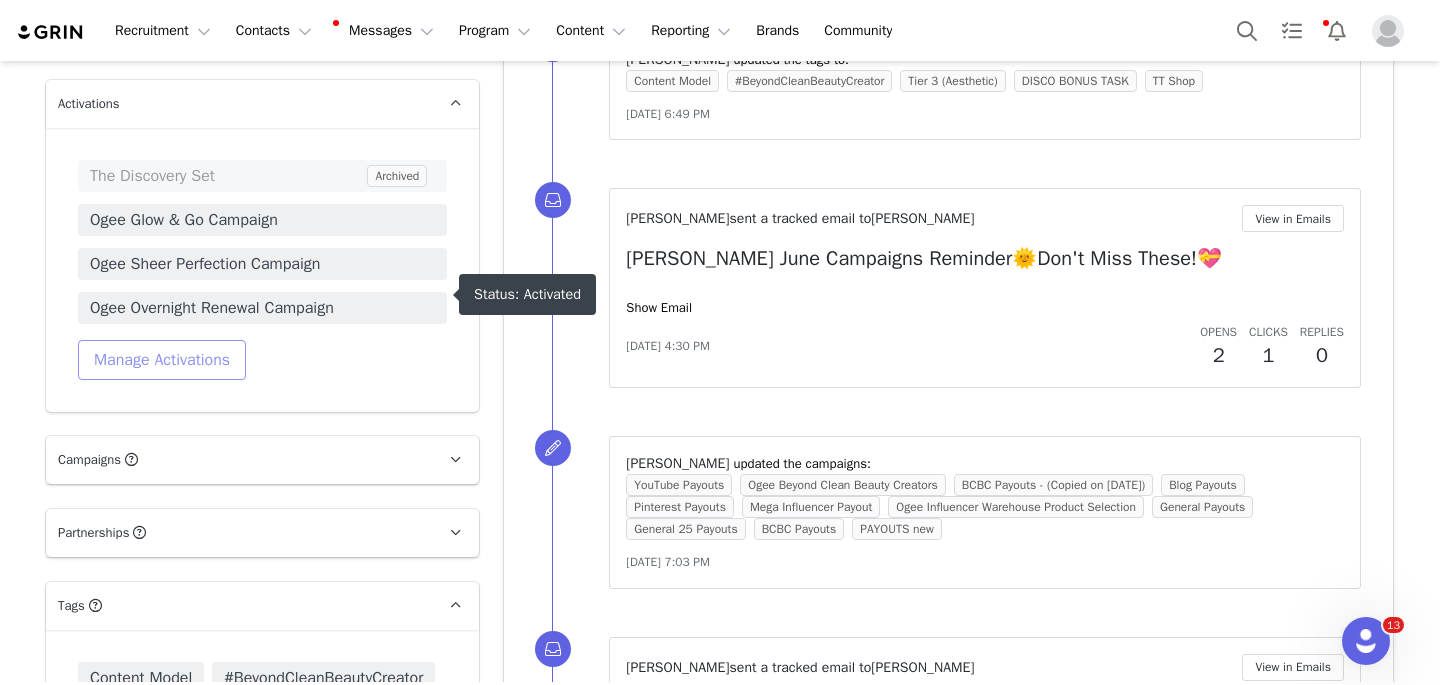 click on "Manage Activations" at bounding box center (162, 360) 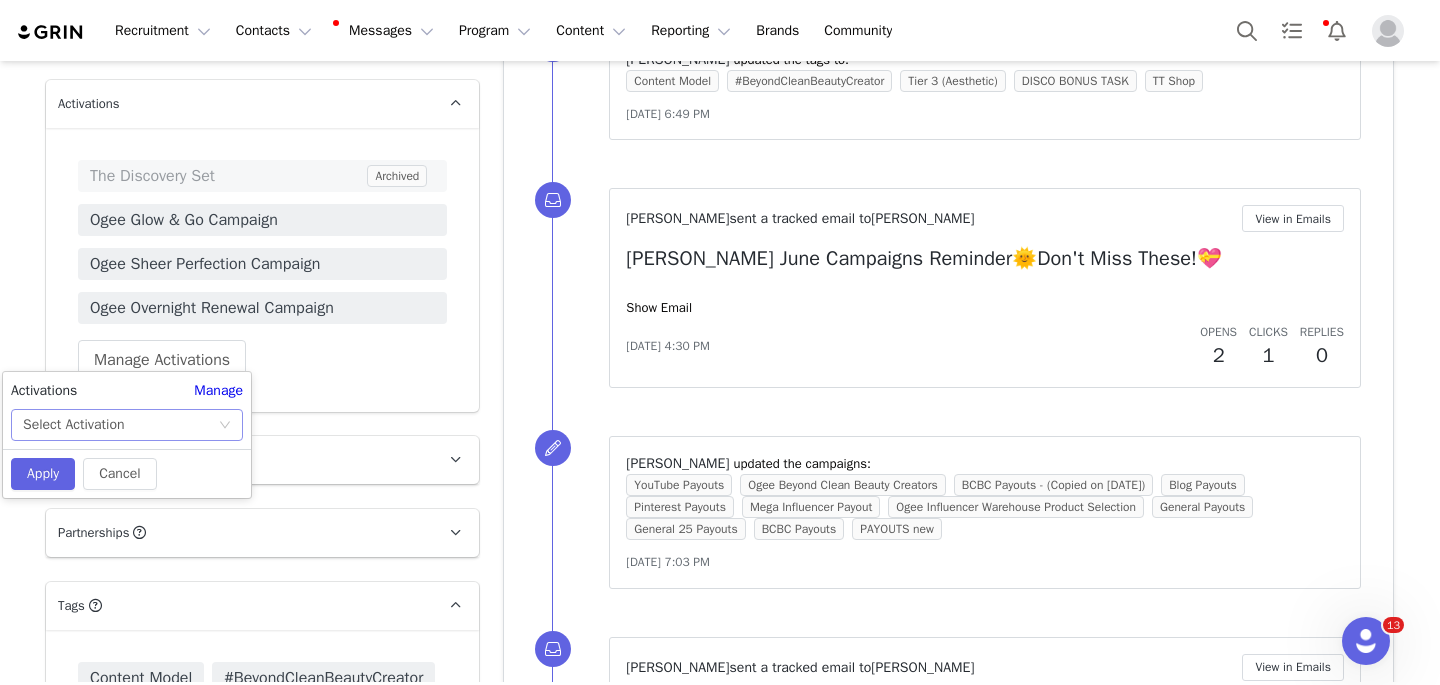 click on "Select Activation" at bounding box center [120, 425] 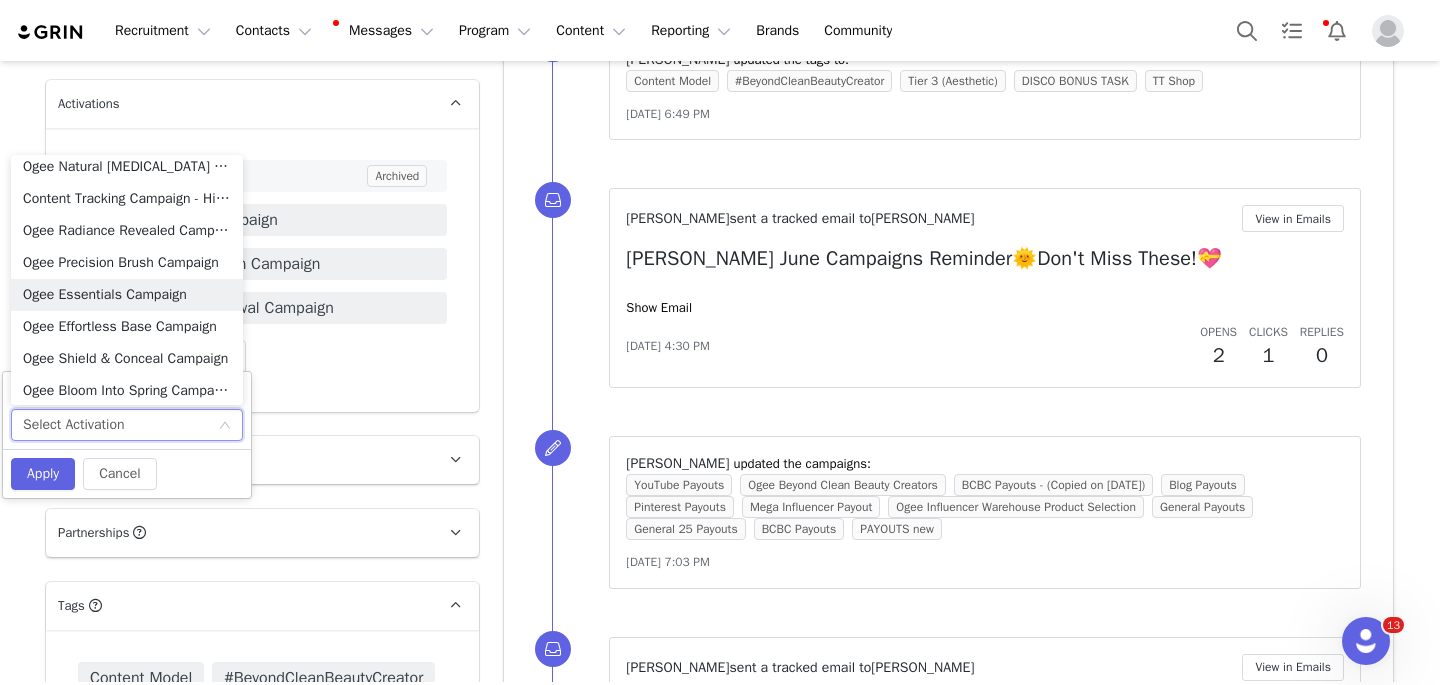 scroll, scrollTop: 991, scrollLeft: 0, axis: vertical 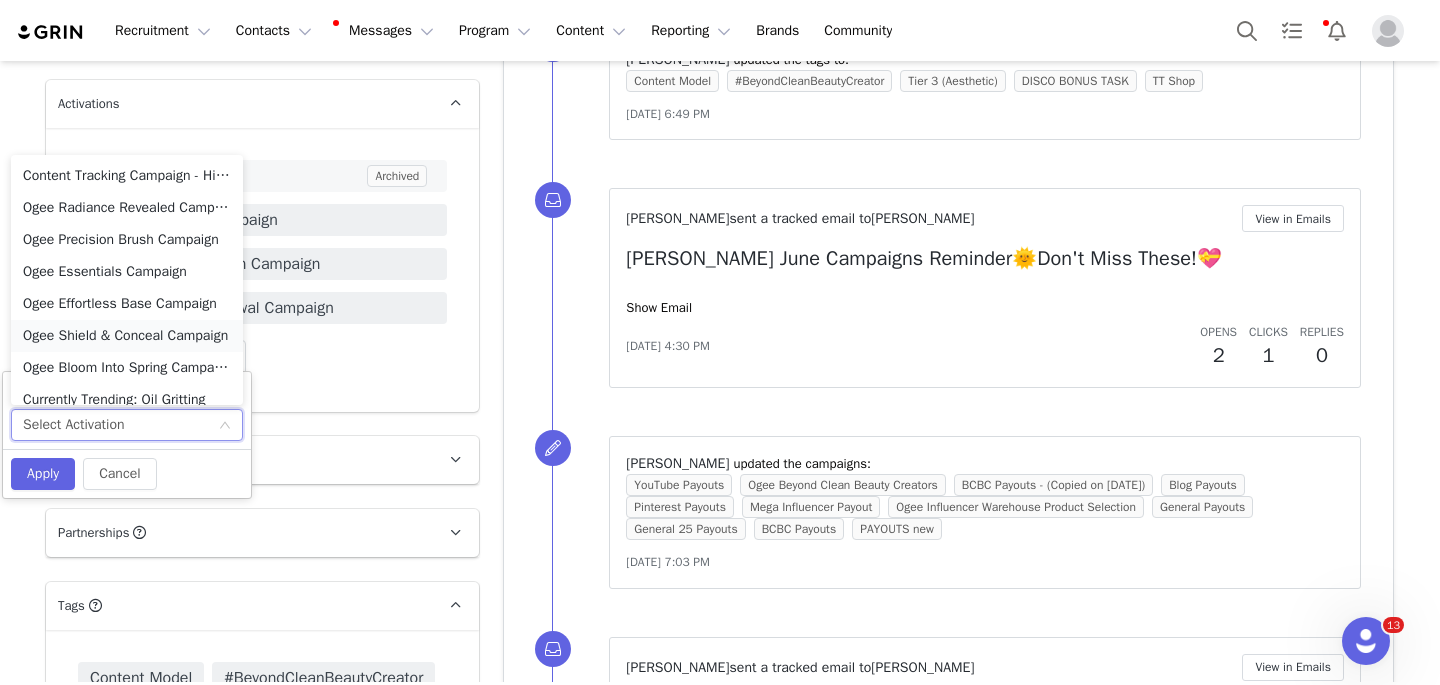 click on "Ogee Shield & Conceal Campaign" at bounding box center [127, 336] 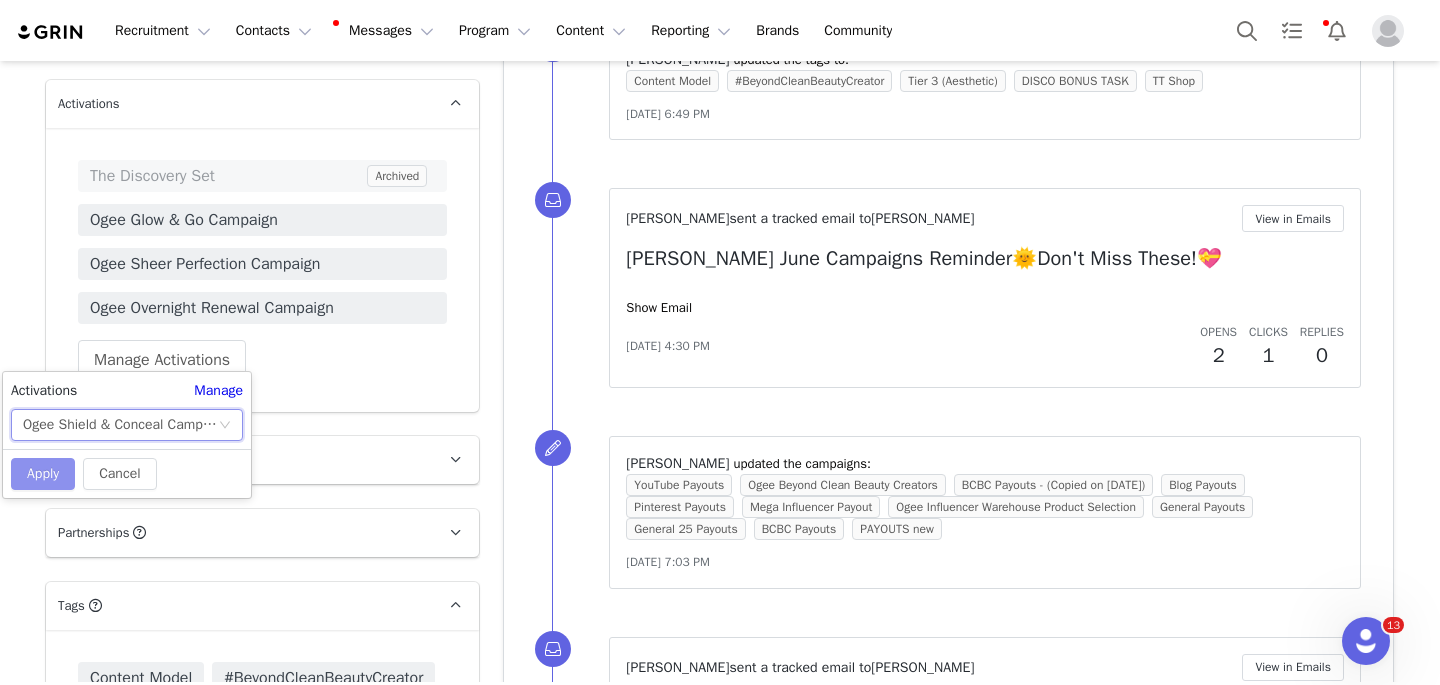 click on "Apply" at bounding box center [43, 474] 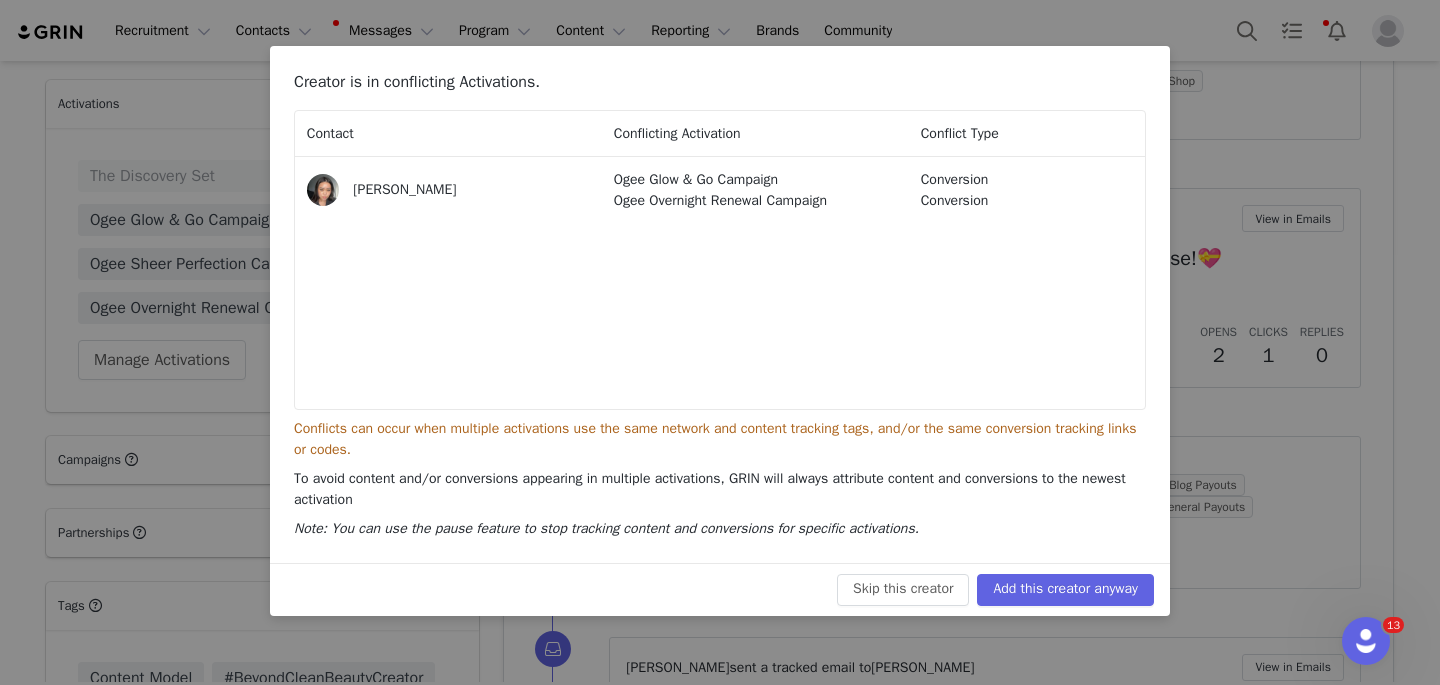 click on "Skip this creator Add this creator anyway" at bounding box center [720, 589] 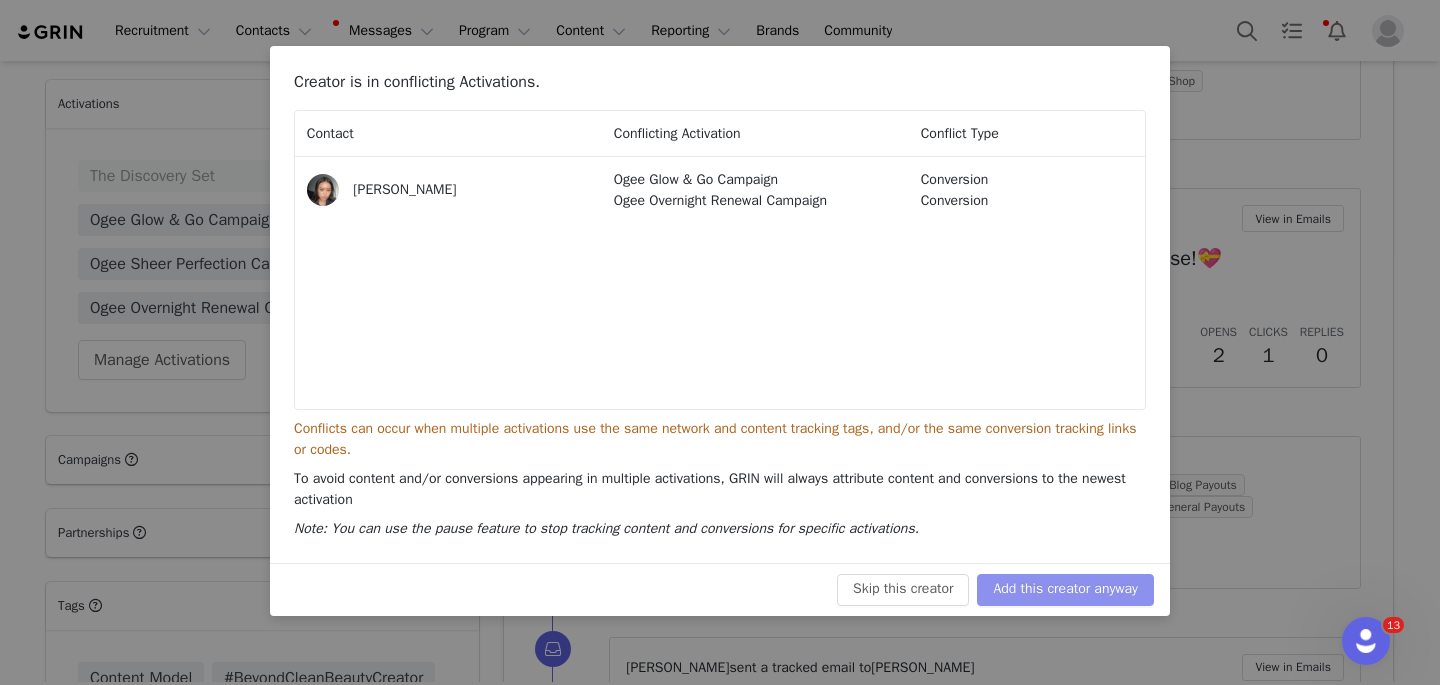 click on "Add this creator anyway" at bounding box center [1065, 590] 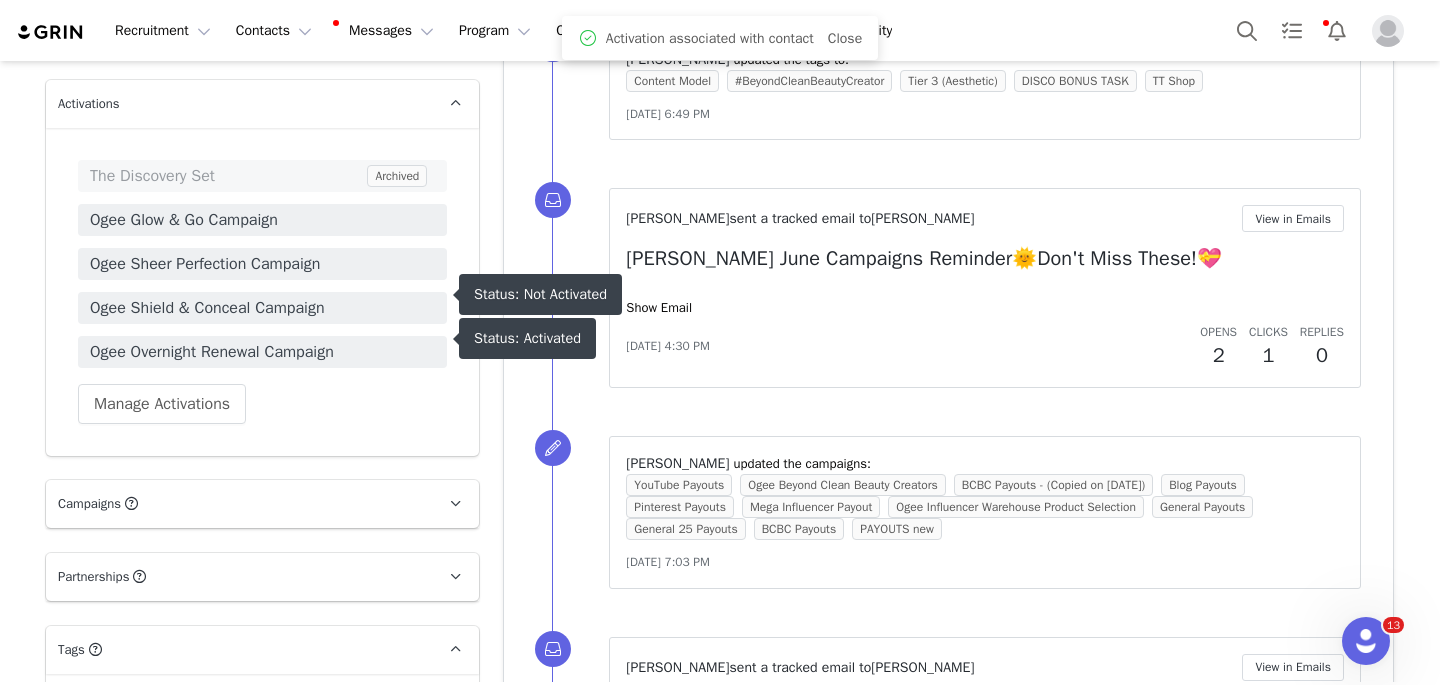 click on "Ogee Shield & Conceal Campaign" at bounding box center (262, 308) 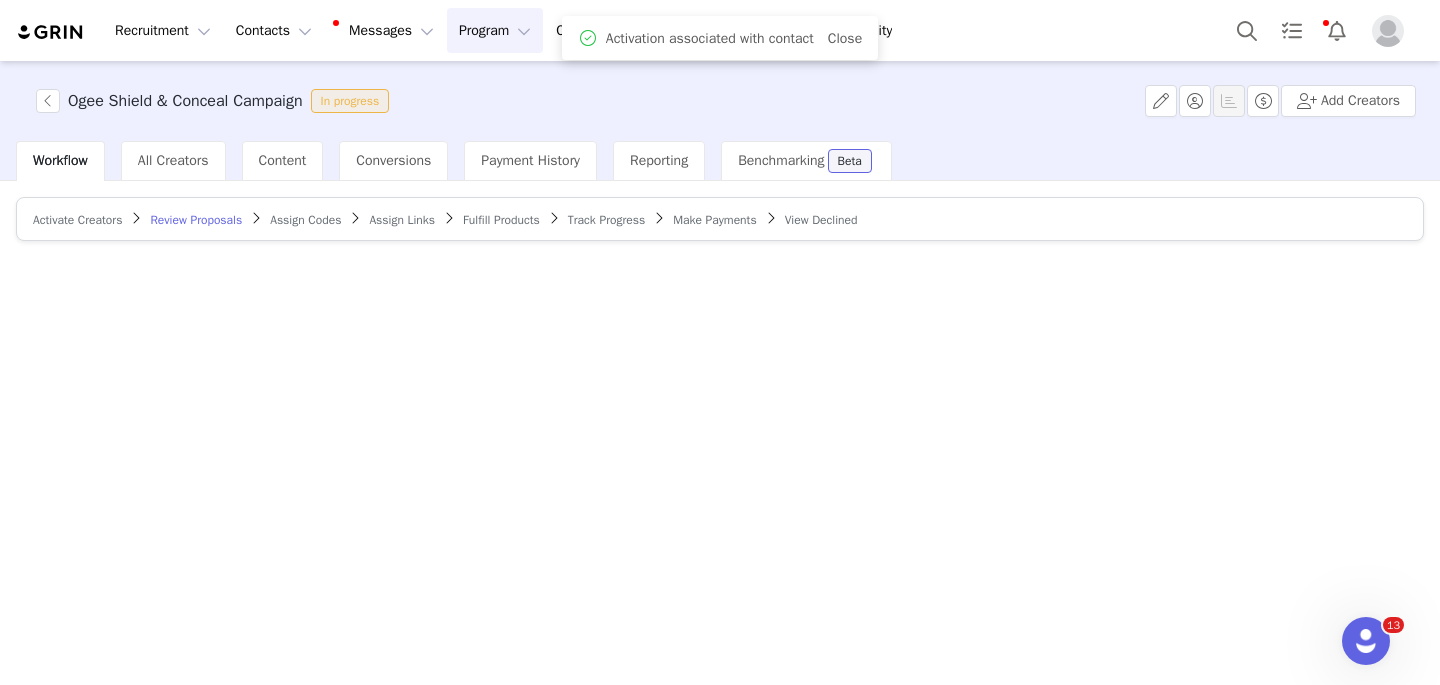 scroll, scrollTop: 0, scrollLeft: 0, axis: both 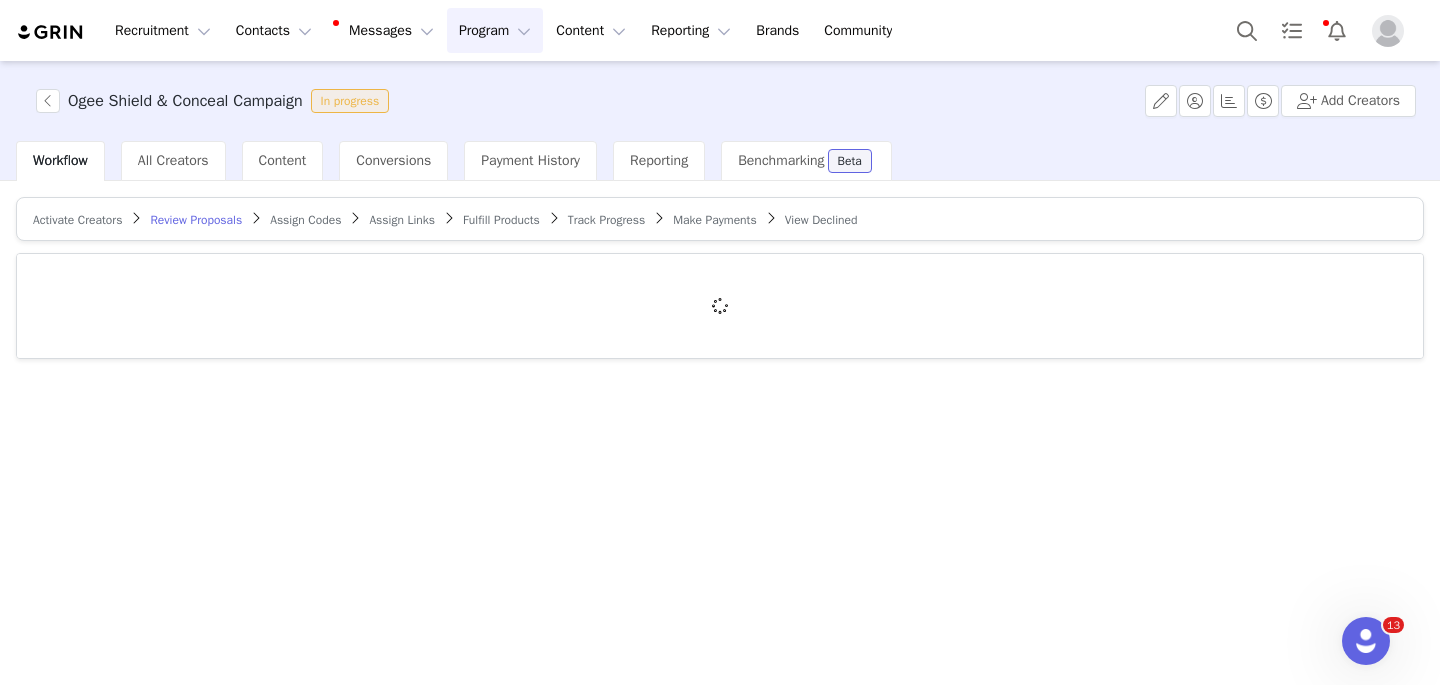 click on "Activate Creators" at bounding box center (77, 219) 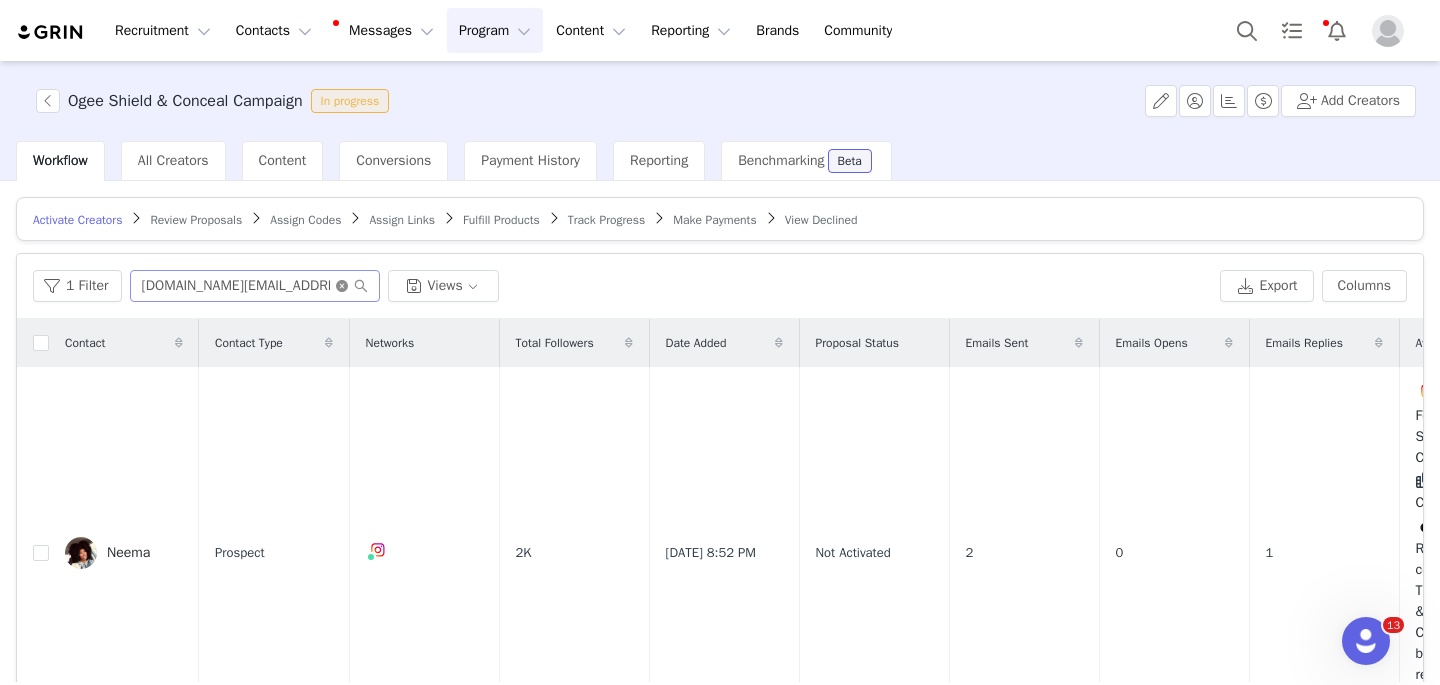 click 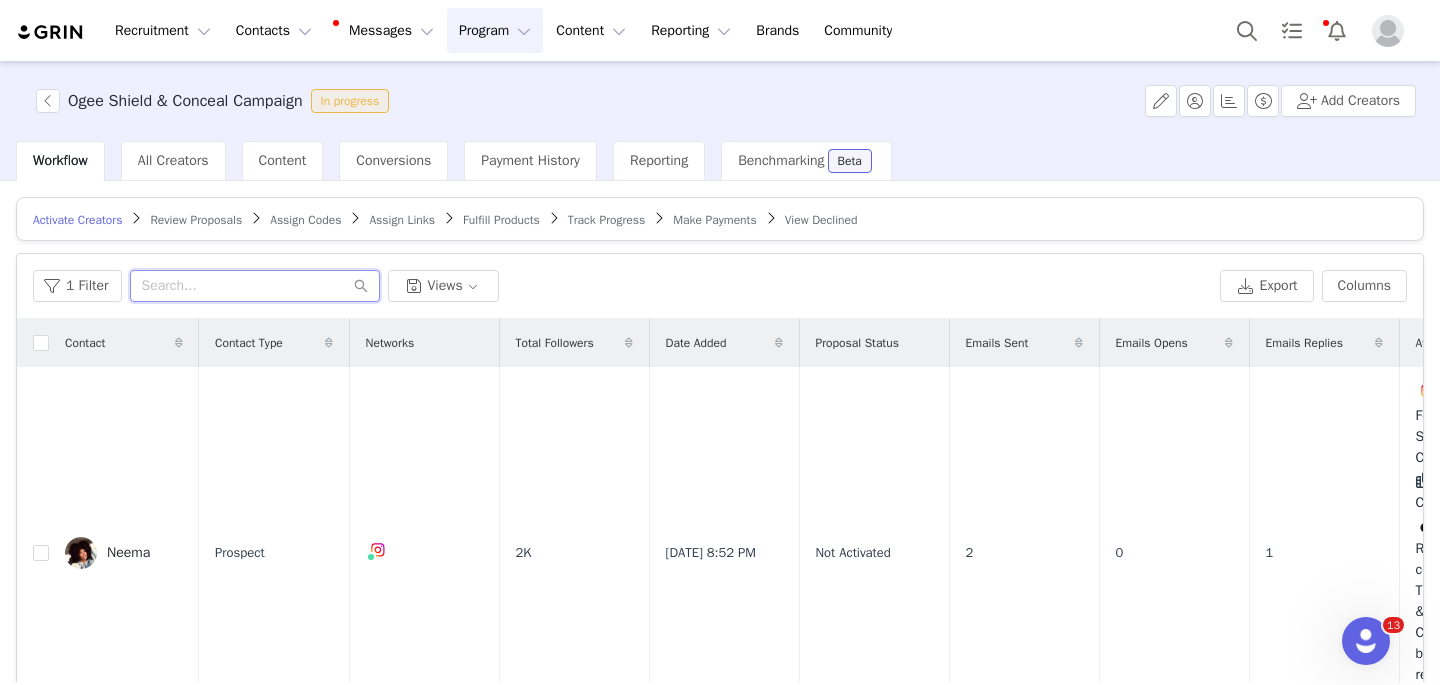 click at bounding box center (255, 286) 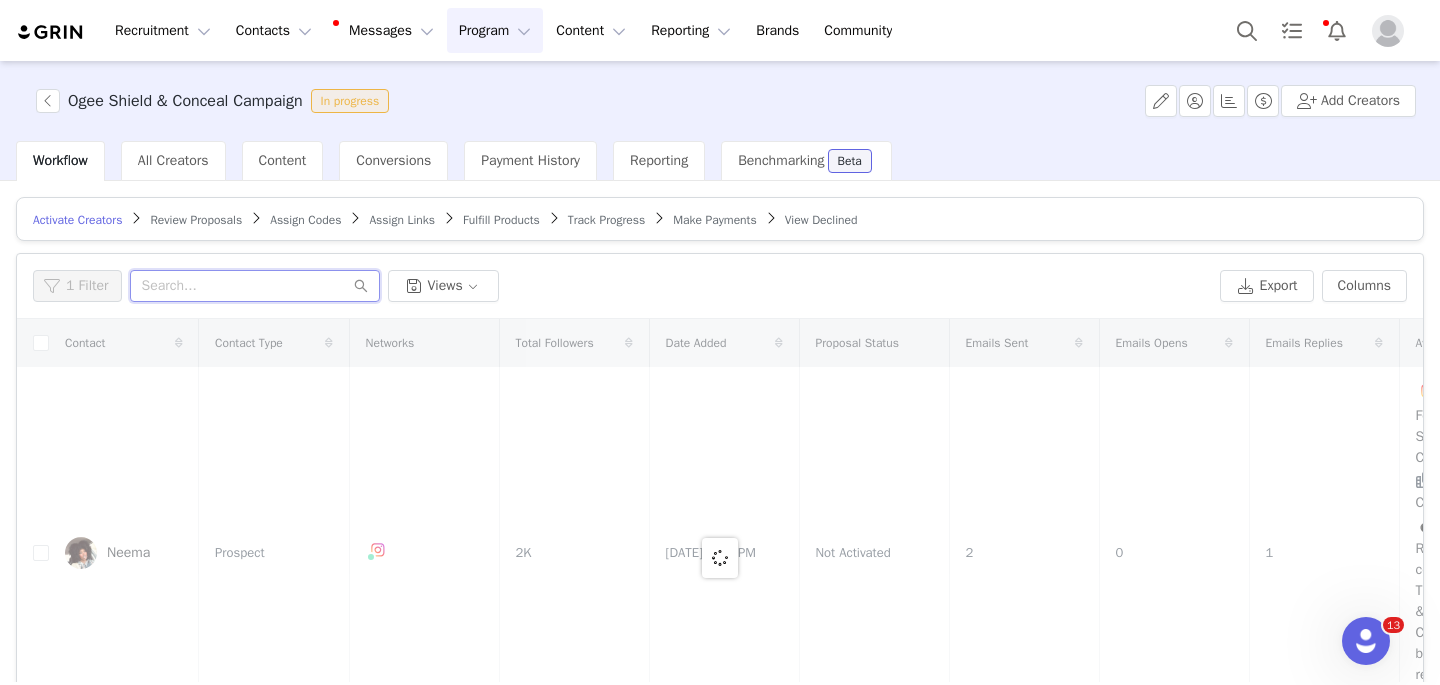 paste on "[PERSON_NAME]" 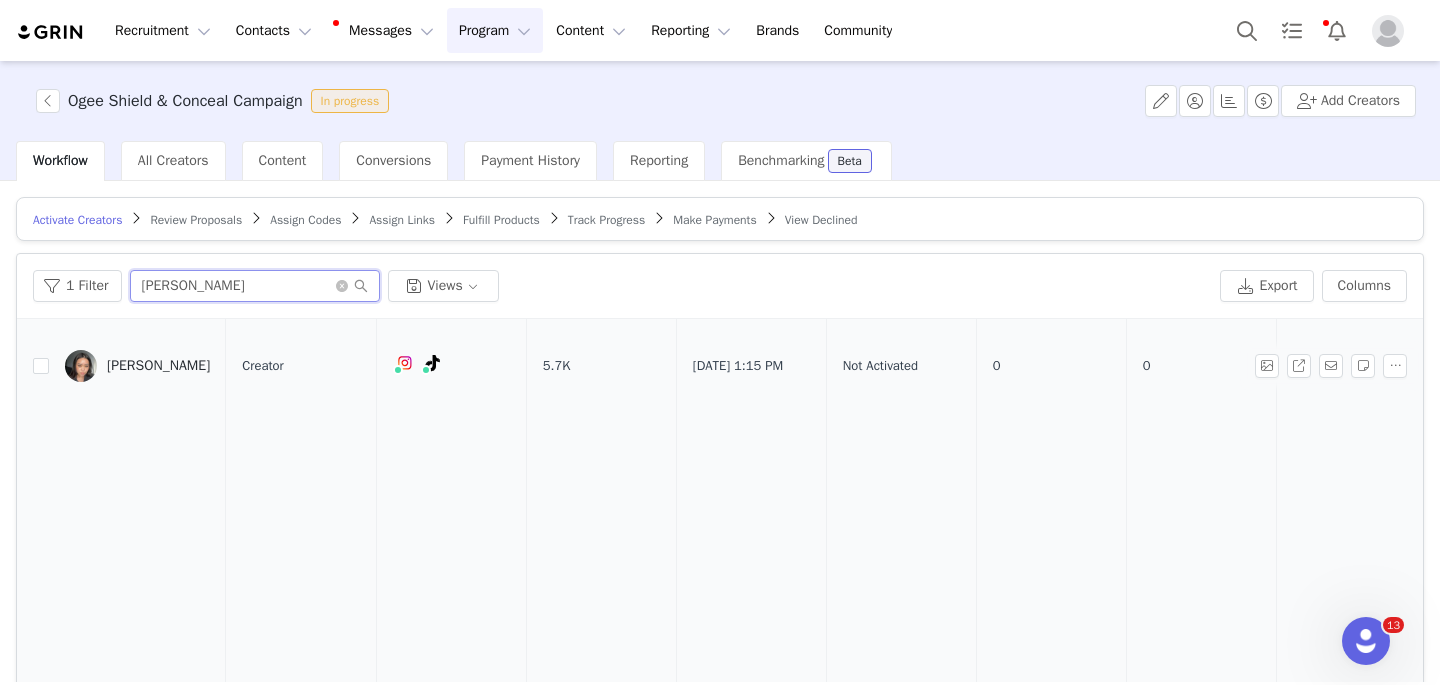 scroll, scrollTop: 541, scrollLeft: 0, axis: vertical 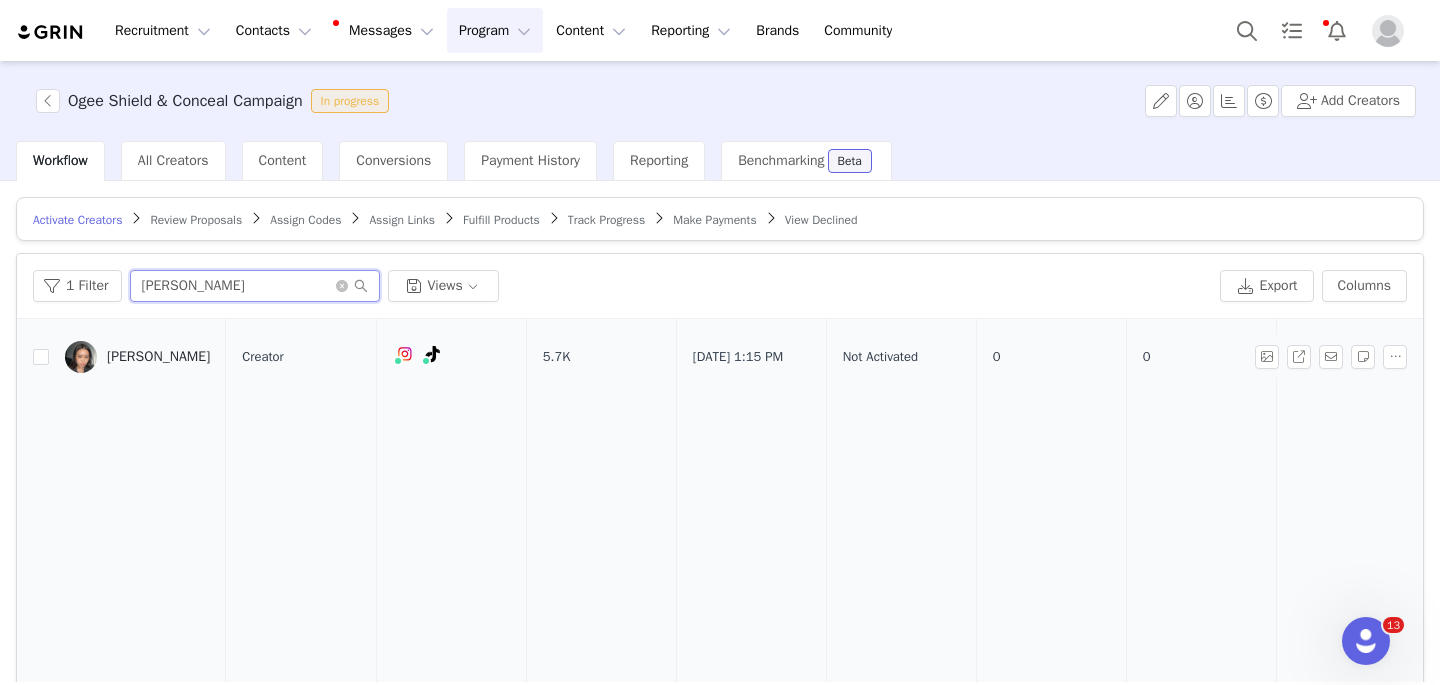 type on "[PERSON_NAME]" 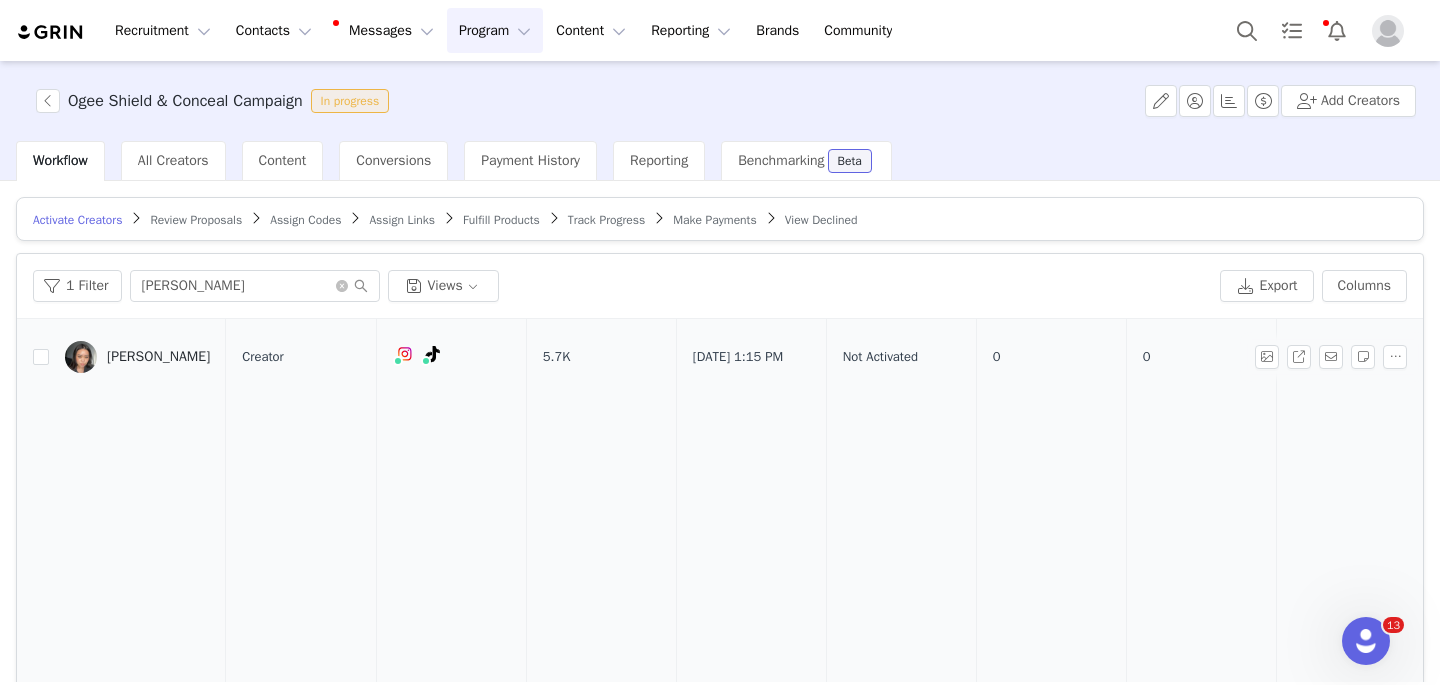 click on "[PERSON_NAME]" at bounding box center (158, 357) 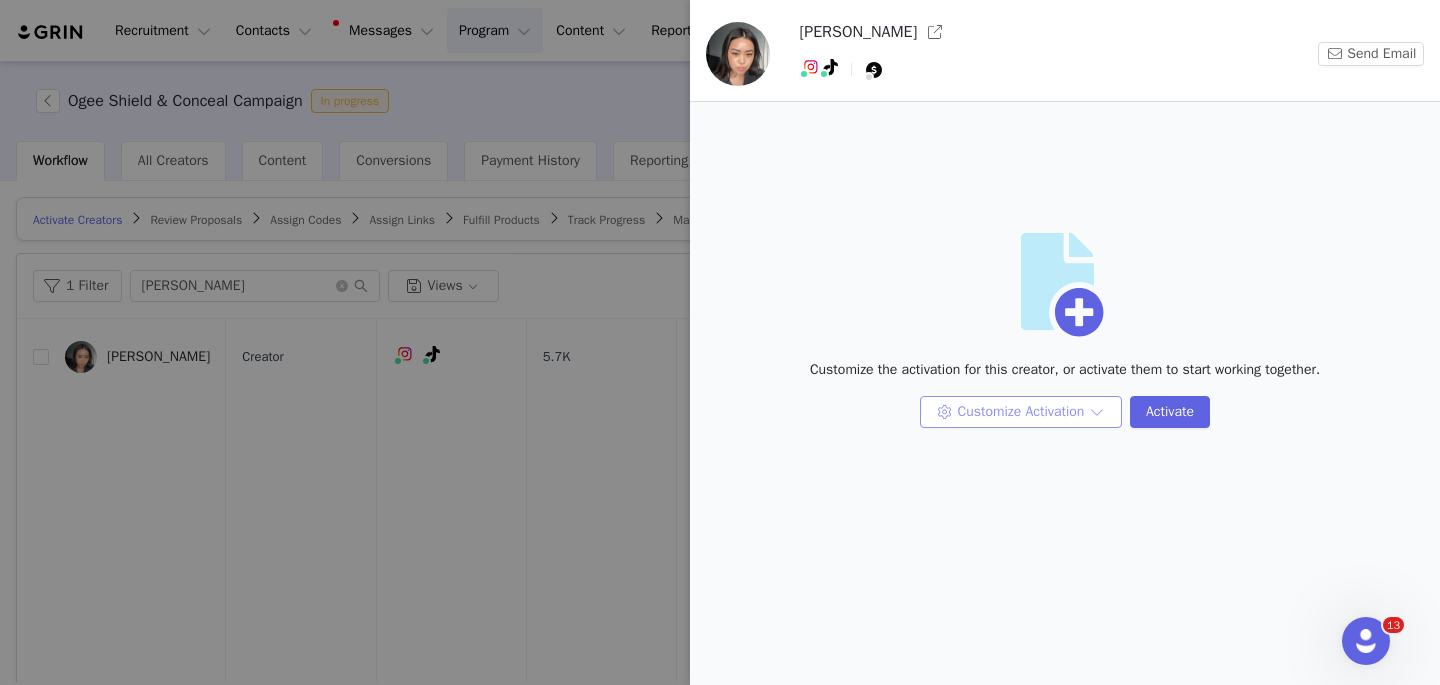 click on "Customize Activation" at bounding box center (1021, 412) 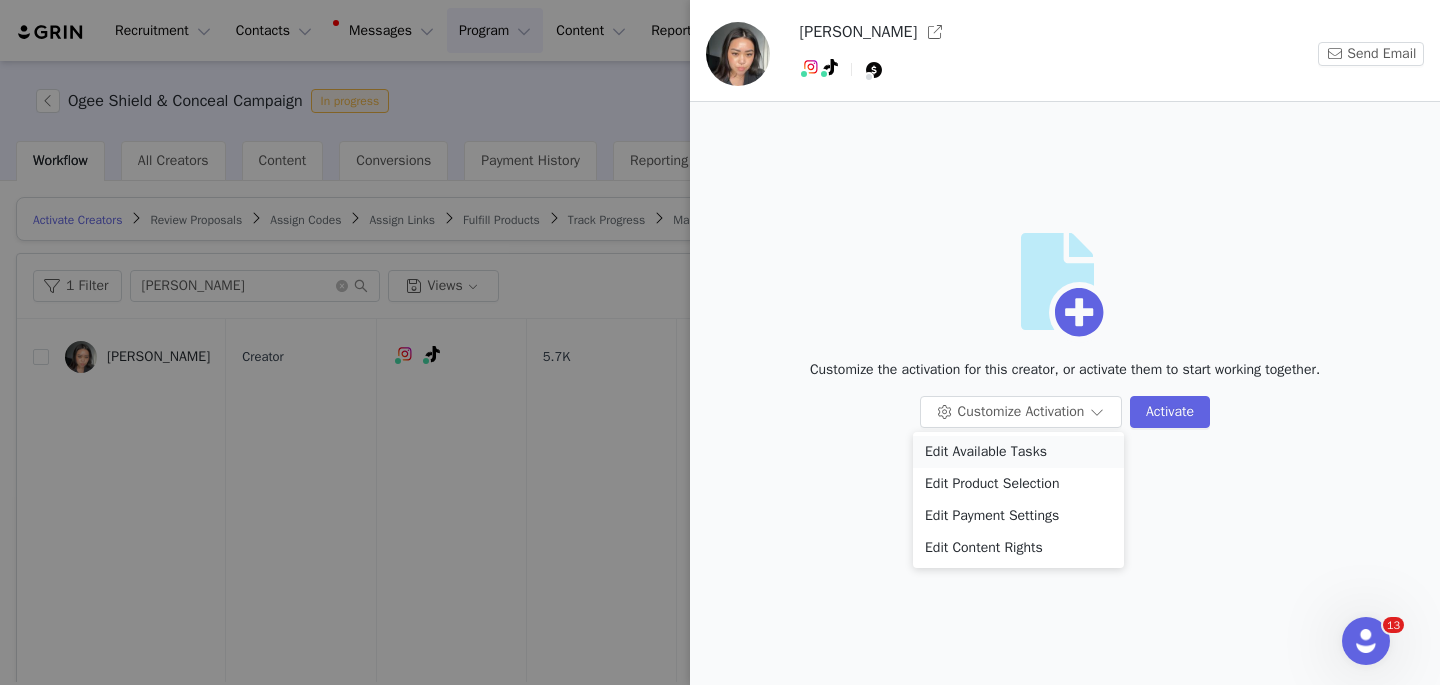 click on "Edit Available Tasks" at bounding box center [1018, 452] 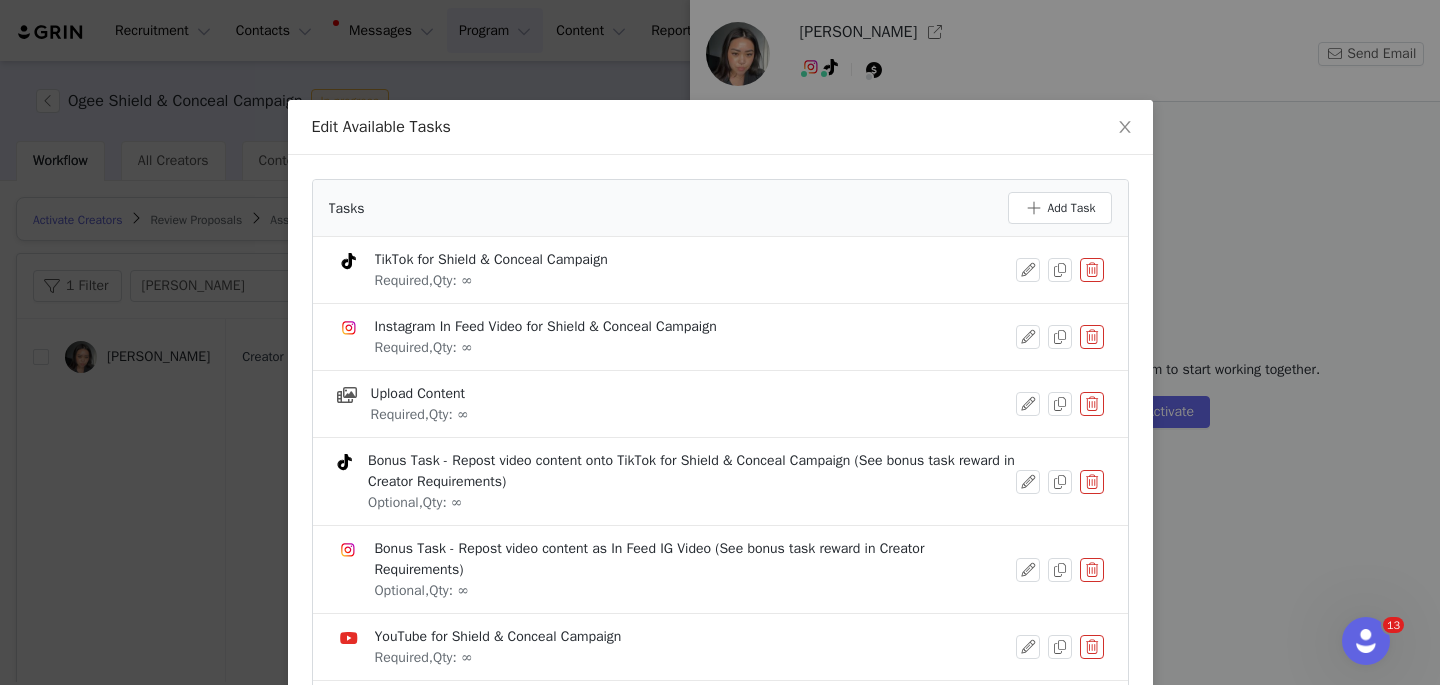click at bounding box center [1092, 270] 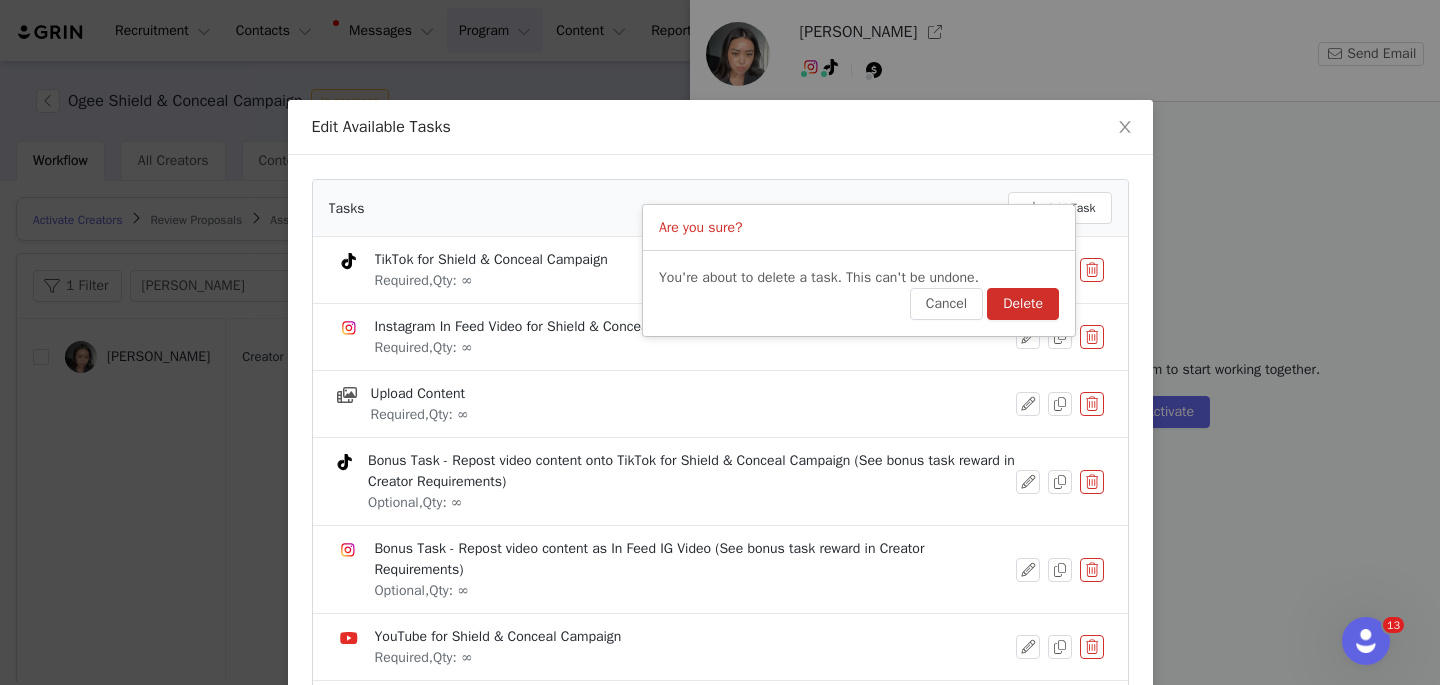 click on "Delete" at bounding box center [1023, 304] 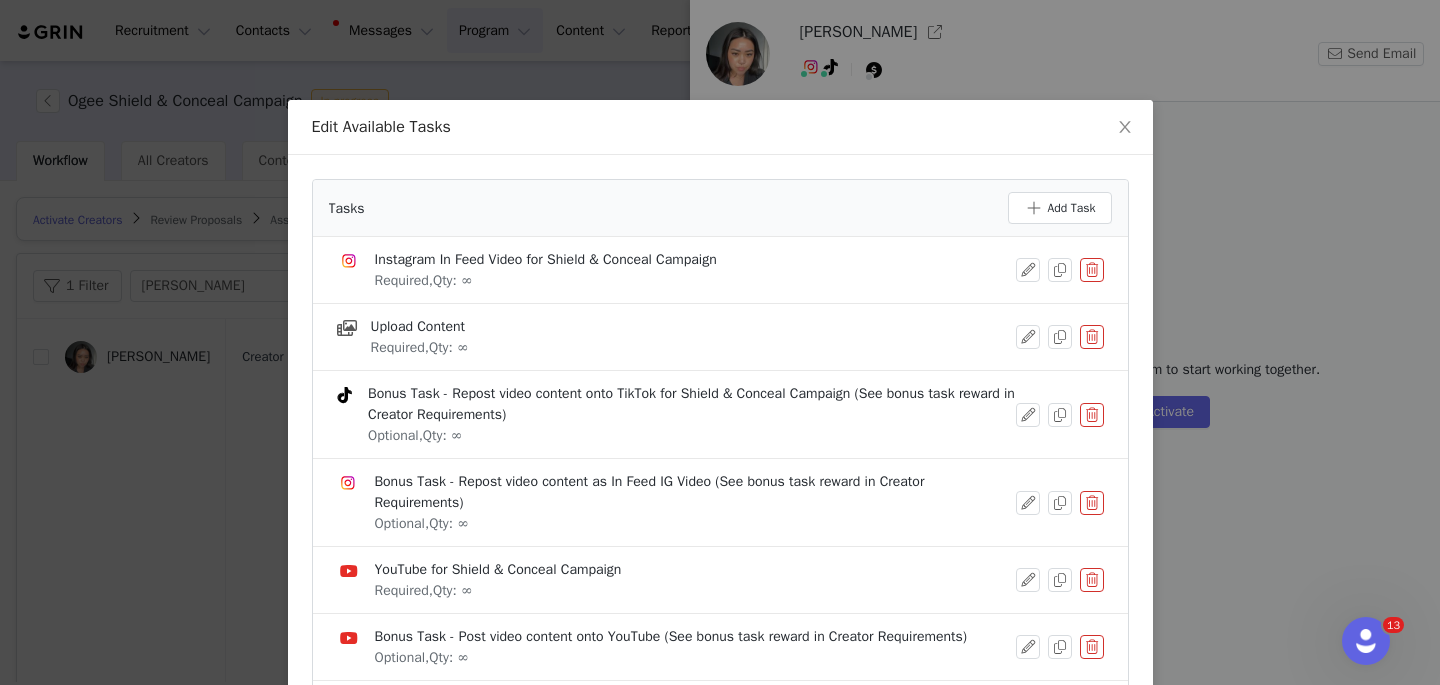 click at bounding box center (1092, 580) 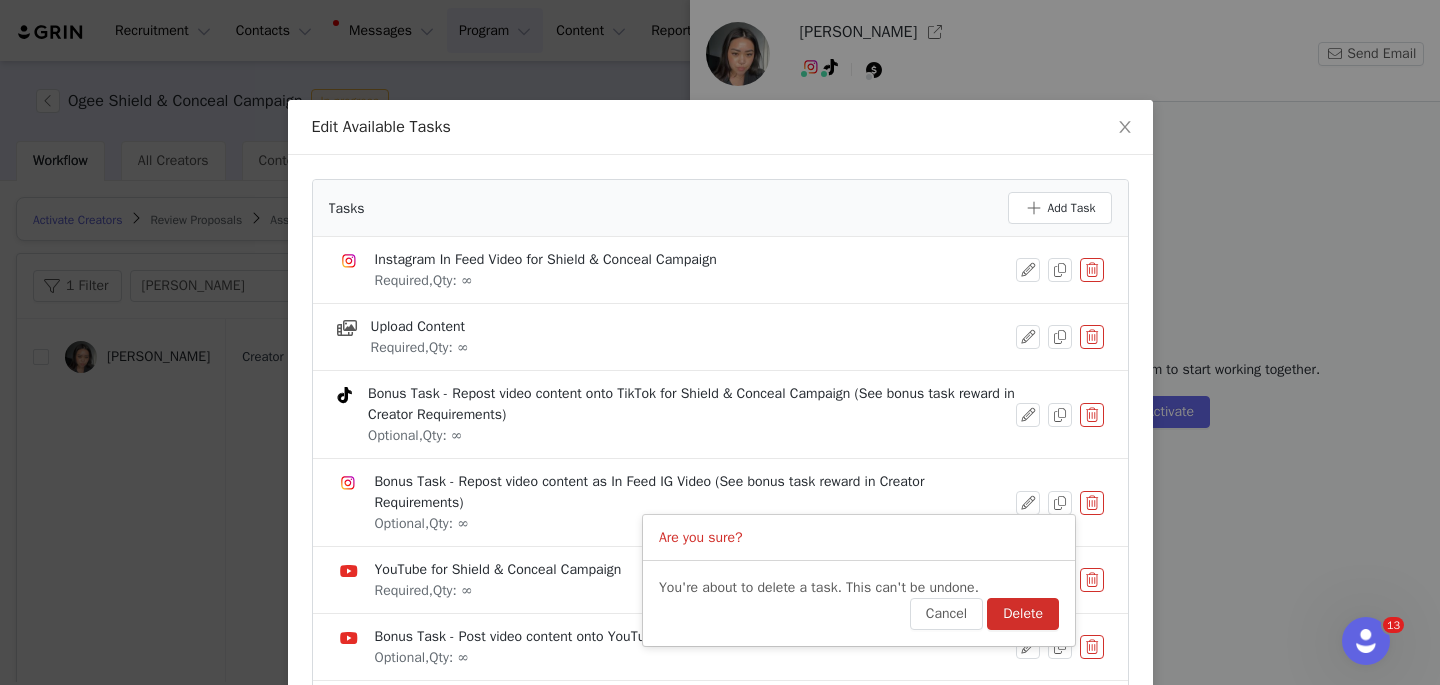 click on "Delete" at bounding box center (1023, 614) 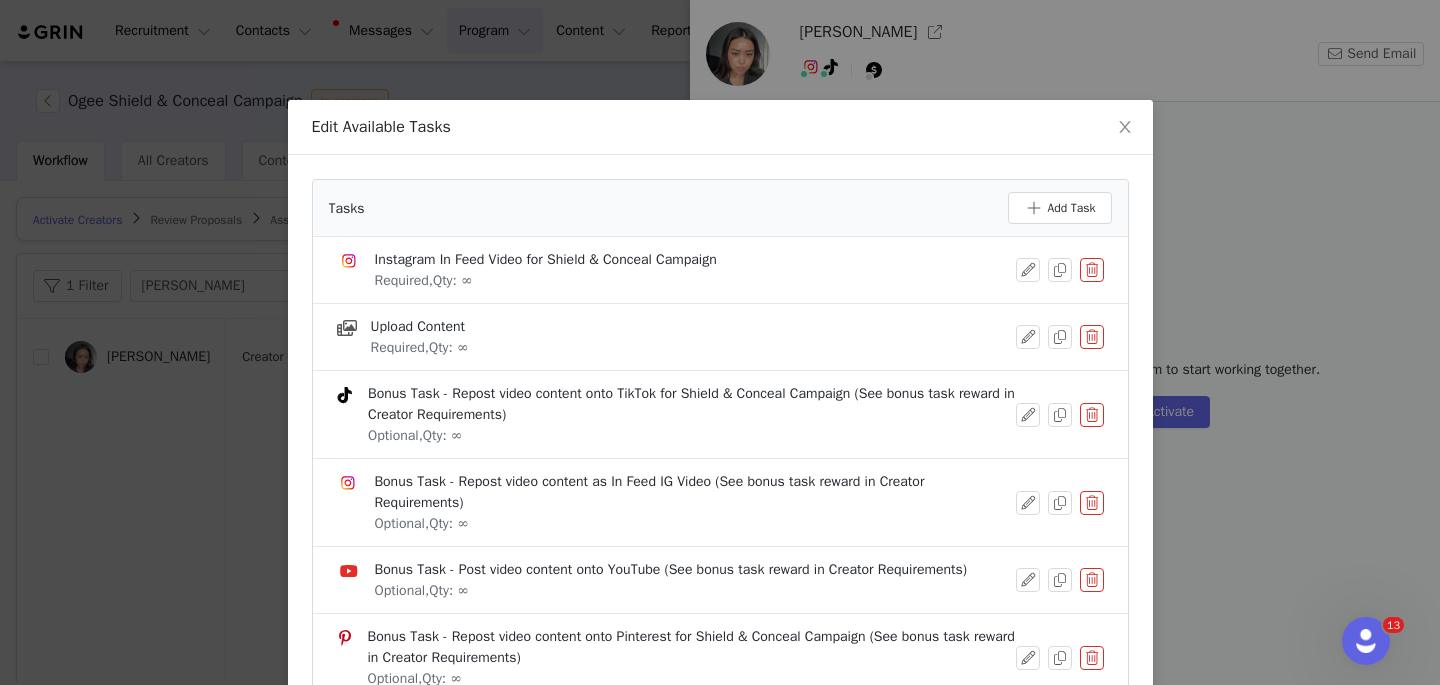 click at bounding box center (1092, 580) 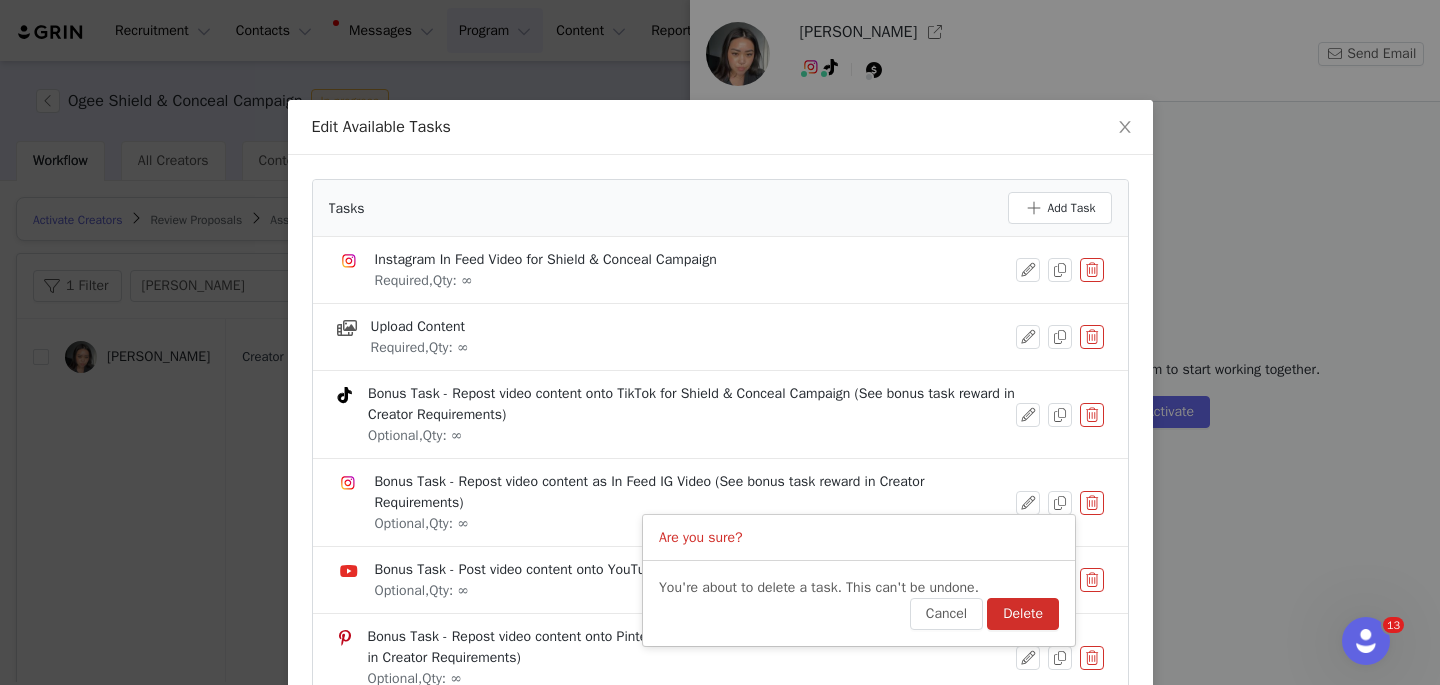 click on "Delete" at bounding box center [1023, 614] 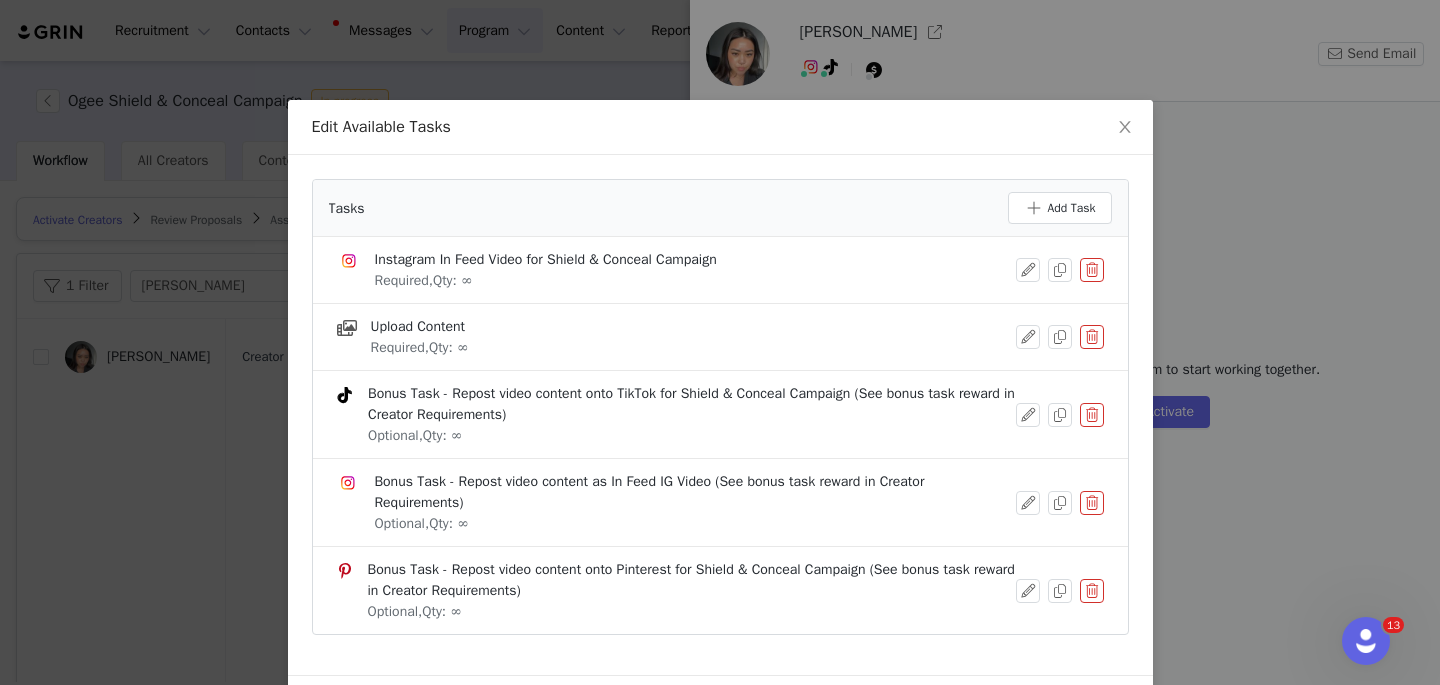 click at bounding box center [1092, 591] 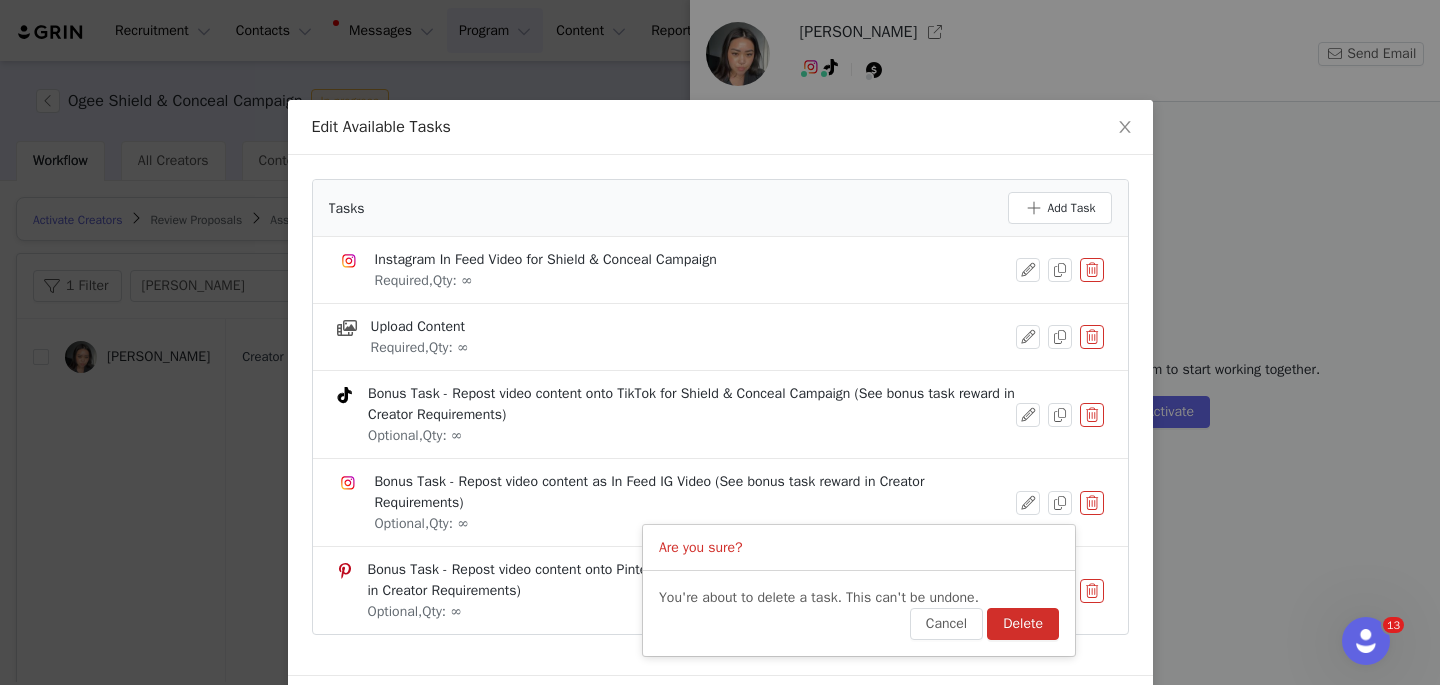 click on "Delete" at bounding box center (1023, 624) 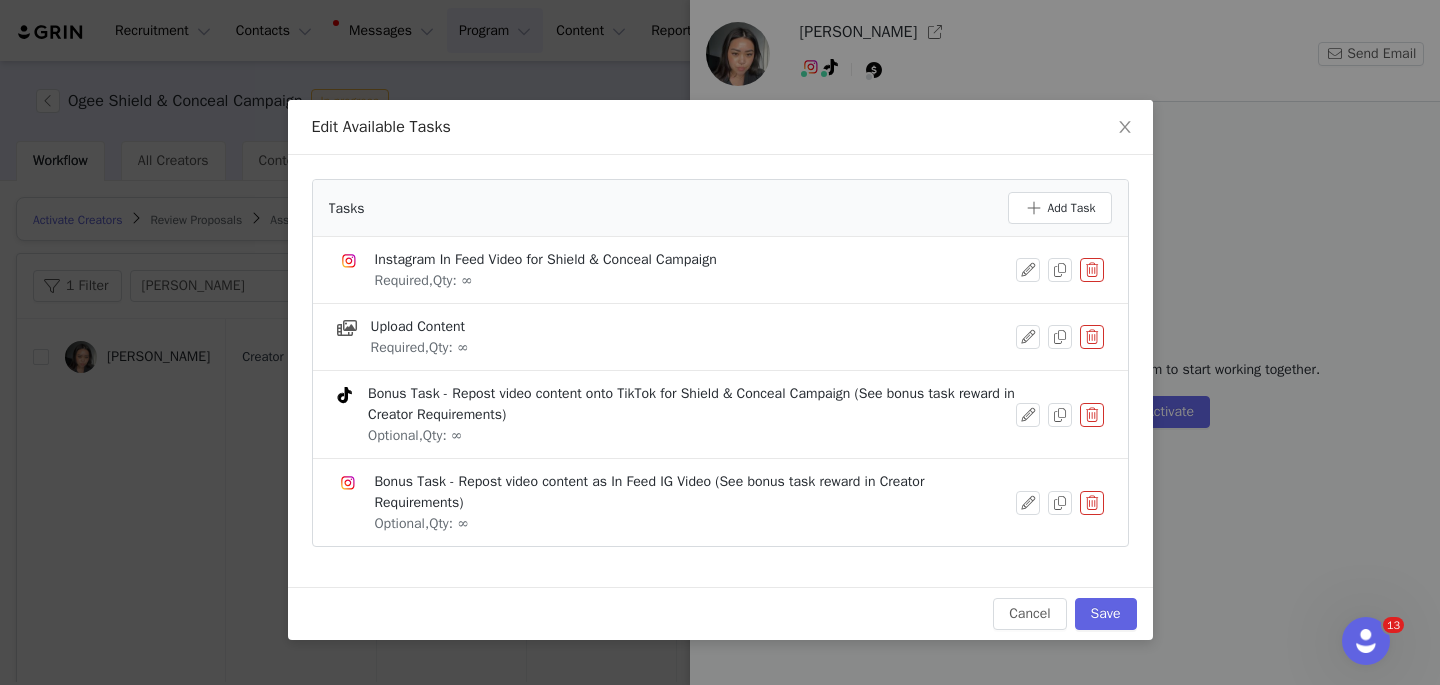 click at bounding box center [1092, 503] 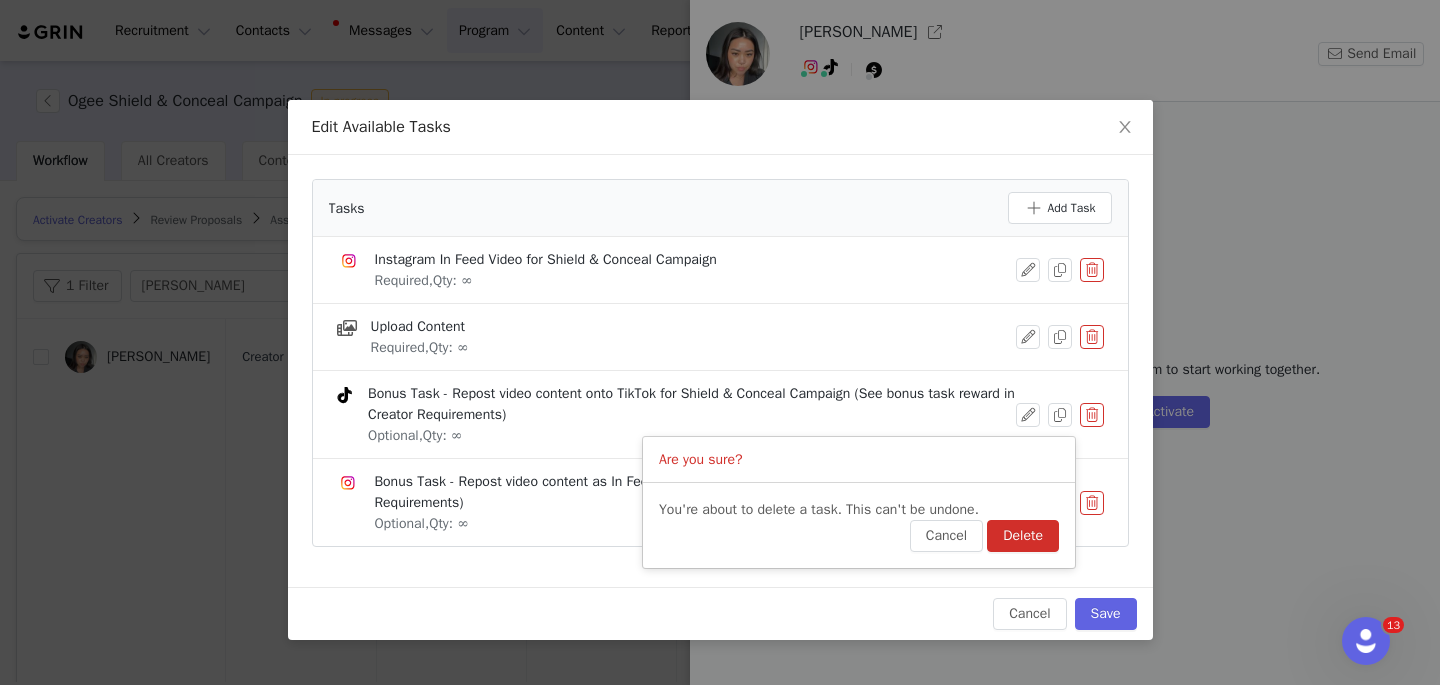 click on "Delete" at bounding box center [1023, 536] 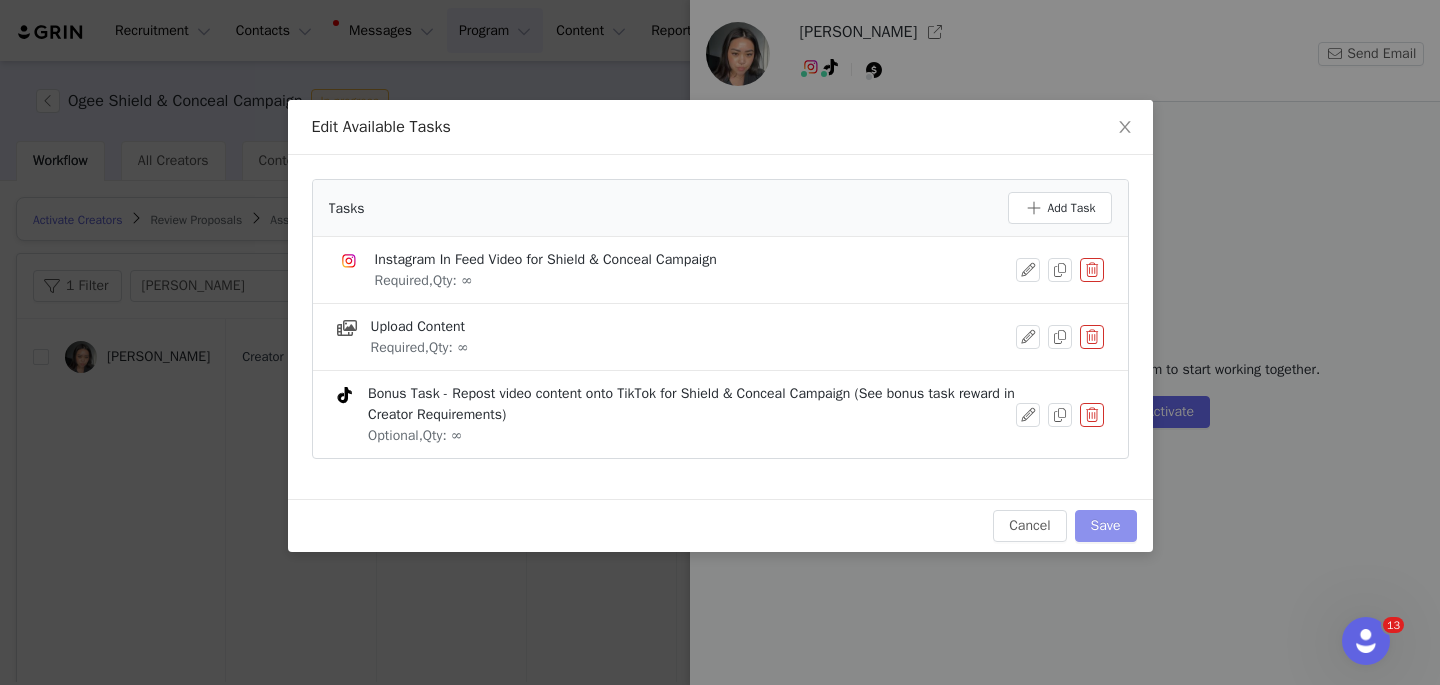 click on "Save" at bounding box center [1106, 526] 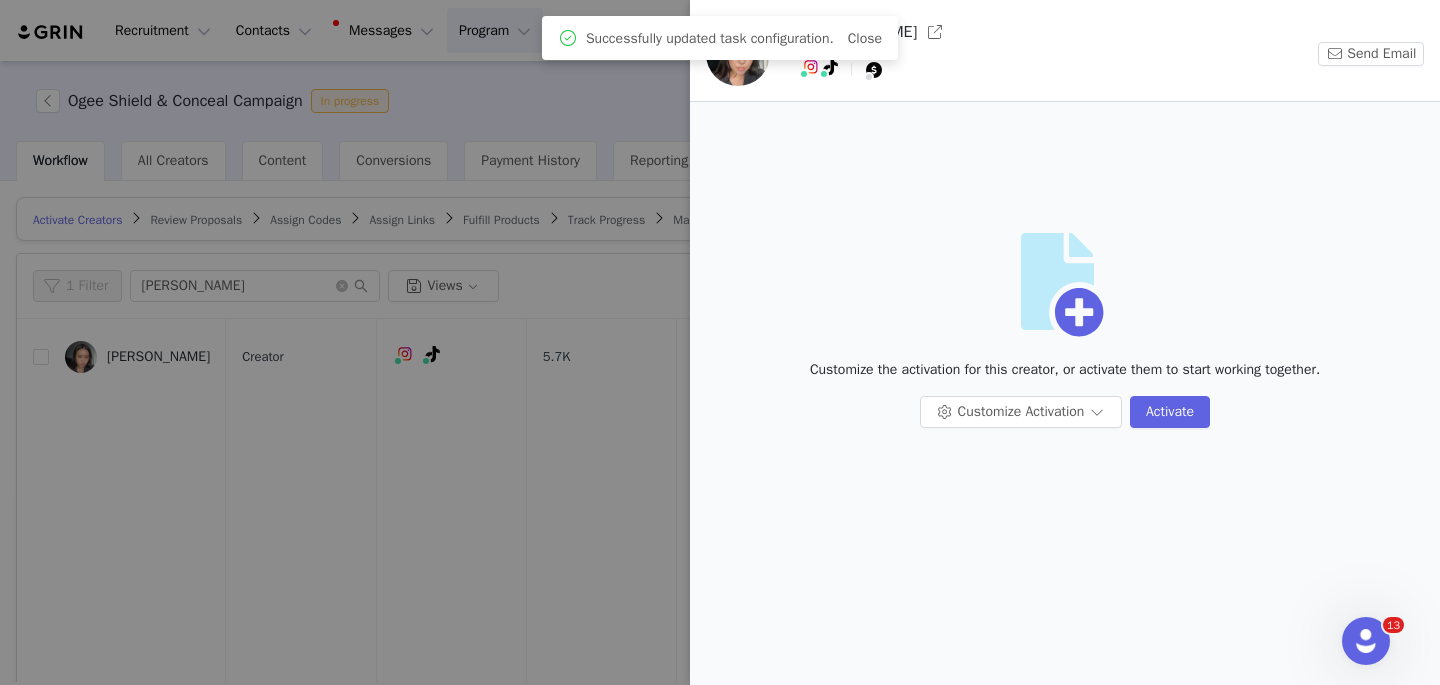 scroll, scrollTop: 0, scrollLeft: 0, axis: both 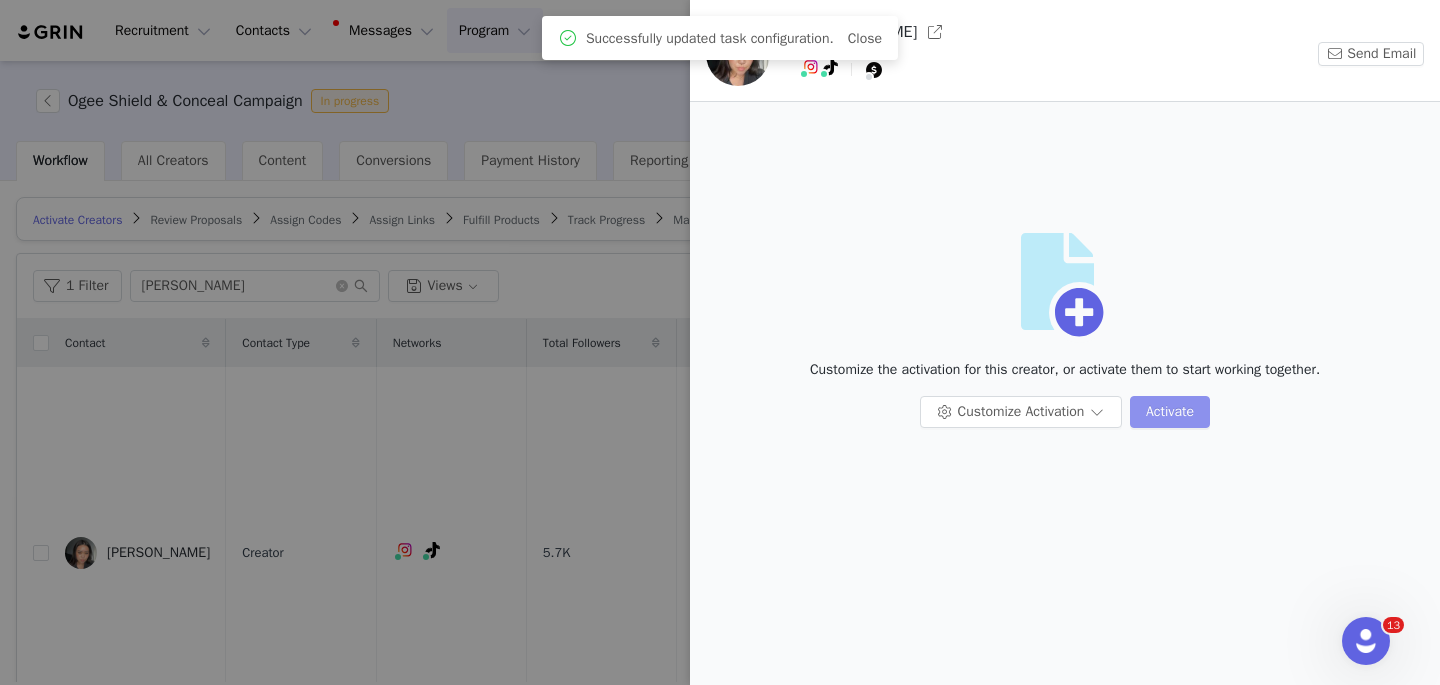 click on "Activate" at bounding box center (1170, 412) 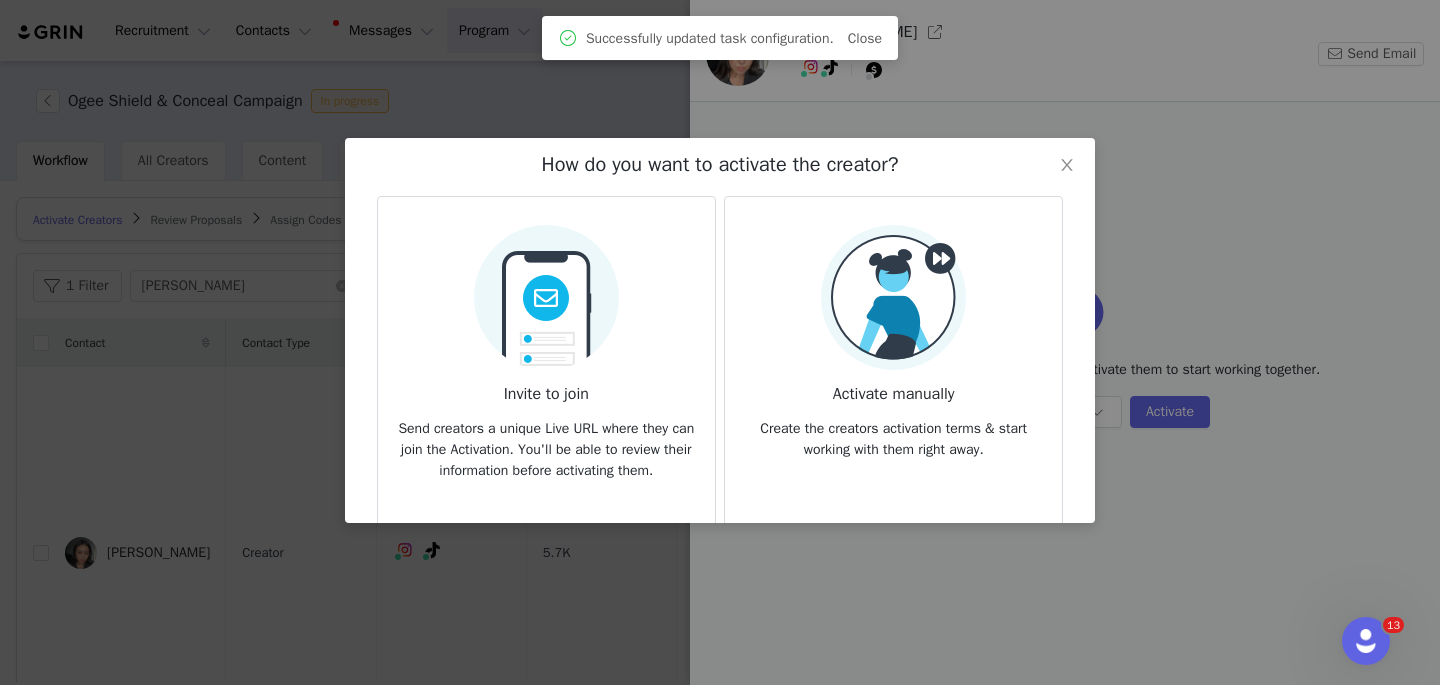 click on "Invite to join" at bounding box center [546, 388] 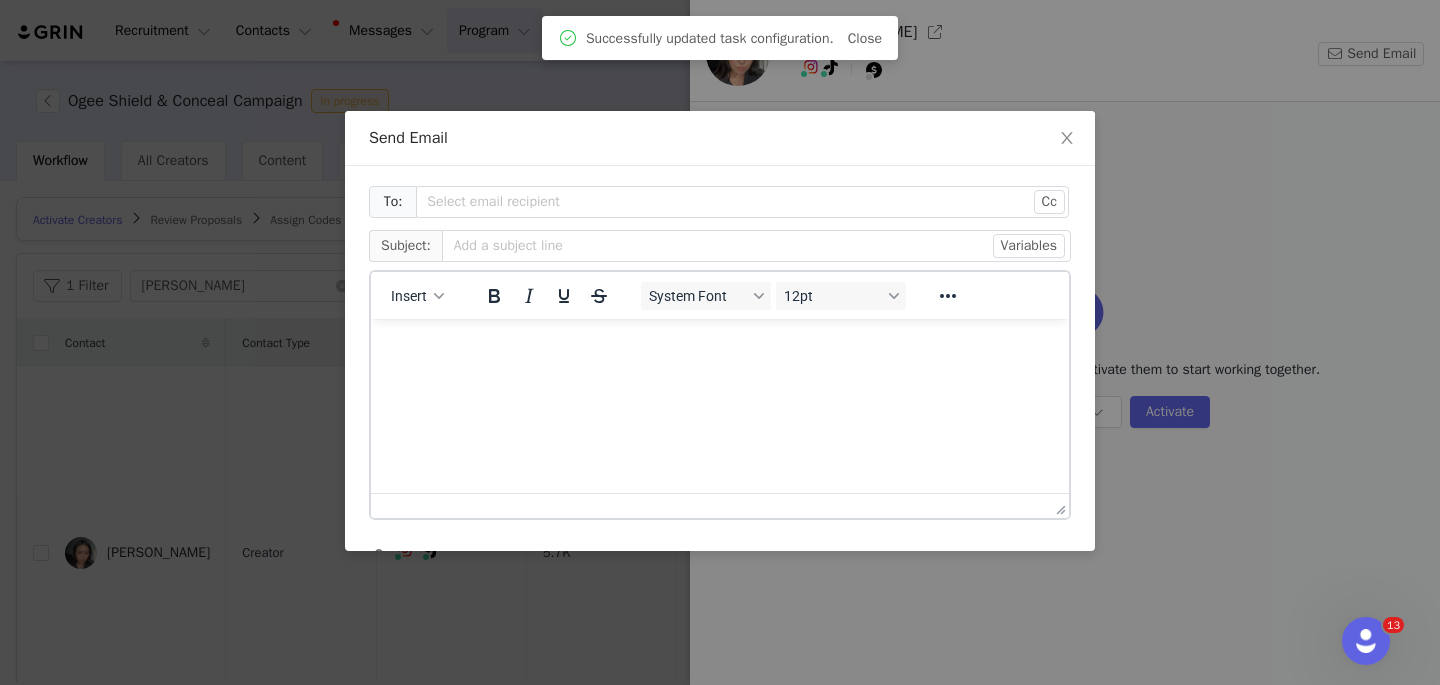 scroll, scrollTop: 0, scrollLeft: 0, axis: both 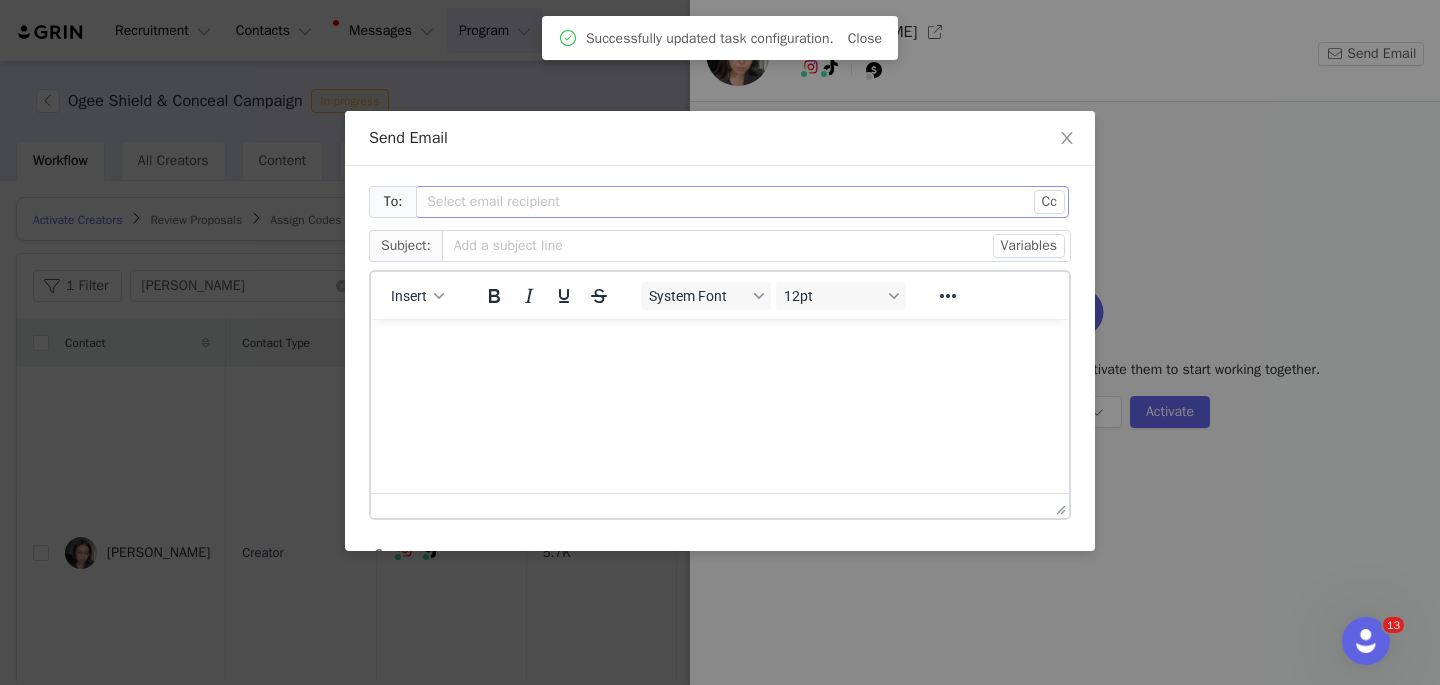 click on "Select email recipient" at bounding box center (731, 202) 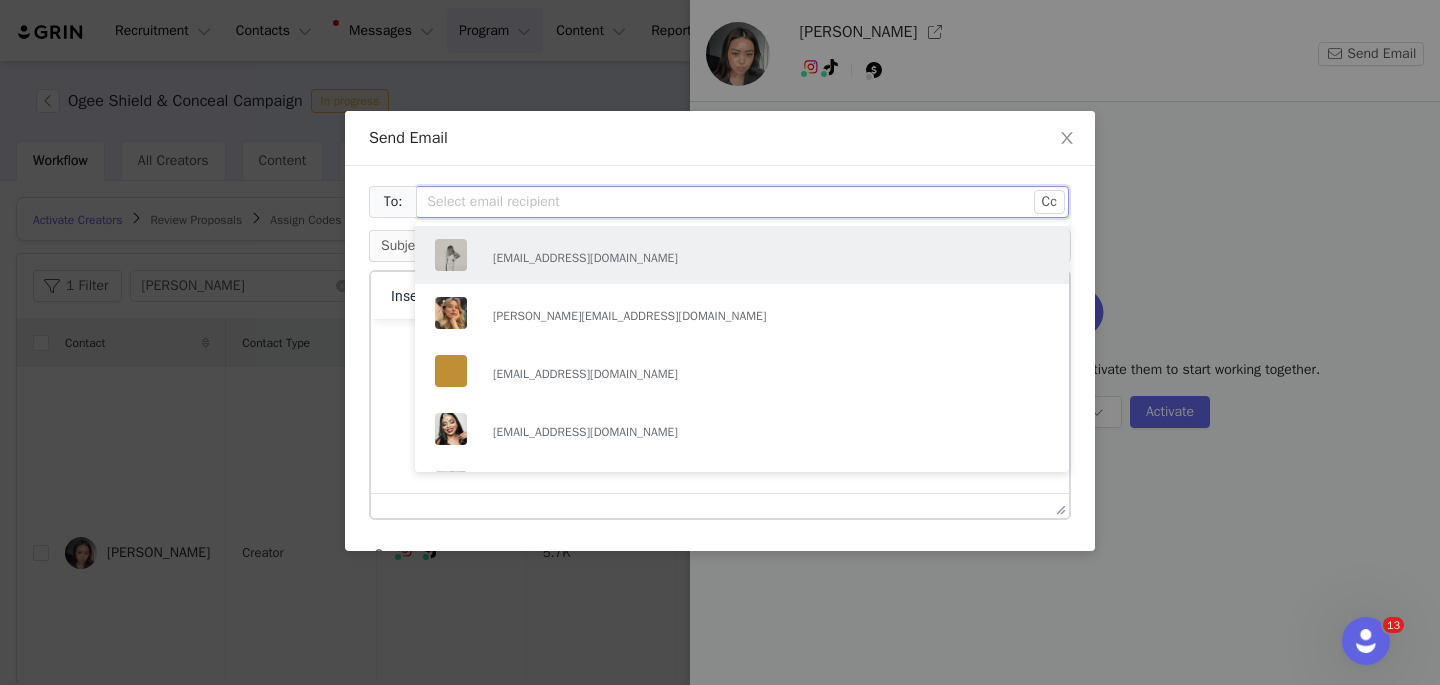 click at bounding box center [735, 202] 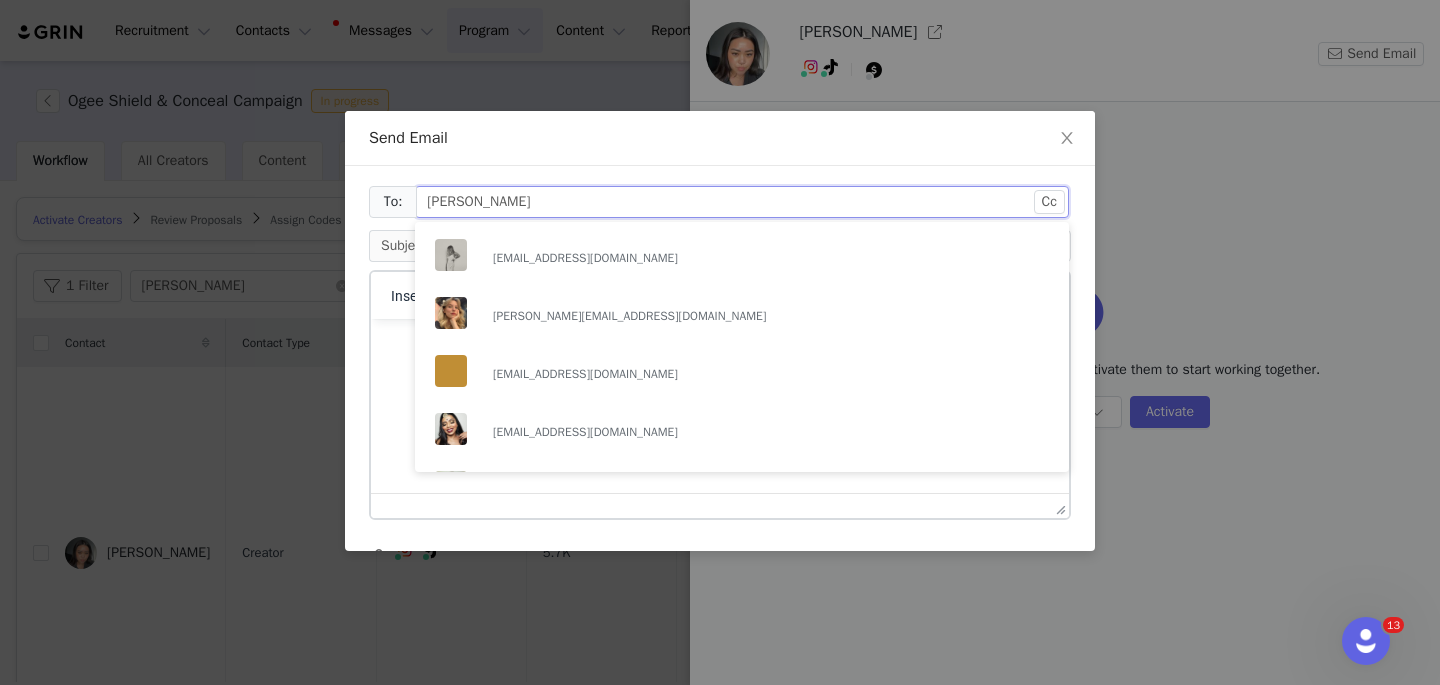click on "[PERSON_NAME]" at bounding box center (735, 202) 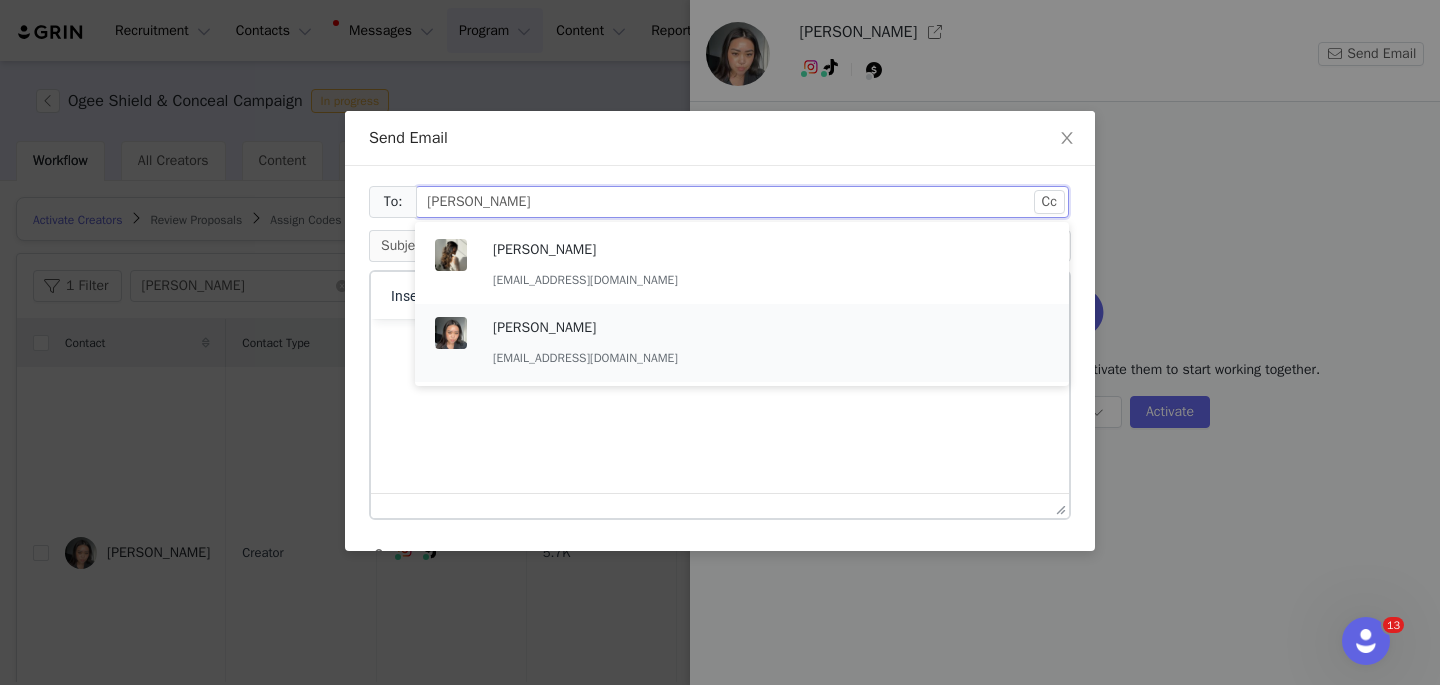 click on "[EMAIL_ADDRESS][DOMAIN_NAME]" at bounding box center (603, 358) 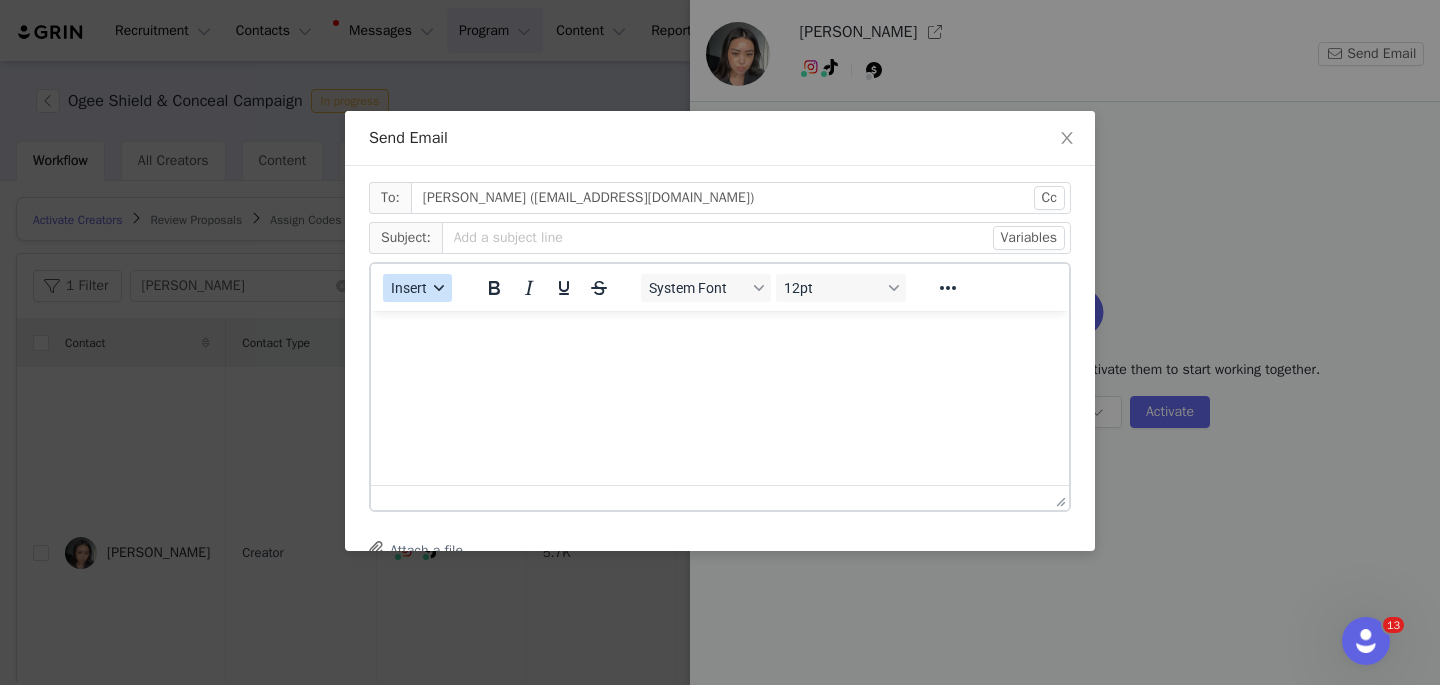 click on "Insert" at bounding box center [409, 288] 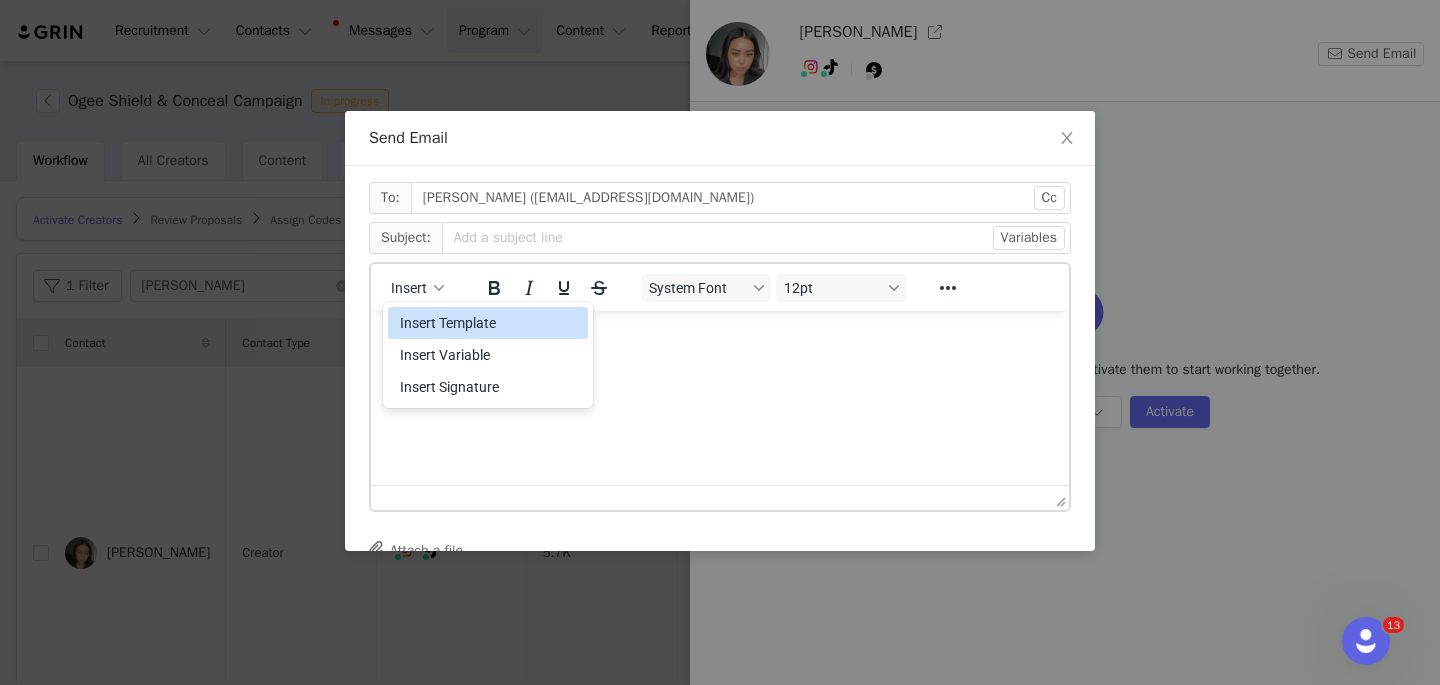 click on "Insert Template" at bounding box center [490, 323] 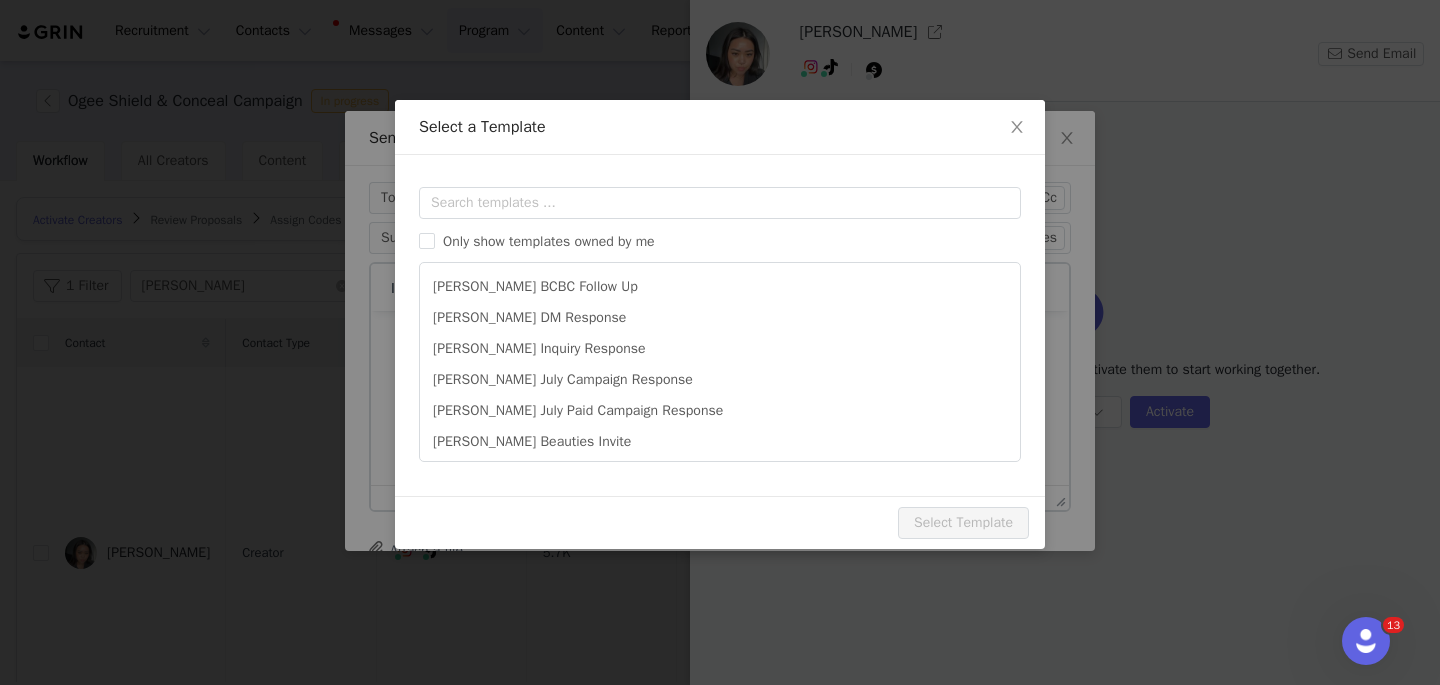 scroll, scrollTop: 0, scrollLeft: 0, axis: both 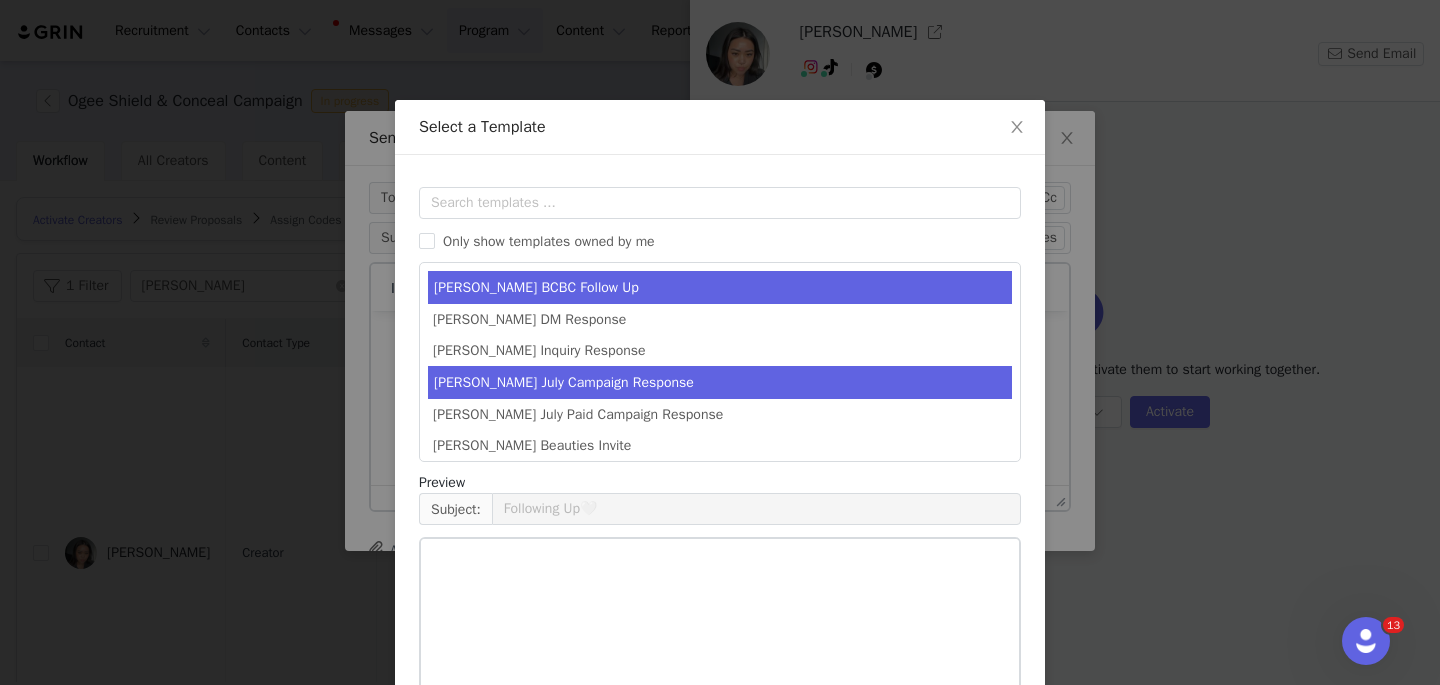 click on "[PERSON_NAME] July Campaign Response" at bounding box center [720, 382] 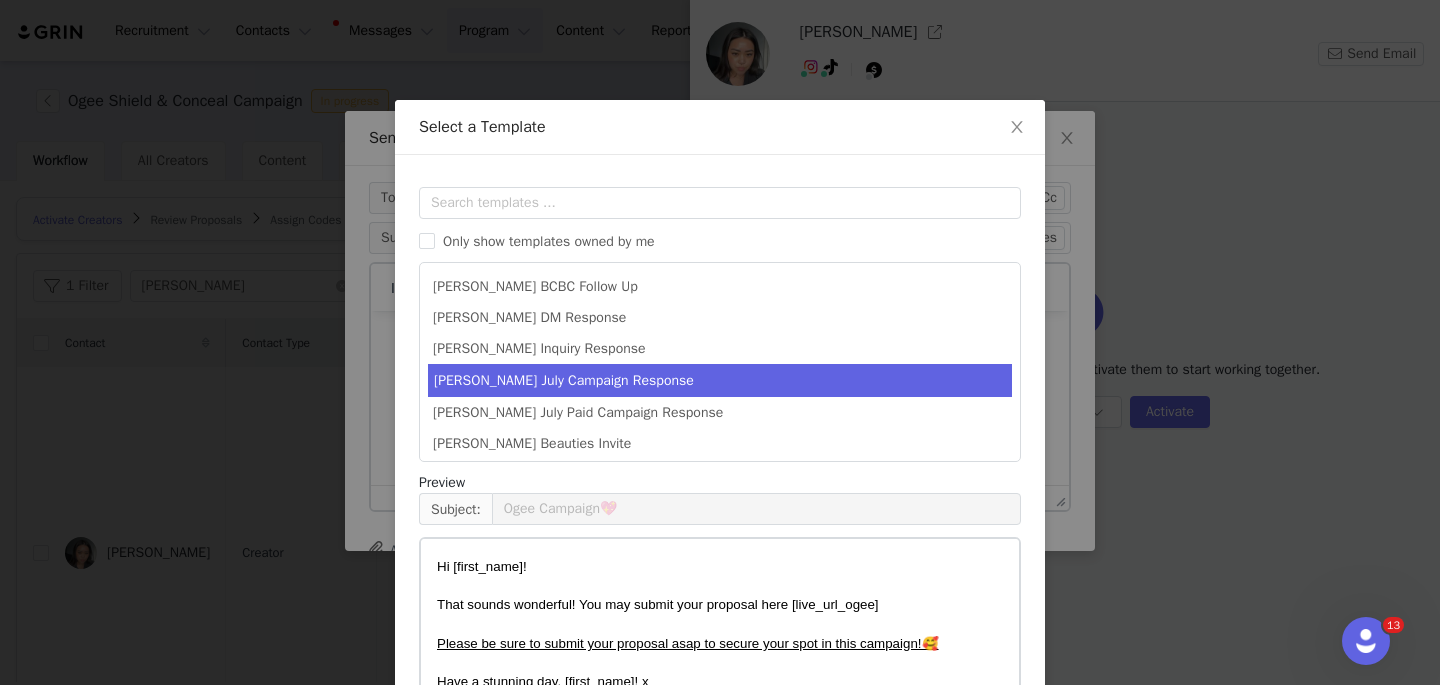scroll, scrollTop: 152, scrollLeft: 0, axis: vertical 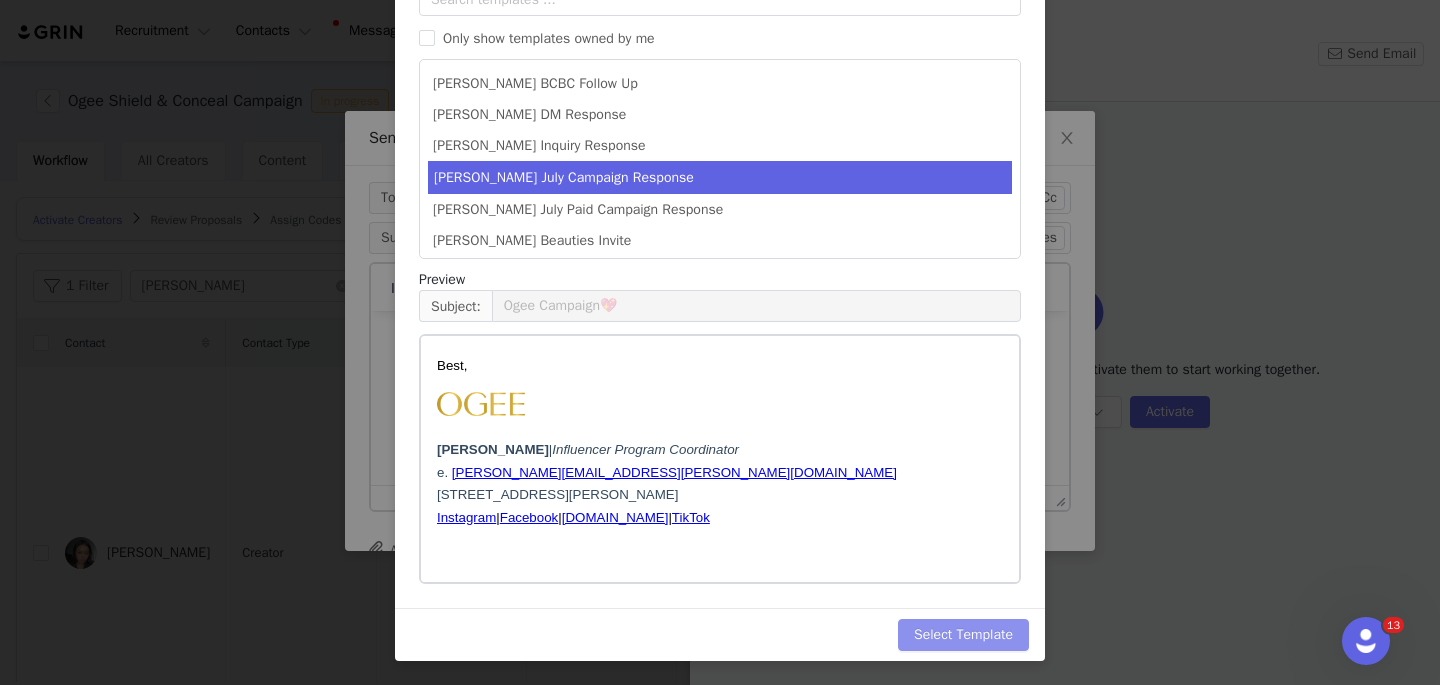 click on "Select Template" at bounding box center (963, 635) 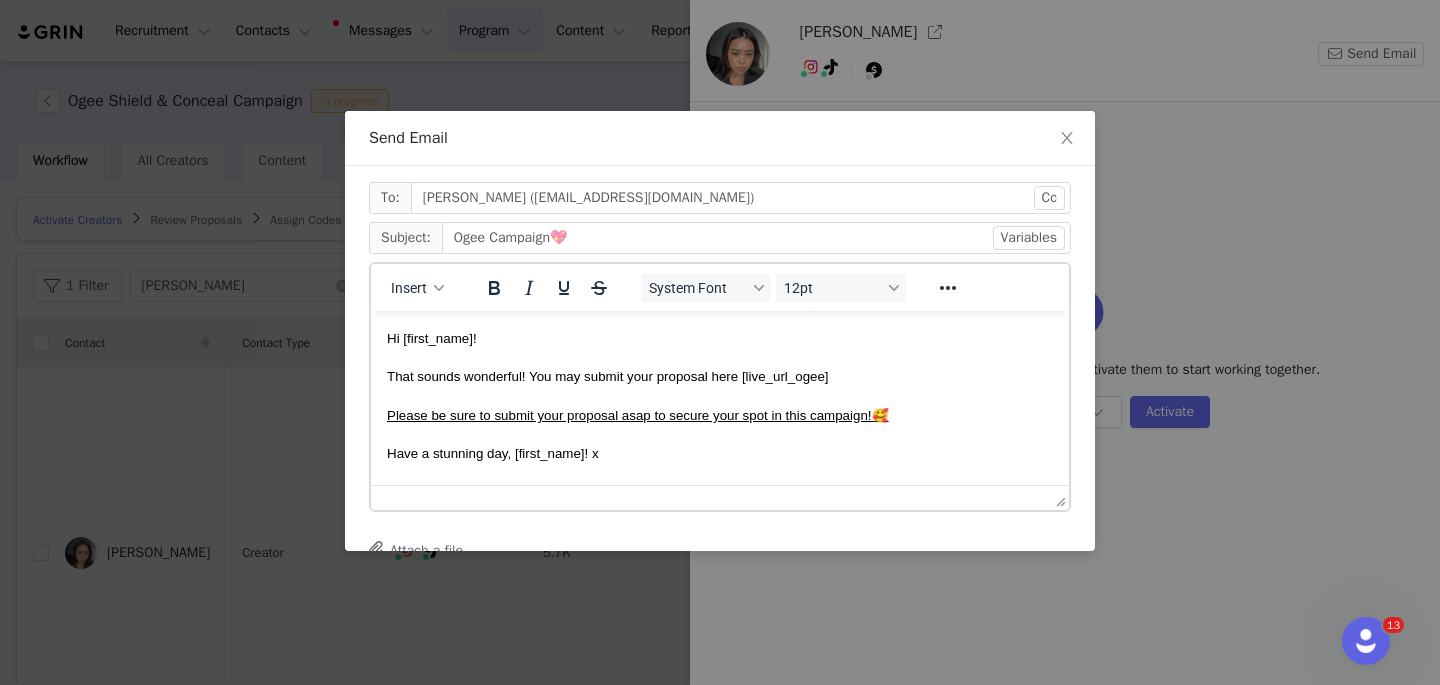 scroll, scrollTop: 0, scrollLeft: 0, axis: both 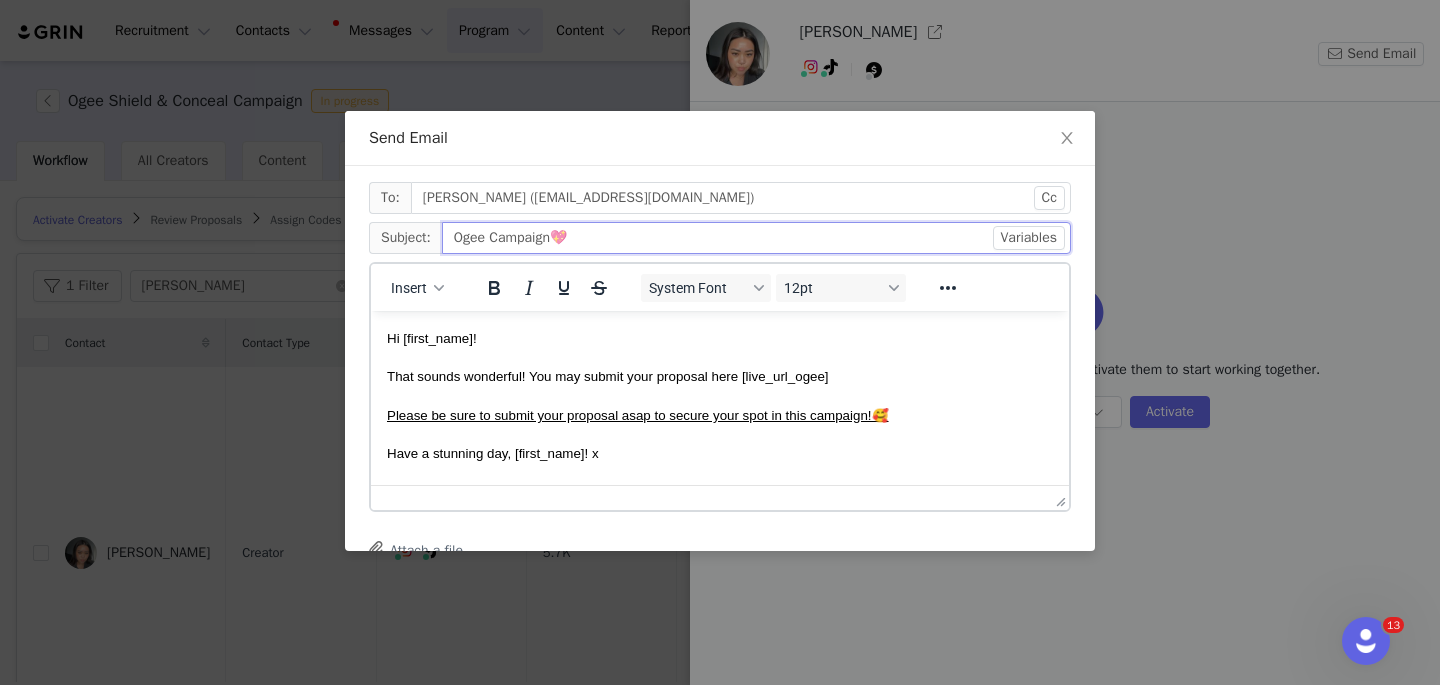 click on "Ogee Campaign💖" at bounding box center (756, 238) 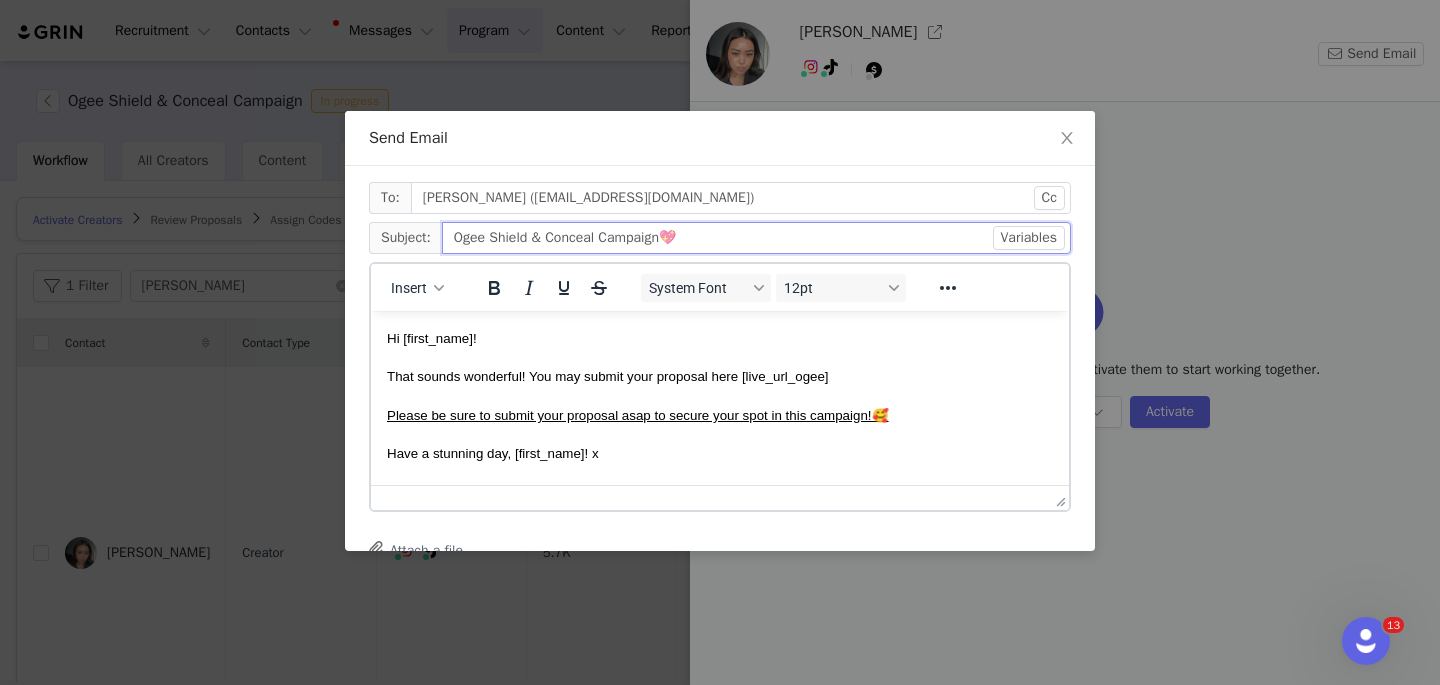 type on "Ogee Shield & Conceal Campaign💖" 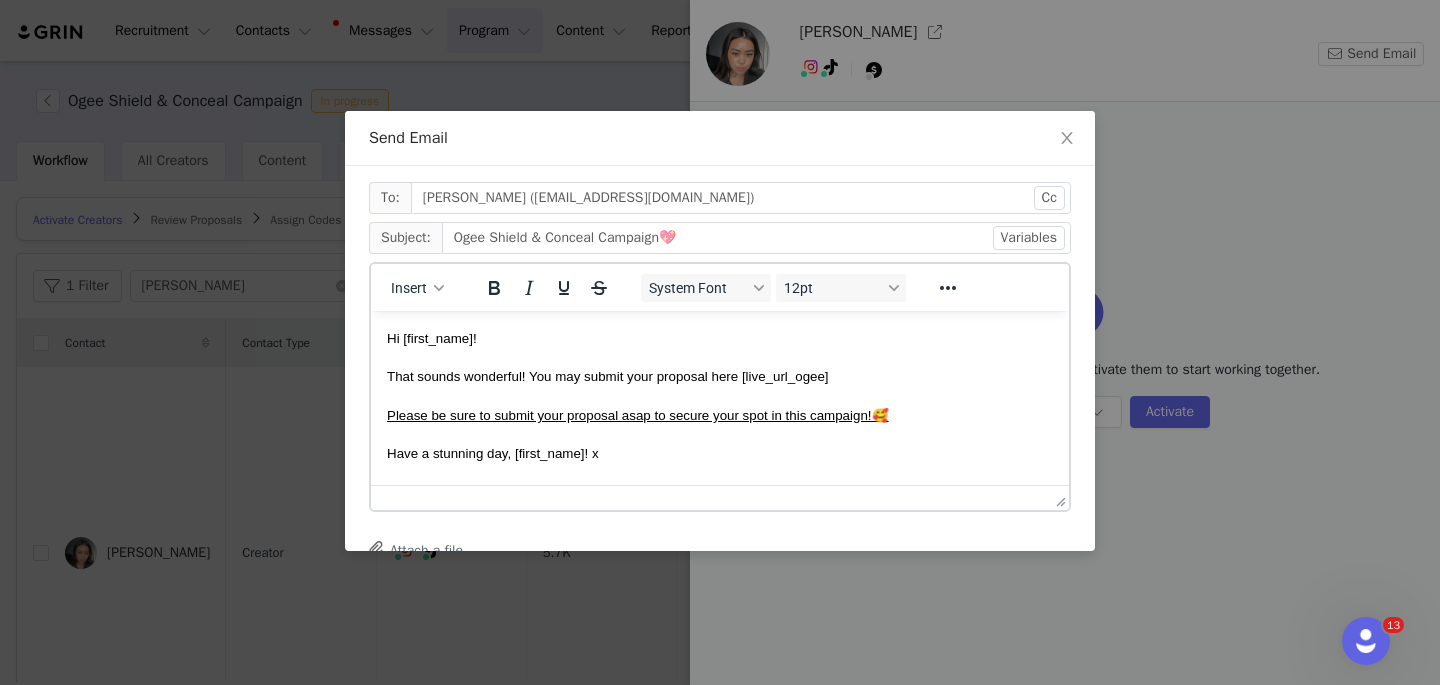 click on "Hi [first_name]! That sounds wonderful! You may submit your proposal here [live_url_ogee]  Please be sure to submit your proposal asap to secure your spot in this campaign!🥰 Have a stunning day, [first_name]! x Best, [PERSON_NAME]  |  Influencer Program Coordinator  e.   [PERSON_NAME][EMAIL_ADDRESS][PERSON_NAME][DOMAIN_NAME] [STREET_ADDRESS][PERSON_NAME] Instagram  |  Facebook   |  [DOMAIN_NAME]  |  TikTok" at bounding box center [720, 509] 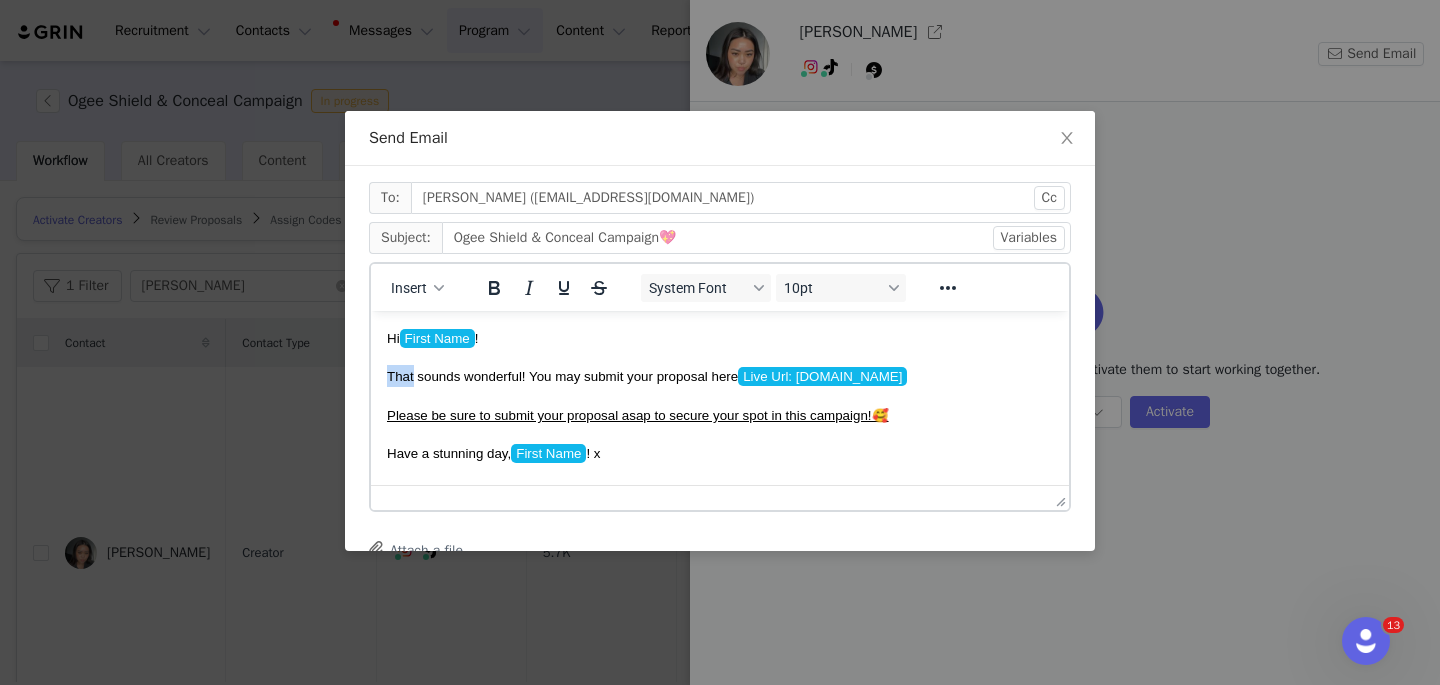 click on "Hi  First Name ! That sounds wonderful! You may submit your proposal here  Live Url: [DOMAIN_NAME]   Please be sure to submit your proposal asap to secure your spot in this campaign!🥰 Have a stunning day,  First Name ! x Best, [PERSON_NAME]  |  Influencer Program Coordinator  e.   [PERSON_NAME][EMAIL_ADDRESS][PERSON_NAME][DOMAIN_NAME] [STREET_ADDRESS][PERSON_NAME] Instagram  |  Facebook   |  [DOMAIN_NAME]  |  TikTok" at bounding box center [720, 509] 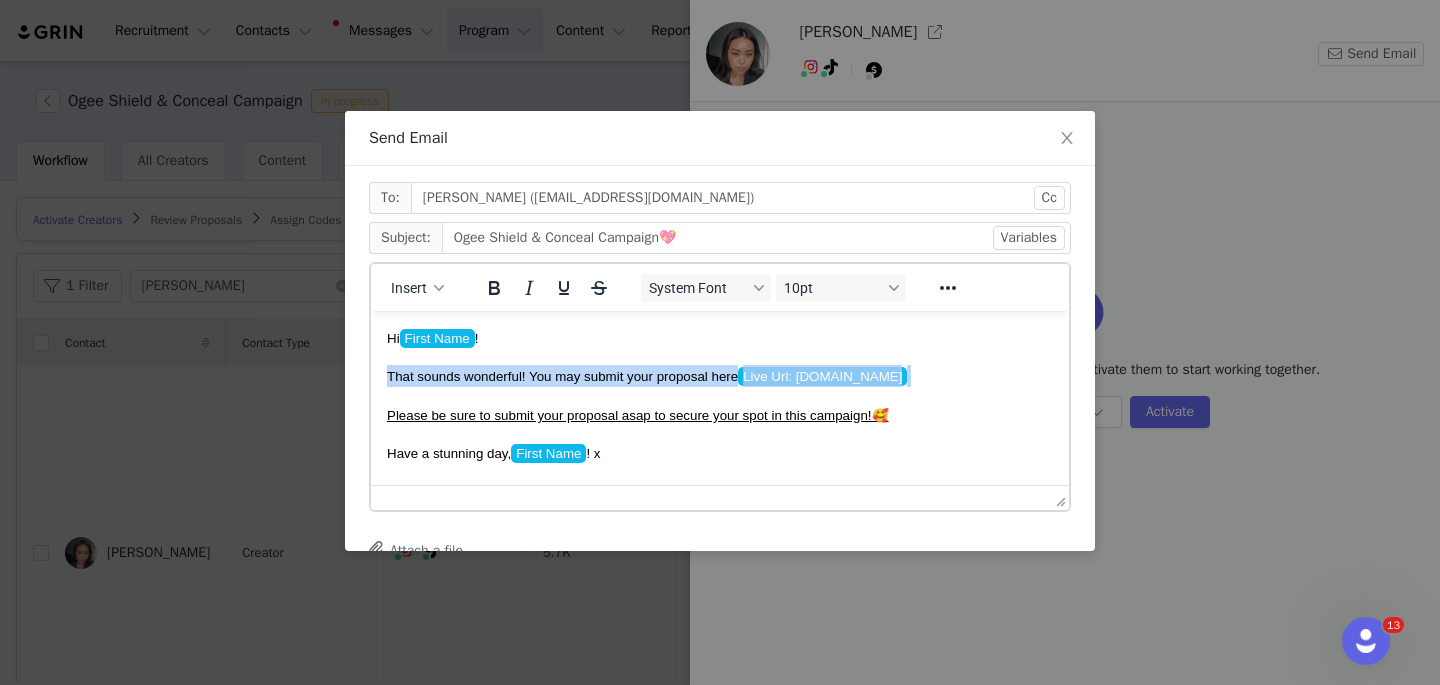 click on "Hi  First Name ! That sounds wonderful! You may submit your proposal here  Live Url: [DOMAIN_NAME]   Please be sure to submit your proposal asap to secure your spot in this campaign!🥰 Have a stunning day,  First Name ! x Best, [PERSON_NAME]  |  Influencer Program Coordinator  e.   [PERSON_NAME][EMAIL_ADDRESS][PERSON_NAME][DOMAIN_NAME] [STREET_ADDRESS][PERSON_NAME] Instagram  |  Facebook   |  [DOMAIN_NAME]  |  TikTok" at bounding box center [720, 509] 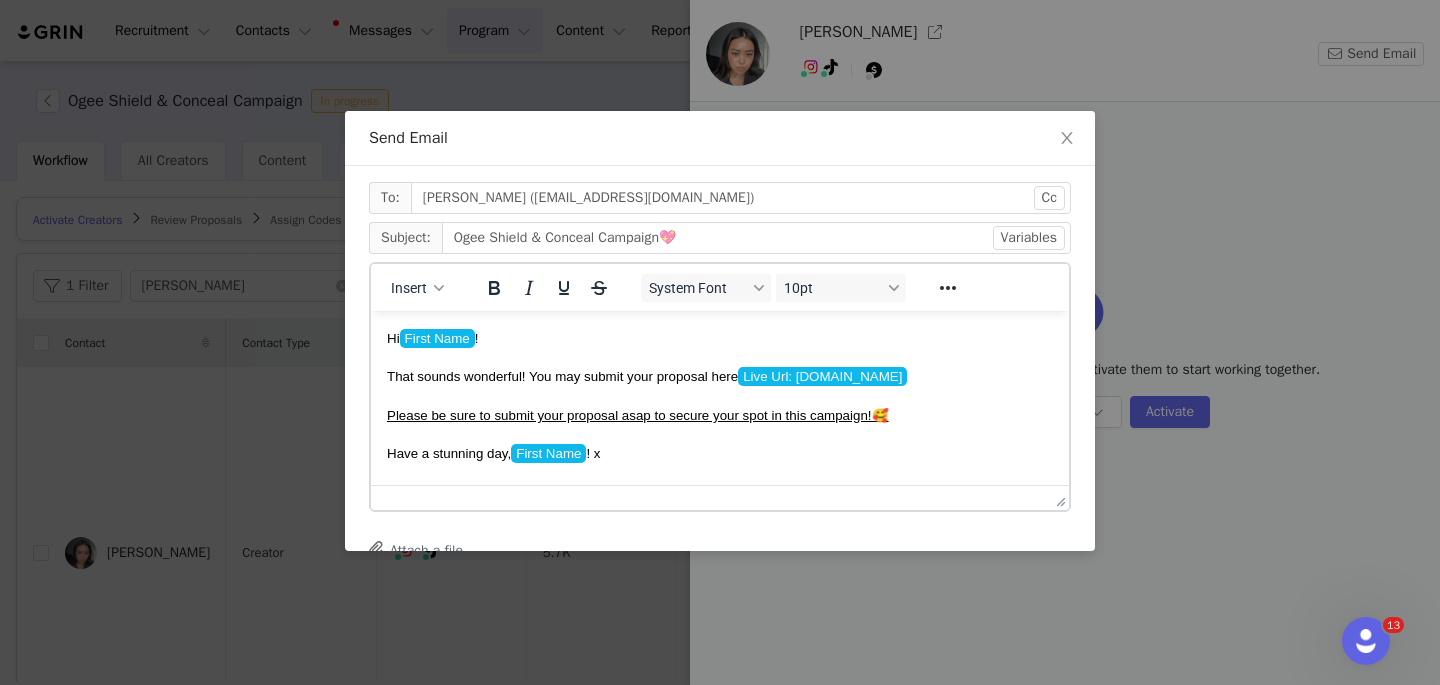 click on "Hi  First Name ! That sounds wonderful! You may submit your proposal here  Live Url: [DOMAIN_NAME]   Please be sure to submit your proposal asap to secure your spot in this campaign!🥰 Have a stunning day,  First Name ! x Best, [PERSON_NAME]  |  Influencer Program Coordinator  e.   [PERSON_NAME][EMAIL_ADDRESS][PERSON_NAME][DOMAIN_NAME] [STREET_ADDRESS][PERSON_NAME] Instagram  |  Facebook   |  [DOMAIN_NAME]  |  TikTok" at bounding box center [720, 509] 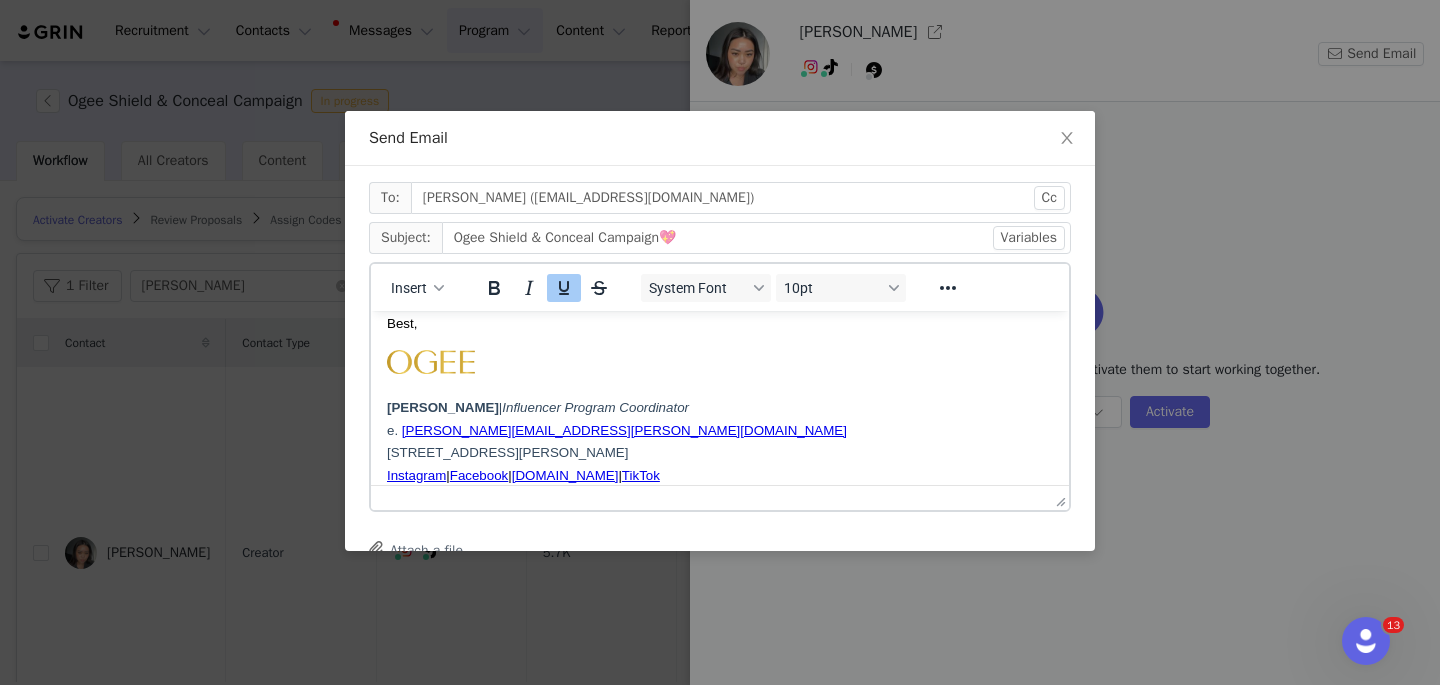 scroll, scrollTop: 224, scrollLeft: 0, axis: vertical 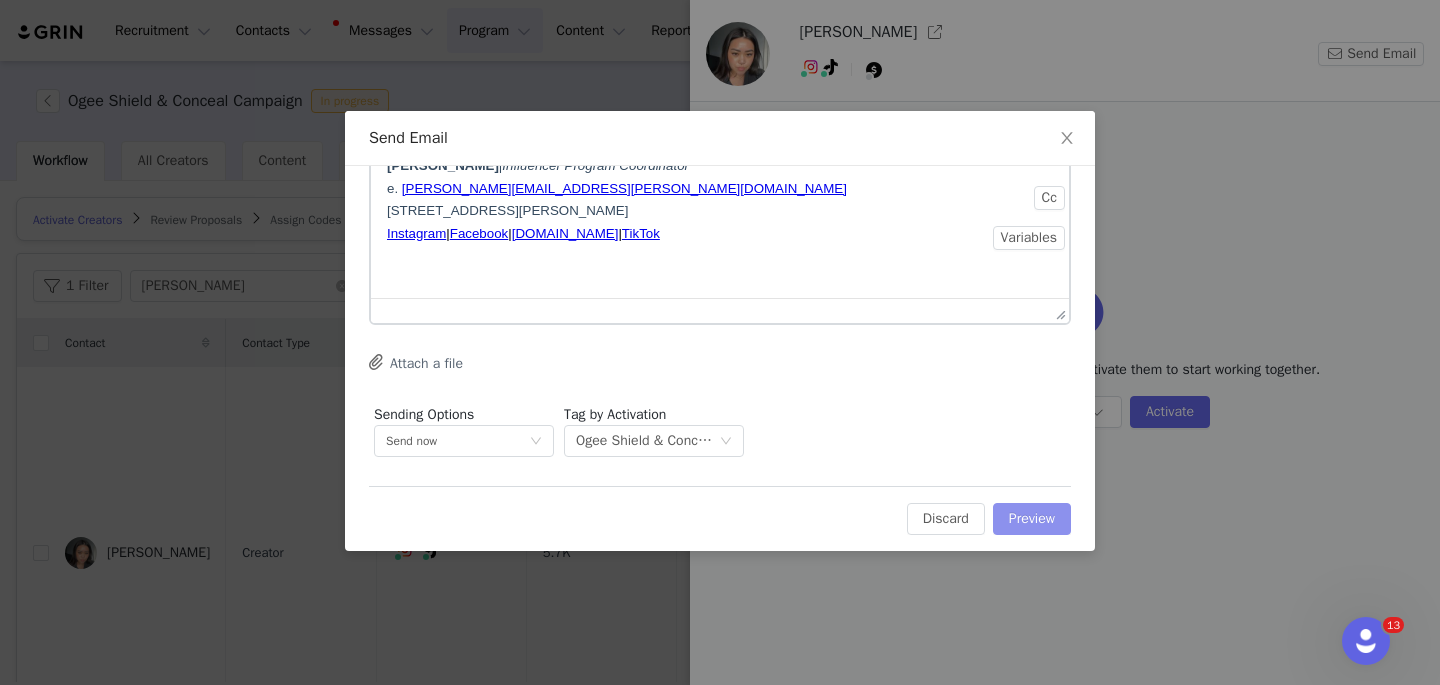 click on "Preview" at bounding box center [1032, 519] 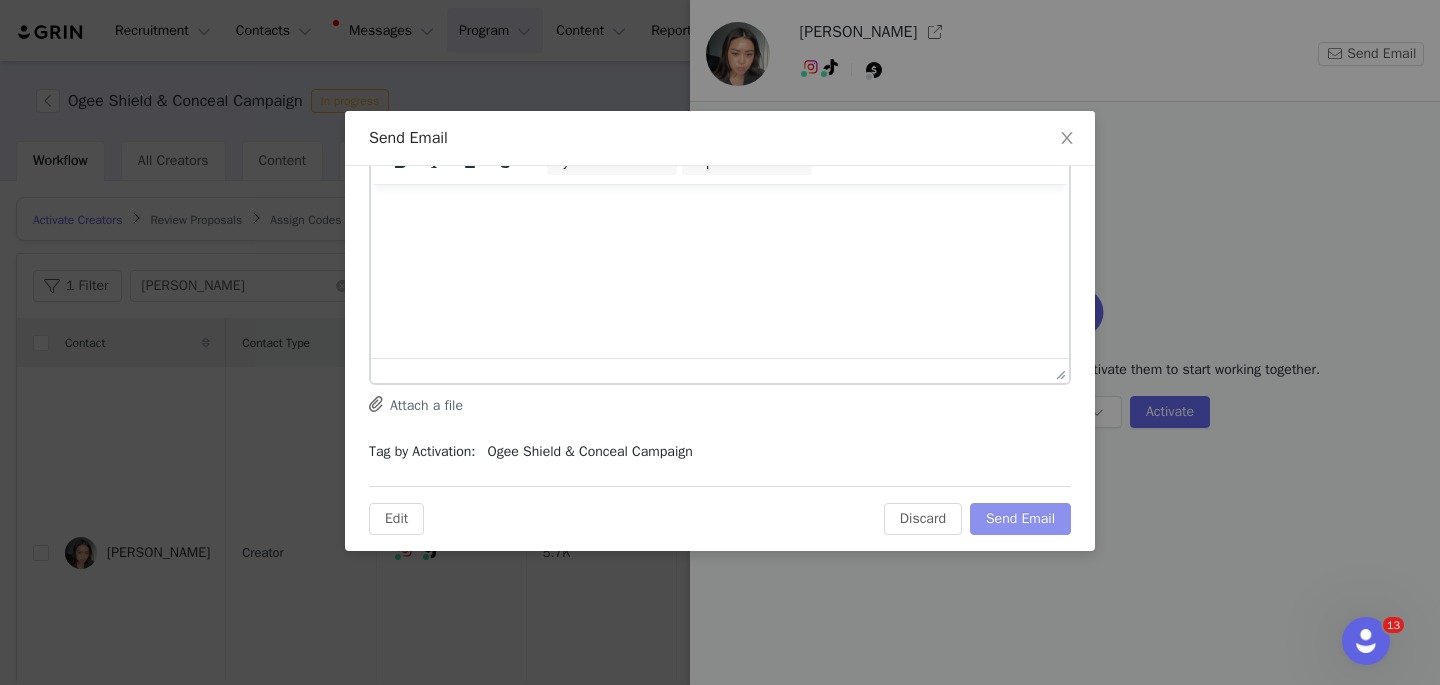 scroll, scrollTop: 0, scrollLeft: 0, axis: both 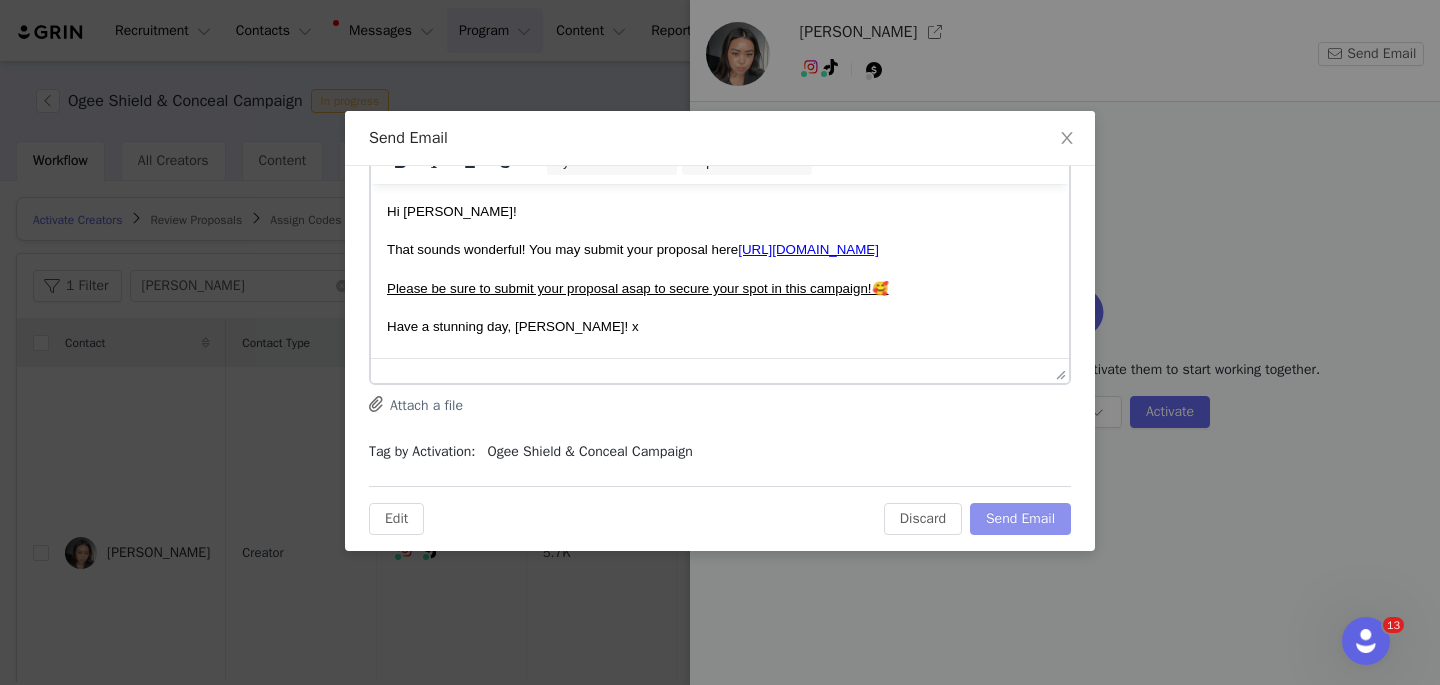 click on "Send Email" at bounding box center (1020, 519) 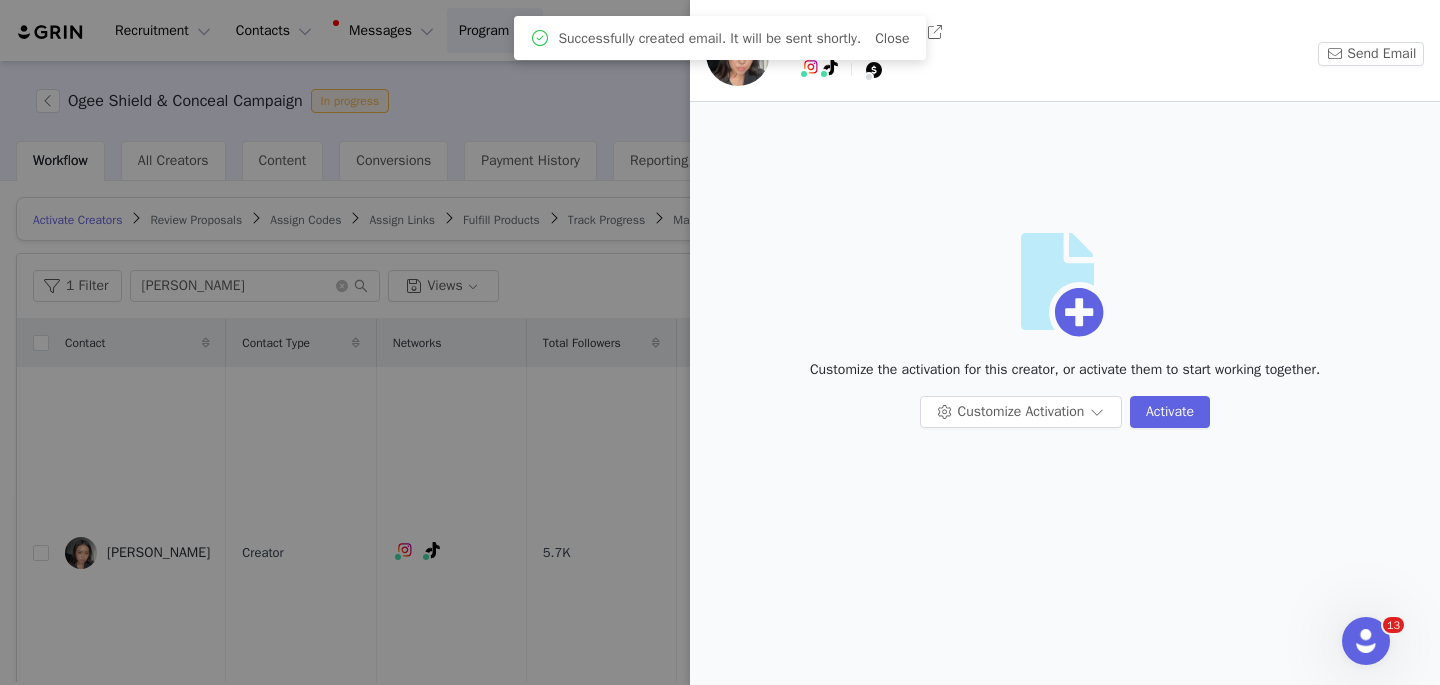 click at bounding box center [720, 342] 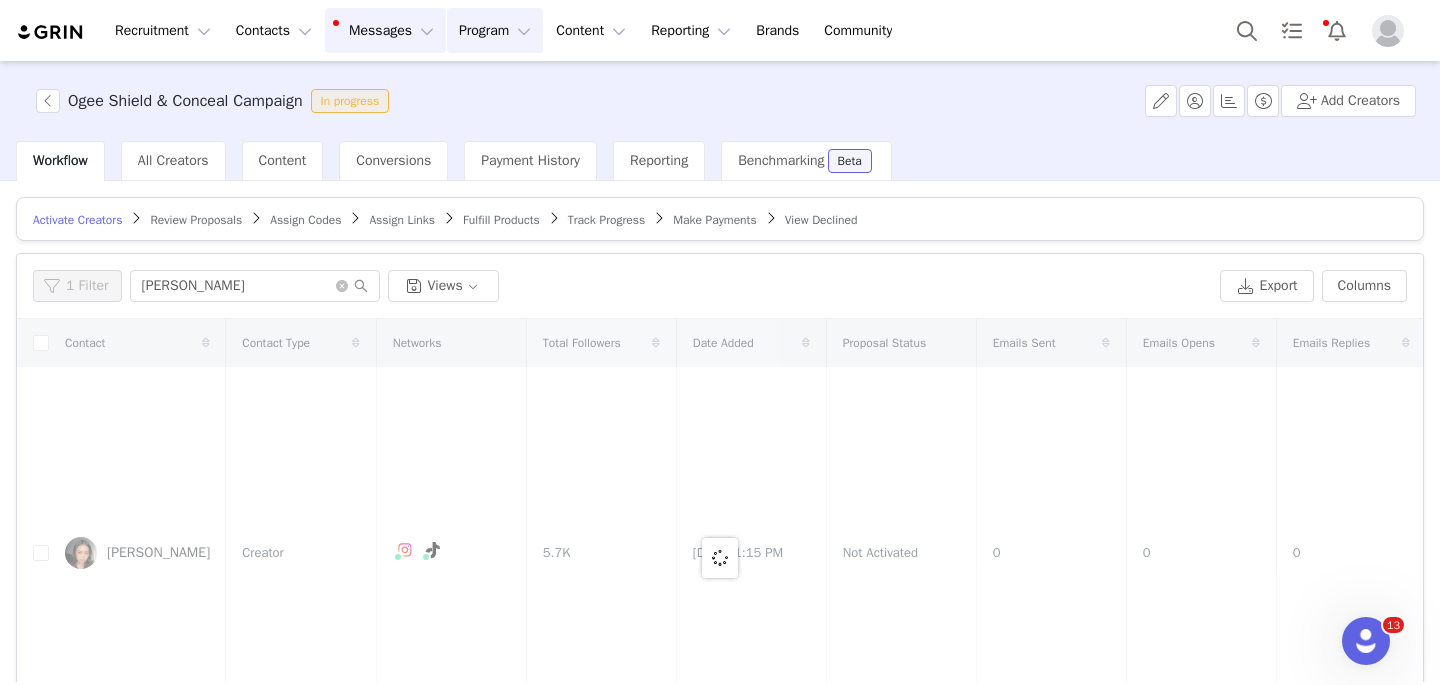 click on "Messages Messages" at bounding box center [385, 30] 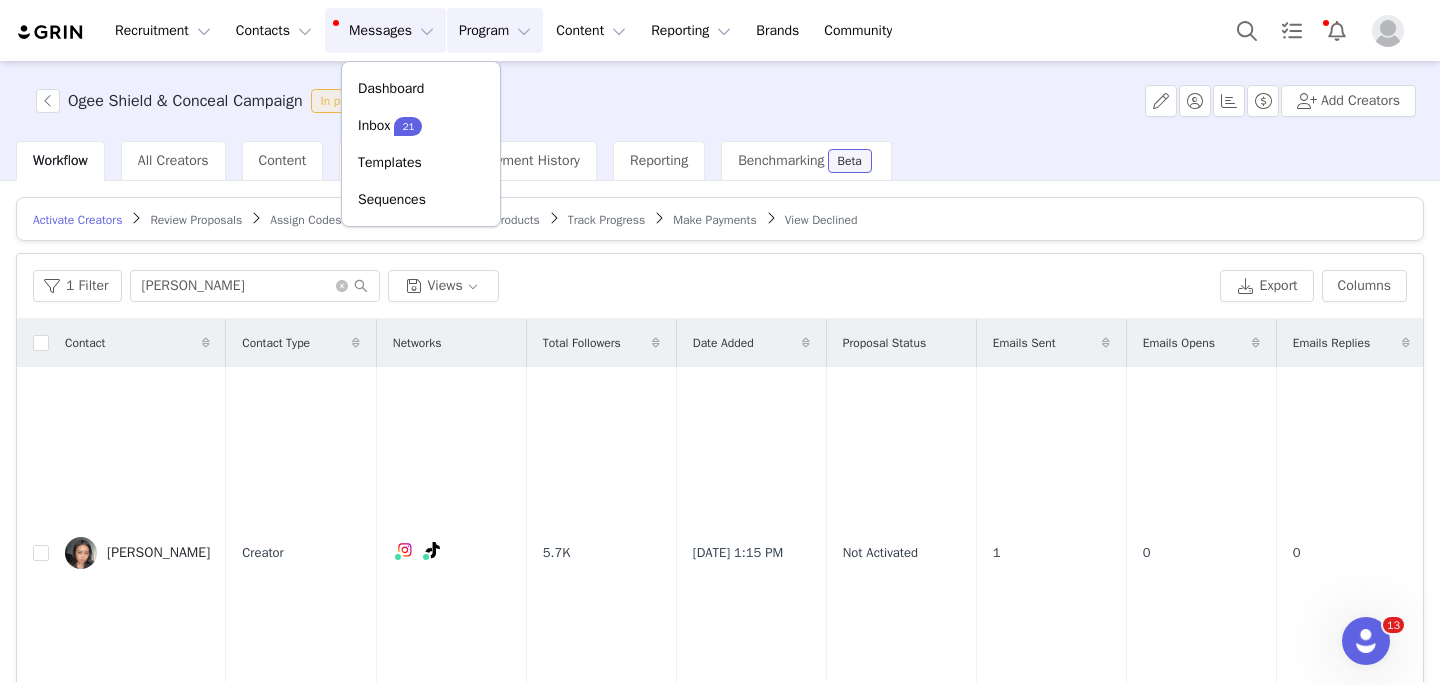 click on "Messages Messages" at bounding box center [385, 30] 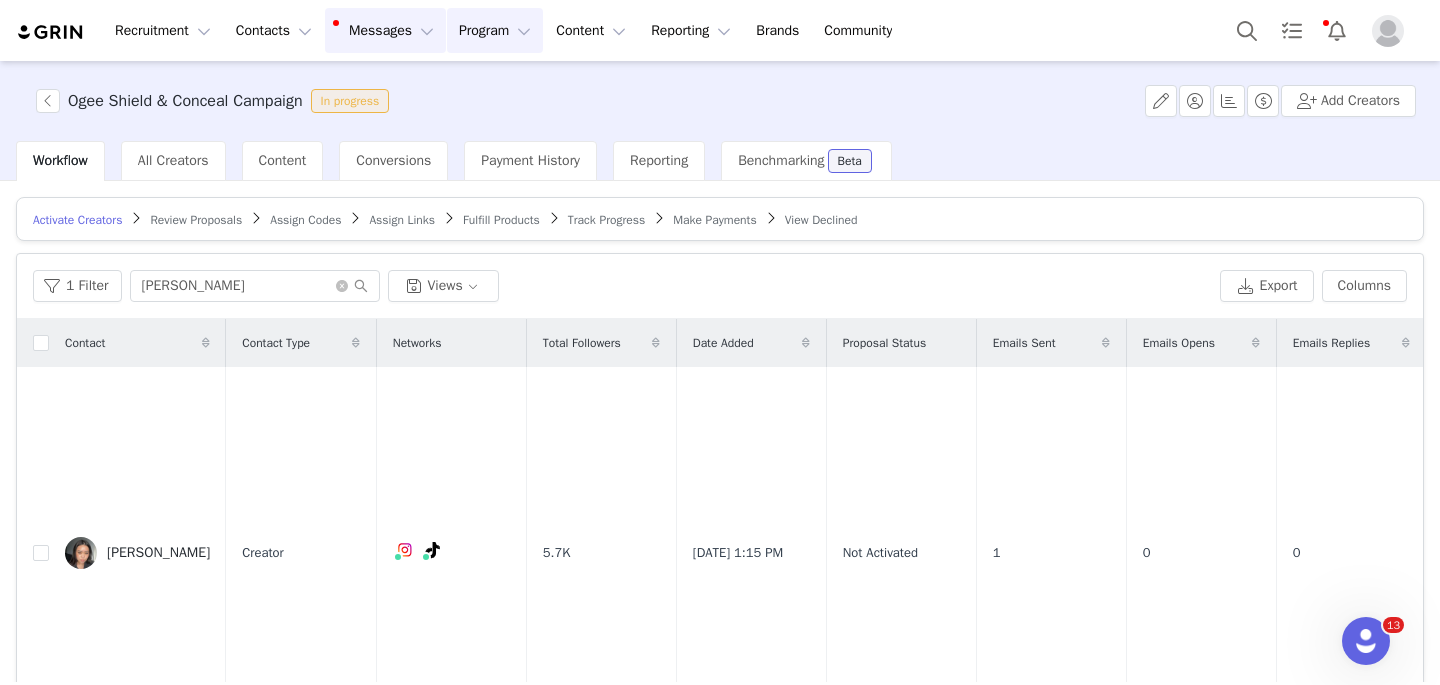 click on "Messages Messages" at bounding box center (385, 30) 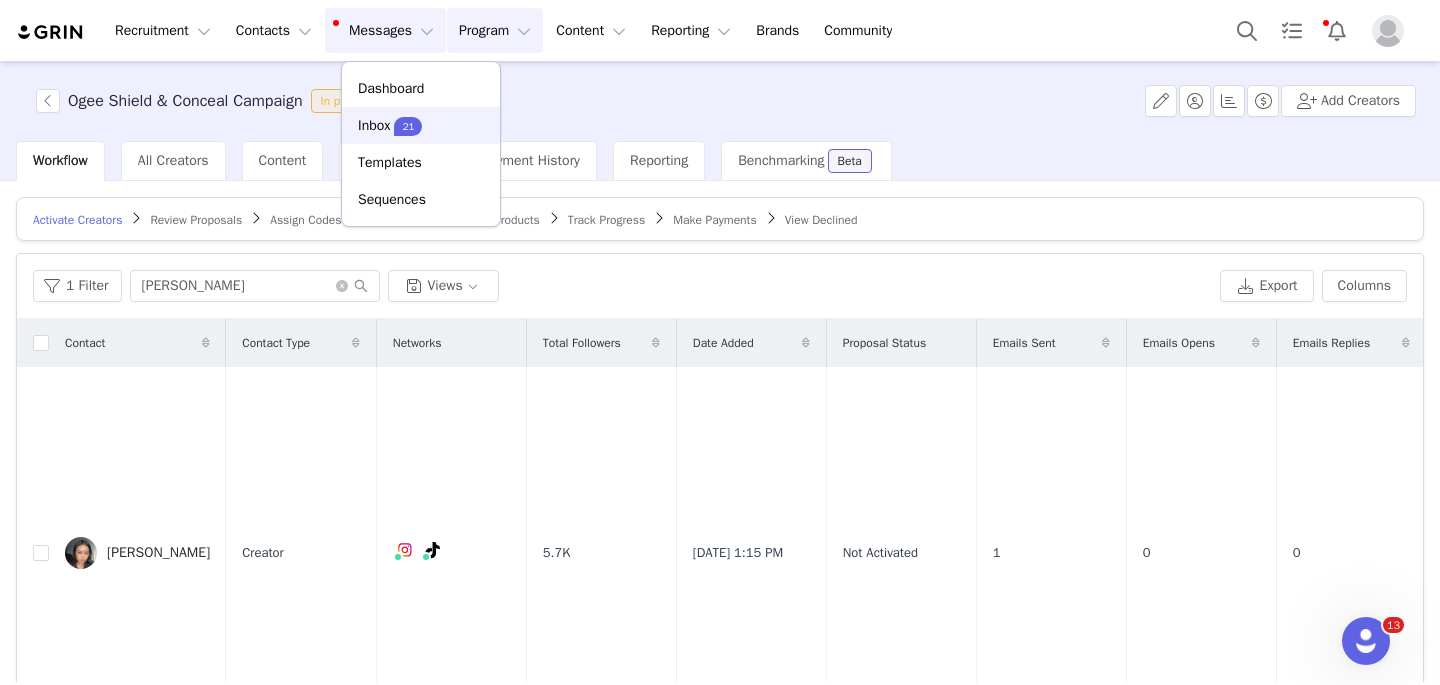click on "Inbox" at bounding box center [374, 125] 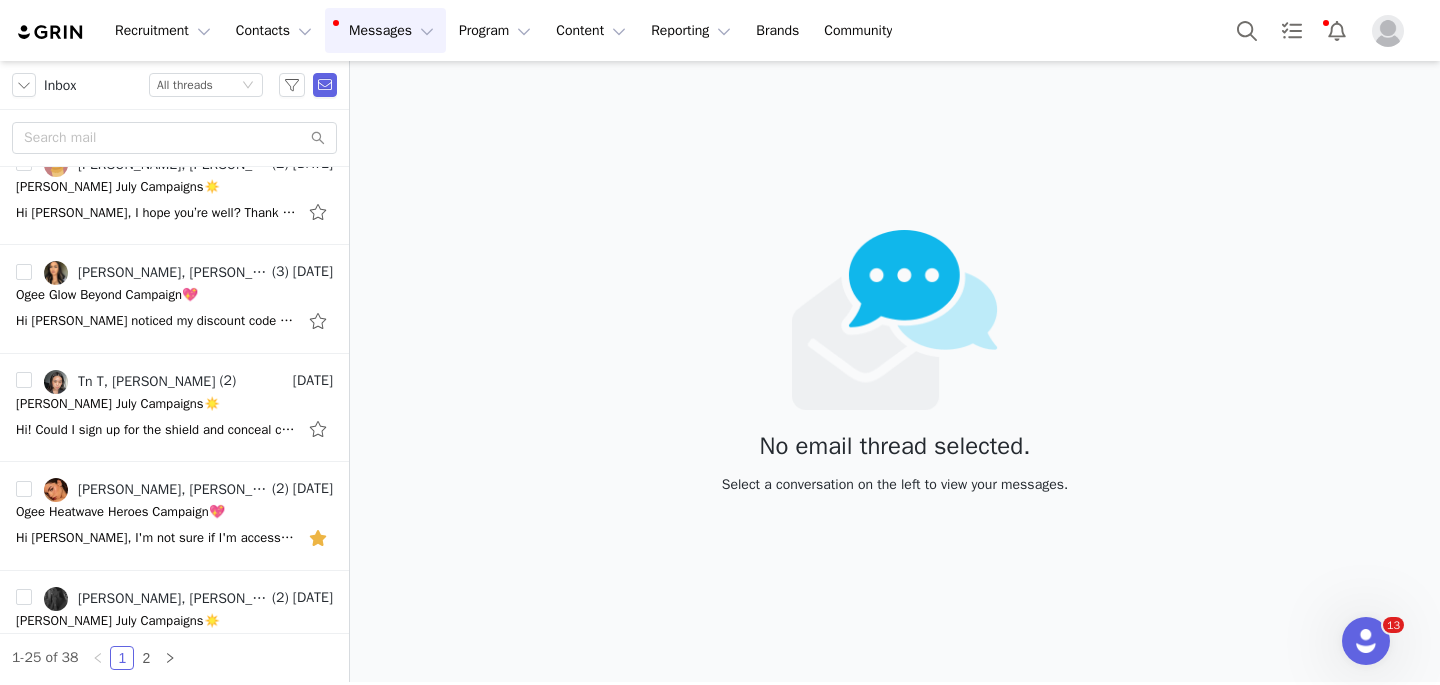 scroll, scrollTop: 2029, scrollLeft: 0, axis: vertical 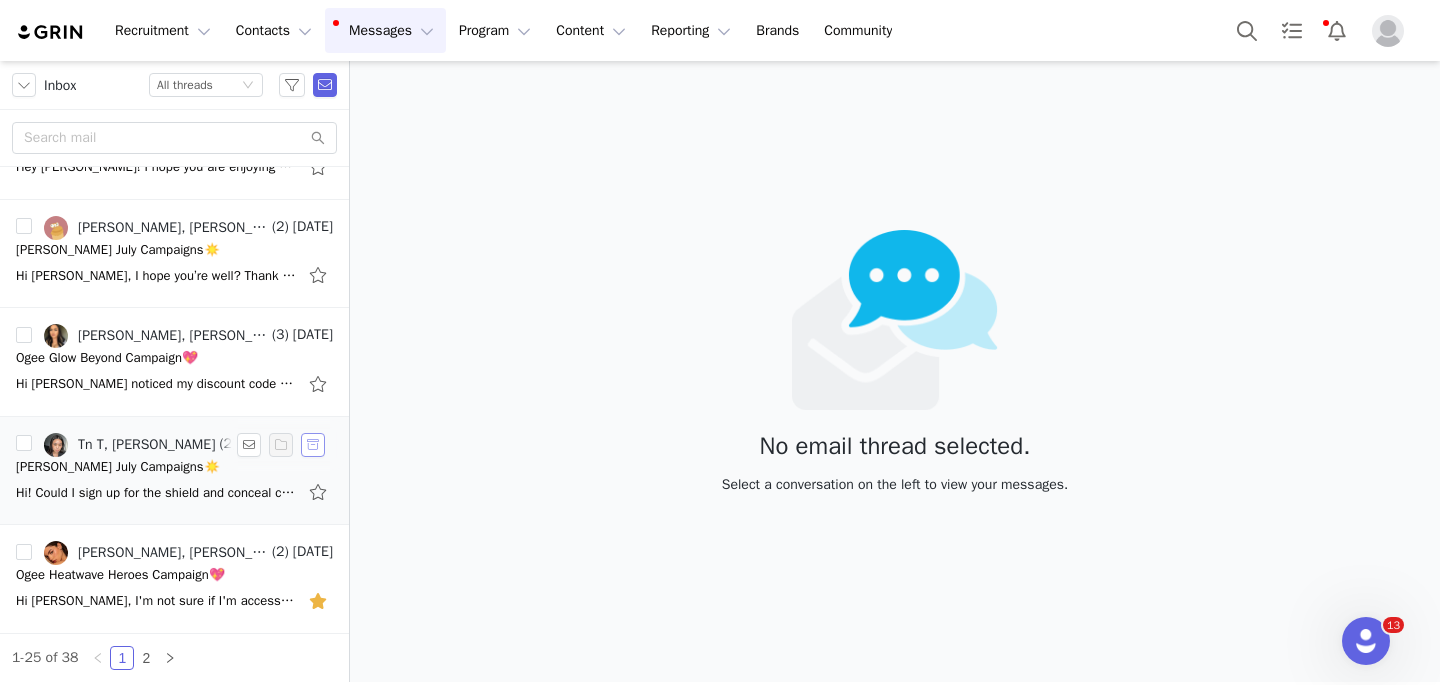 click at bounding box center [313, 445] 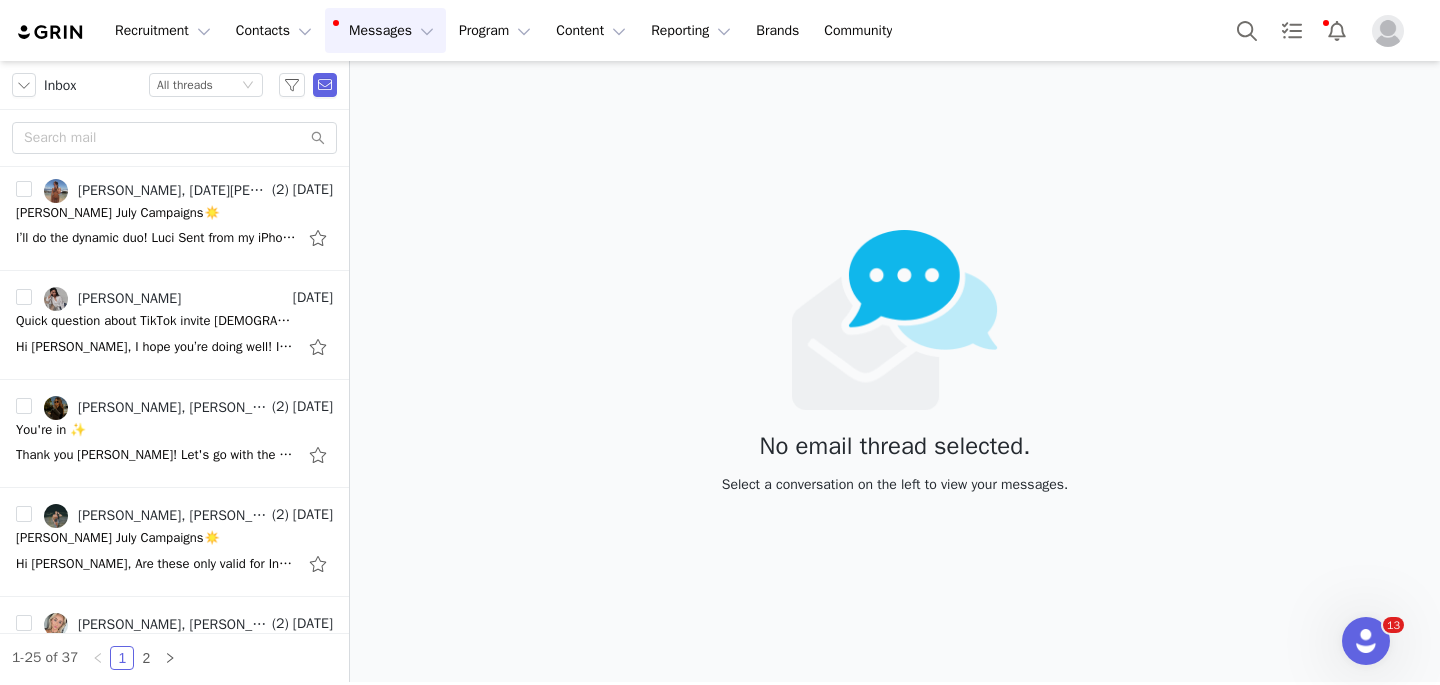 scroll, scrollTop: 0, scrollLeft: 0, axis: both 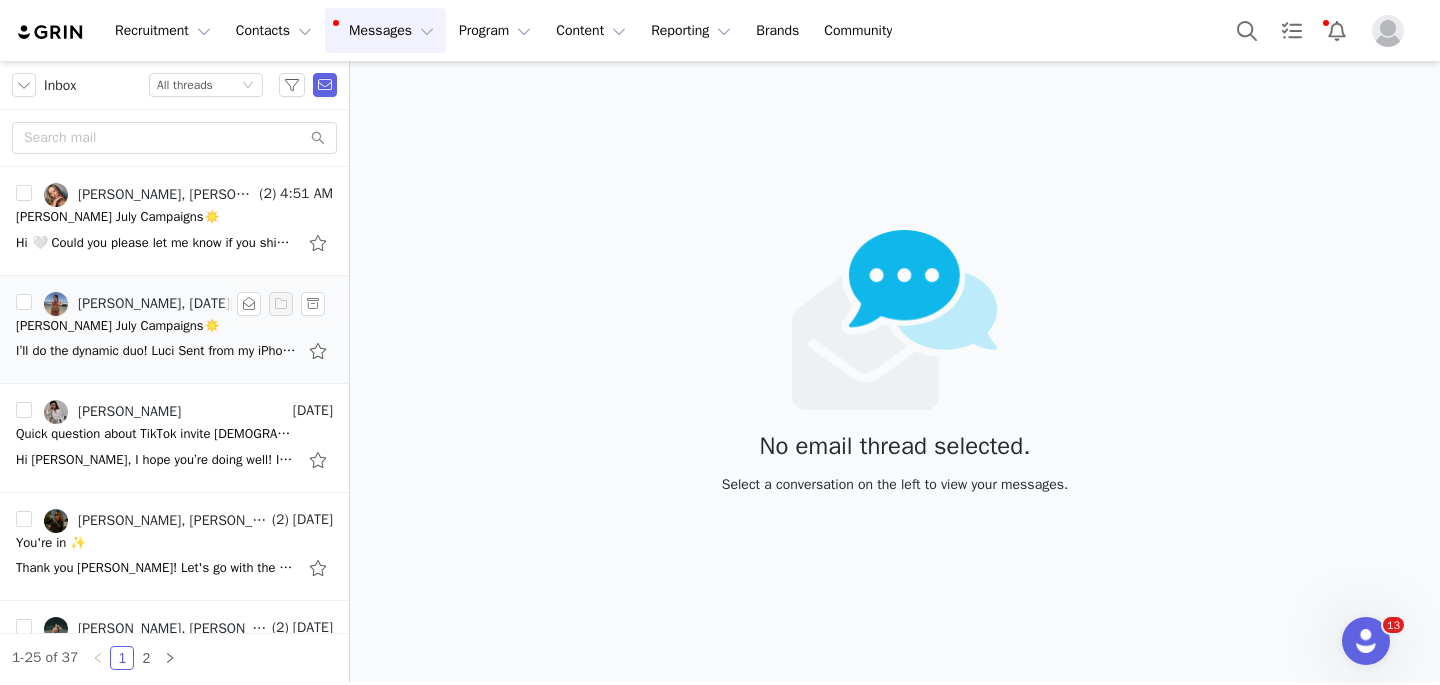 click on "[PERSON_NAME] July Campaigns☀️" at bounding box center [118, 326] 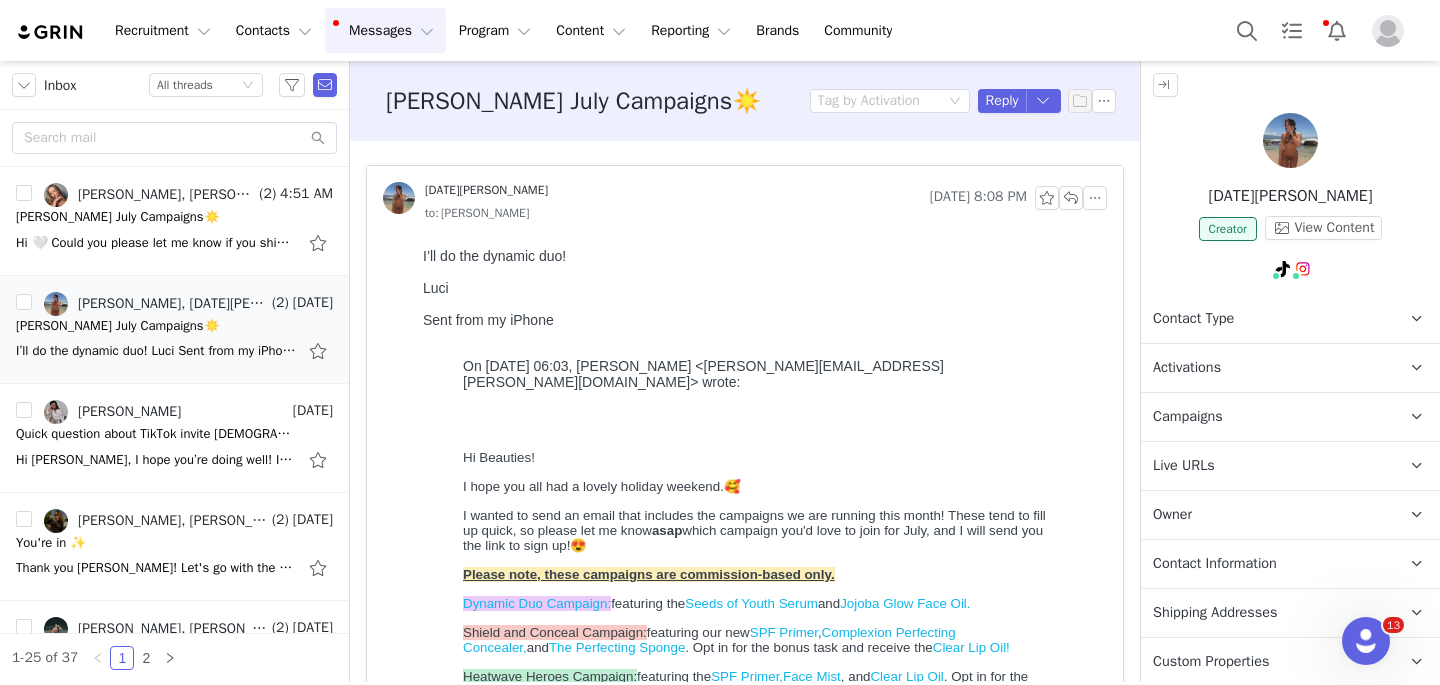 scroll, scrollTop: 0, scrollLeft: 0, axis: both 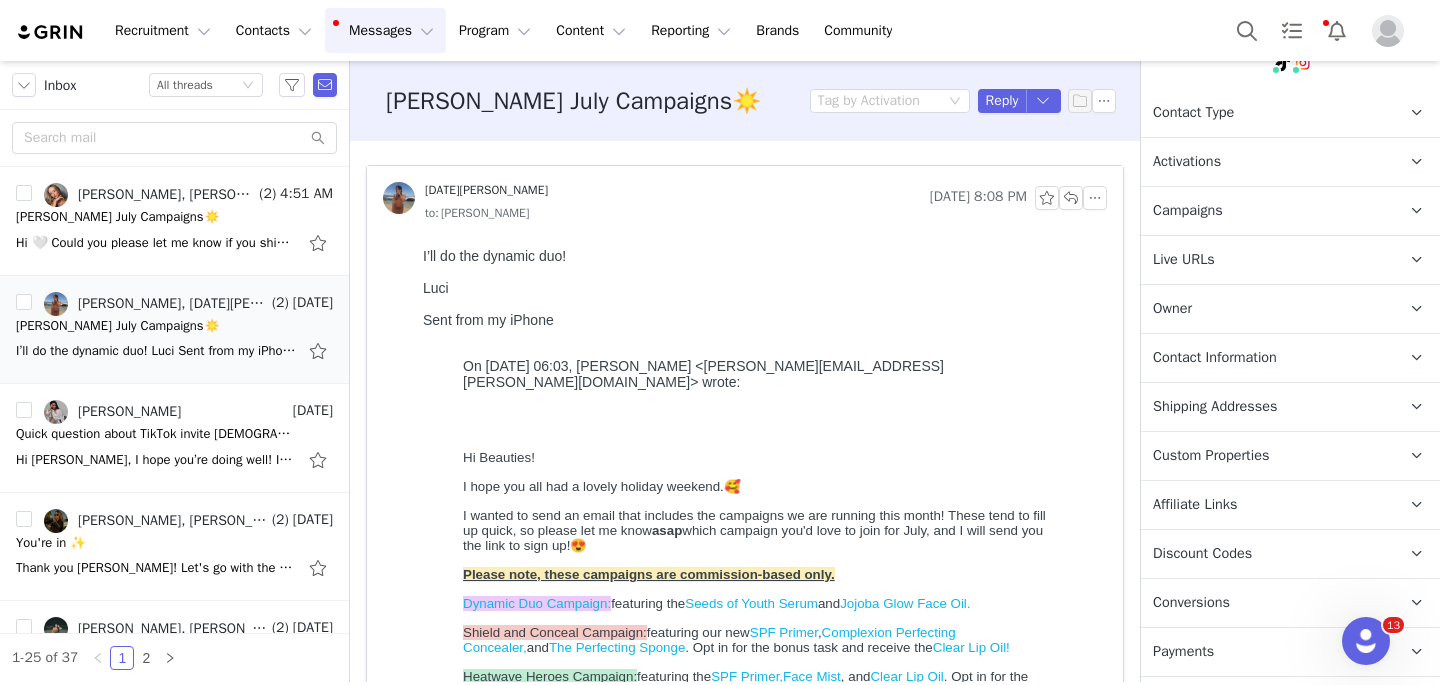 click on "Shipping Addresses" at bounding box center (1215, 407) 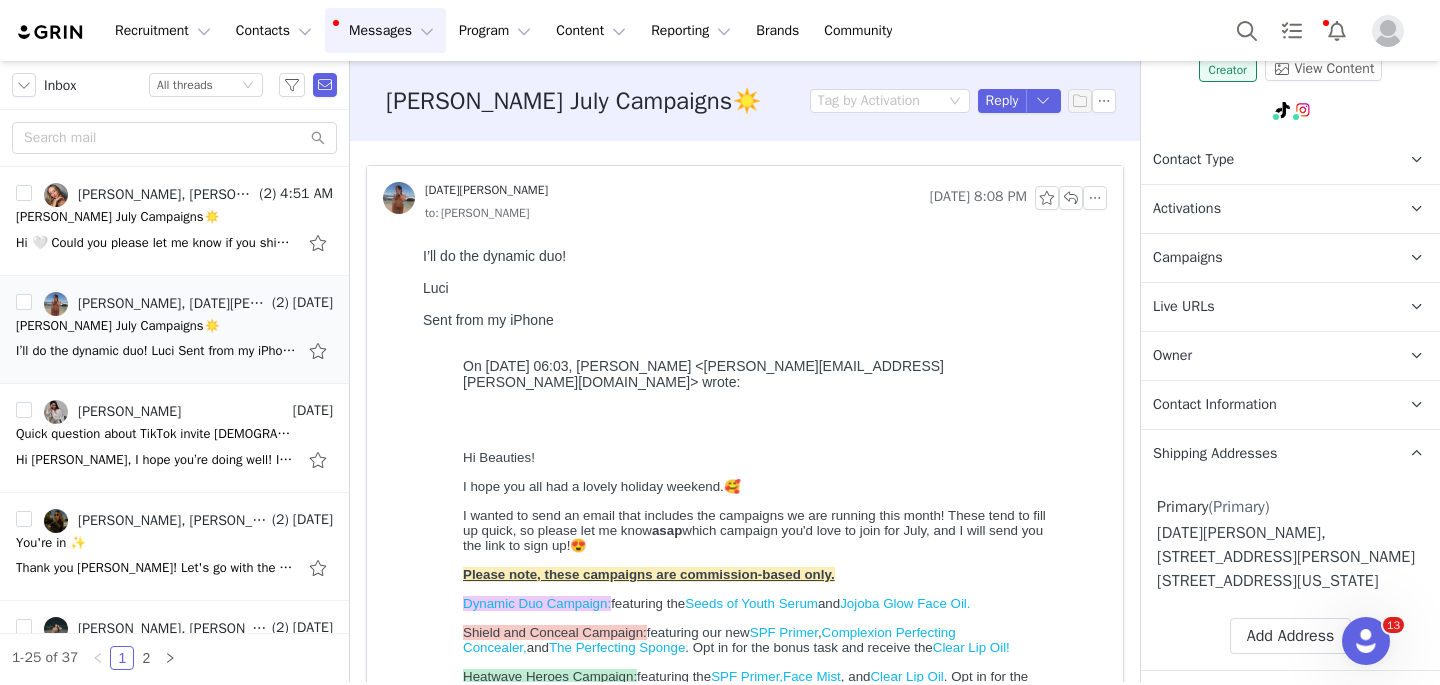 scroll, scrollTop: 0, scrollLeft: 0, axis: both 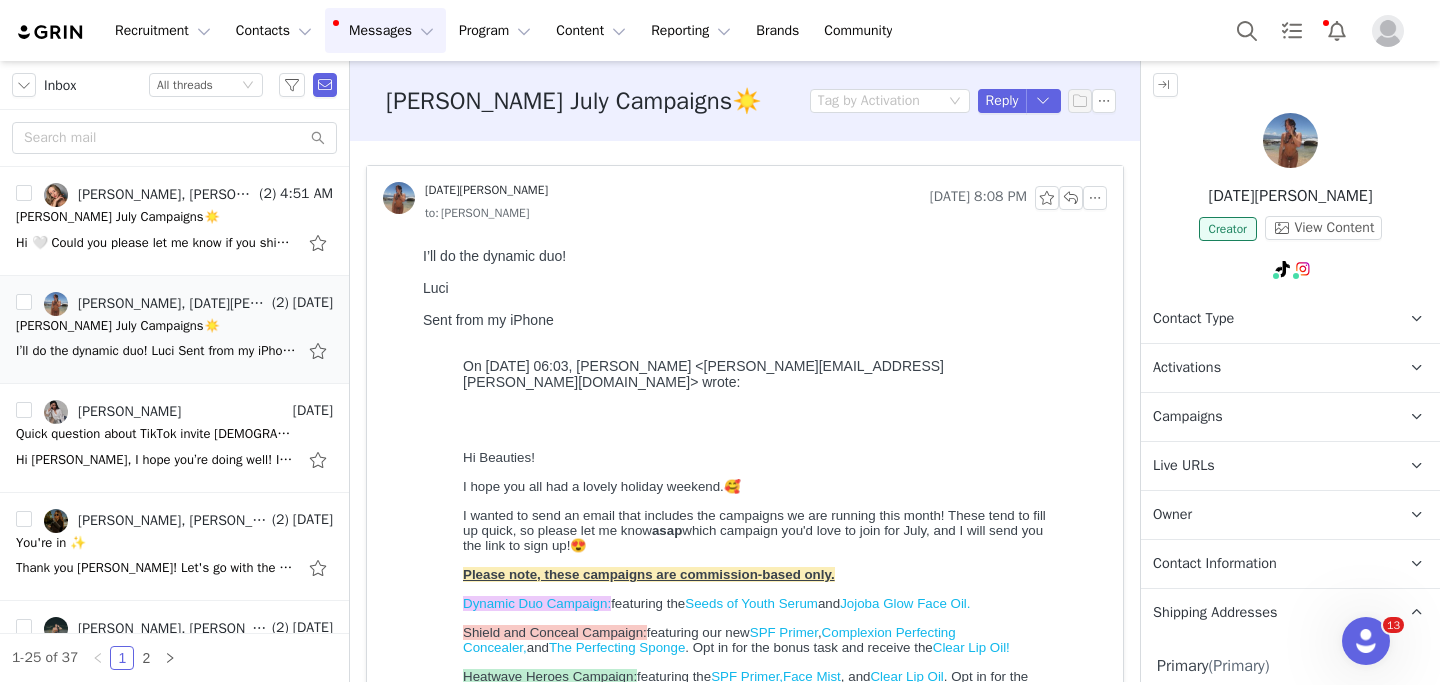 click at bounding box center (1290, 140) 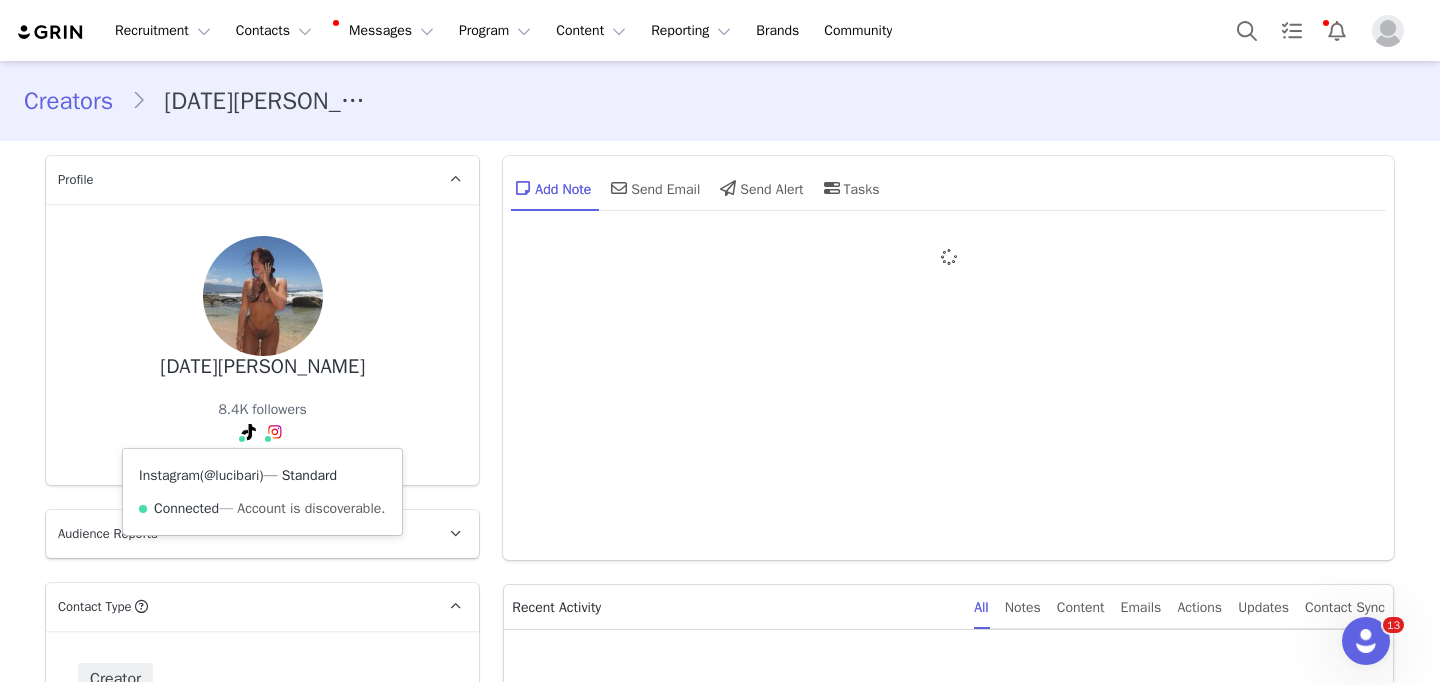 click on "@lucibari" at bounding box center (231, 475) 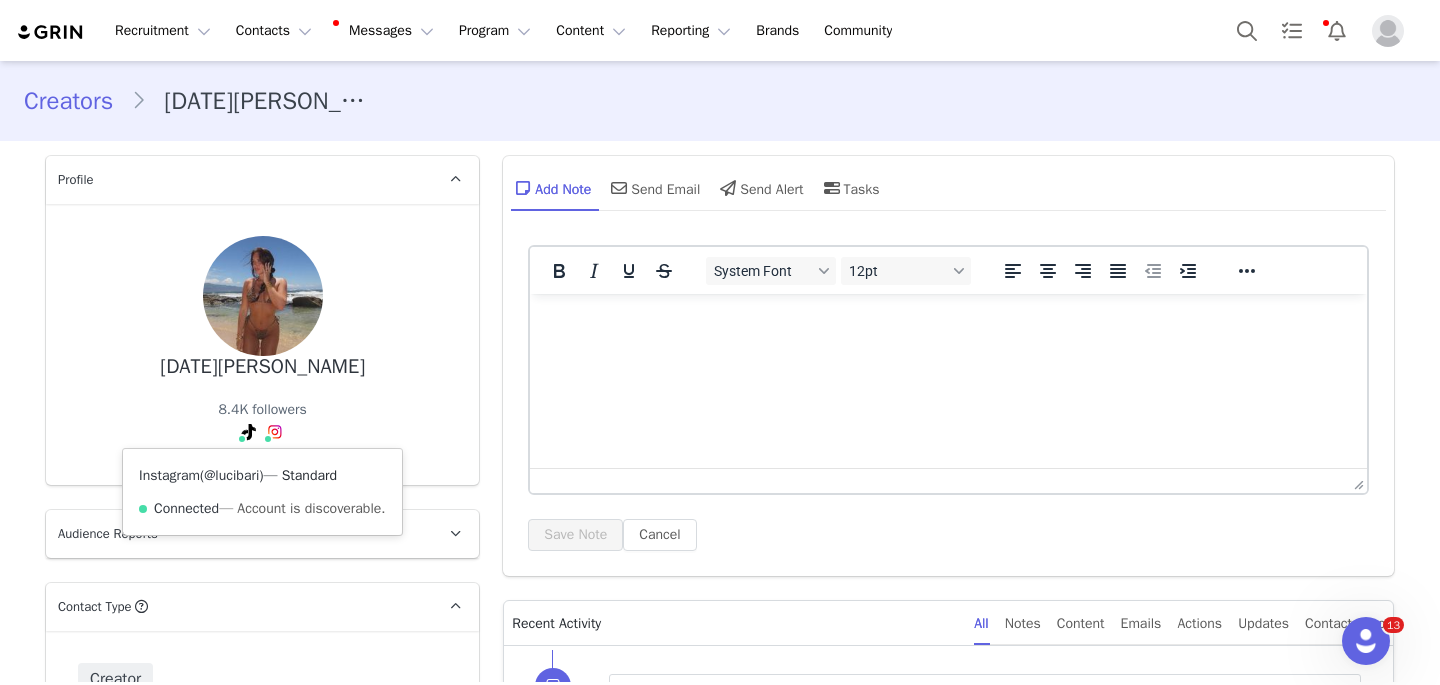 scroll, scrollTop: 0, scrollLeft: 0, axis: both 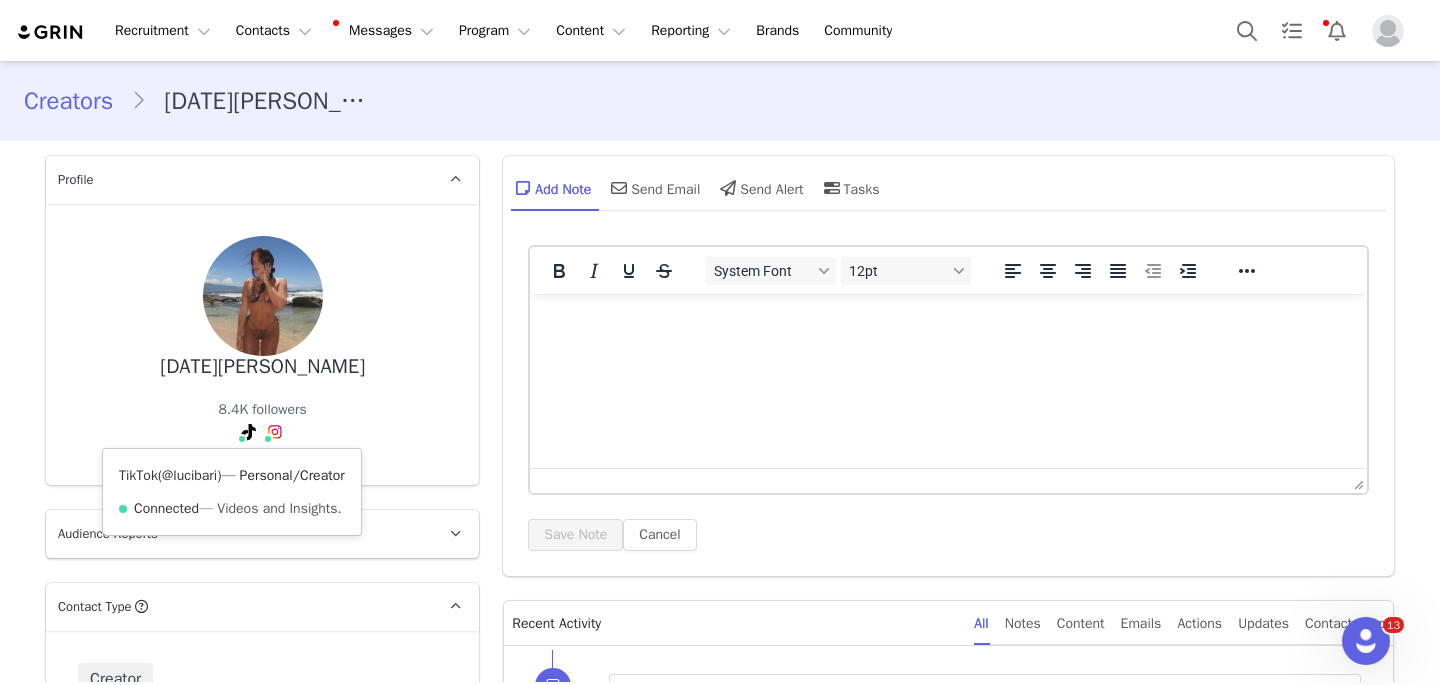 click on "@lucibari" at bounding box center (189, 475) 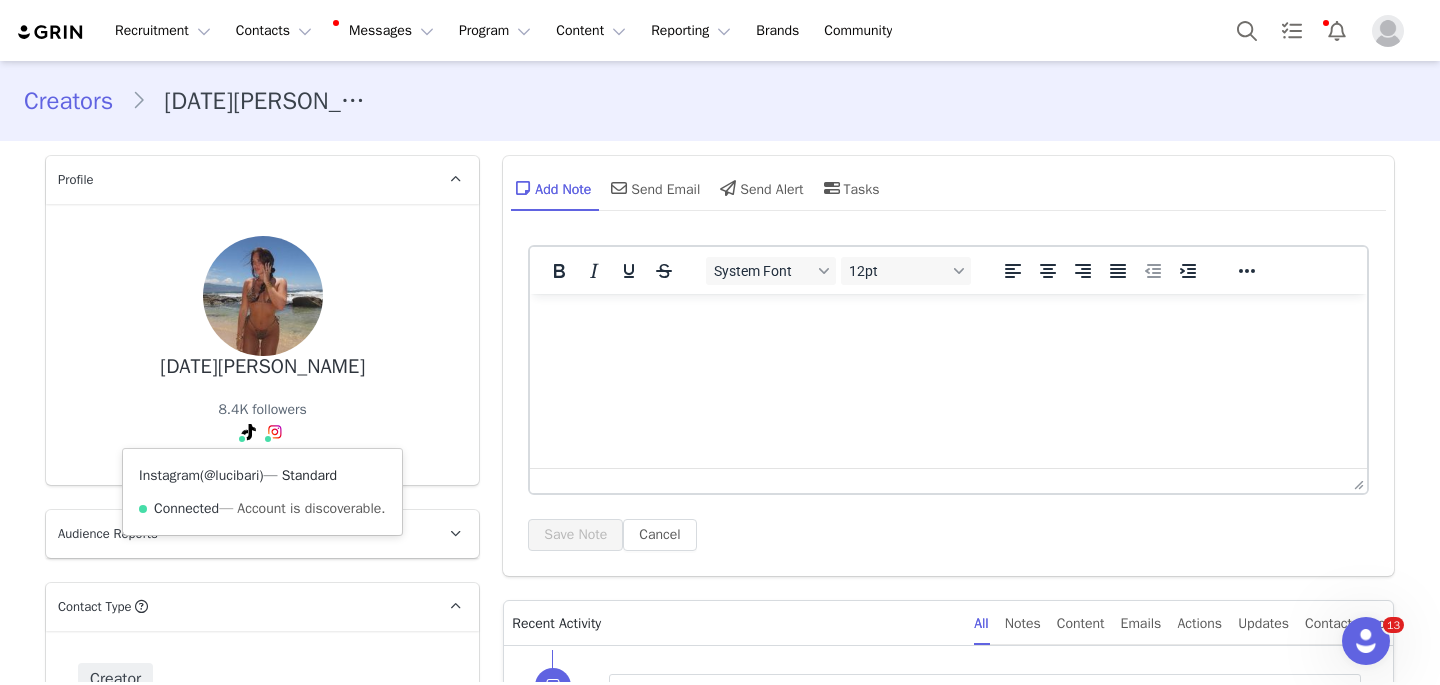 click on "@lucibari" at bounding box center [231, 475] 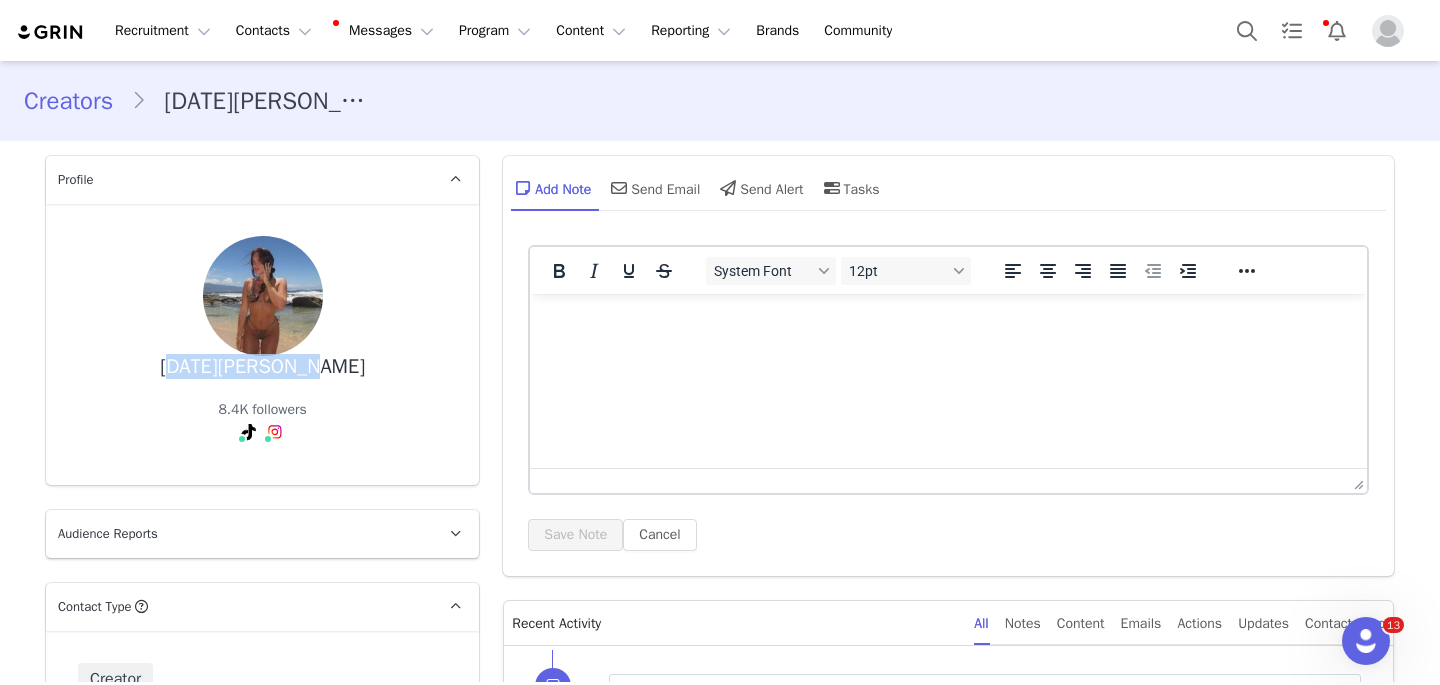 drag, startPoint x: 197, startPoint y: 368, endPoint x: 334, endPoint y: 375, distance: 137.17871 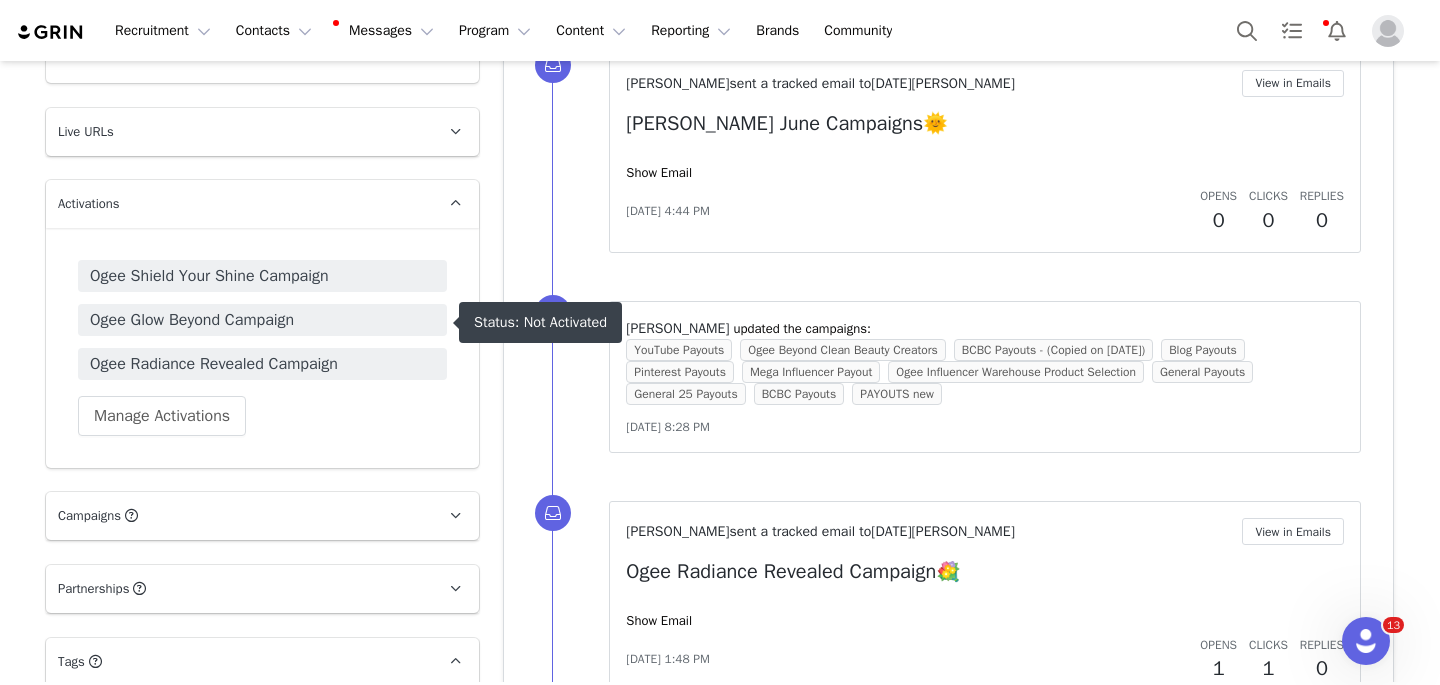 scroll, scrollTop: 2017, scrollLeft: 0, axis: vertical 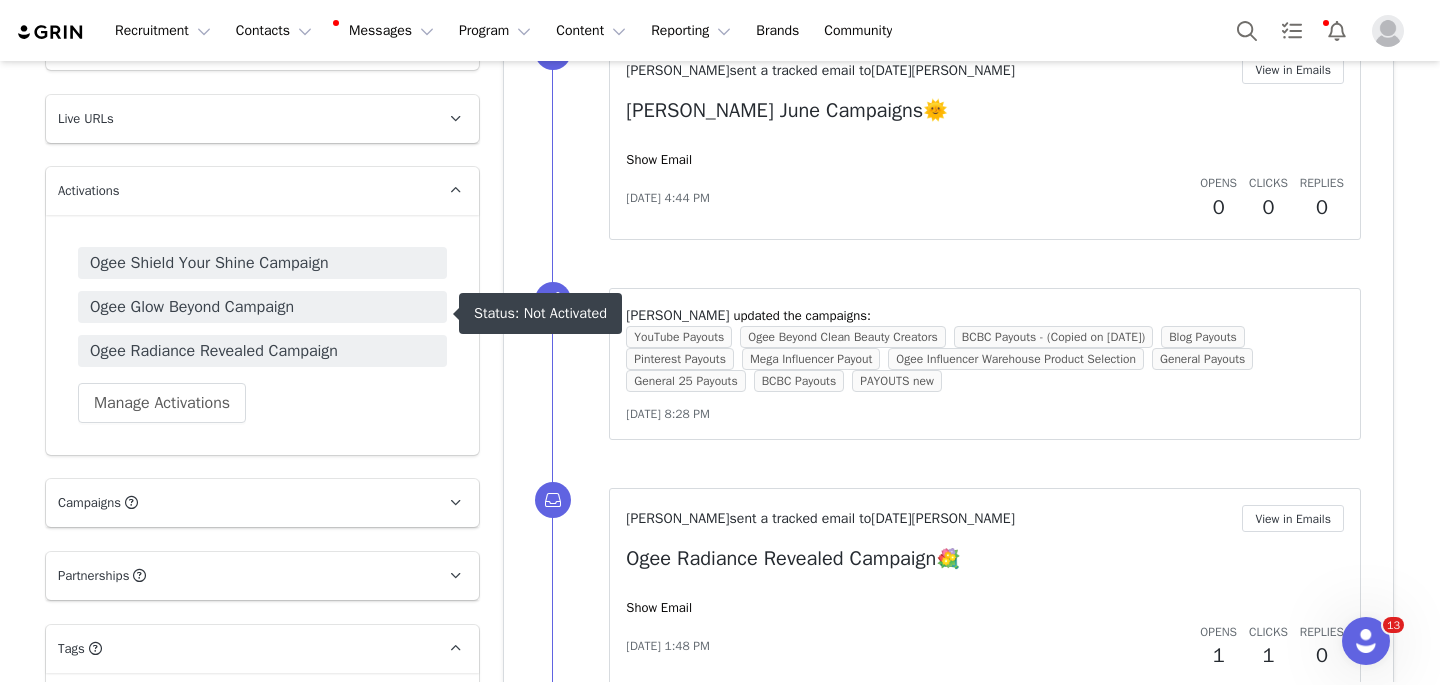 click on "Ogee Radiance Revealed Campaign" at bounding box center [262, 351] 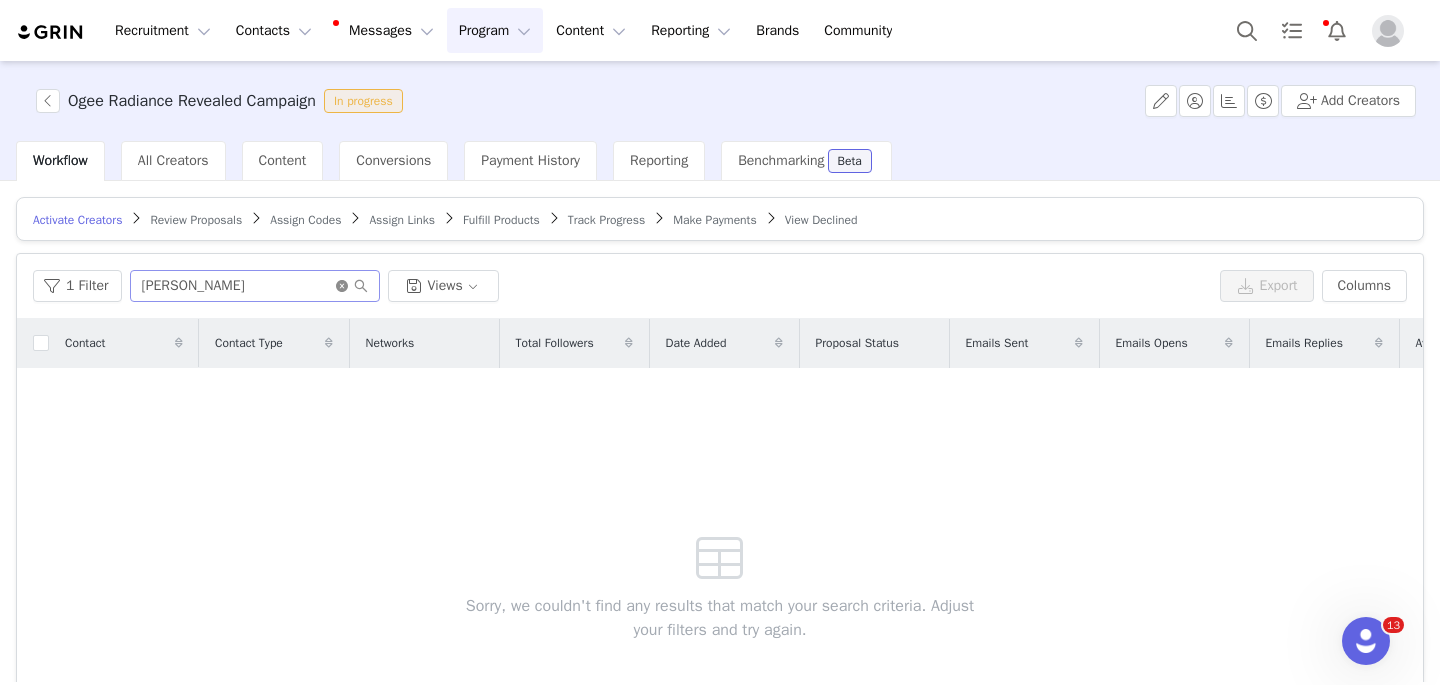 click 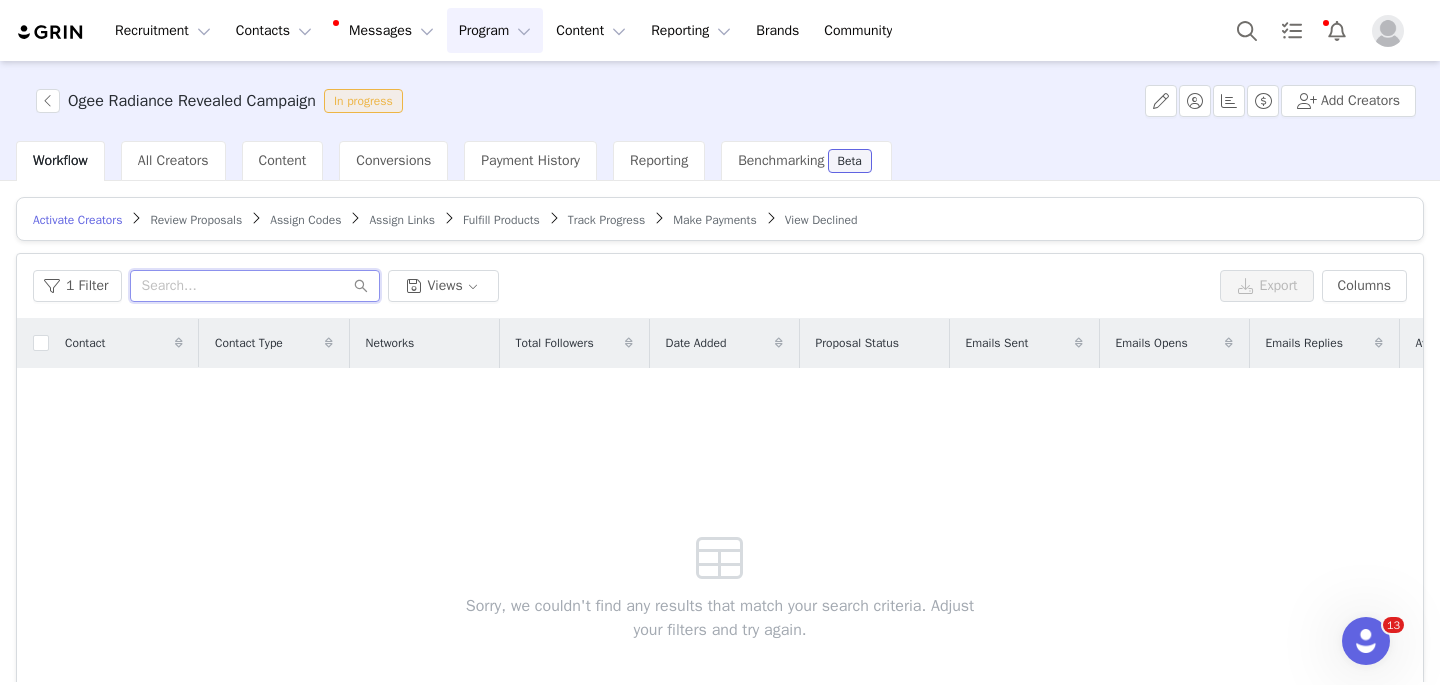 click at bounding box center [255, 286] 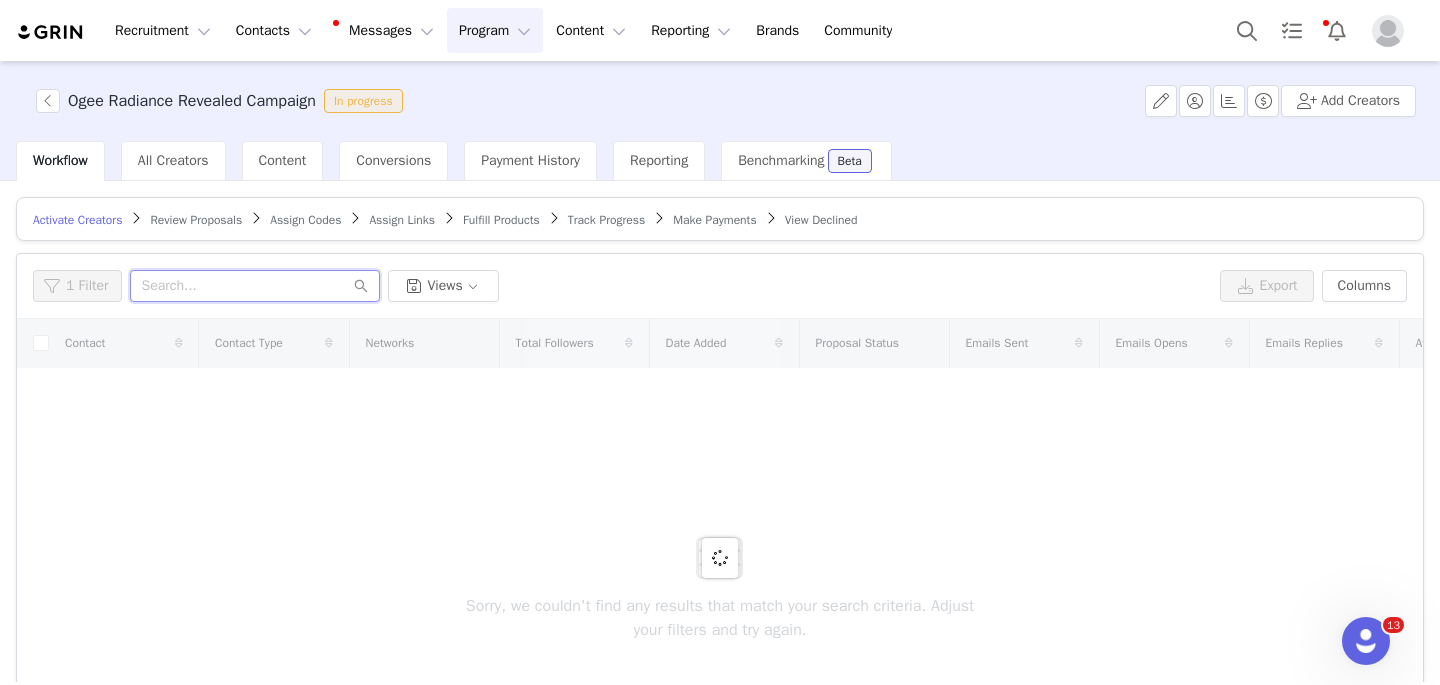 paste on "[DATE][PERSON_NAME]" 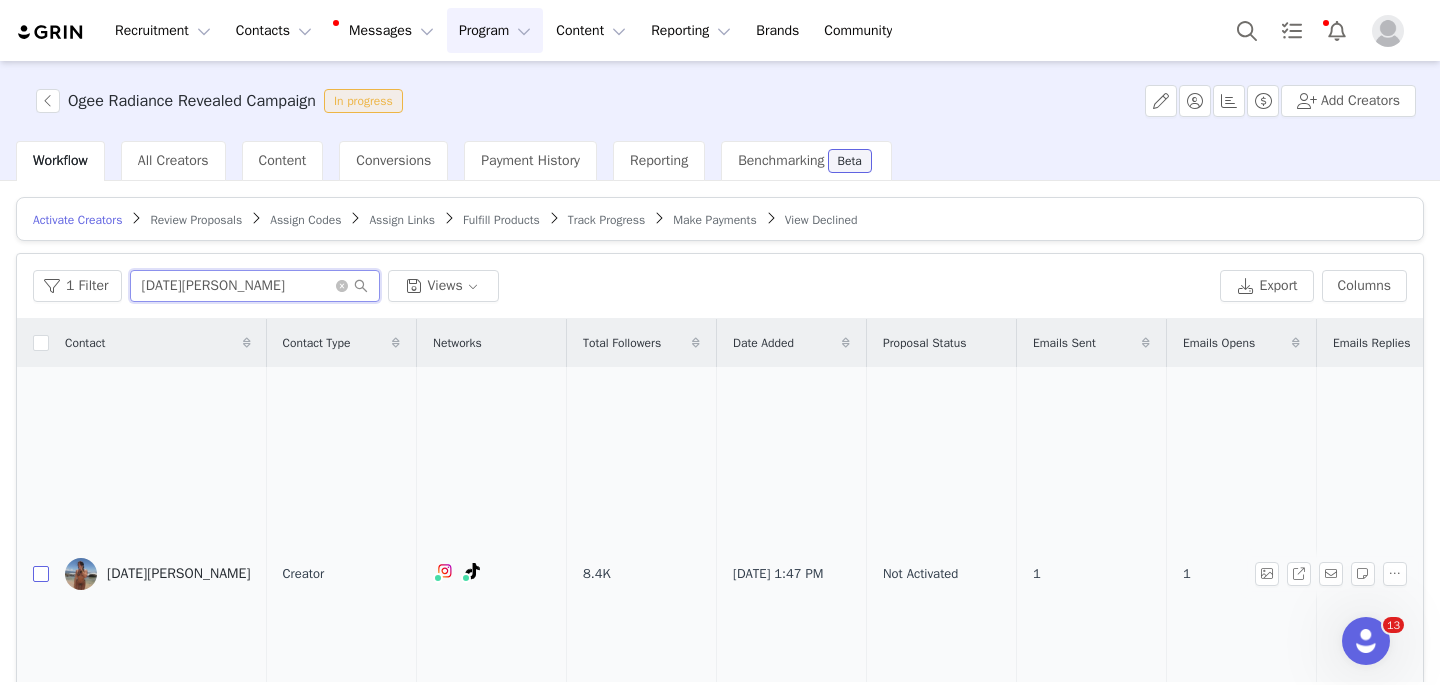 type on "[DATE][PERSON_NAME]" 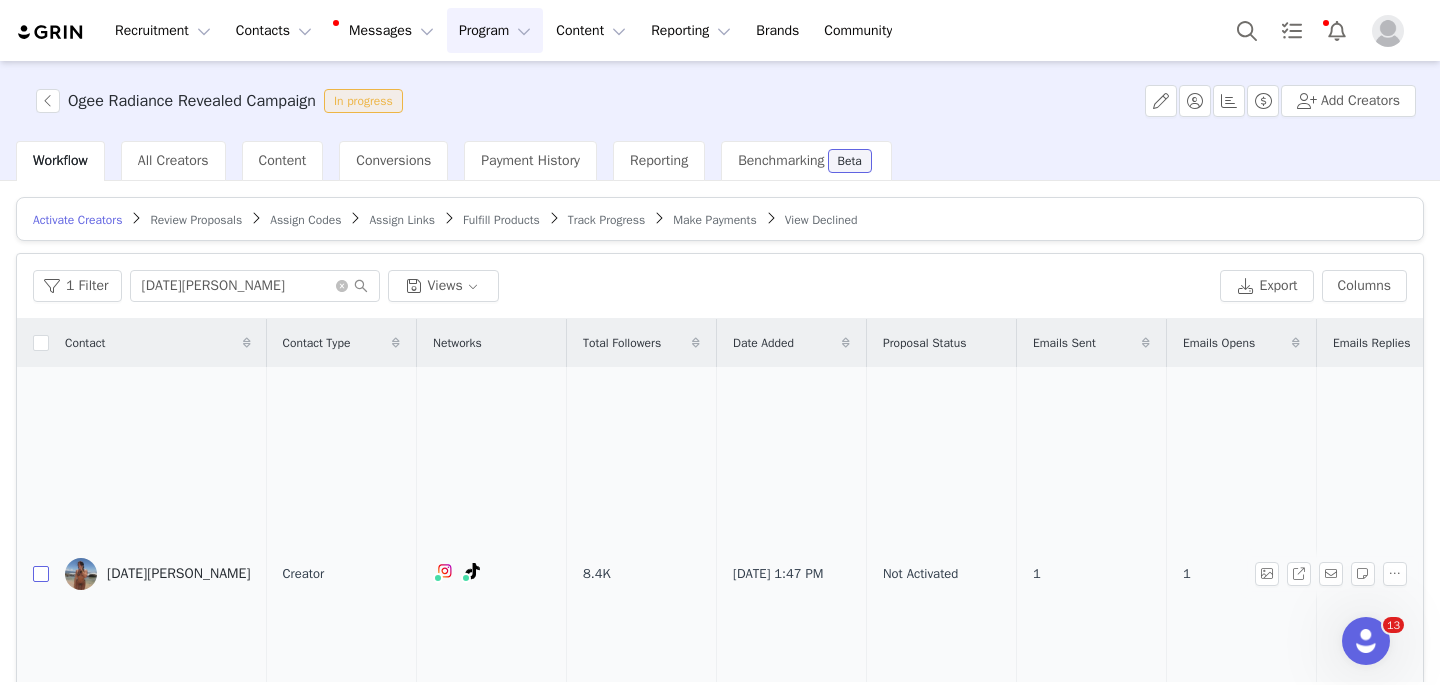 click at bounding box center (41, 574) 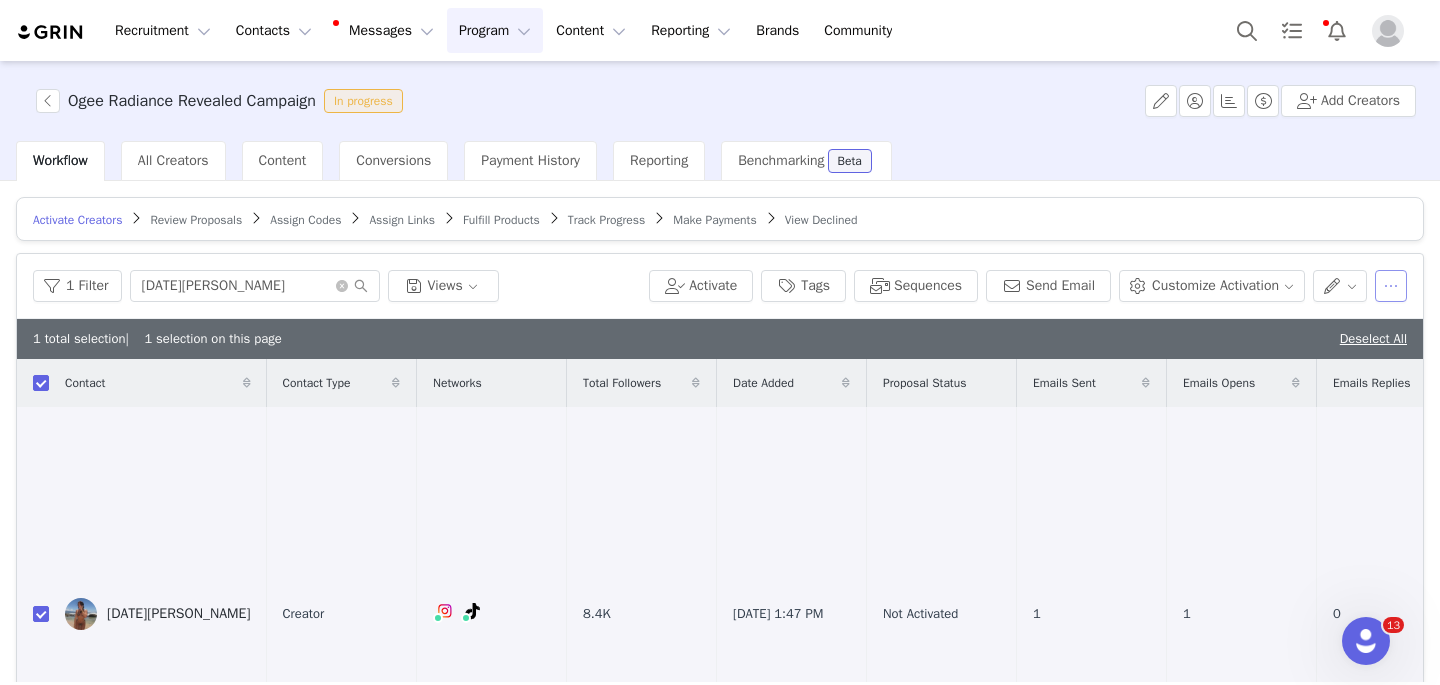 click at bounding box center (1391, 286) 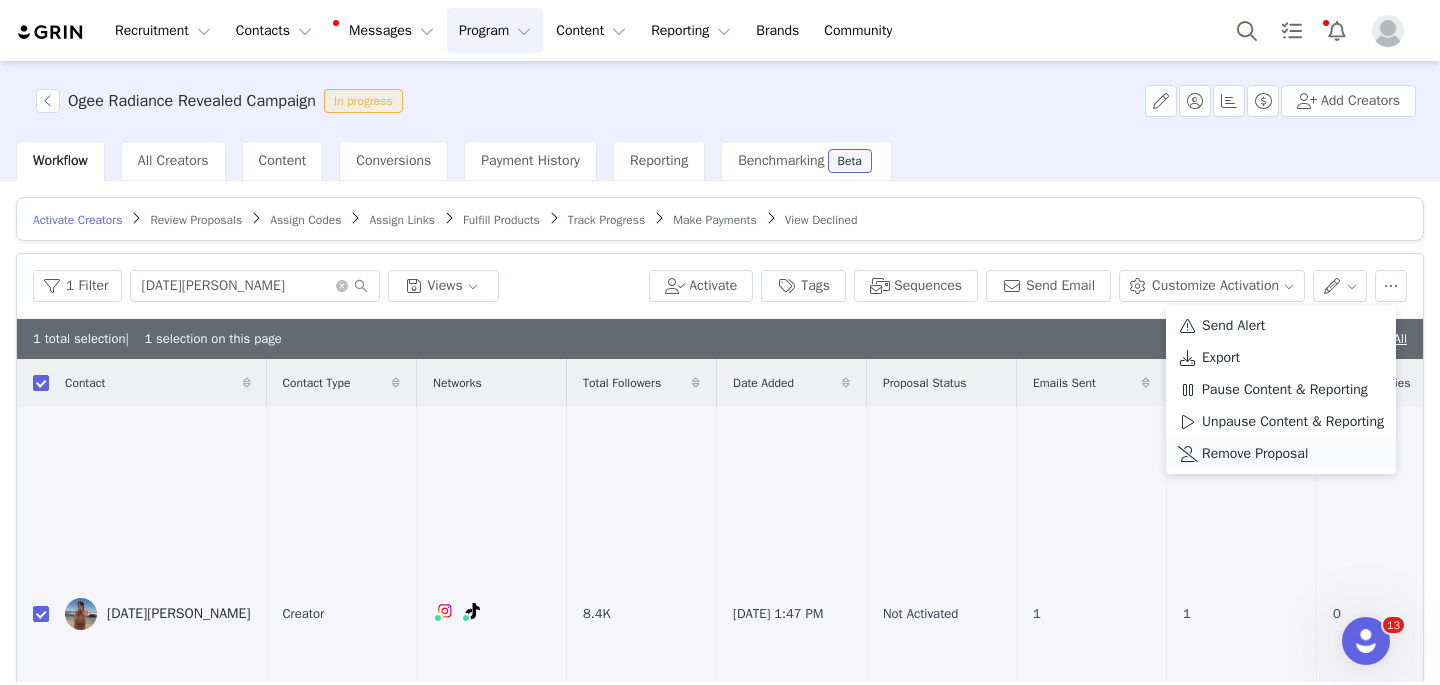 click on "Remove Proposal" at bounding box center (1255, 454) 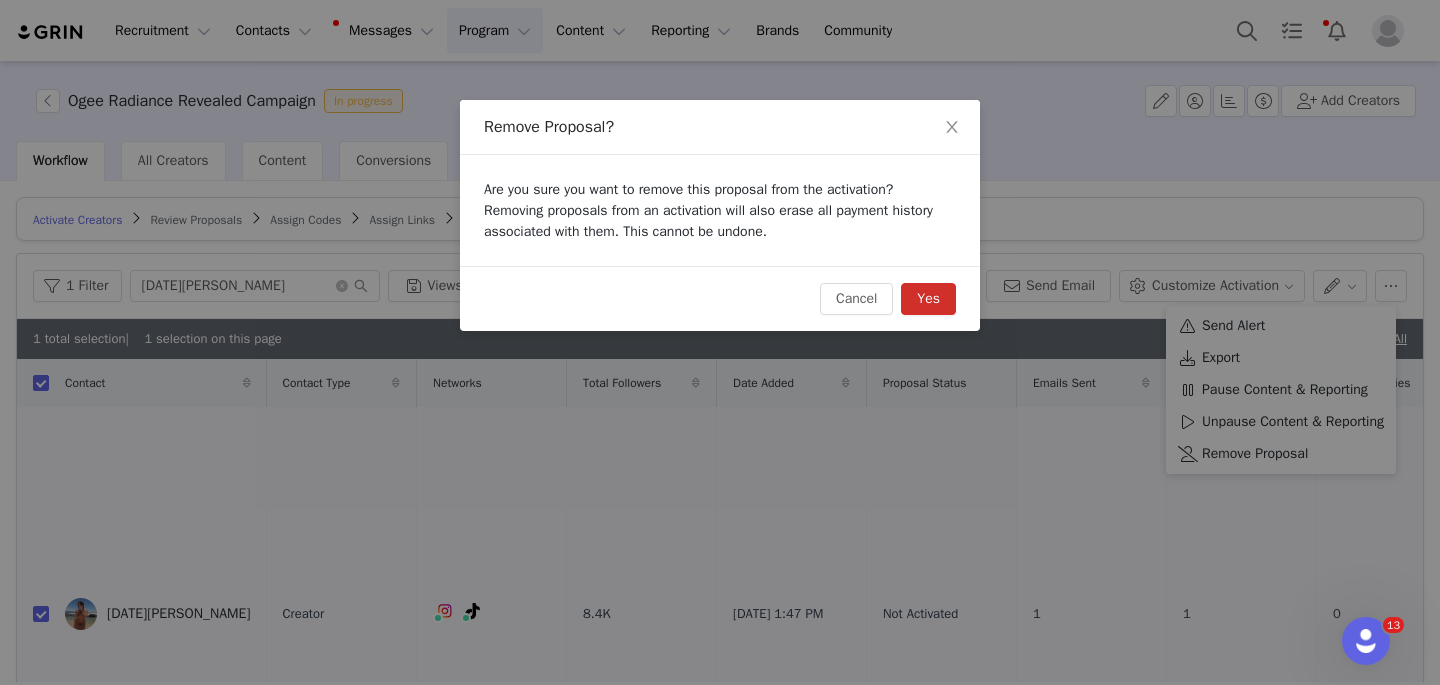 click on "Yes" at bounding box center [928, 299] 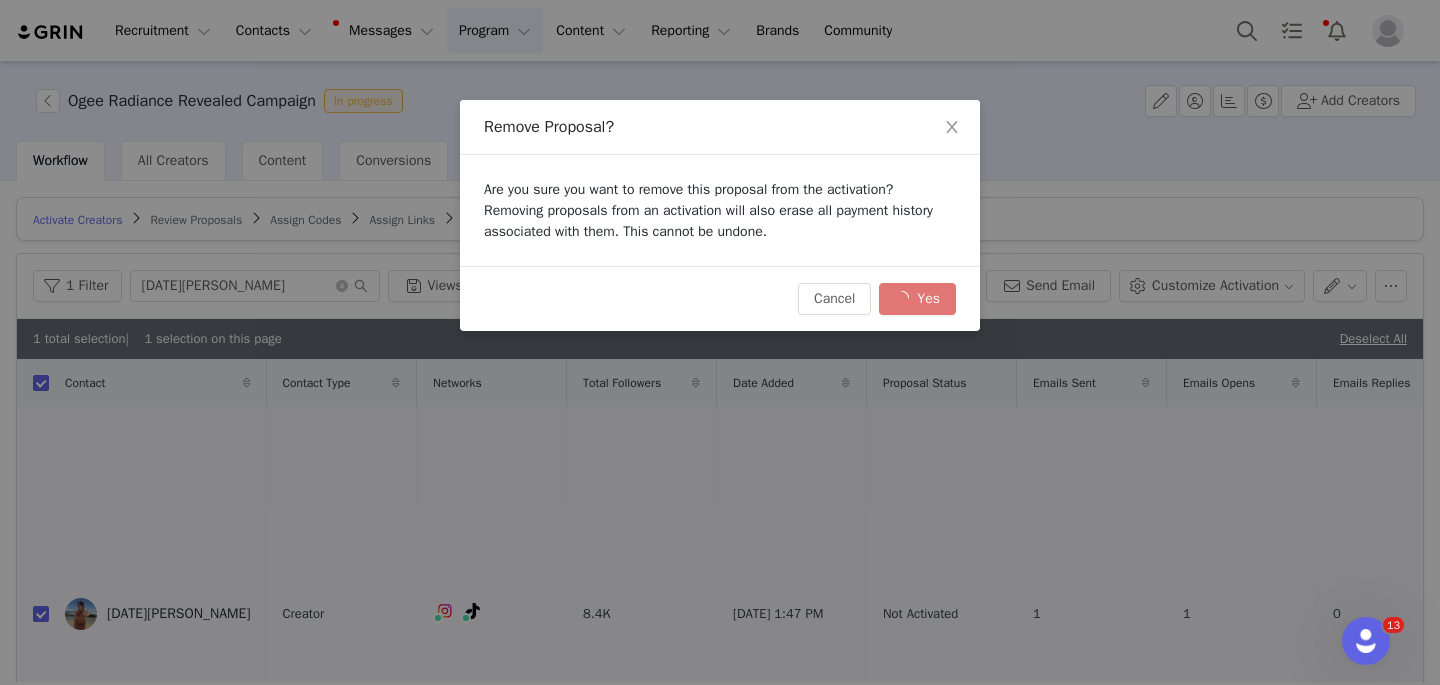 checkbox on "false" 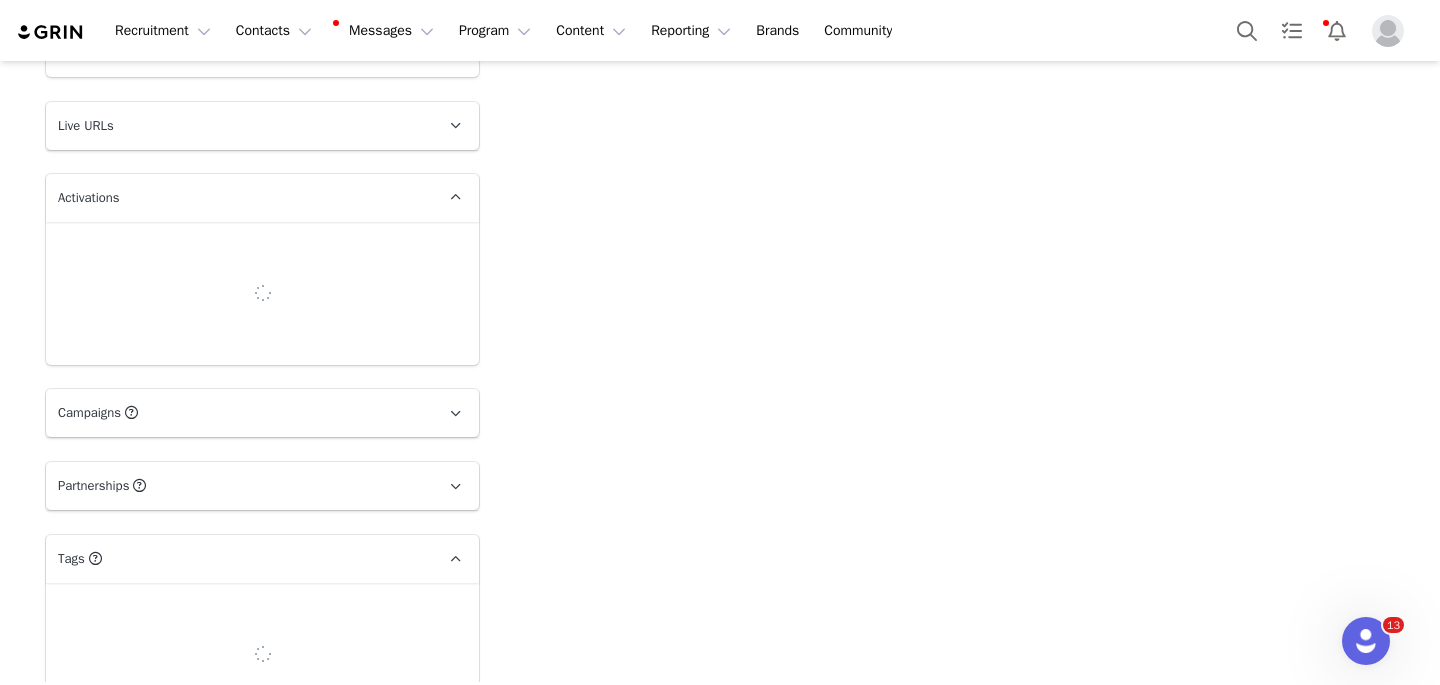 scroll, scrollTop: 2011, scrollLeft: 0, axis: vertical 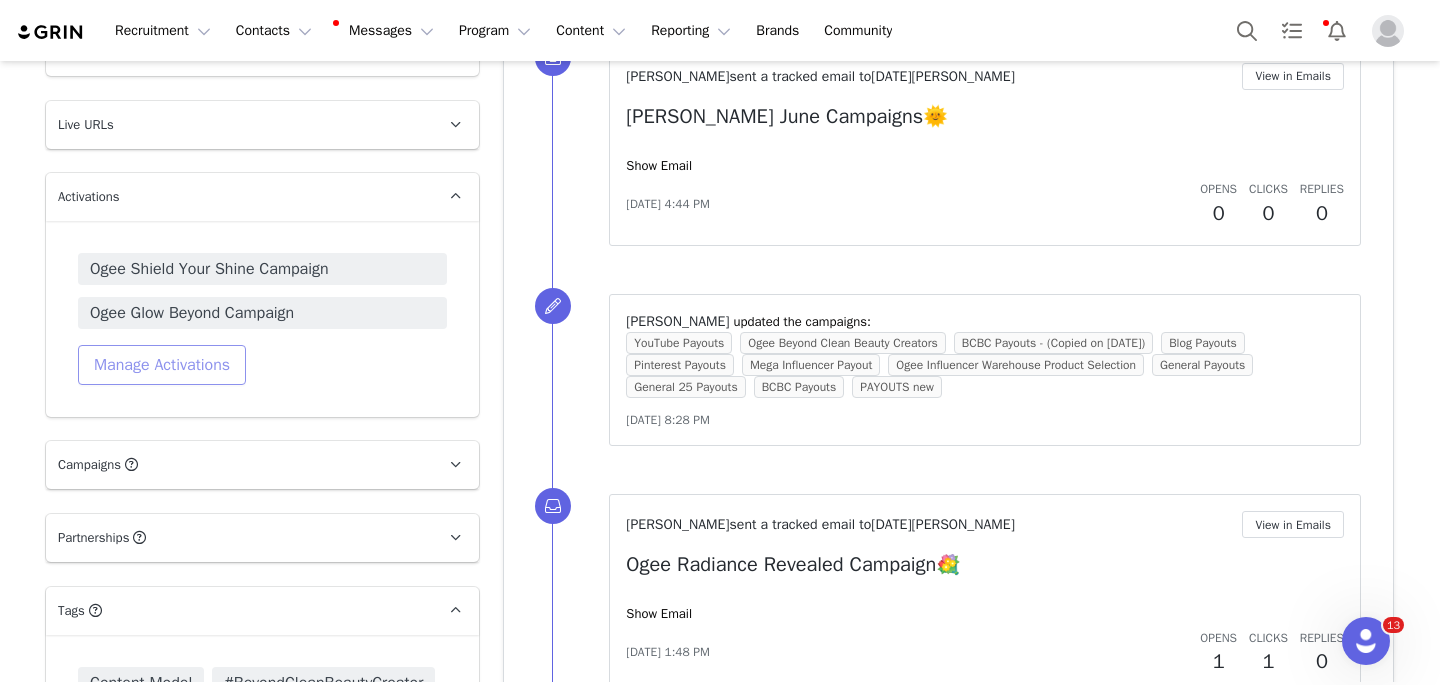 click on "Manage Activations" at bounding box center (162, 365) 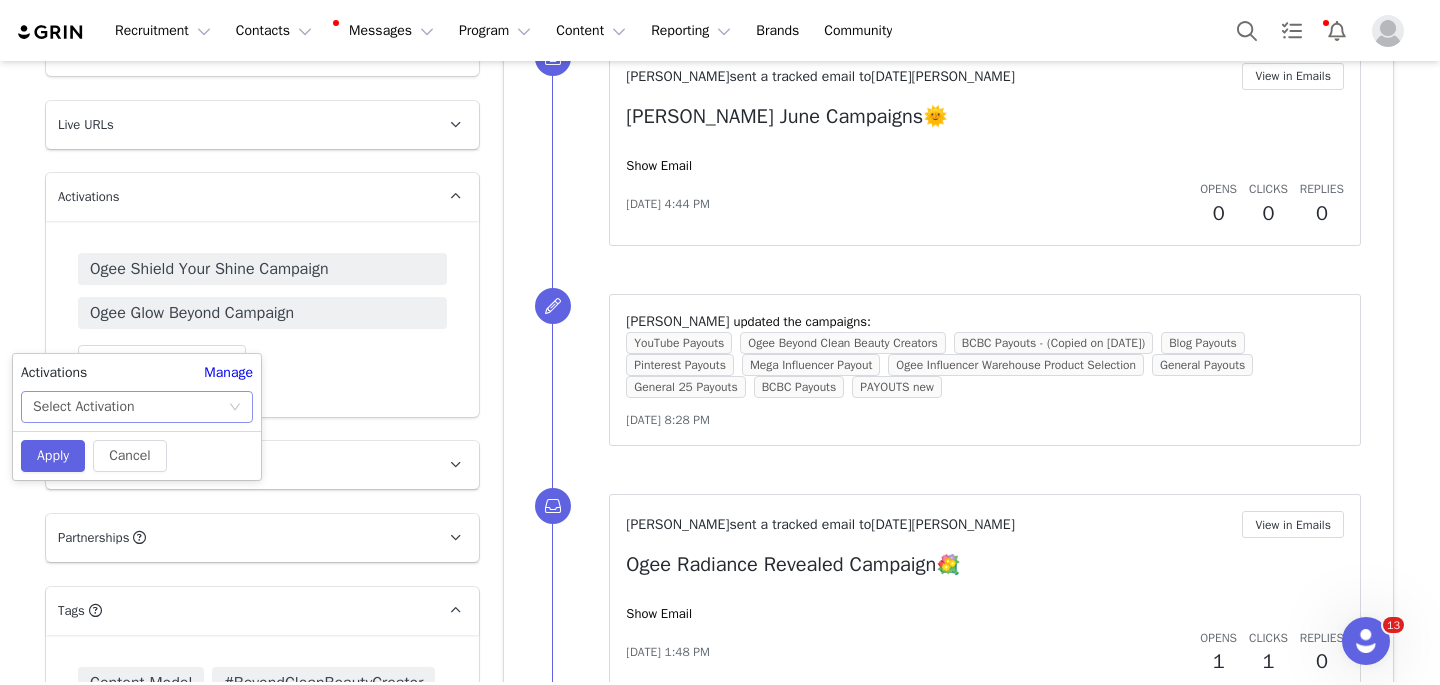 click on "Select Activation" at bounding box center (130, 407) 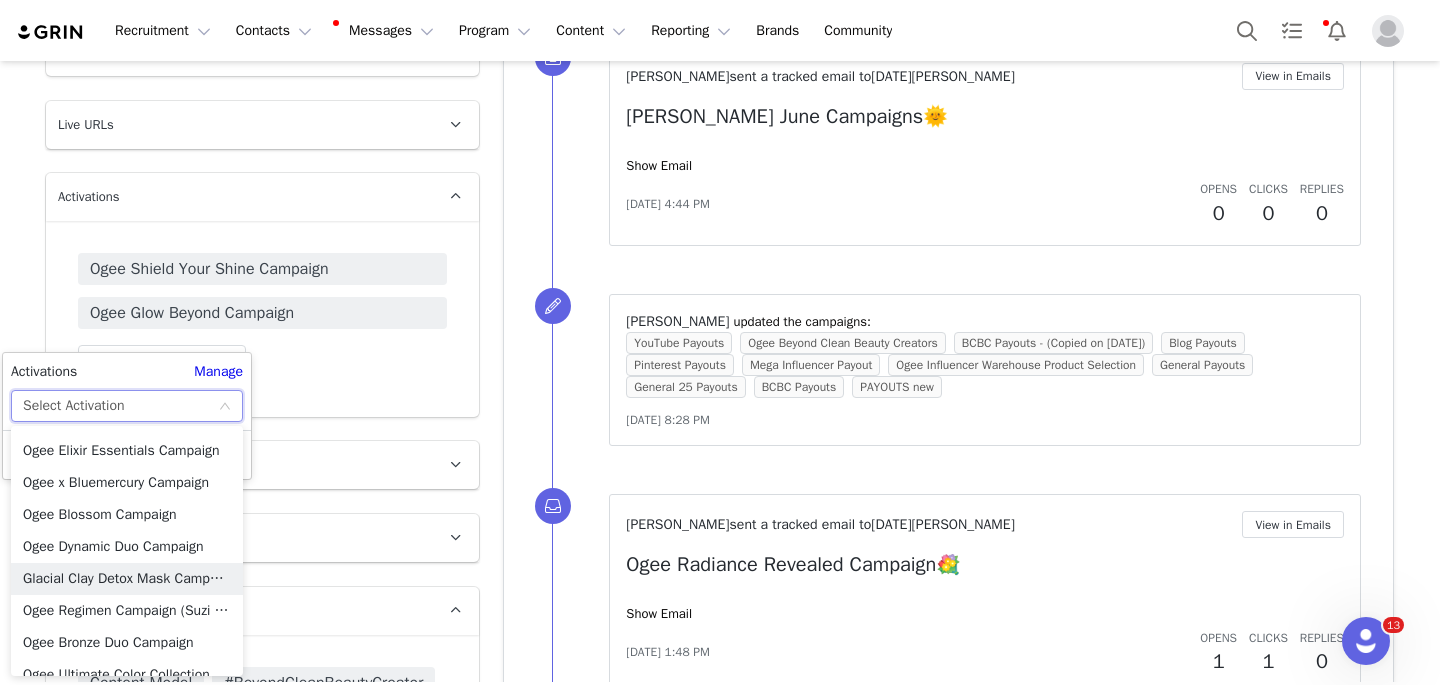 scroll, scrollTop: 1346, scrollLeft: 0, axis: vertical 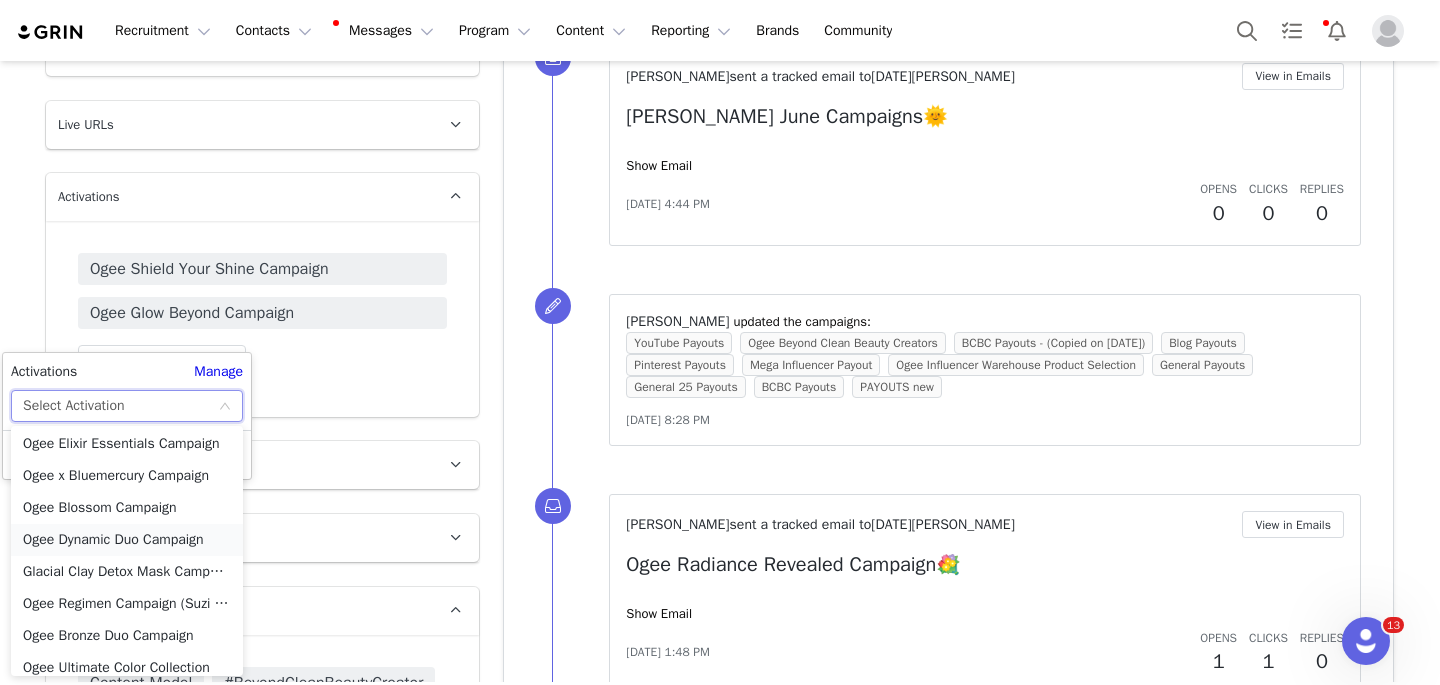 click on "Ogee Dynamic Duo Campaign" at bounding box center [127, 540] 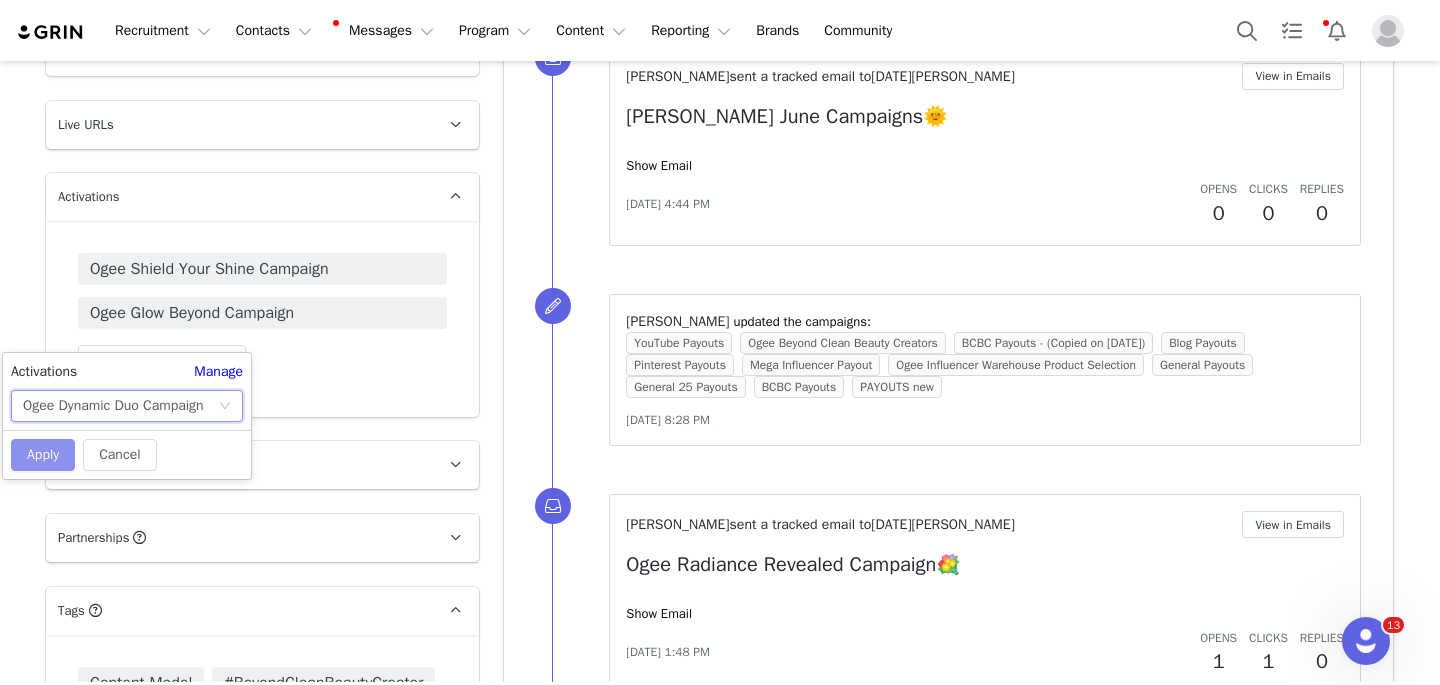 click on "Apply" at bounding box center (43, 455) 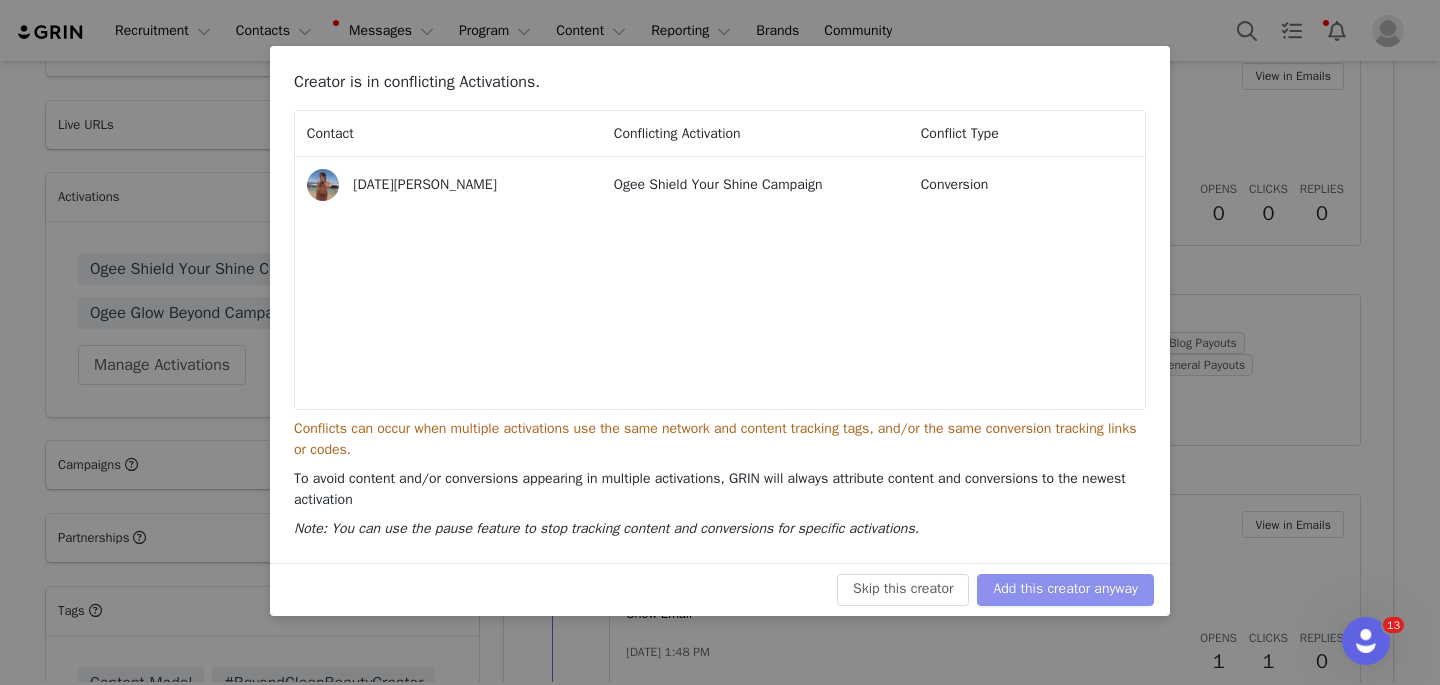 click on "Add this creator anyway" at bounding box center (1065, 590) 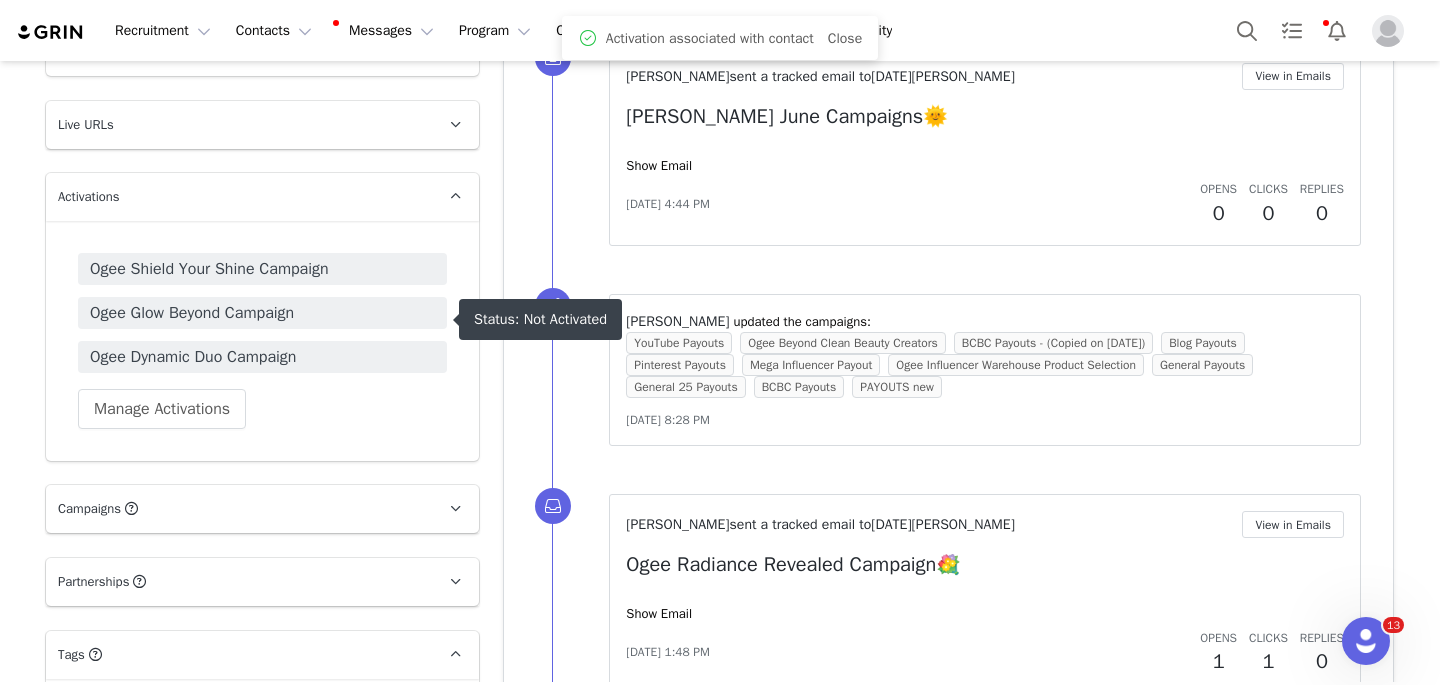 click on "Ogee Dynamic Duo Campaign" at bounding box center (262, 357) 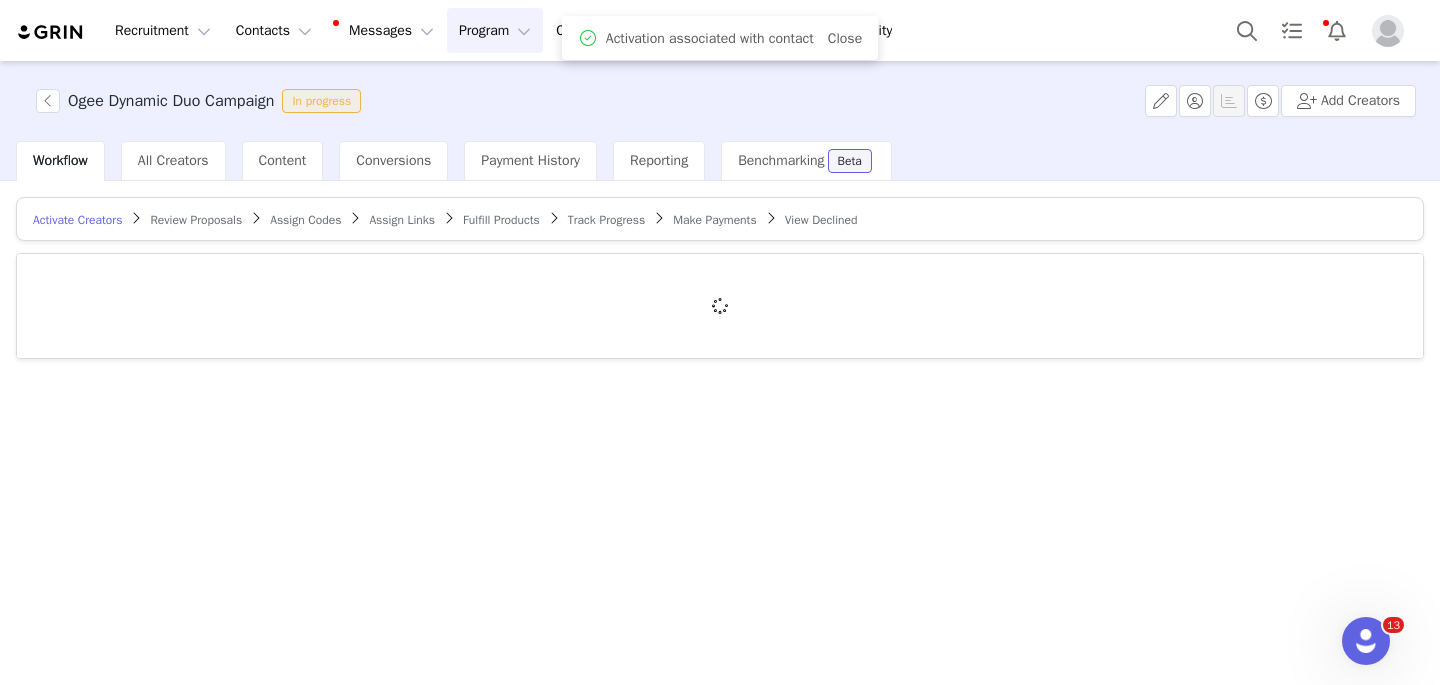 scroll, scrollTop: 0, scrollLeft: 0, axis: both 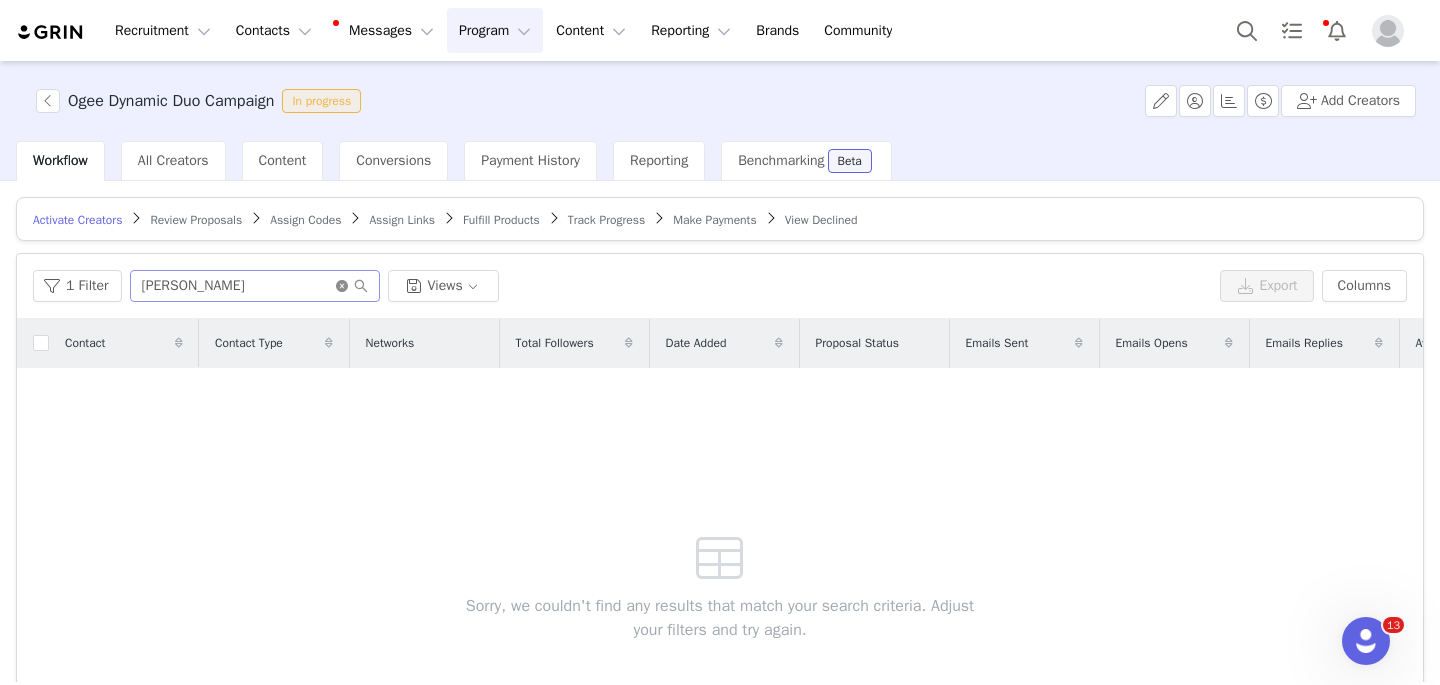 click 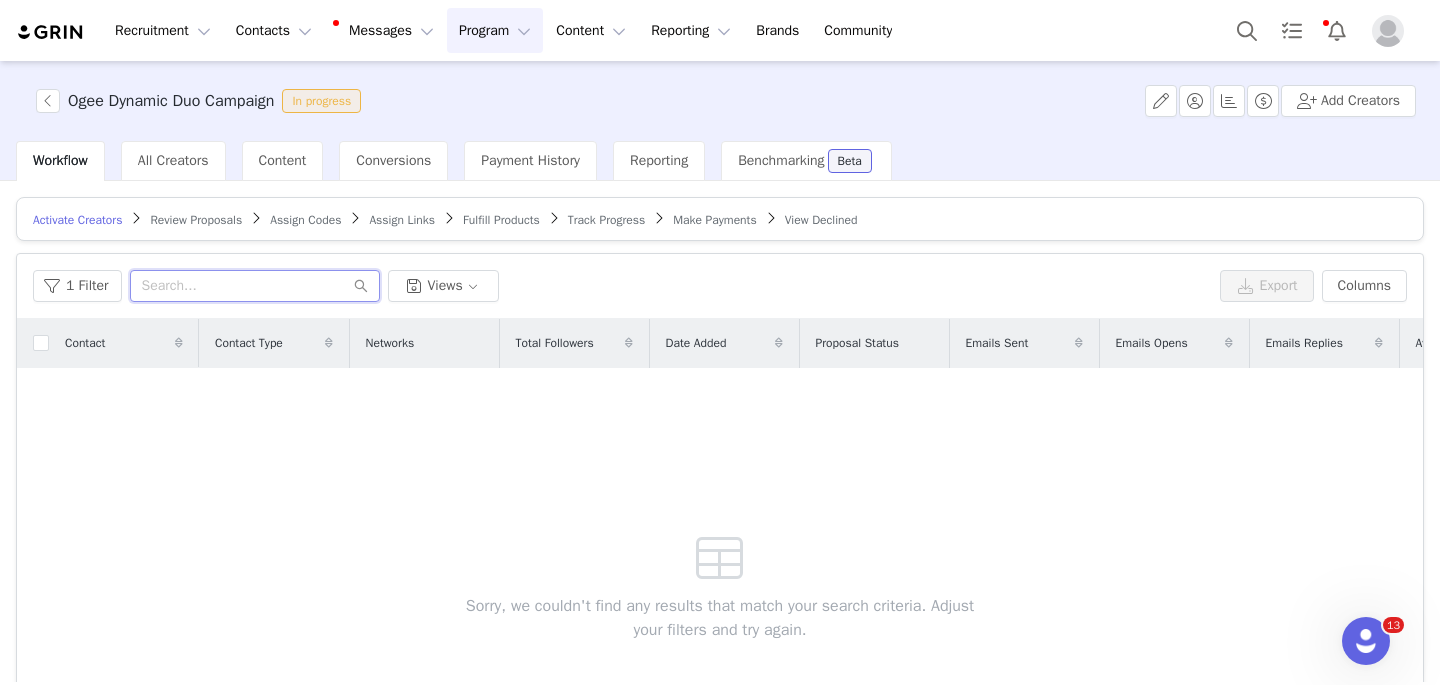 click at bounding box center (255, 286) 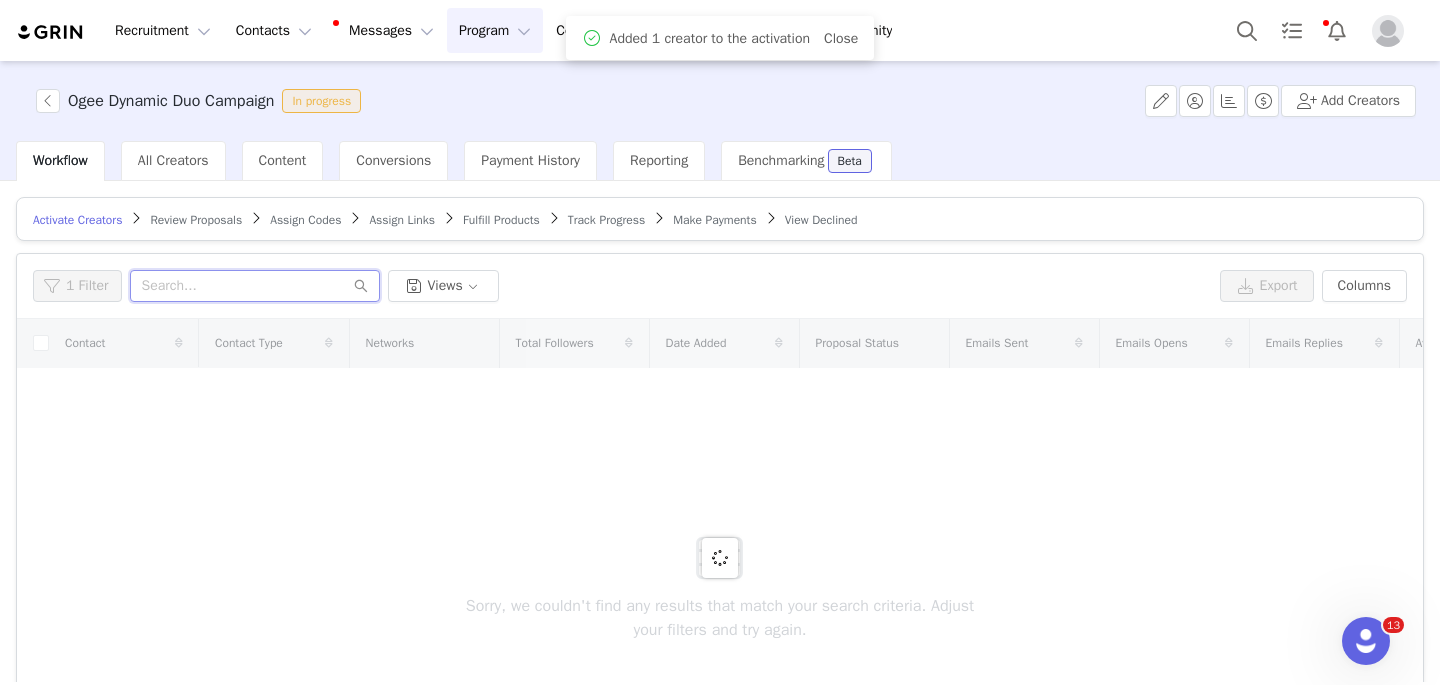 paste on "[DATE][PERSON_NAME]" 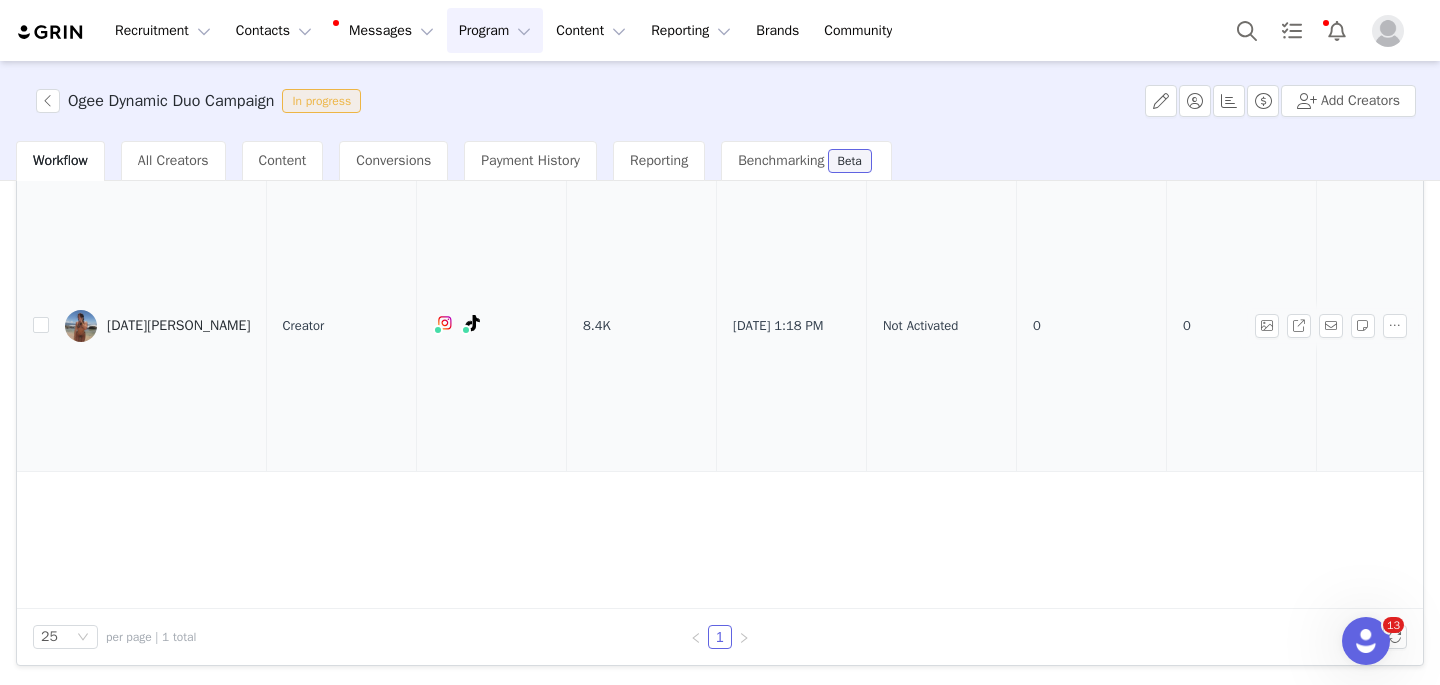 scroll, scrollTop: 50, scrollLeft: 0, axis: vertical 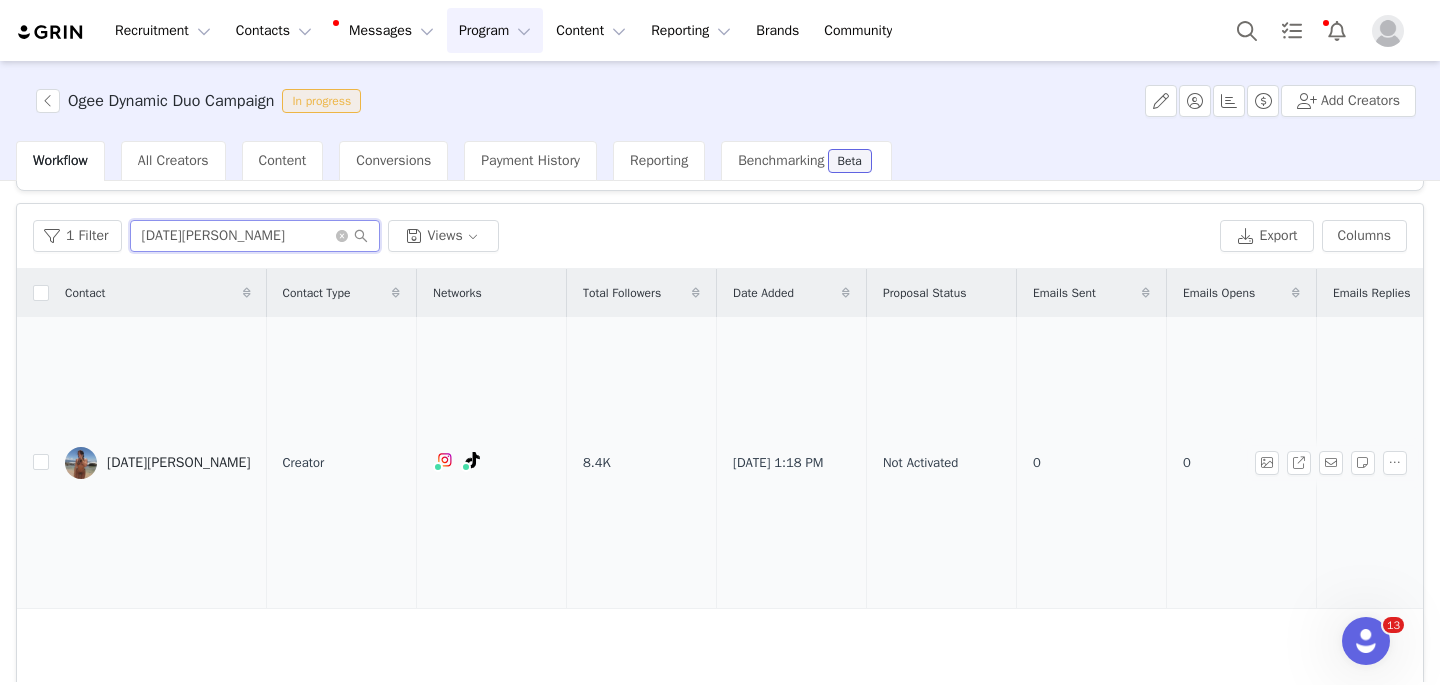 type on "[DATE][PERSON_NAME]" 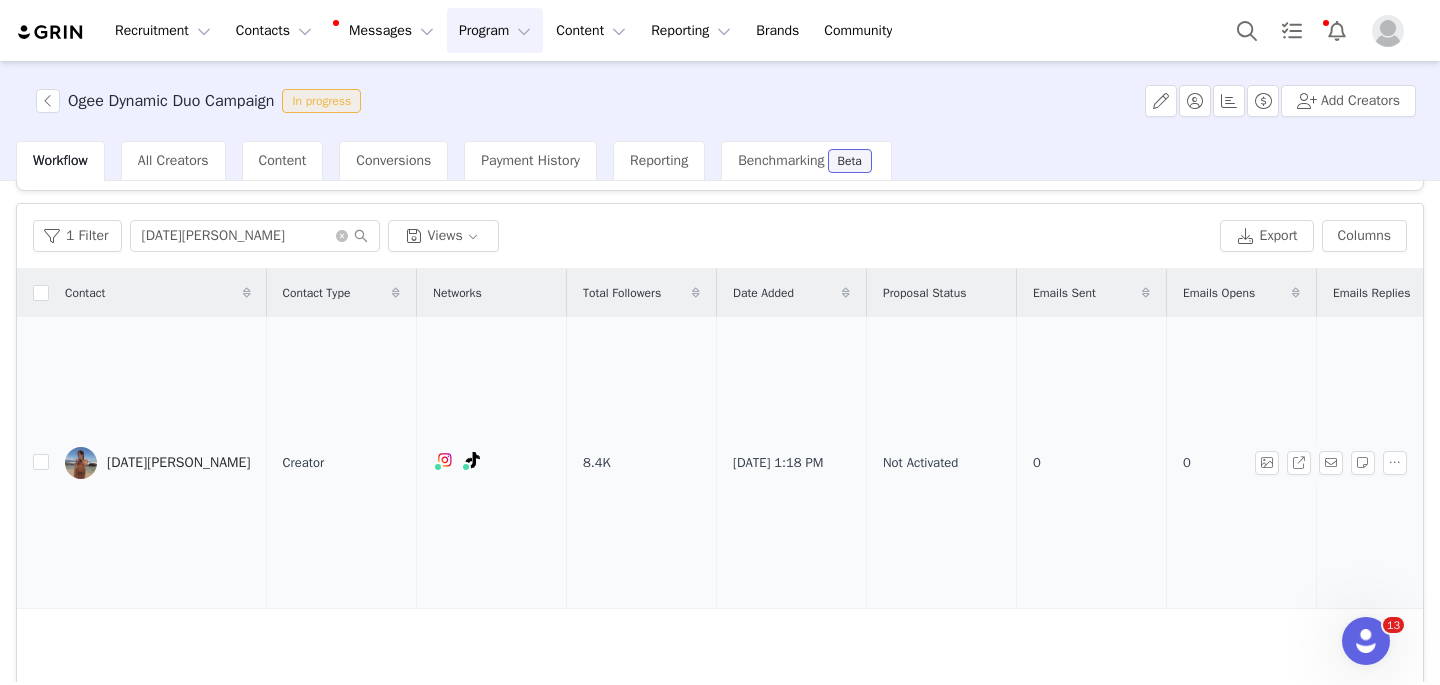click on "[DATE][PERSON_NAME]" at bounding box center [179, 463] 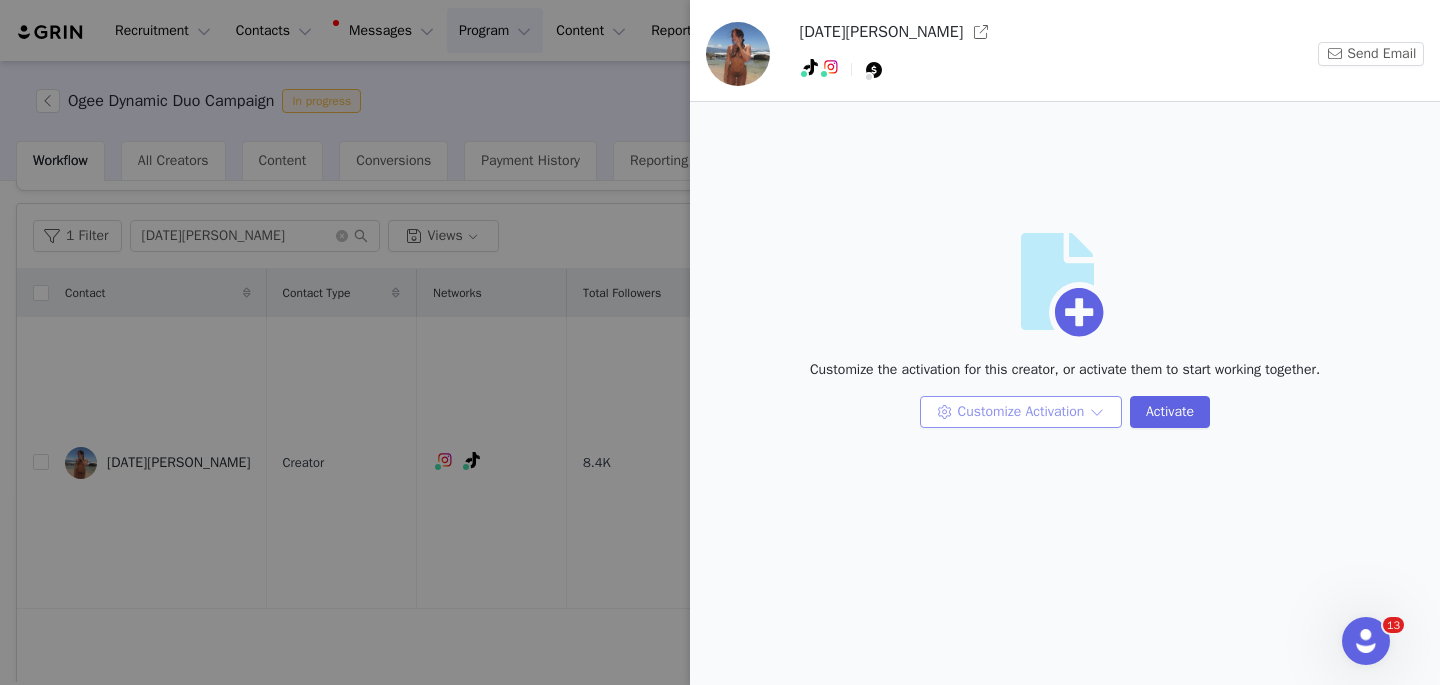 click on "Customize Activation" at bounding box center (1021, 412) 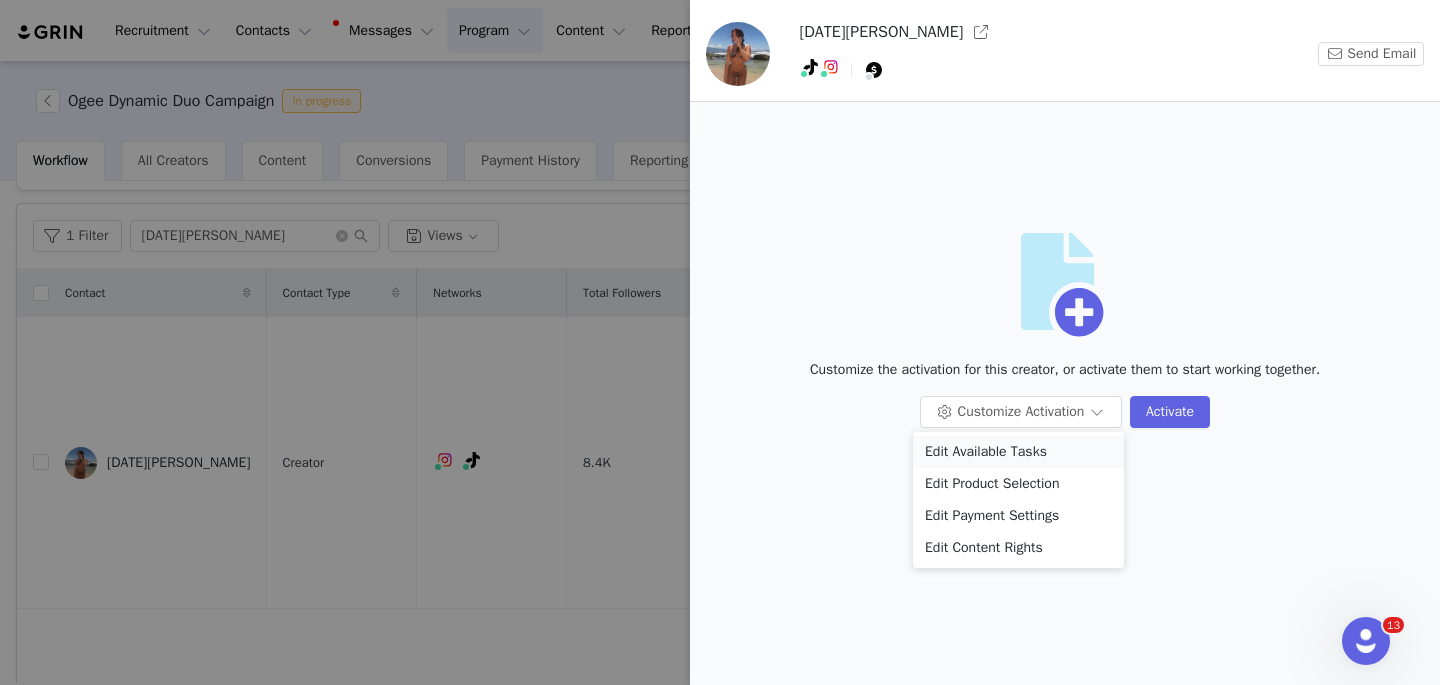 click on "Edit Available Tasks" at bounding box center [1018, 452] 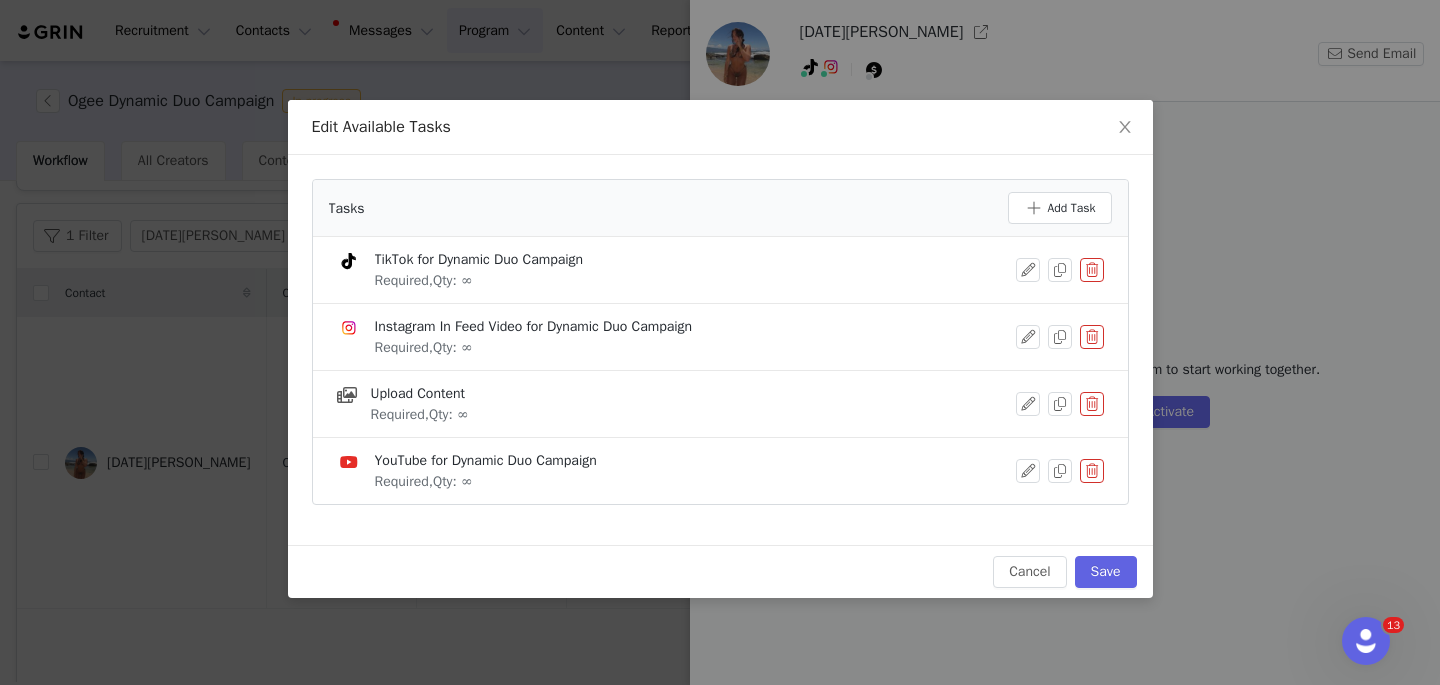 click at bounding box center [1092, 337] 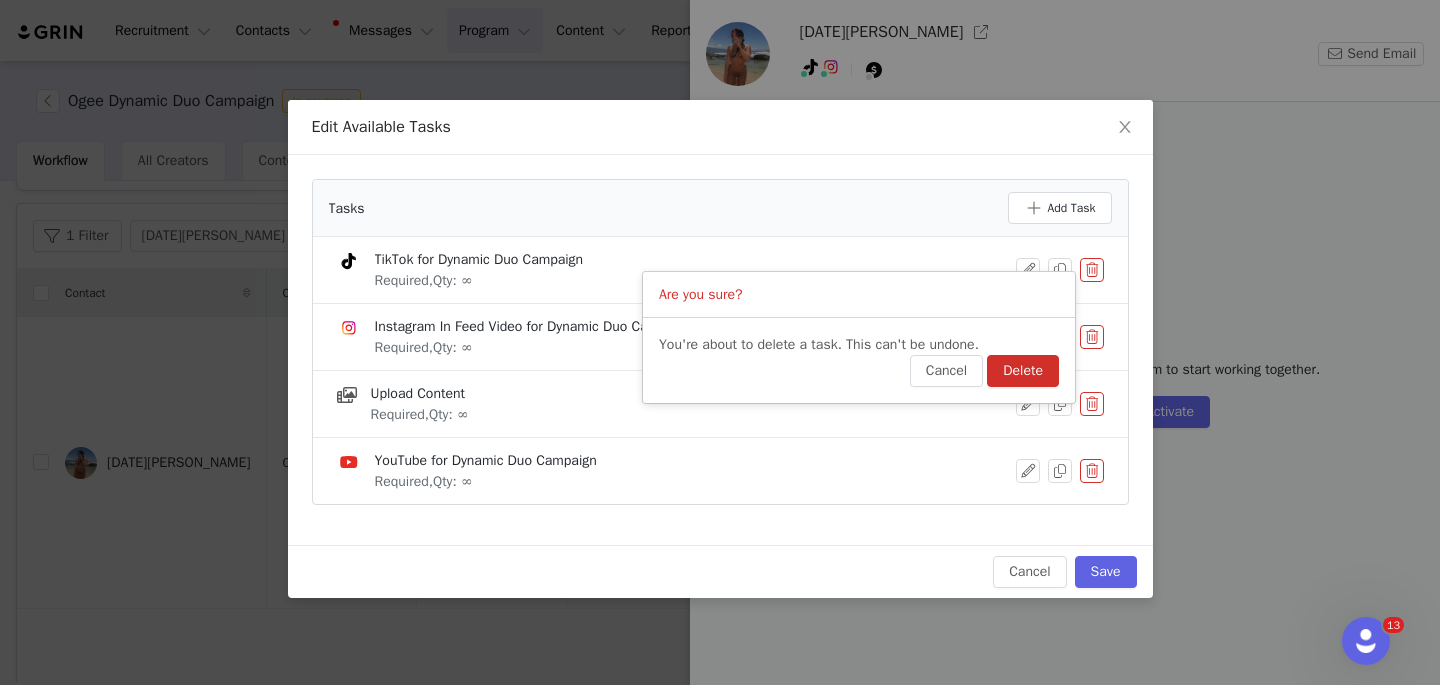 click on "Delete" at bounding box center [1023, 371] 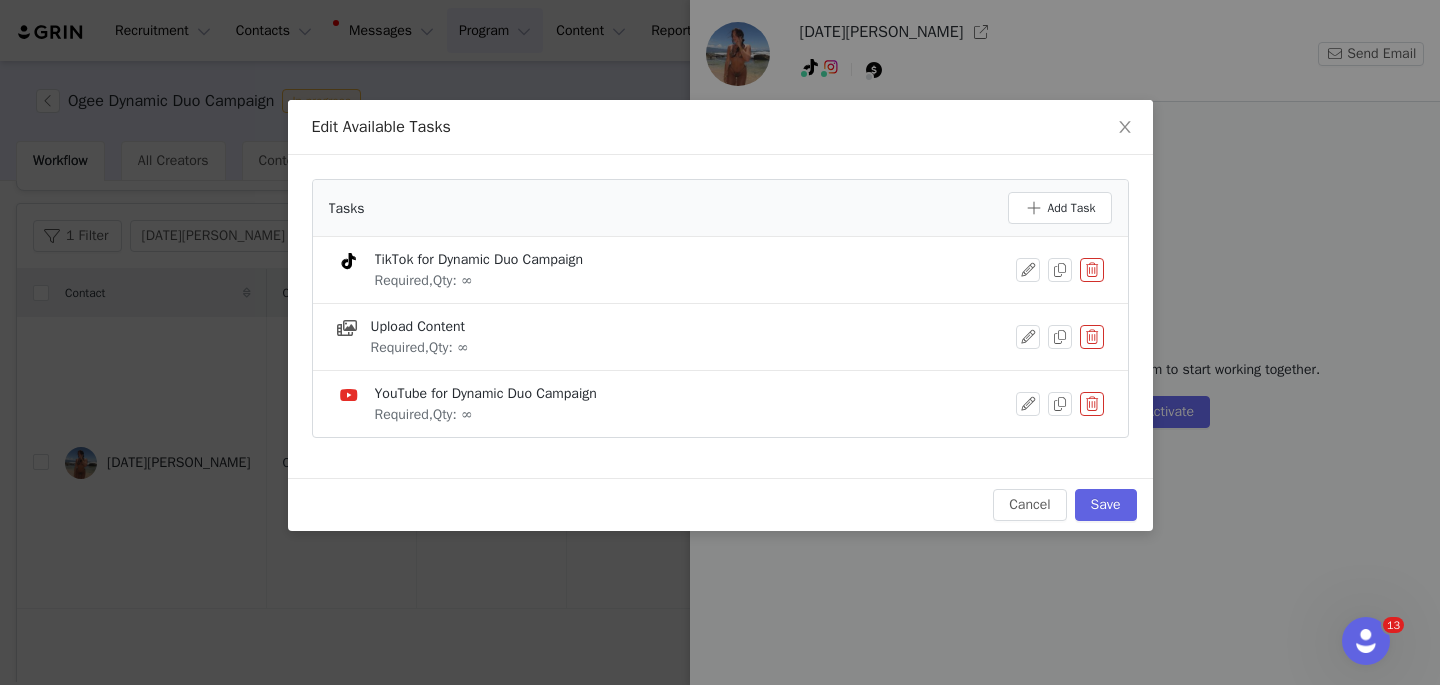 click at bounding box center (1092, 404) 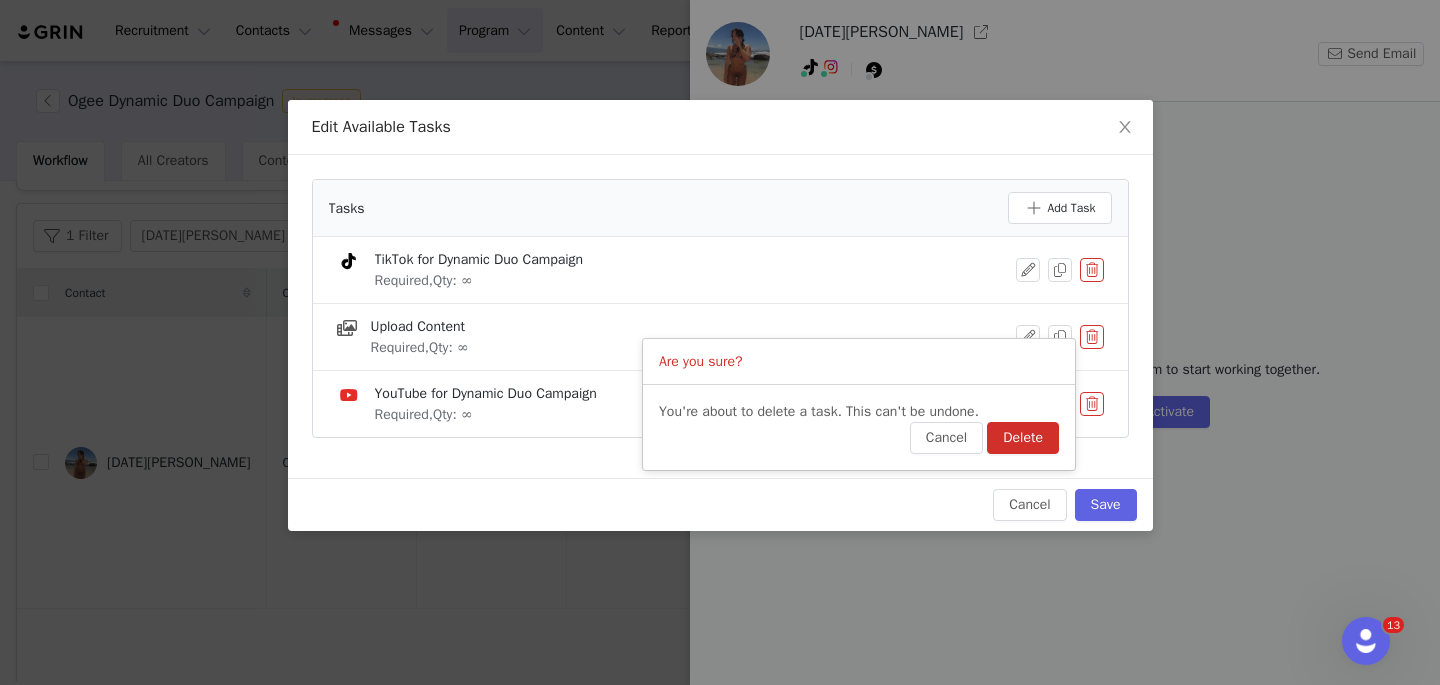 click on "Delete" at bounding box center [1023, 438] 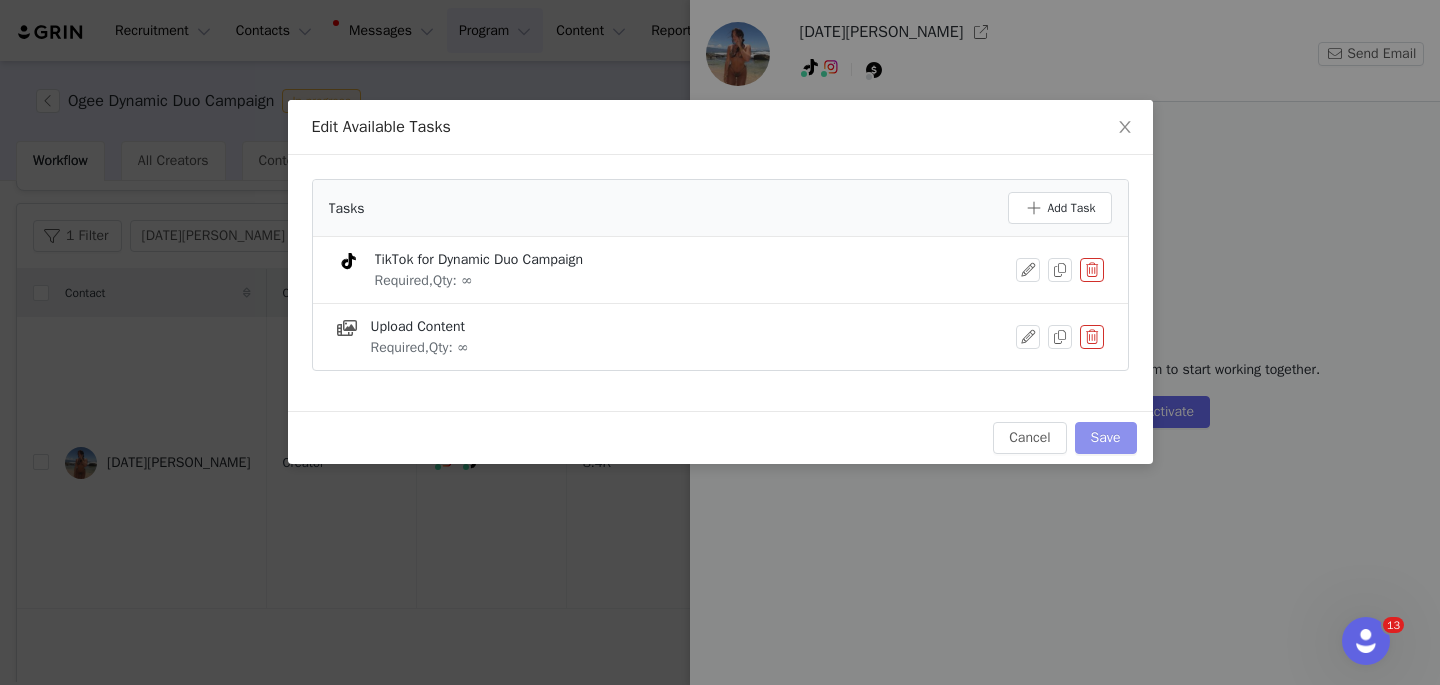 click on "Save" at bounding box center (1106, 438) 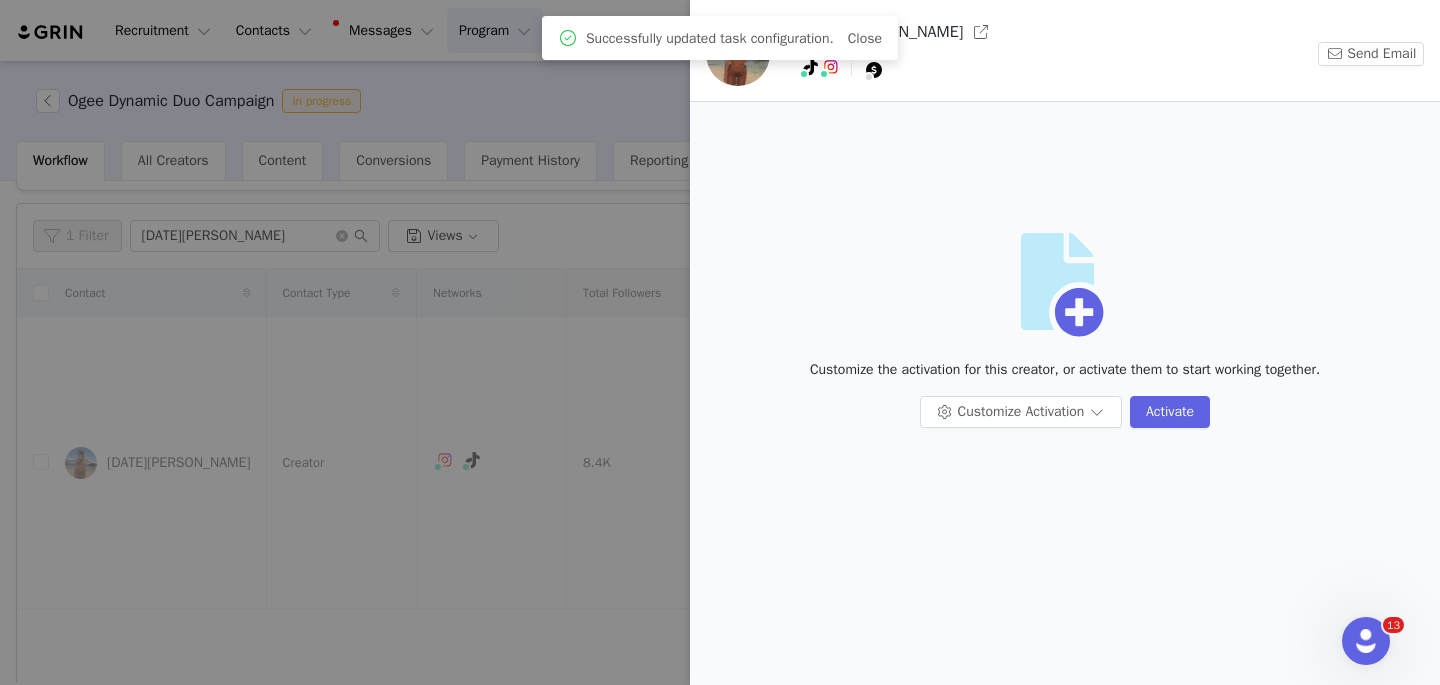 click on "Activate" at bounding box center (1170, 412) 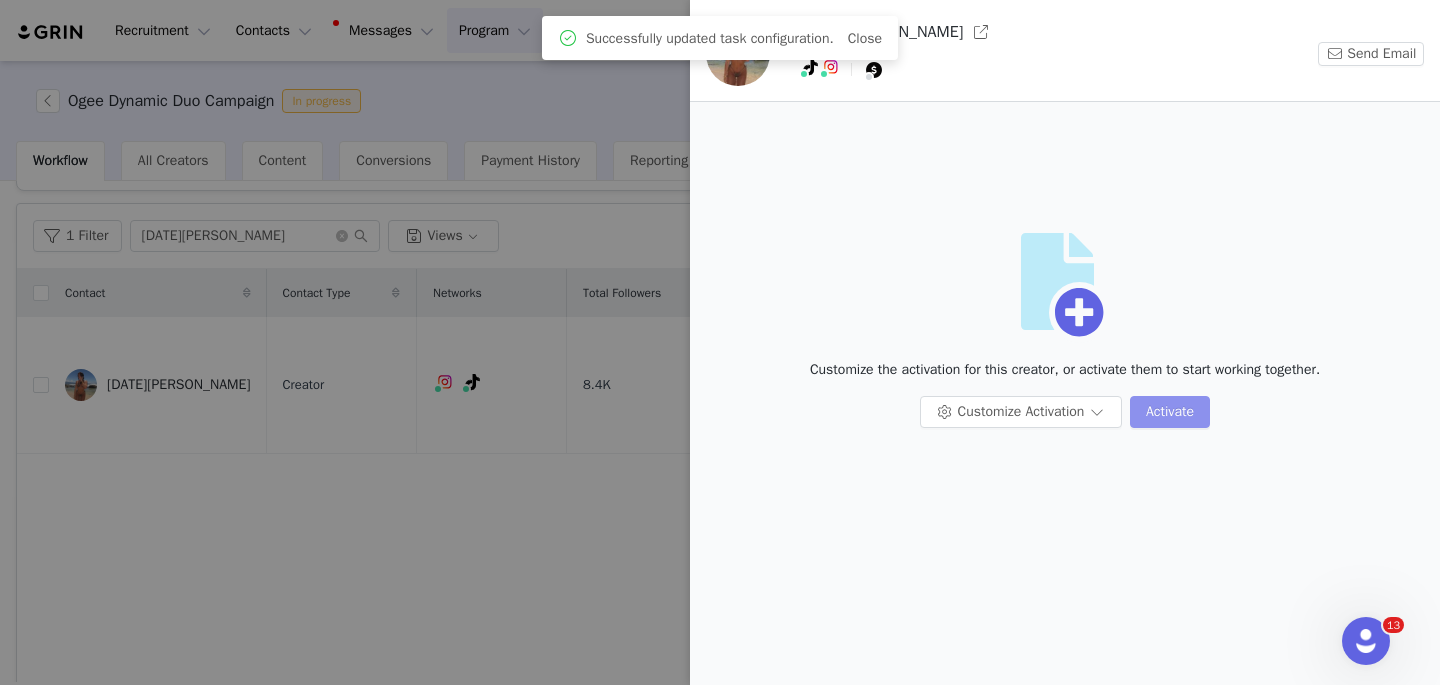click on "Activate" at bounding box center (1170, 412) 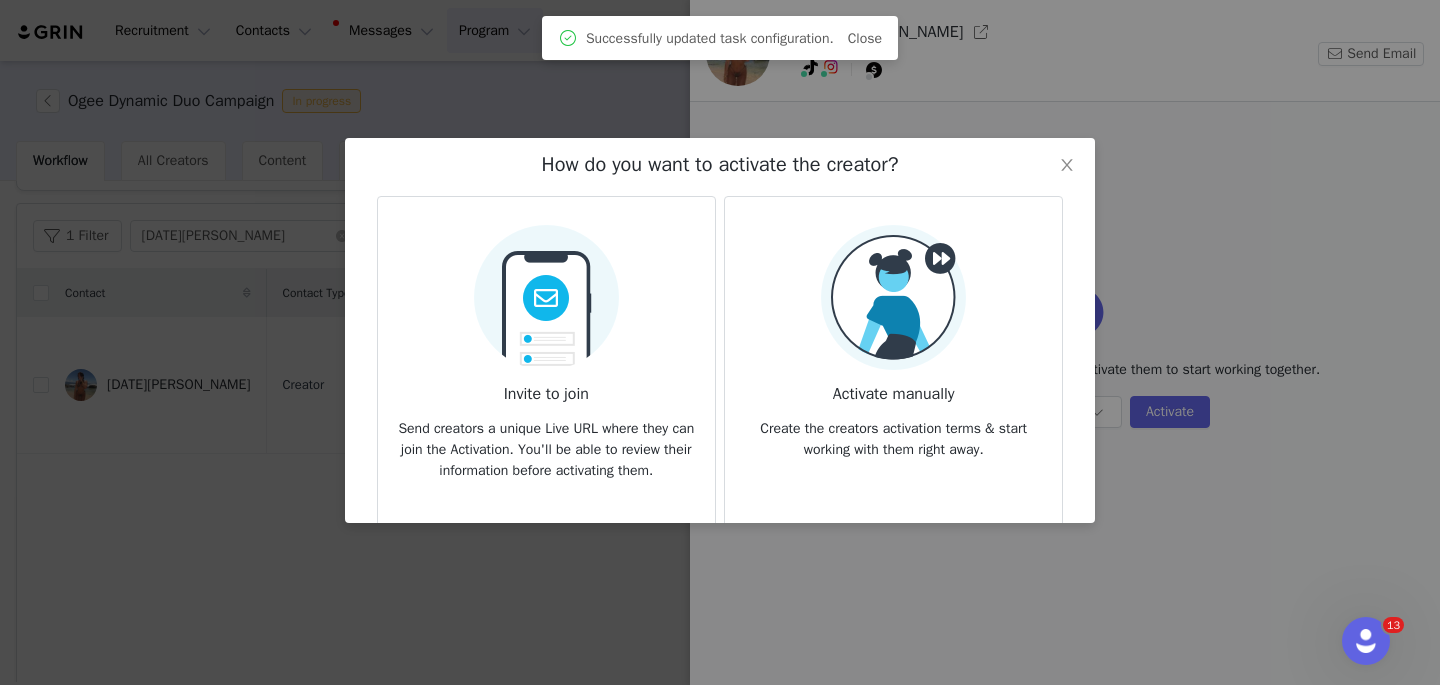 click at bounding box center [546, 291] 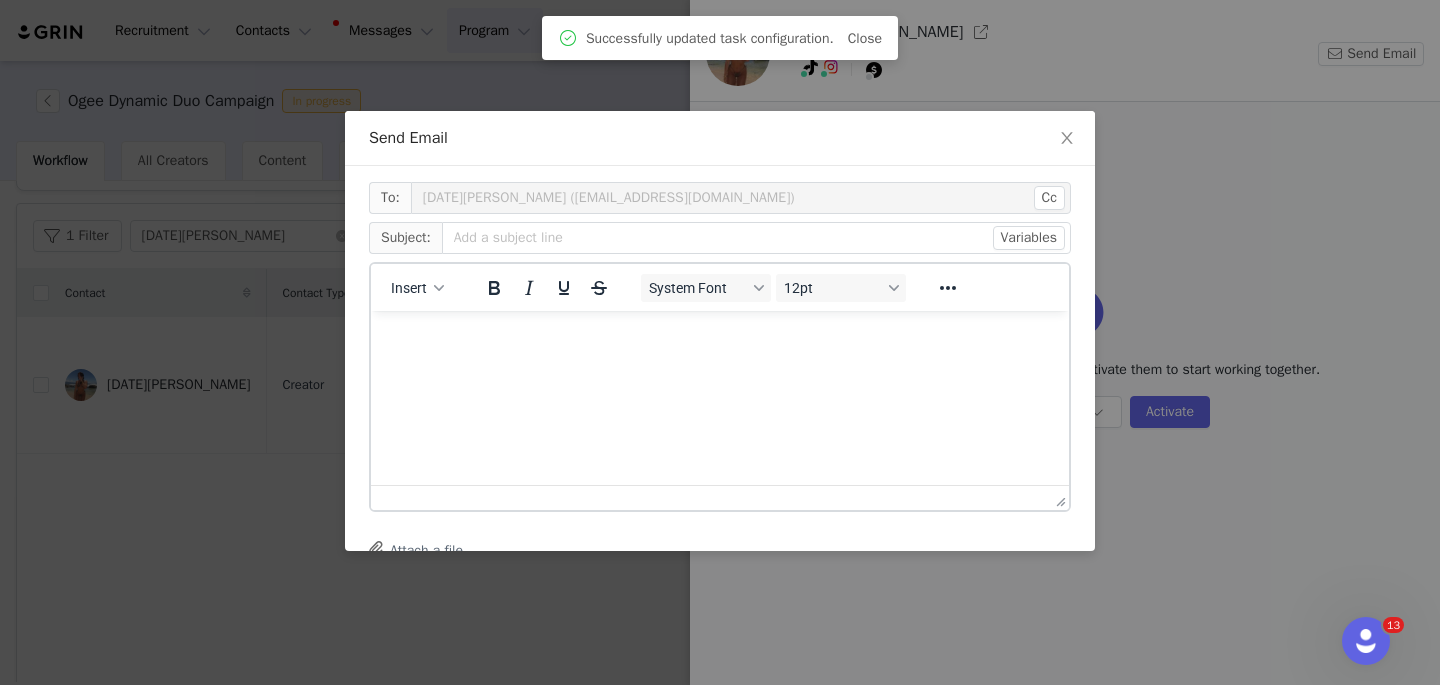 scroll, scrollTop: 0, scrollLeft: 0, axis: both 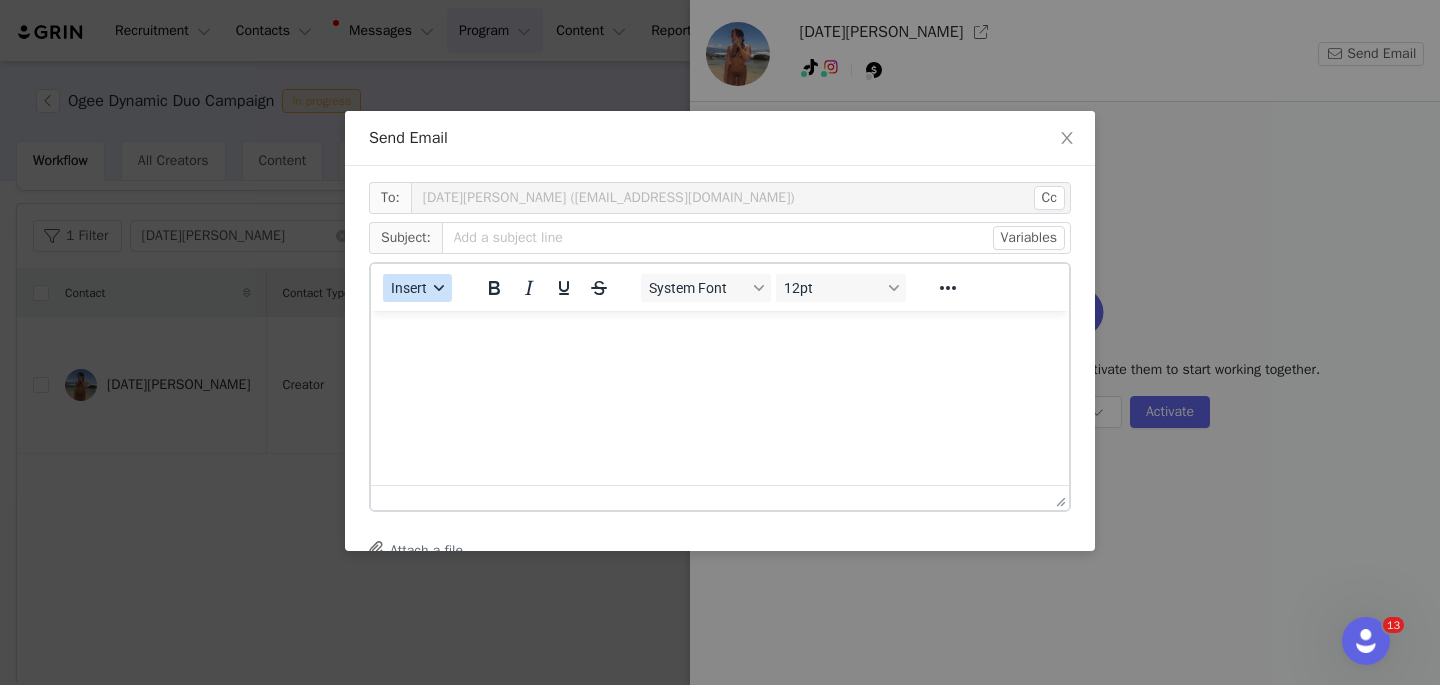 click on "Insert" at bounding box center [417, 288] 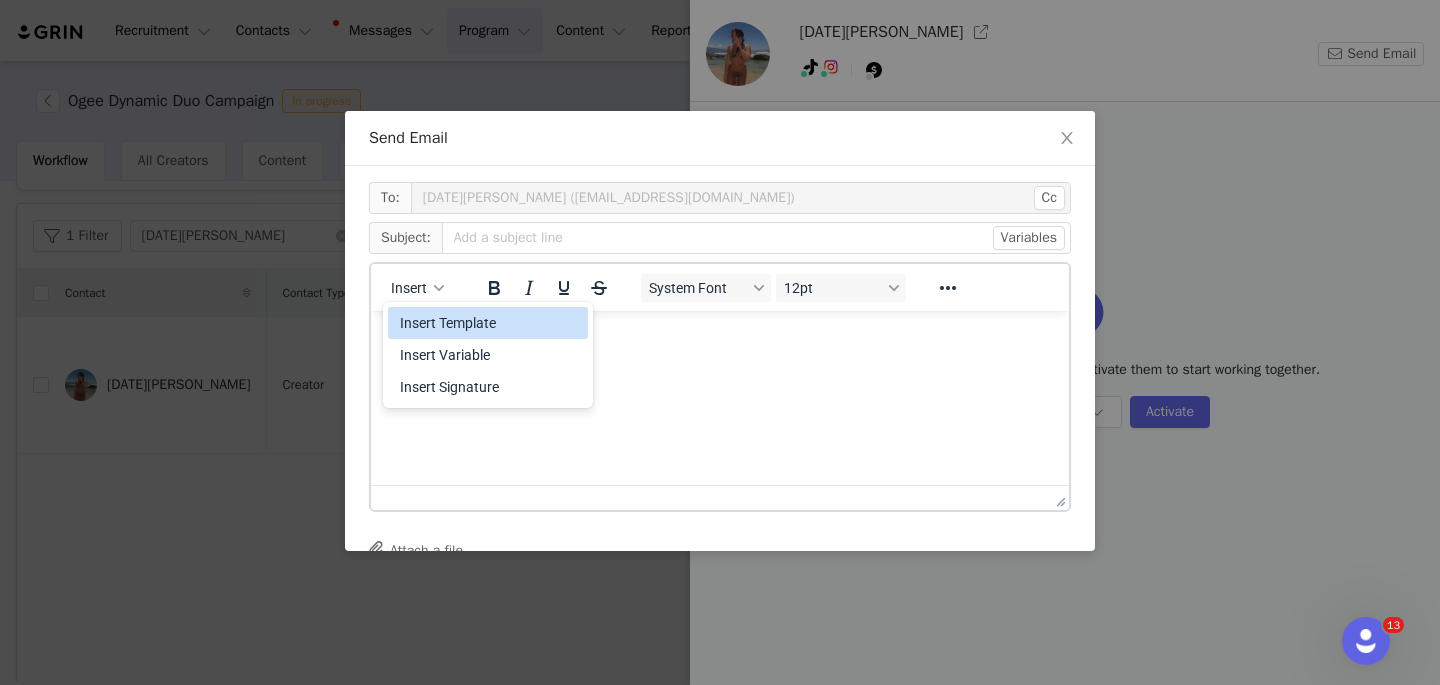 click on "Insert Template" at bounding box center [490, 323] 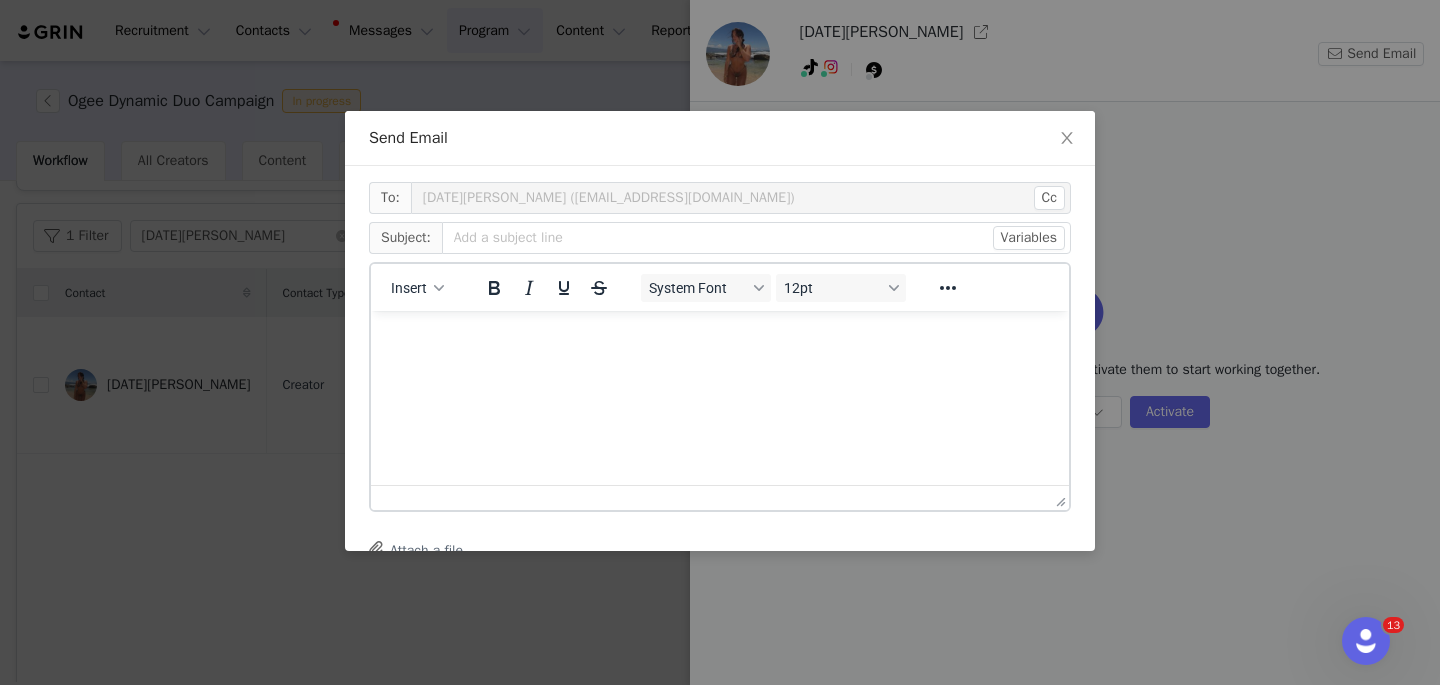 scroll, scrollTop: 0, scrollLeft: 0, axis: both 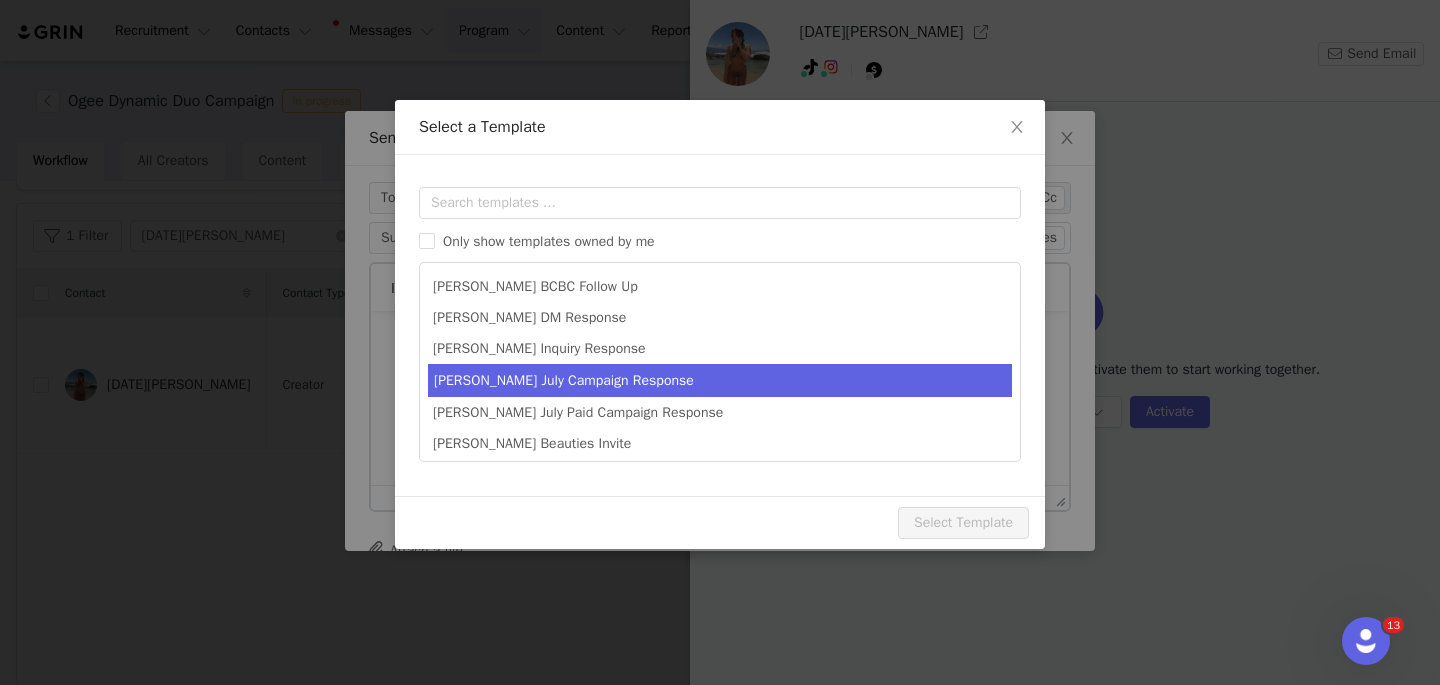 click on "[PERSON_NAME] July Campaign Response" at bounding box center [720, 380] 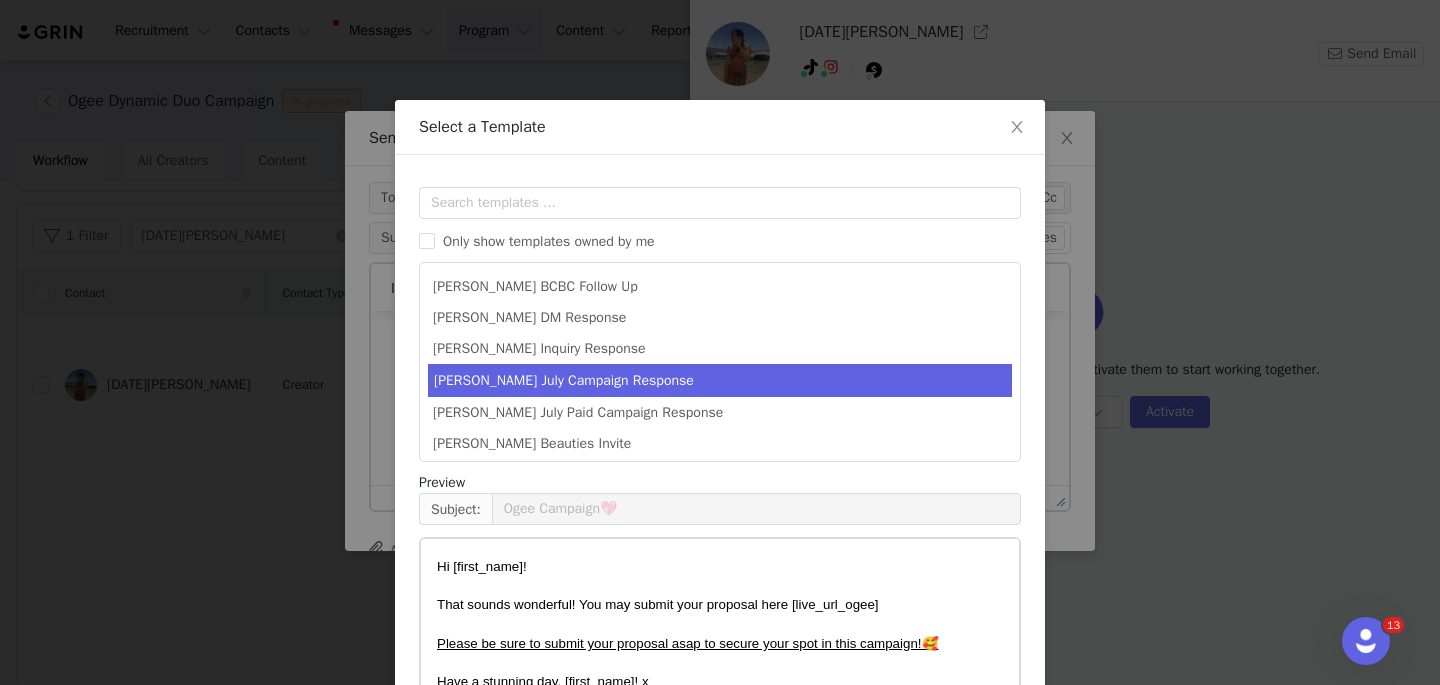 scroll, scrollTop: 152, scrollLeft: 0, axis: vertical 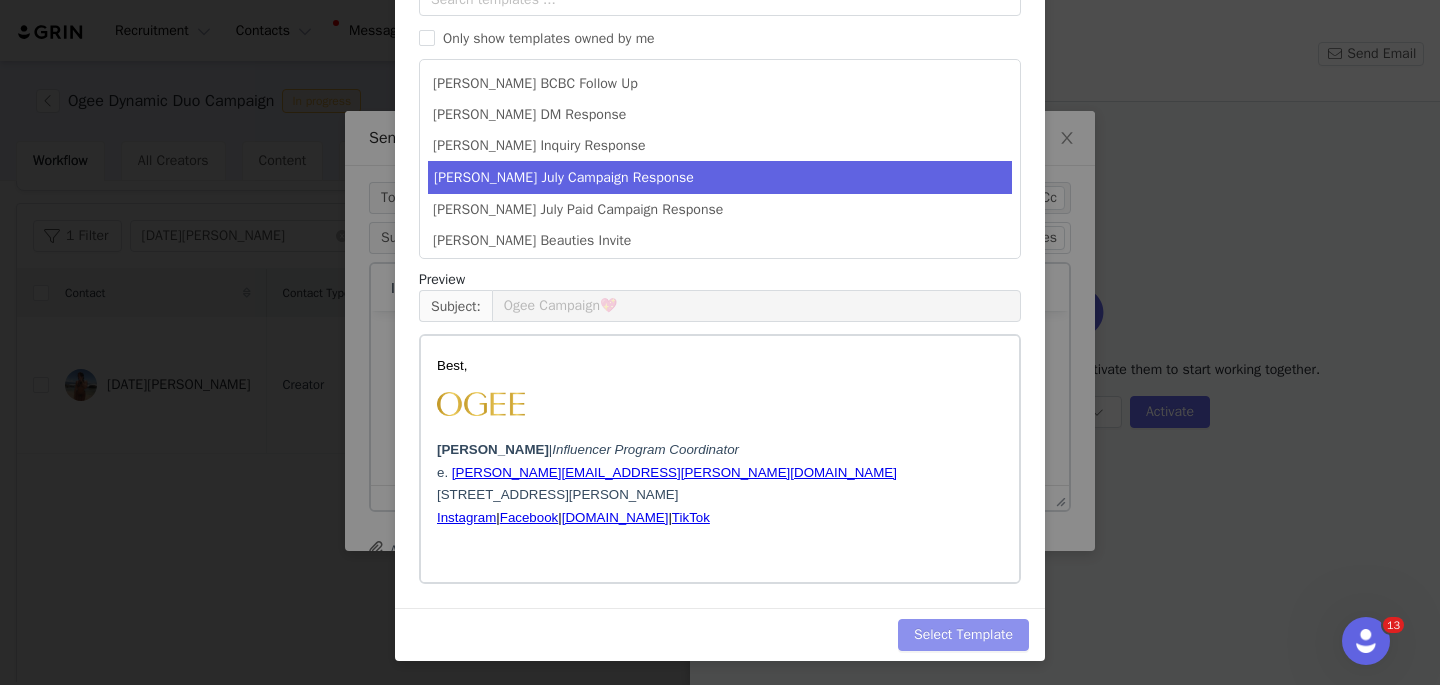click on "Select Template" at bounding box center (963, 635) 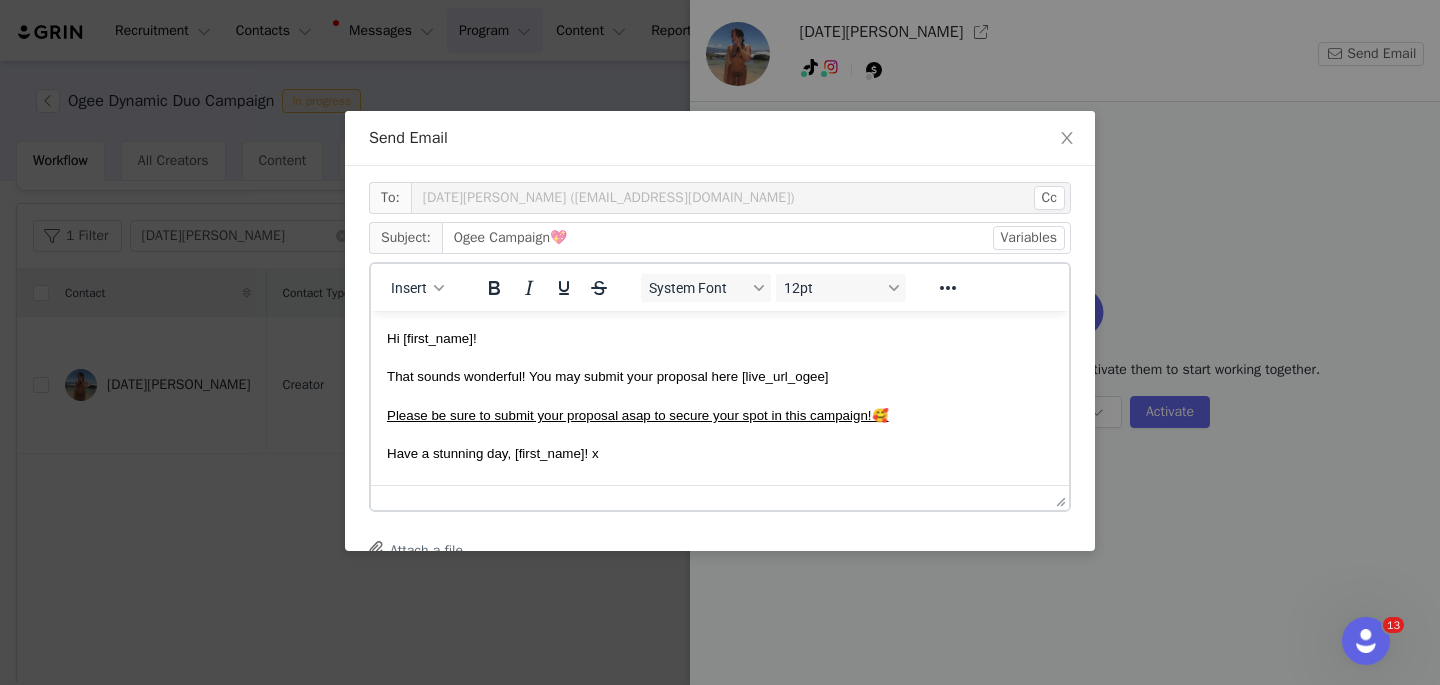 scroll, scrollTop: 0, scrollLeft: 0, axis: both 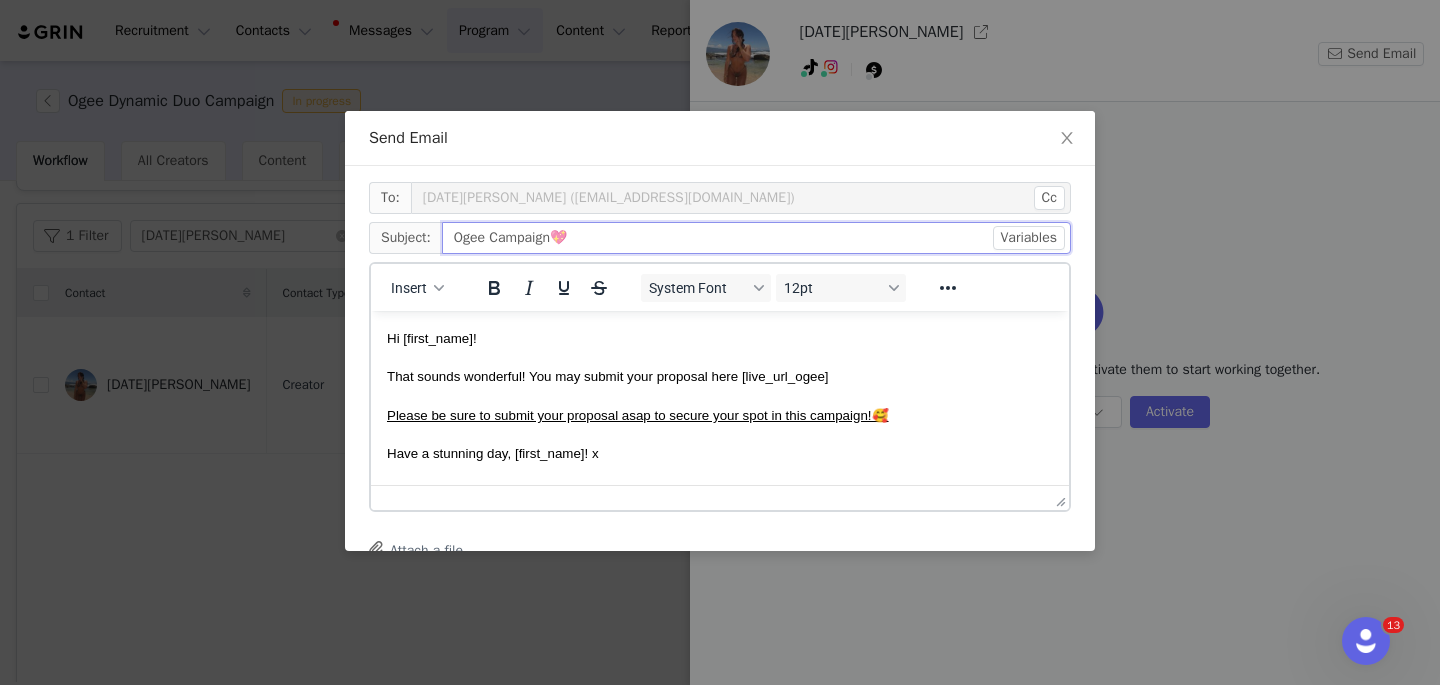 click on "Ogee Campaign💖" at bounding box center [756, 238] 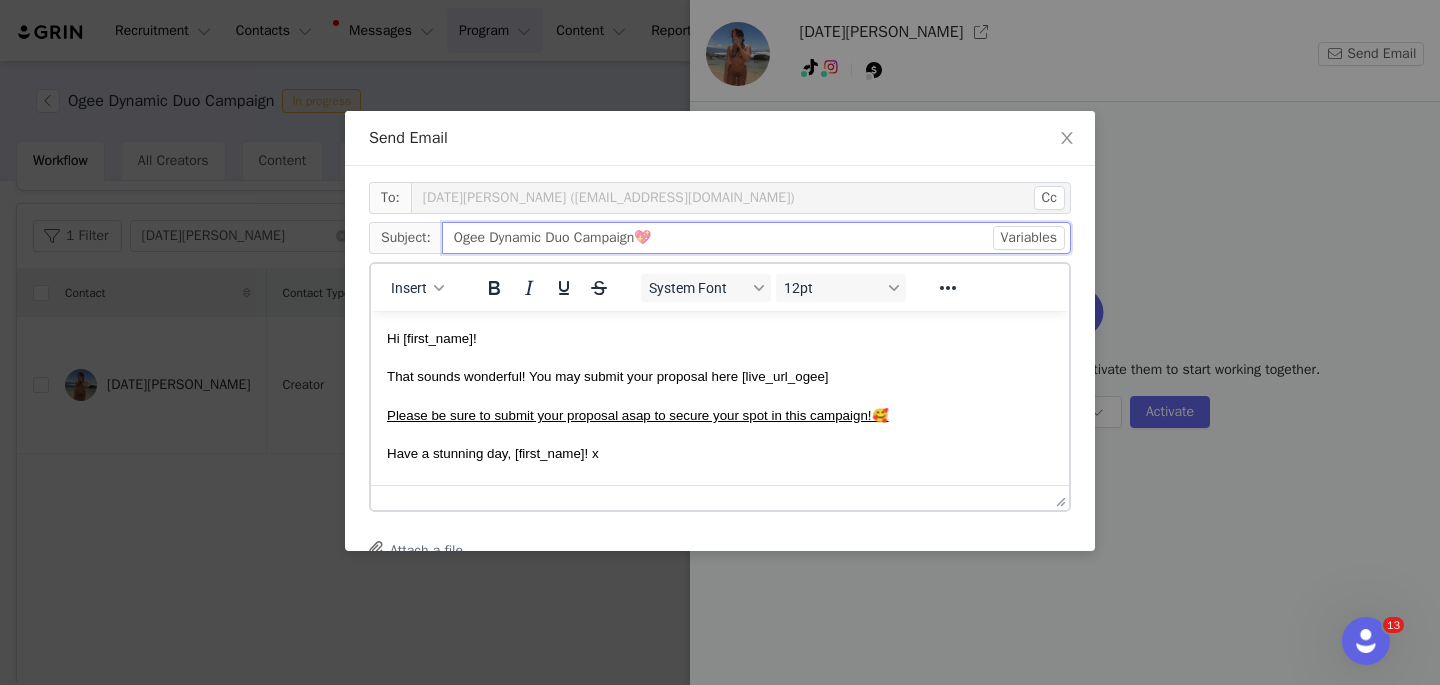 type on "Ogee Dynamic Duo Campaign💖" 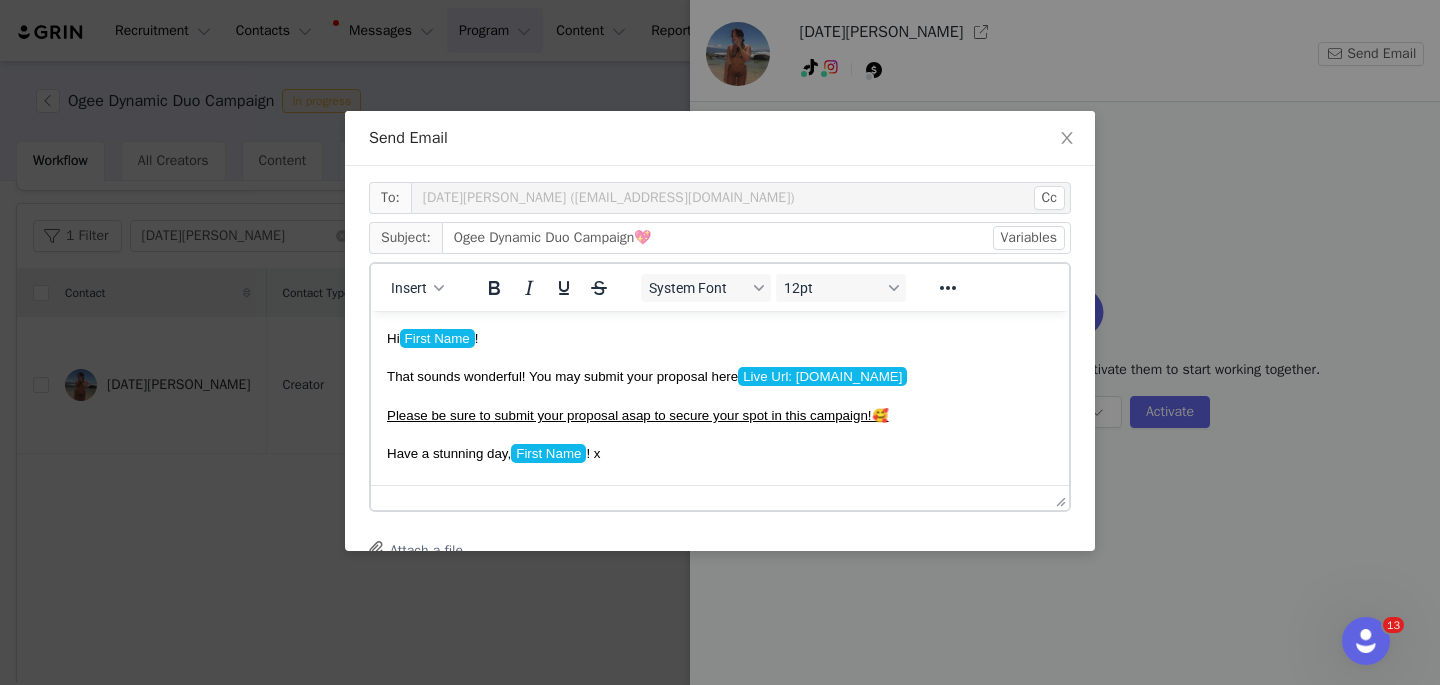 click on "Hi  First Name !" at bounding box center (720, 337) 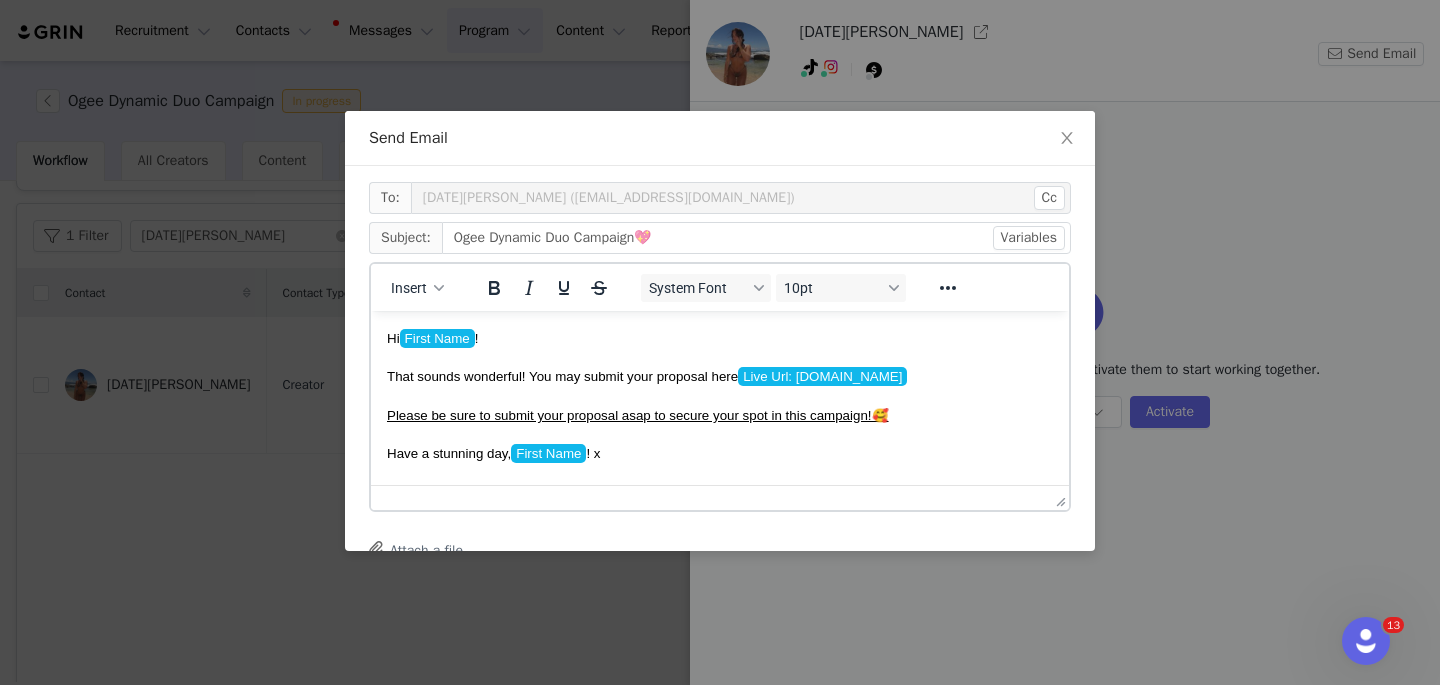 click on "Hi  First Name !" at bounding box center [720, 337] 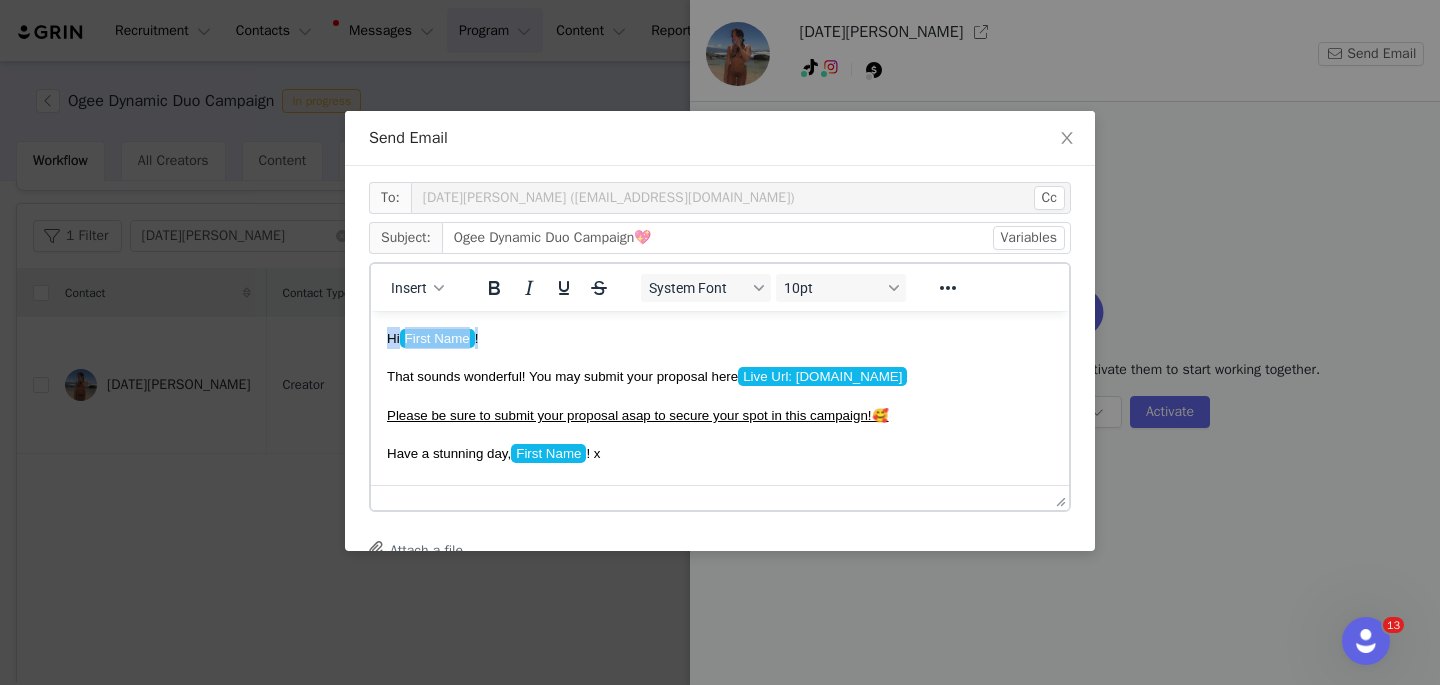 click on "Hi  First Name !" at bounding box center [720, 337] 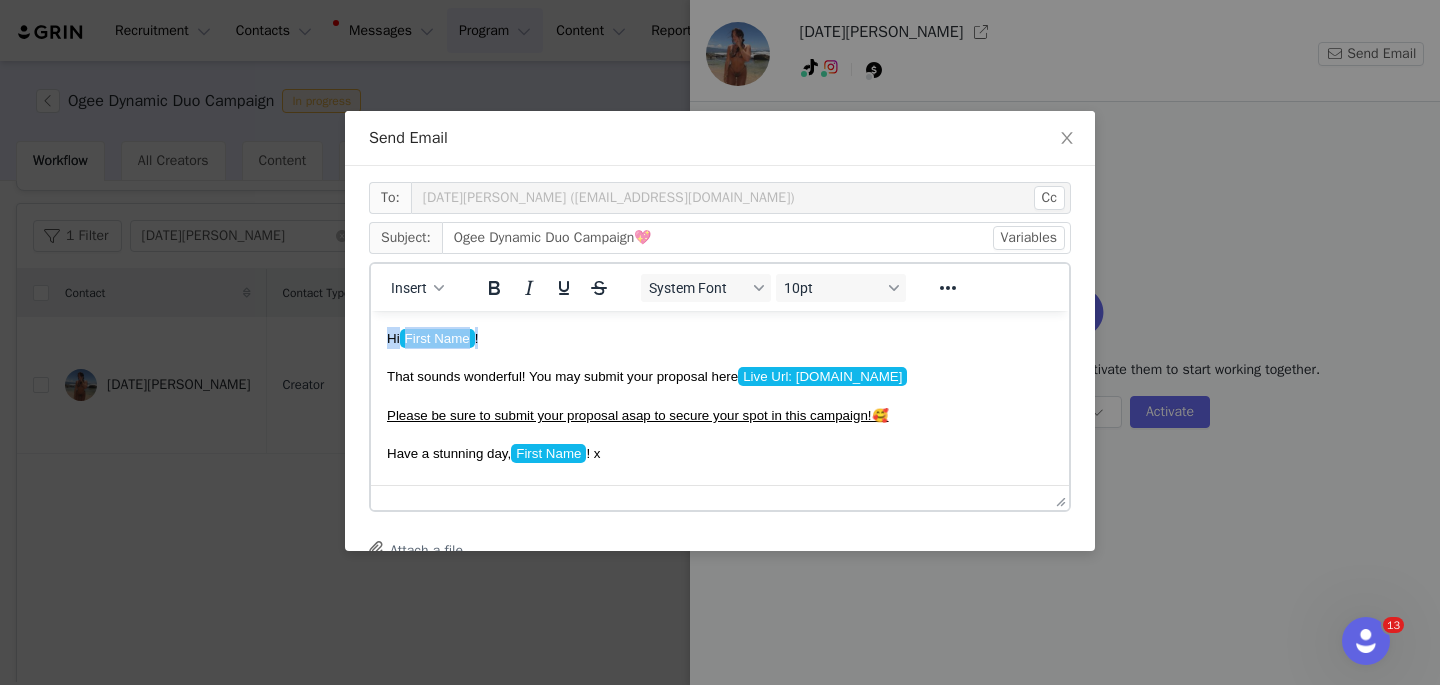 click on "Hi  First Name !" at bounding box center (720, 337) 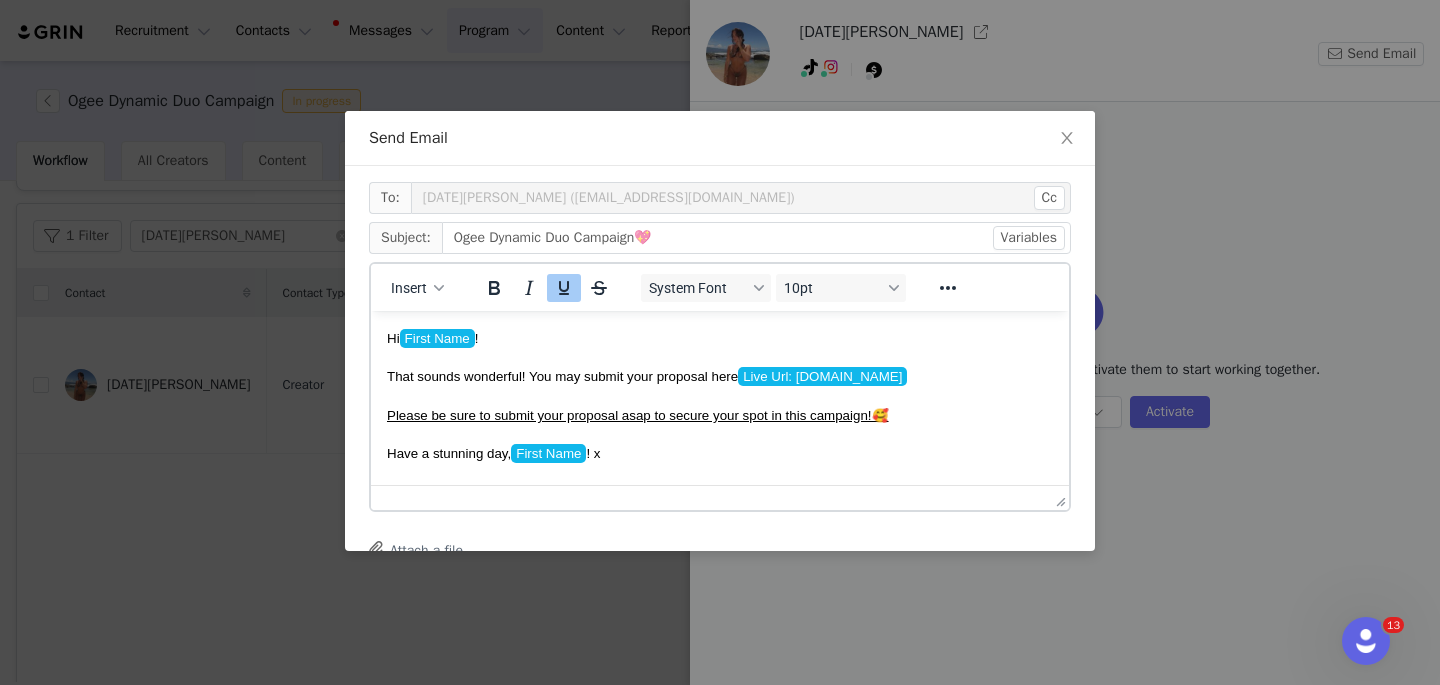 click on "Please be sure to submit your proposal asap to secure your spot in this campaign!🥰" at bounding box center [720, 414] 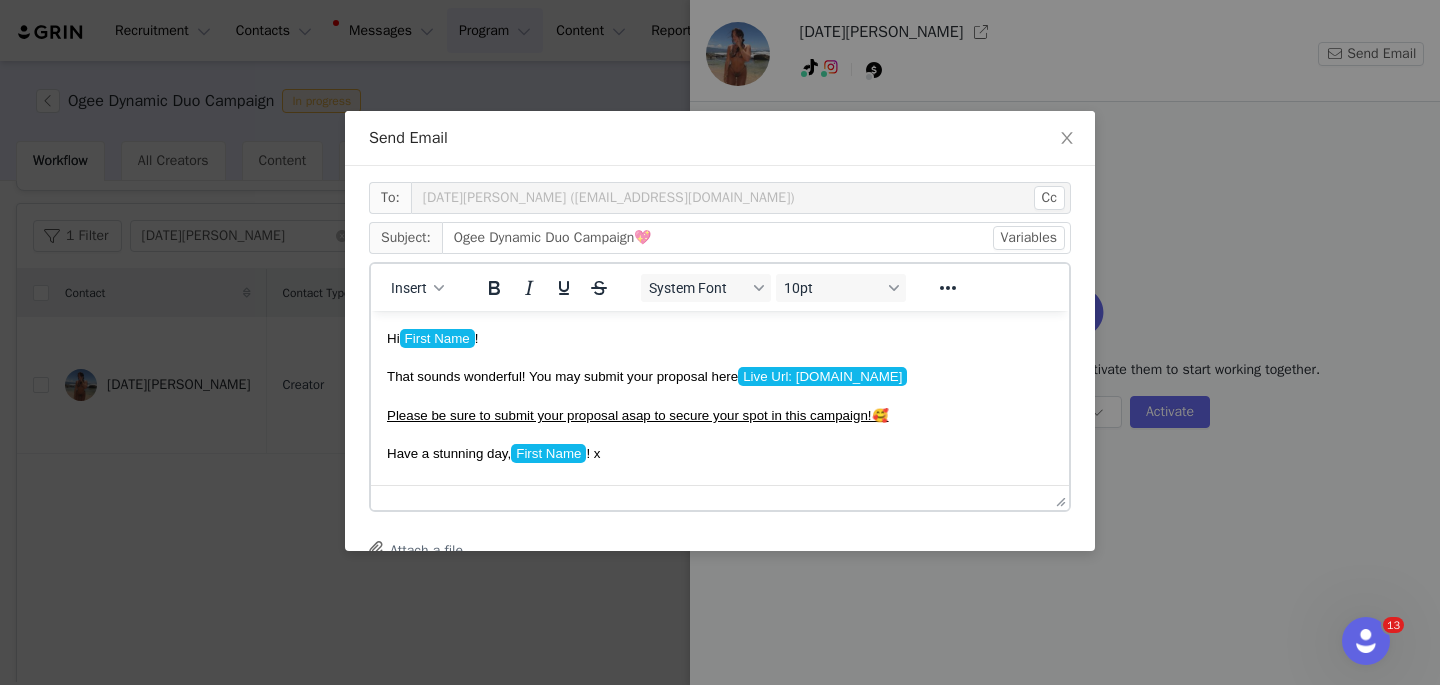 scroll, scrollTop: 224, scrollLeft: 0, axis: vertical 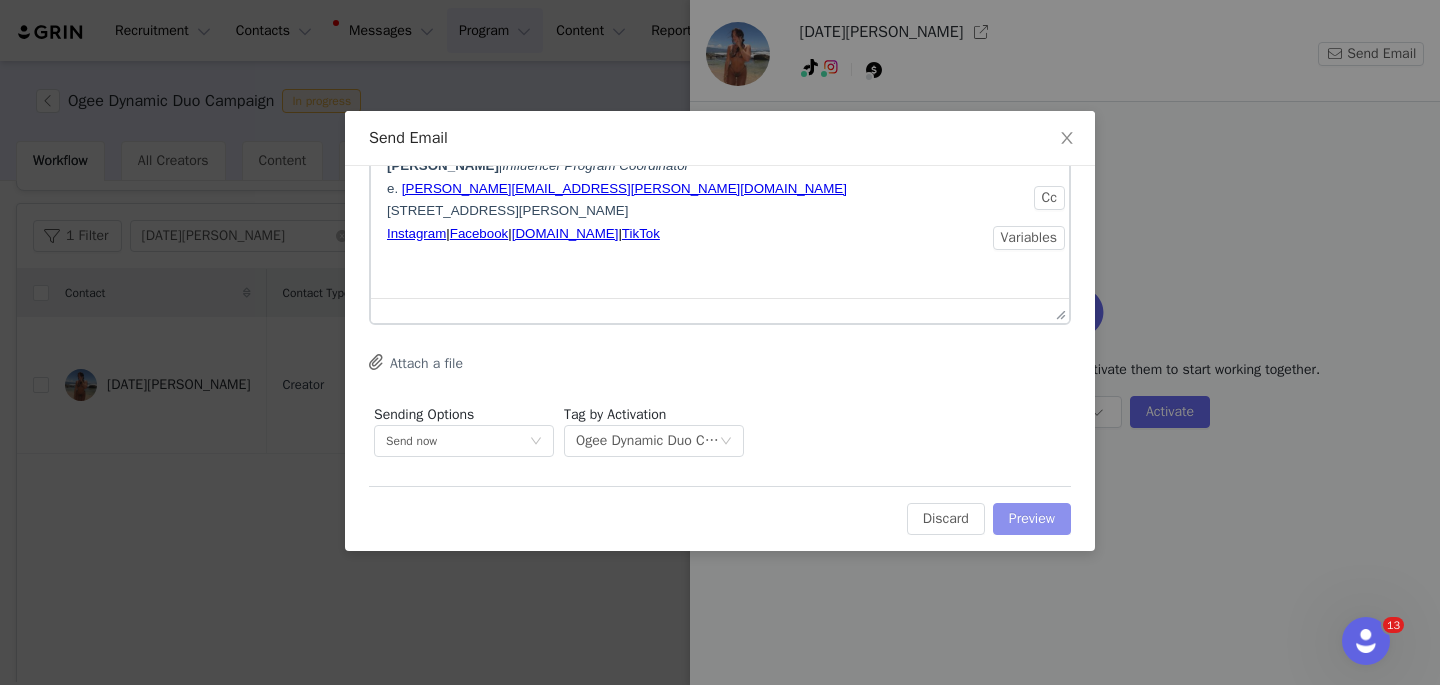 click on "Preview" at bounding box center (1032, 519) 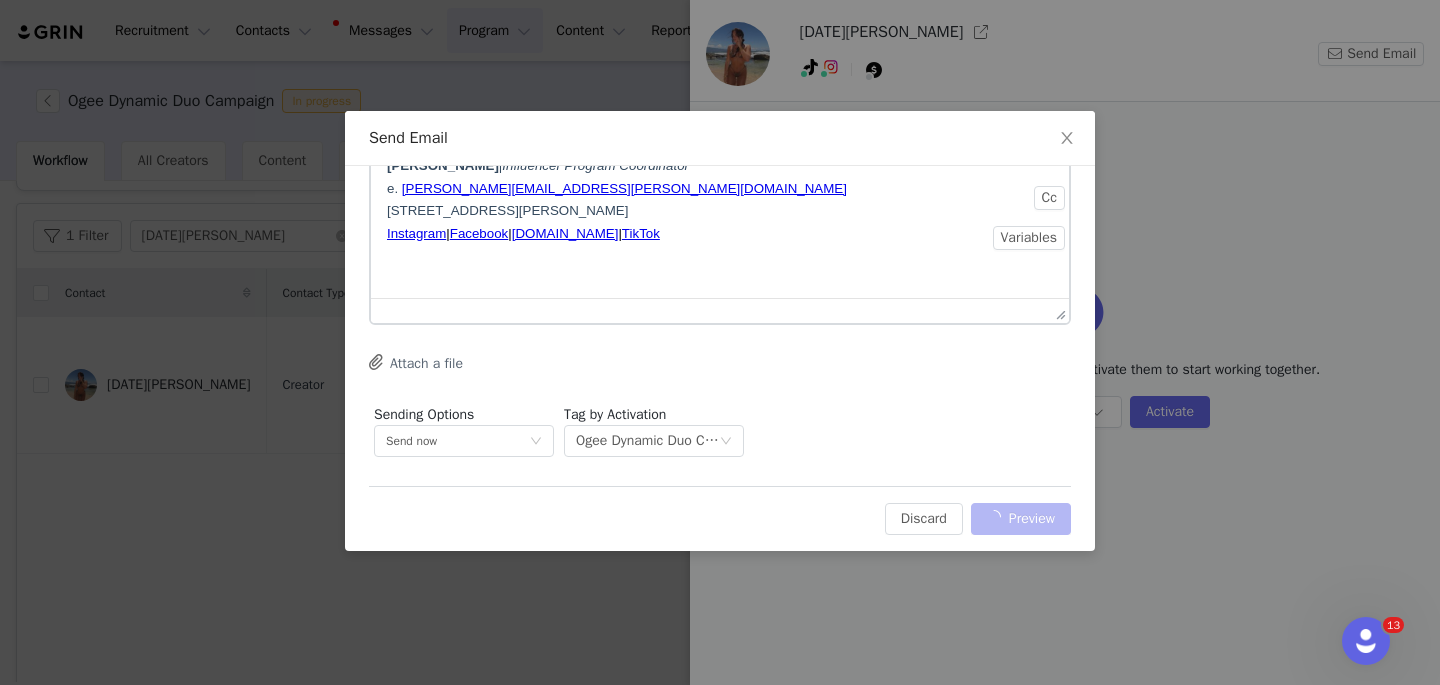 scroll, scrollTop: 0, scrollLeft: 0, axis: both 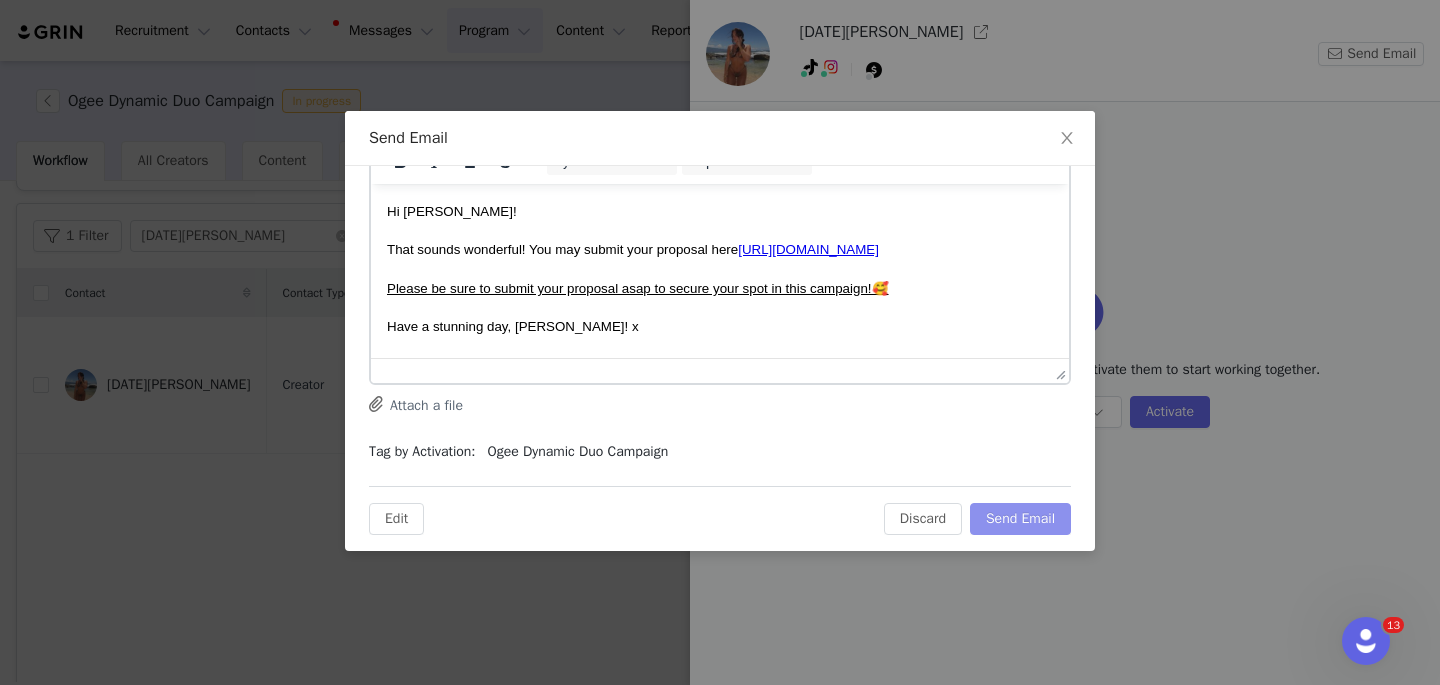 click on "Send Email" at bounding box center (1020, 519) 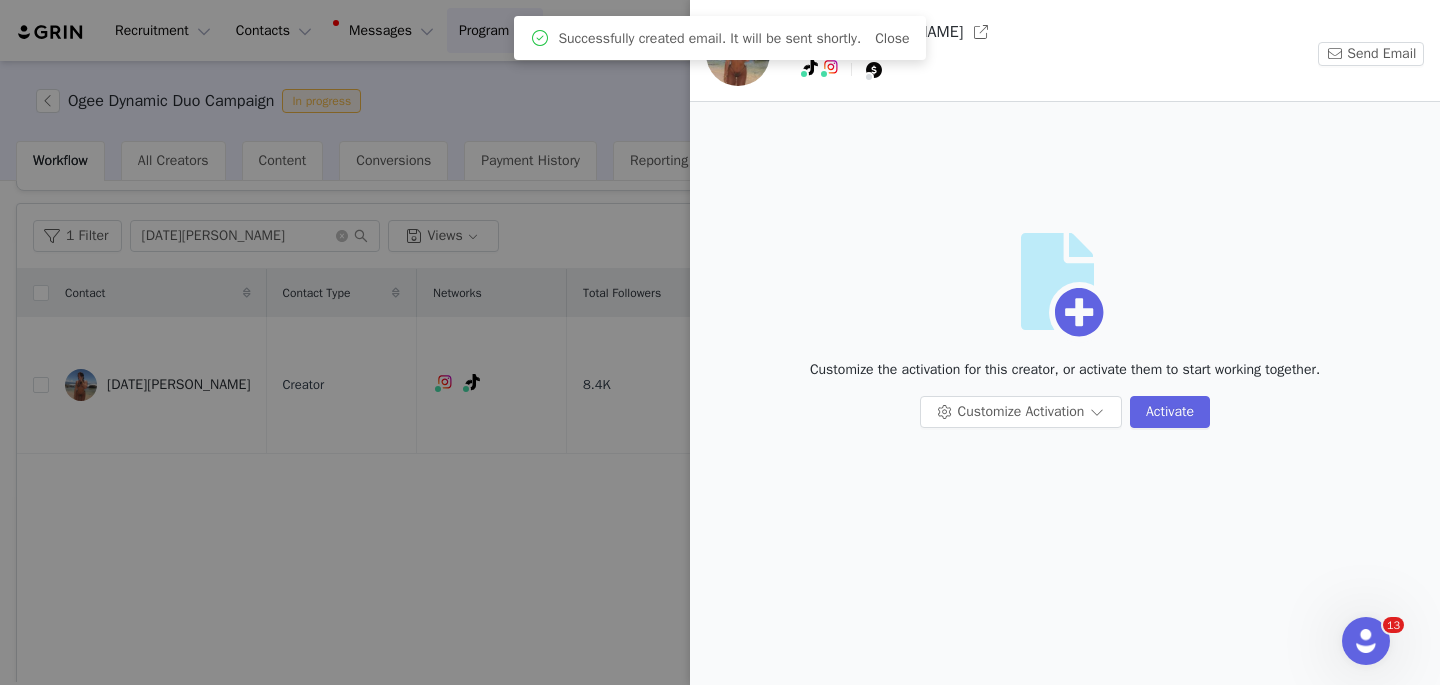 click at bounding box center [720, 342] 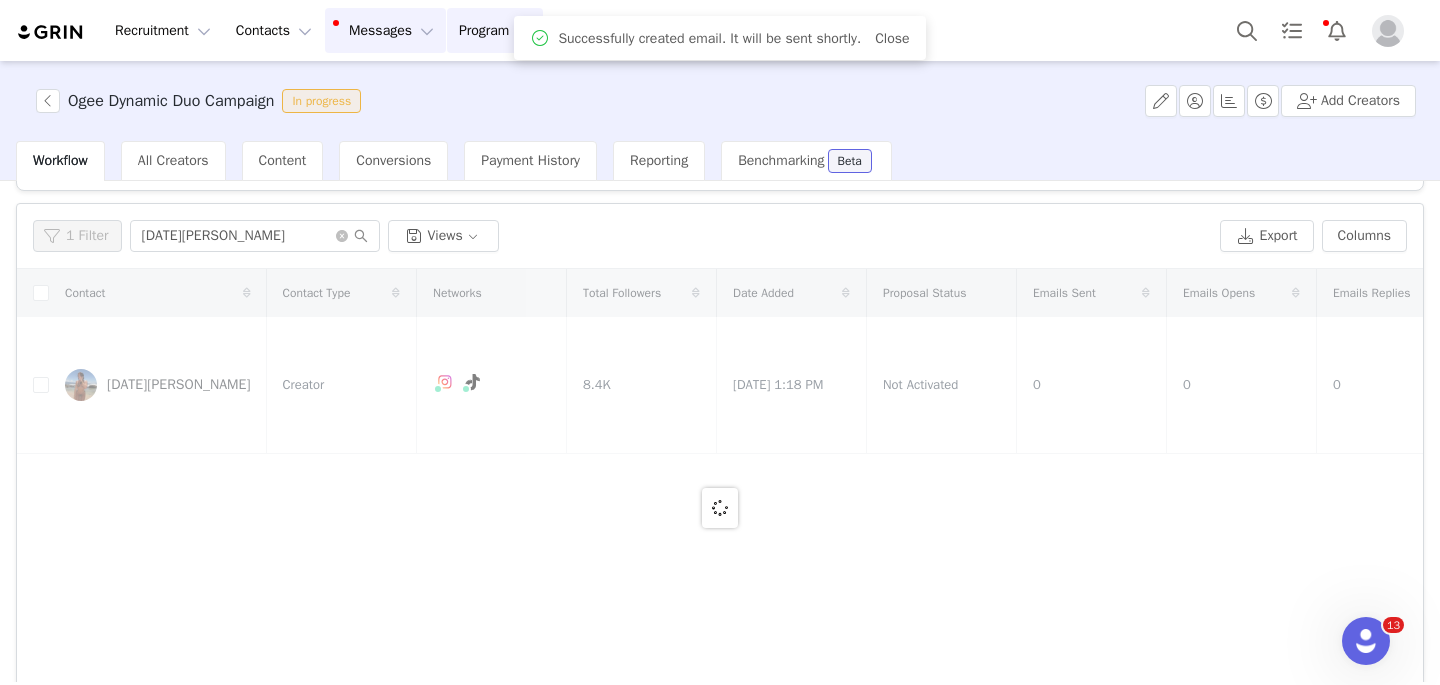 click on "Messages Messages" at bounding box center (385, 30) 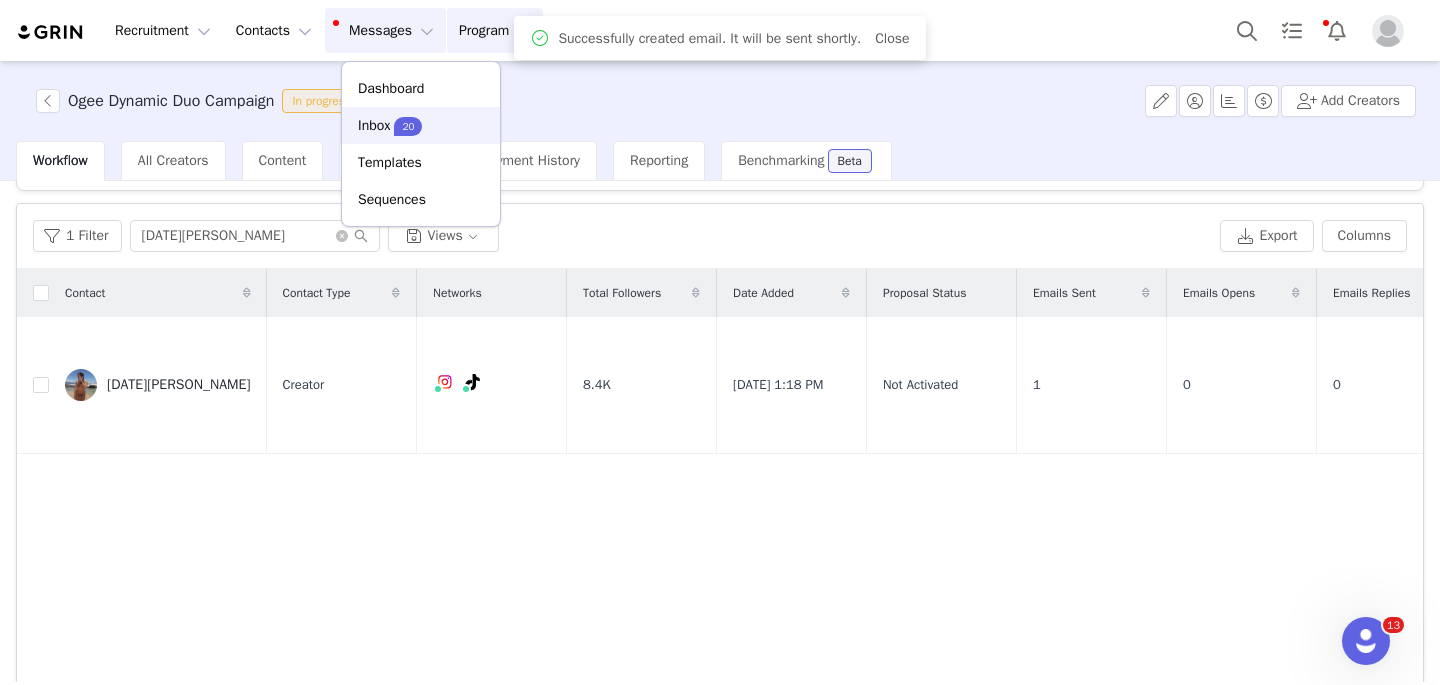 click on "Inbox" at bounding box center (374, 125) 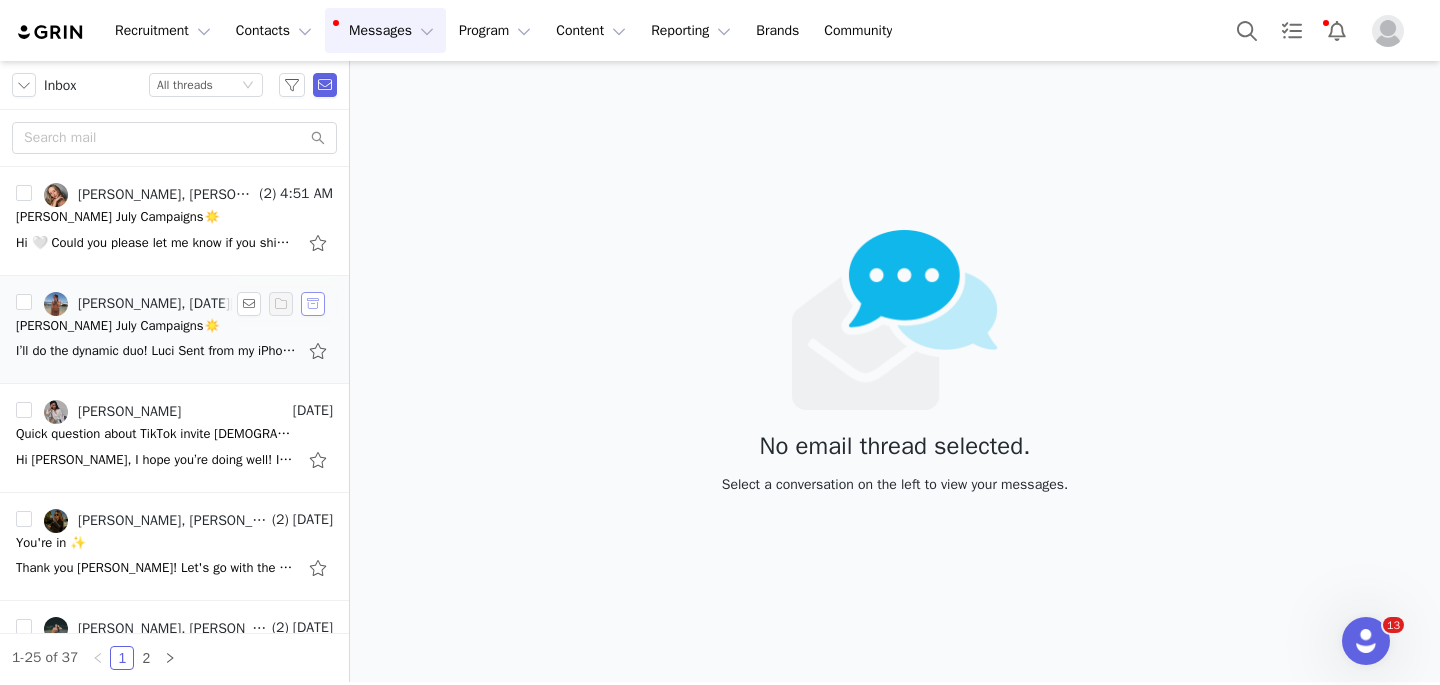 click at bounding box center (313, 304) 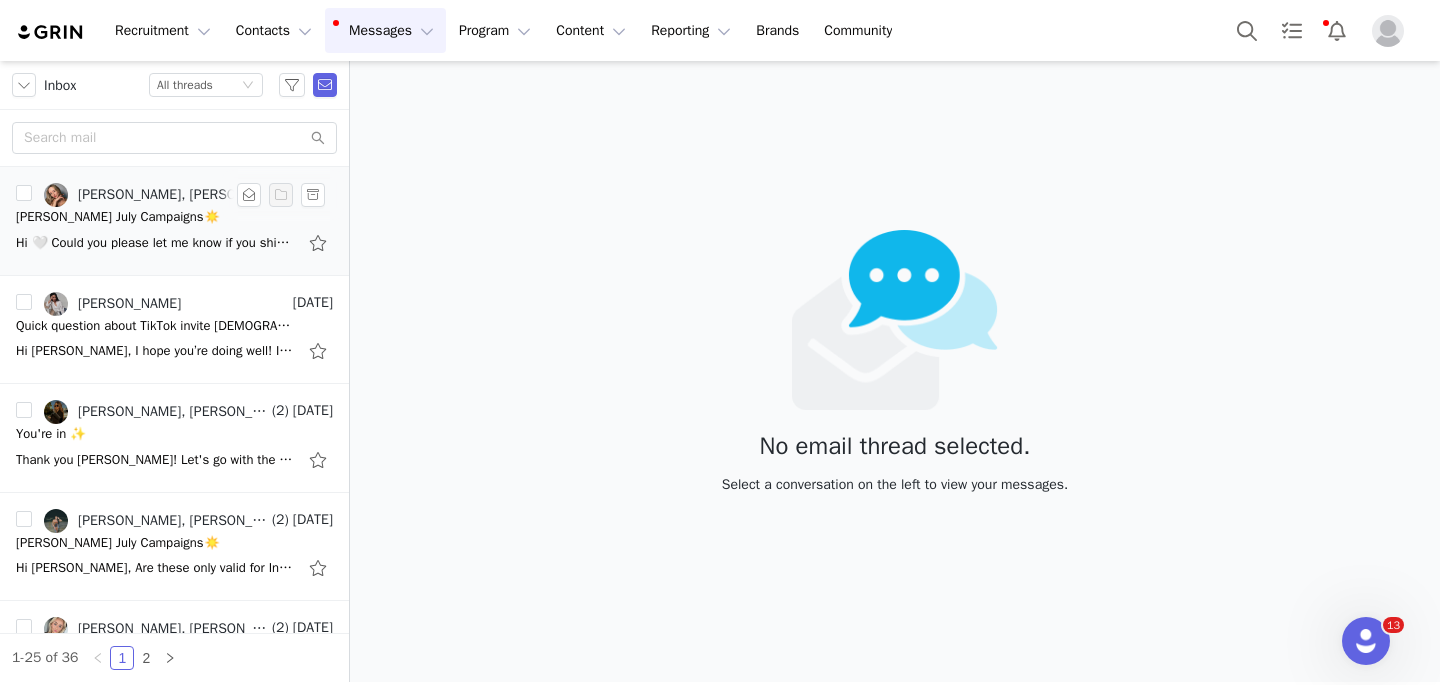 click on "[PERSON_NAME] July Campaigns☀️" at bounding box center (174, 217) 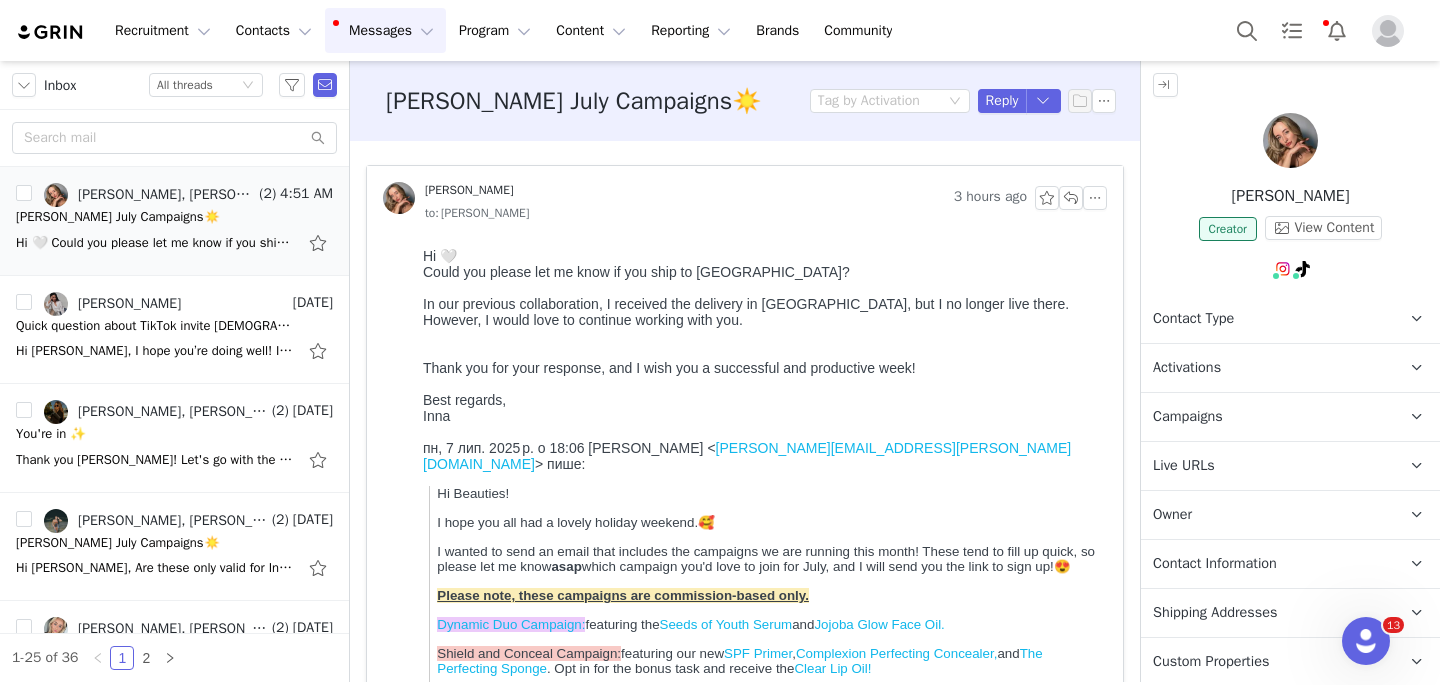 scroll, scrollTop: 0, scrollLeft: 0, axis: both 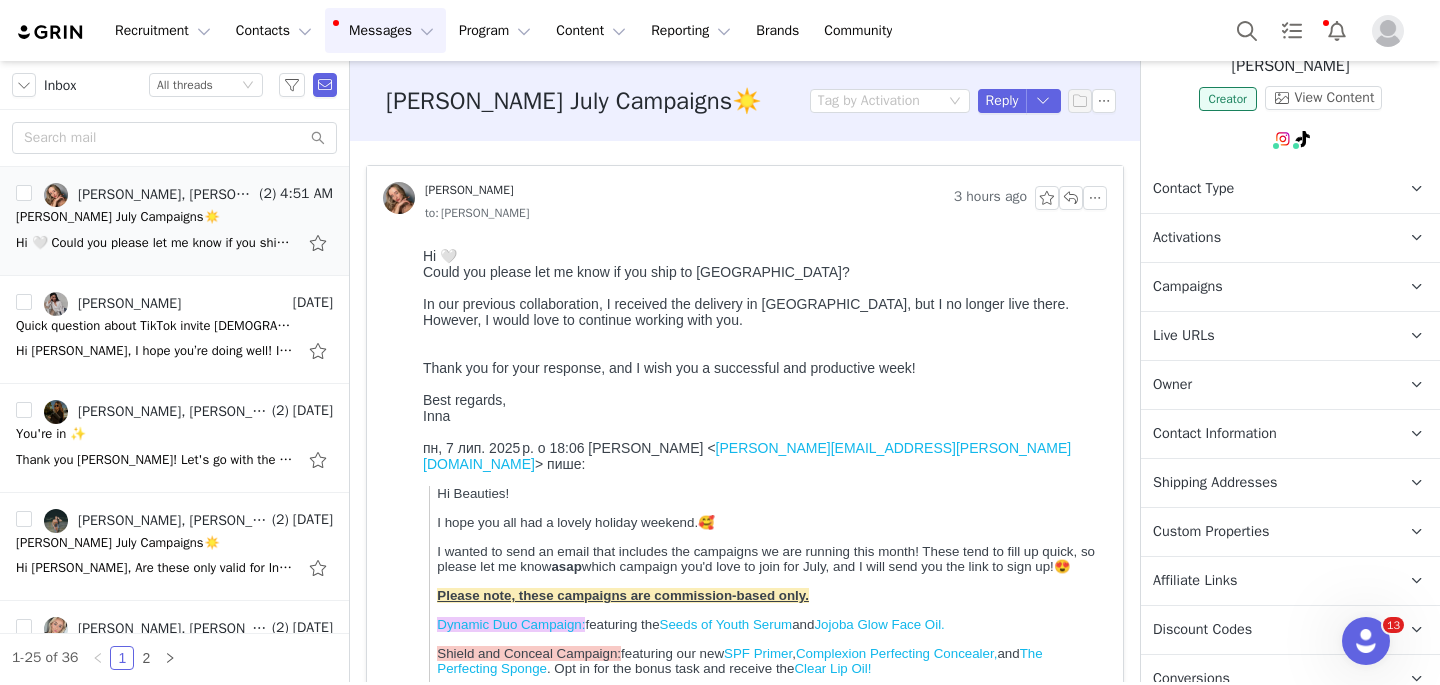click on "Shipping Addresses" at bounding box center [1215, 483] 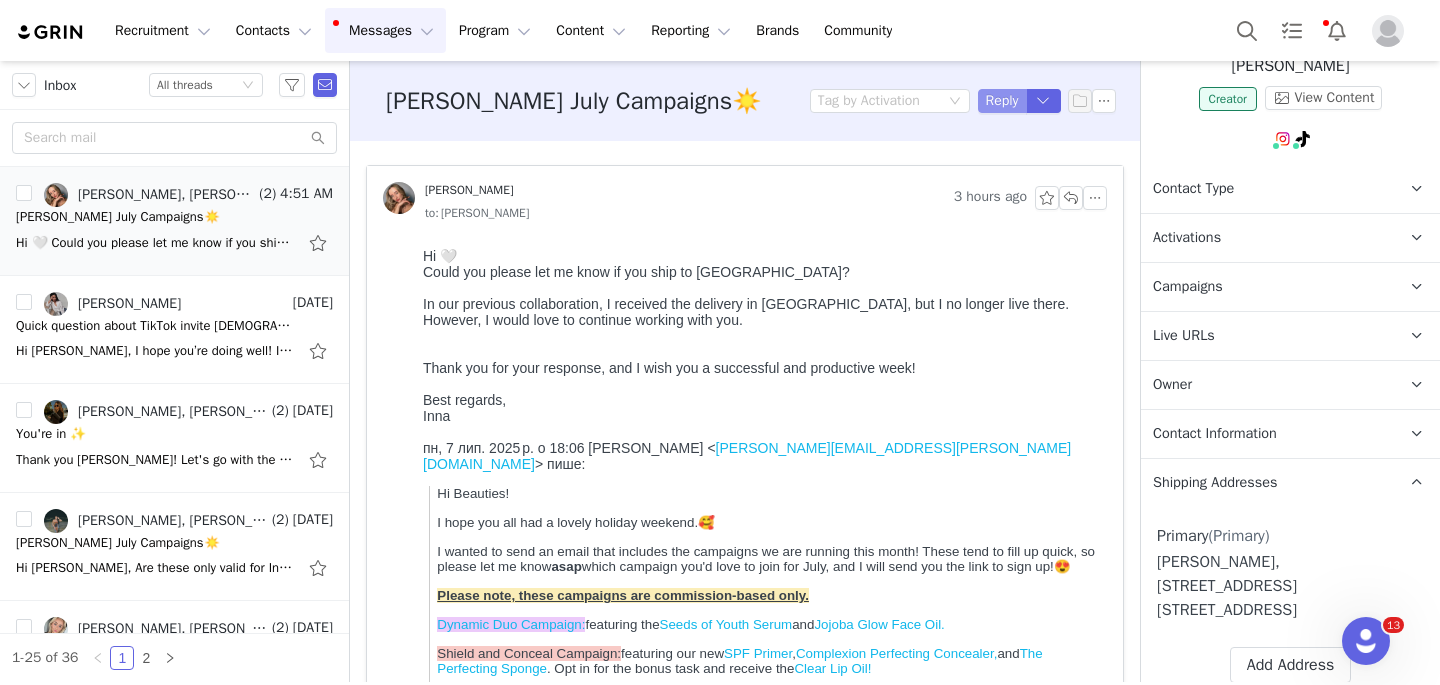 click on "Reply" at bounding box center (1002, 101) 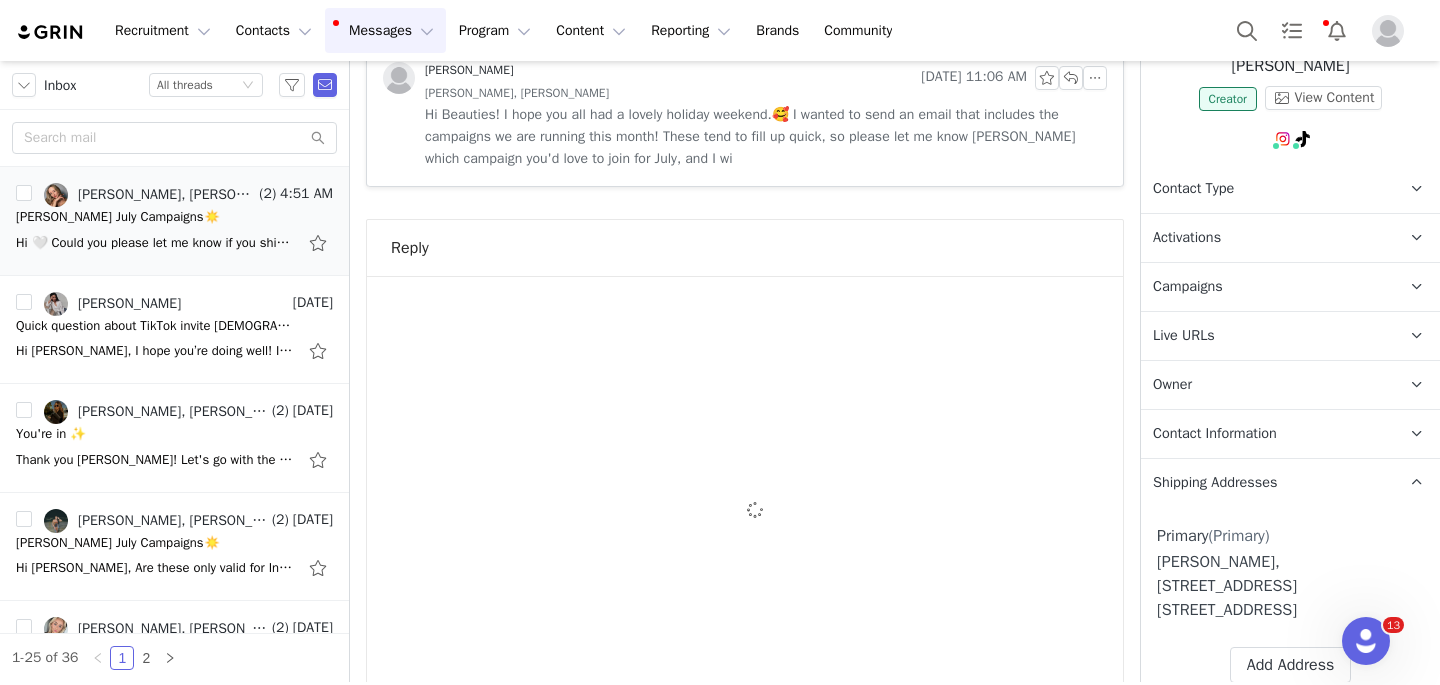 scroll, scrollTop: 1147, scrollLeft: 0, axis: vertical 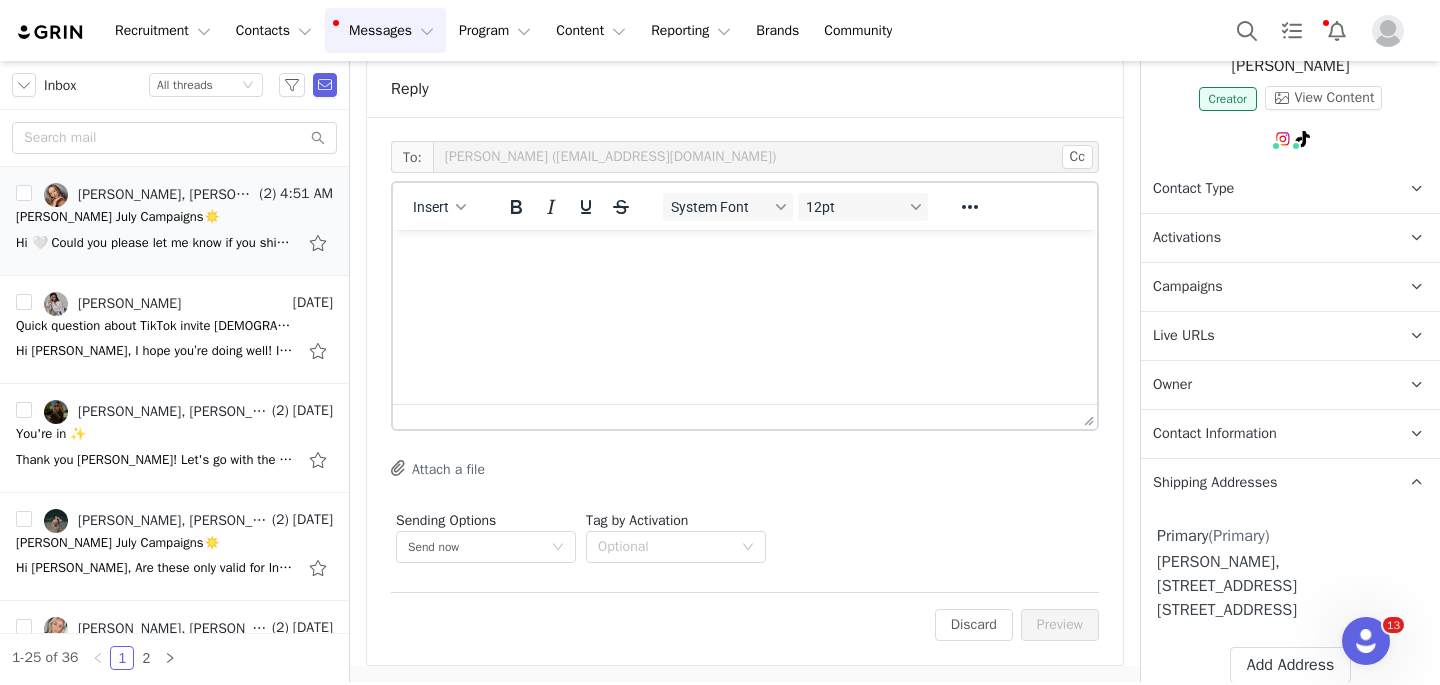 click at bounding box center [745, 257] 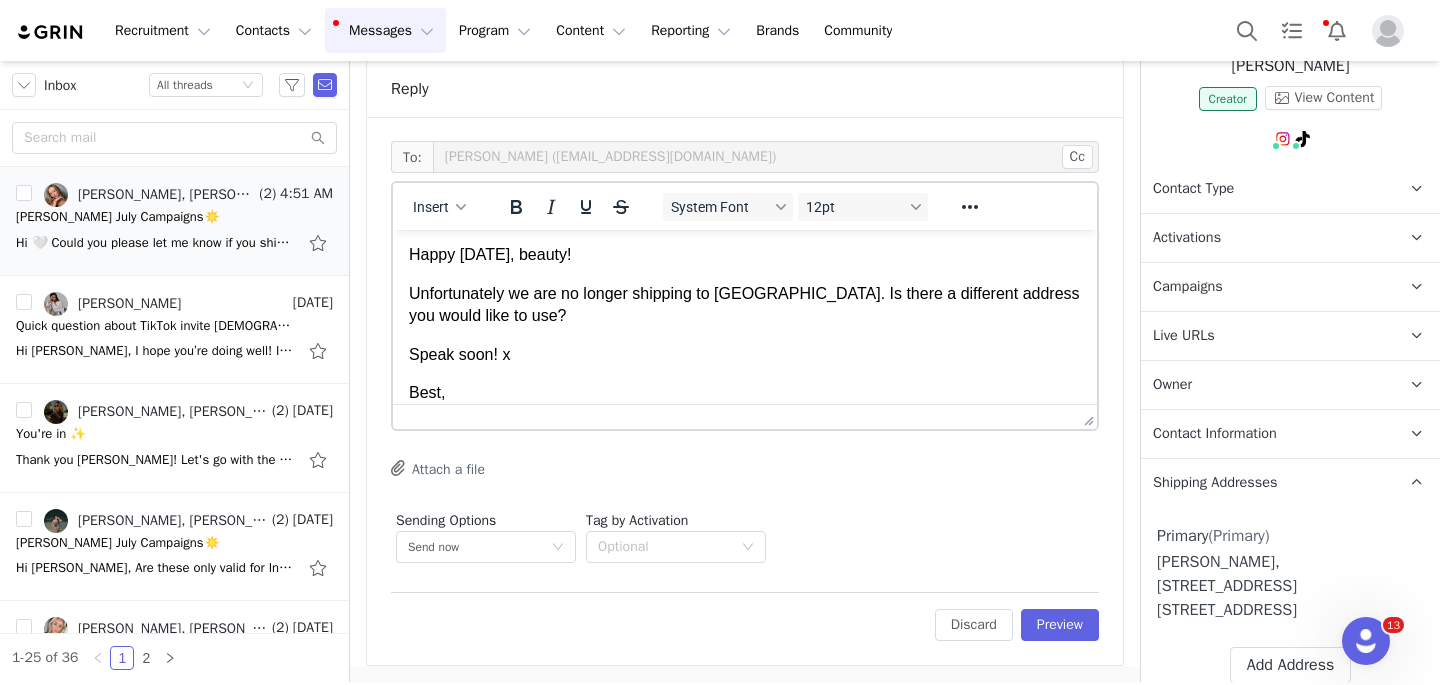 scroll, scrollTop: 79, scrollLeft: 0, axis: vertical 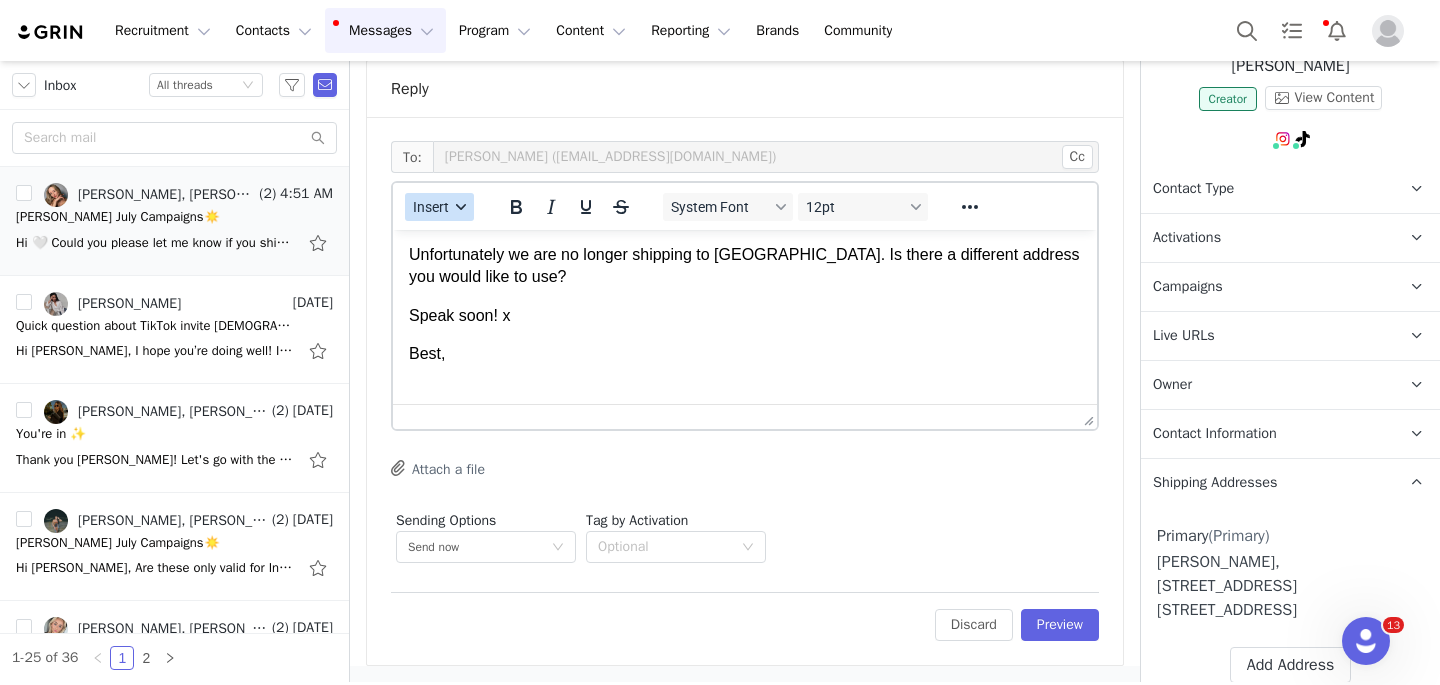 click on "Insert" at bounding box center [439, 207] 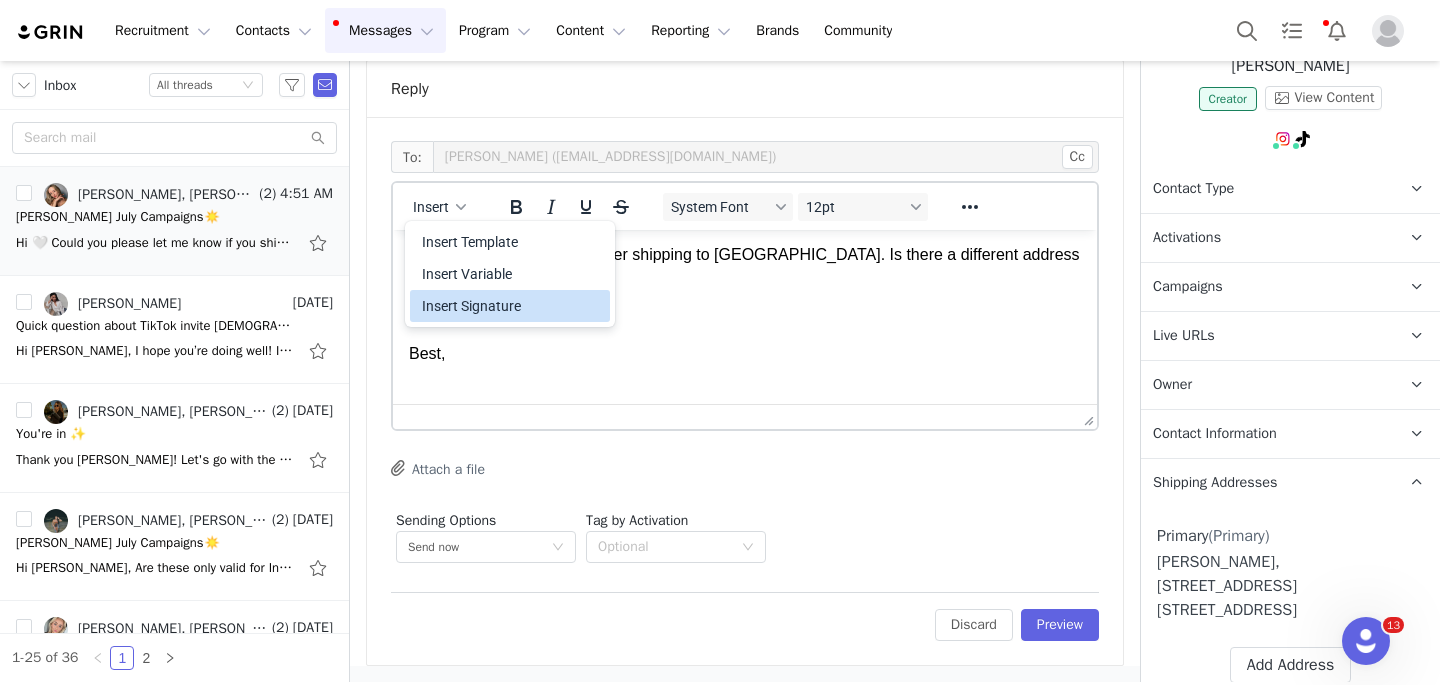 click on "Insert Signature" at bounding box center [512, 306] 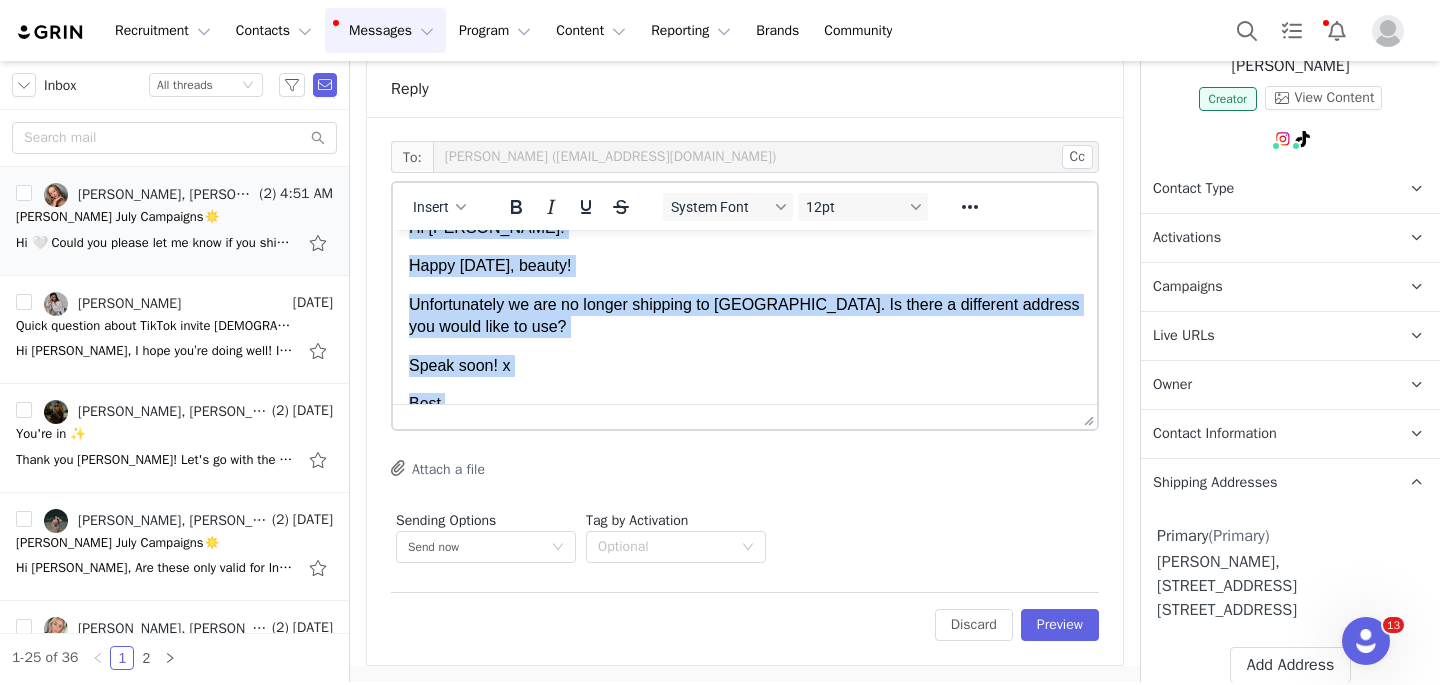 scroll, scrollTop: 0, scrollLeft: 0, axis: both 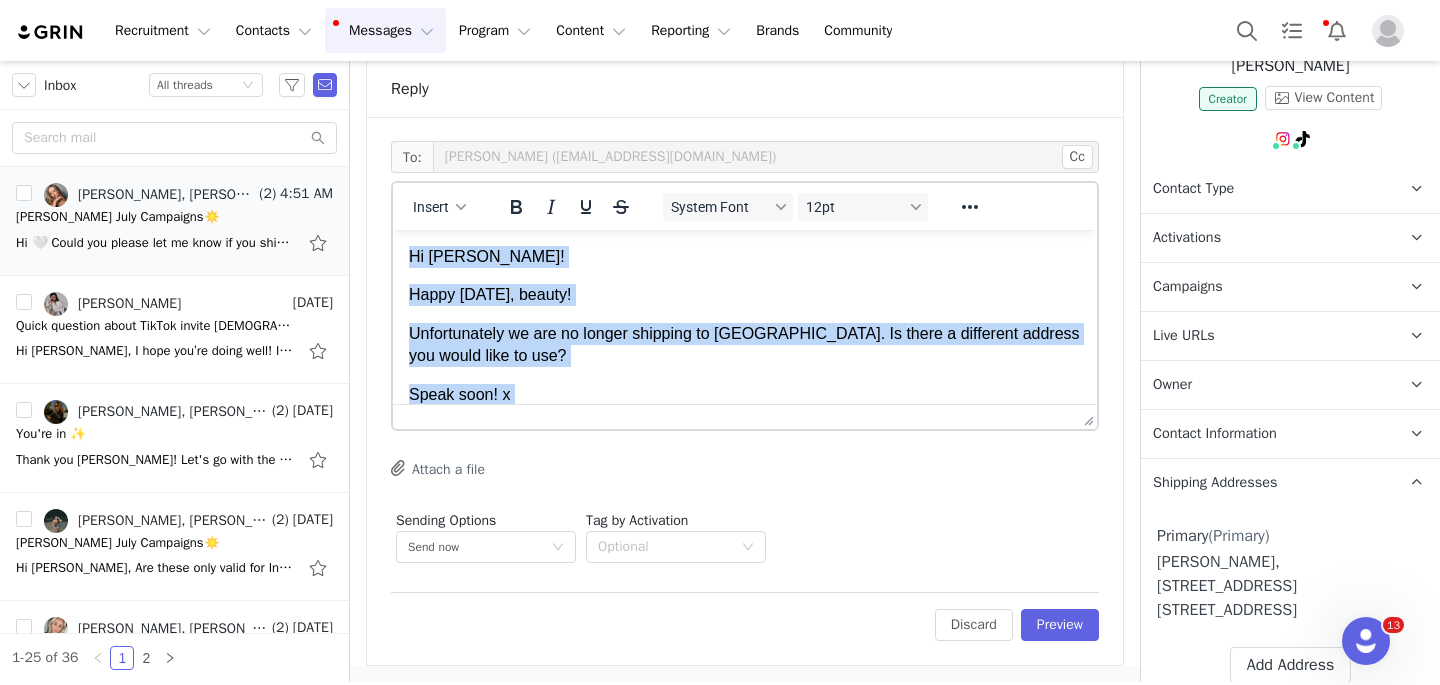 drag, startPoint x: 467, startPoint y: 288, endPoint x: 382, endPoint y: 207, distance: 117.413795 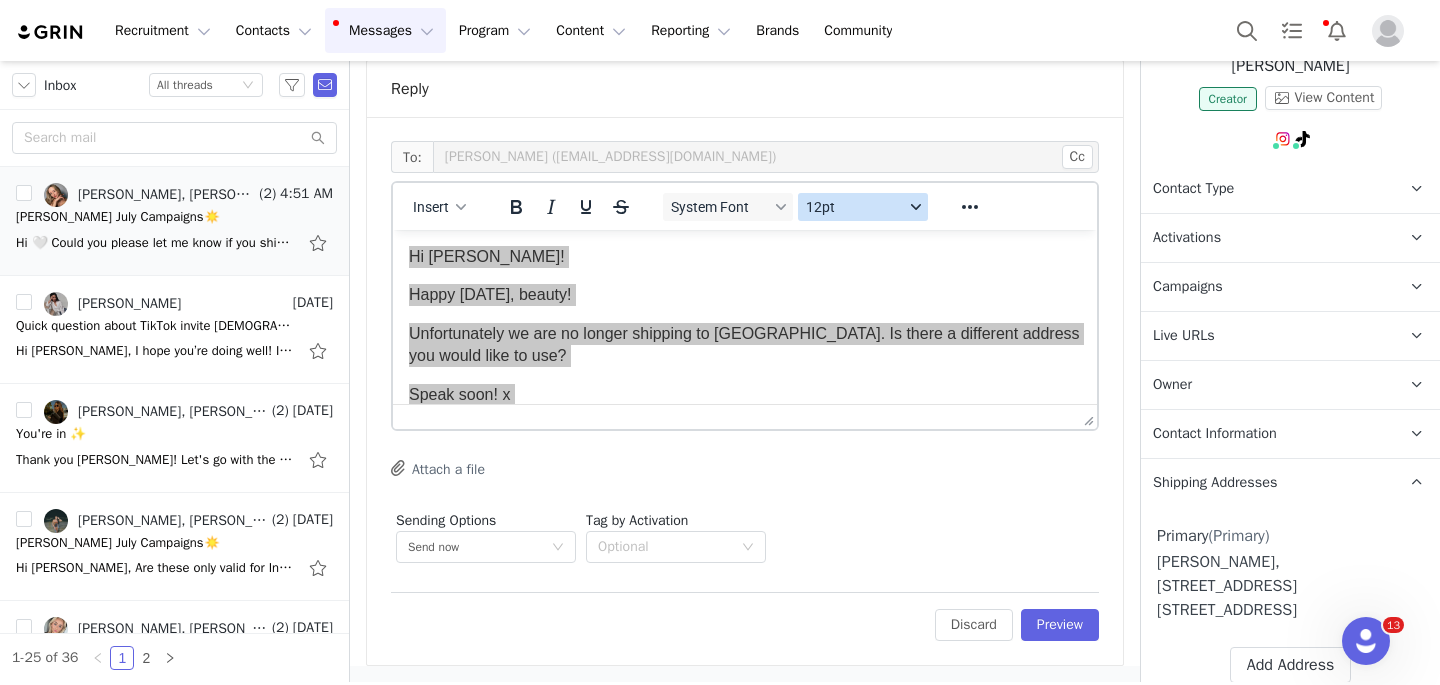click on "12pt" at bounding box center (855, 207) 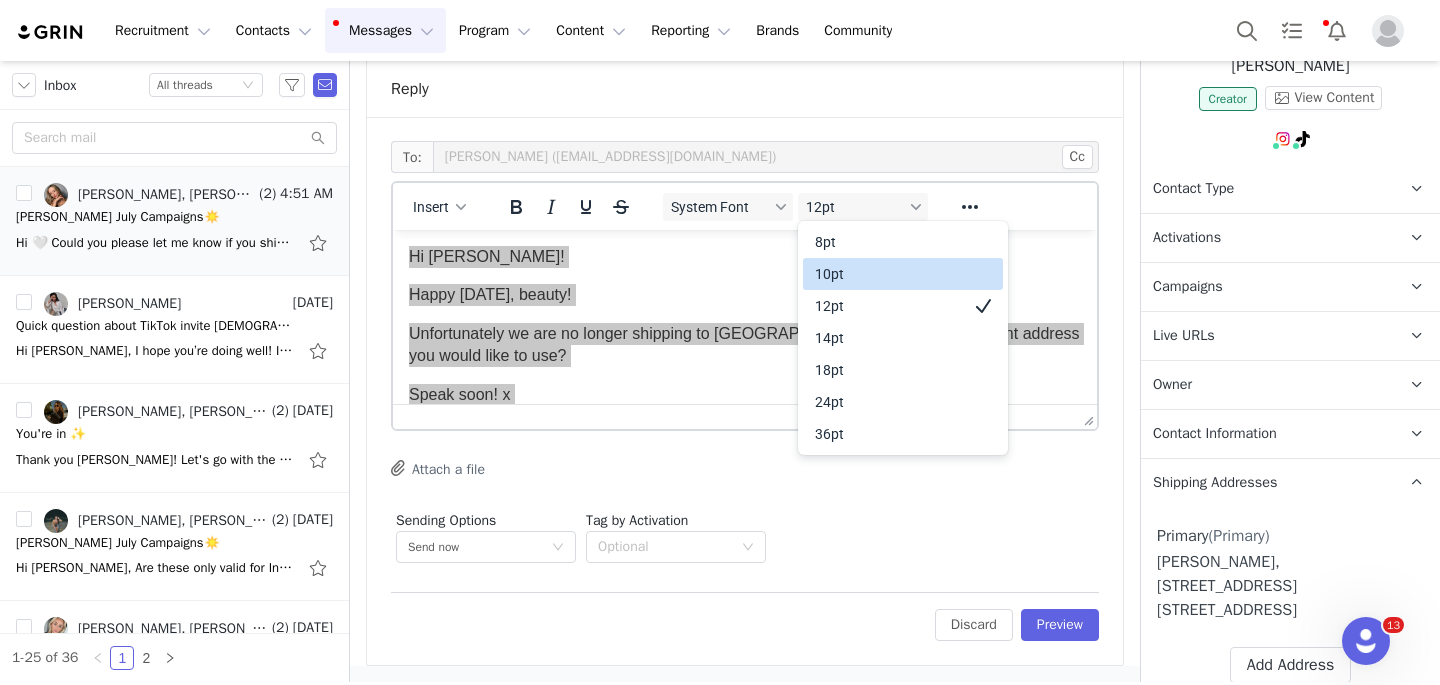click on "10pt" at bounding box center (889, 274) 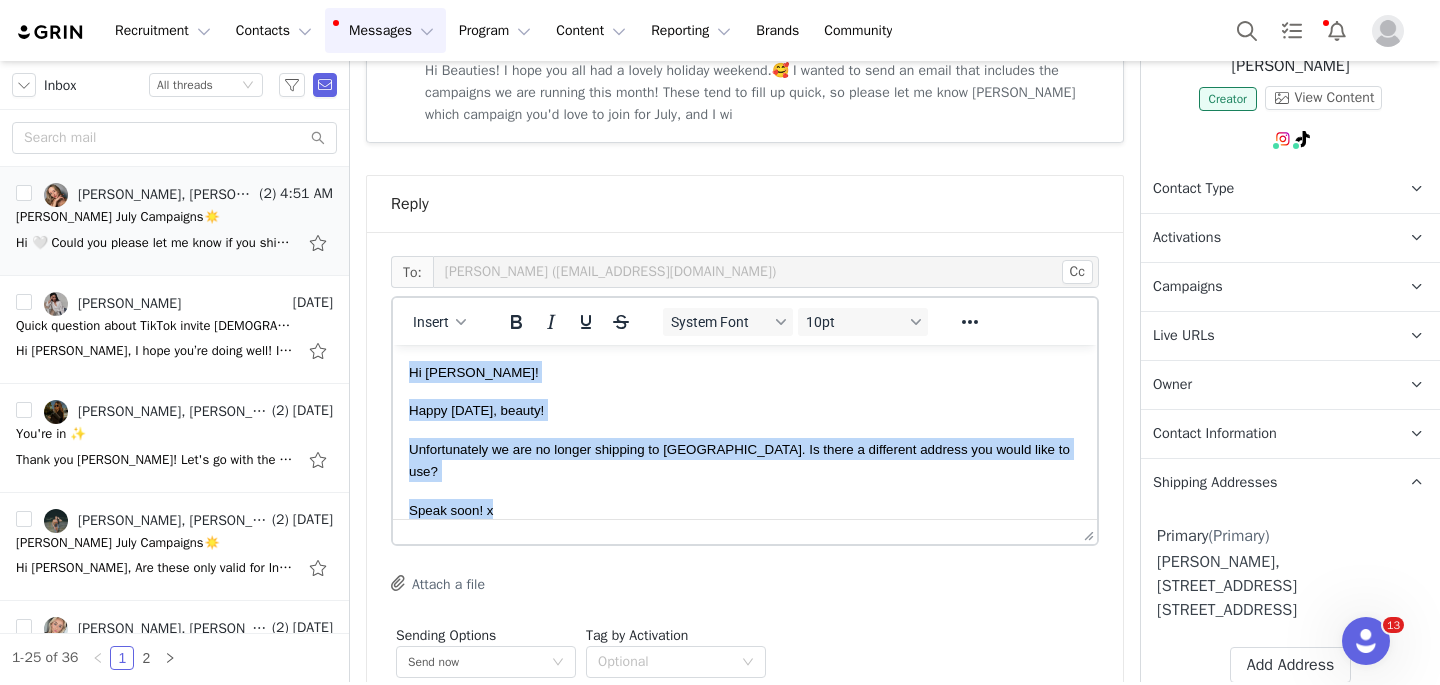 scroll, scrollTop: 1049, scrollLeft: 0, axis: vertical 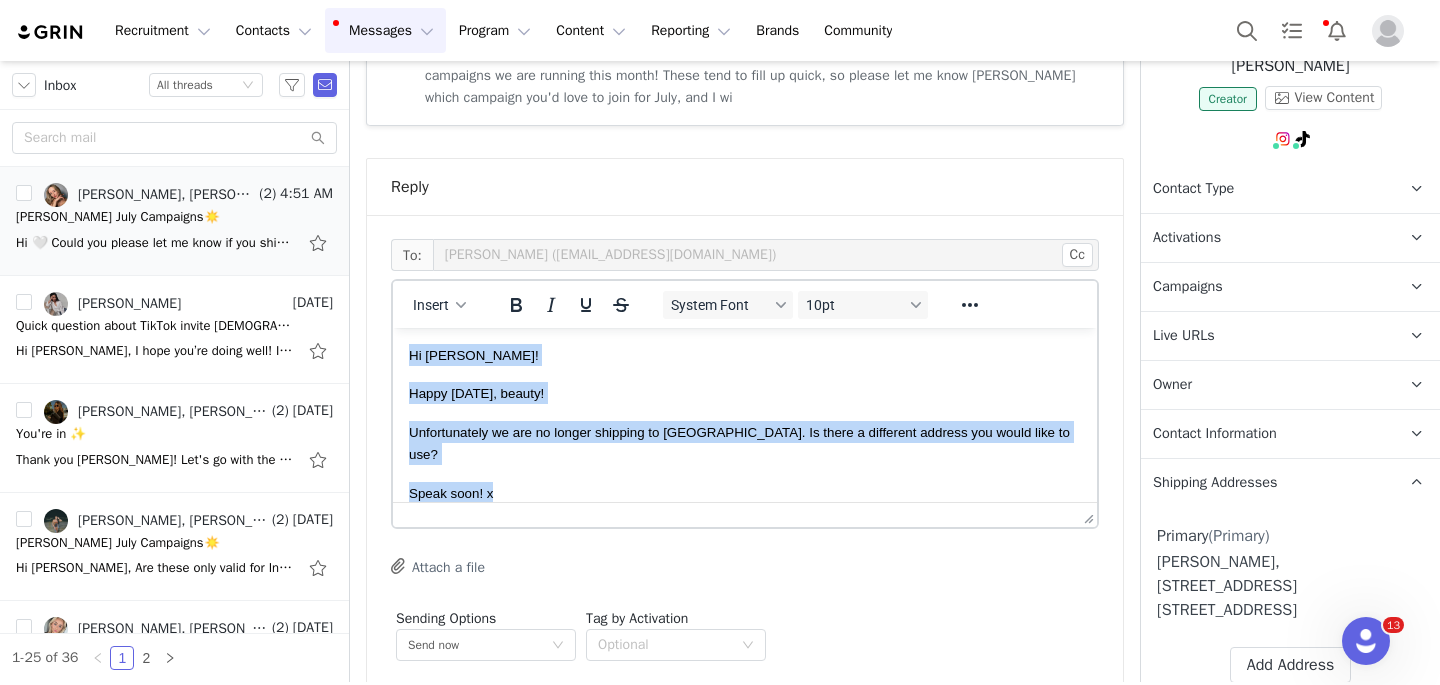 click on "Happy [DATE], beauty!" at bounding box center (745, 393) 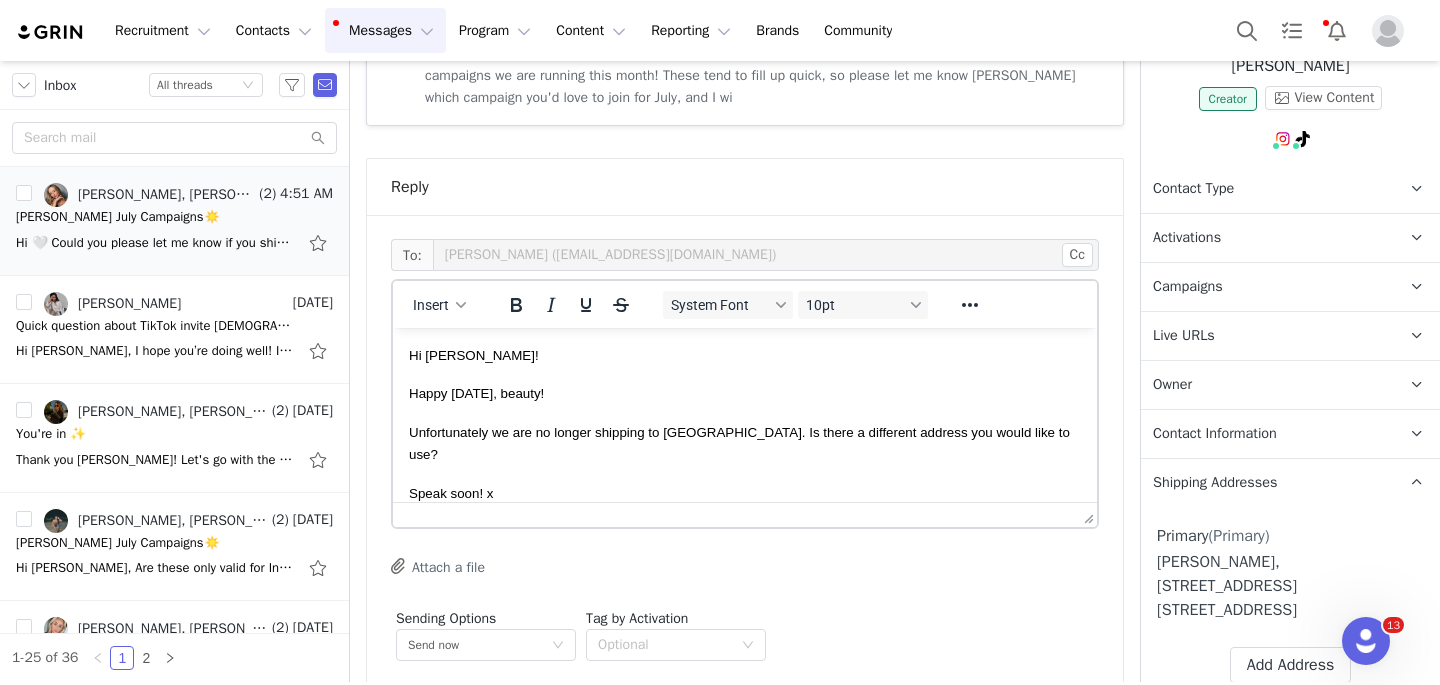 click on "Happy [DATE], beauty!" at bounding box center (745, 393) 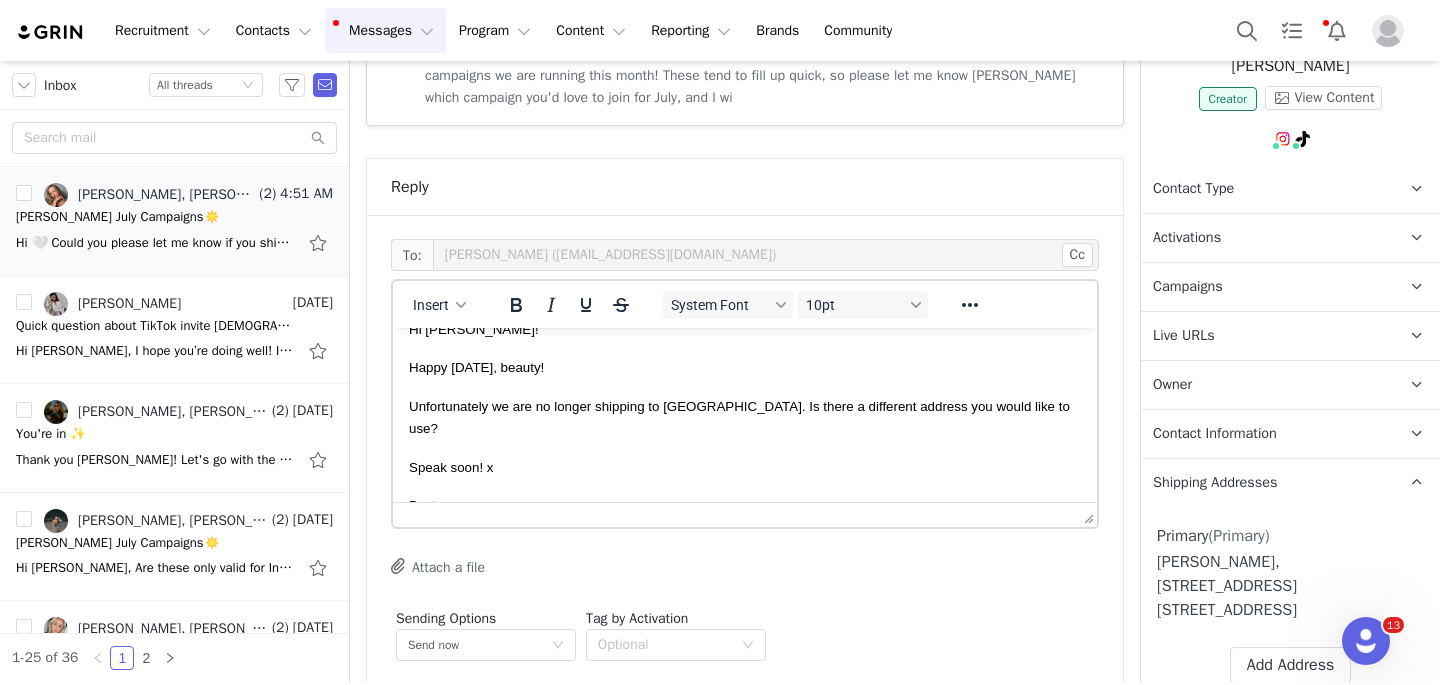 click on "Unfortunately we are no longer shipping to [GEOGRAPHIC_DATA]. Is there a different address you would like to use?" at bounding box center [745, 417] 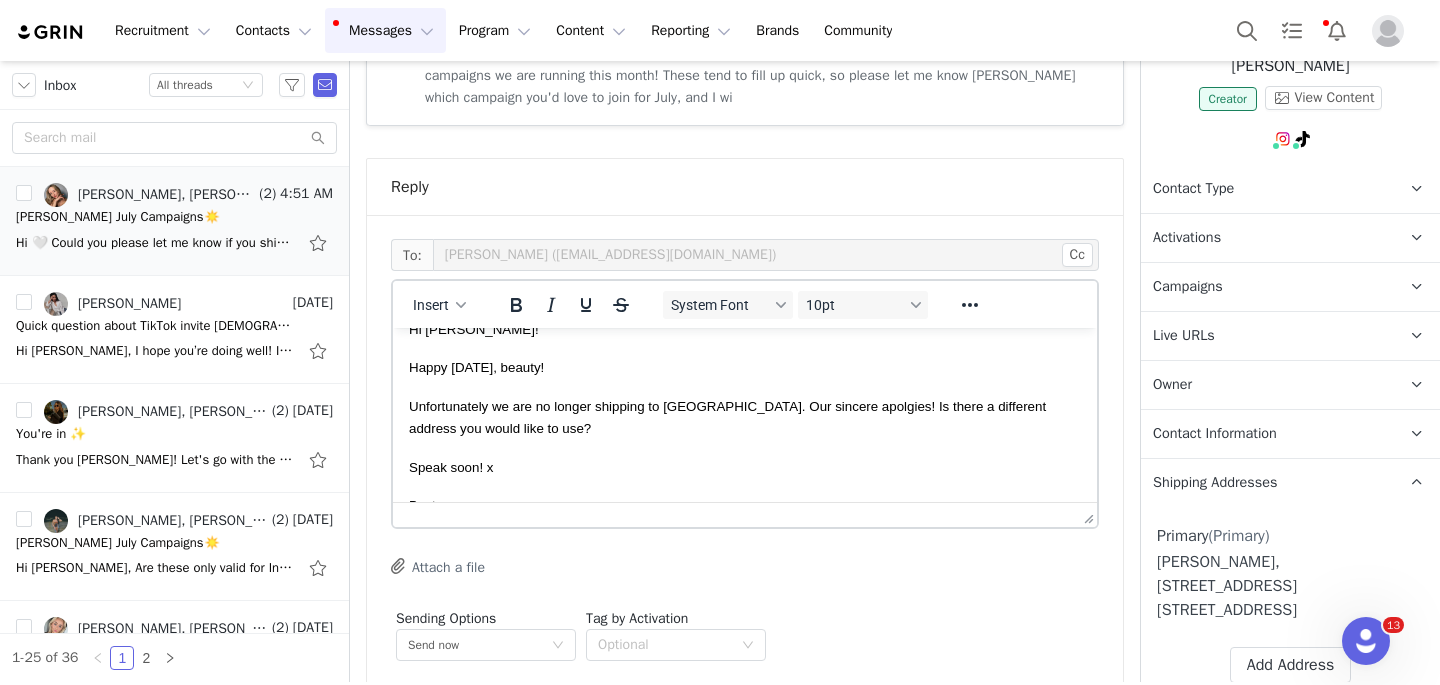 click at bounding box center (745, 514) 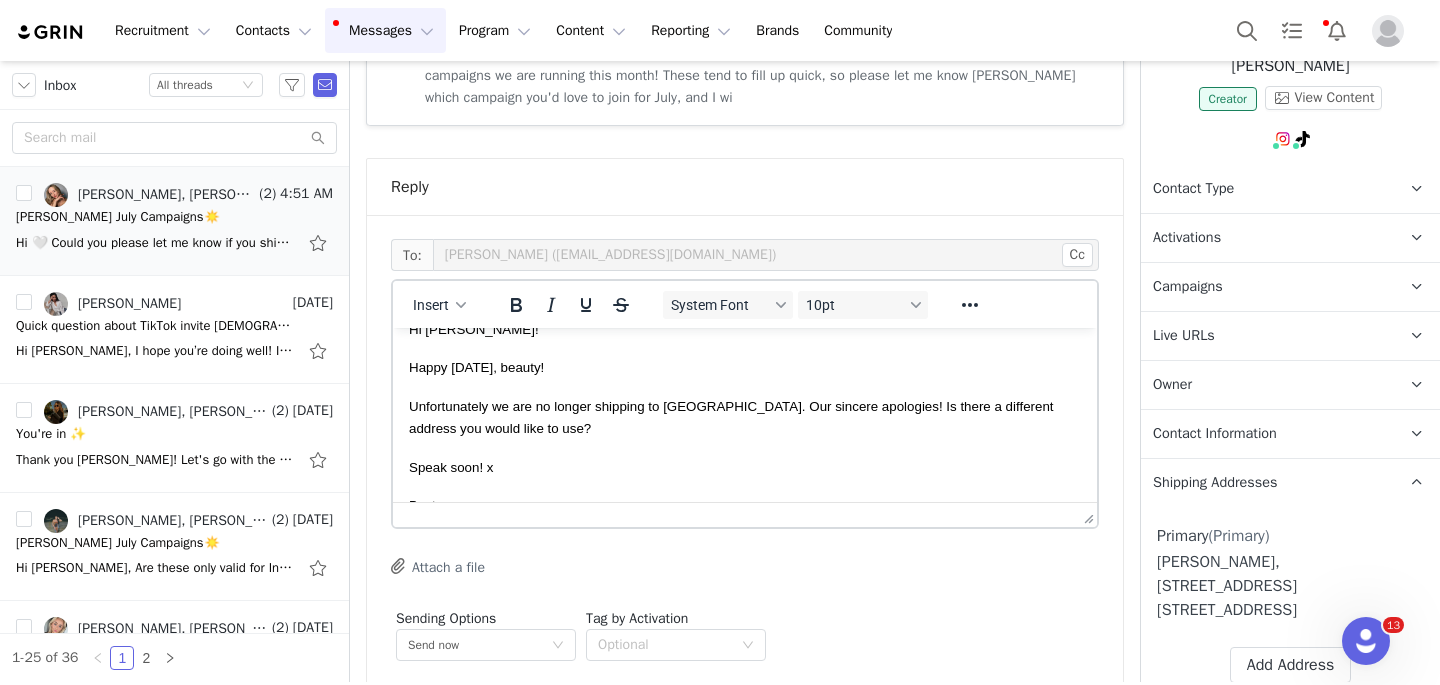 click on "Hi [PERSON_NAME]! Happy [DATE], beauty! Unfortunately we are no longer shipping to [GEOGRAPHIC_DATA]. Our sincere apologies! Is there a different address you would like to use? Speak soon! x Best, [PERSON_NAME]  |  Influencer Program Coordinator  e.   [PERSON_NAME][EMAIL_ADDRESS][PERSON_NAME][DOMAIN_NAME] [STREET_ADDRESS][PERSON_NAME] Instagram  |  Facebook   |  [DOMAIN_NAME]  |  TikTok" at bounding box center (745, 493) 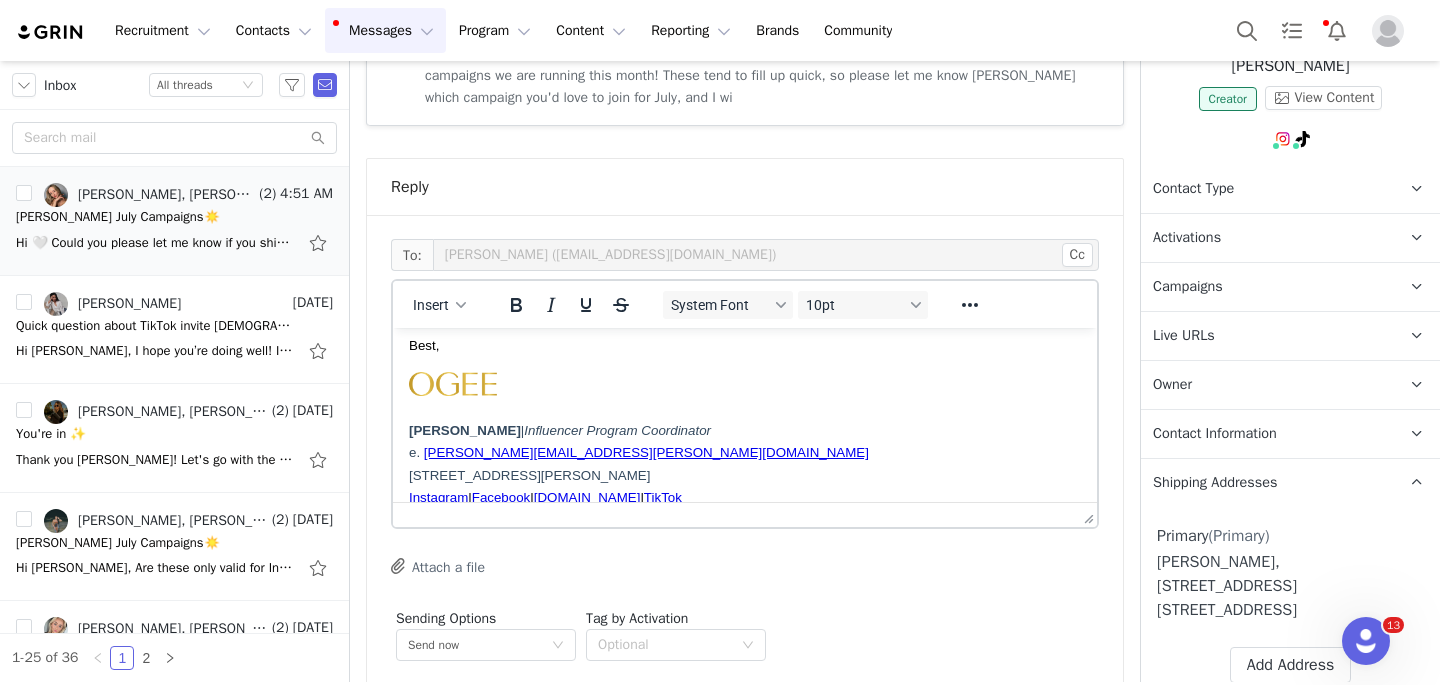 scroll, scrollTop: 208, scrollLeft: 0, axis: vertical 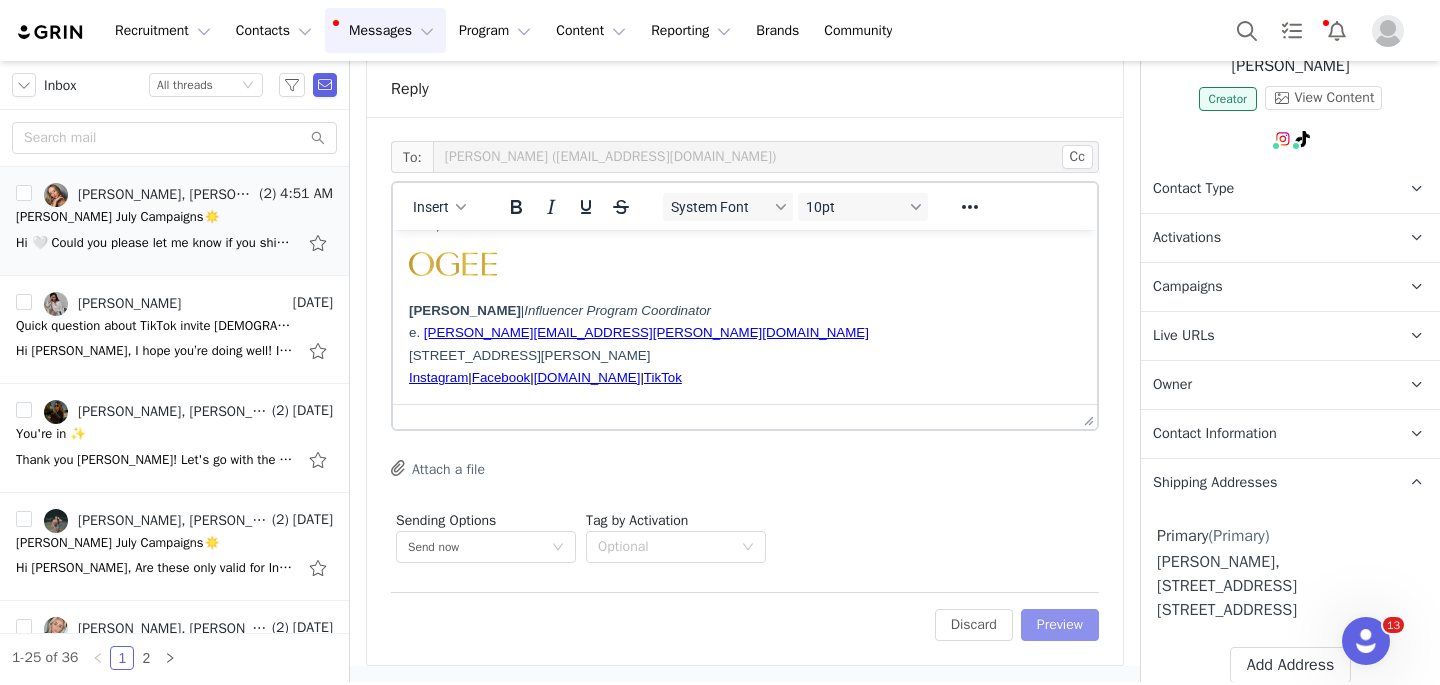 click on "Preview" at bounding box center [1060, 625] 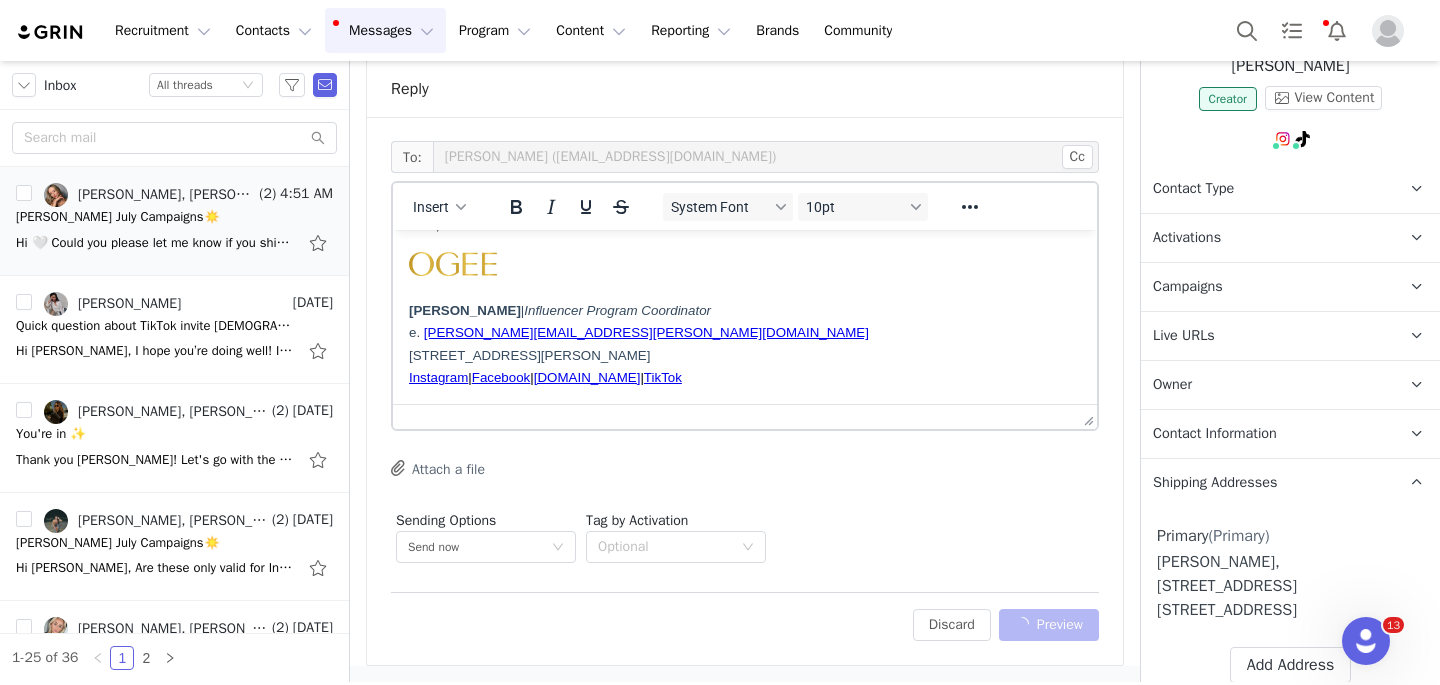 scroll, scrollTop: 1071, scrollLeft: 0, axis: vertical 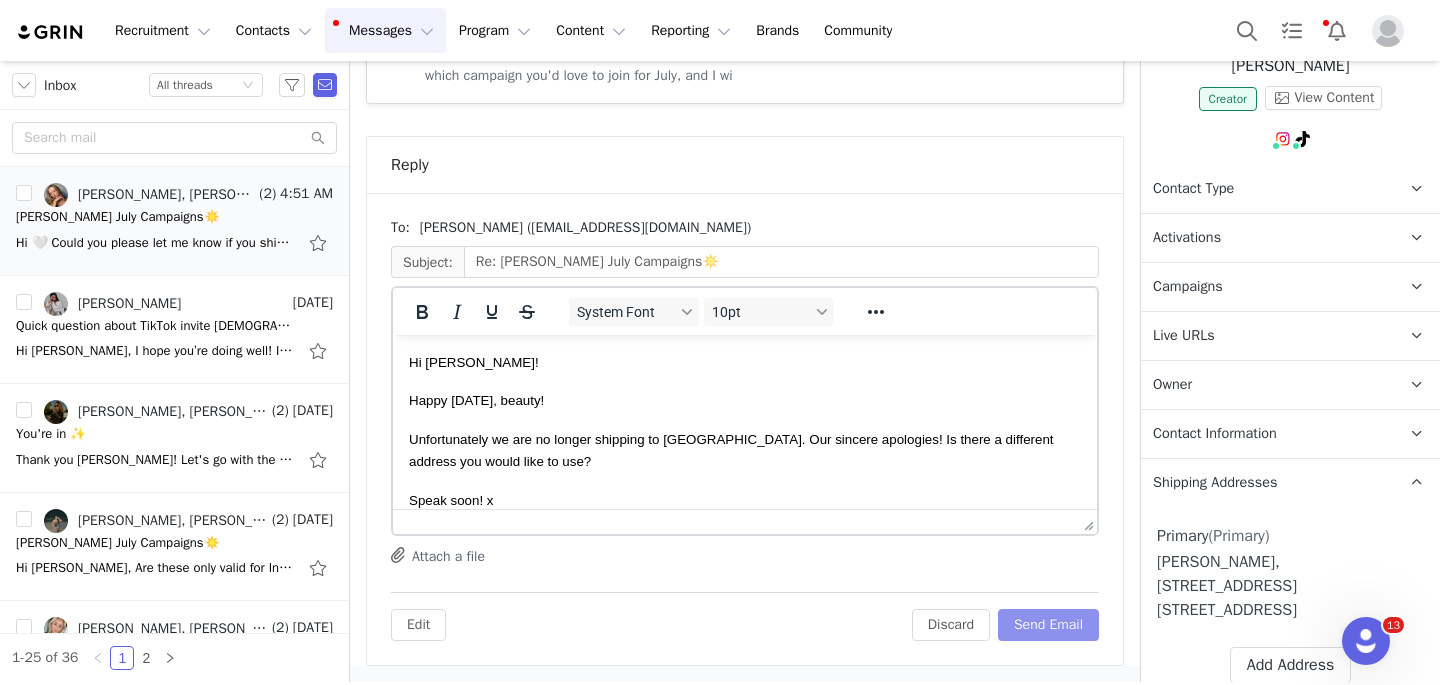 click on "Send Email" at bounding box center [1048, 625] 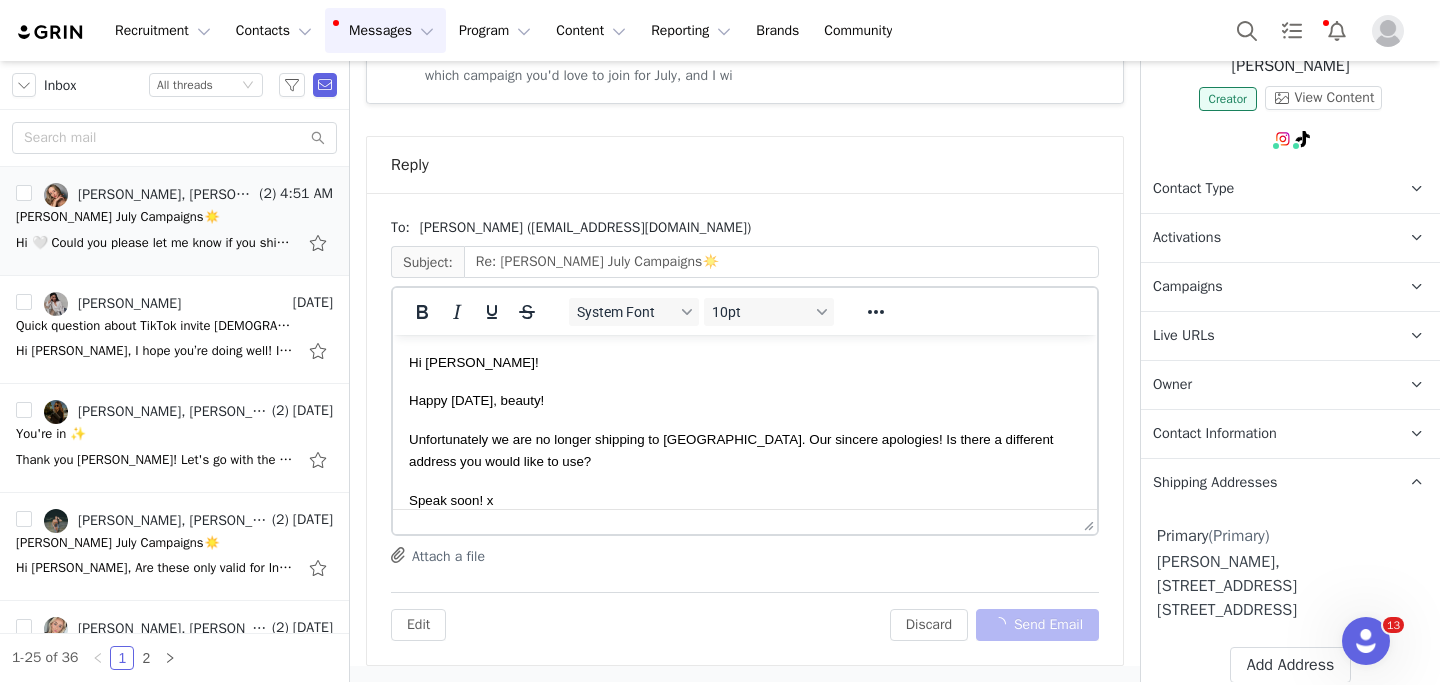 scroll, scrollTop: 509, scrollLeft: 0, axis: vertical 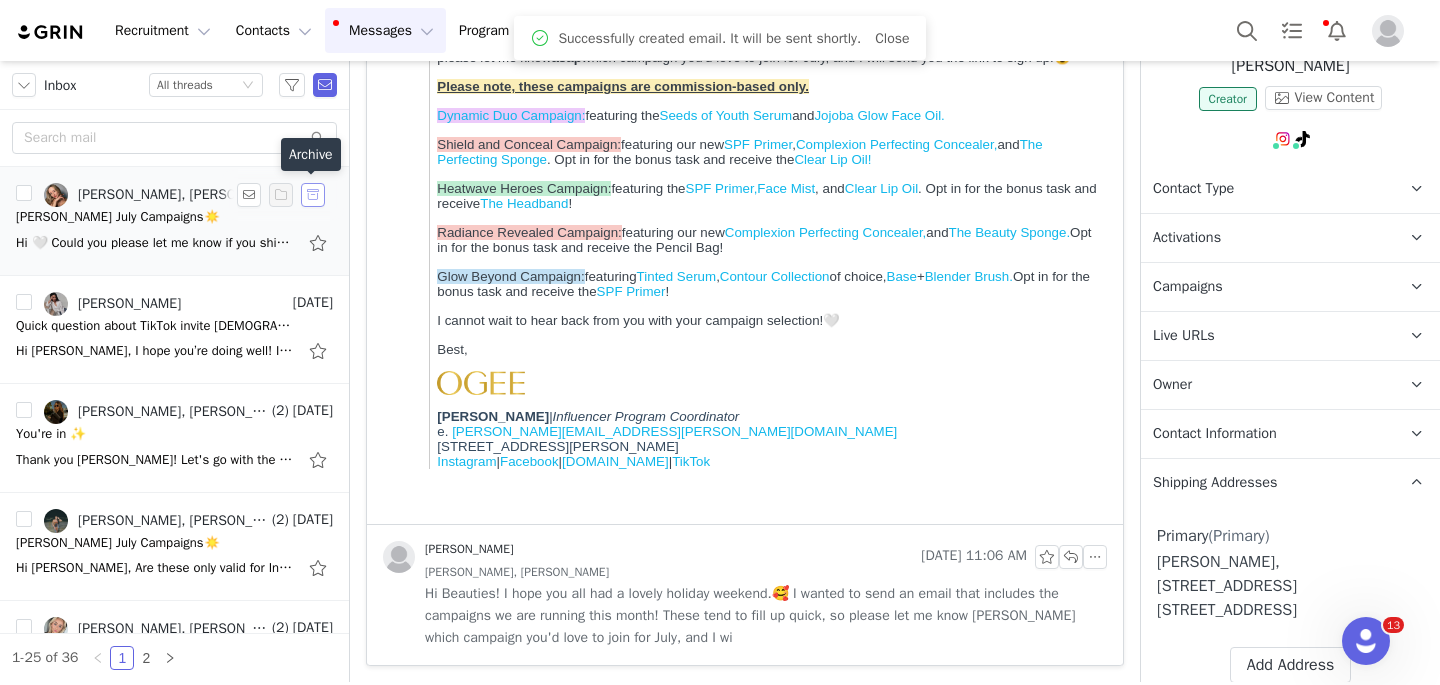 click at bounding box center [313, 195] 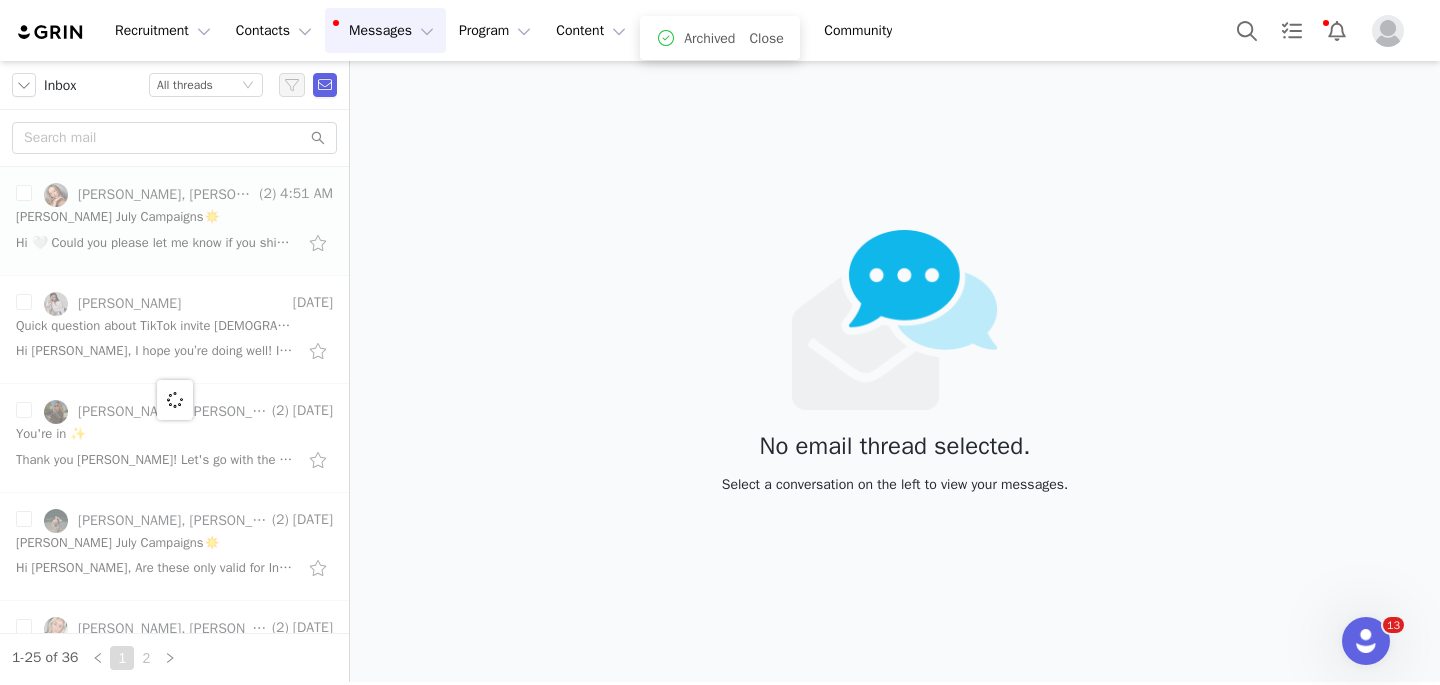scroll, scrollTop: 0, scrollLeft: 0, axis: both 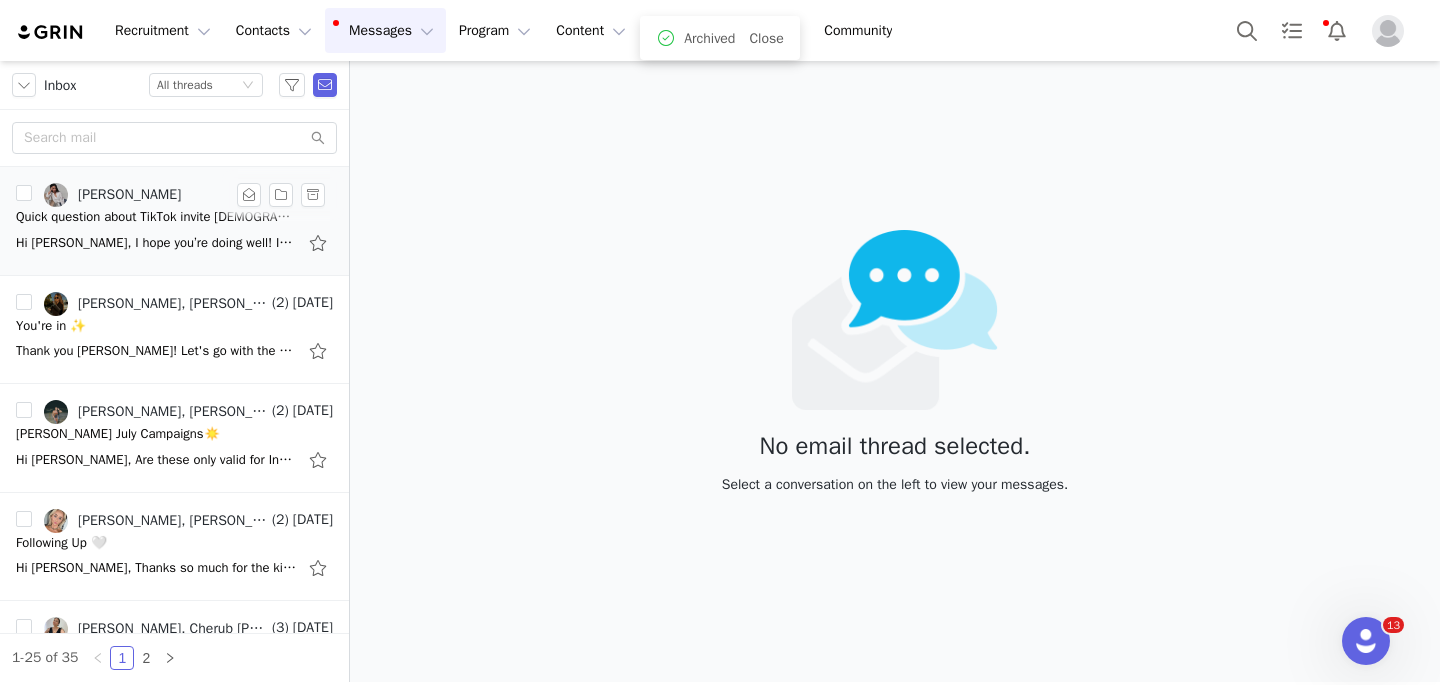 click on "Quick question about TikTok invite [DEMOGRAPHIC_DATA]" at bounding box center [156, 217] 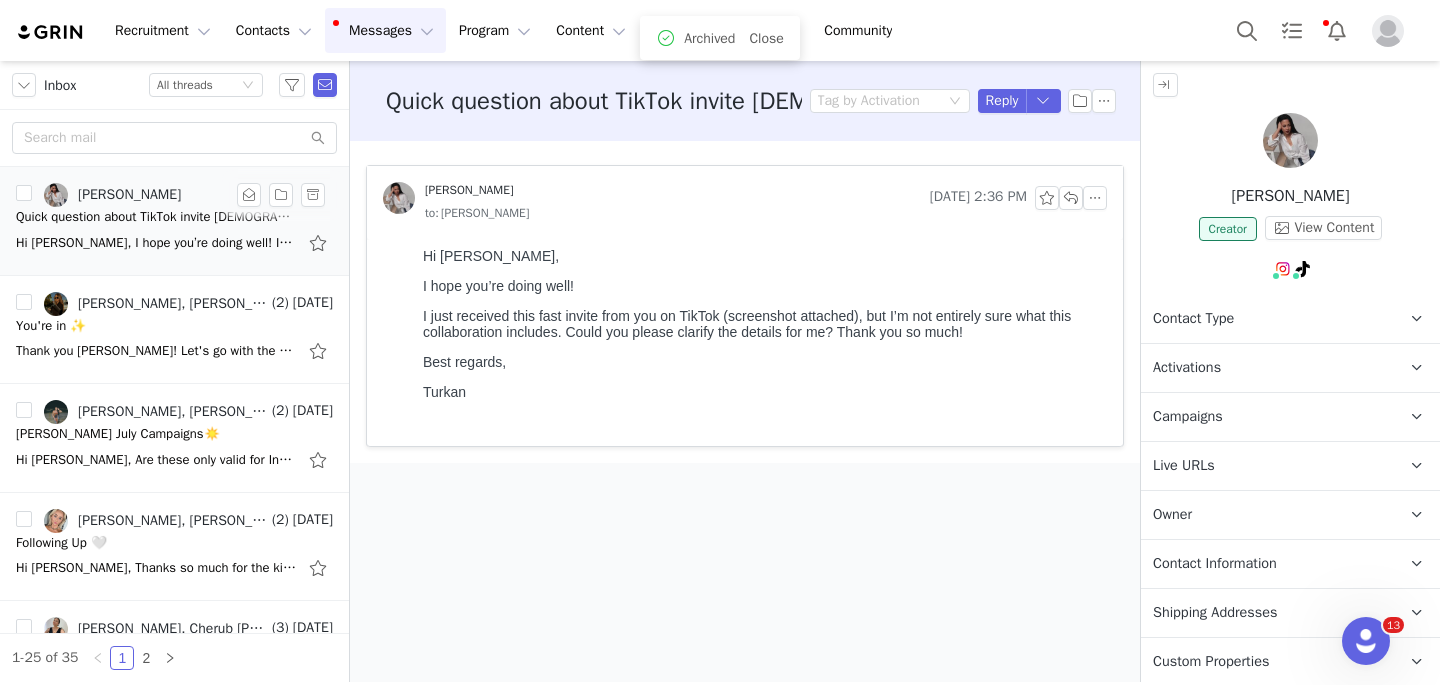 scroll, scrollTop: 0, scrollLeft: 0, axis: both 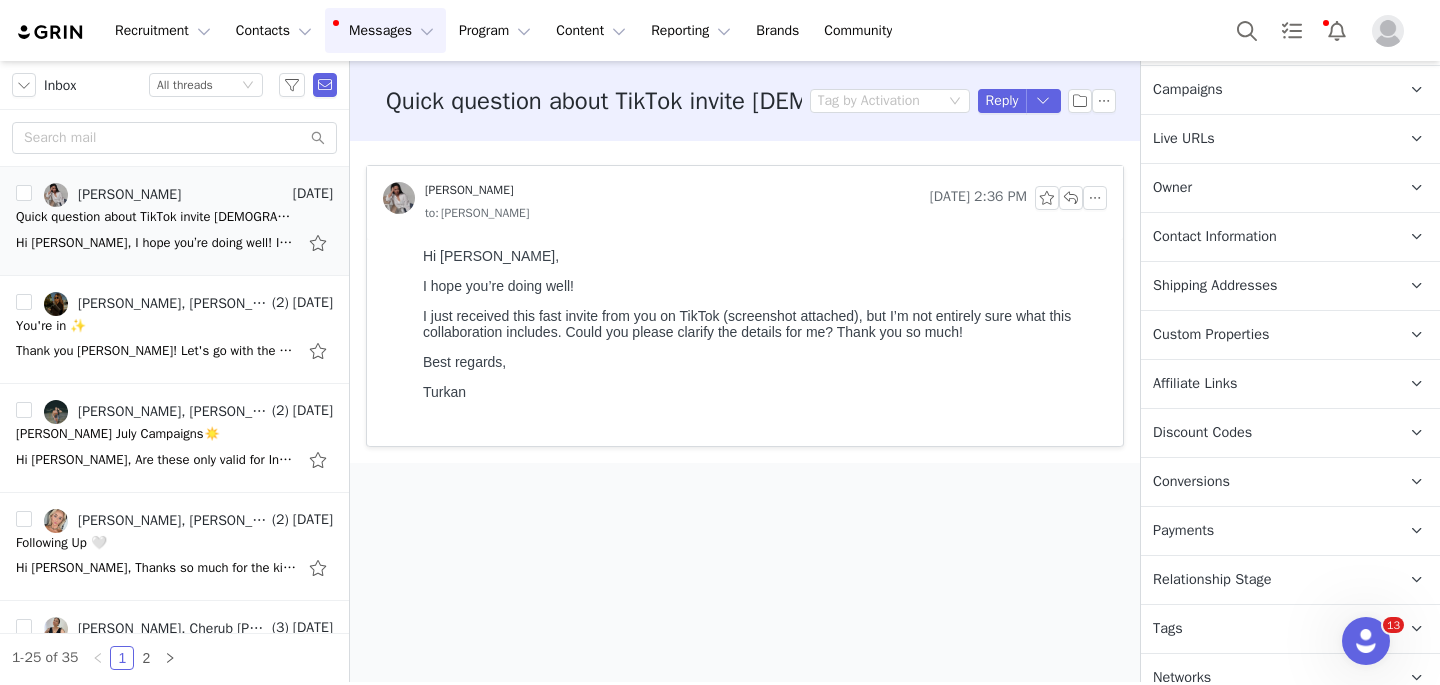 click on "Relationship Stage" at bounding box center (1212, 580) 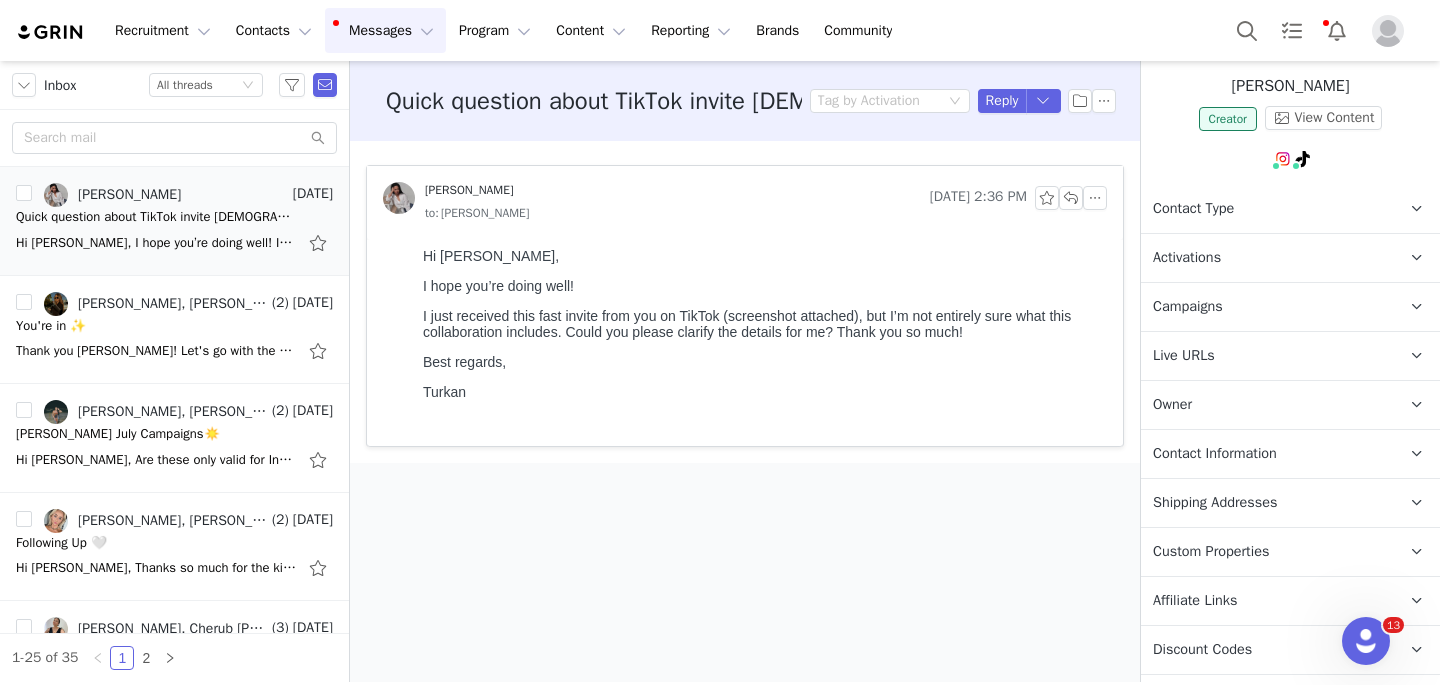 scroll, scrollTop: 0, scrollLeft: 0, axis: both 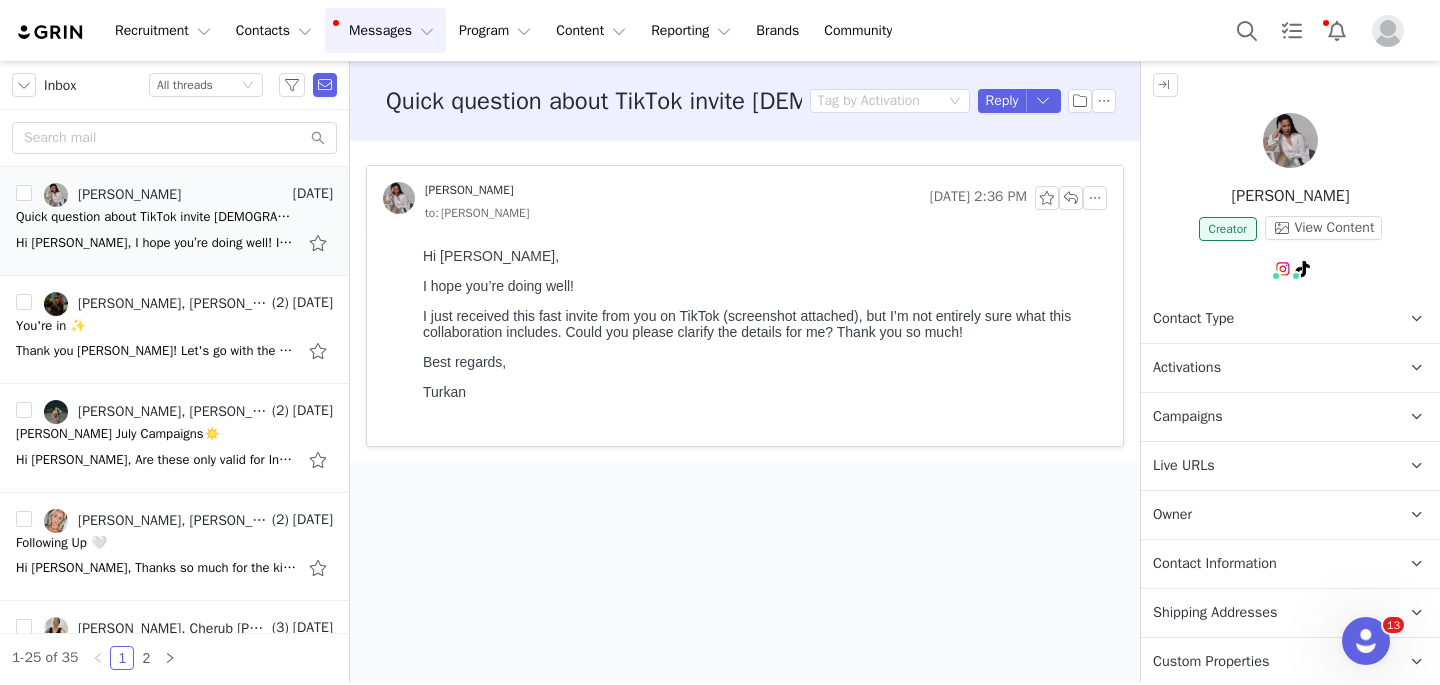 click at bounding box center [1290, 140] 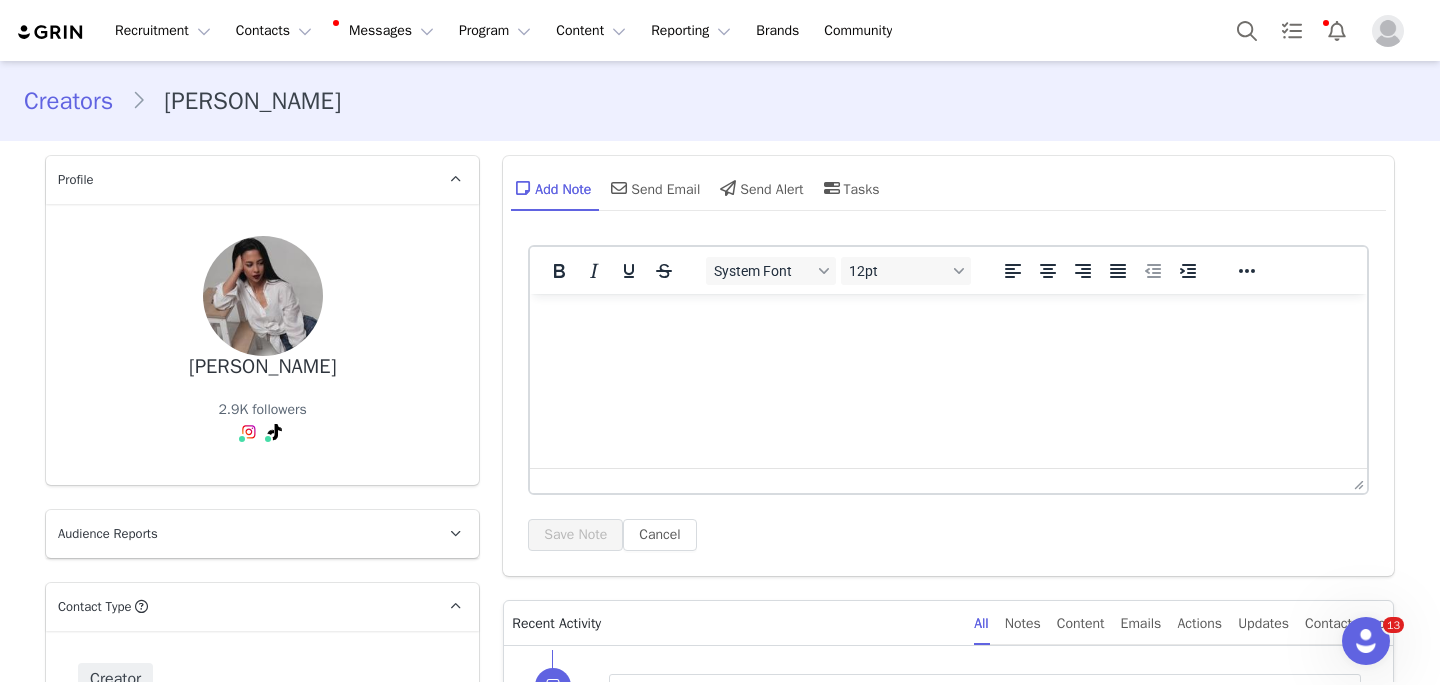 scroll, scrollTop: 0, scrollLeft: 0, axis: both 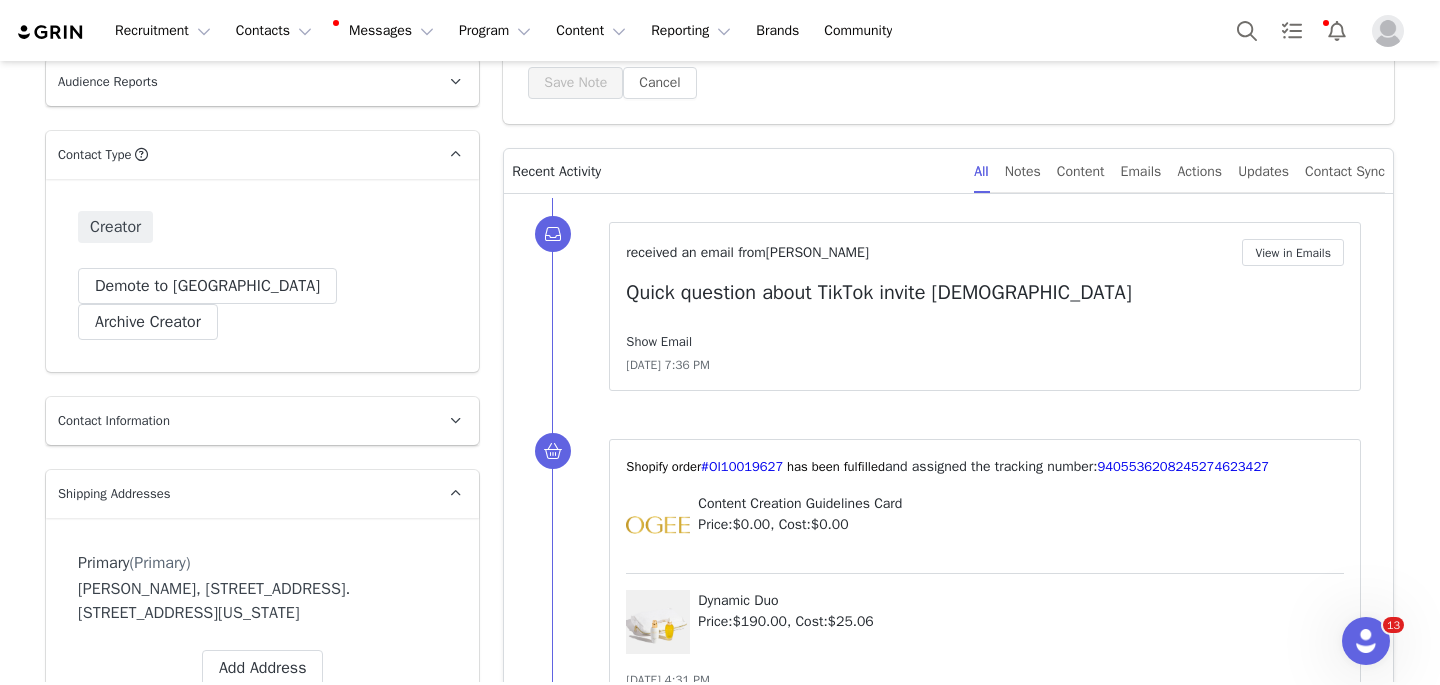 click on "Show Email" at bounding box center [659, 341] 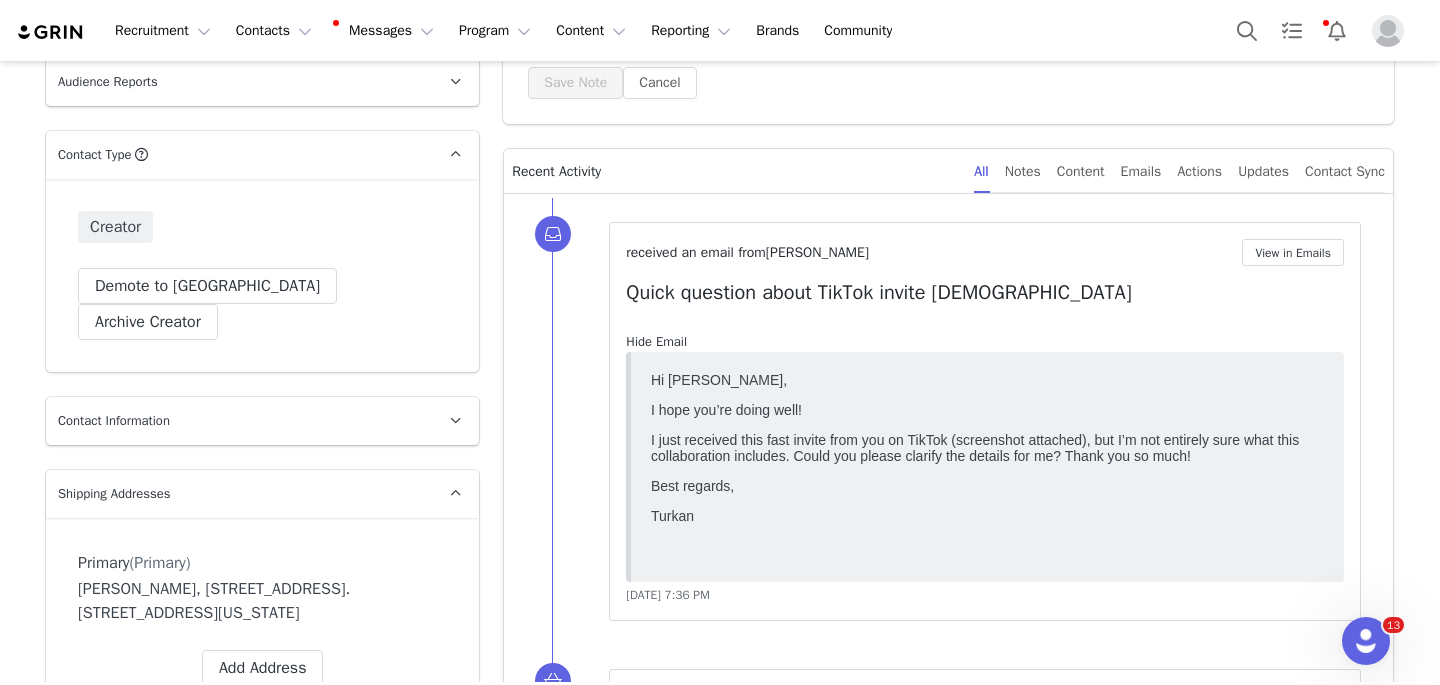 scroll, scrollTop: 0, scrollLeft: 0, axis: both 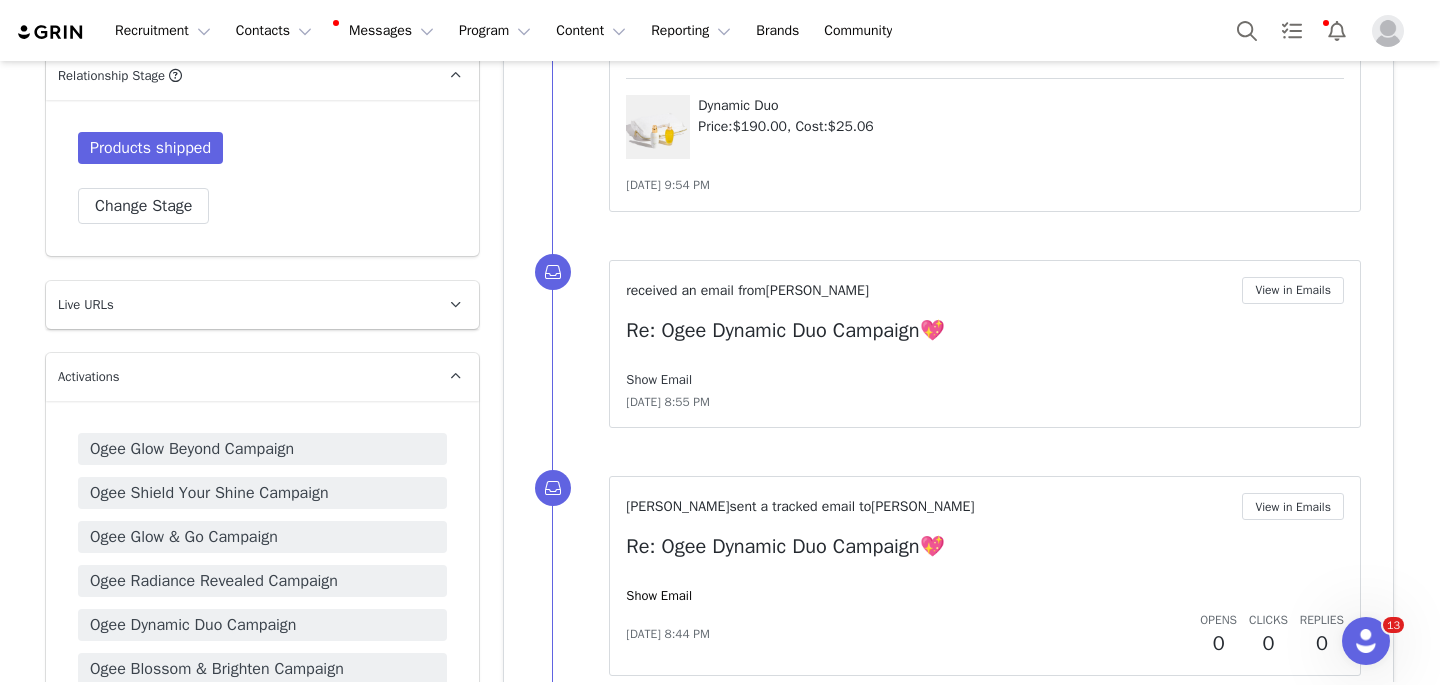 click on "Show Email" at bounding box center [659, 379] 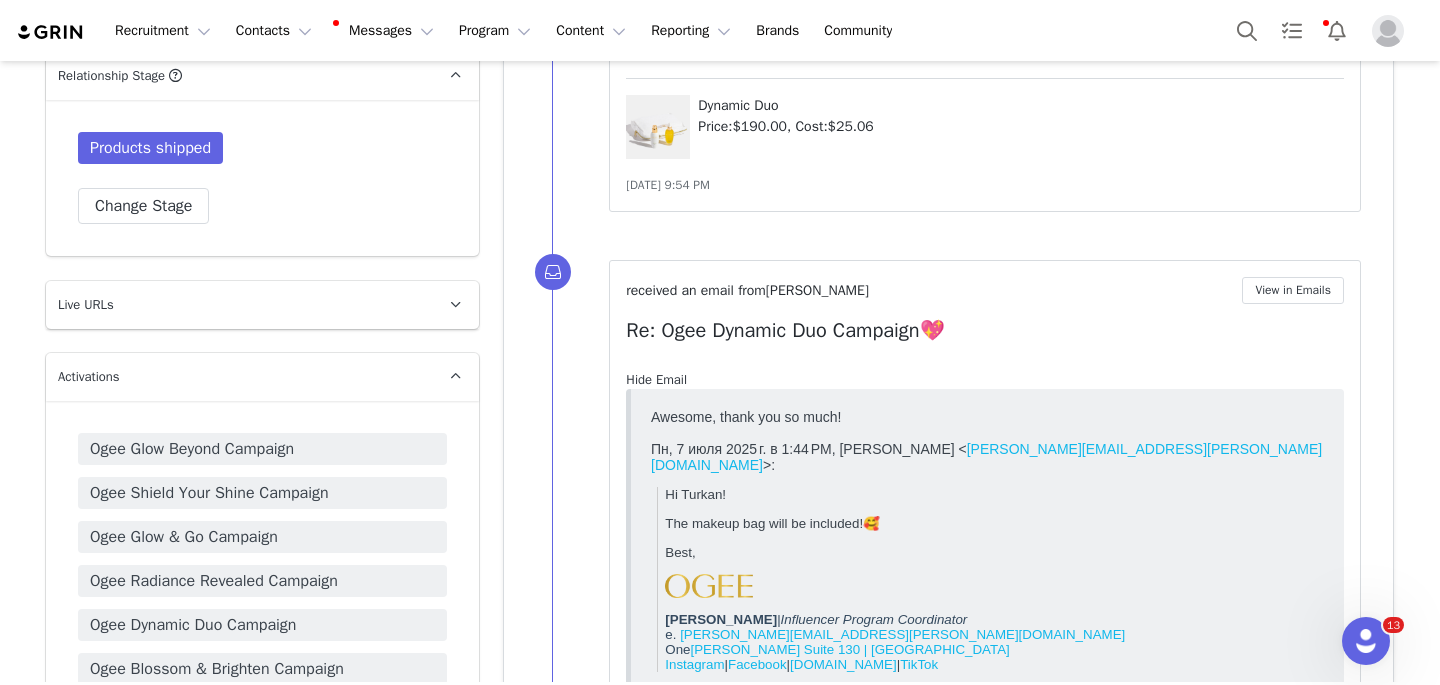 scroll, scrollTop: 0, scrollLeft: 0, axis: both 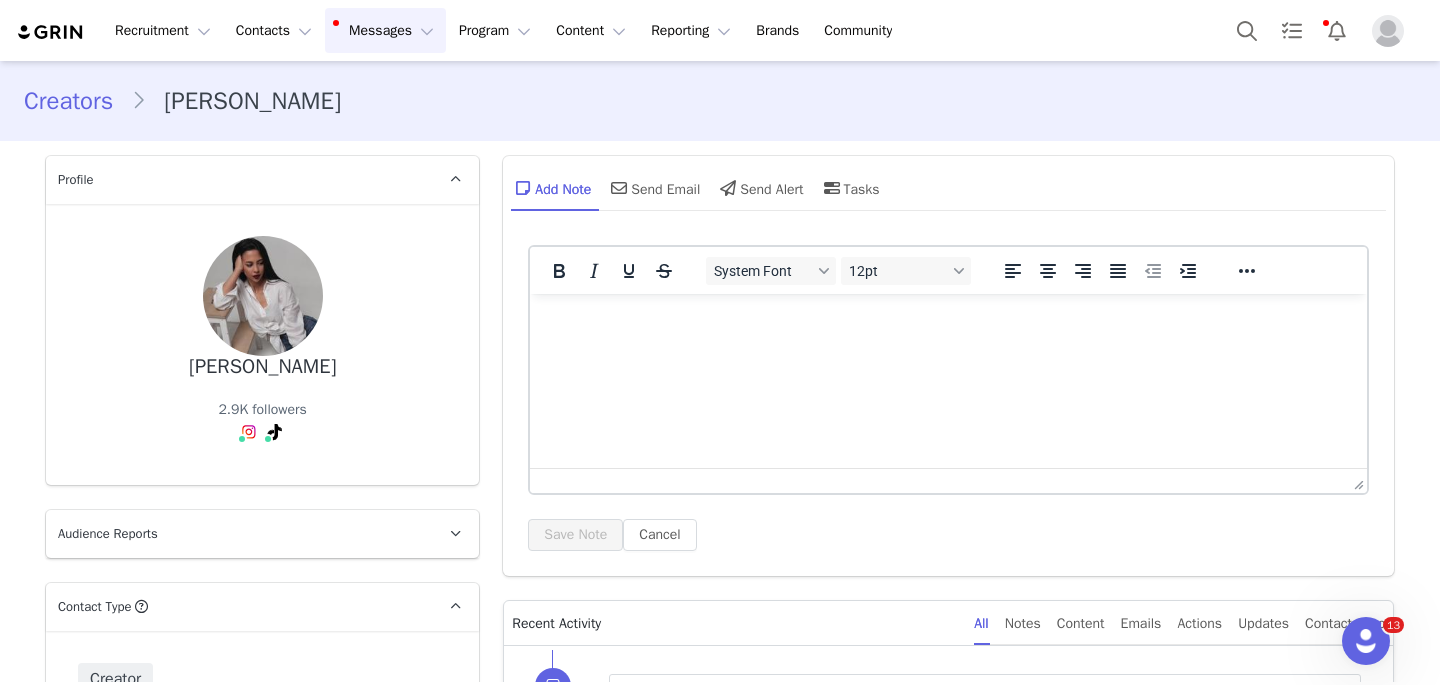 click on "Messages Messages" at bounding box center [385, 30] 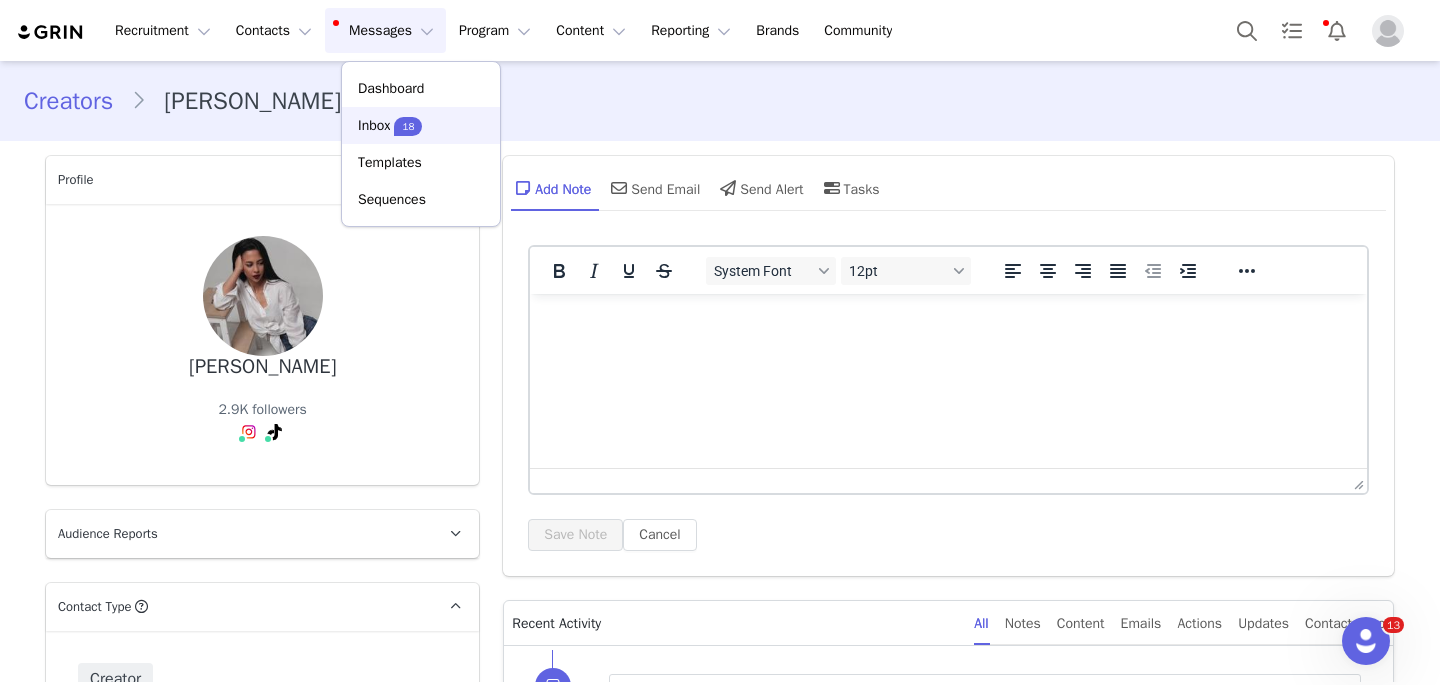 click on "Inbox" at bounding box center (374, 125) 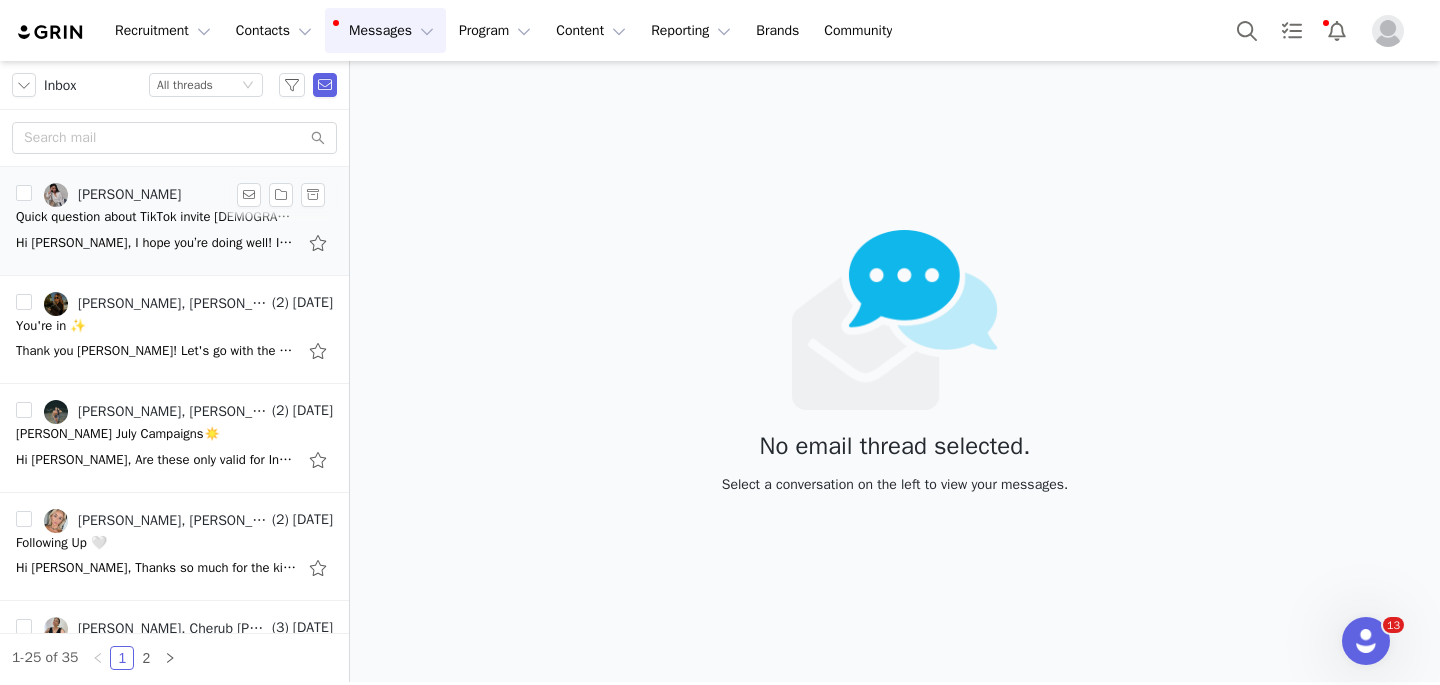 click on "[PERSON_NAME]" at bounding box center [129, 195] 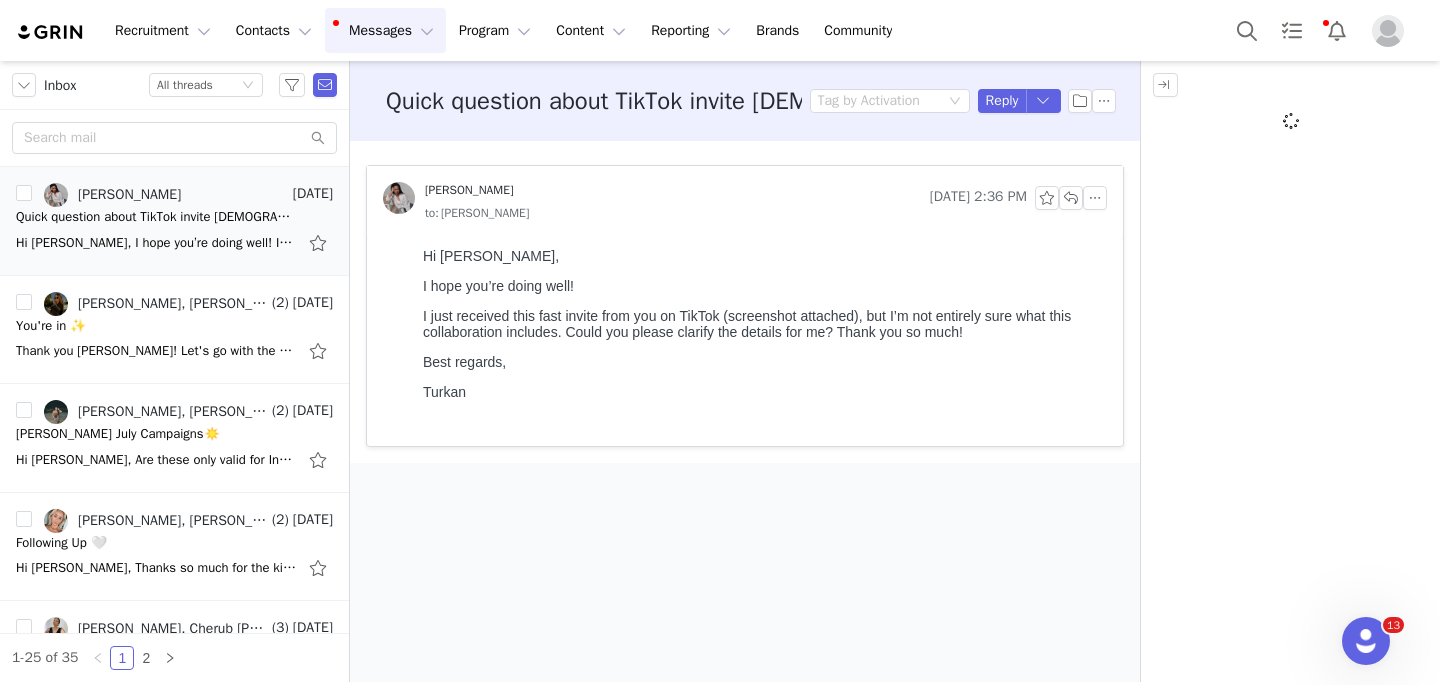 scroll, scrollTop: 0, scrollLeft: 0, axis: both 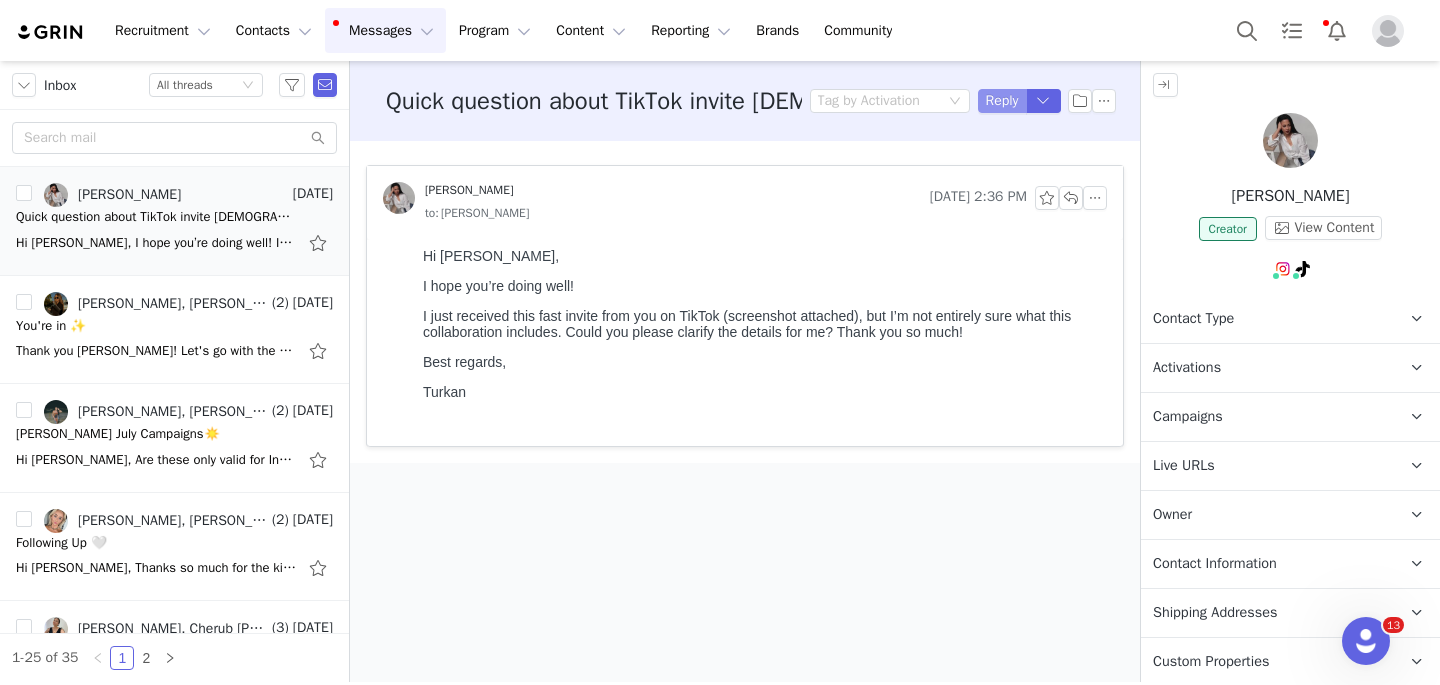 click on "Reply" at bounding box center (1002, 101) 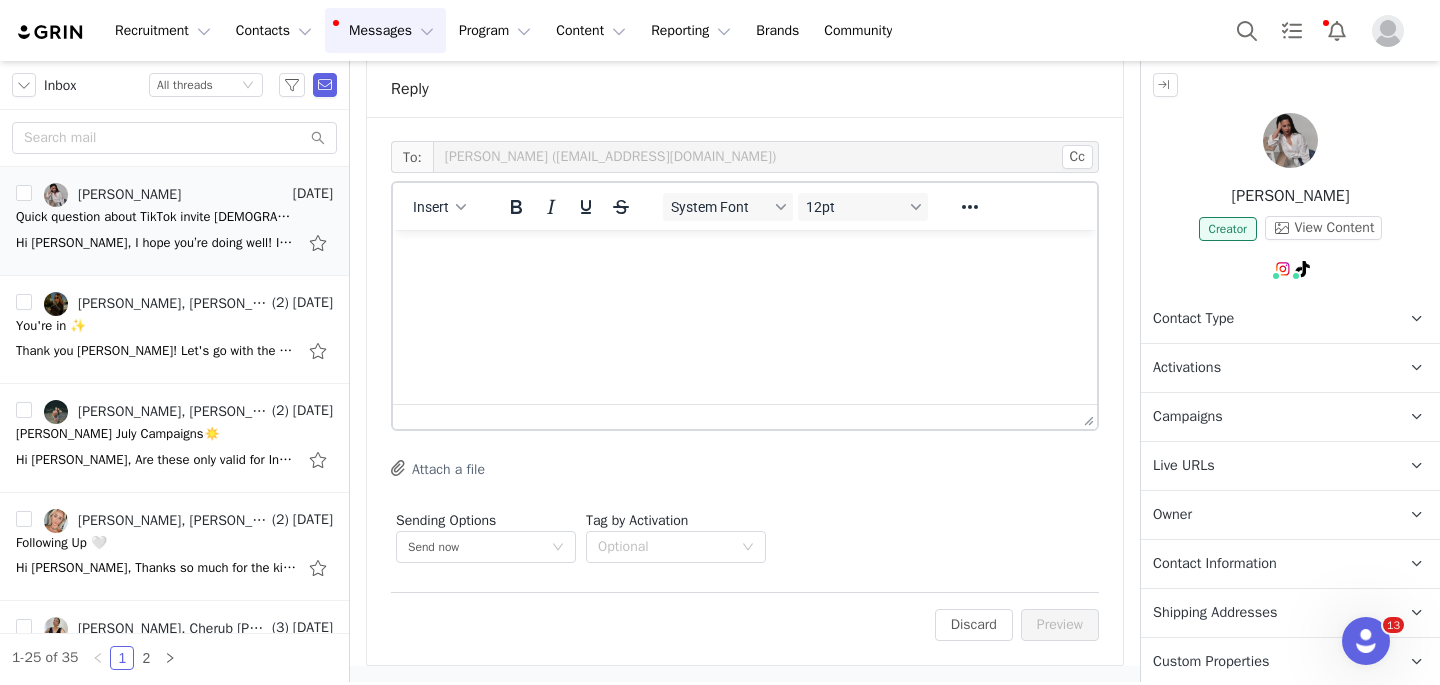 scroll, scrollTop: 419, scrollLeft: 0, axis: vertical 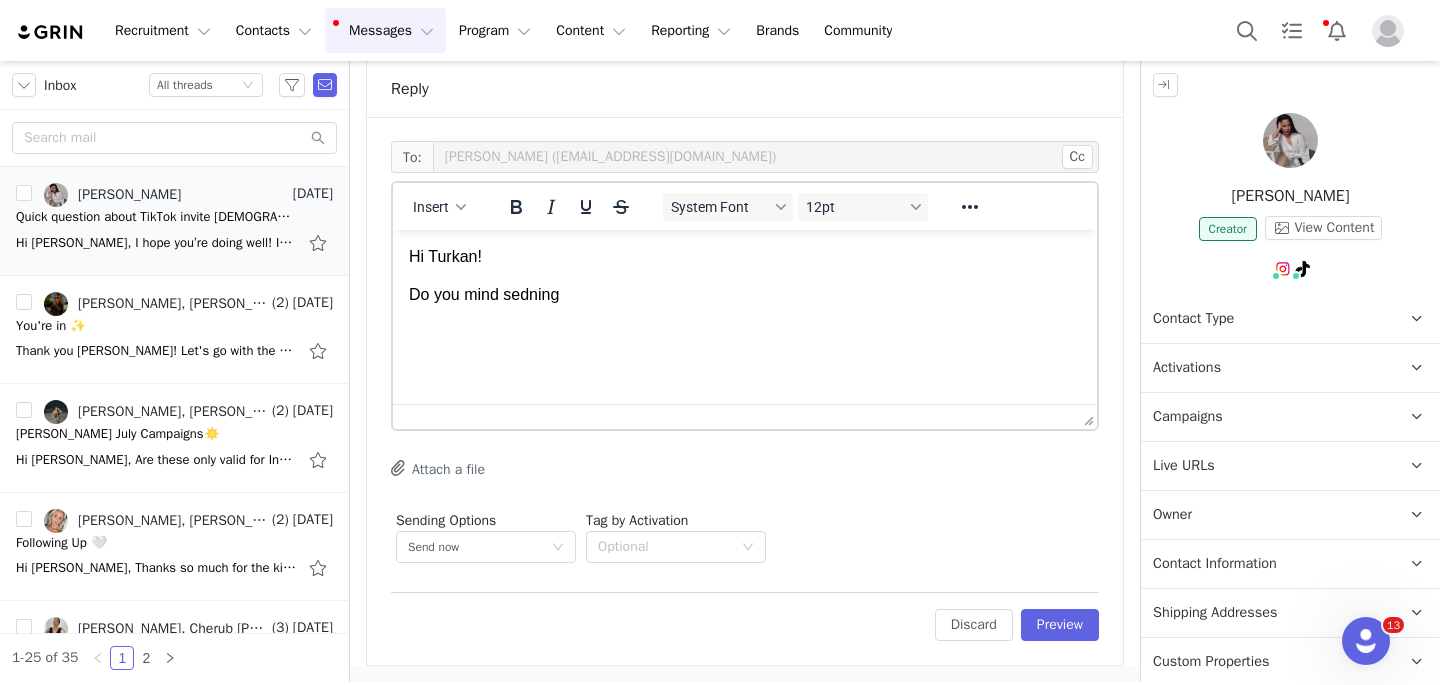 click on "Do you mind sedning" at bounding box center [745, 295] 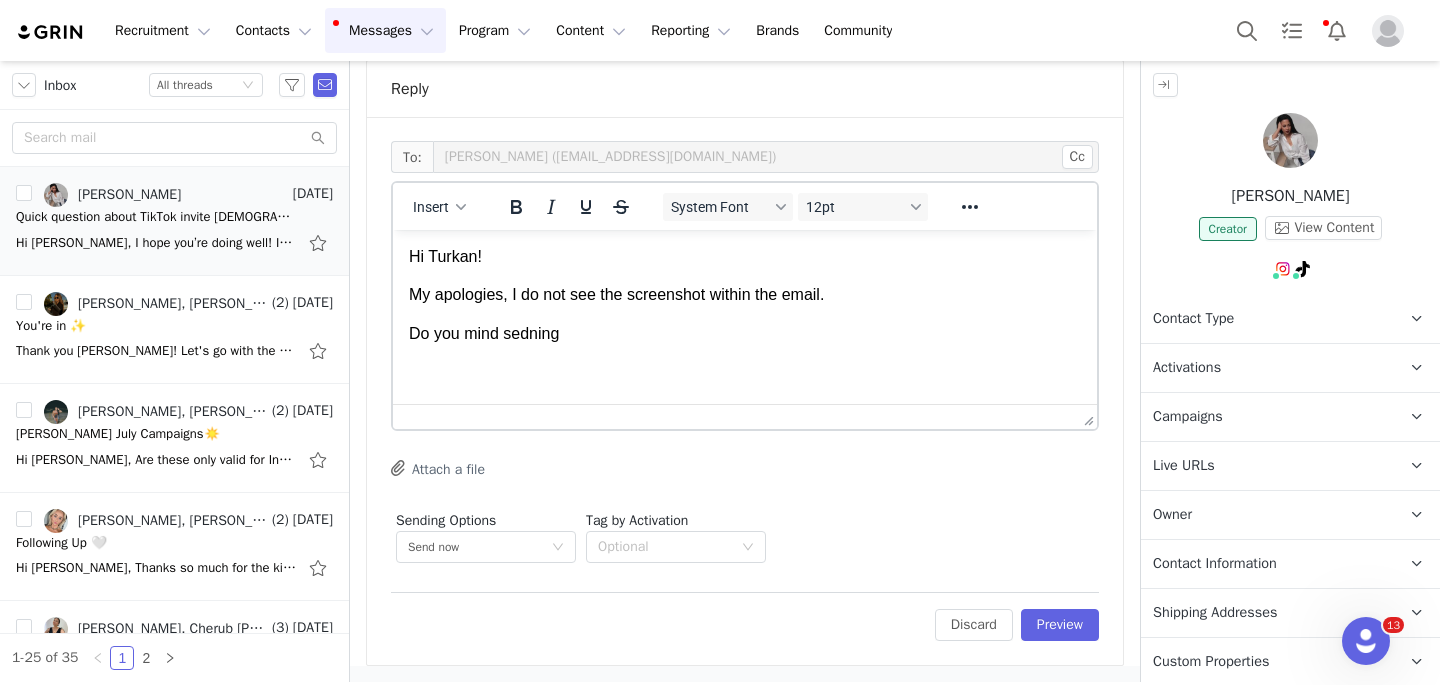 click on "Do you mind sedning" at bounding box center (745, 334) 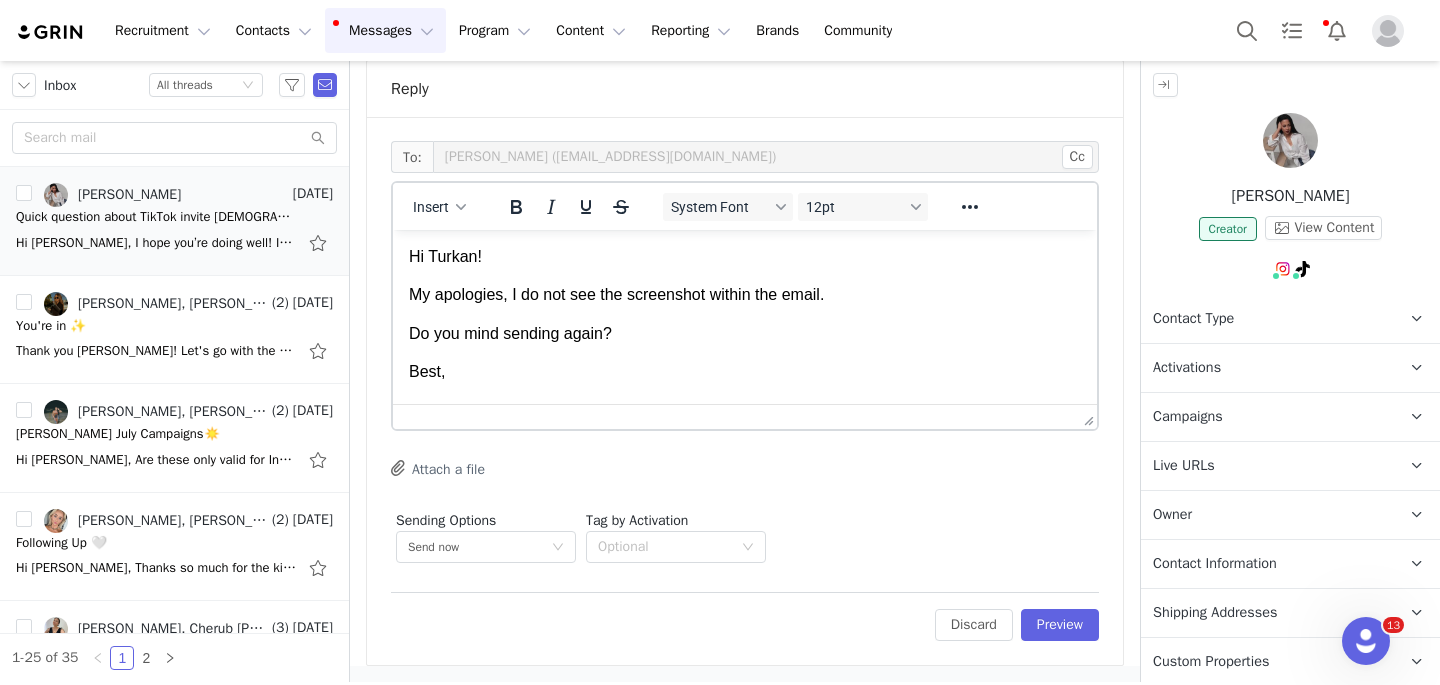 scroll, scrollTop: 18, scrollLeft: 0, axis: vertical 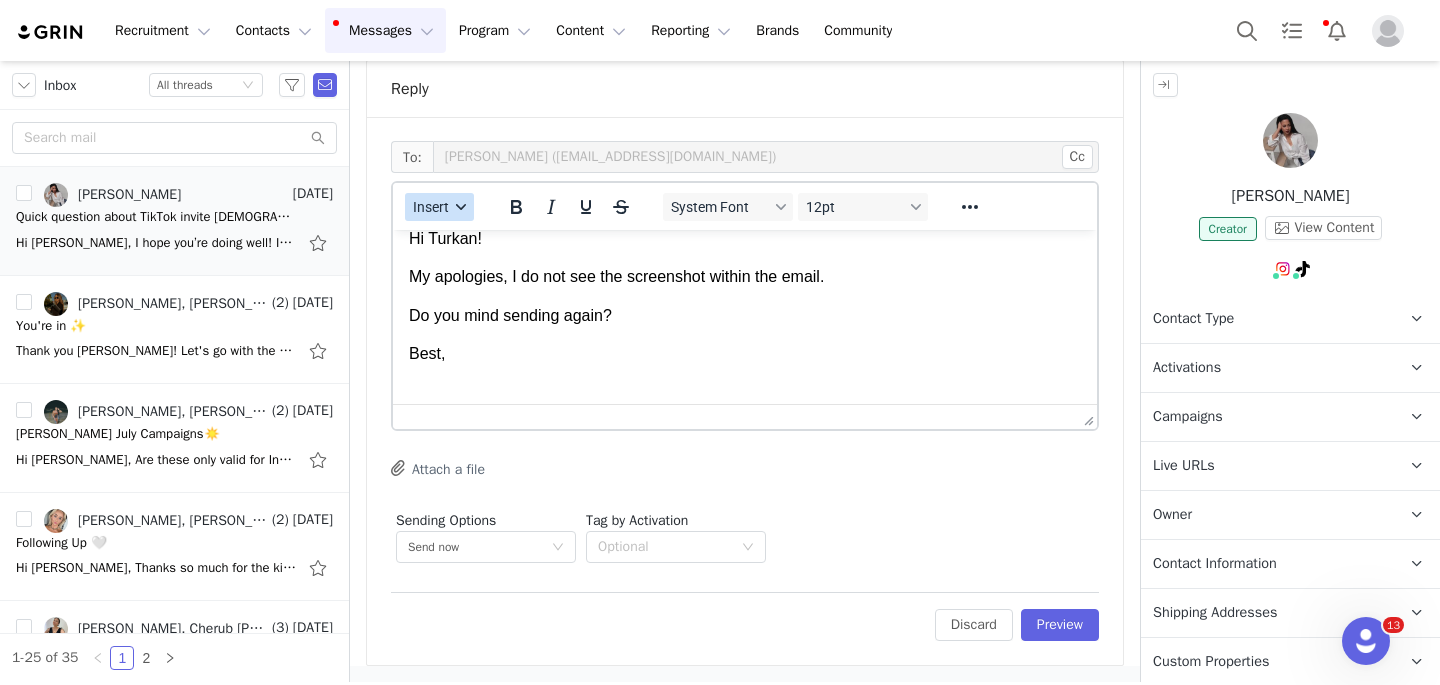 click 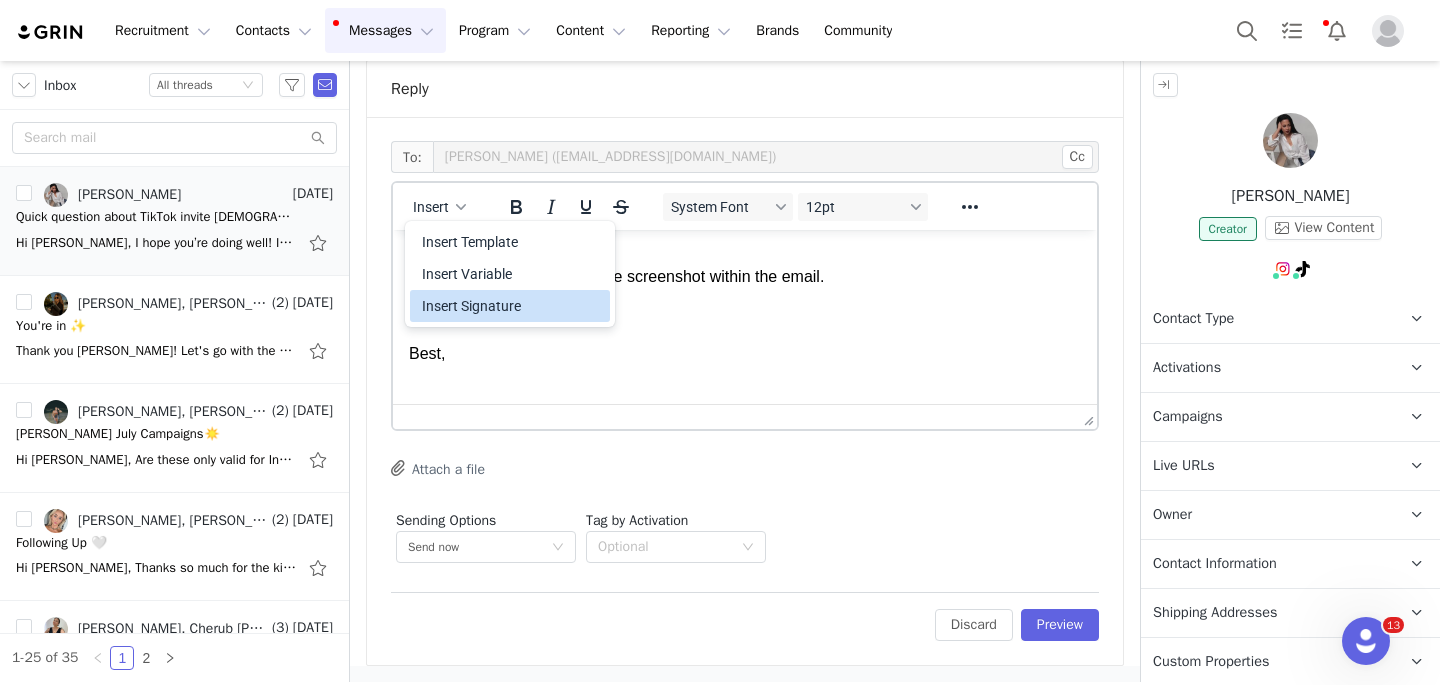 click on "Insert Signature" at bounding box center (512, 306) 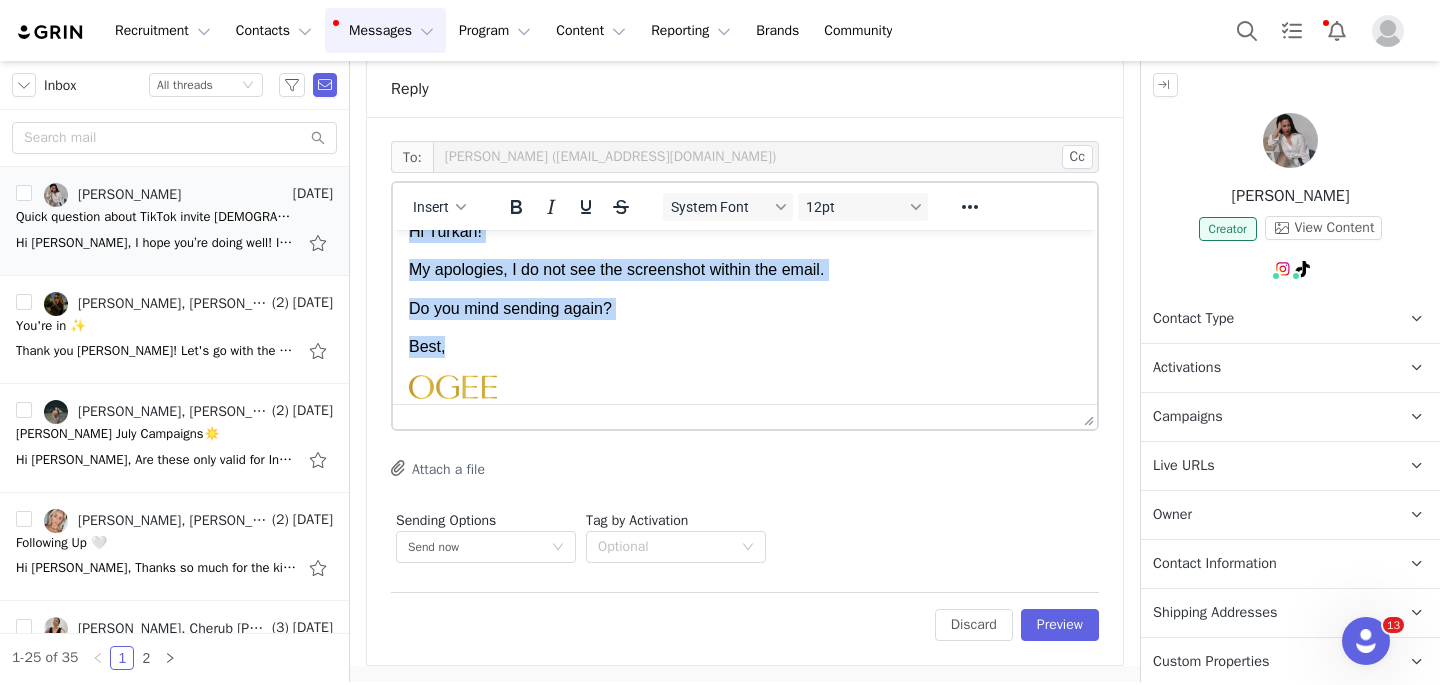 scroll, scrollTop: 0, scrollLeft: 0, axis: both 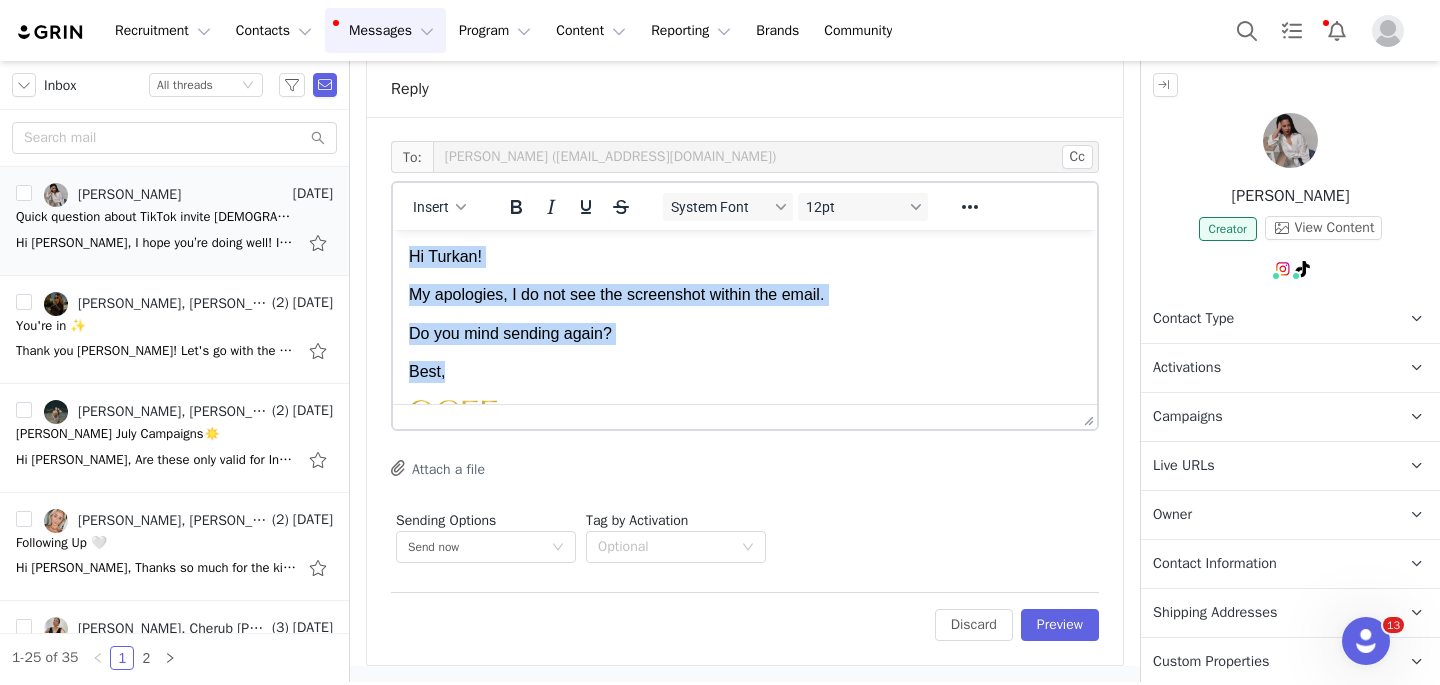drag, startPoint x: 454, startPoint y: 274, endPoint x: 391, endPoint y: 197, distance: 99.48869 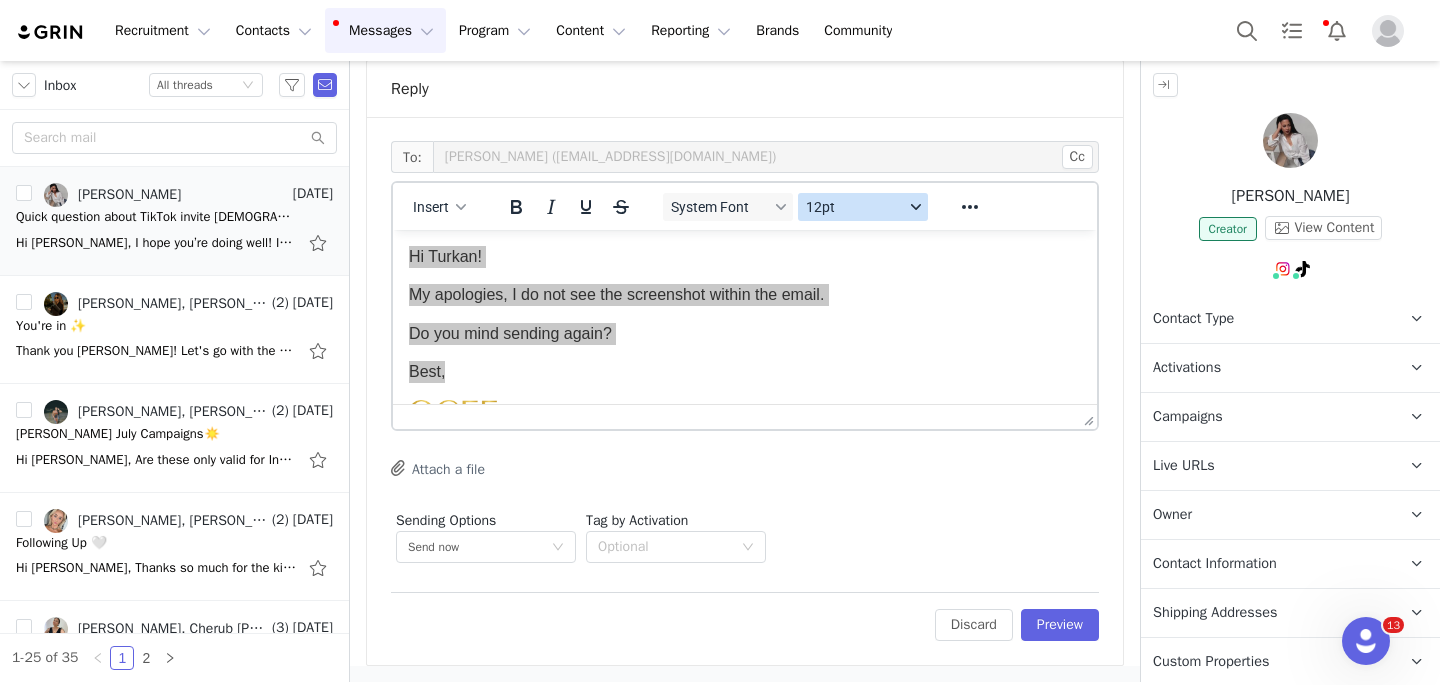 click on "12pt" at bounding box center [855, 207] 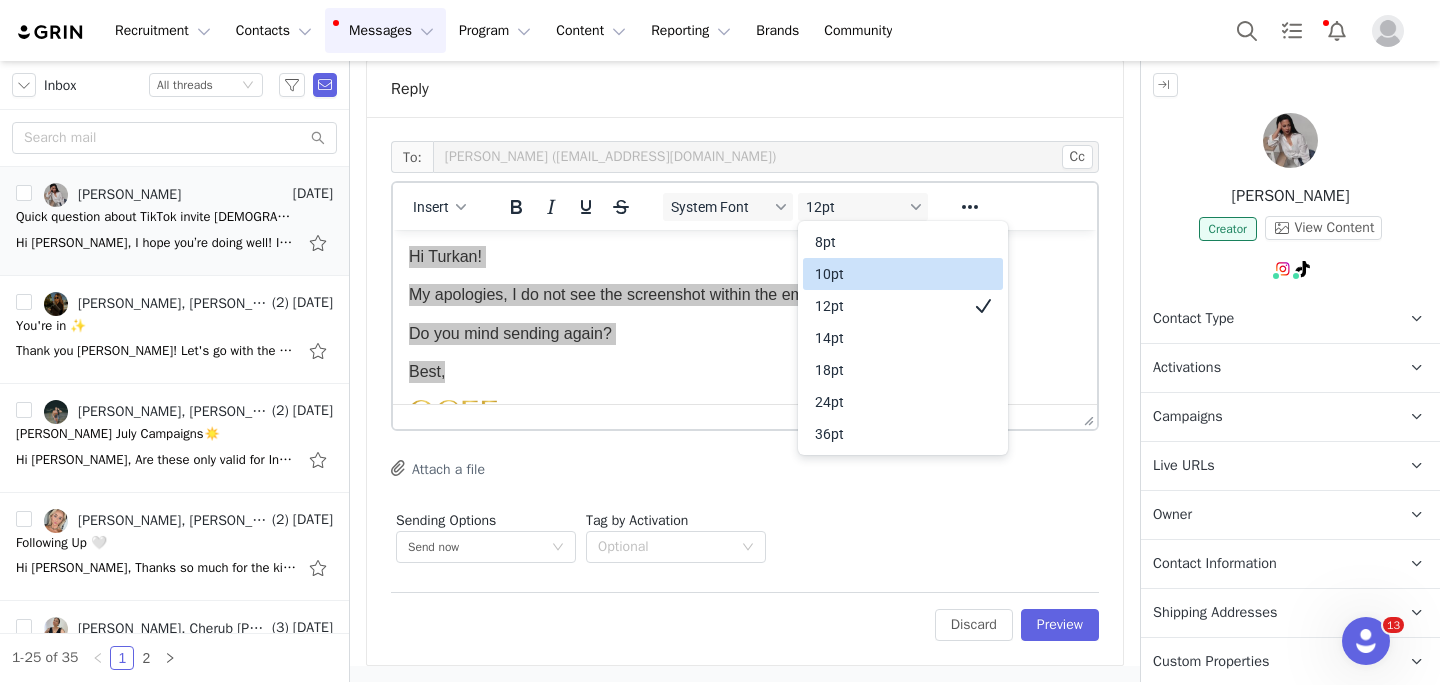 click on "10pt" at bounding box center [889, 274] 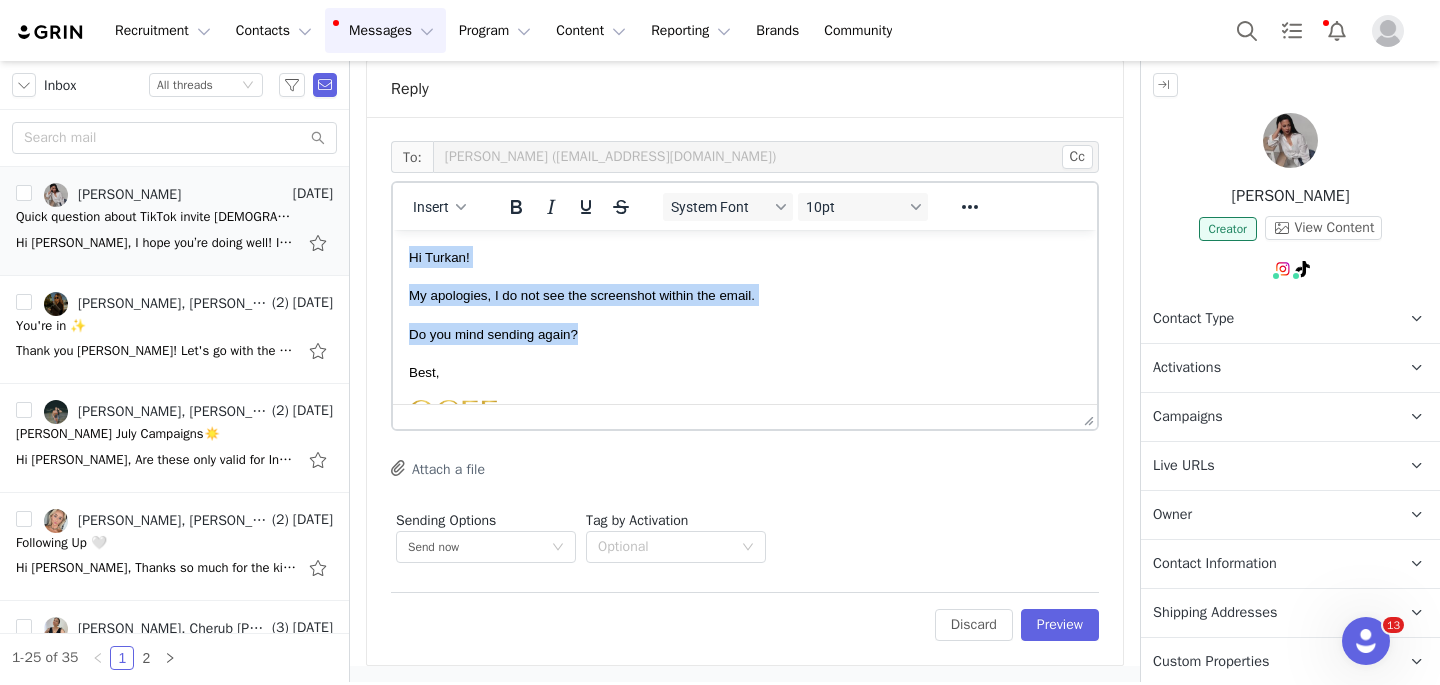 click on "Hi Turkan! My apologies, I do not see the screenshot within the email.  Do you mind sending again?  Best, [PERSON_NAME]  |  Influencer Program Coordinator  e.   [PERSON_NAME][EMAIL_ADDRESS][PERSON_NAME][DOMAIN_NAME] [STREET_ADDRESS][PERSON_NAME] Instagram  |  Facebook   |  [DOMAIN_NAME]  |  TikTok" at bounding box center (745, 410) 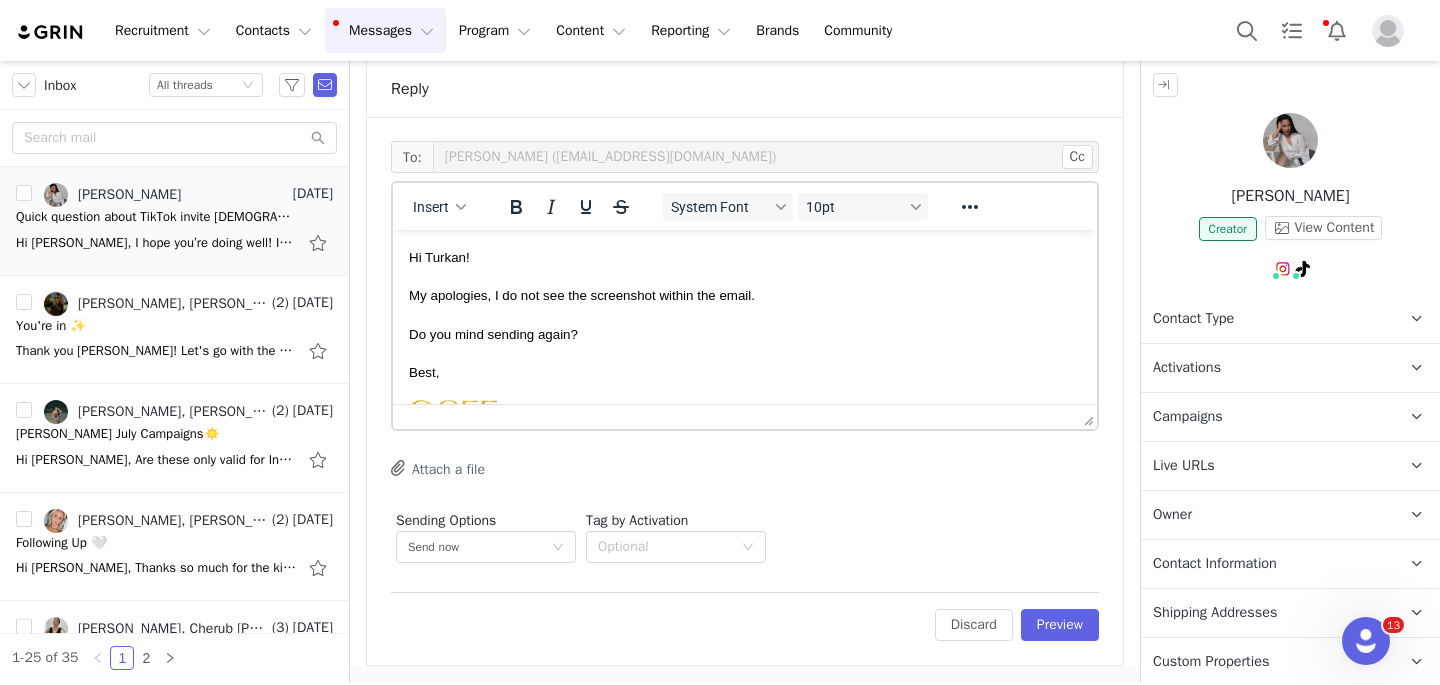 click on "My apologies, I do not see the screenshot within the email." at bounding box center [745, 295] 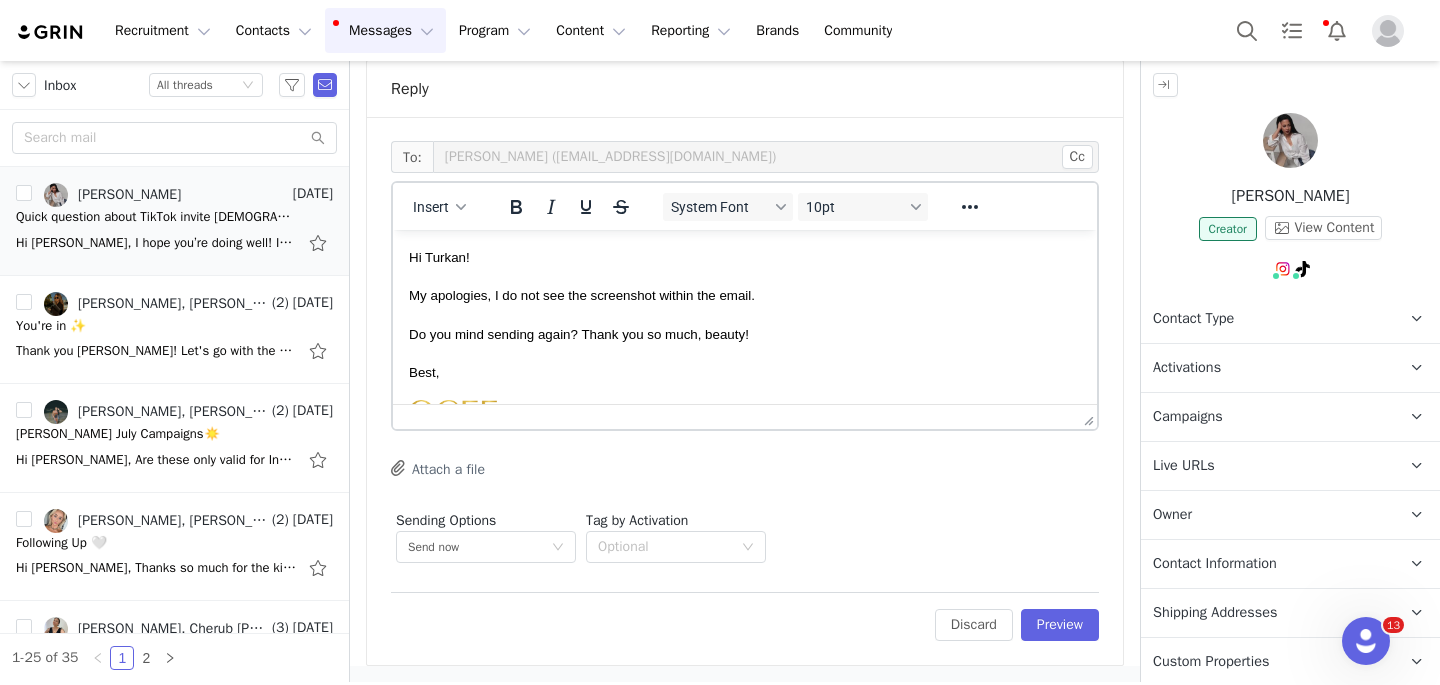 click on "Hi Turkan! My apologies, I do not see the screenshot within the email.  Do you mind sending again? Thank you so much, beauty! Best, [PERSON_NAME]  |  Influencer Program Coordinator  e.   [PERSON_NAME][EMAIL_ADDRESS][PERSON_NAME][DOMAIN_NAME] [STREET_ADDRESS][PERSON_NAME] Instagram  |  Facebook   |  [DOMAIN_NAME]  |  TikTok" at bounding box center (745, 410) 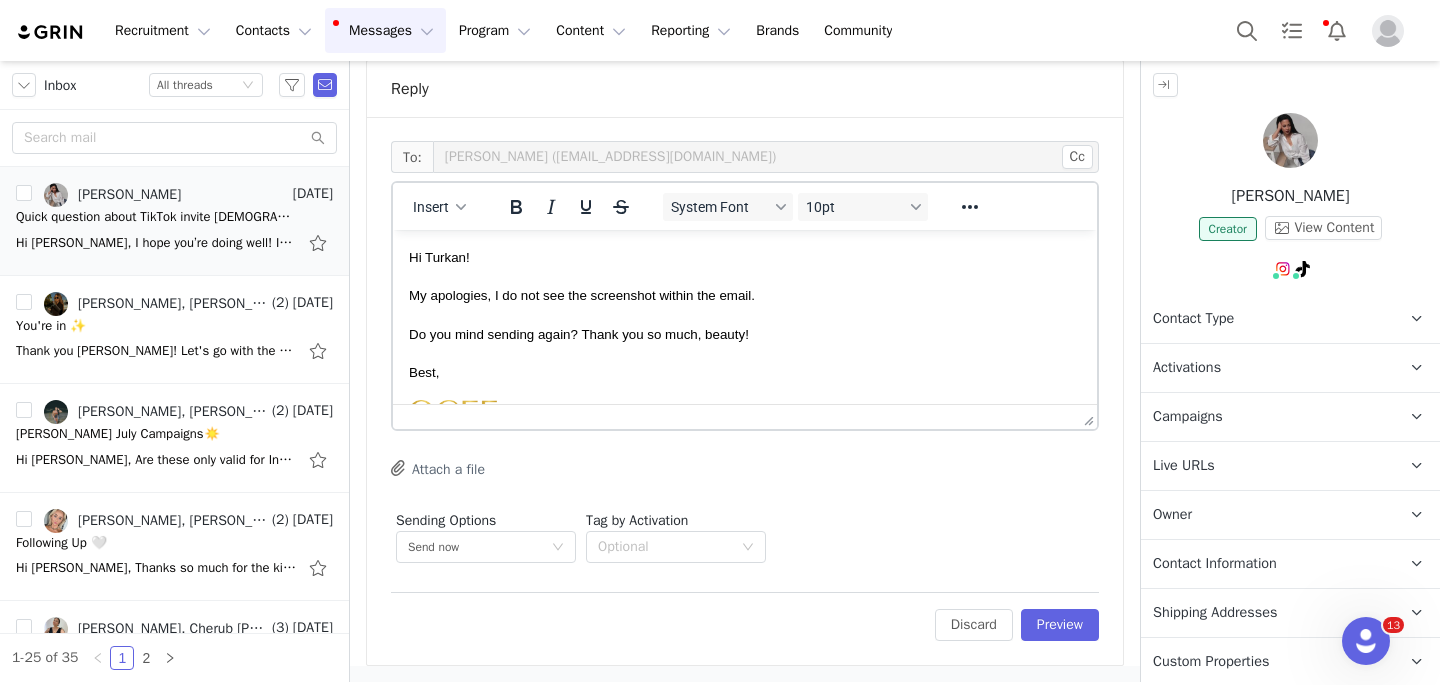 scroll, scrollTop: 20, scrollLeft: 0, axis: vertical 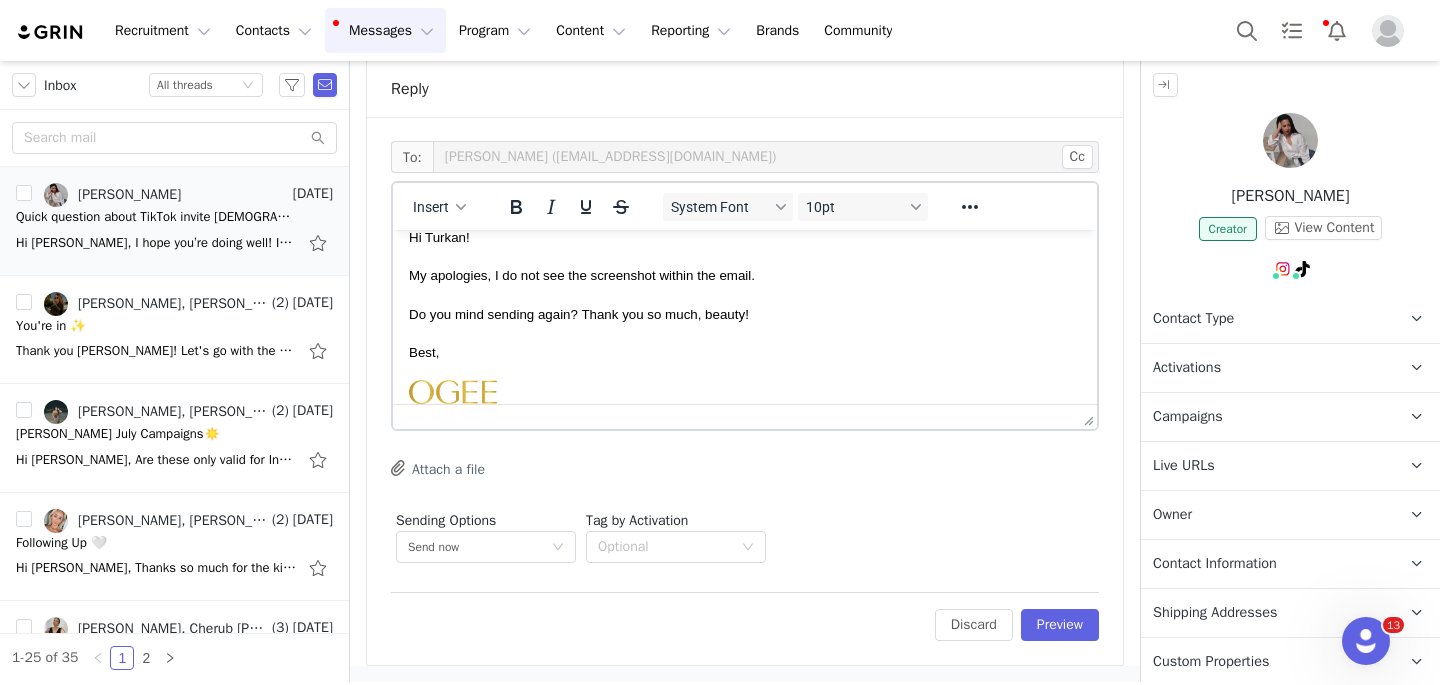 click on "Do you mind sending again? Thank you so much, beauty!" at bounding box center [745, 314] 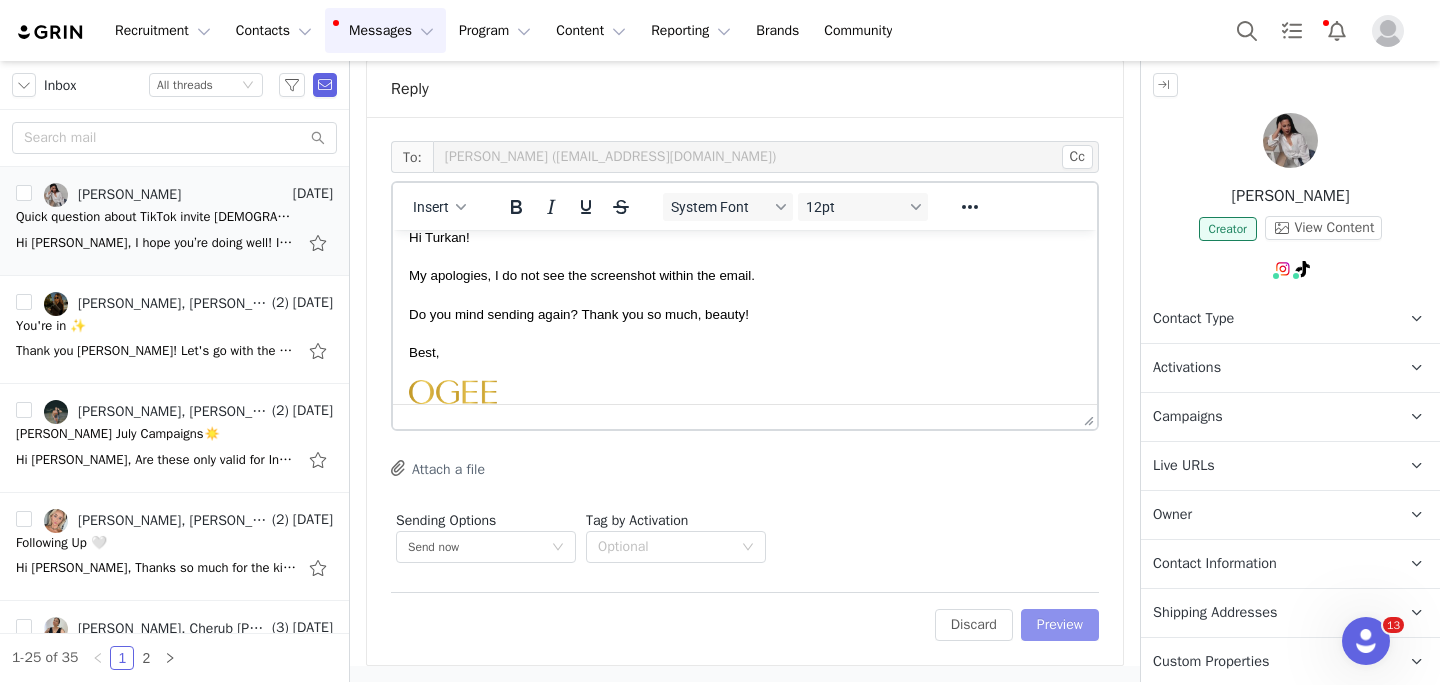 click on "Preview" at bounding box center [1060, 625] 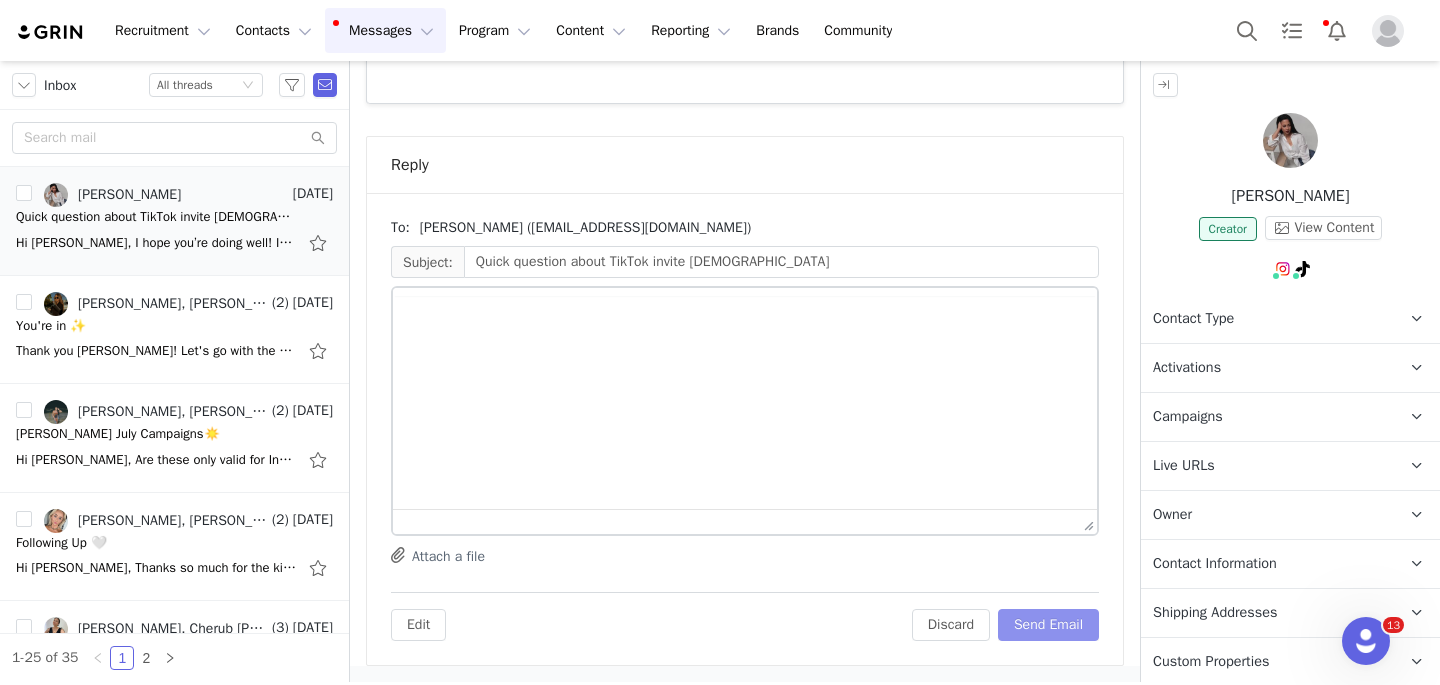 scroll, scrollTop: 343, scrollLeft: 0, axis: vertical 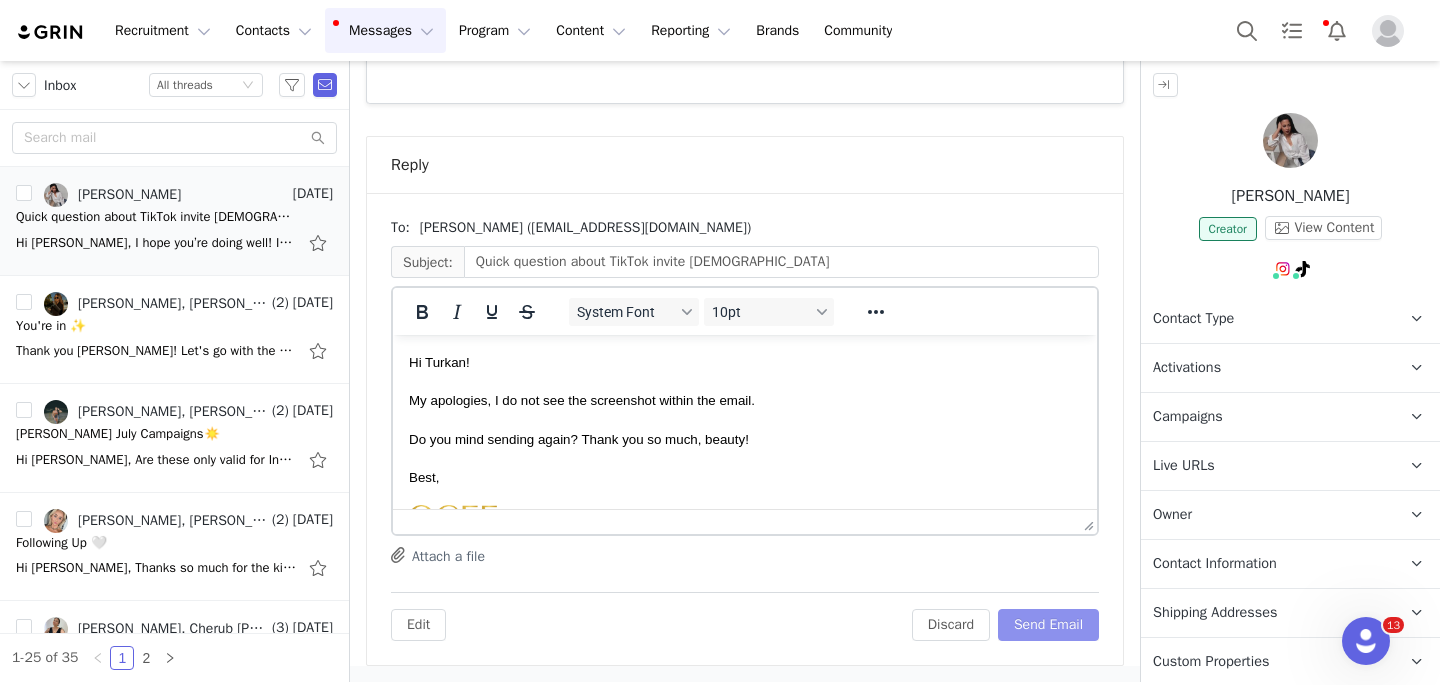 click on "Send Email" at bounding box center [1048, 625] 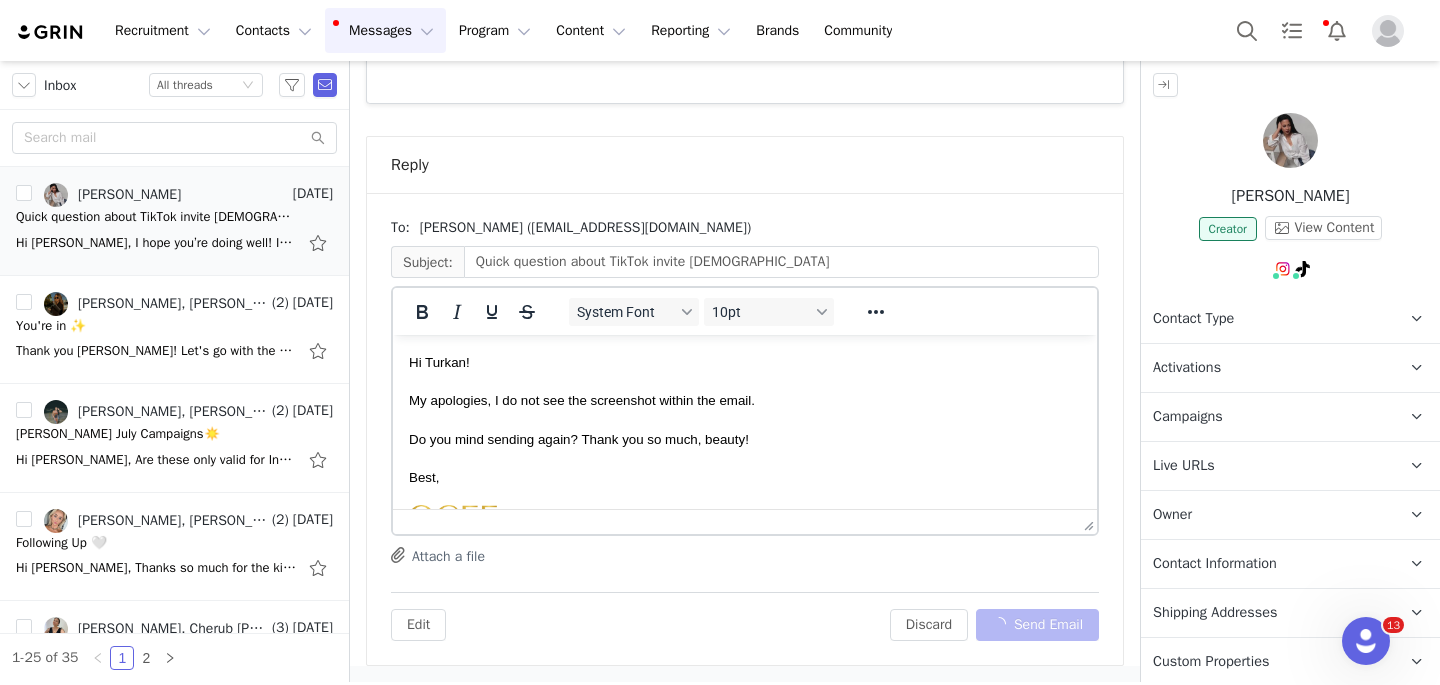 scroll, scrollTop: 0, scrollLeft: 0, axis: both 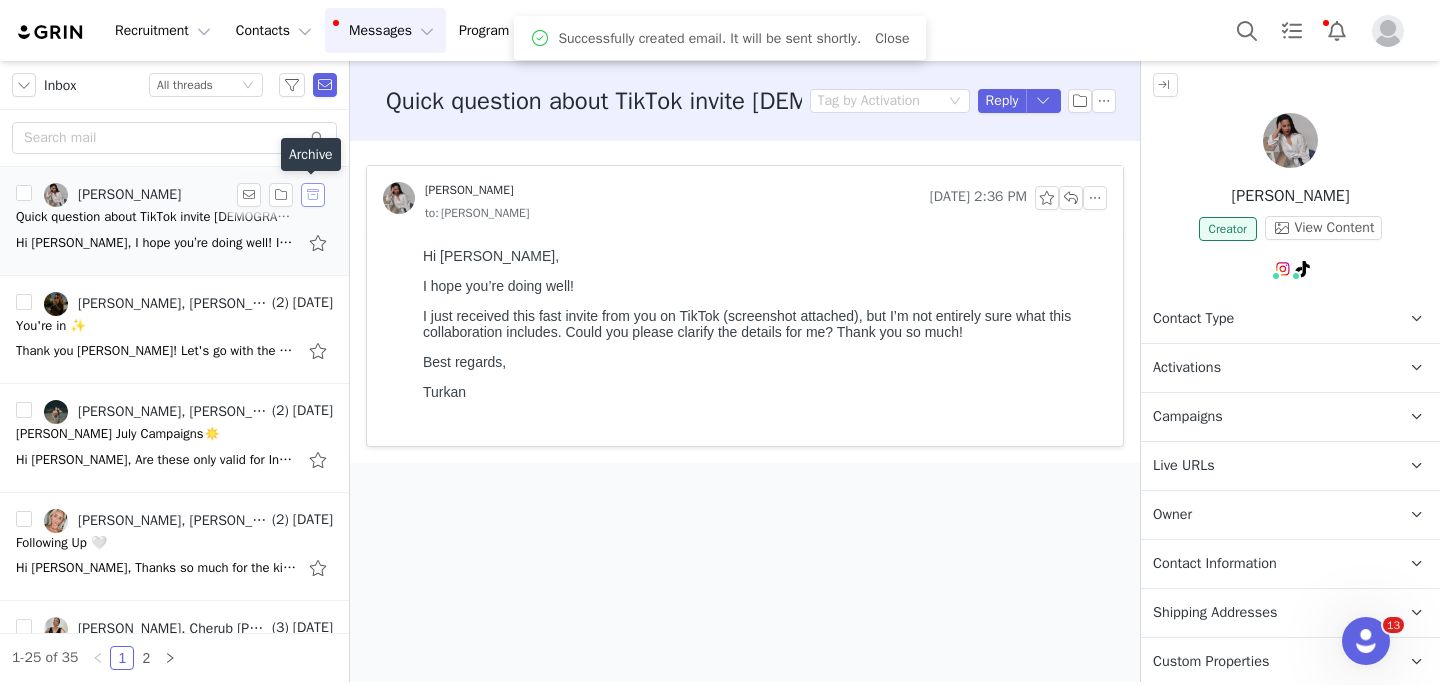 click at bounding box center [313, 195] 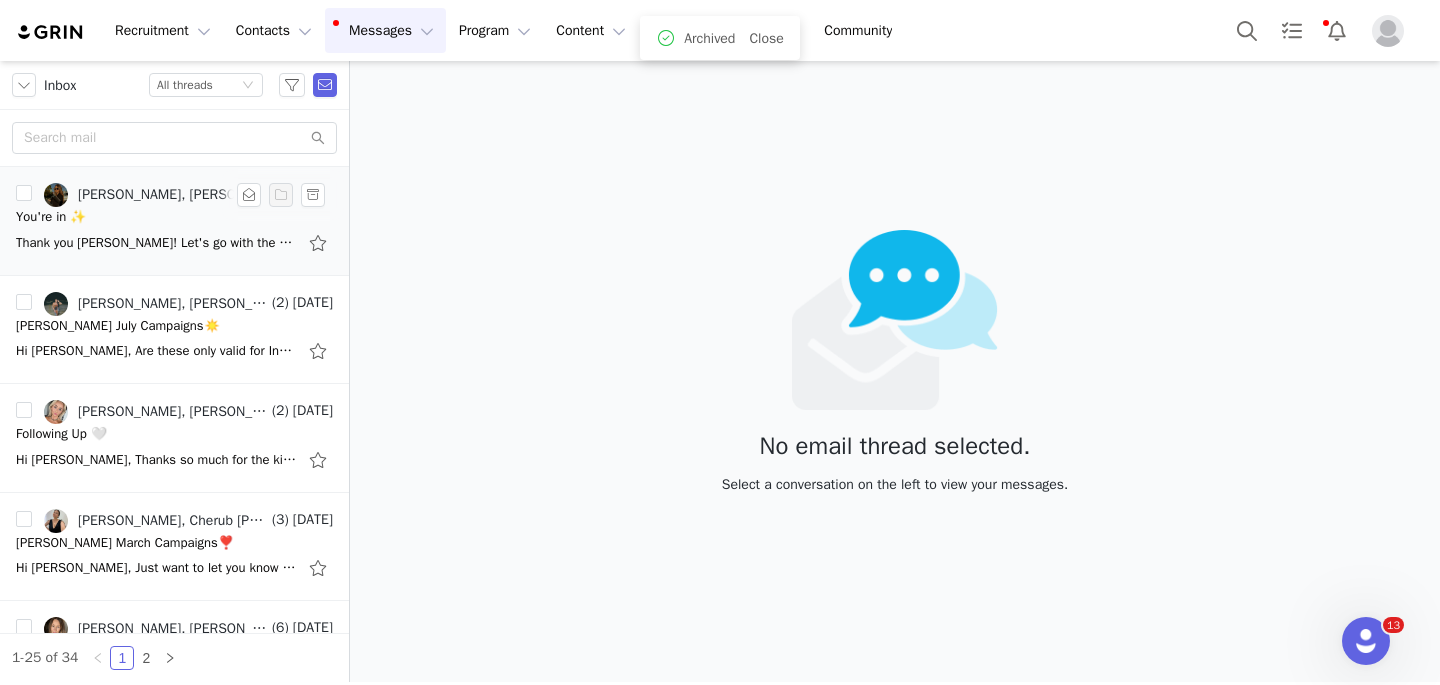 click on "You're in ✨" at bounding box center (174, 217) 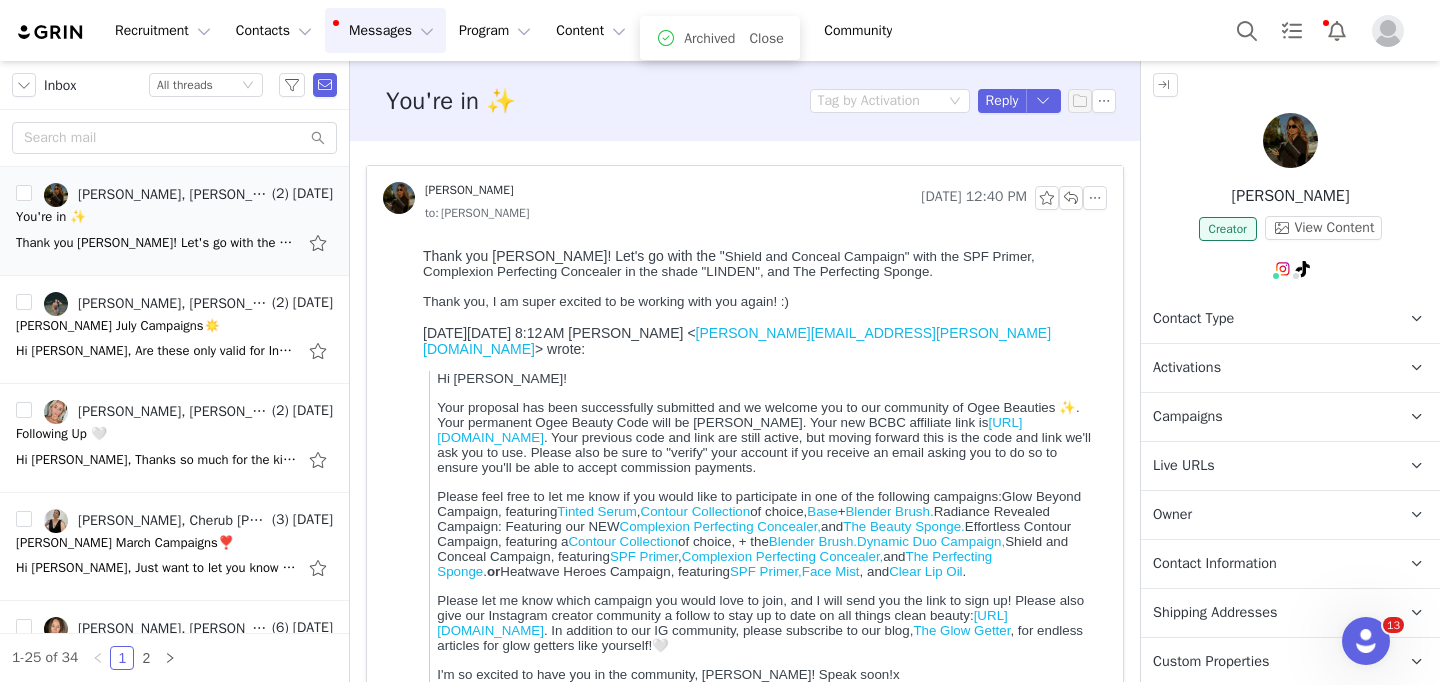 scroll, scrollTop: 0, scrollLeft: 0, axis: both 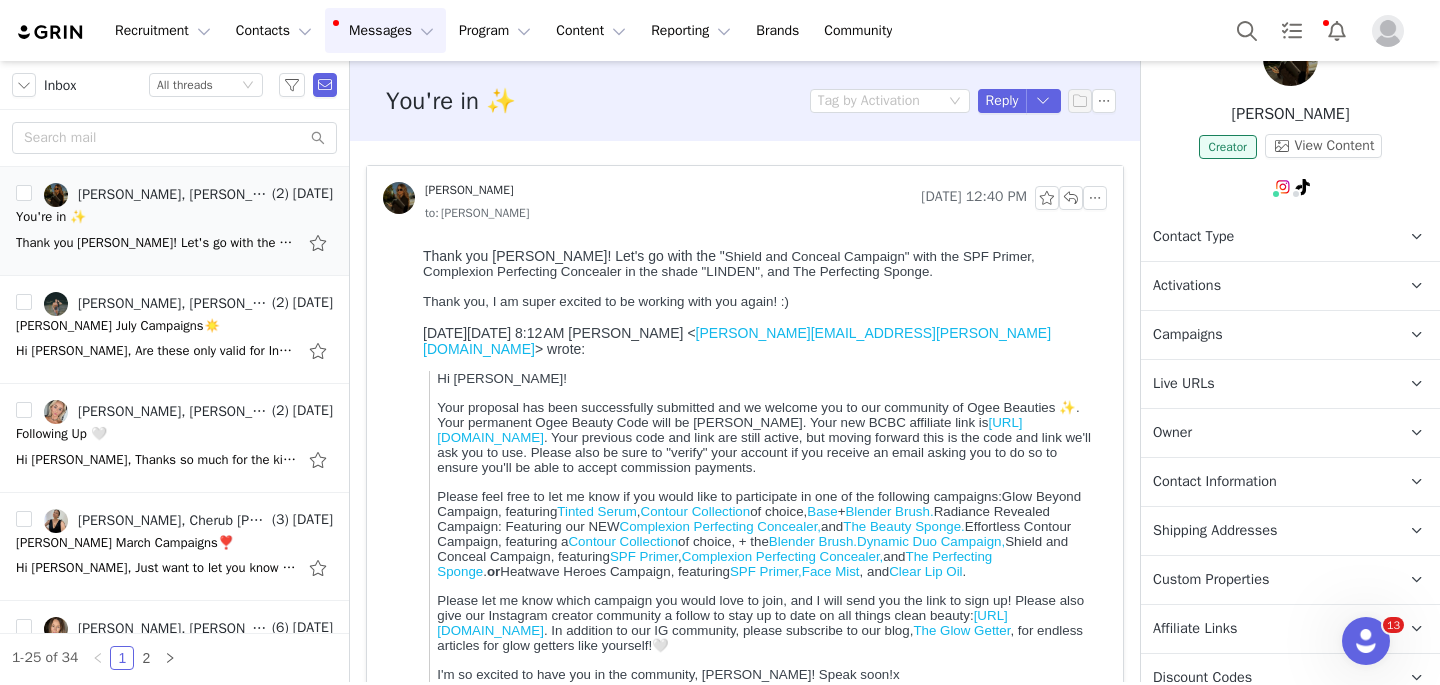 click on "Shipping Addresses" at bounding box center [1215, 531] 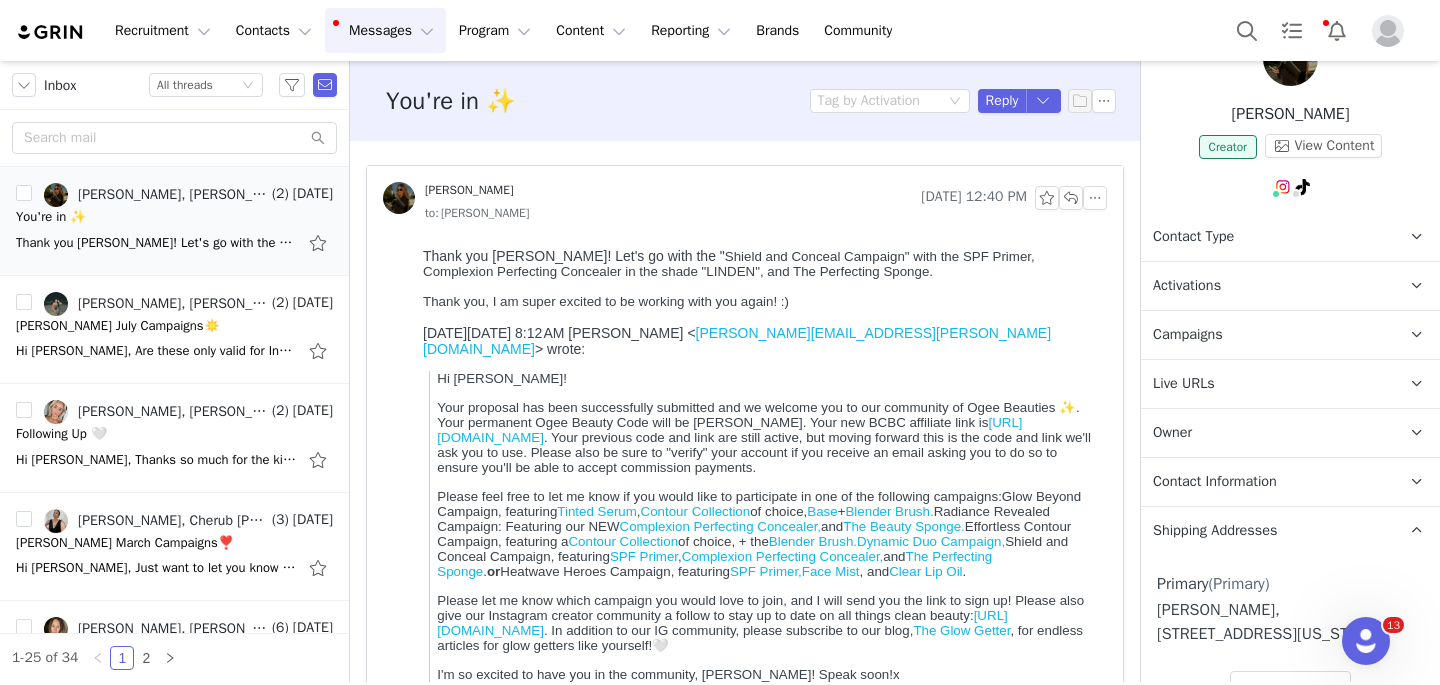 scroll, scrollTop: 0, scrollLeft: 0, axis: both 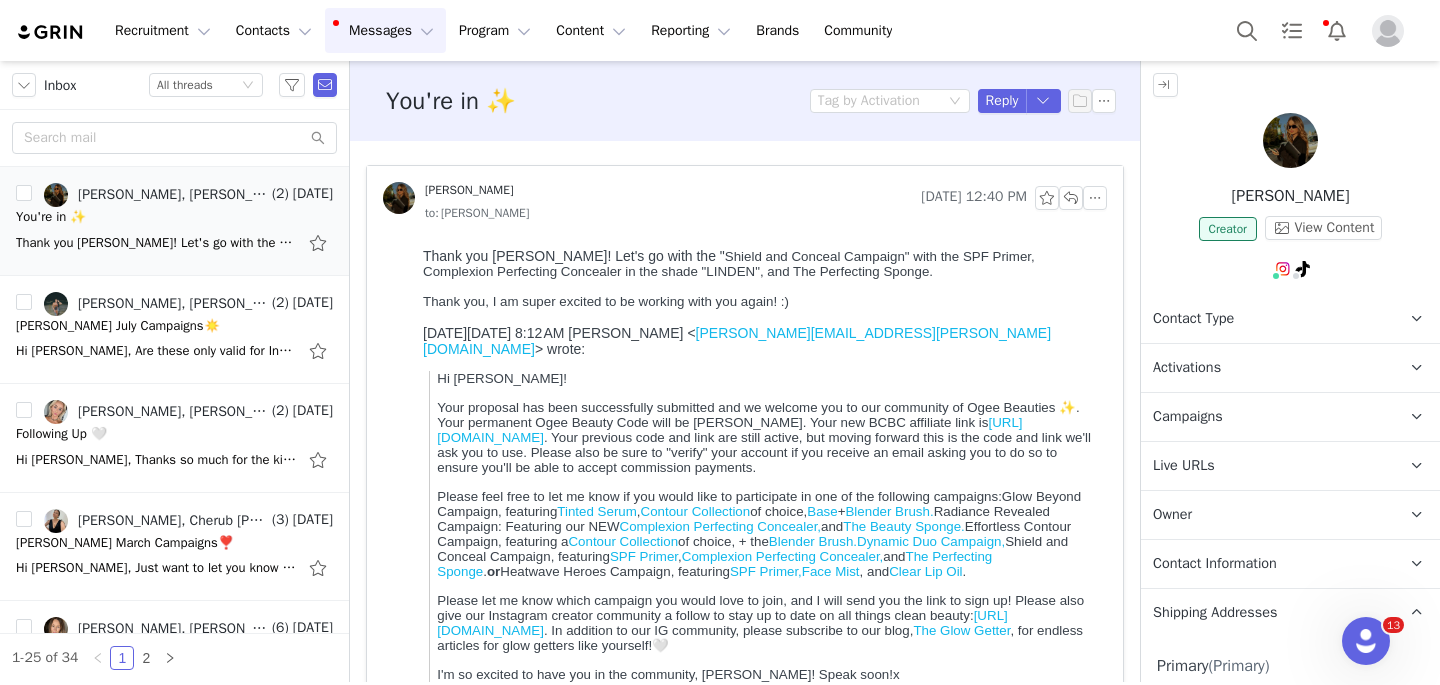 click at bounding box center [1290, 140] 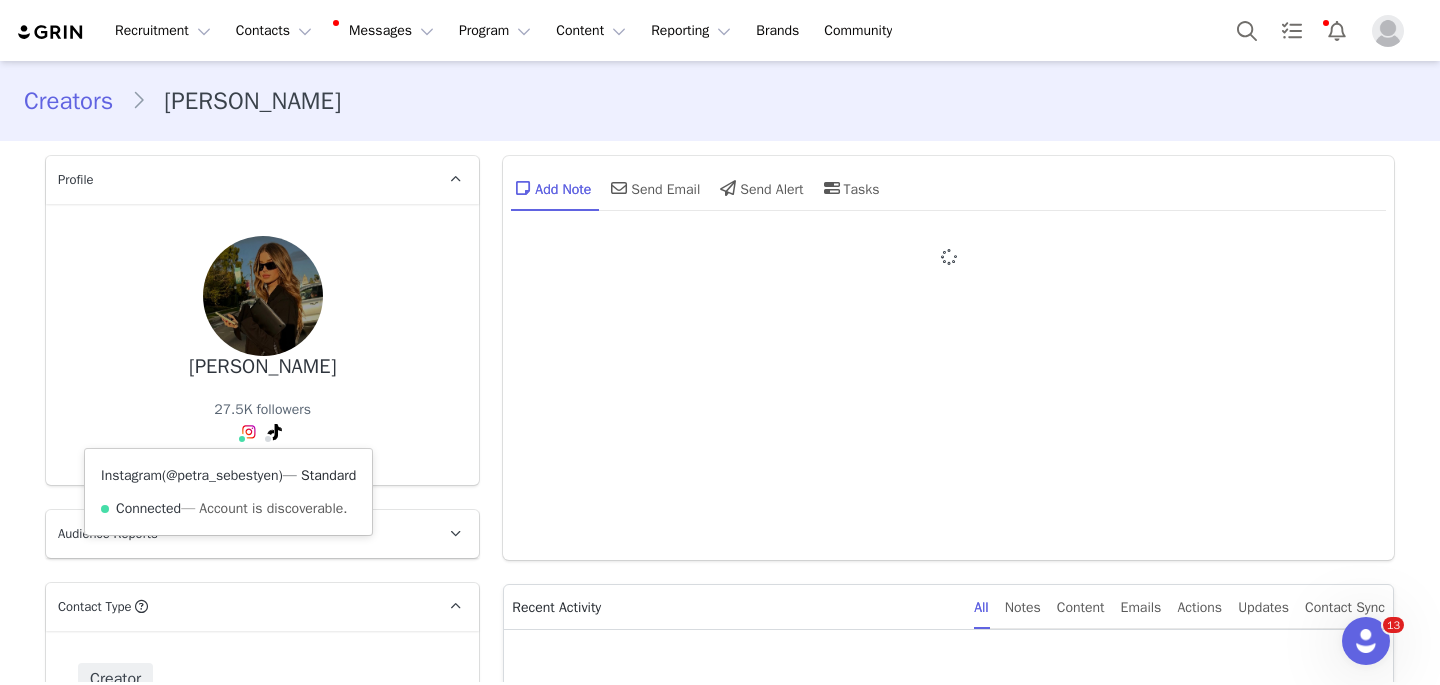 click on "@petra_sebestyen" at bounding box center (222, 475) 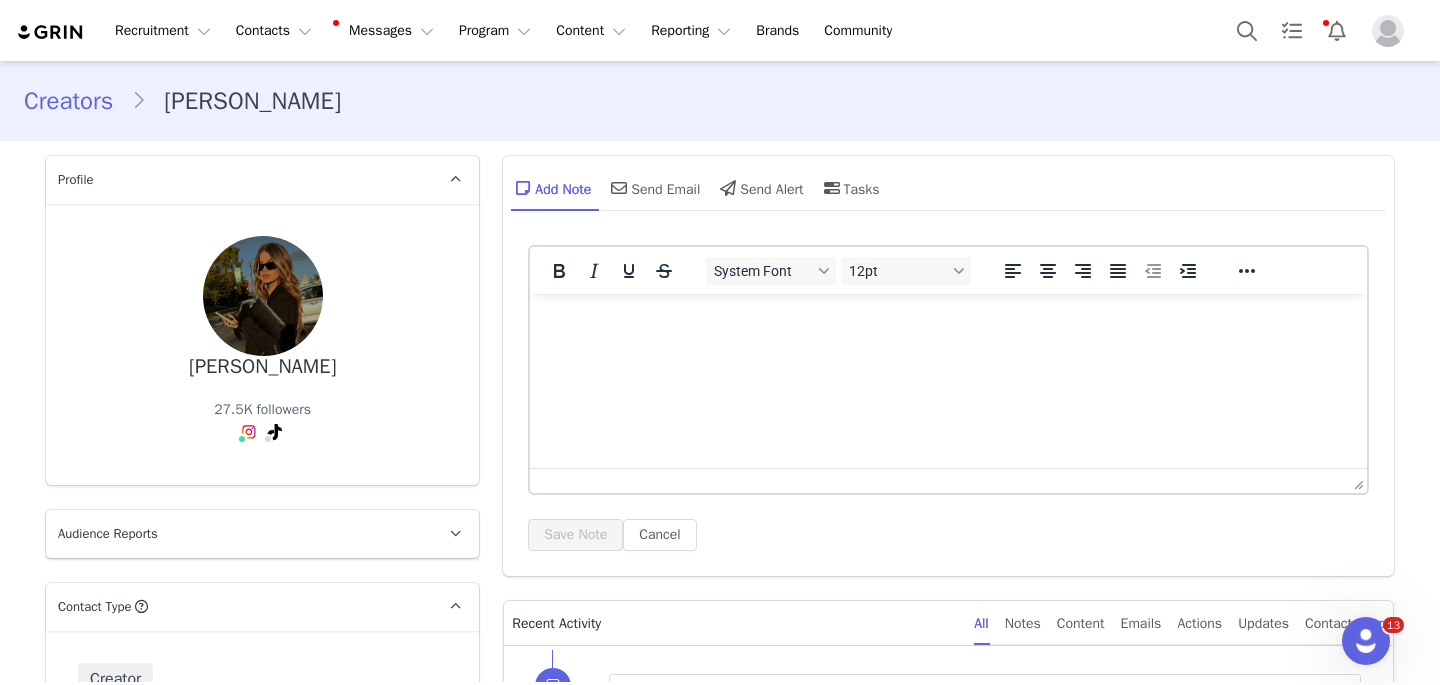 scroll, scrollTop: 0, scrollLeft: 0, axis: both 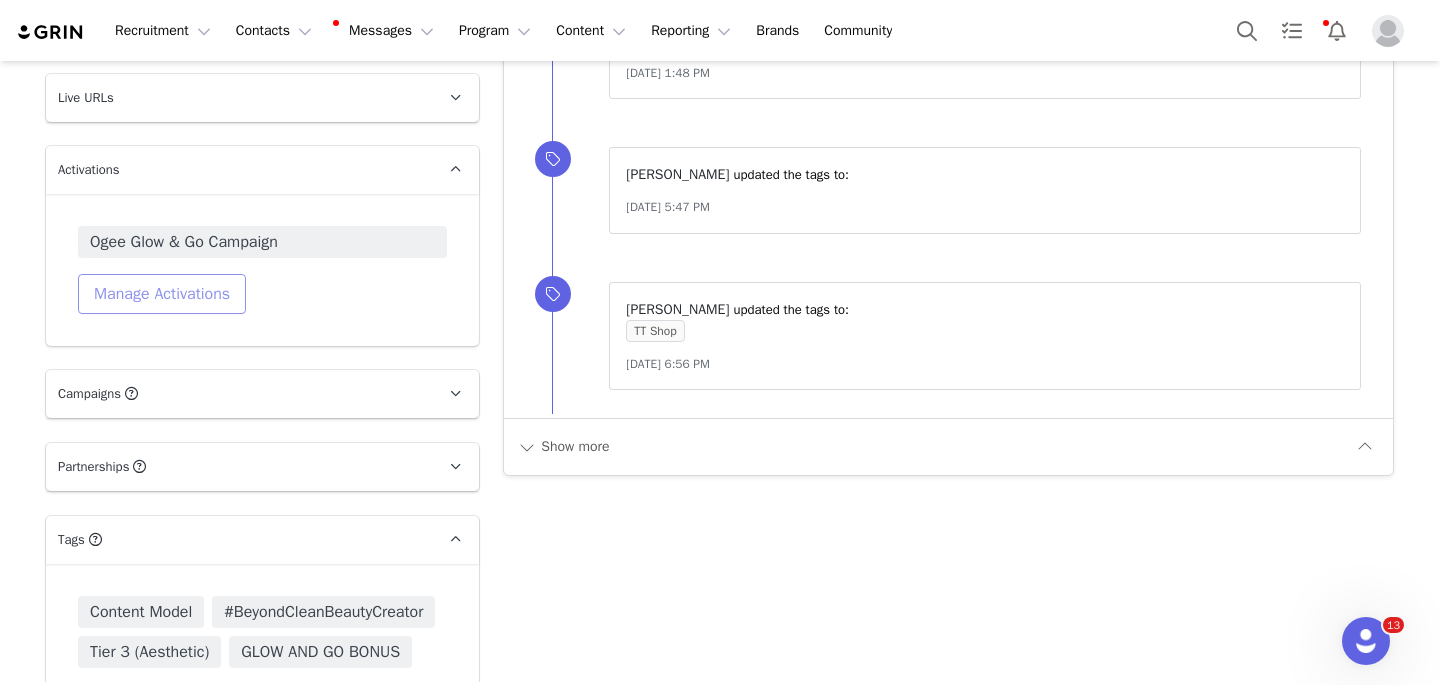 click on "Manage Activations" at bounding box center (162, 294) 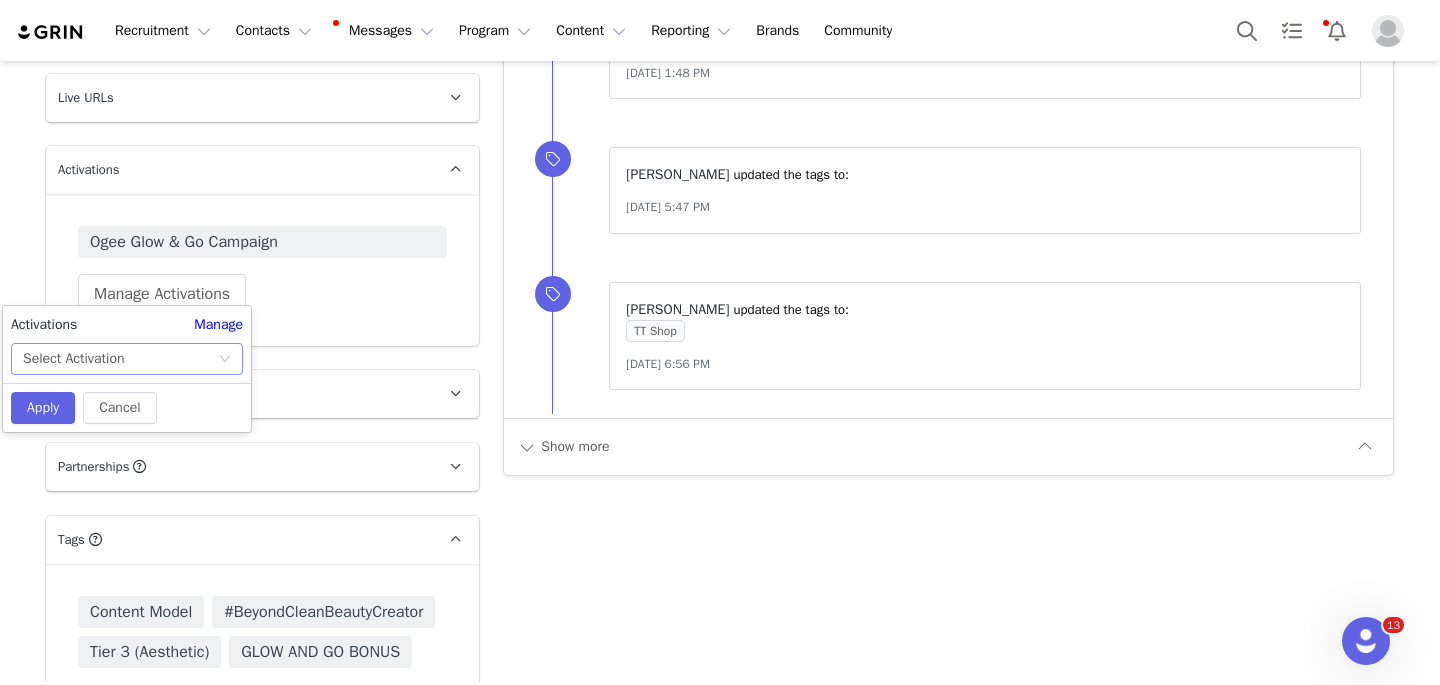 click on "Select Activation" at bounding box center [120, 359] 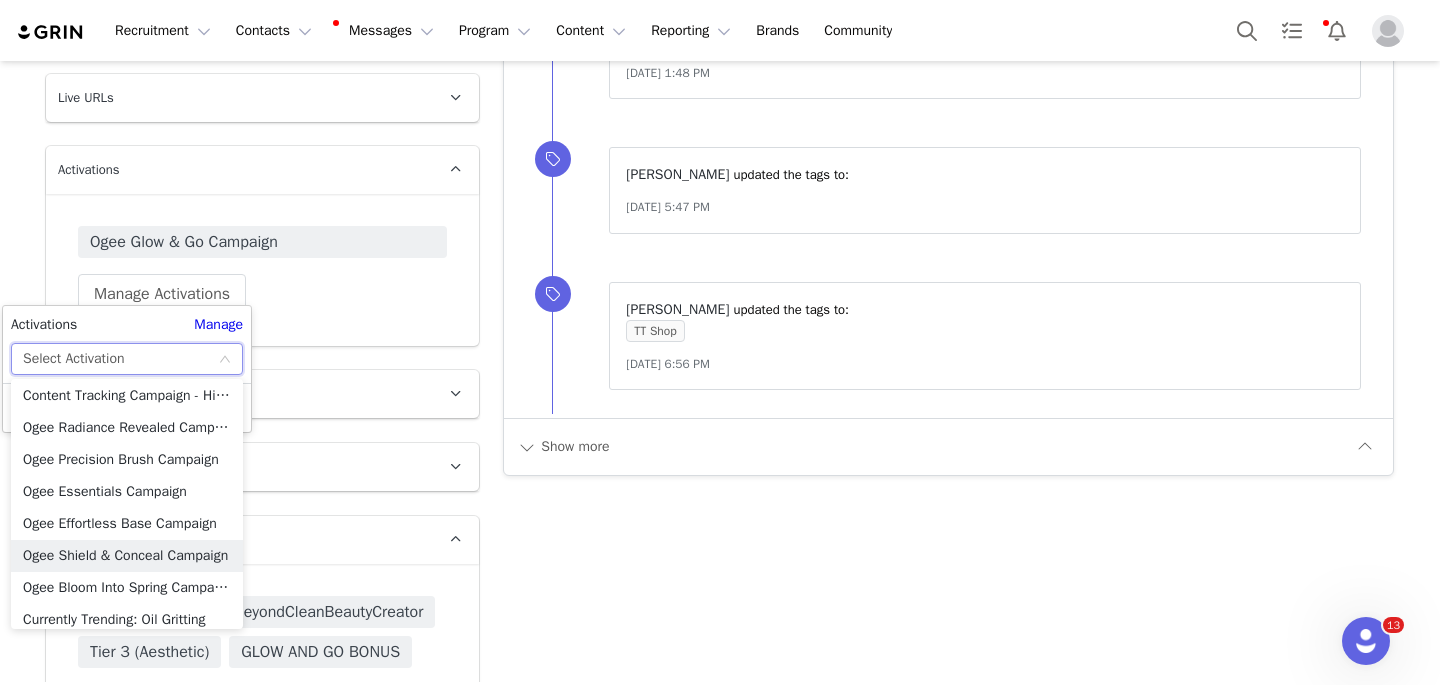scroll, scrollTop: 1014, scrollLeft: 0, axis: vertical 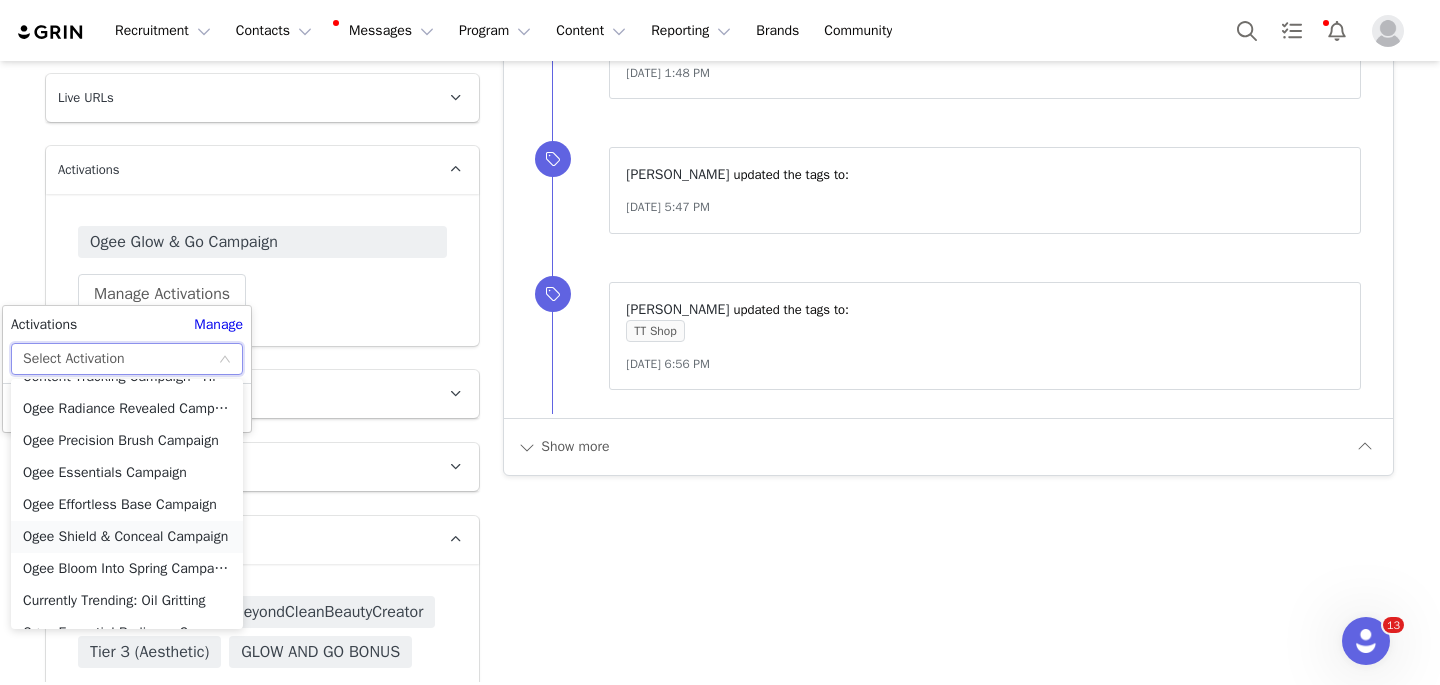 click on "Ogee Shield & Conceal Campaign" at bounding box center [127, 537] 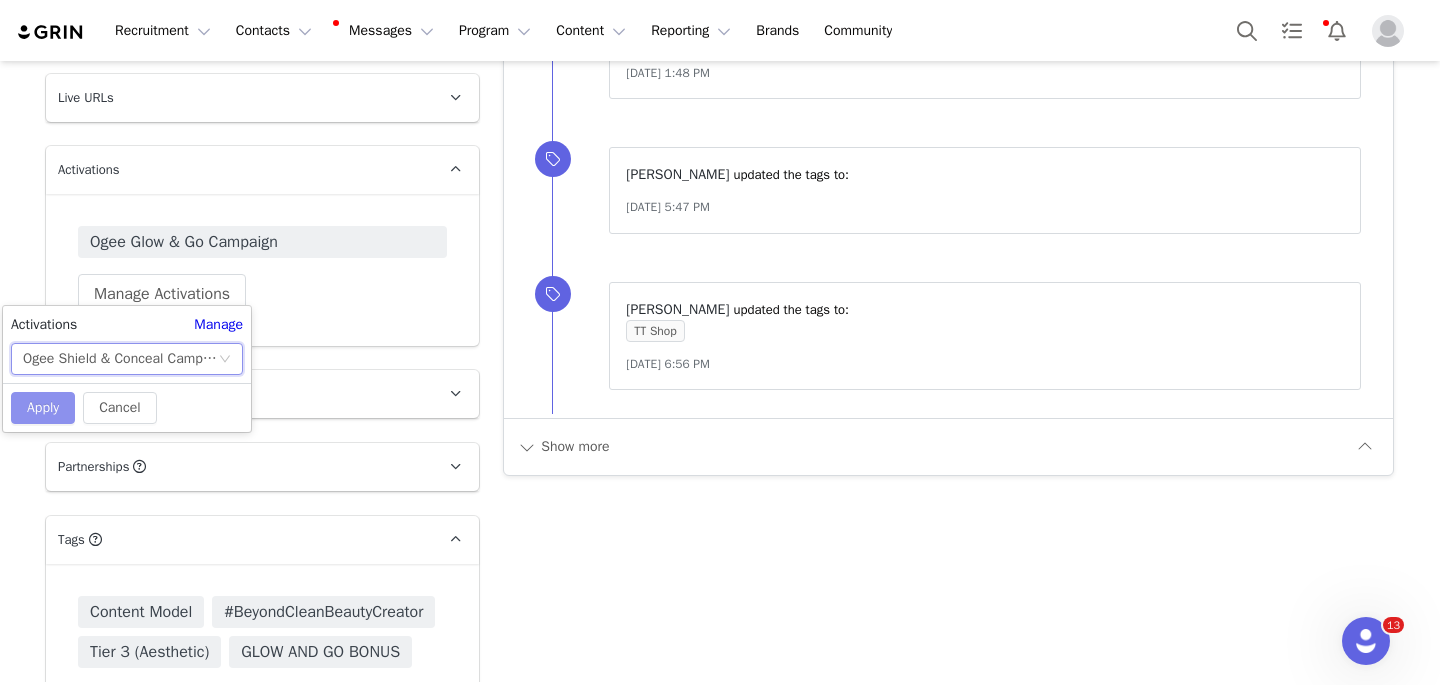 click on "Apply" at bounding box center (43, 408) 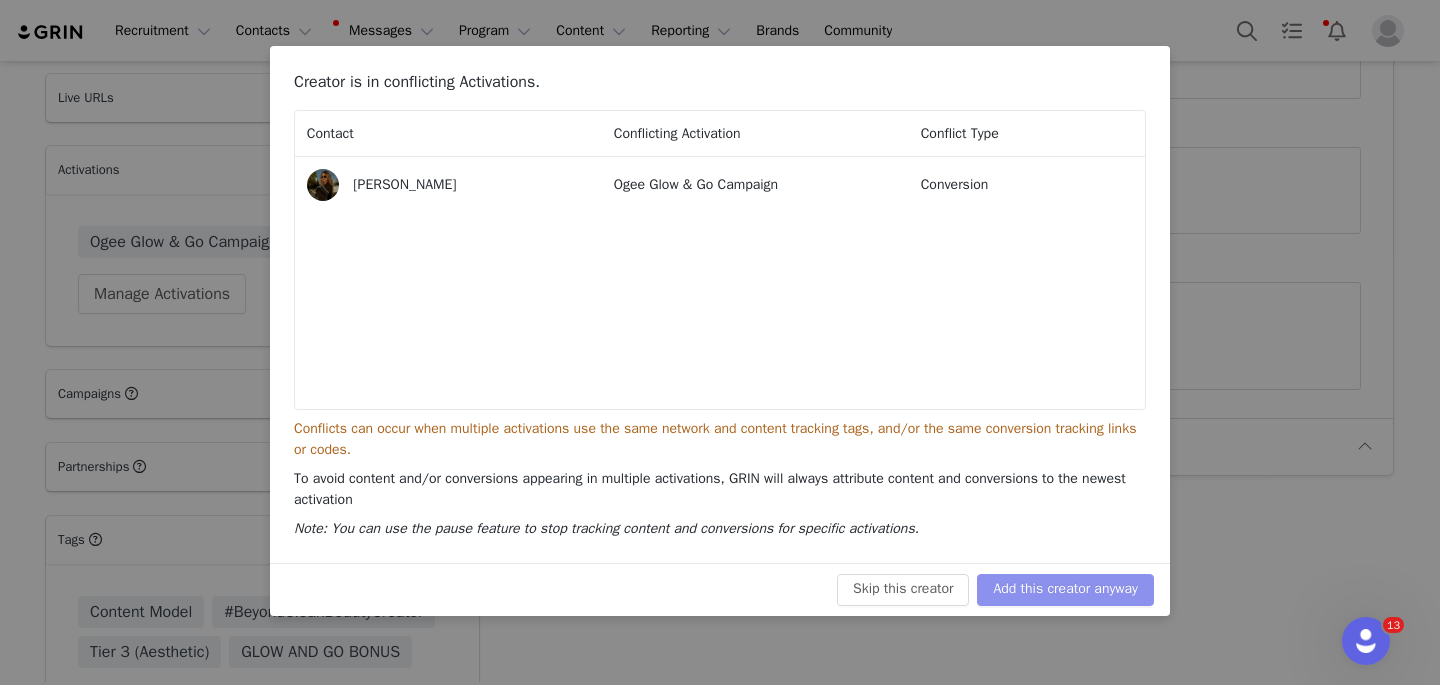 click on "Add this creator anyway" at bounding box center (1065, 590) 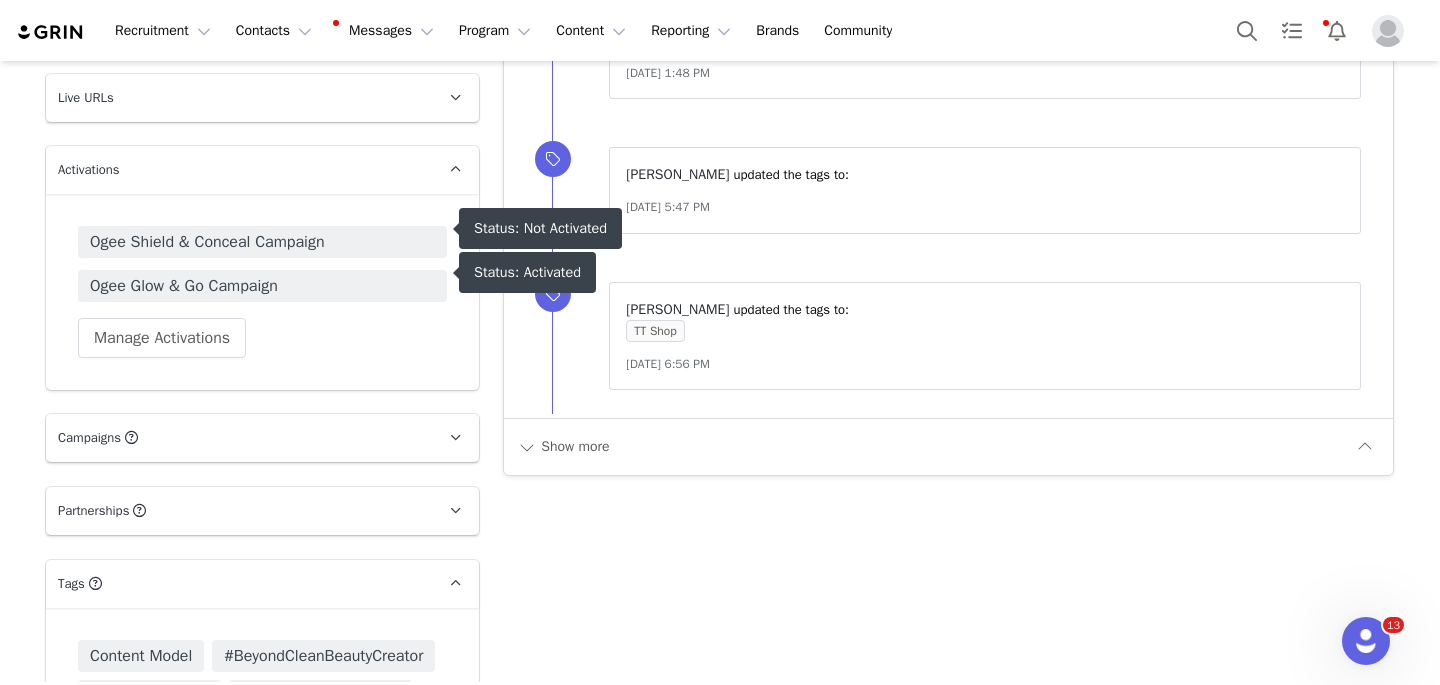 click on "Ogee Shield & Conceal Campaign" at bounding box center [262, 242] 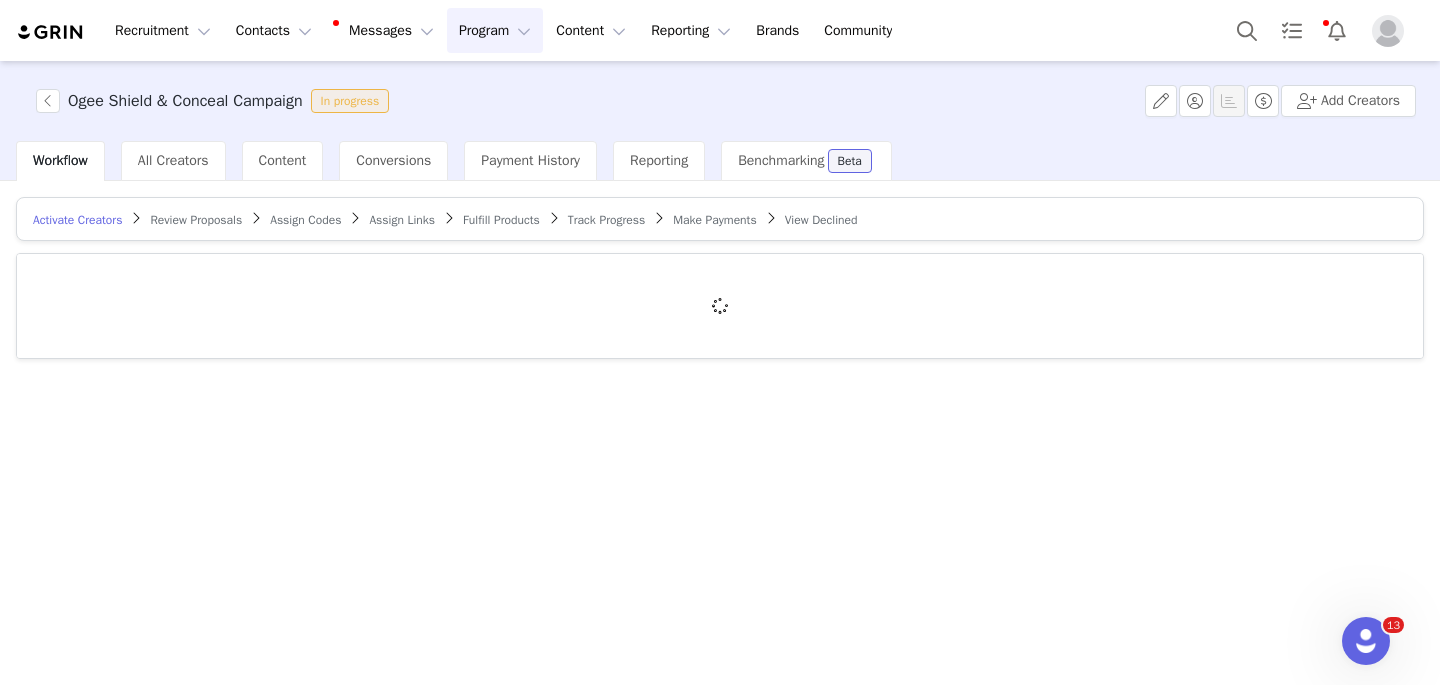 scroll, scrollTop: 0, scrollLeft: 0, axis: both 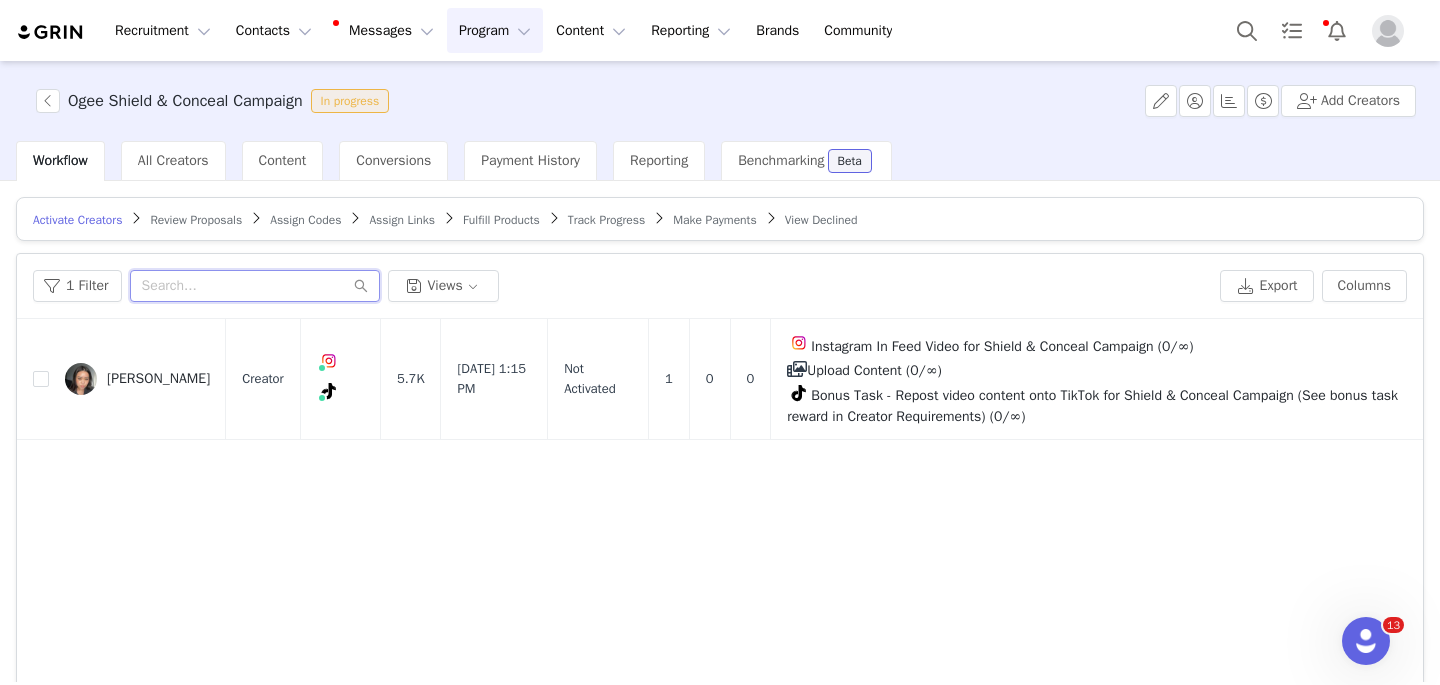 click at bounding box center [255, 286] 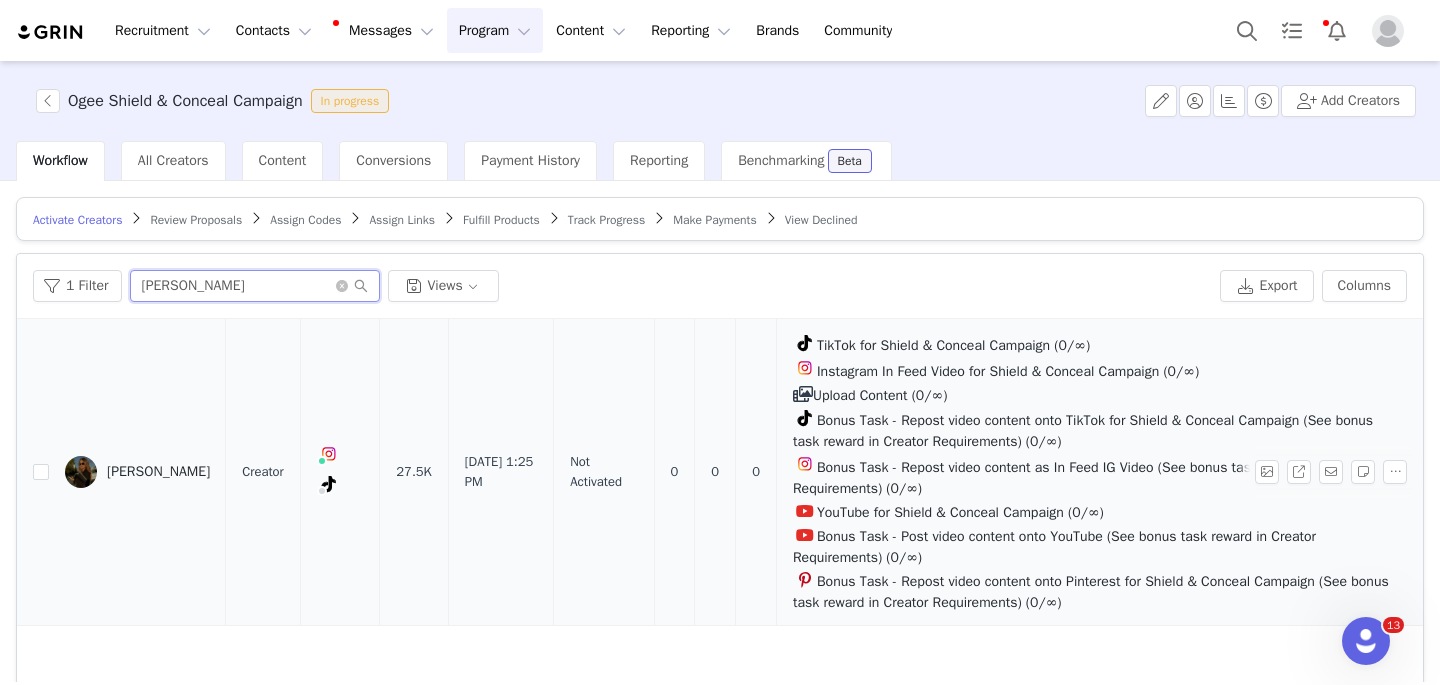 type on "[PERSON_NAME]" 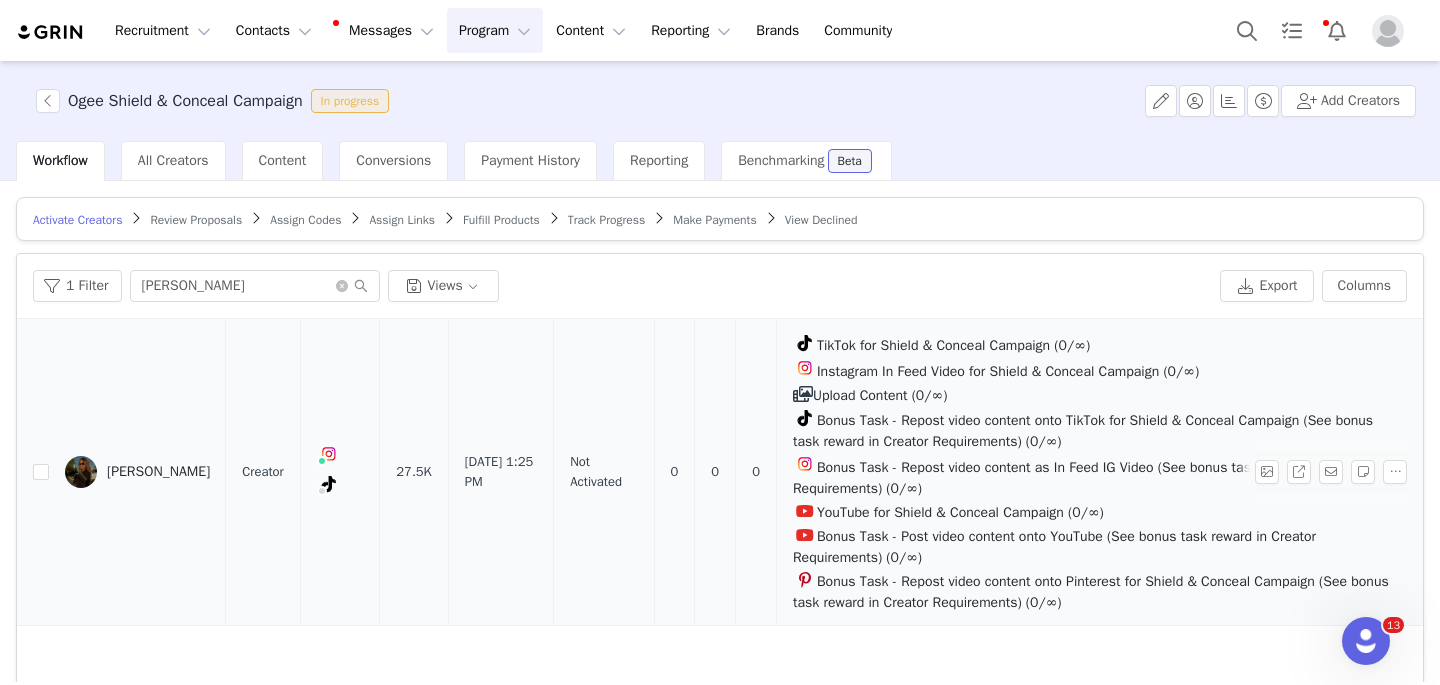 click on "[PERSON_NAME]" at bounding box center (137, 472) 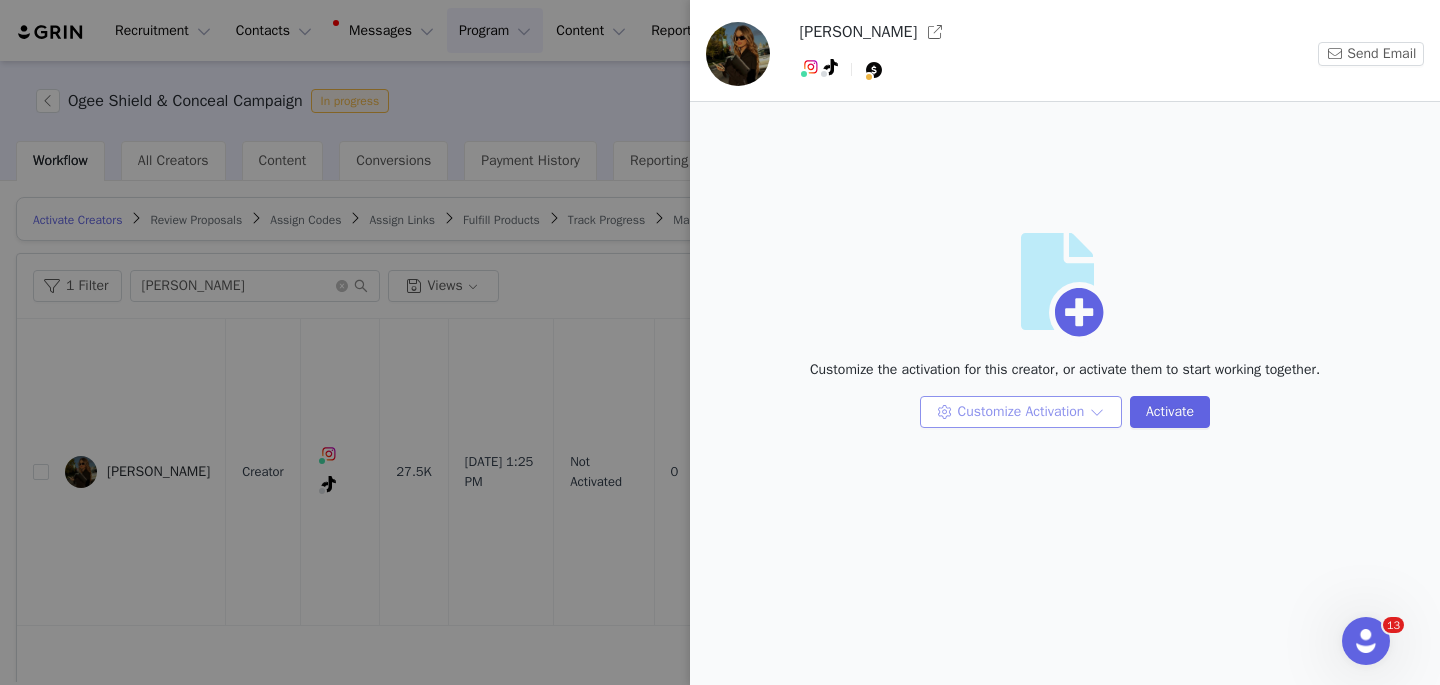 click on "Customize Activation" at bounding box center (1021, 412) 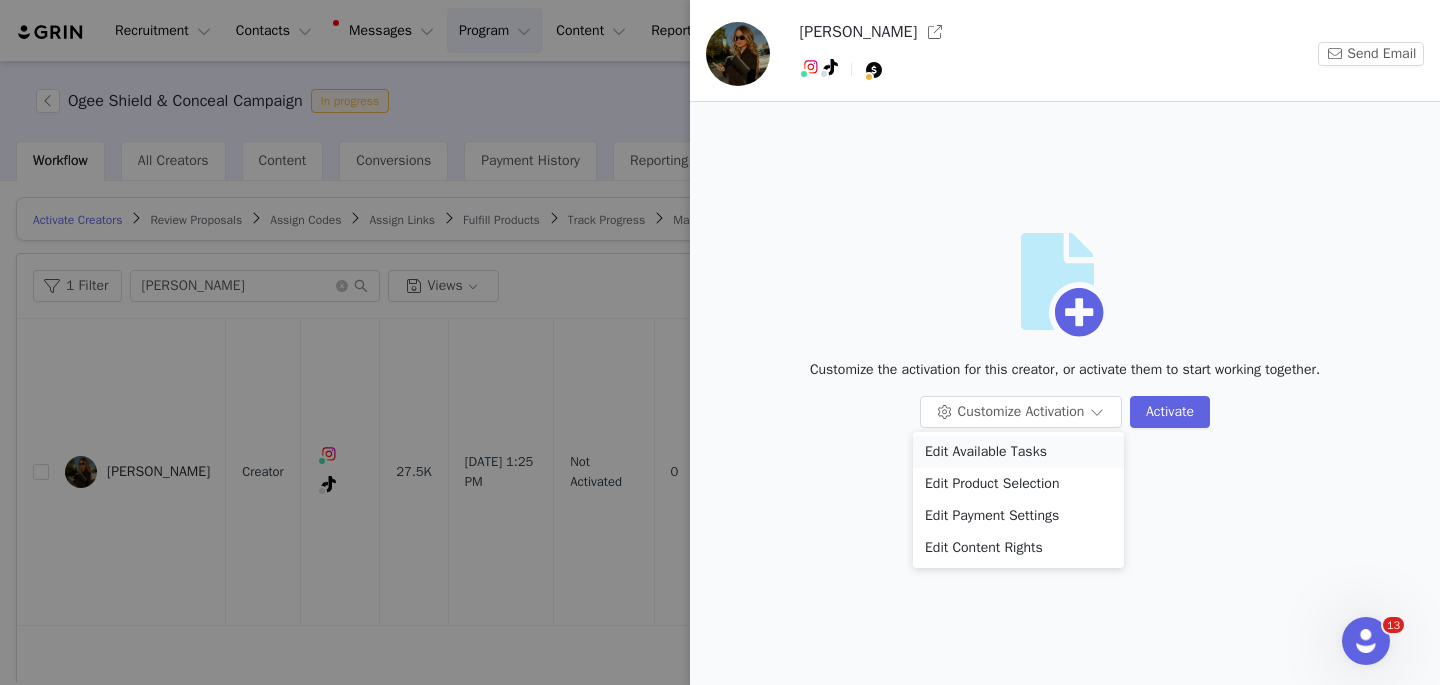 click on "Edit Available Tasks" at bounding box center [1018, 452] 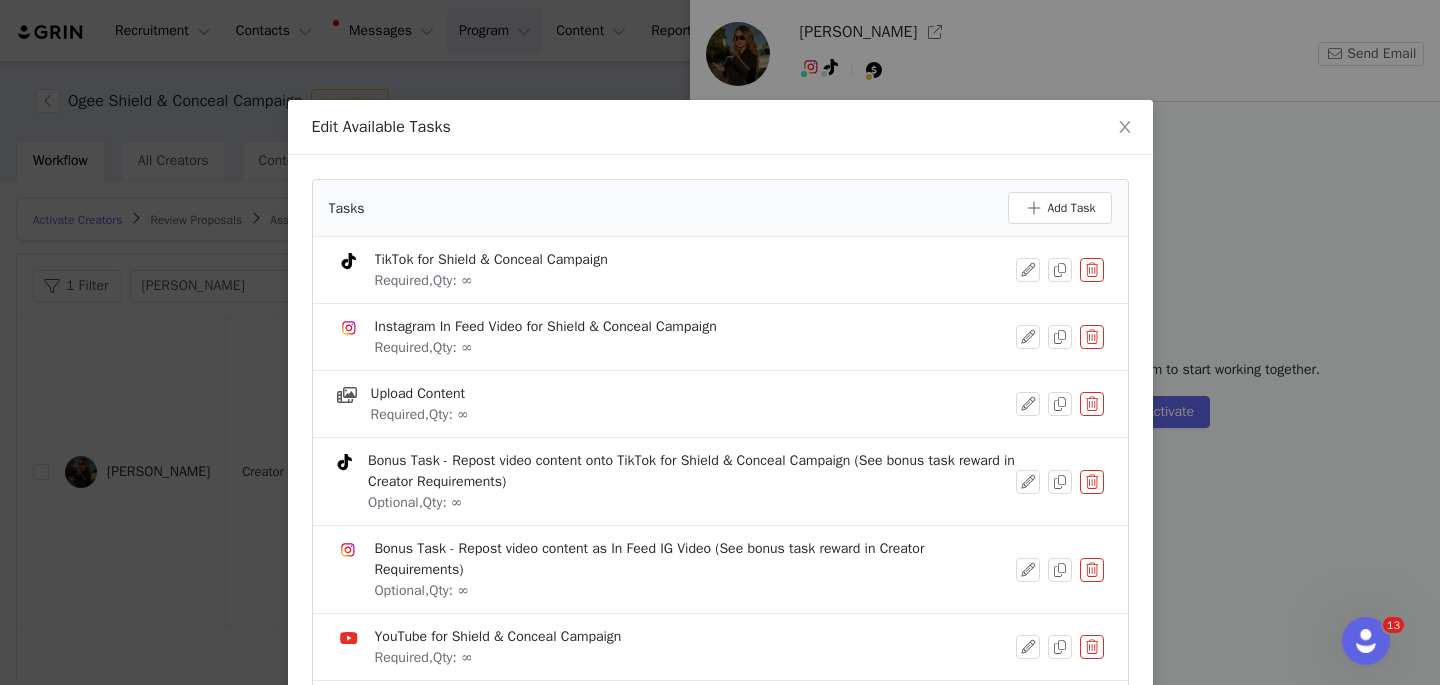 click at bounding box center (1092, 337) 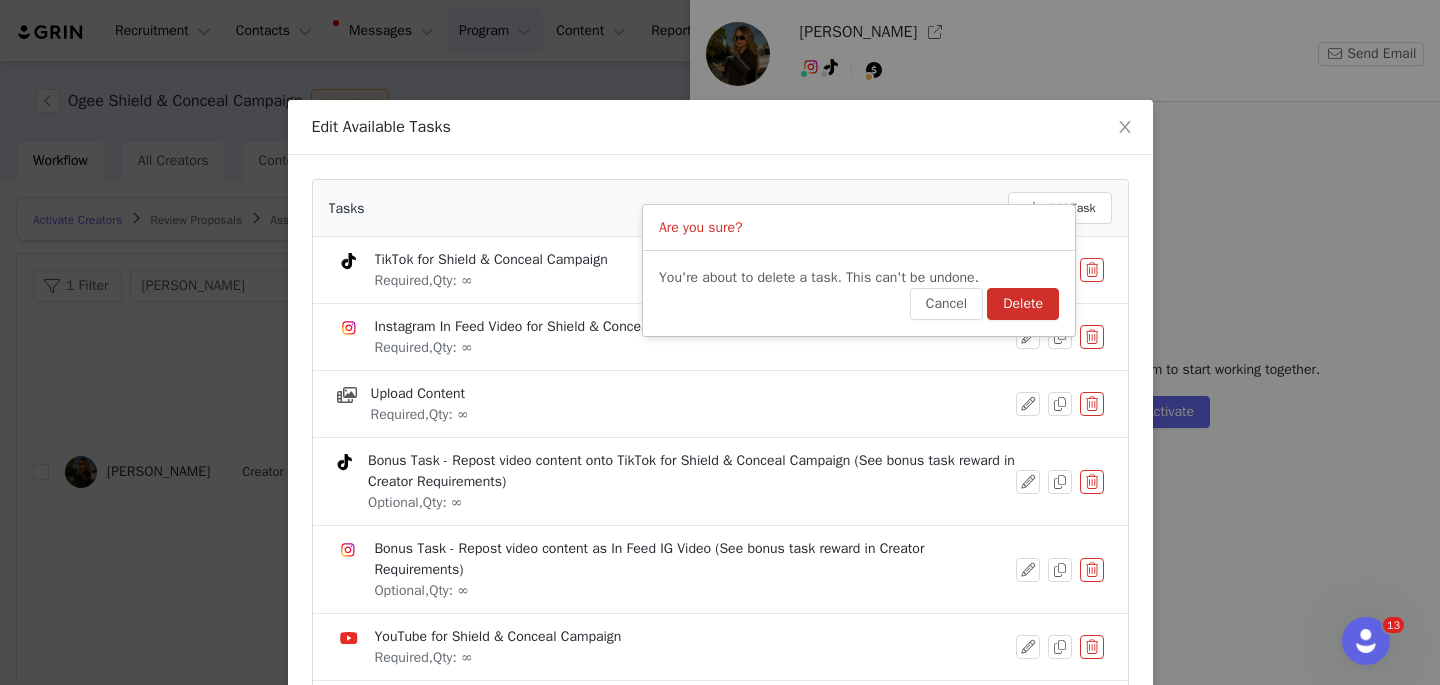 click on "Delete" at bounding box center [1023, 304] 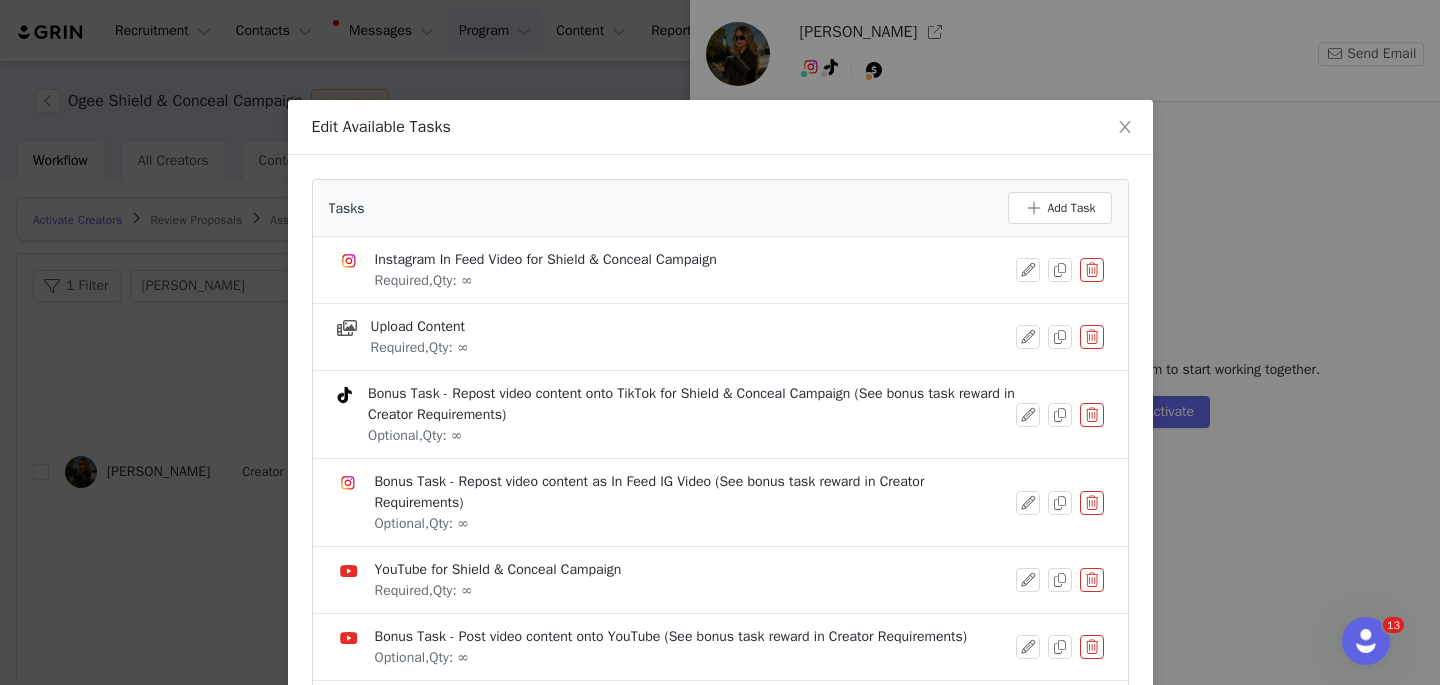 click at bounding box center (1092, 503) 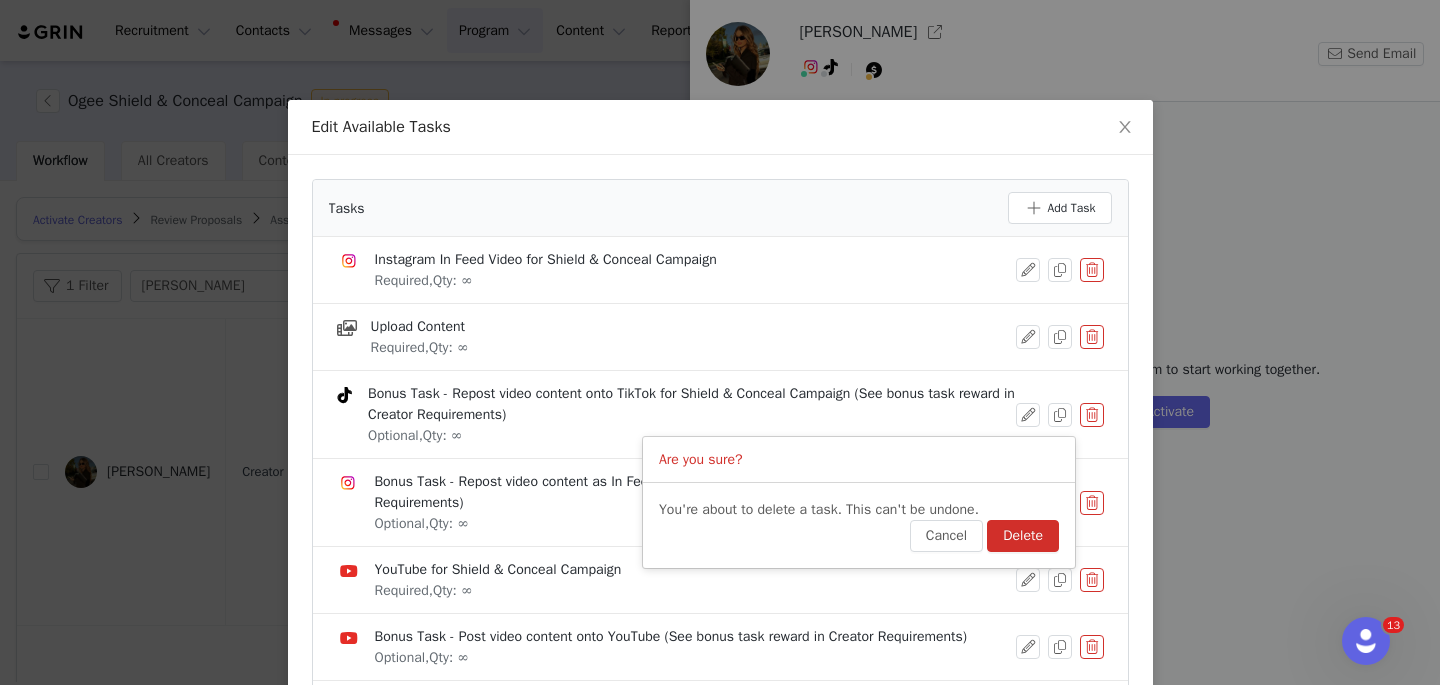 click on "Delete" at bounding box center [1023, 536] 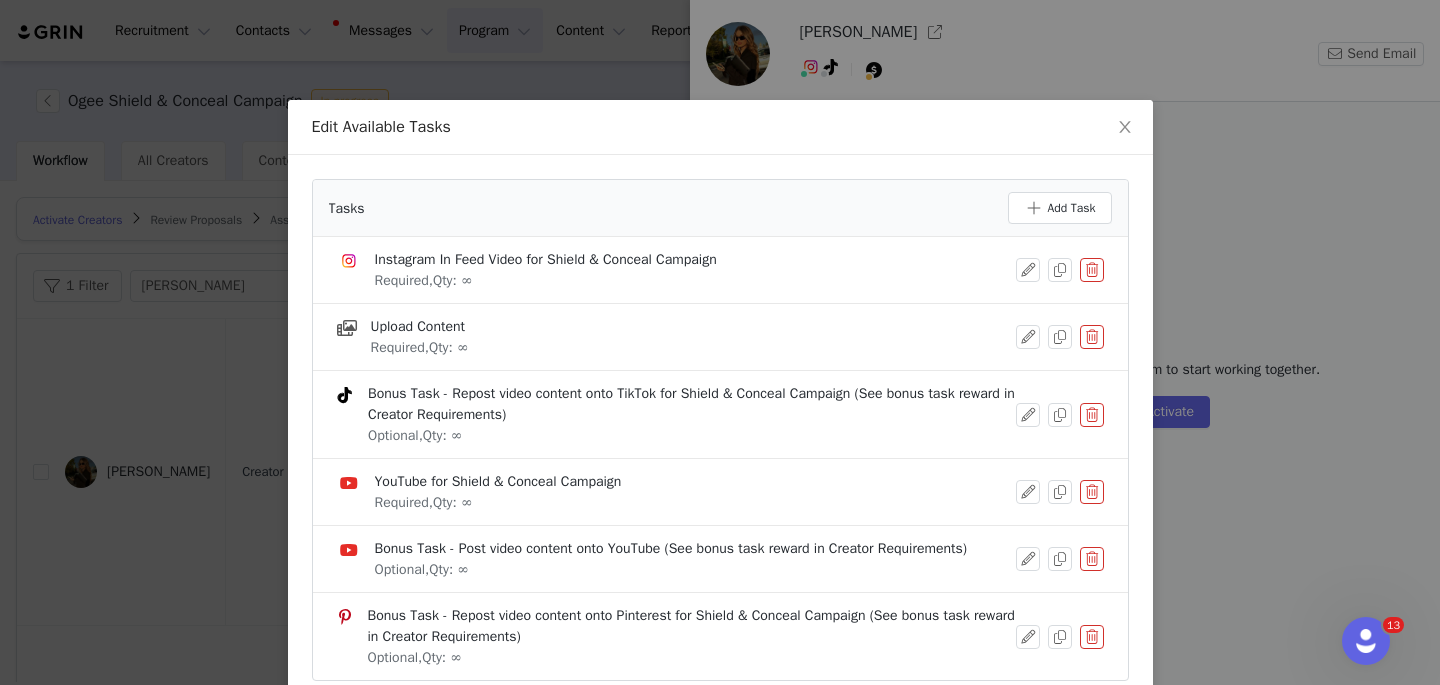 click at bounding box center (1092, 559) 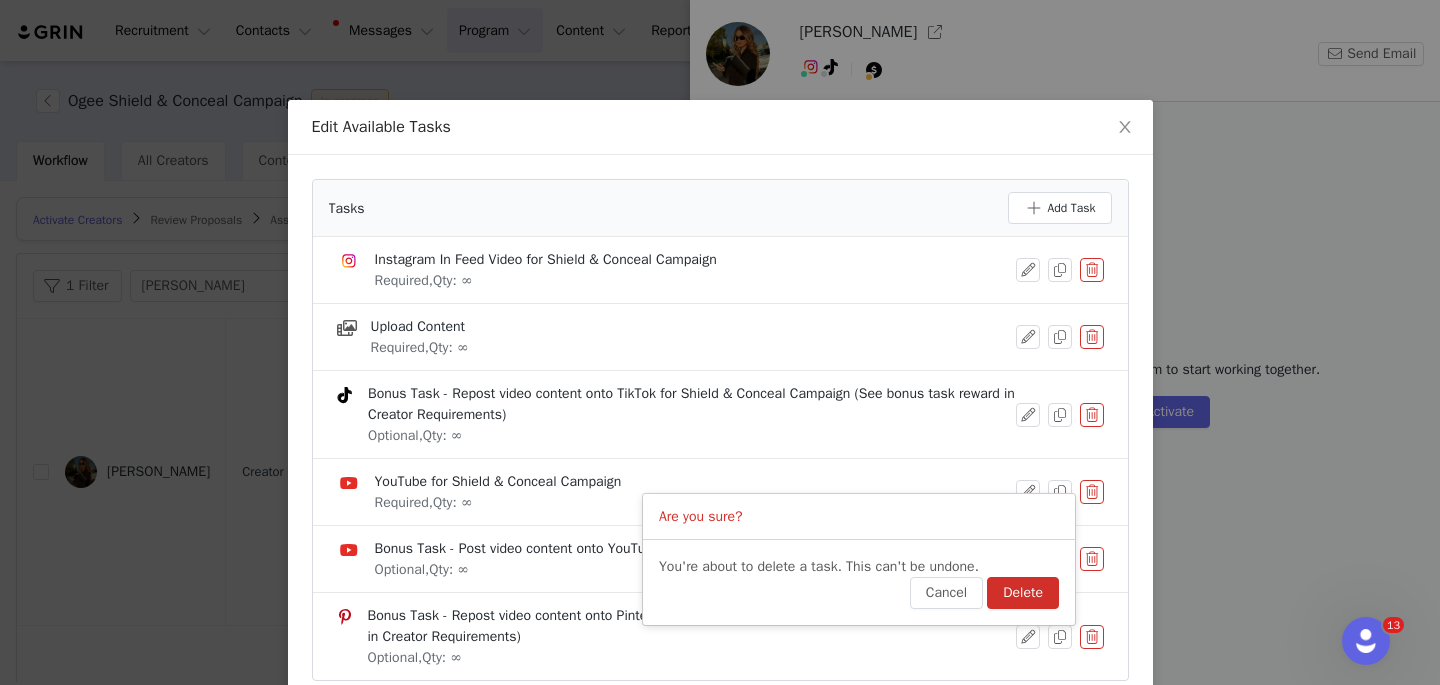 click on "Delete" at bounding box center (1023, 593) 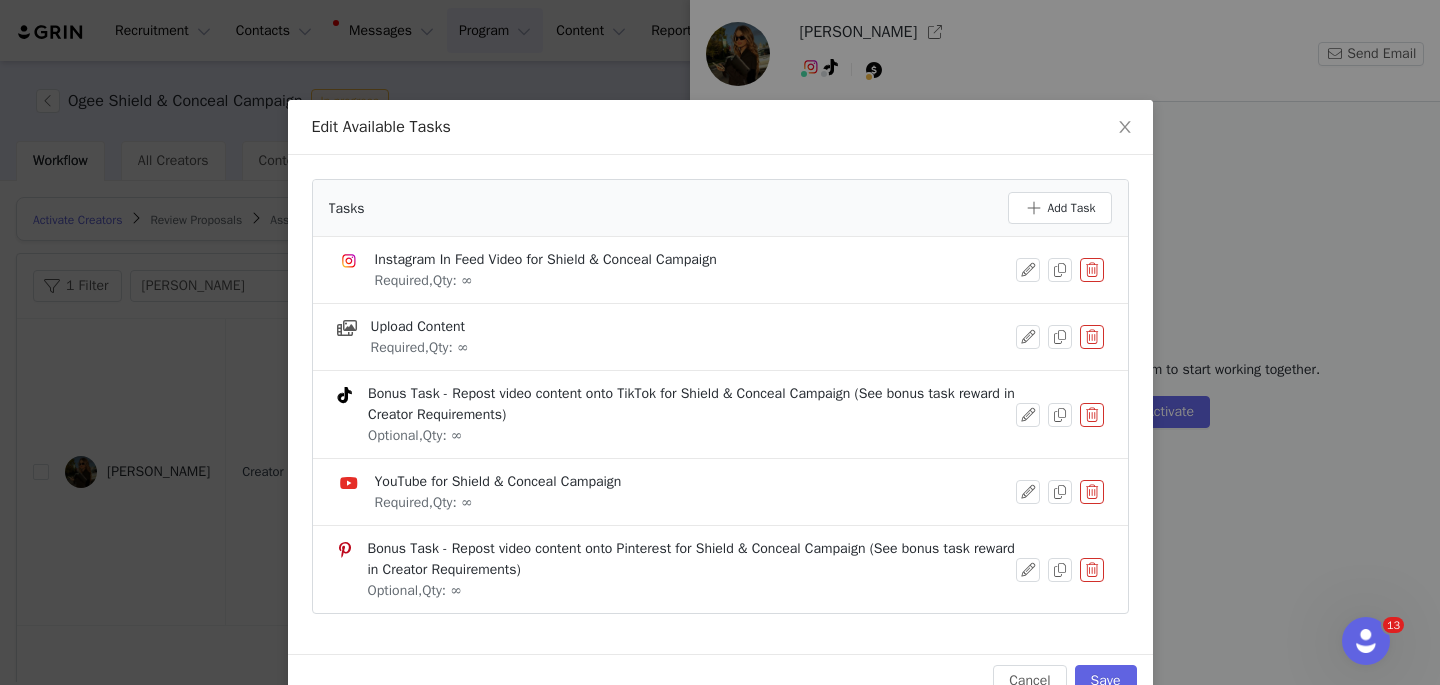 click at bounding box center (1092, 570) 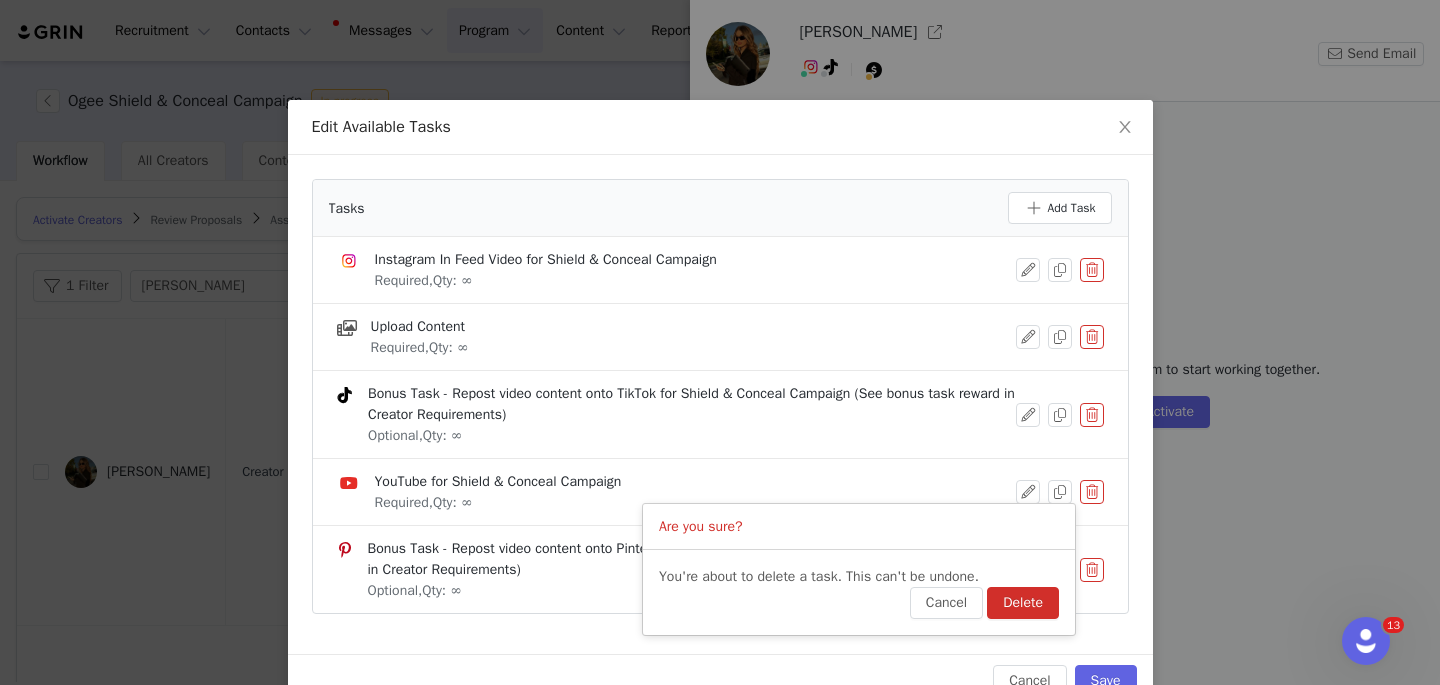 click on "Delete" at bounding box center [1023, 603] 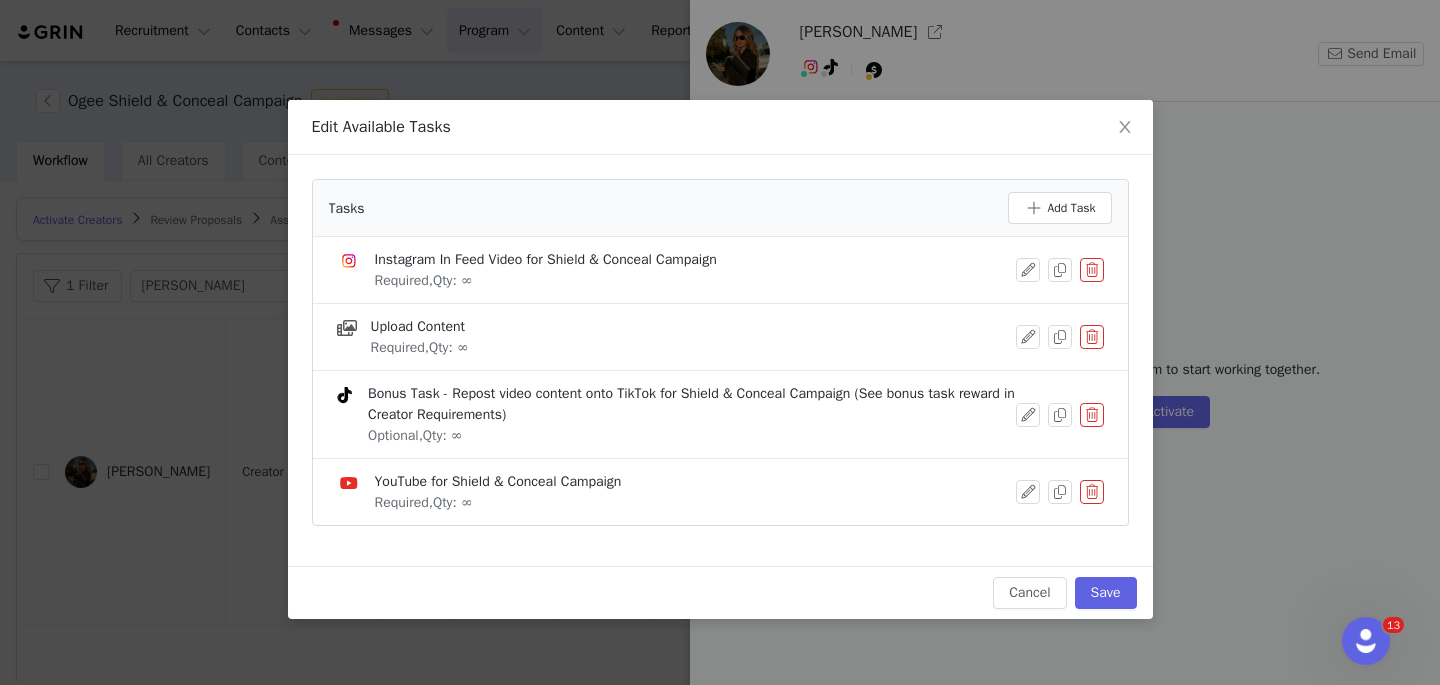 click at bounding box center [1092, 492] 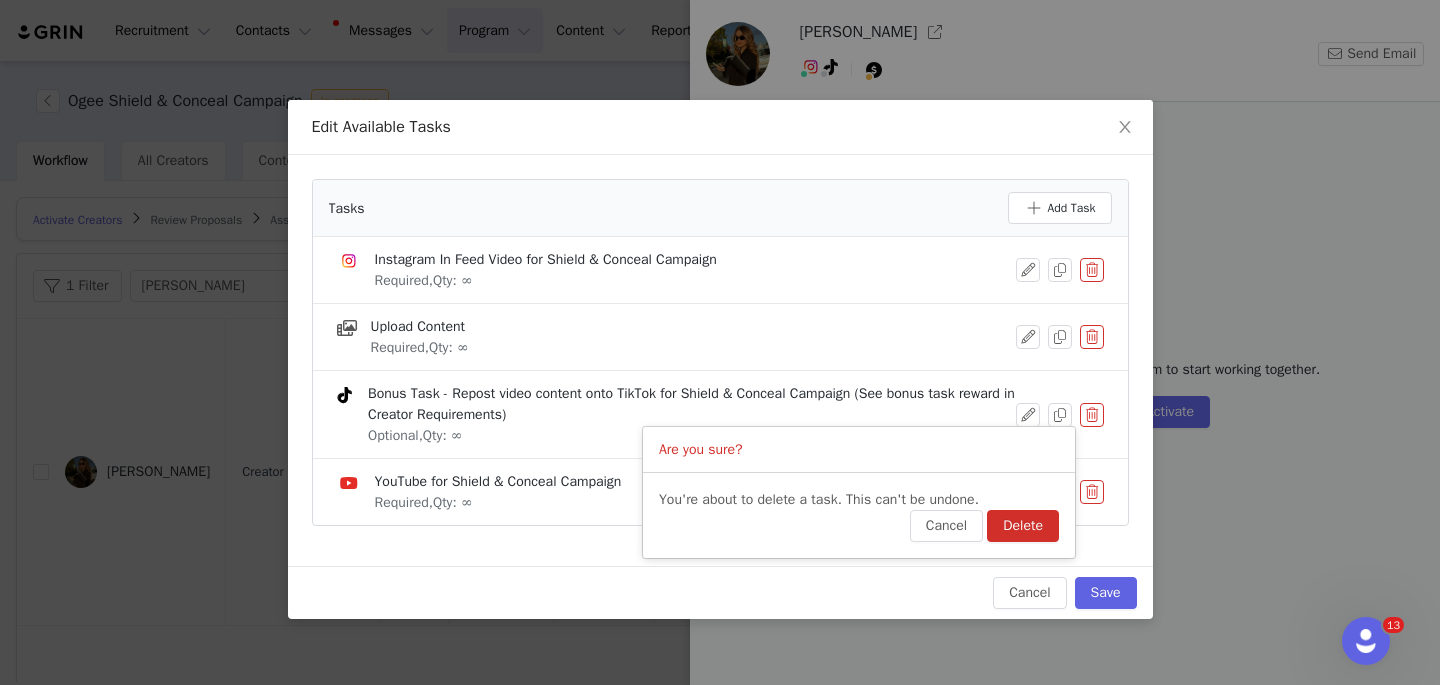 click on "Delete" at bounding box center (1023, 526) 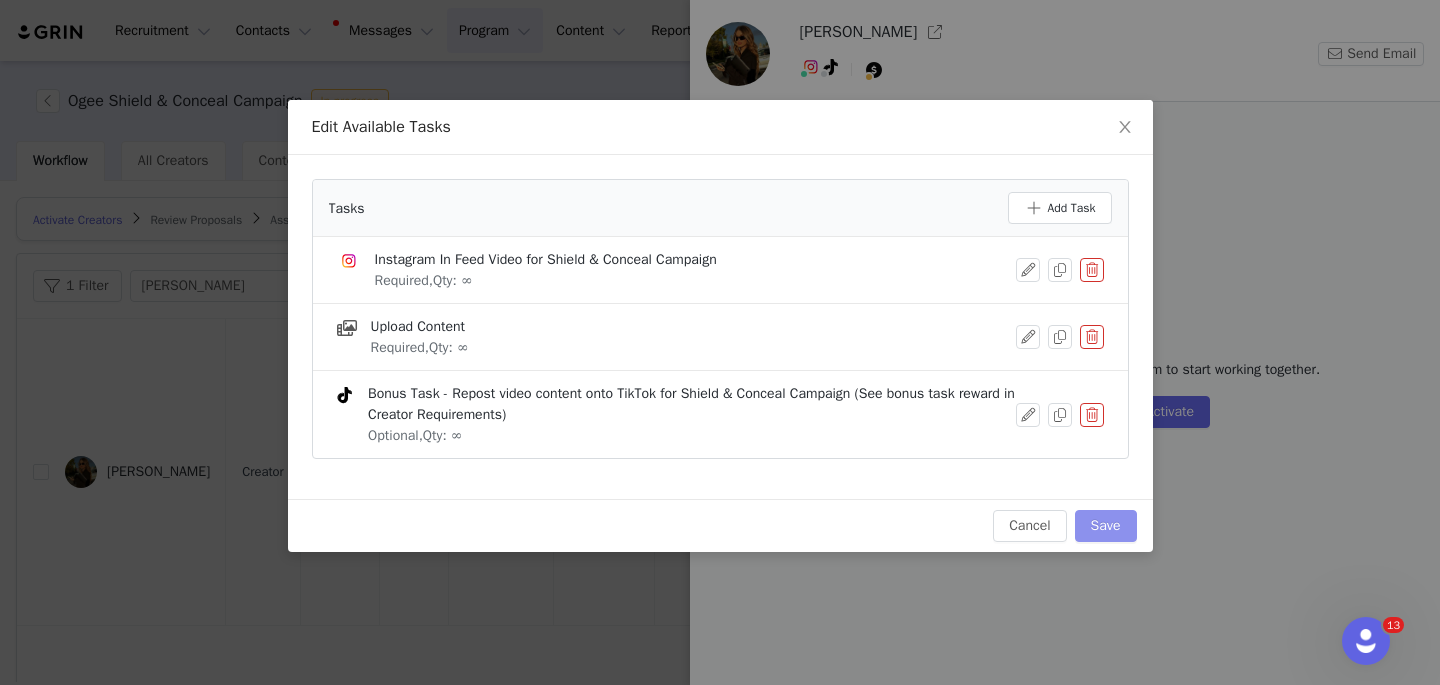 click on "Save" at bounding box center [1106, 526] 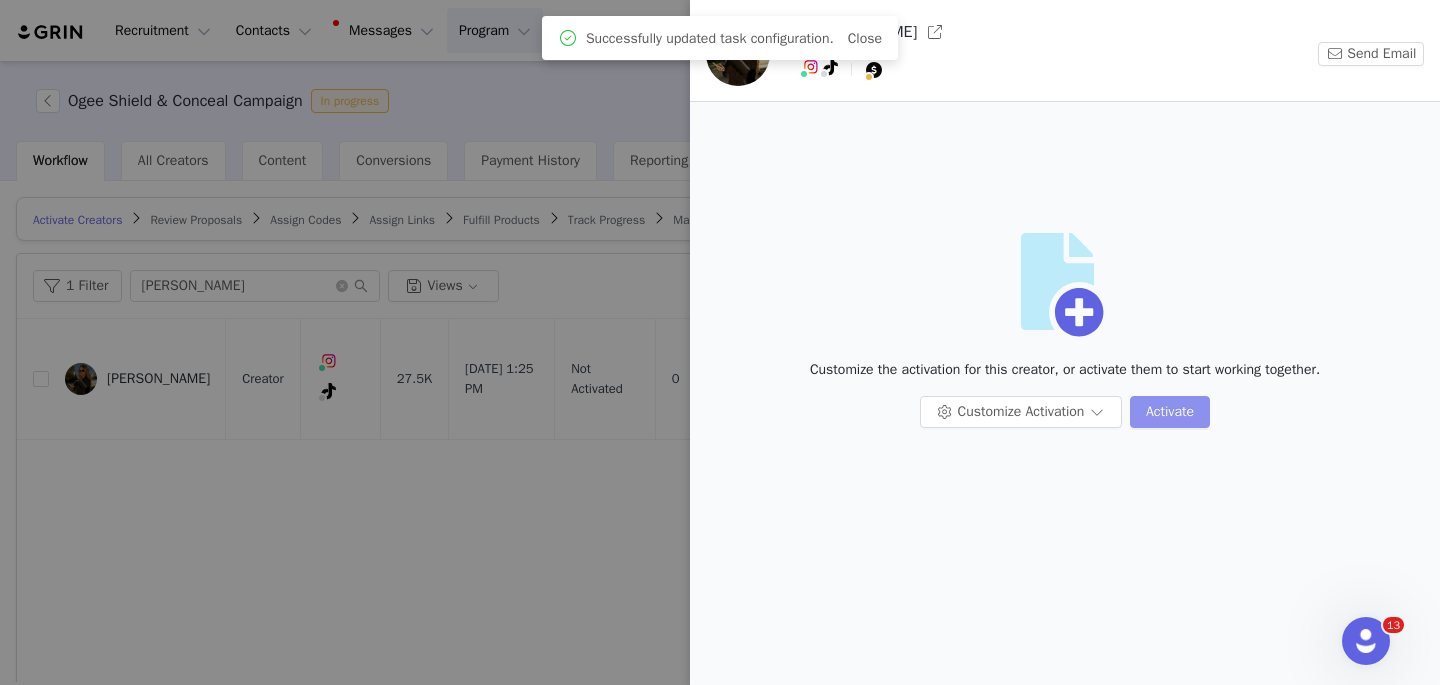 click on "Activate" at bounding box center [1170, 412] 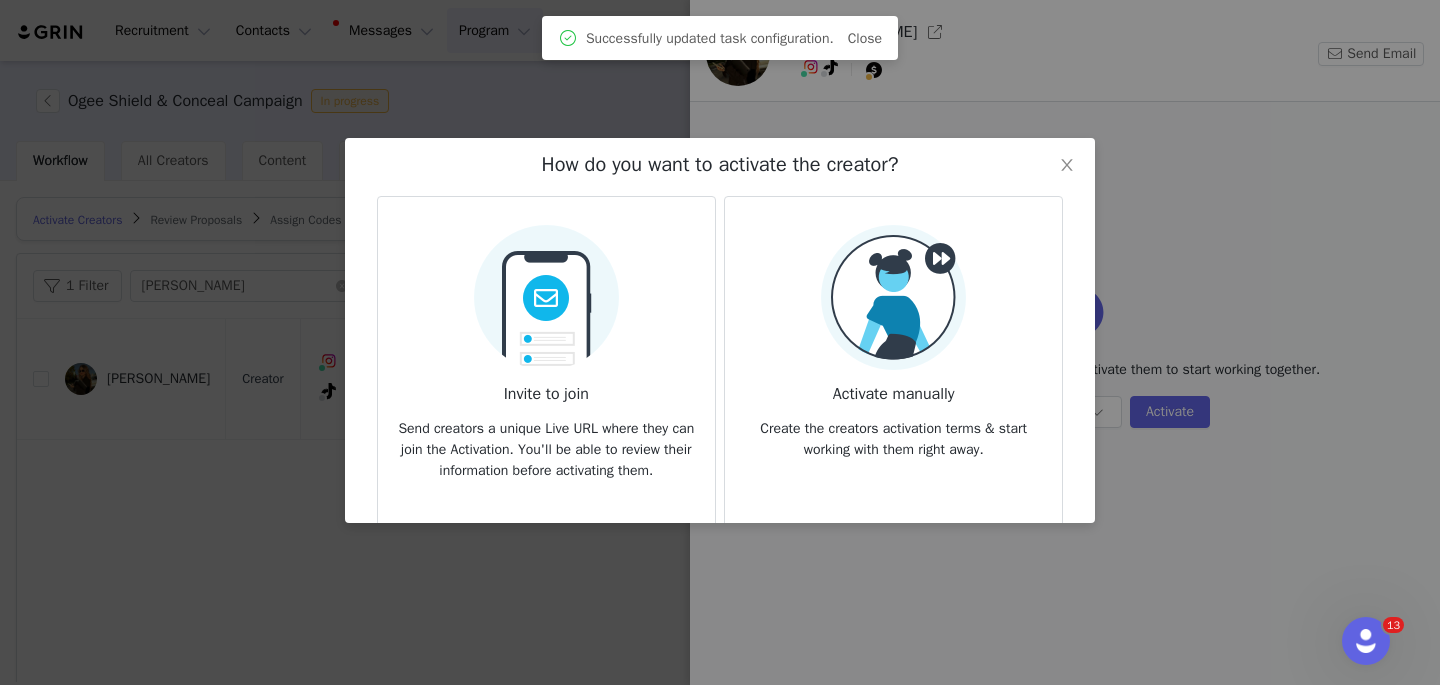 click at bounding box center (546, 291) 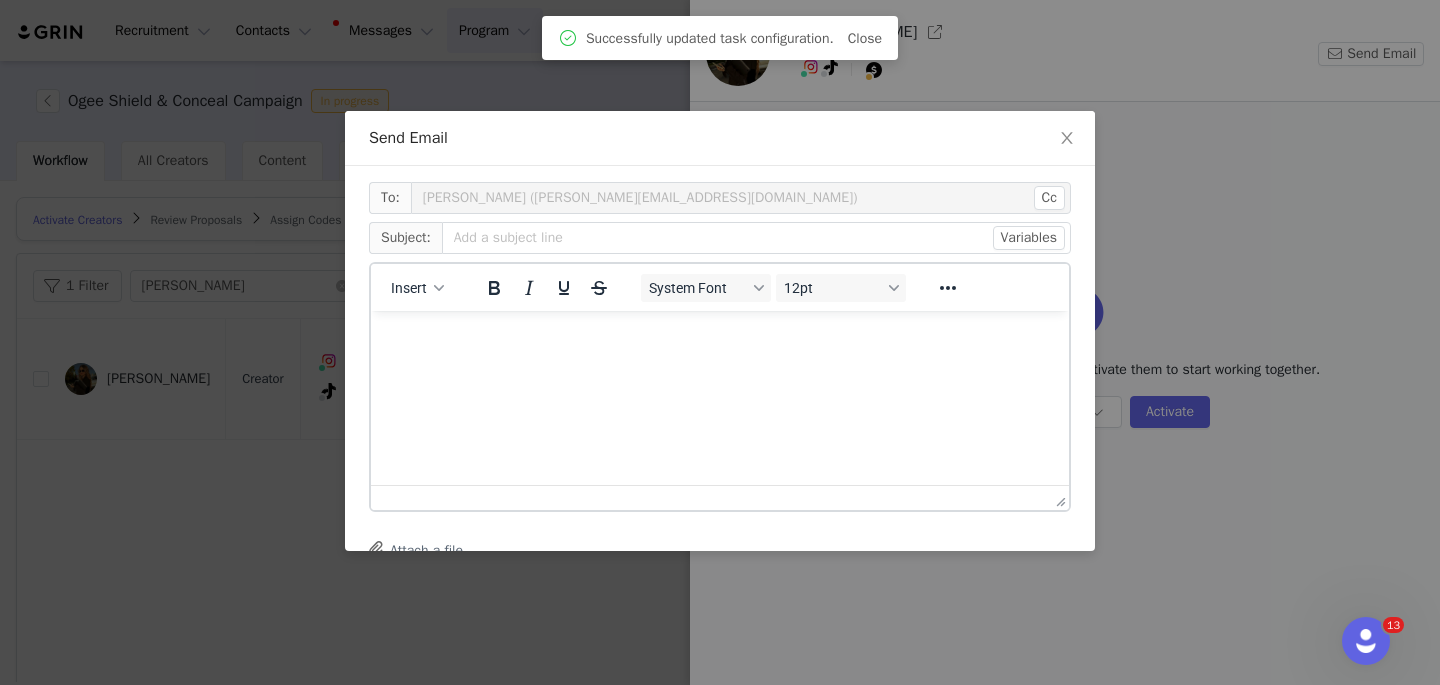 scroll, scrollTop: 0, scrollLeft: 0, axis: both 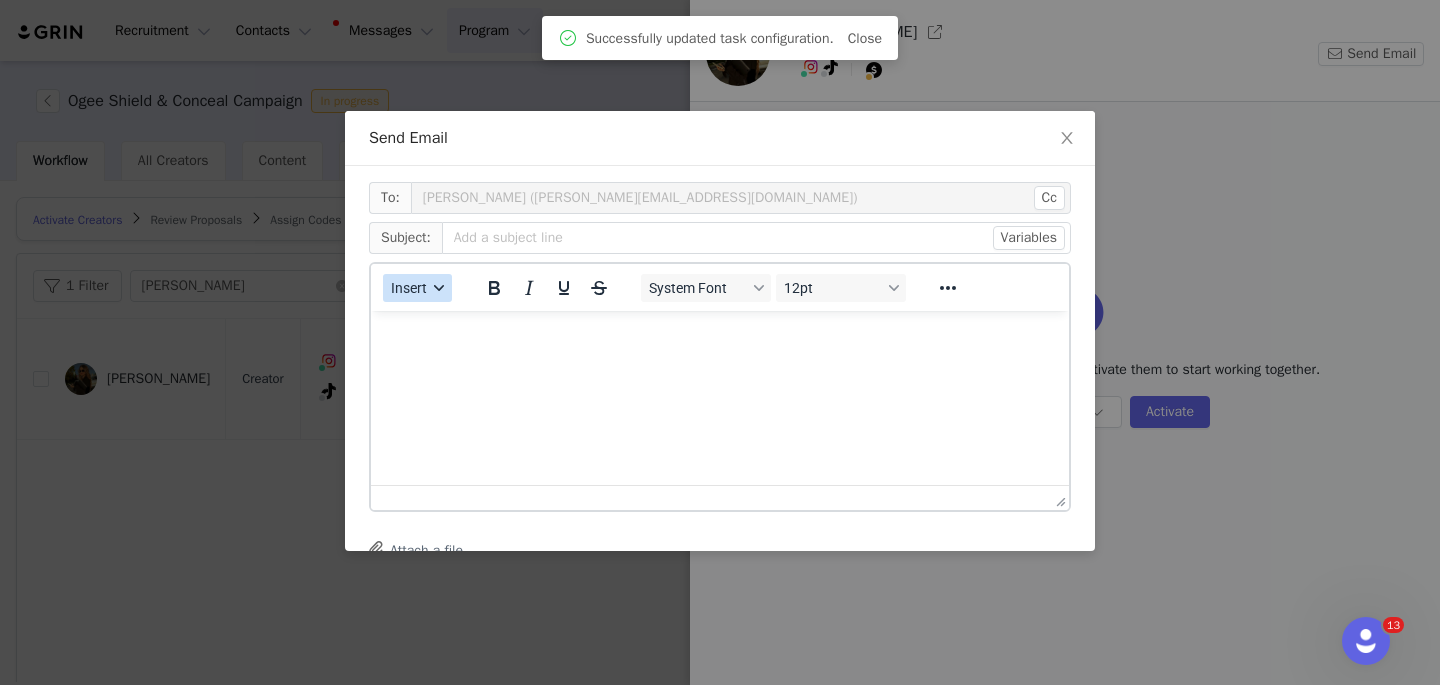 click 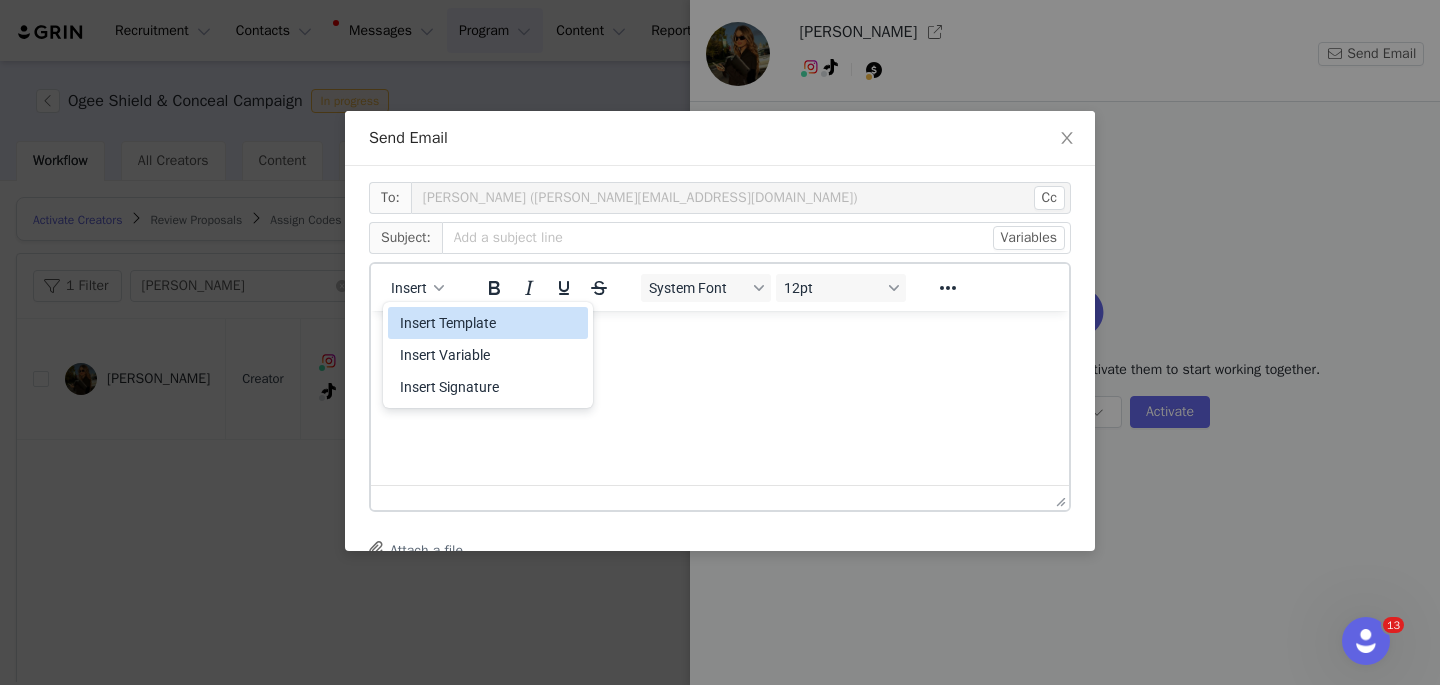 click on "Insert Template" at bounding box center [490, 323] 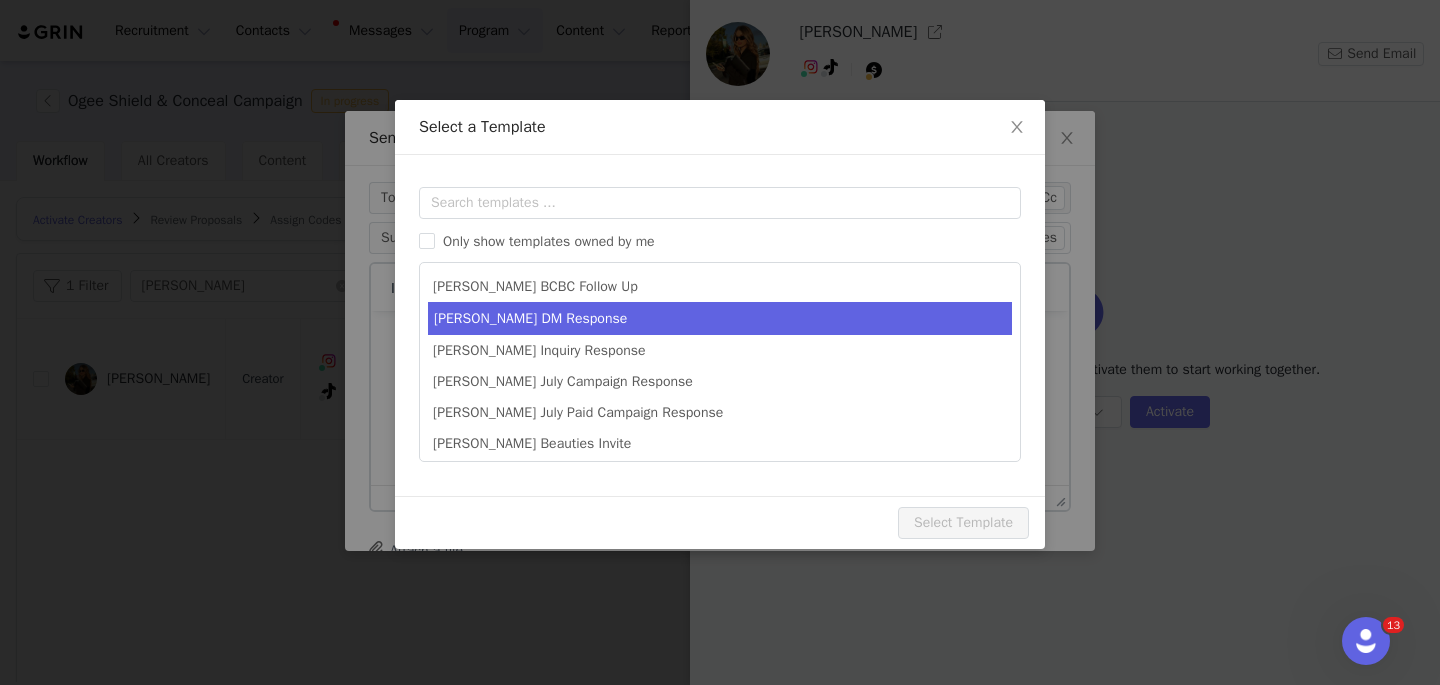scroll, scrollTop: 0, scrollLeft: 0, axis: both 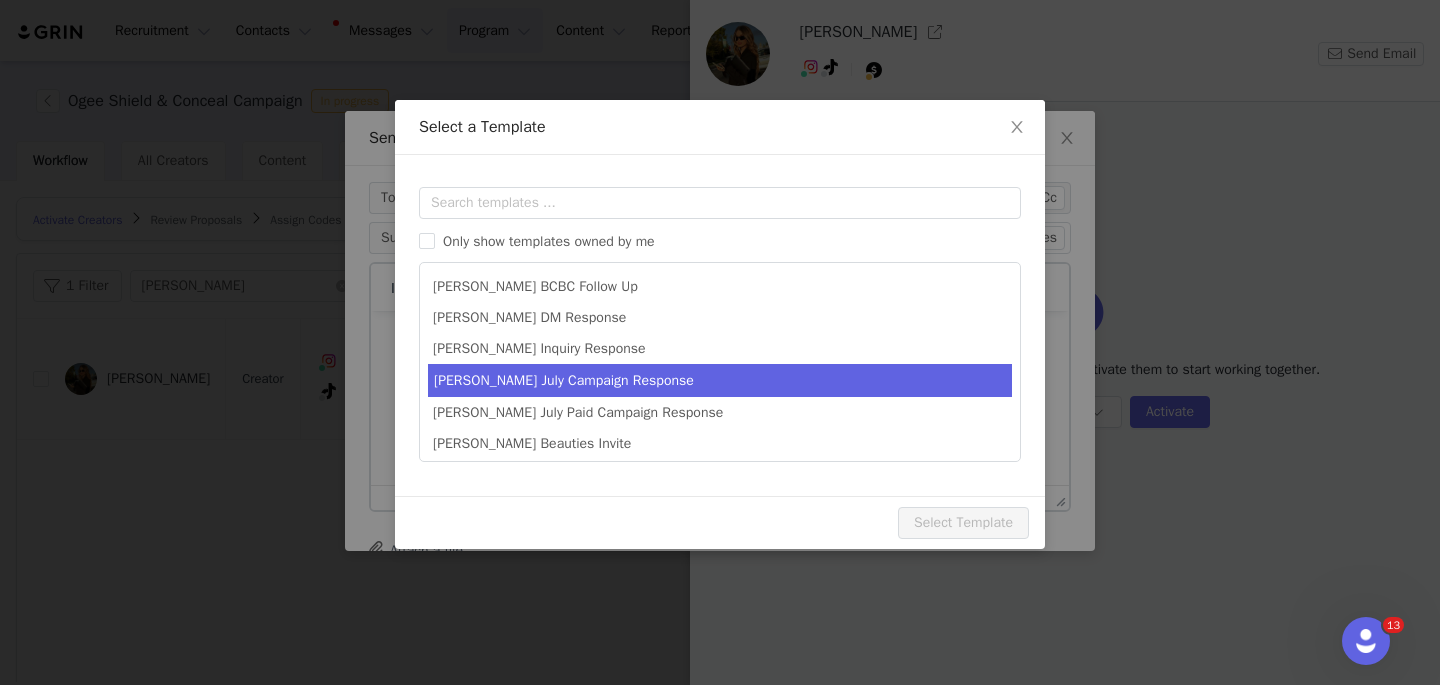 click on "[PERSON_NAME] July Campaign Response" at bounding box center (720, 380) 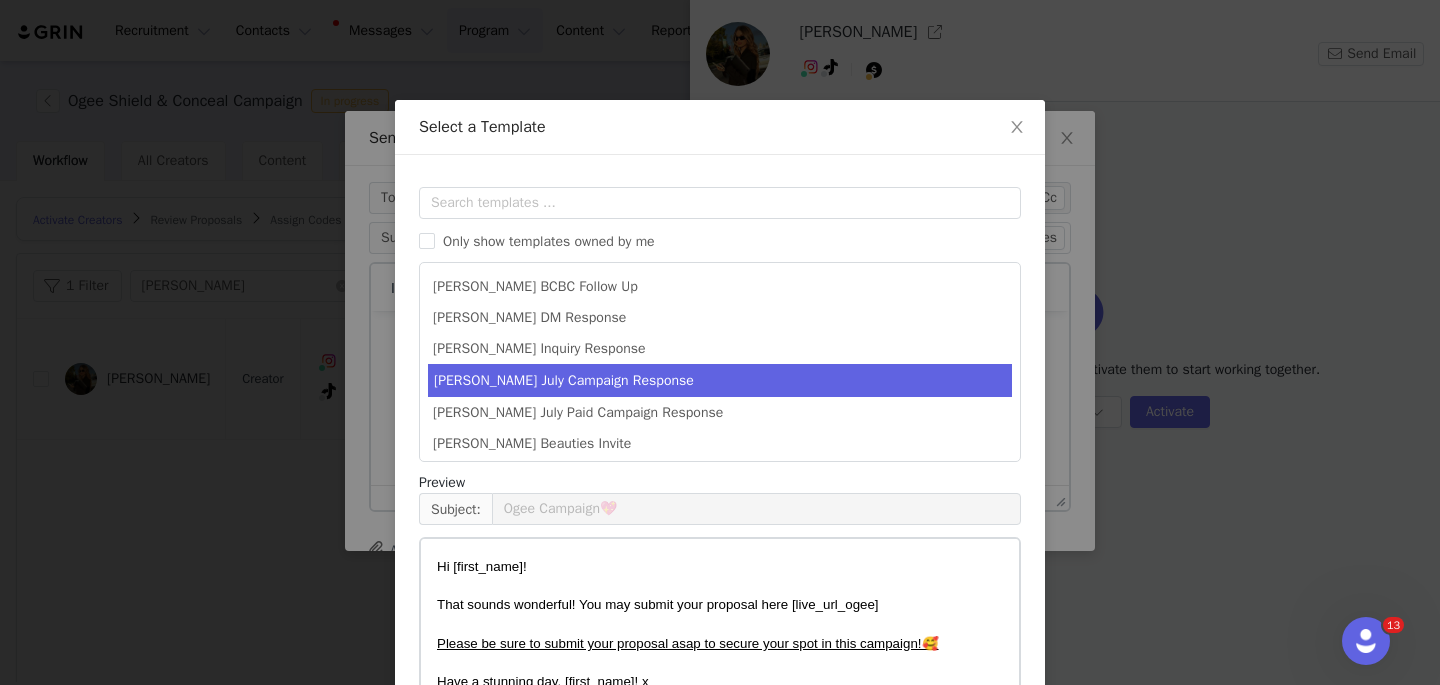 scroll, scrollTop: 152, scrollLeft: 0, axis: vertical 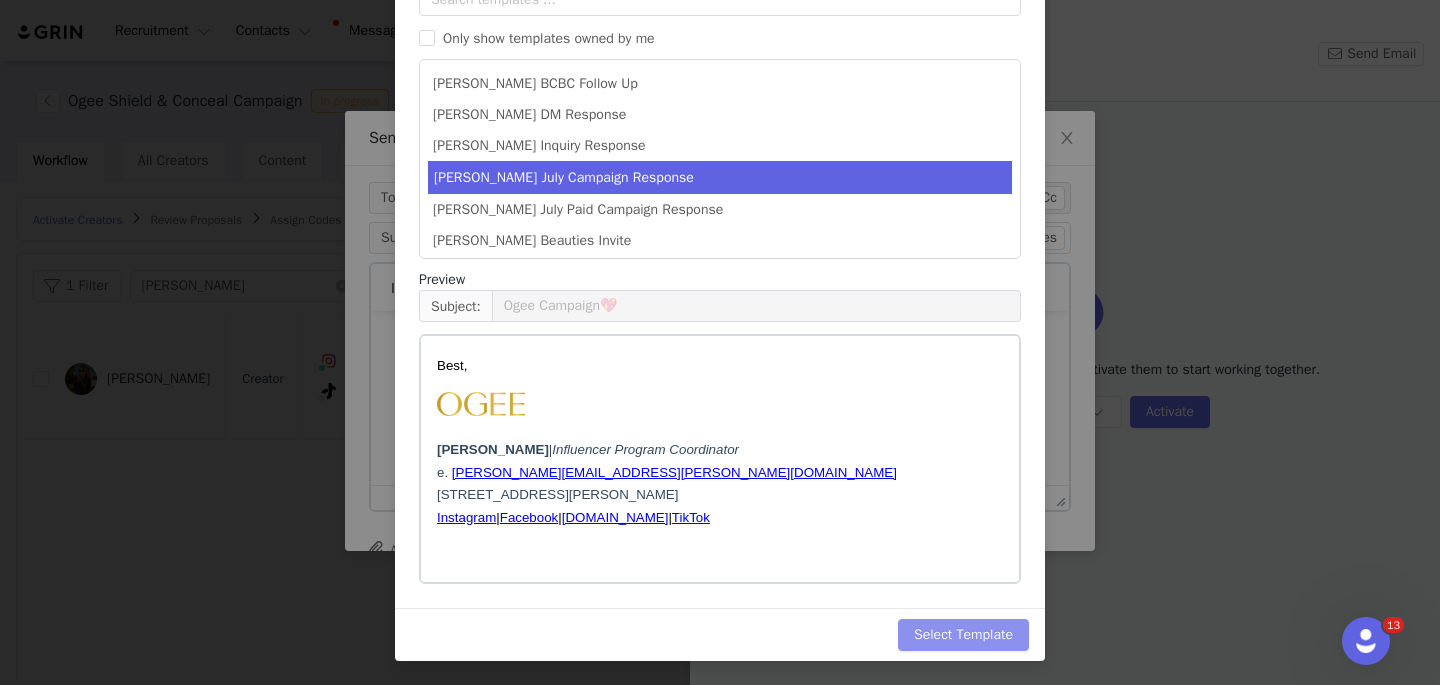 click on "Select Template" at bounding box center (963, 635) 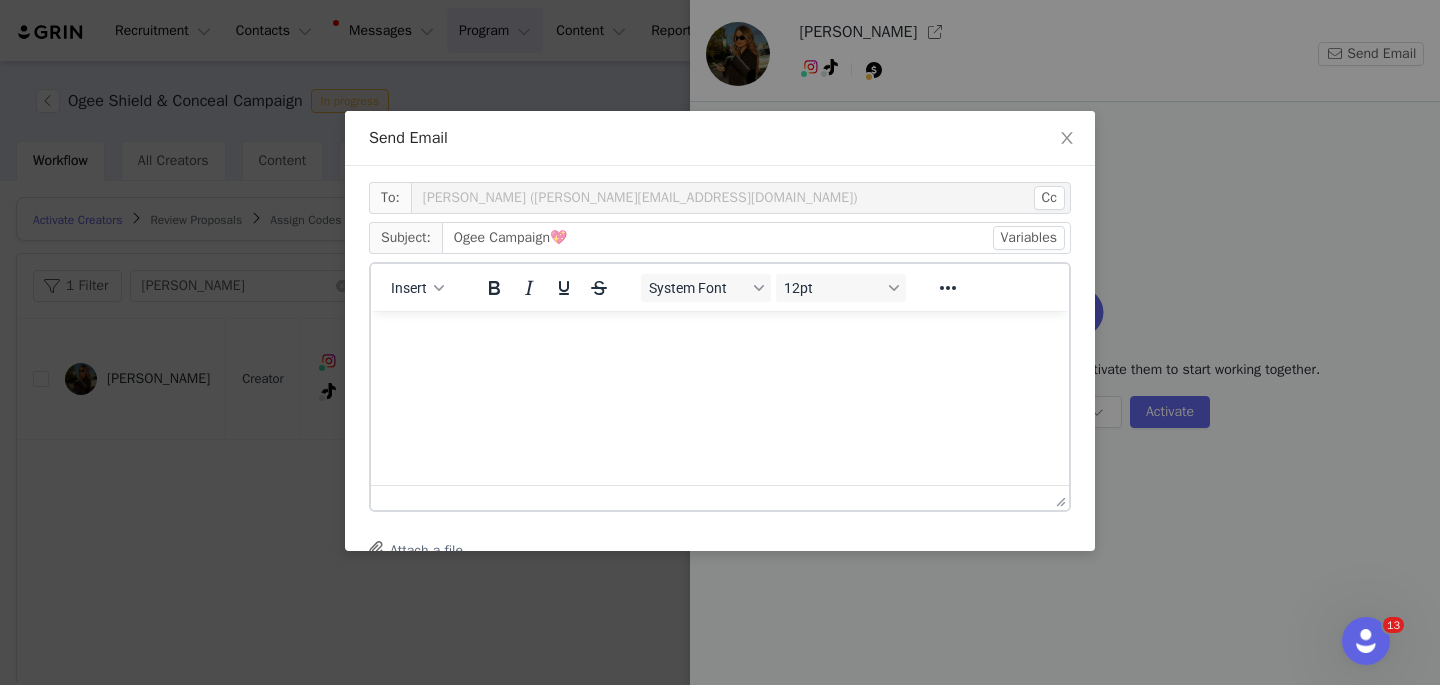 scroll, scrollTop: 0, scrollLeft: 0, axis: both 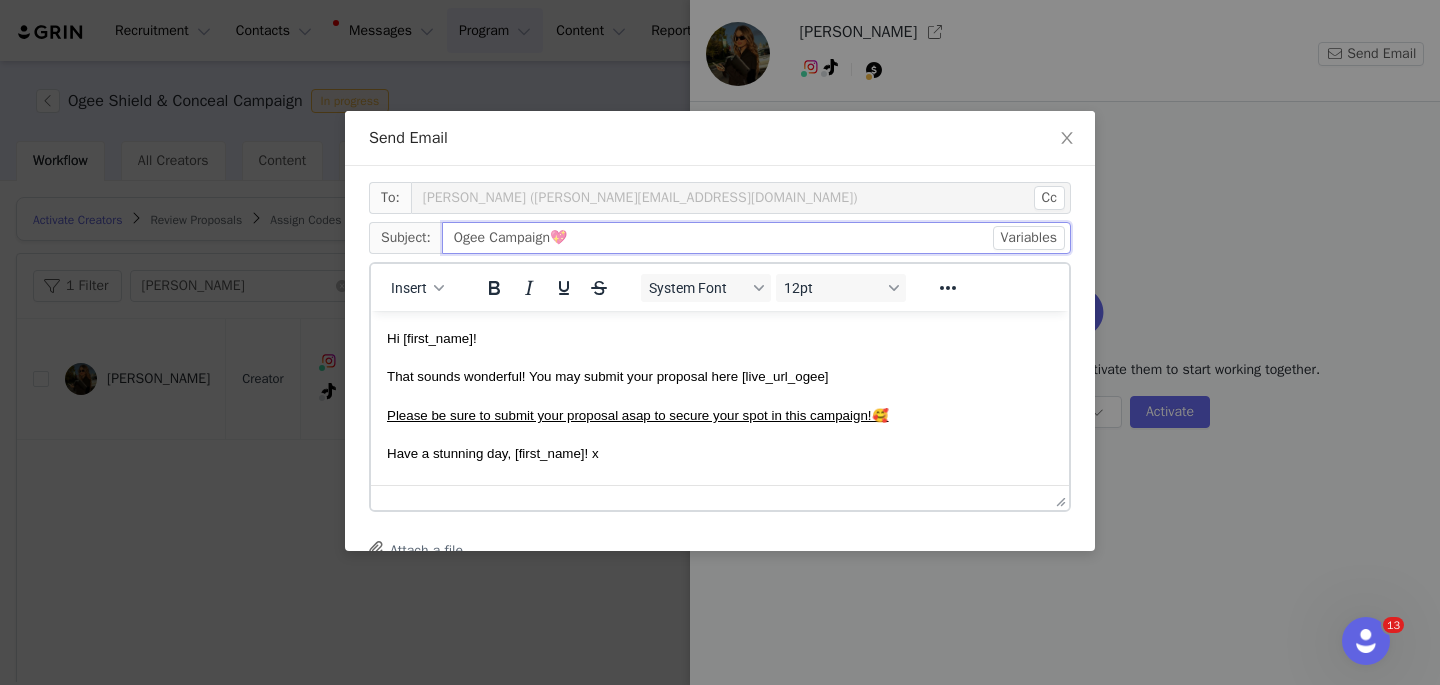 click on "Ogee Campaign💖" at bounding box center [756, 238] 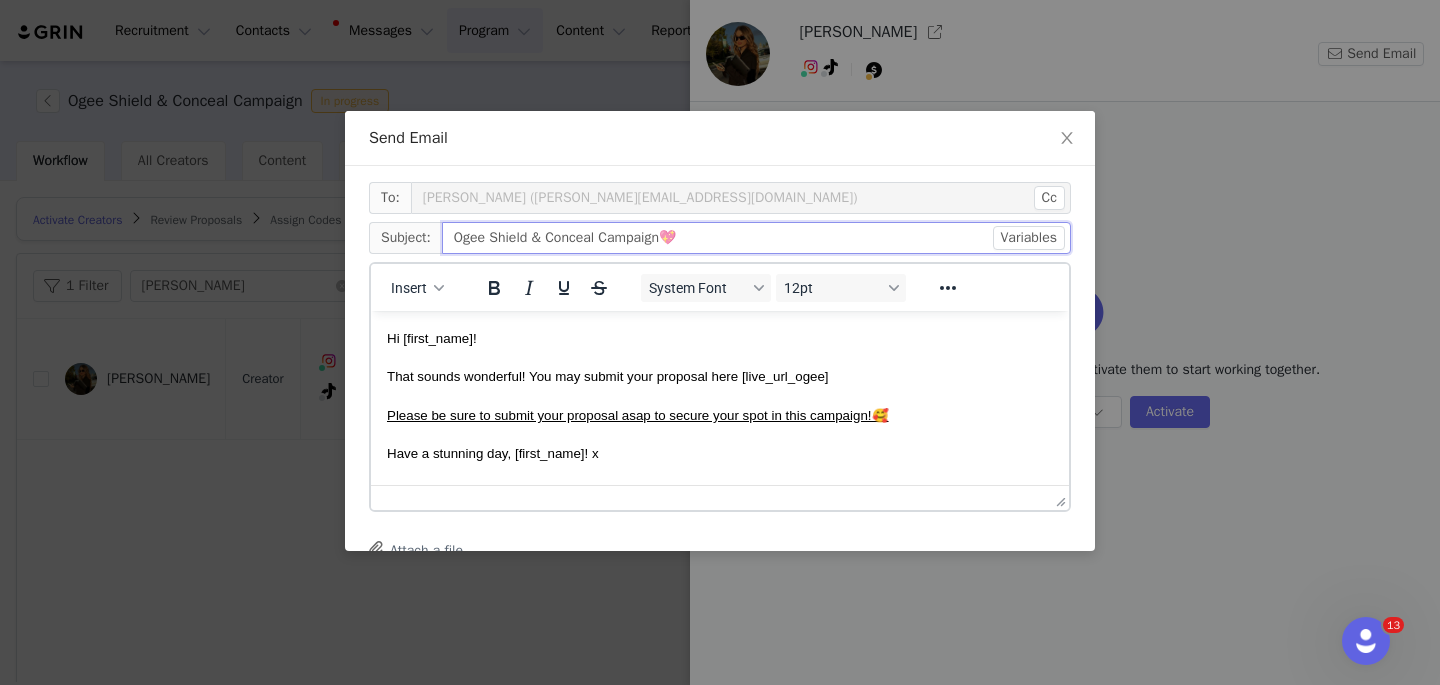 type on "Ogee Shield & Conceal Campaign💖" 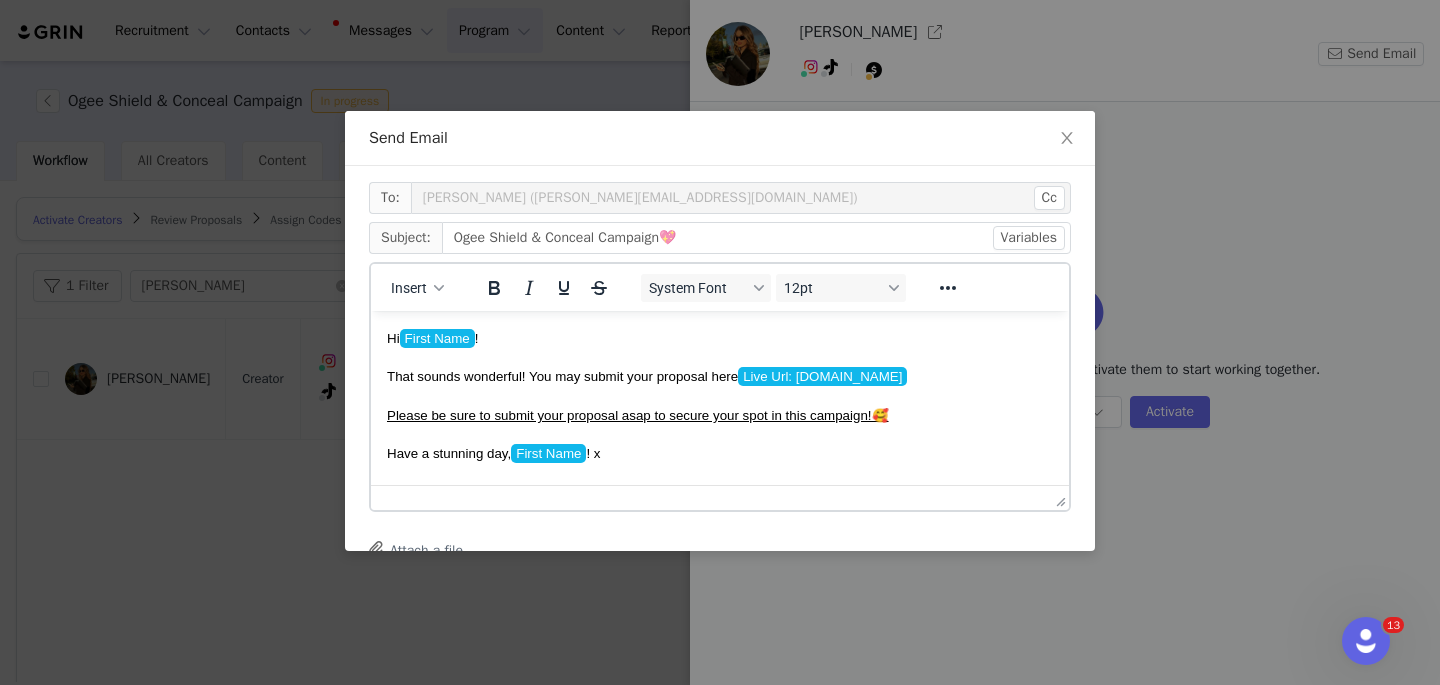click on "Hi  First Name !" at bounding box center [720, 337] 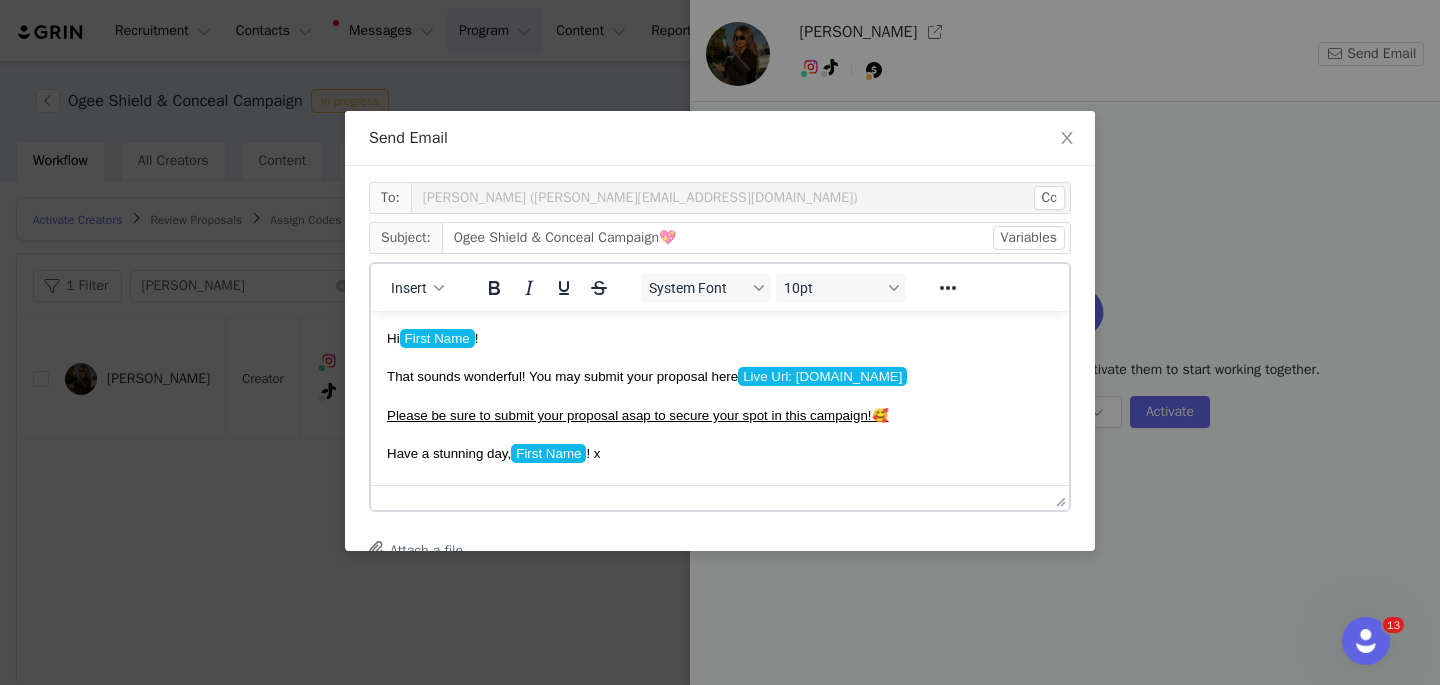 click on "Hi  First Name !" at bounding box center [720, 337] 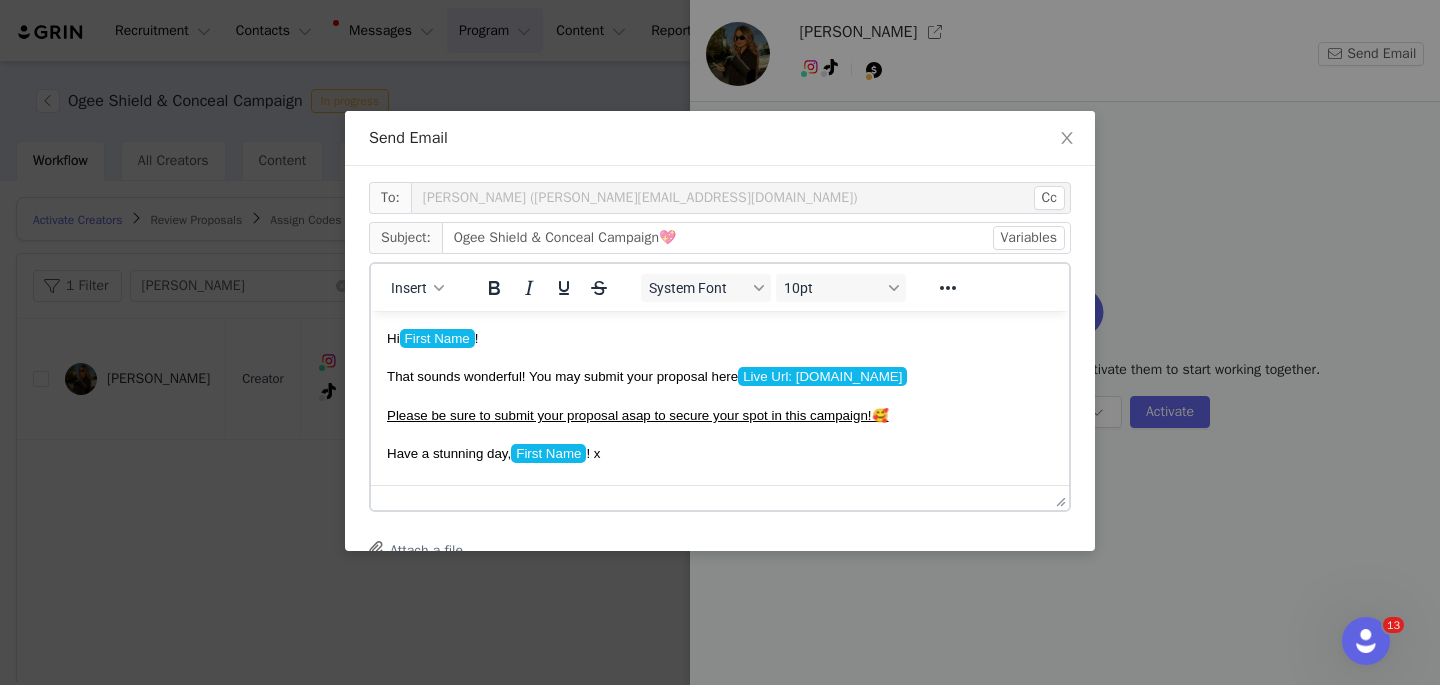 click on "Hi  First Name !" at bounding box center [720, 337] 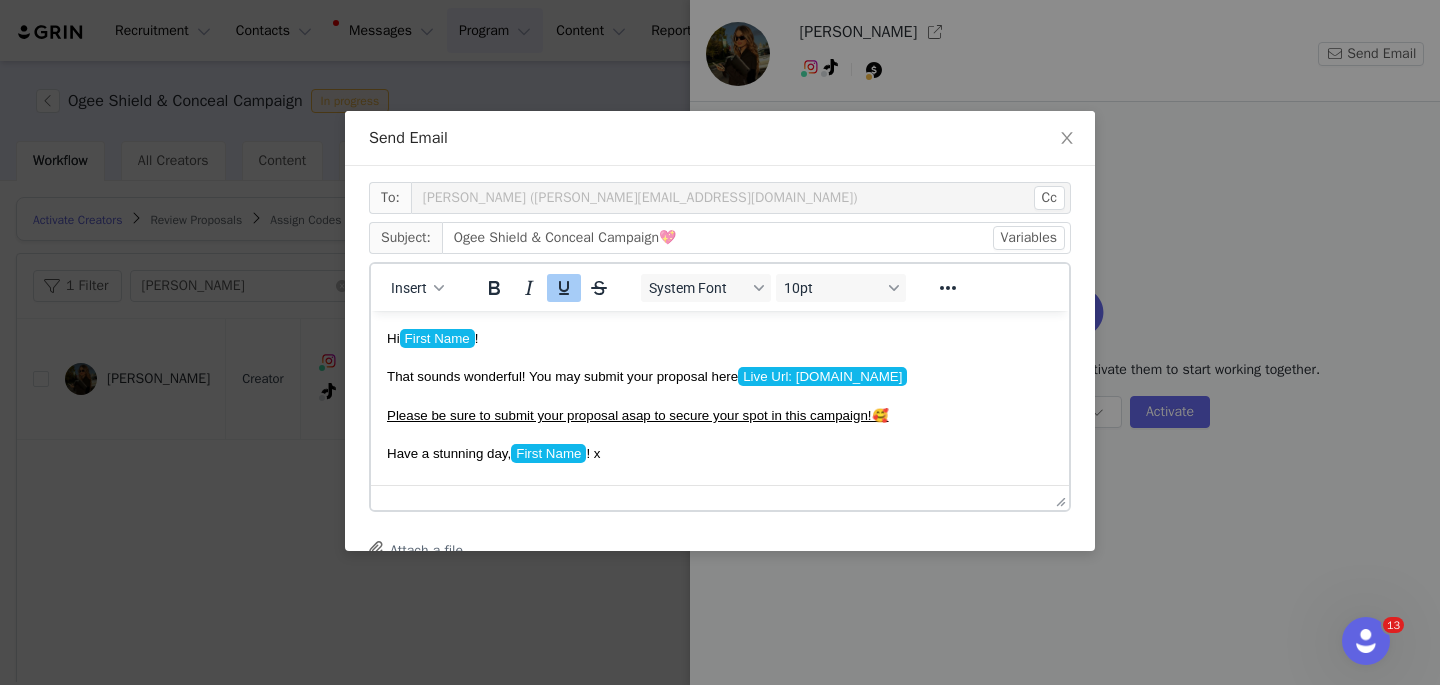 scroll, scrollTop: 224, scrollLeft: 0, axis: vertical 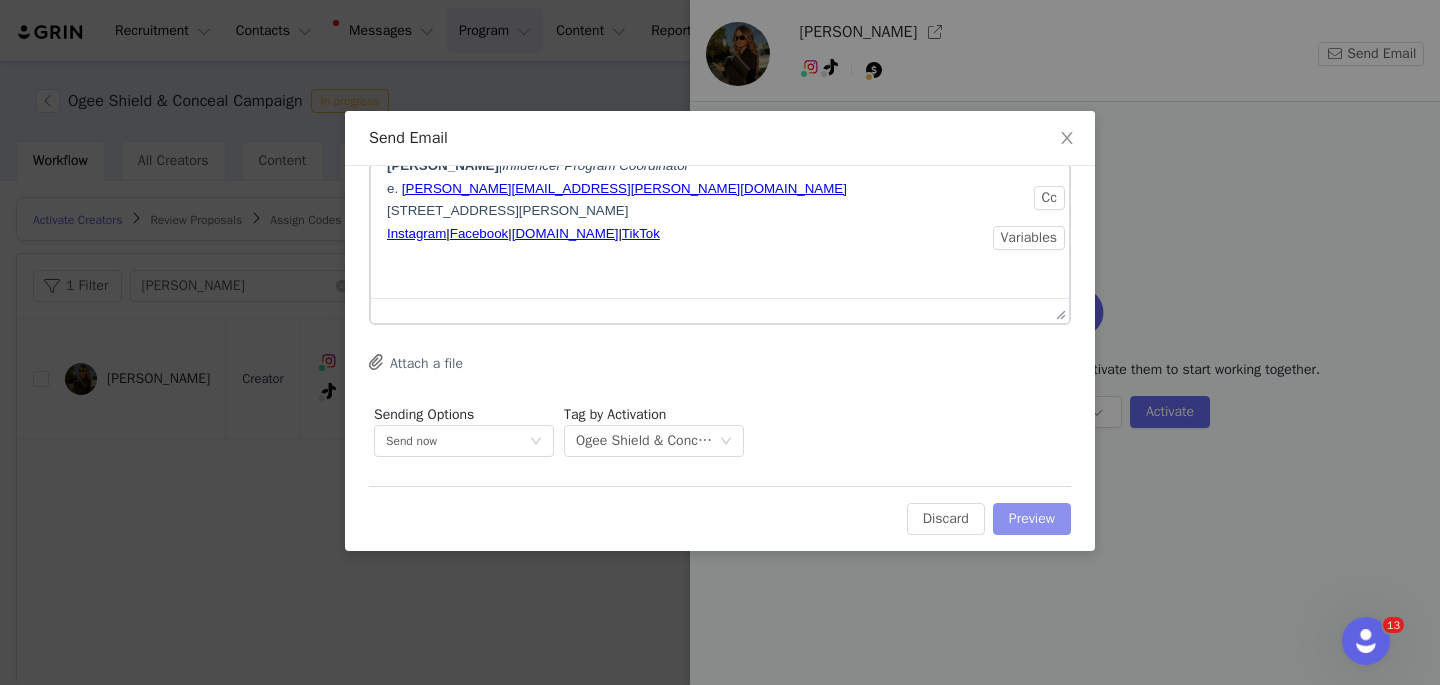 click on "Preview" at bounding box center (1032, 519) 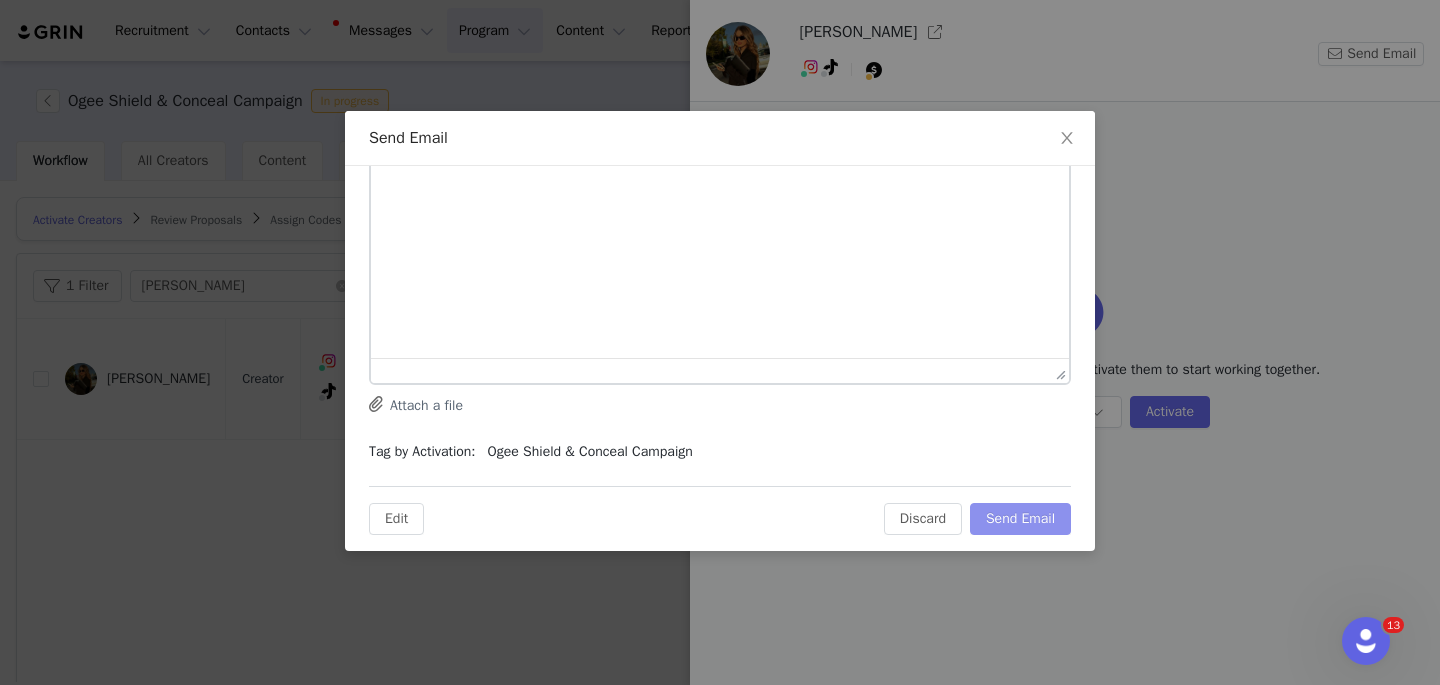 scroll, scrollTop: 0, scrollLeft: 0, axis: both 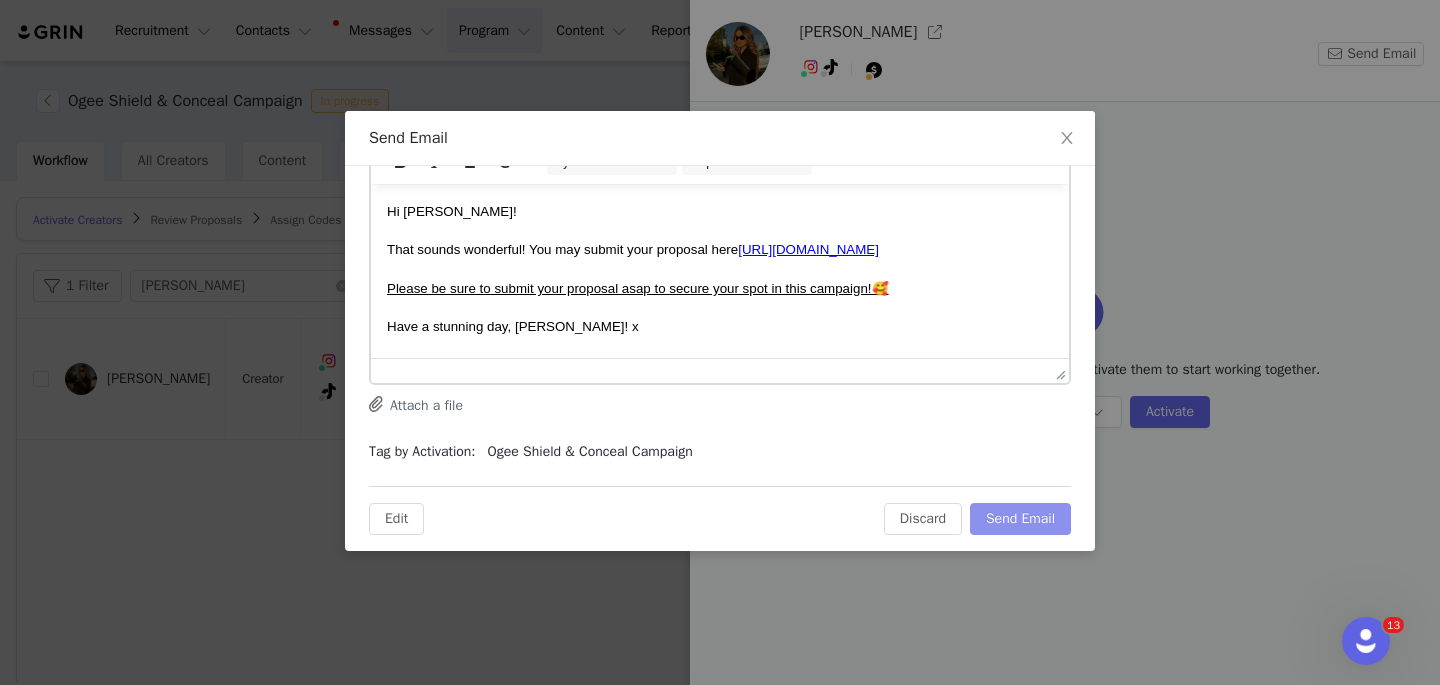 click on "Send Email" at bounding box center [1020, 519] 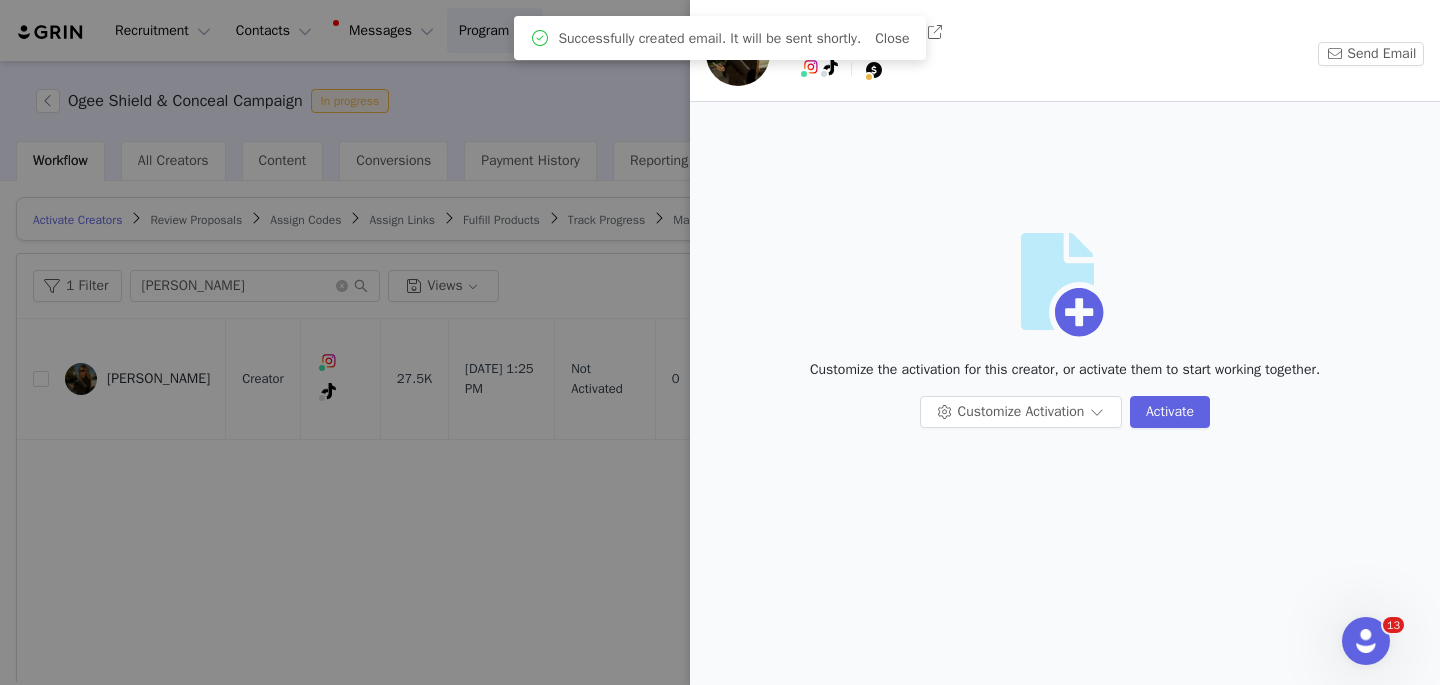 click at bounding box center [720, 342] 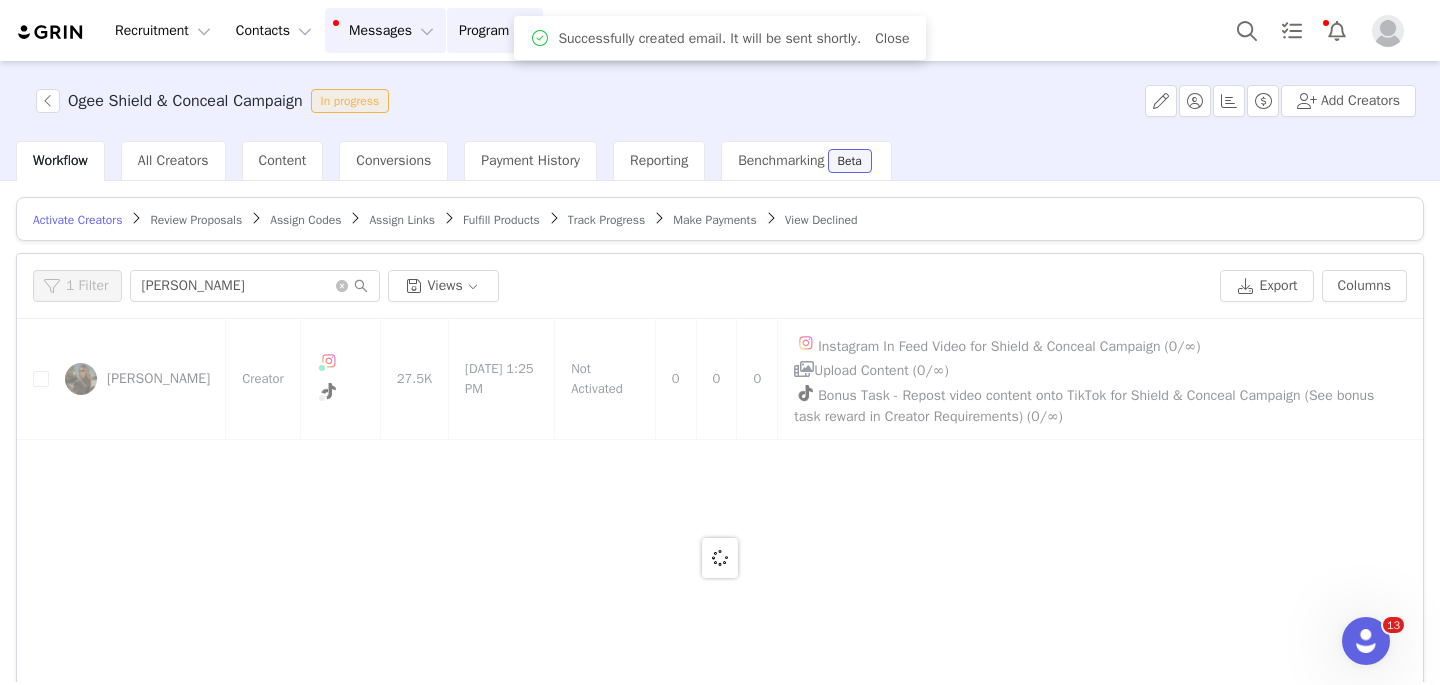 click on "Messages Messages" at bounding box center [385, 30] 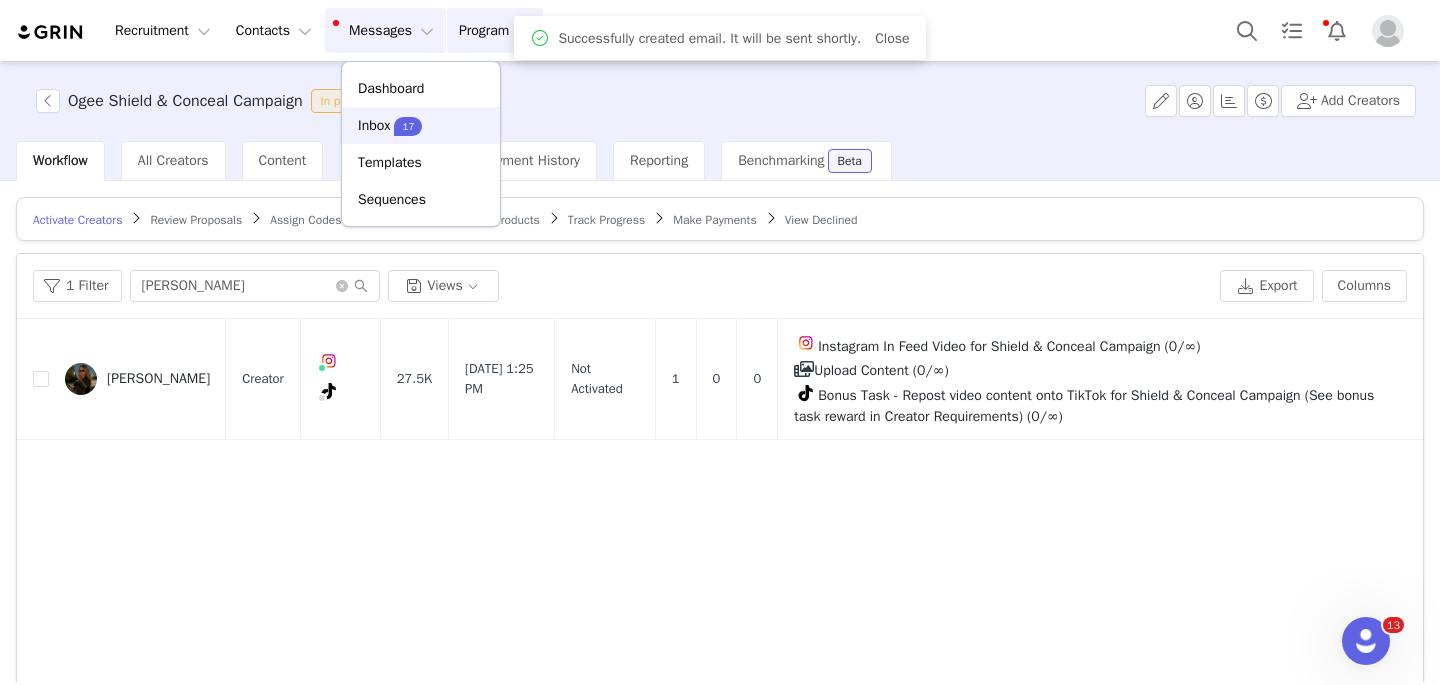 click on "Inbox 17" at bounding box center (421, 125) 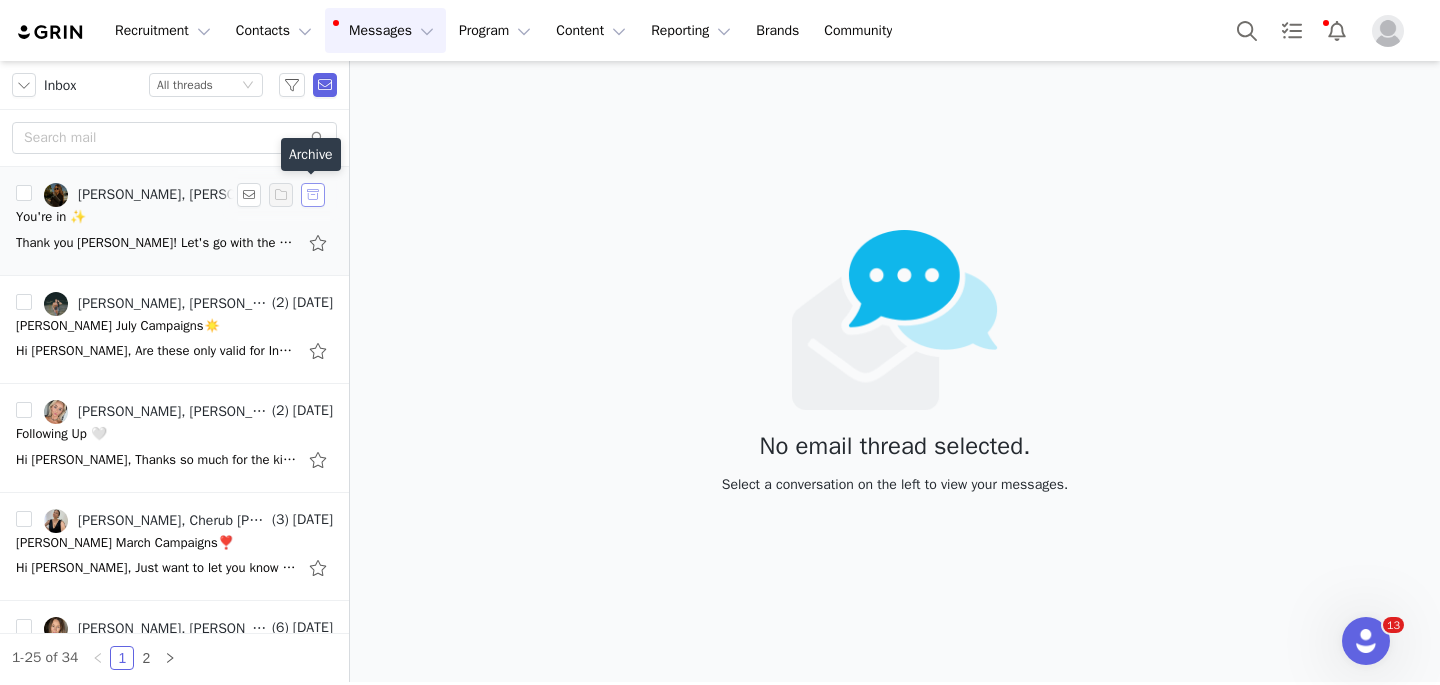 click at bounding box center (313, 195) 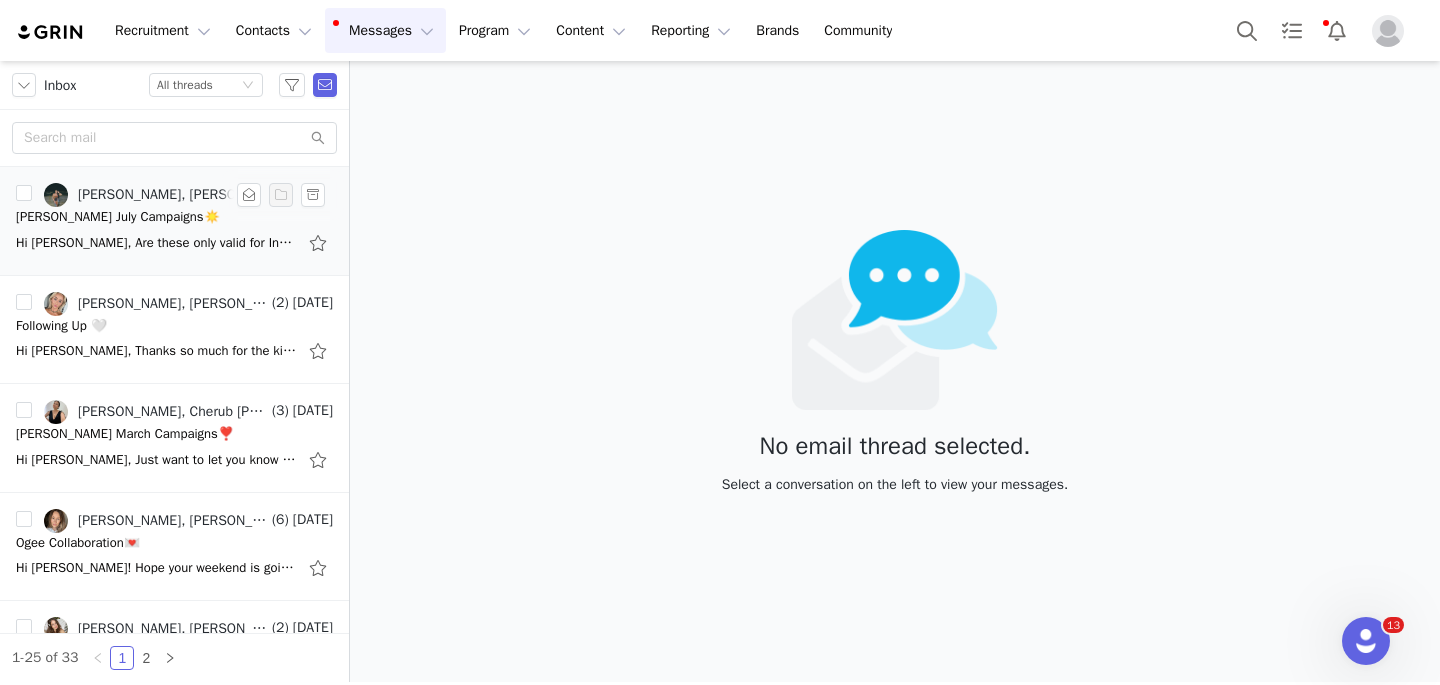 click on "Hi [PERSON_NAME],
Are these only valid for Instagram? Would I be able to post these campaigns on TikTok instead?
I’m very interested in the glow beyond campaign.
Best,
[DATE][DATE] 9:02 AM [PERSON_NAME] <[PERSON_NAME][EMAIL_ADDRESS][PERSON_NAME][DOMAIN_NAME]> wrote:
Hi B" at bounding box center [156, 243] 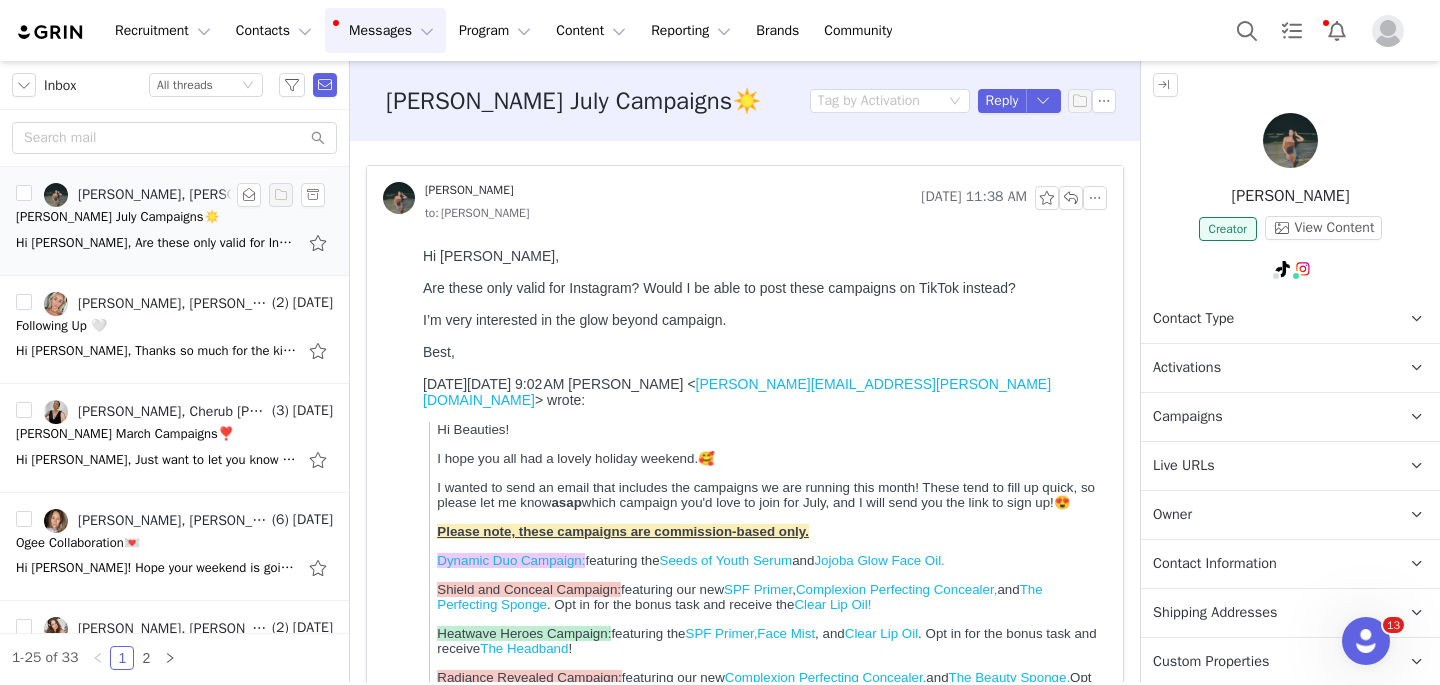 scroll, scrollTop: 0, scrollLeft: 0, axis: both 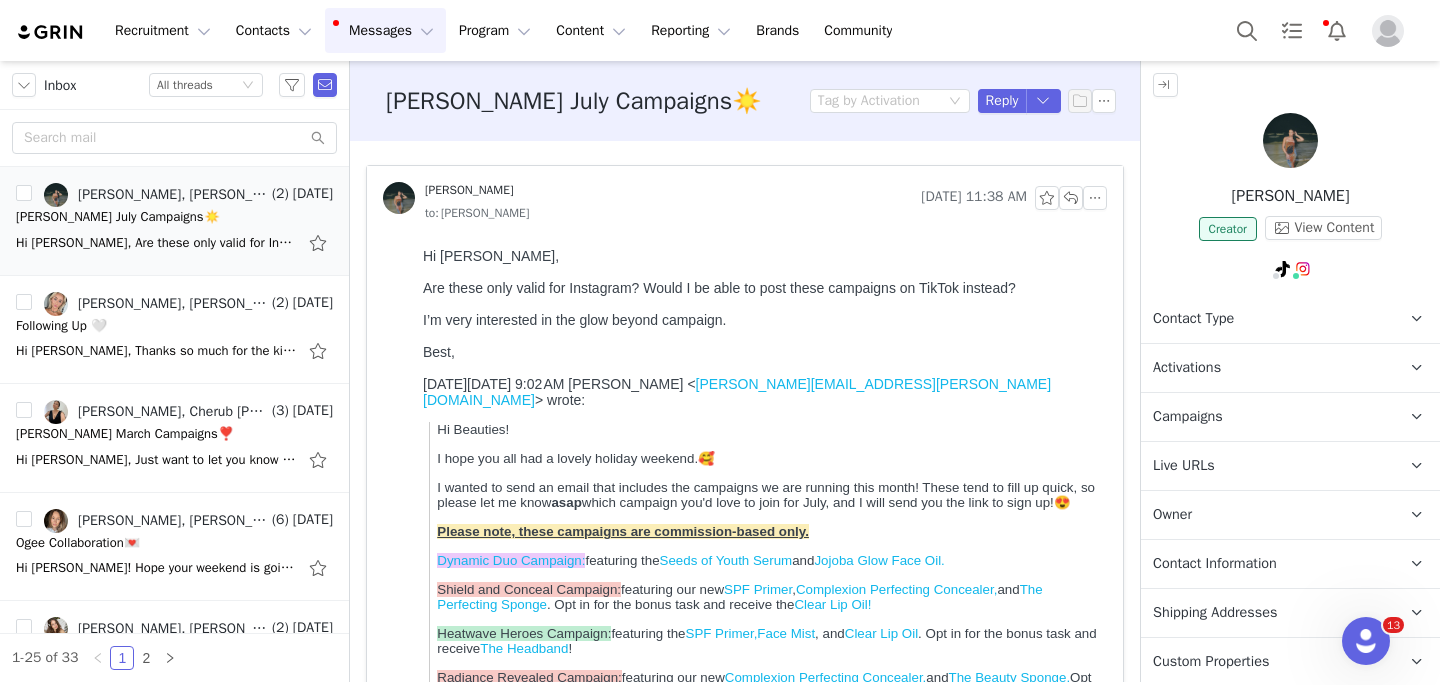 click on "Activations" at bounding box center [1187, 368] 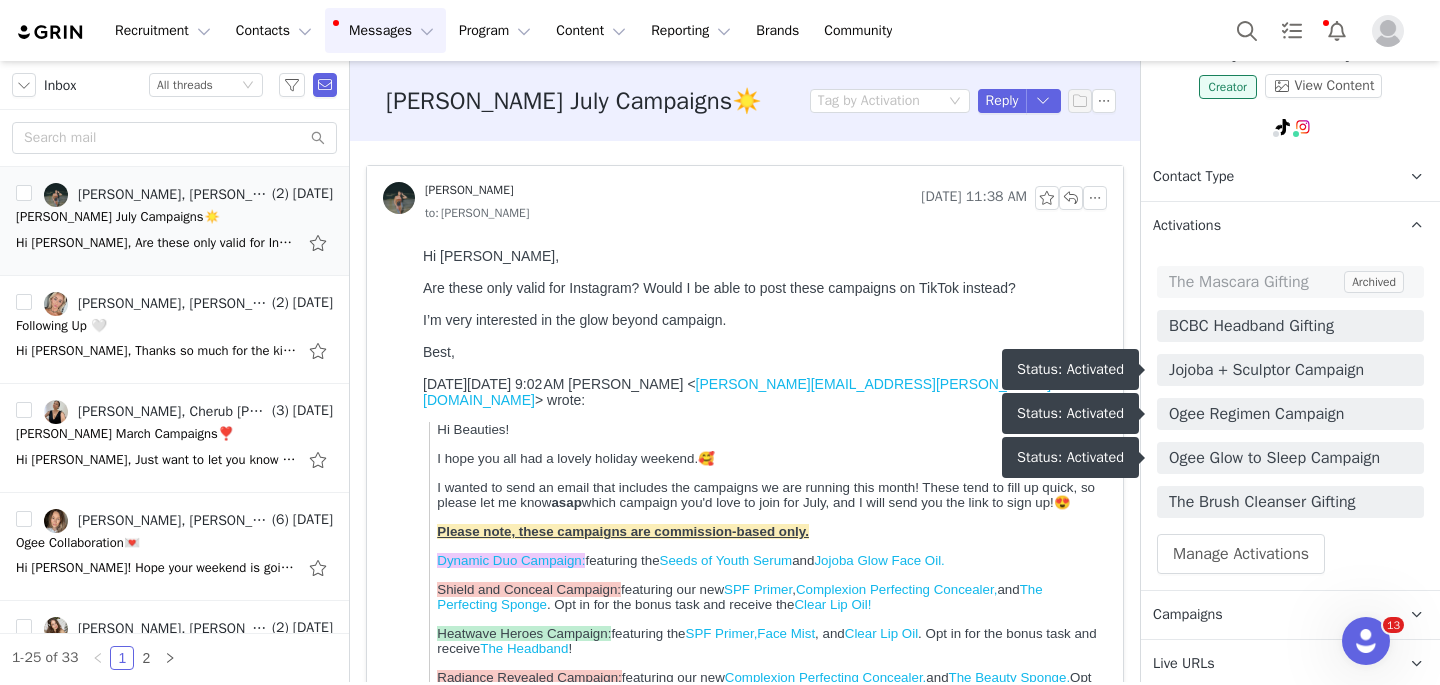 scroll, scrollTop: 0, scrollLeft: 0, axis: both 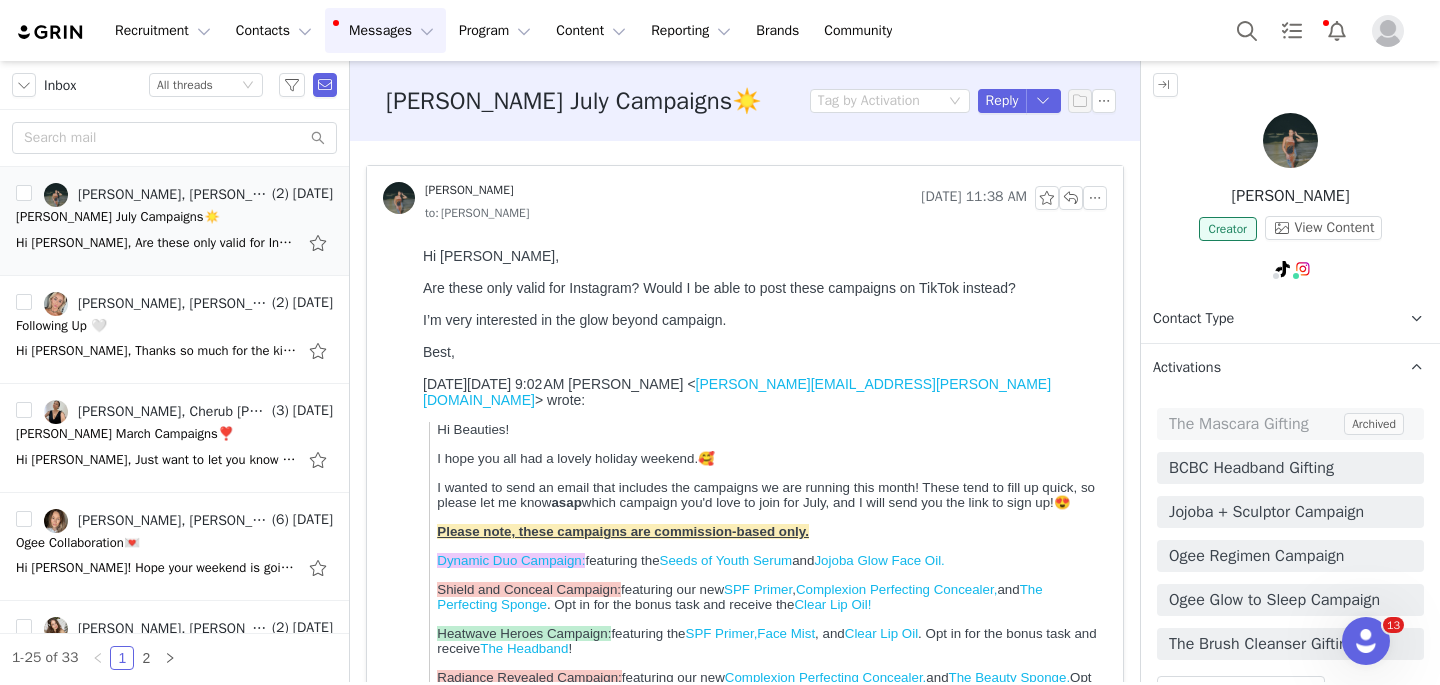 drag, startPoint x: 1231, startPoint y: 196, endPoint x: 1352, endPoint y: 201, distance: 121.103264 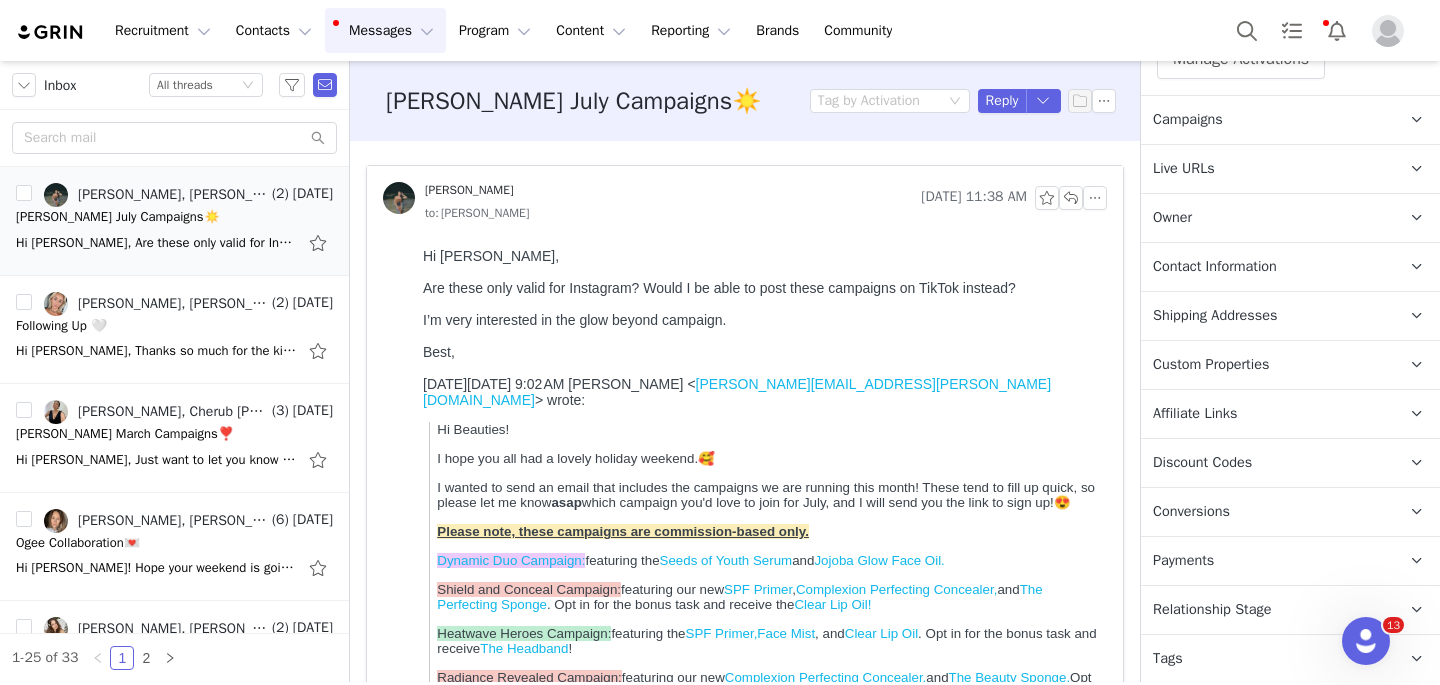scroll, scrollTop: 646, scrollLeft: 0, axis: vertical 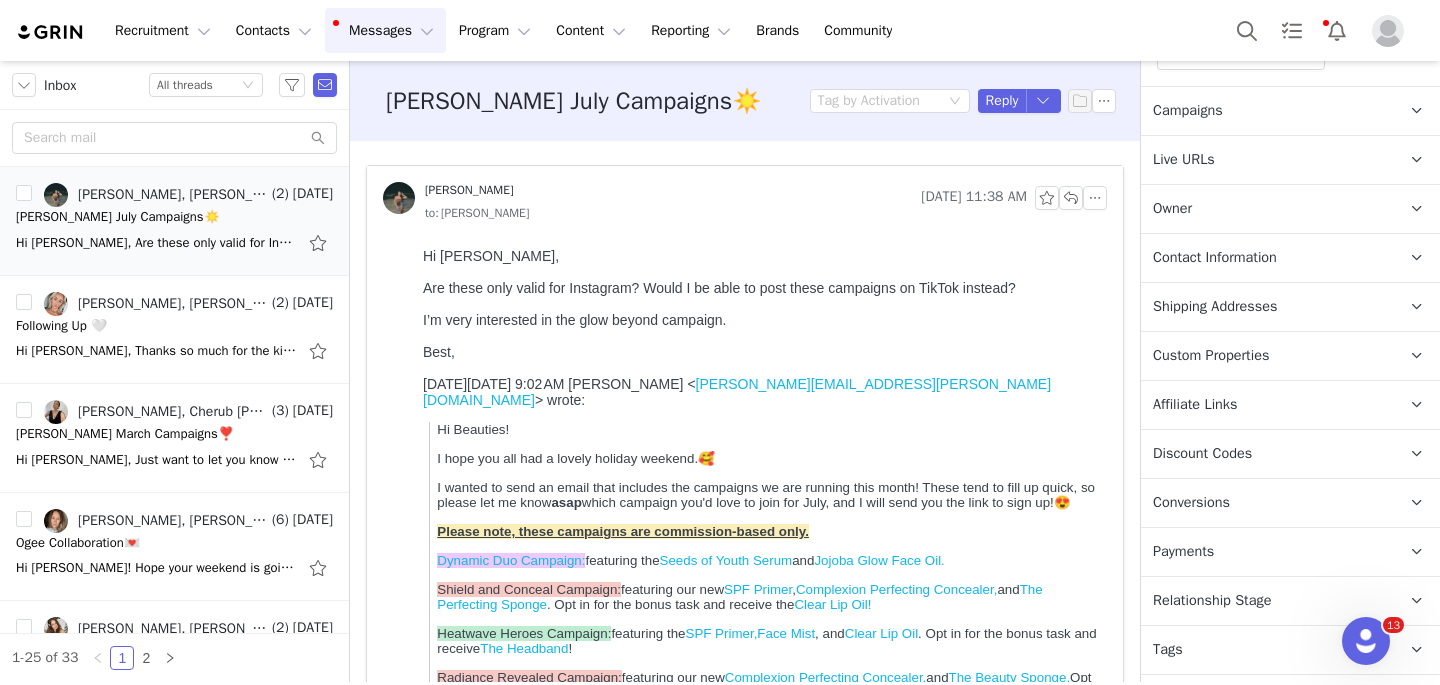 click on "Relationship Stage" at bounding box center [1212, 601] 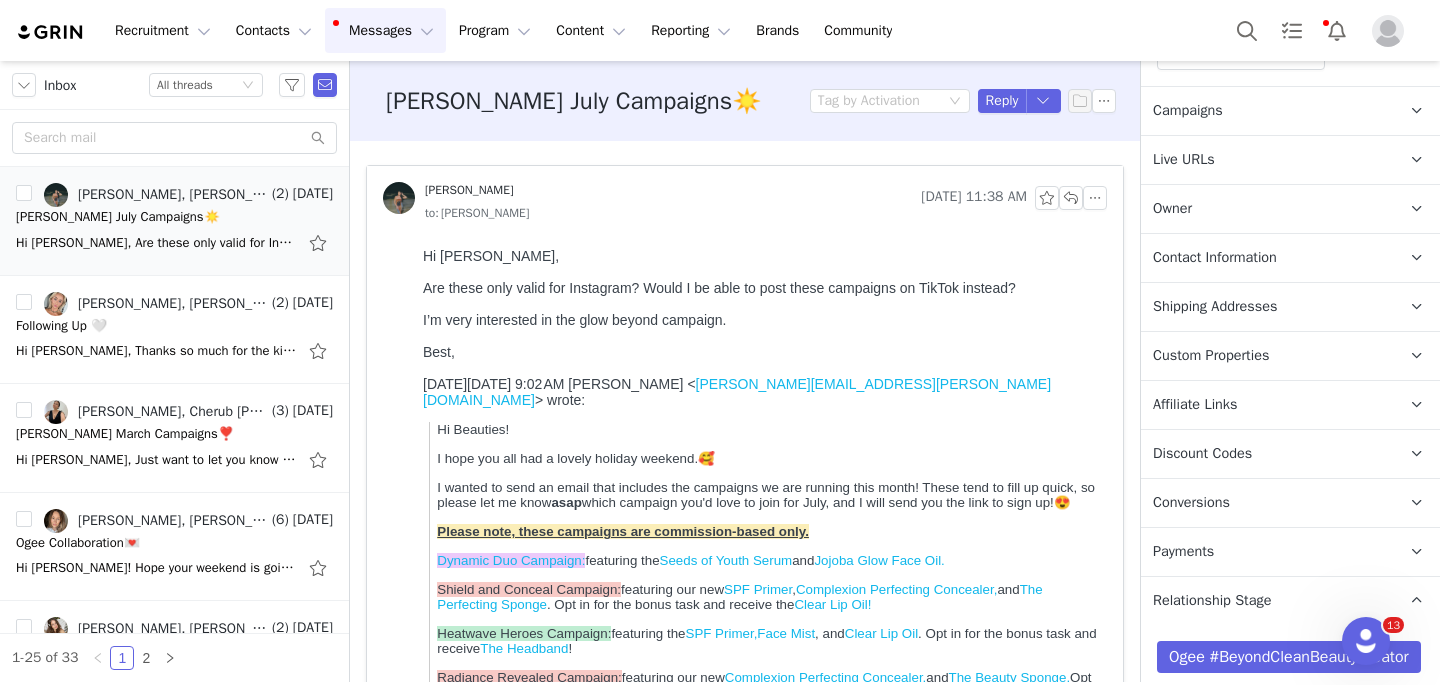 click on "Shipping Addresses" at bounding box center [1215, 307] 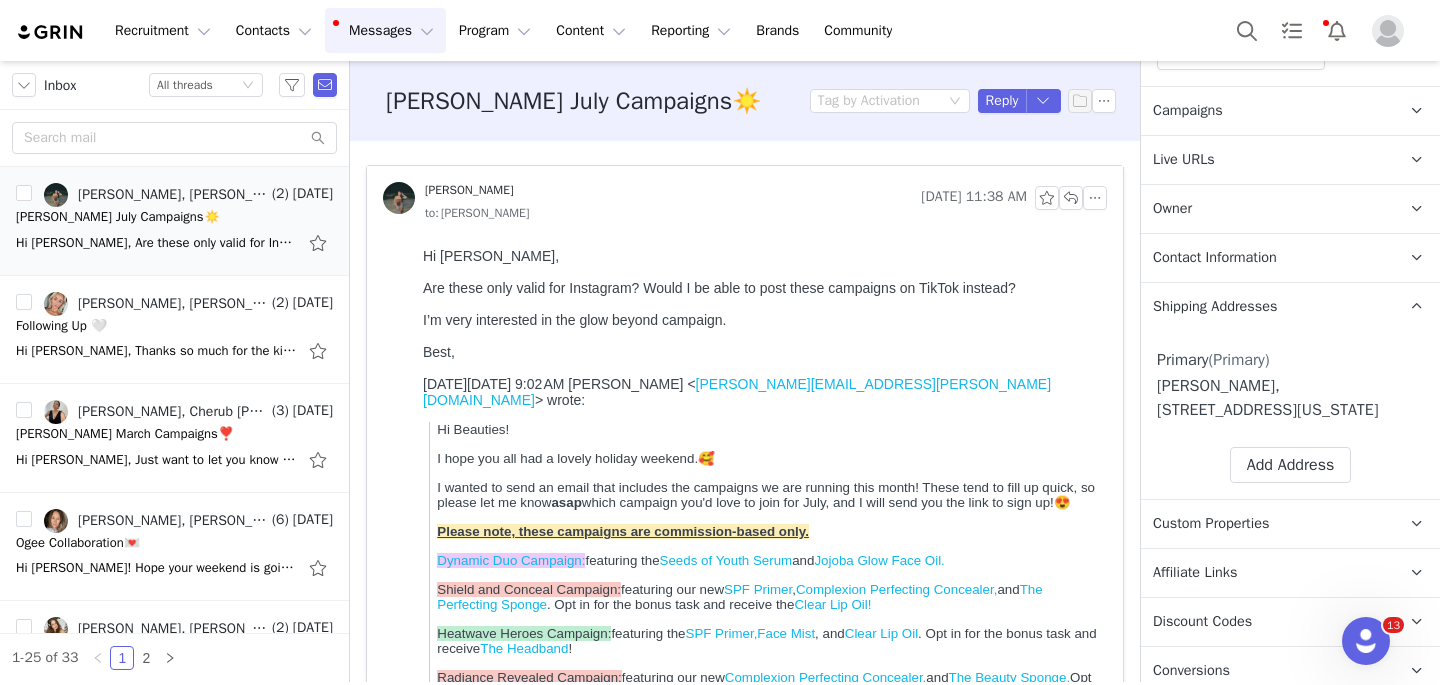scroll, scrollTop: 0, scrollLeft: 0, axis: both 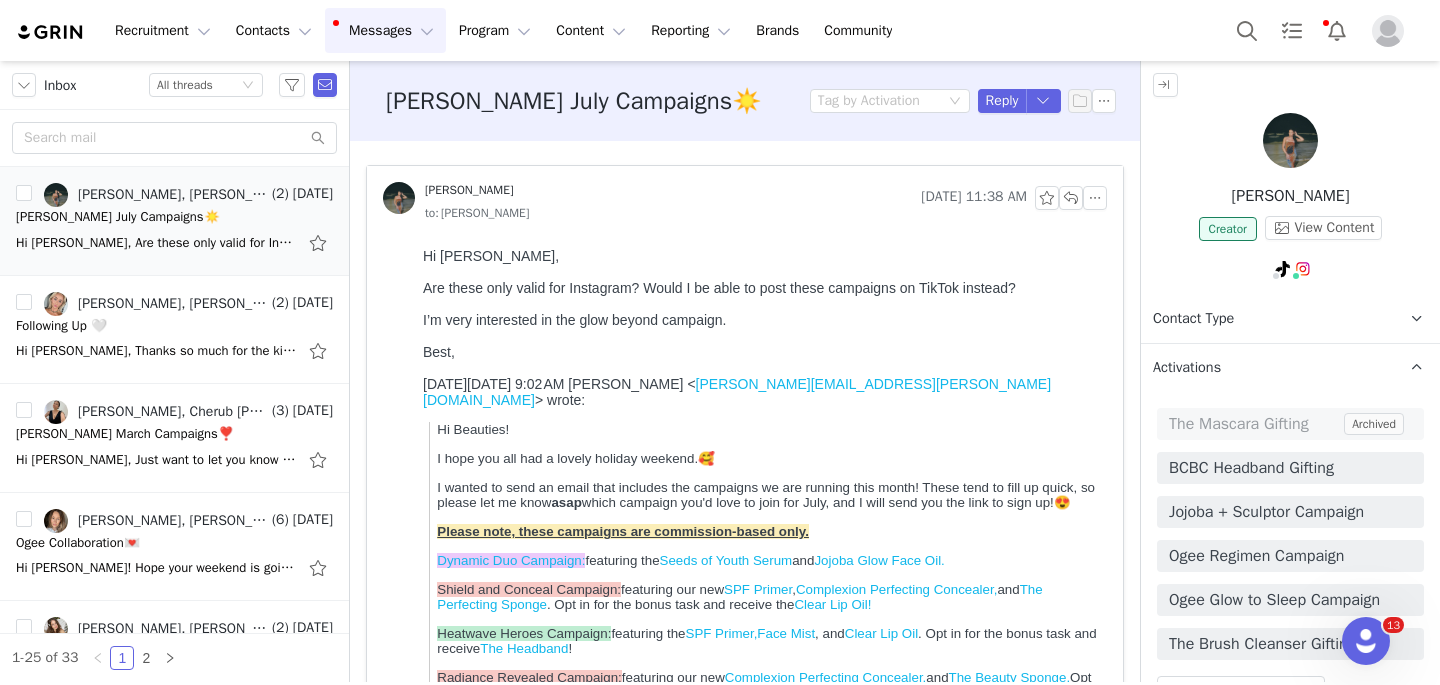 click at bounding box center [1290, 140] 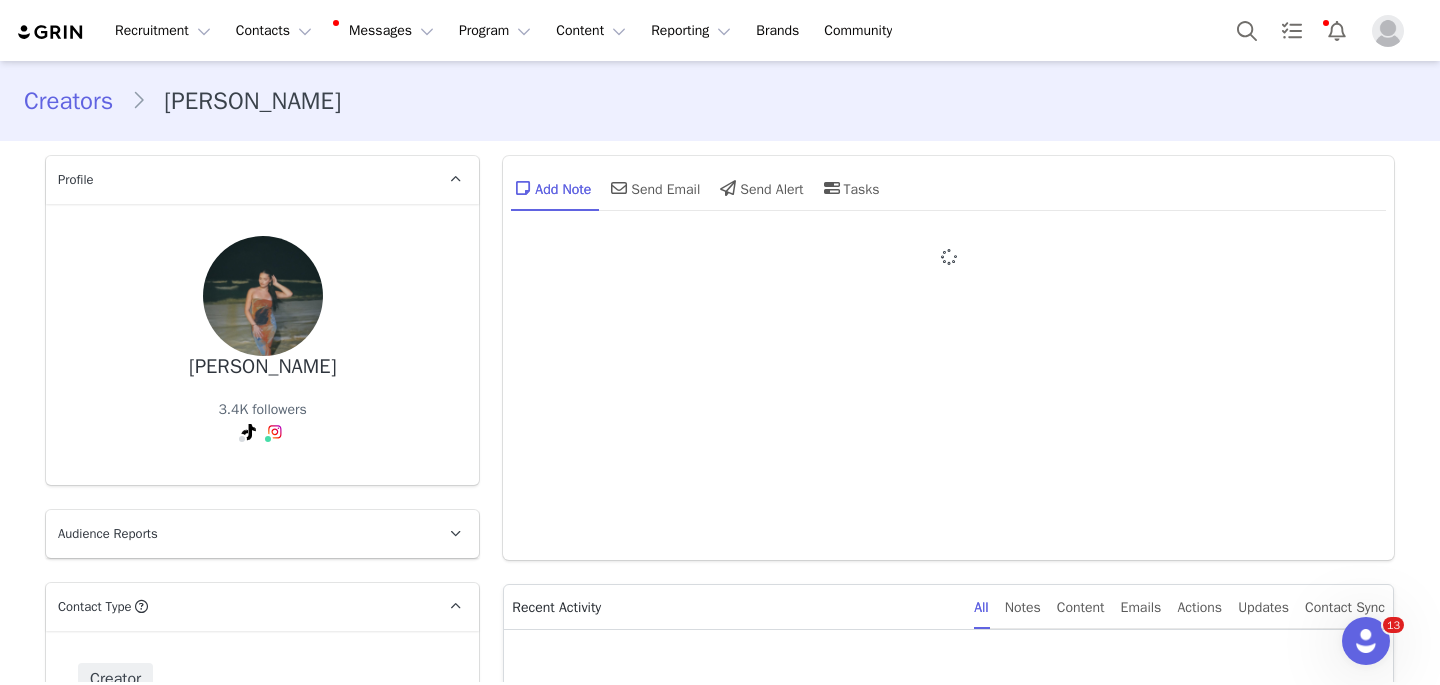 drag, startPoint x: 190, startPoint y: 370, endPoint x: 335, endPoint y: 368, distance: 145.0138 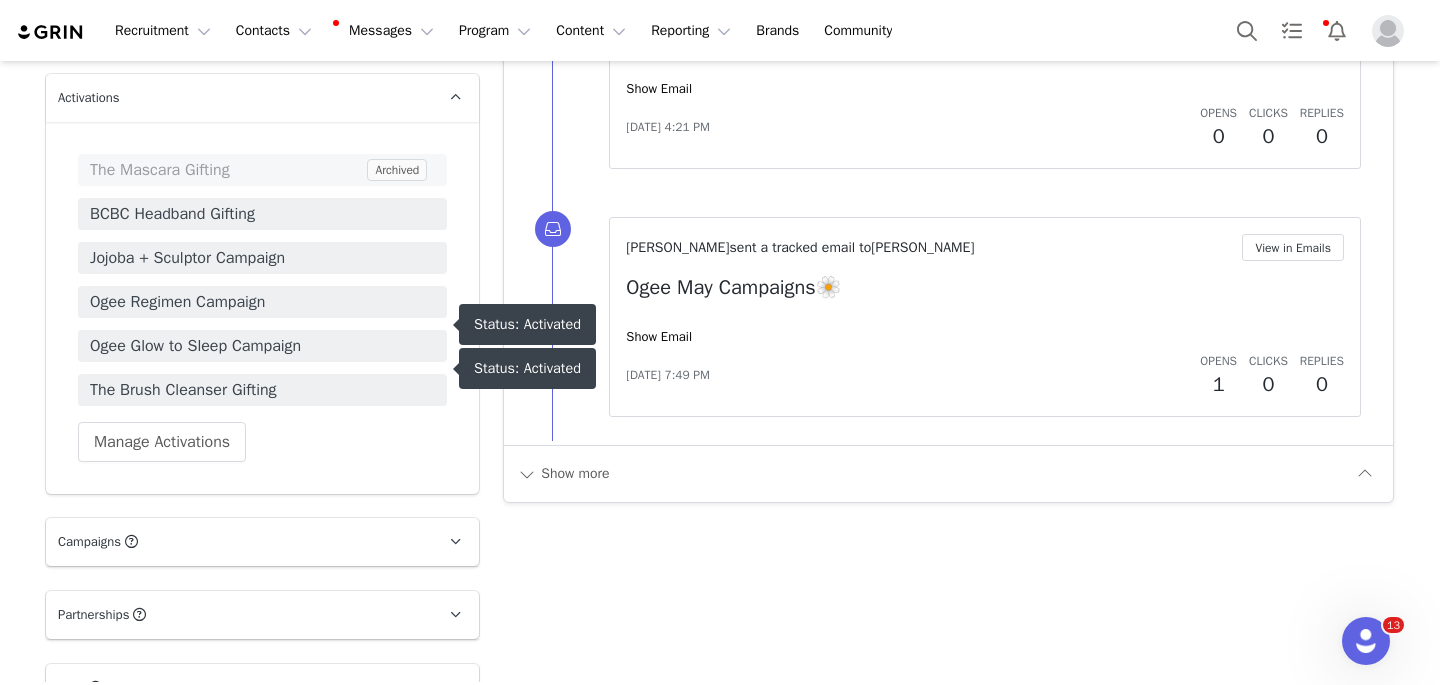 scroll, scrollTop: 2096, scrollLeft: 0, axis: vertical 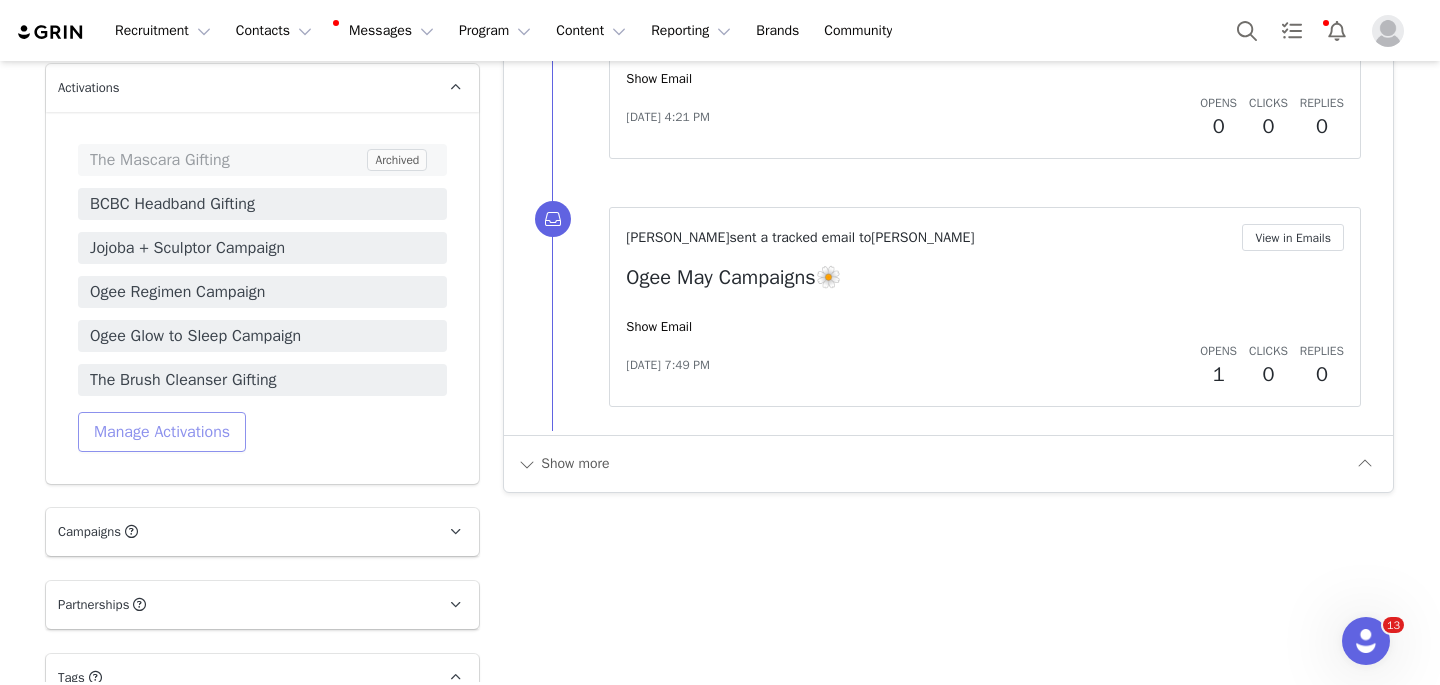 click on "Manage Activations" at bounding box center [162, 432] 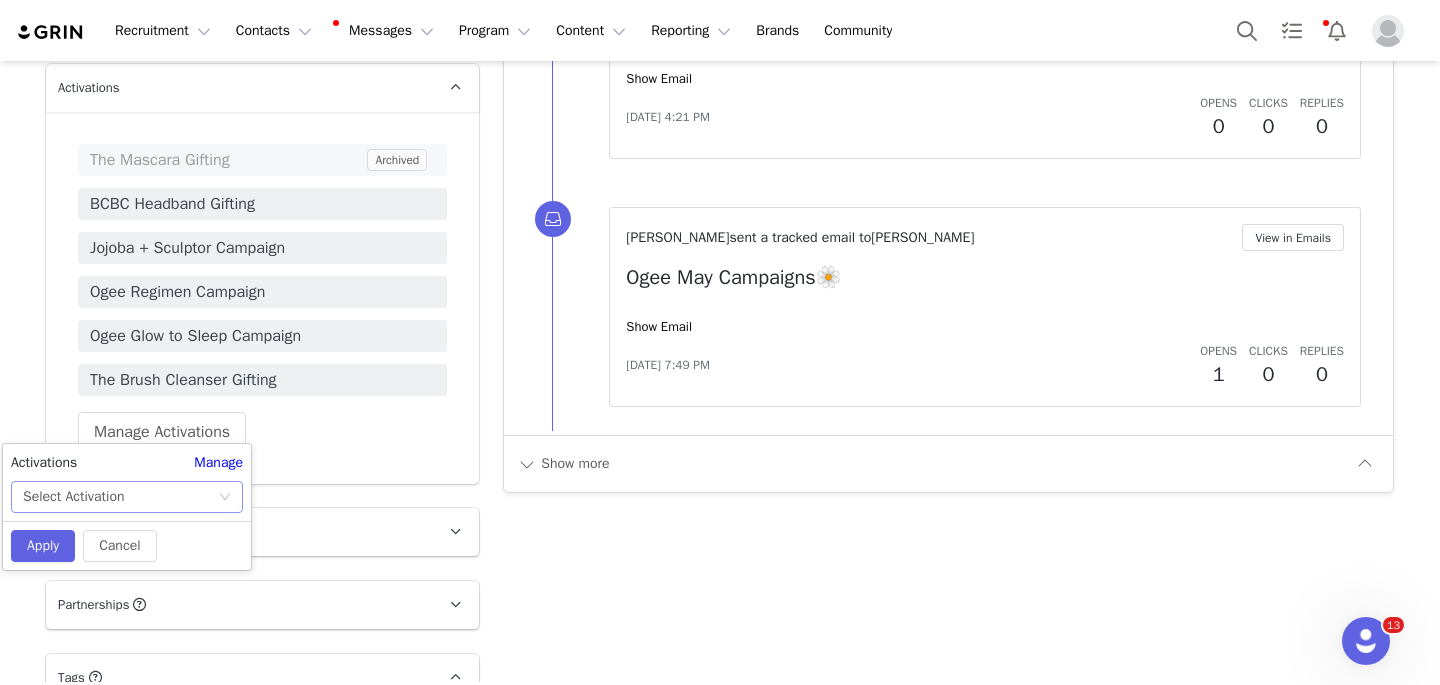 click on "Select Activation" at bounding box center (120, 497) 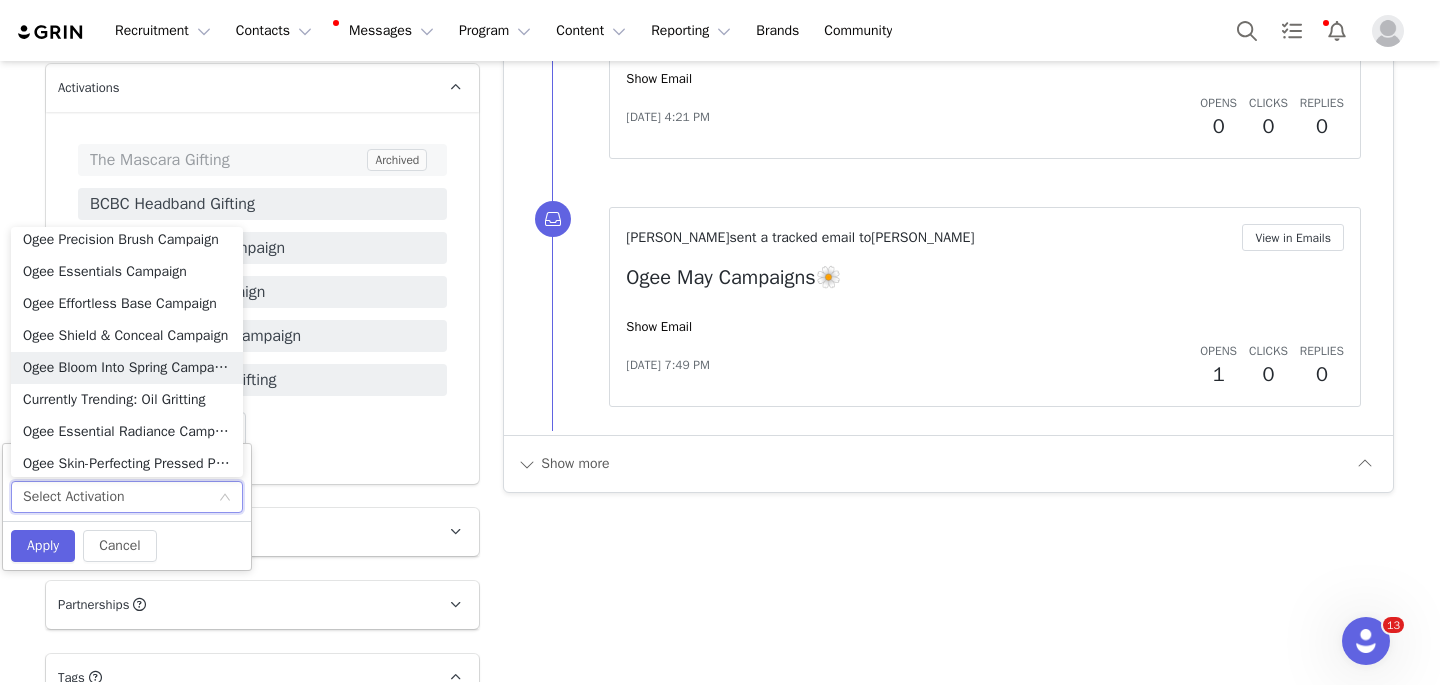 scroll, scrollTop: 1065, scrollLeft: 0, axis: vertical 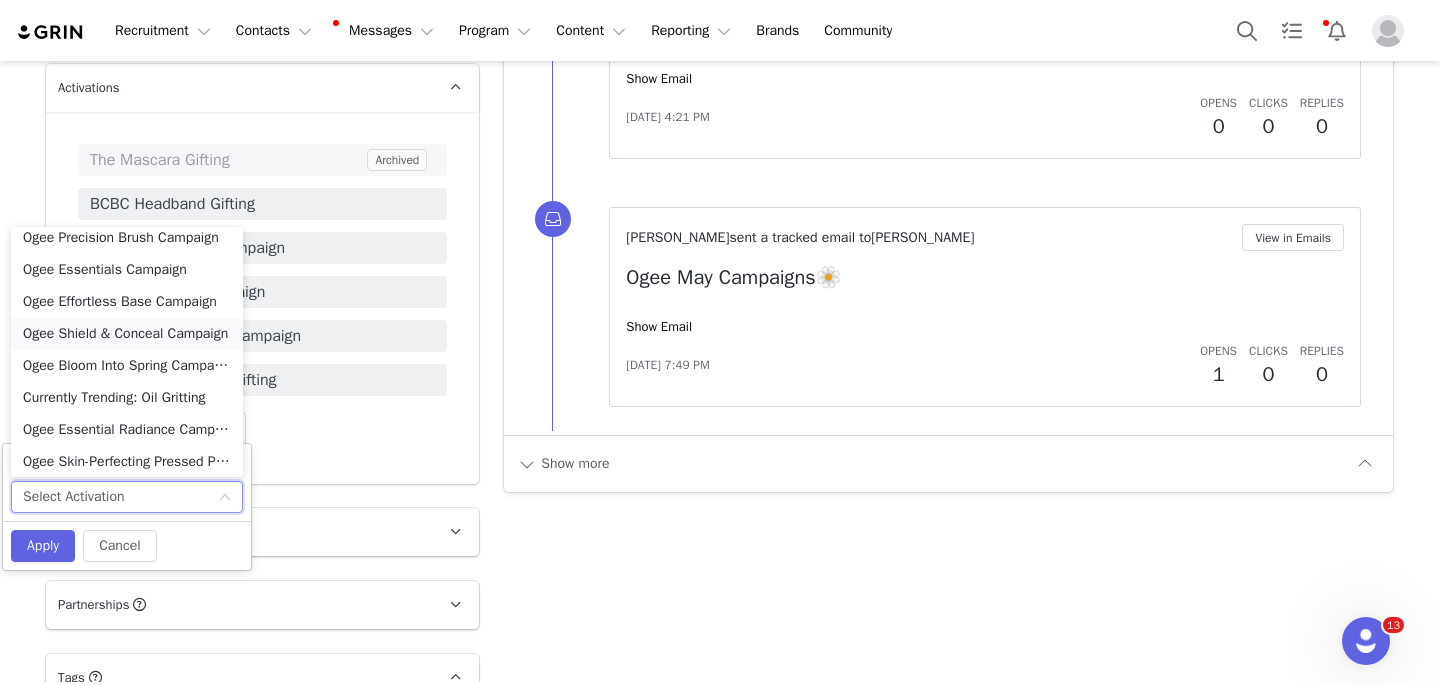 click on "Ogee Shield & Conceal Campaign" at bounding box center (127, 334) 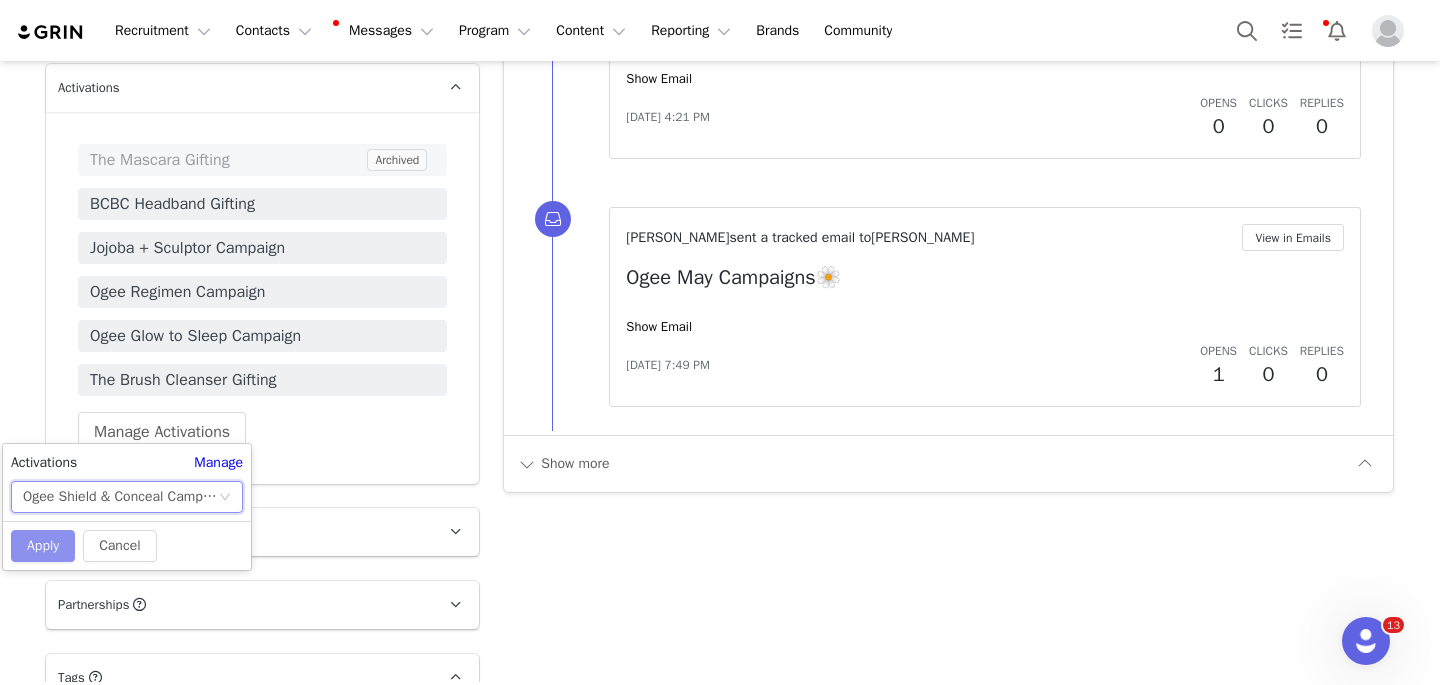 click on "Apply" at bounding box center [43, 546] 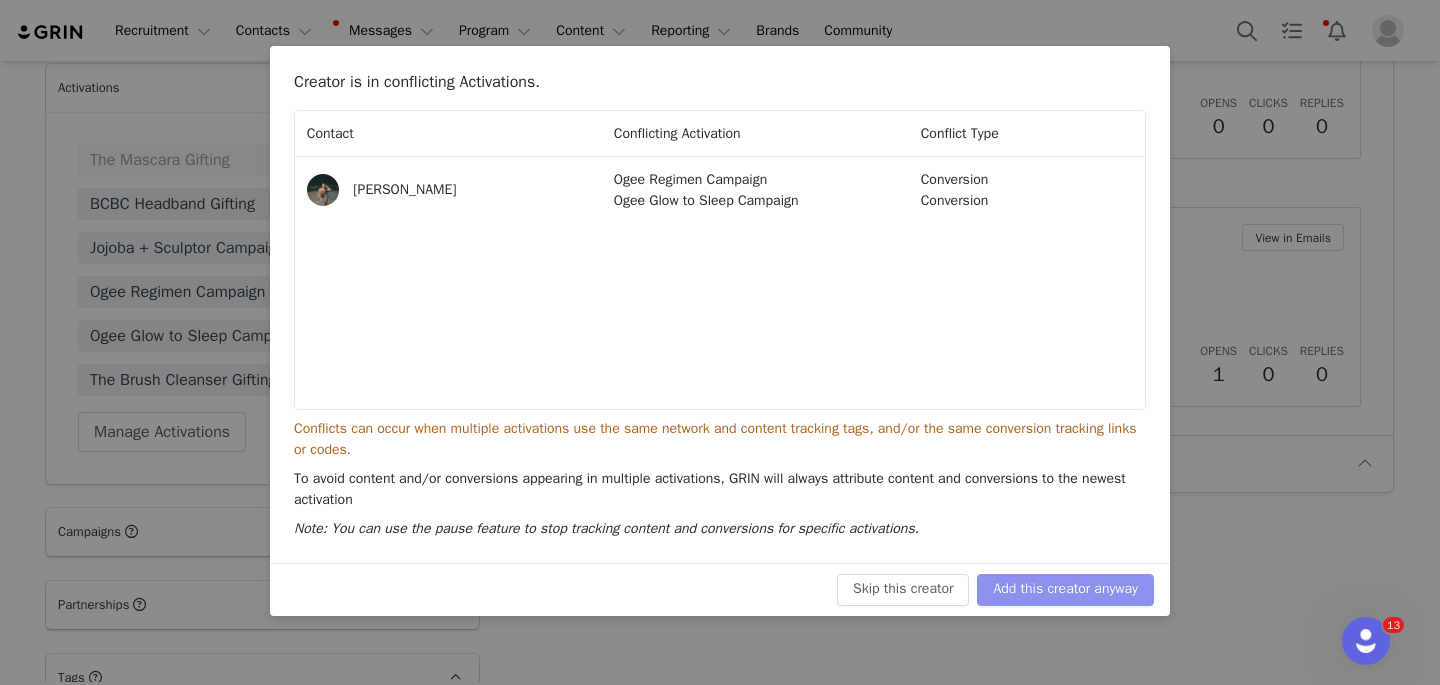 click on "Add this creator anyway" at bounding box center (1065, 590) 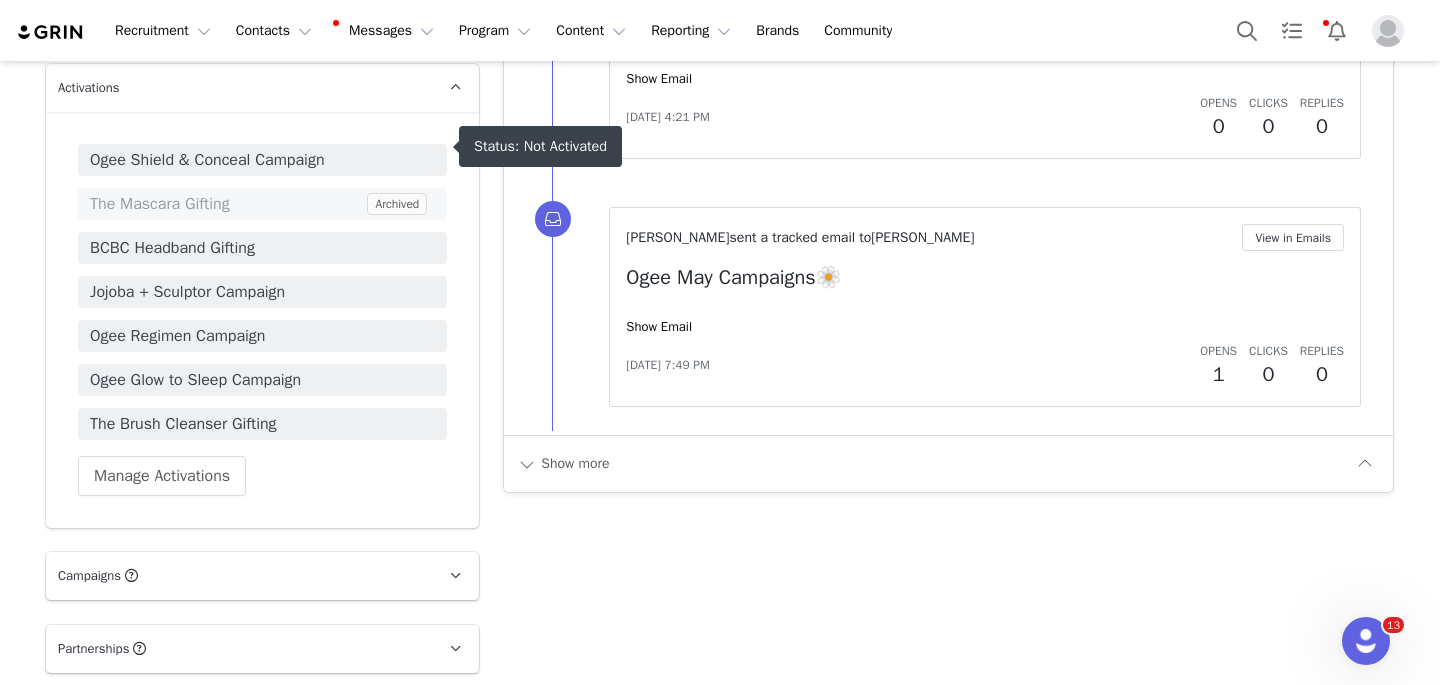 click on "Ogee Shield & Conceal Campaign" at bounding box center [262, 160] 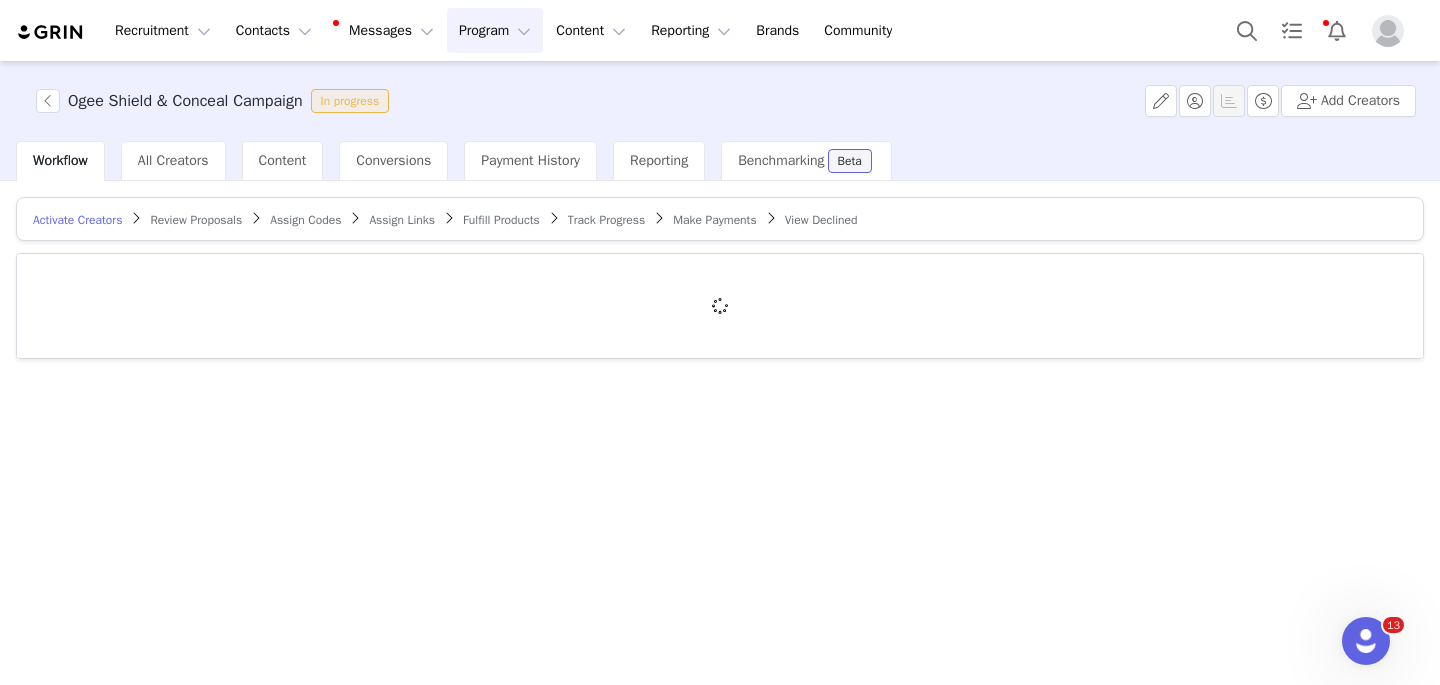scroll, scrollTop: 0, scrollLeft: 0, axis: both 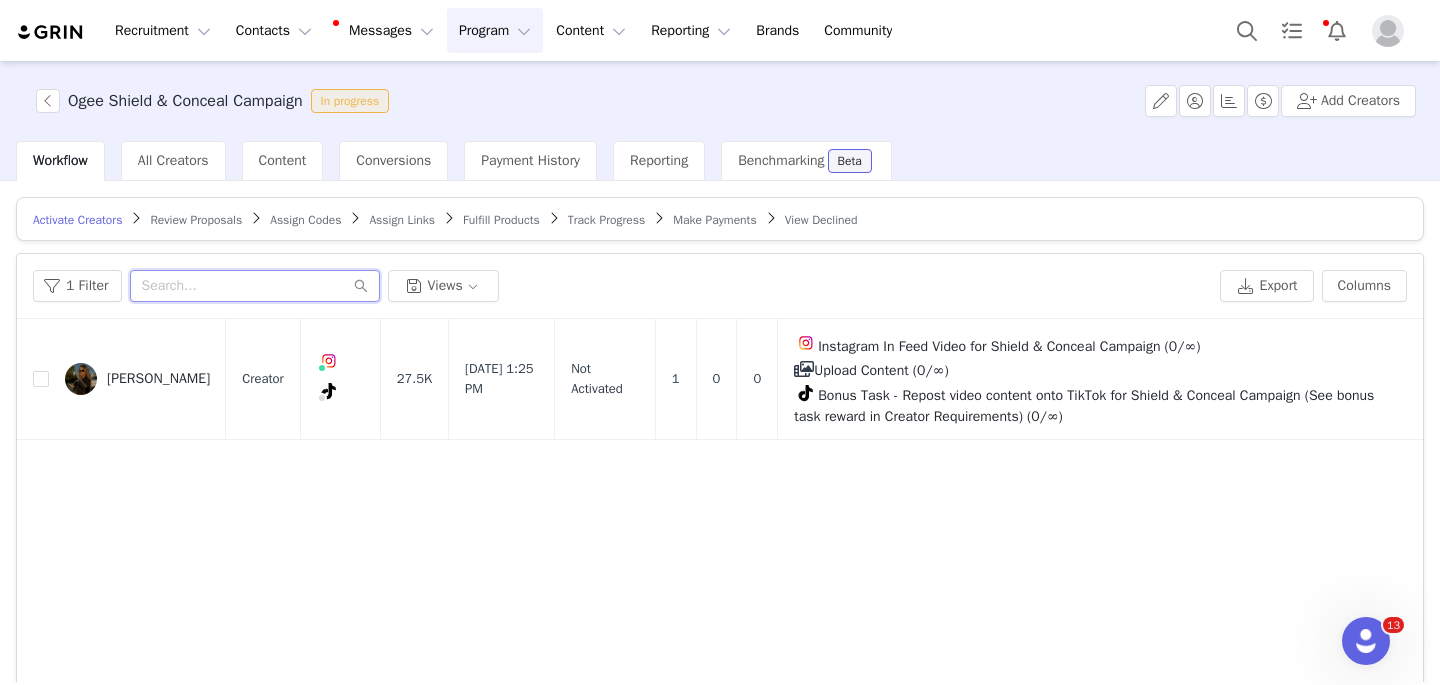 click at bounding box center [255, 286] 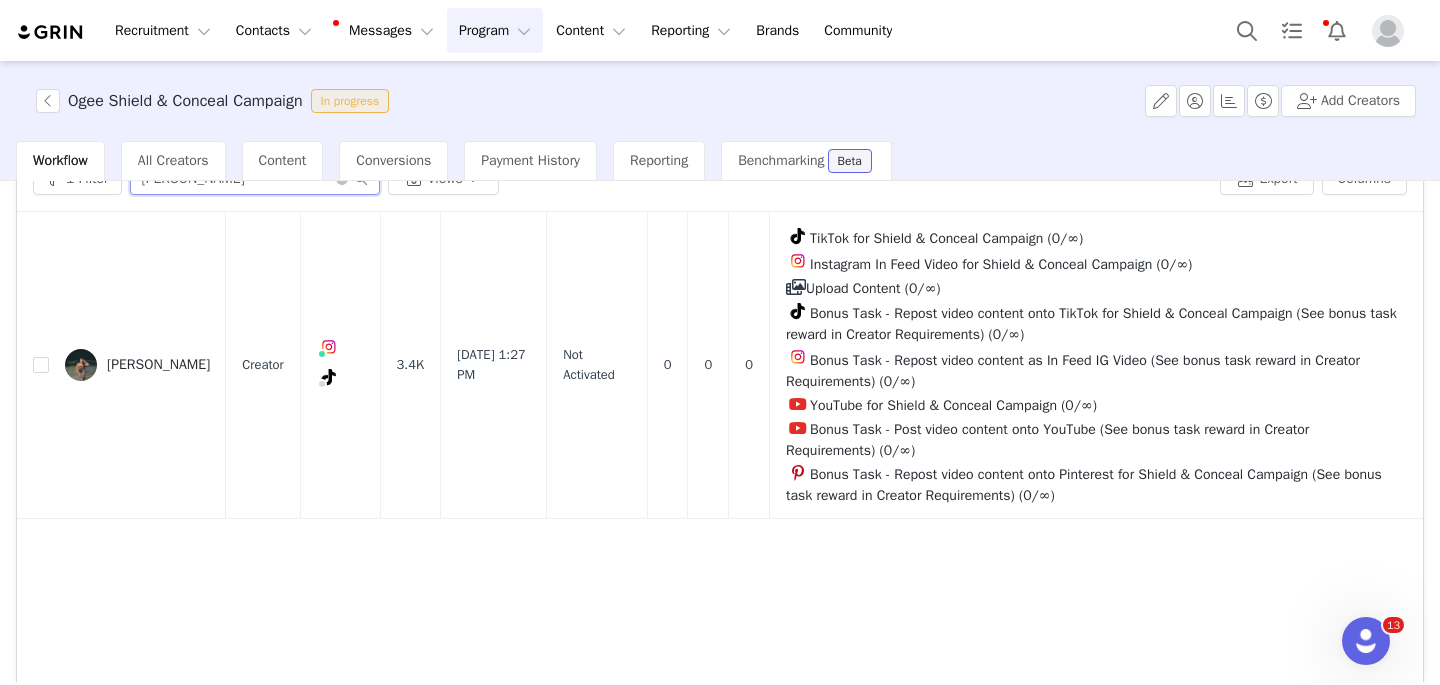 scroll, scrollTop: 143, scrollLeft: 0, axis: vertical 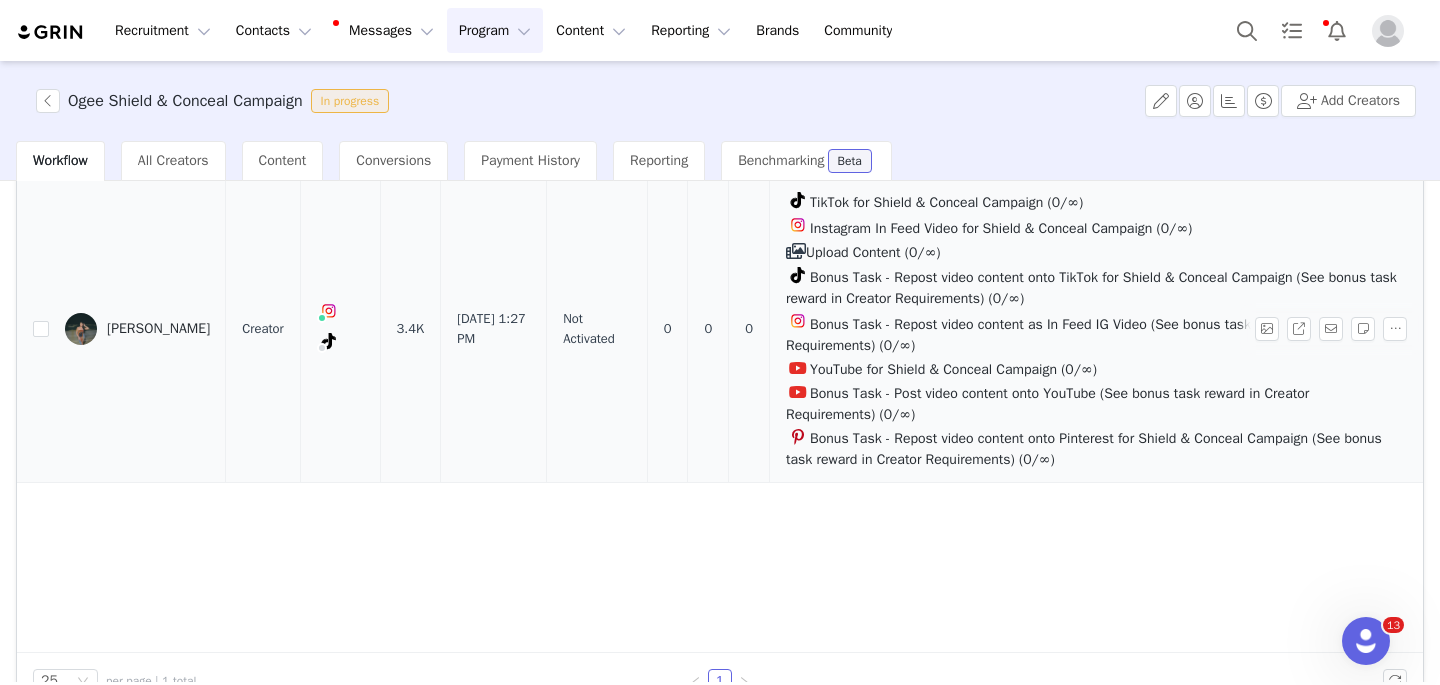 type on "[PERSON_NAME]" 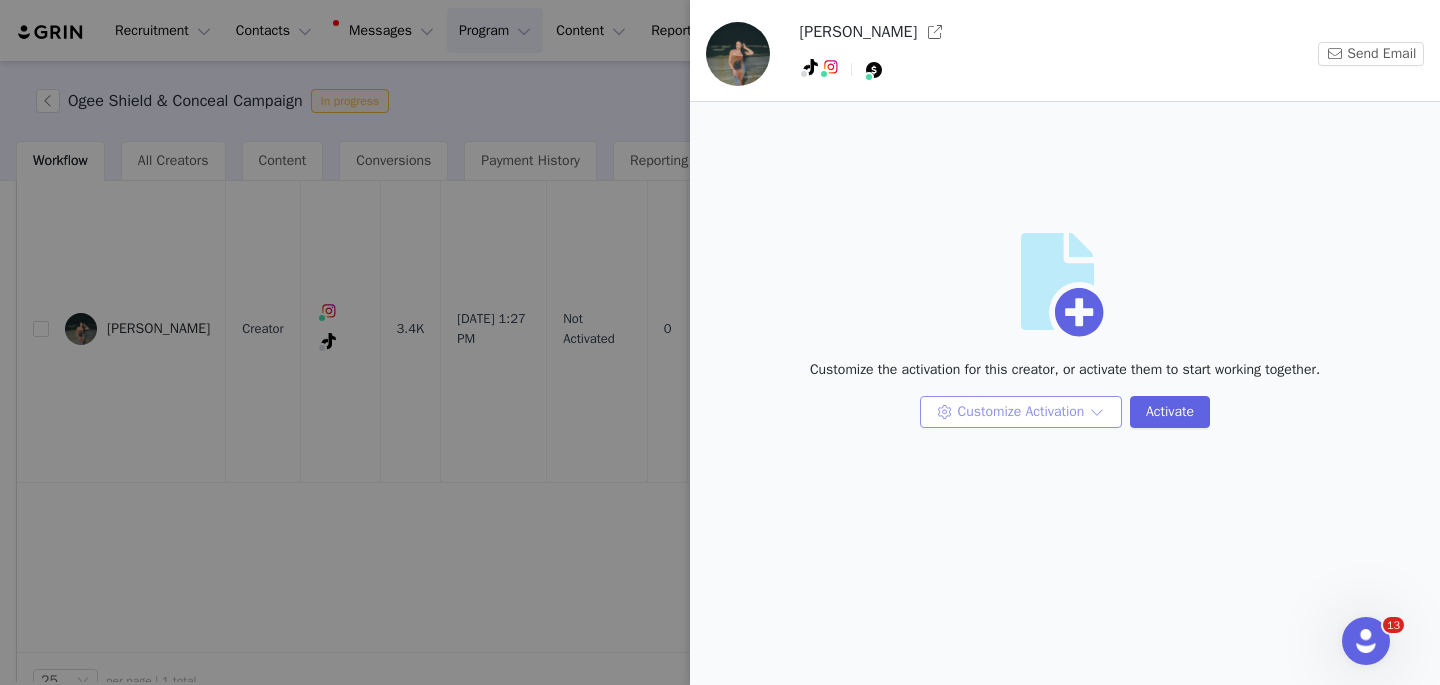 click on "Customize Activation" at bounding box center (1021, 412) 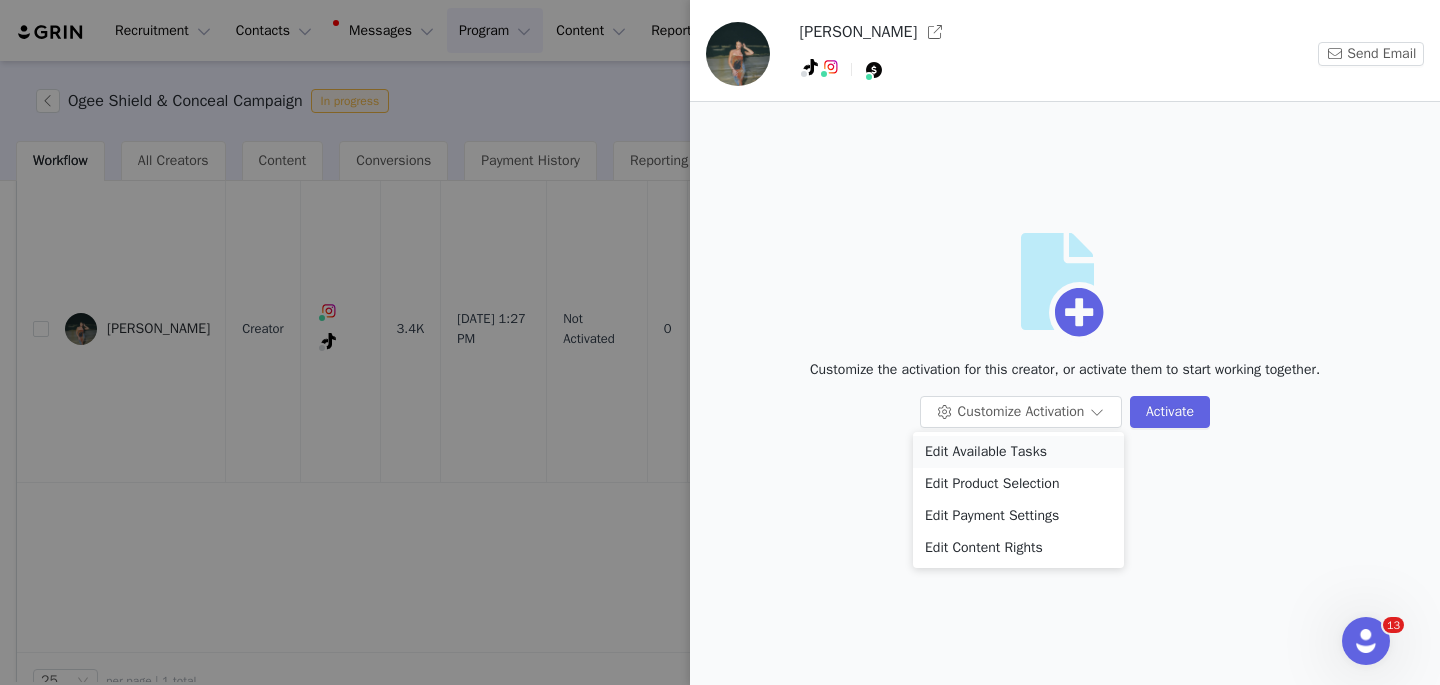 click on "Edit Available Tasks" at bounding box center [1018, 452] 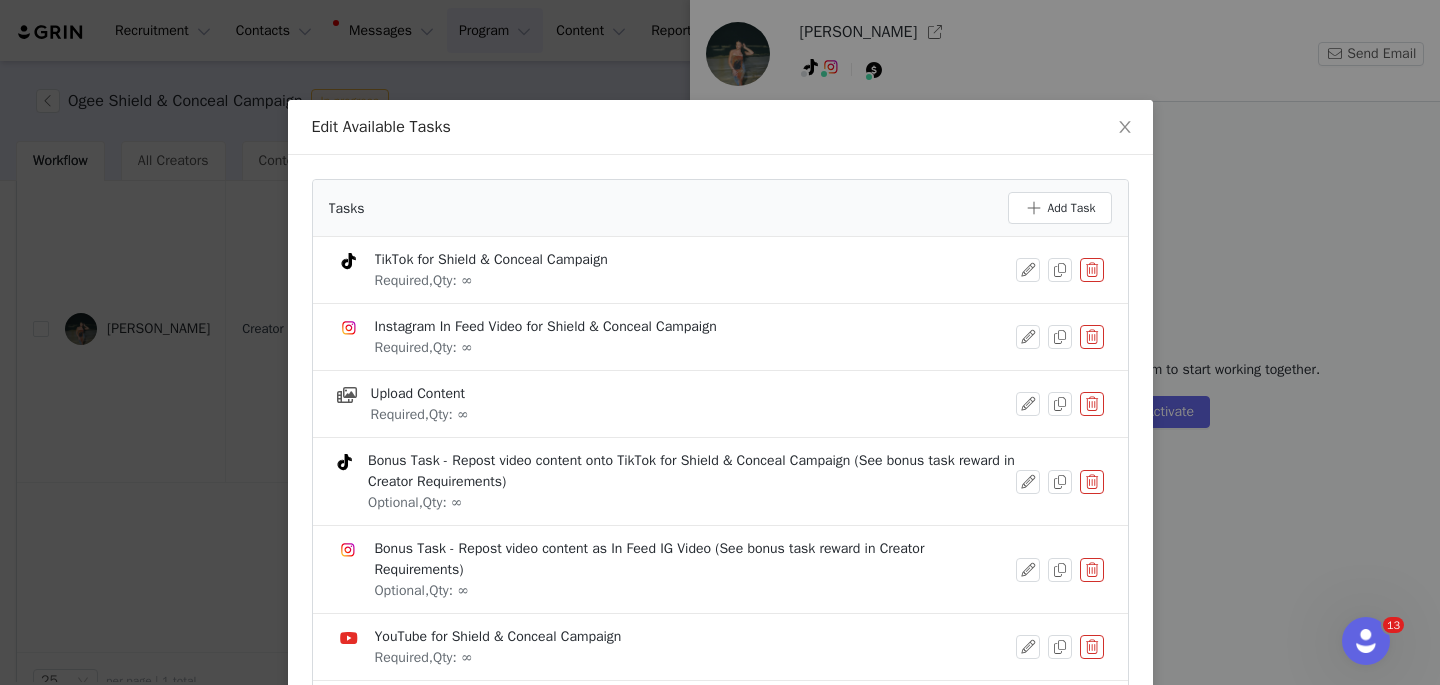 click at bounding box center [1092, 337] 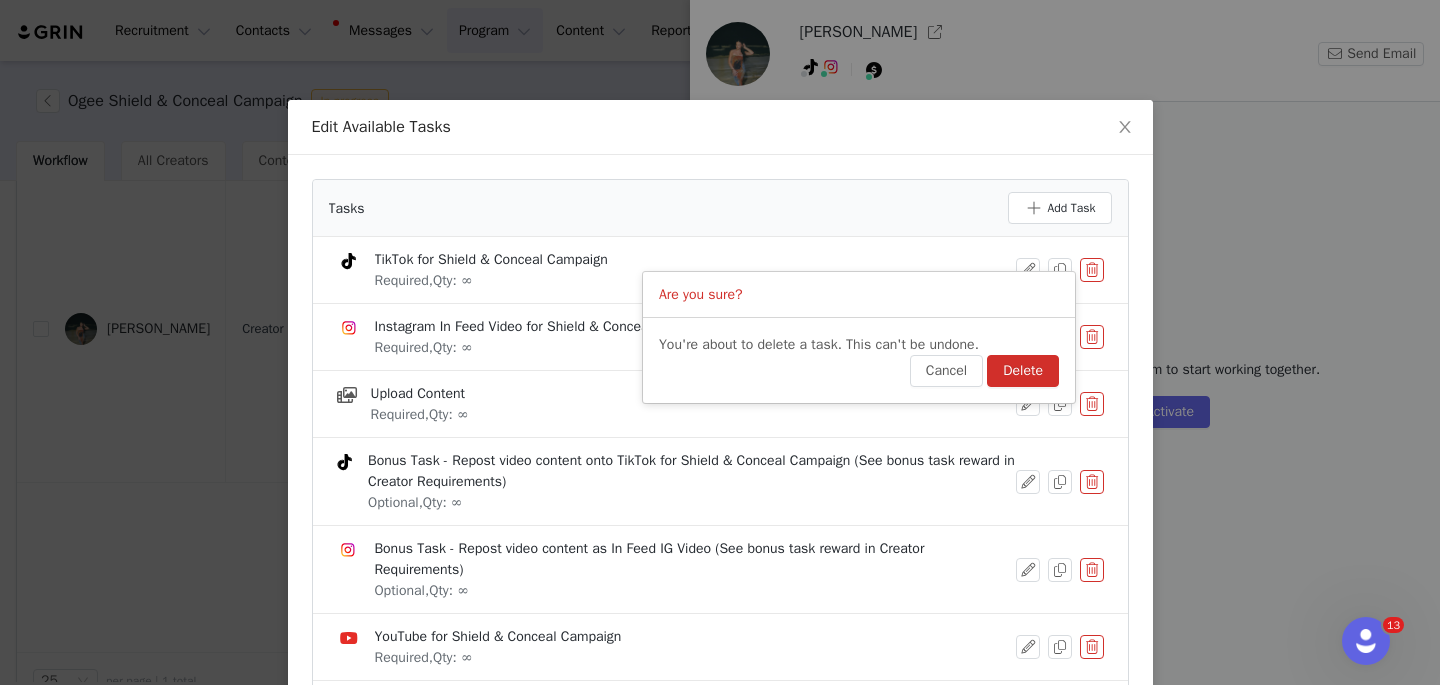 click on "Delete" at bounding box center (1023, 371) 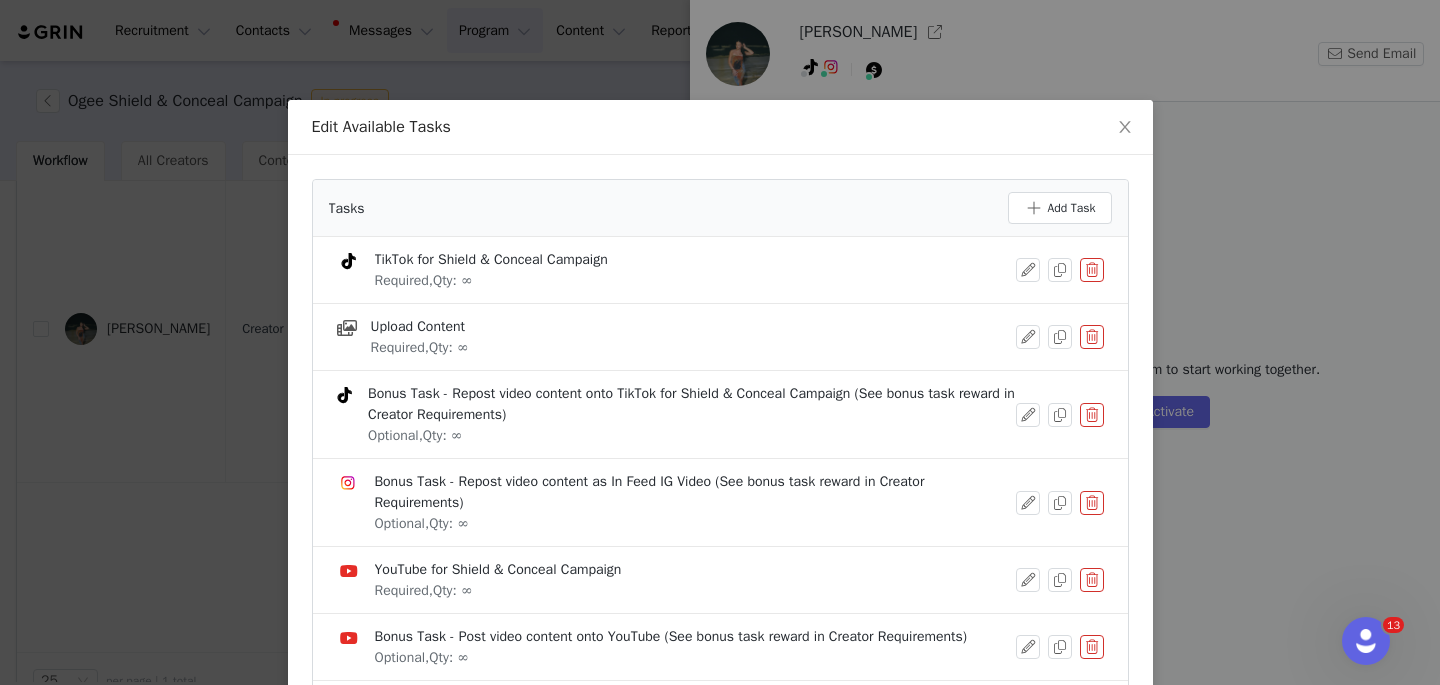 click at bounding box center (1092, 415) 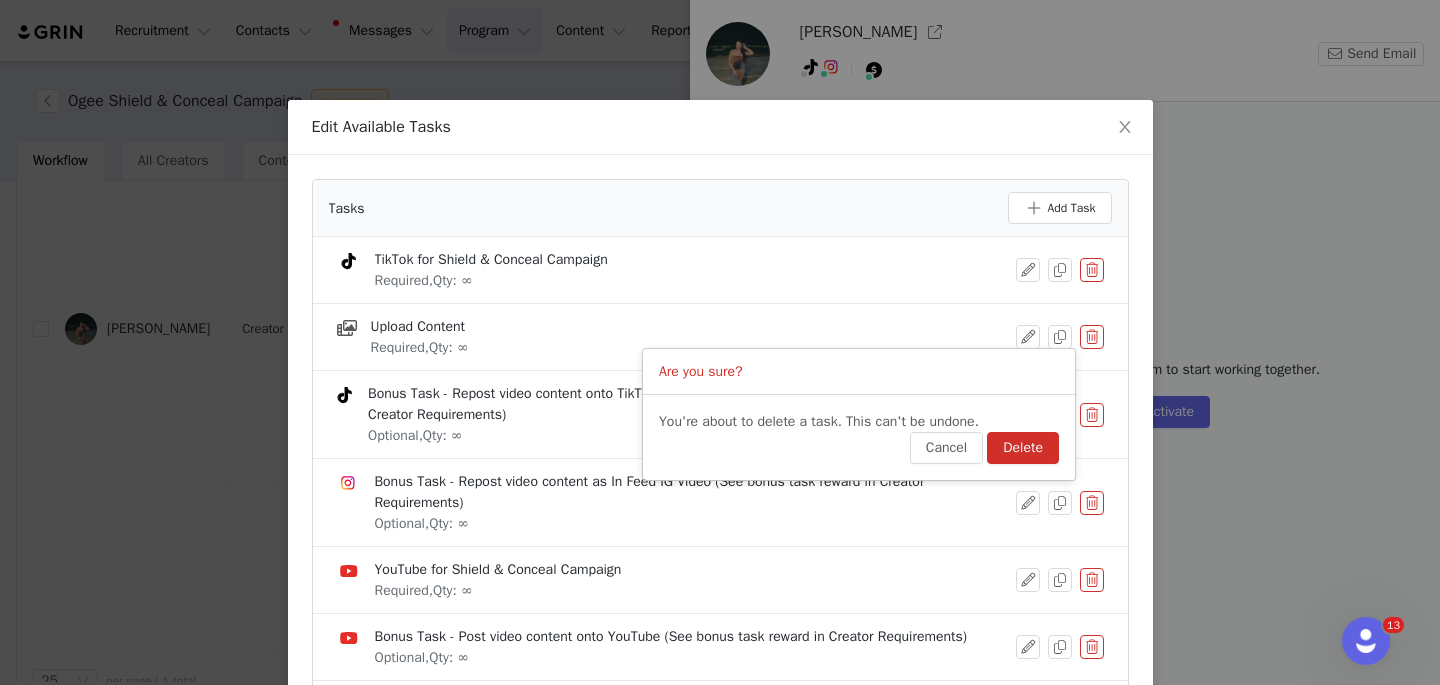 click on "Delete" at bounding box center [1023, 448] 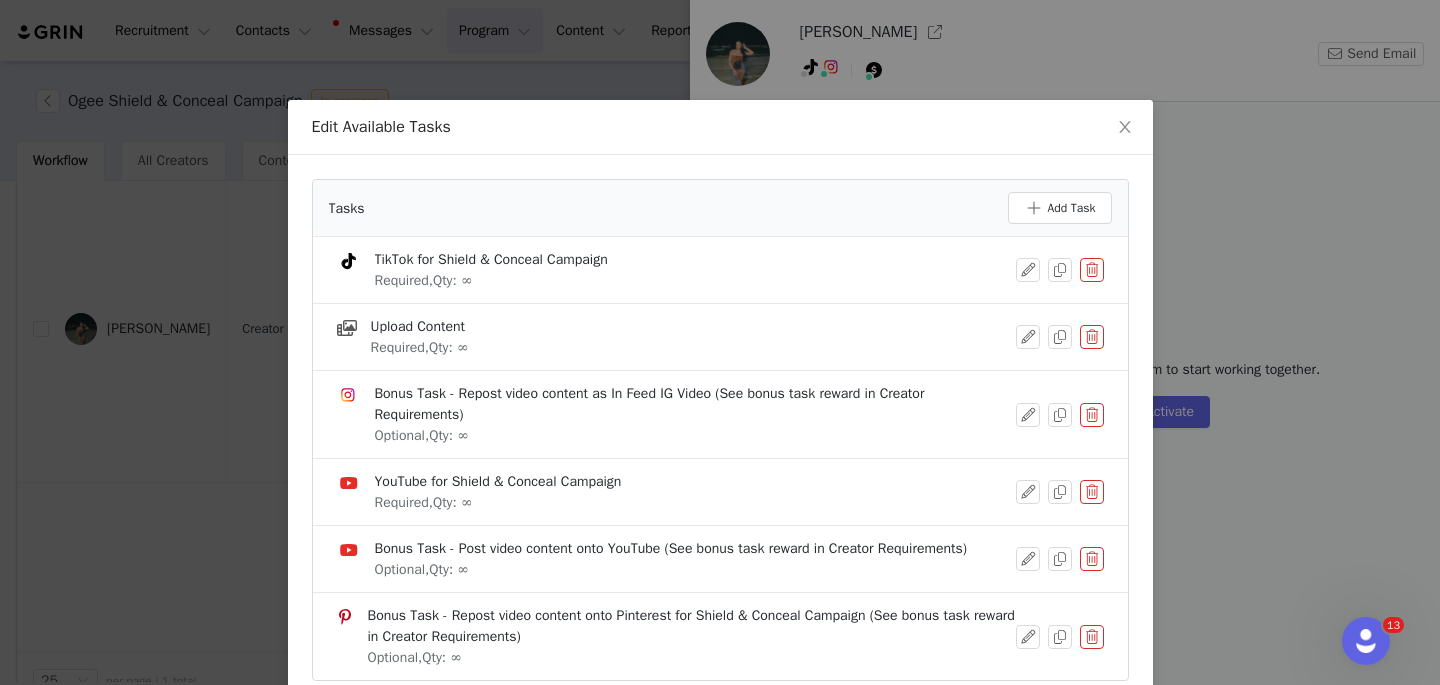 click at bounding box center [1092, 559] 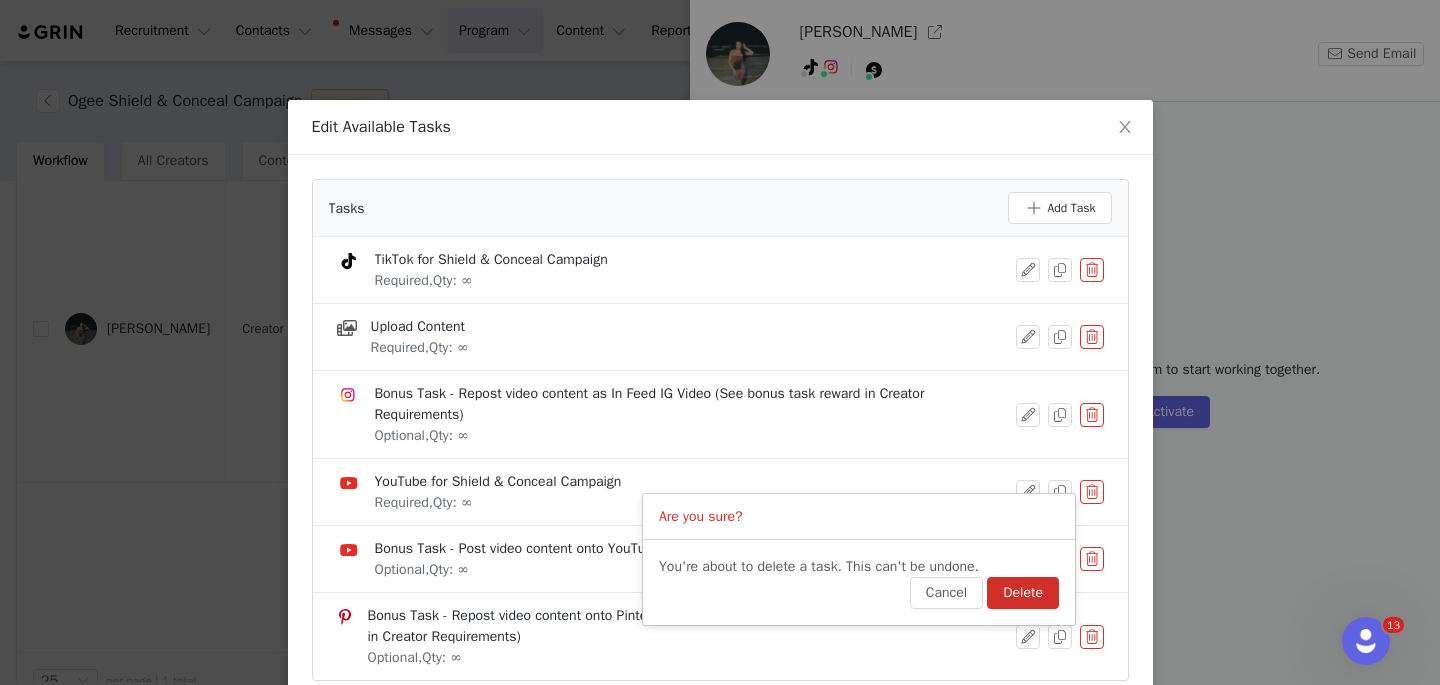 click on "Delete" at bounding box center (1023, 593) 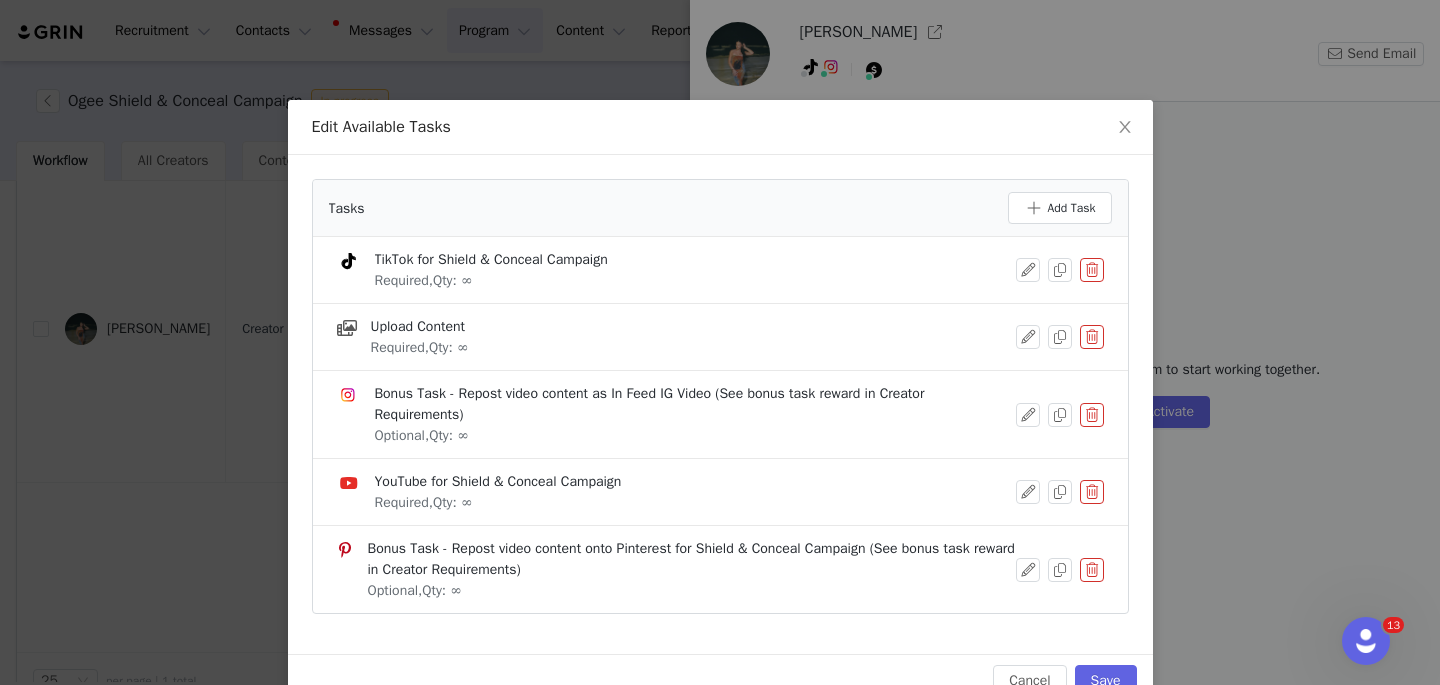 click at bounding box center [1092, 570] 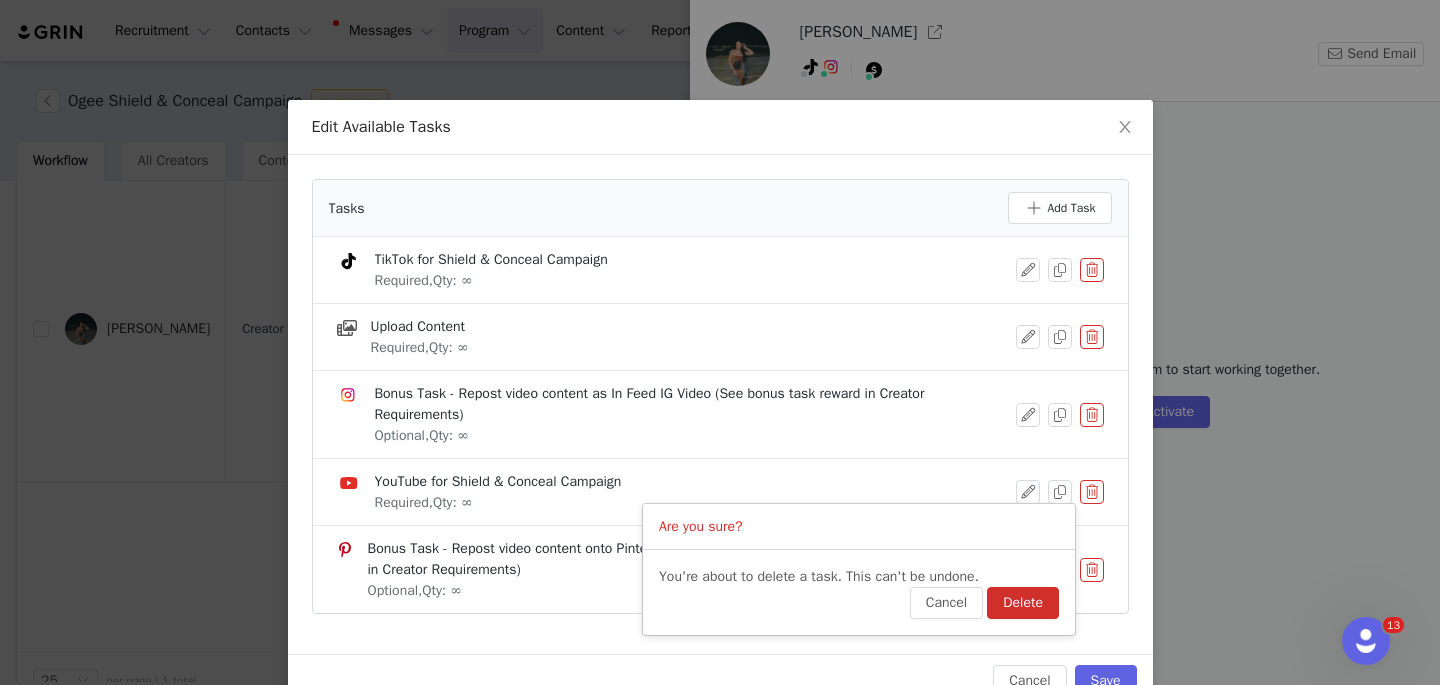 click on "Delete" at bounding box center (1023, 603) 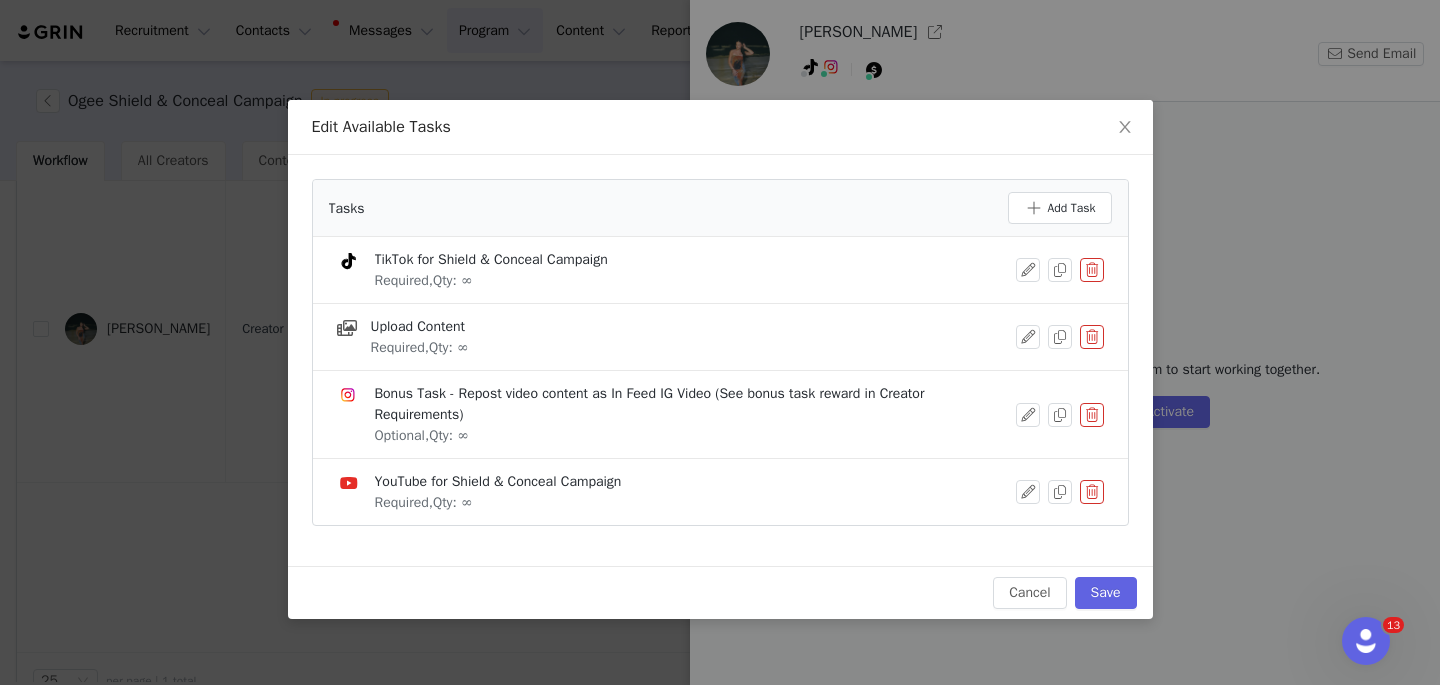 click at bounding box center [1092, 492] 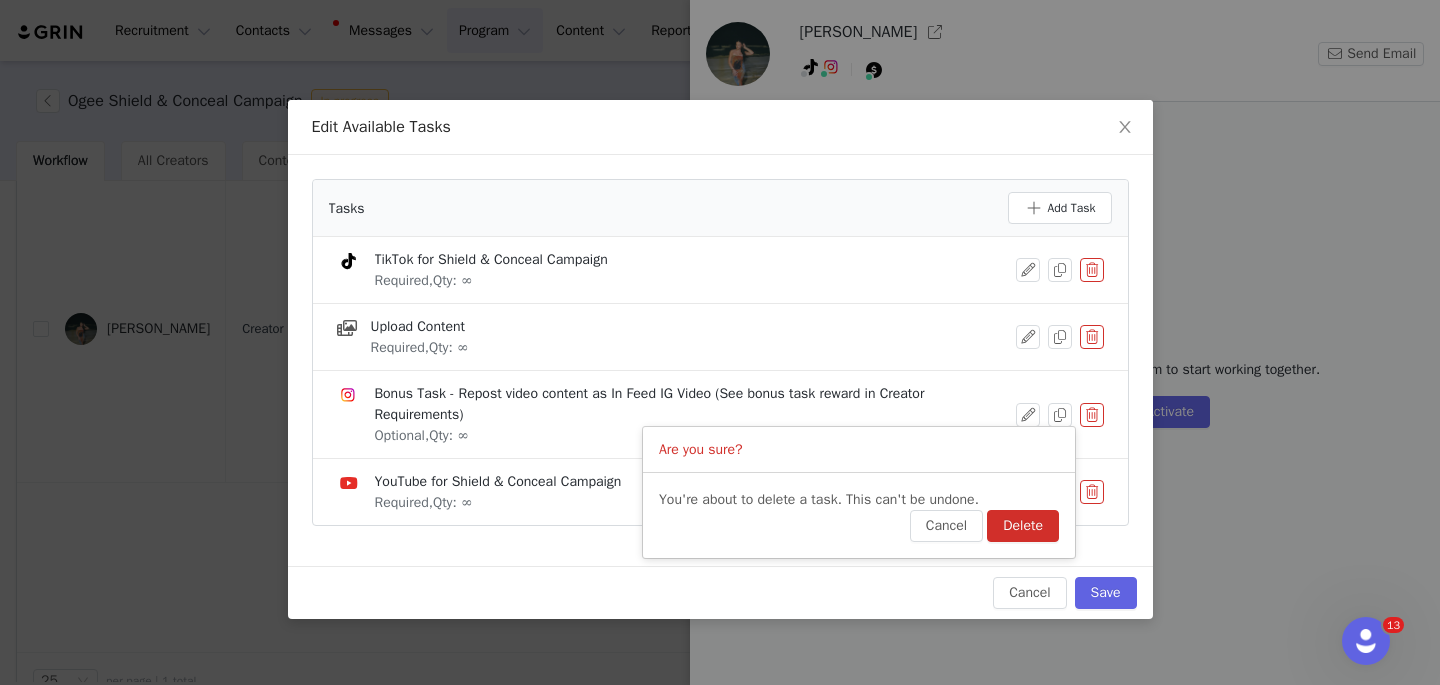 click on "Delete" at bounding box center [1023, 526] 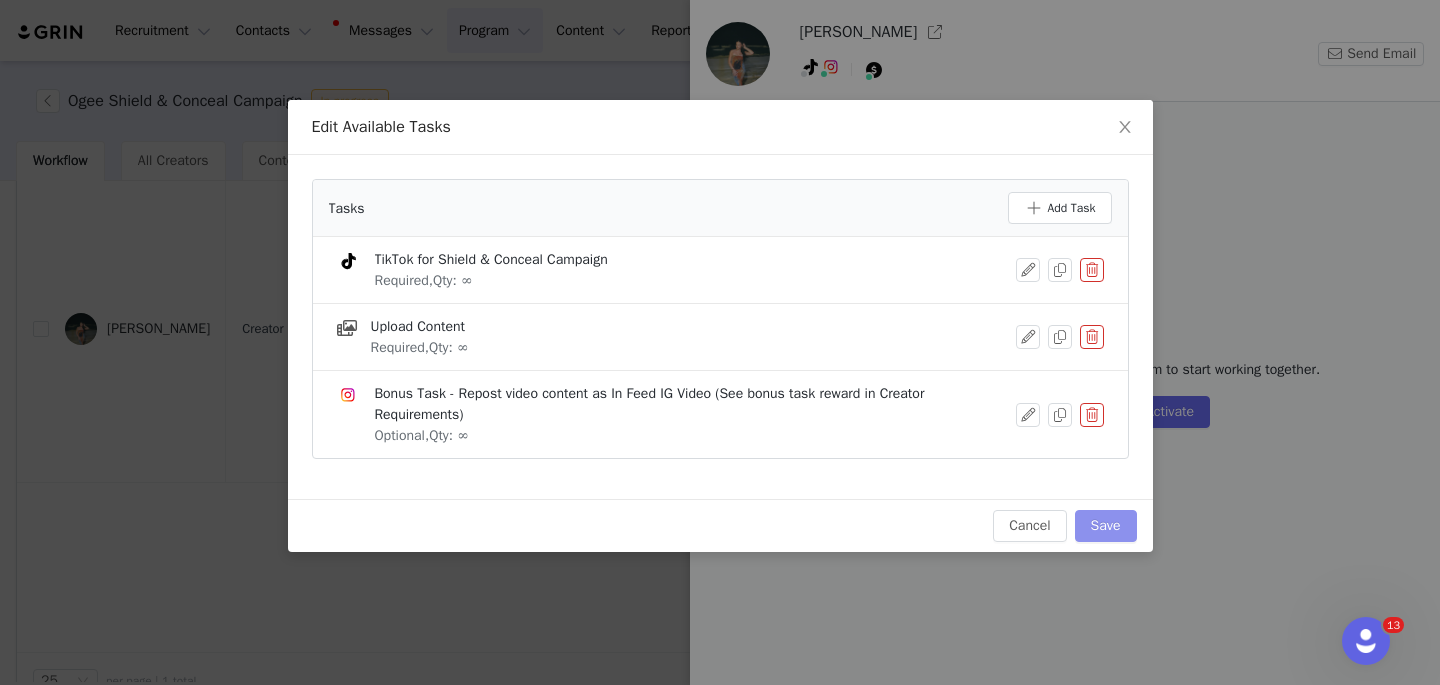 click on "Save" at bounding box center (1106, 526) 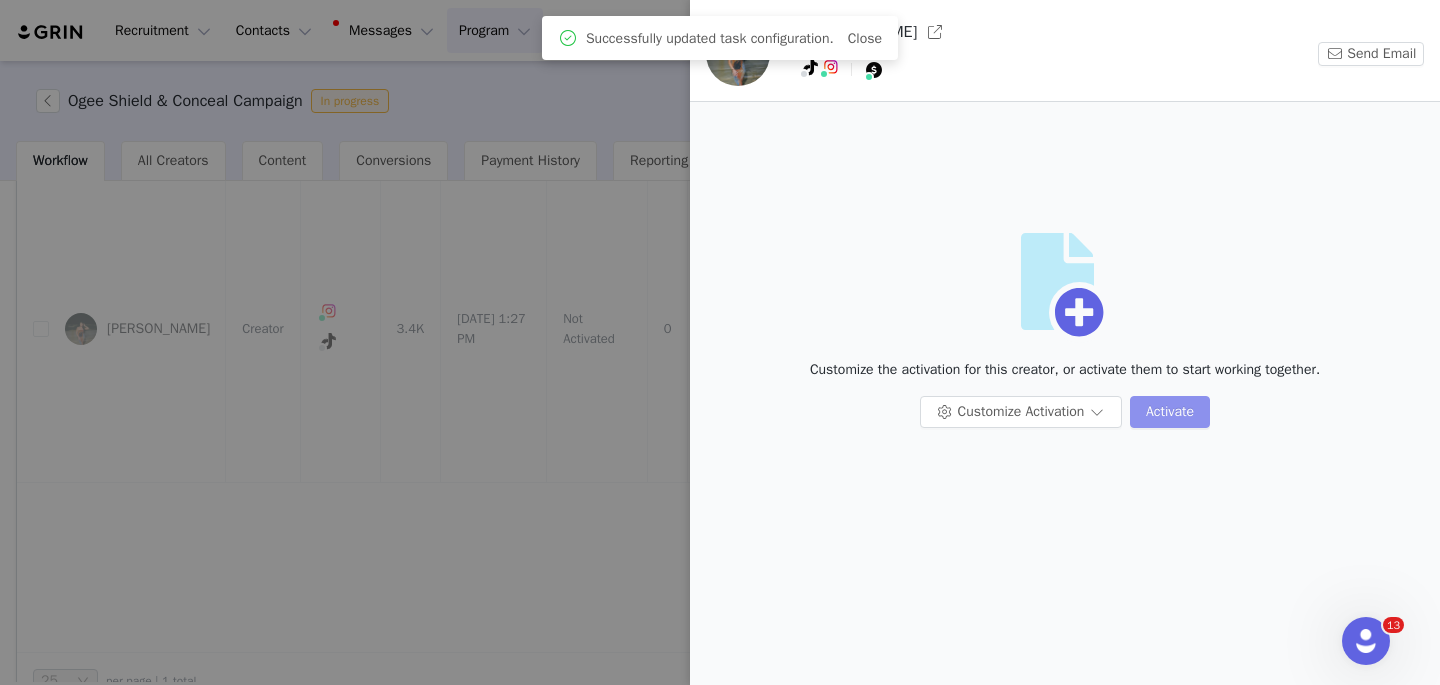 click on "Activate" at bounding box center [1170, 412] 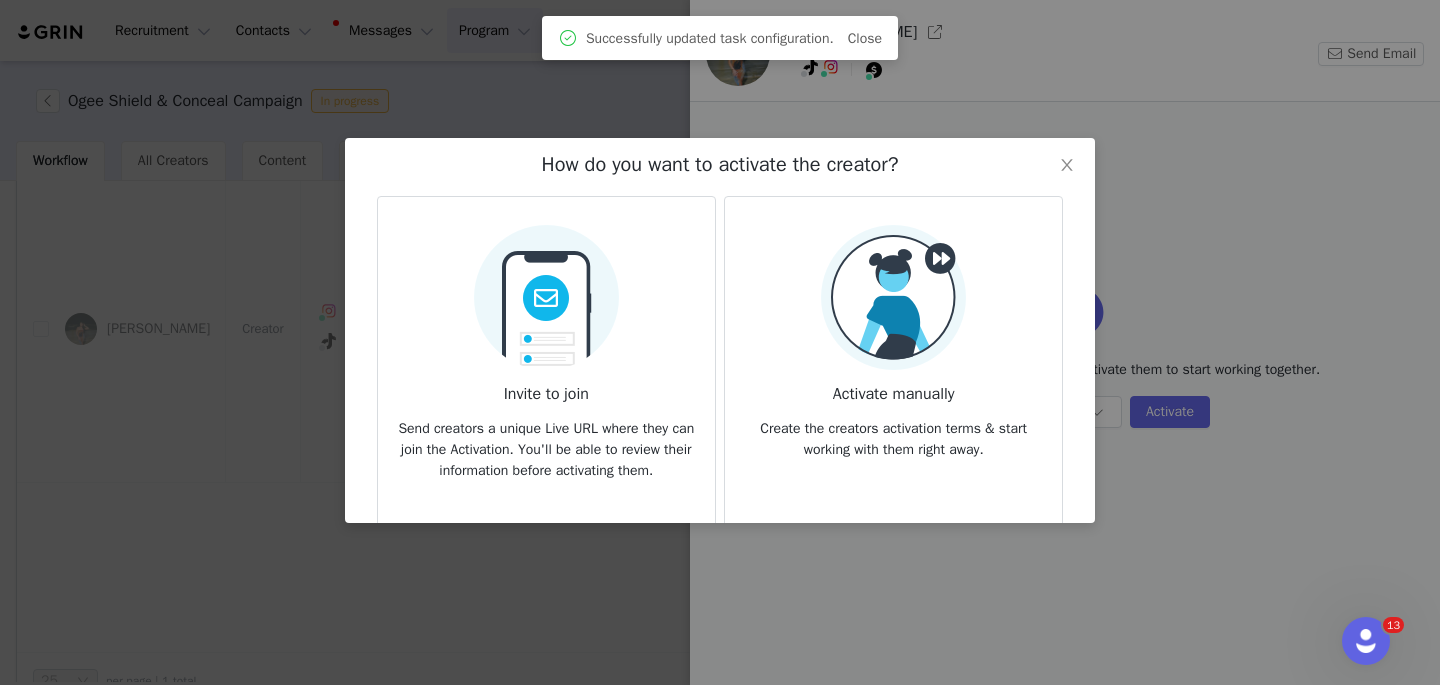 scroll, scrollTop: 50, scrollLeft: 0, axis: vertical 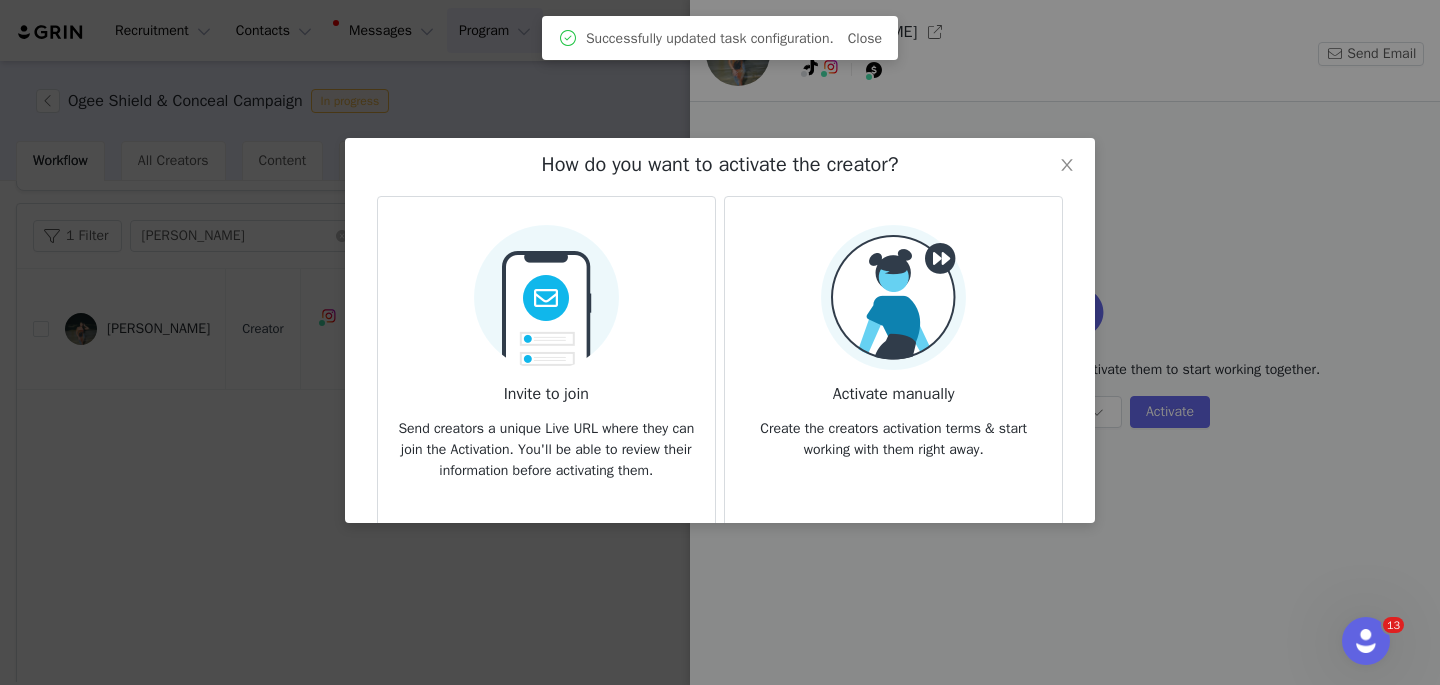click at bounding box center (546, 291) 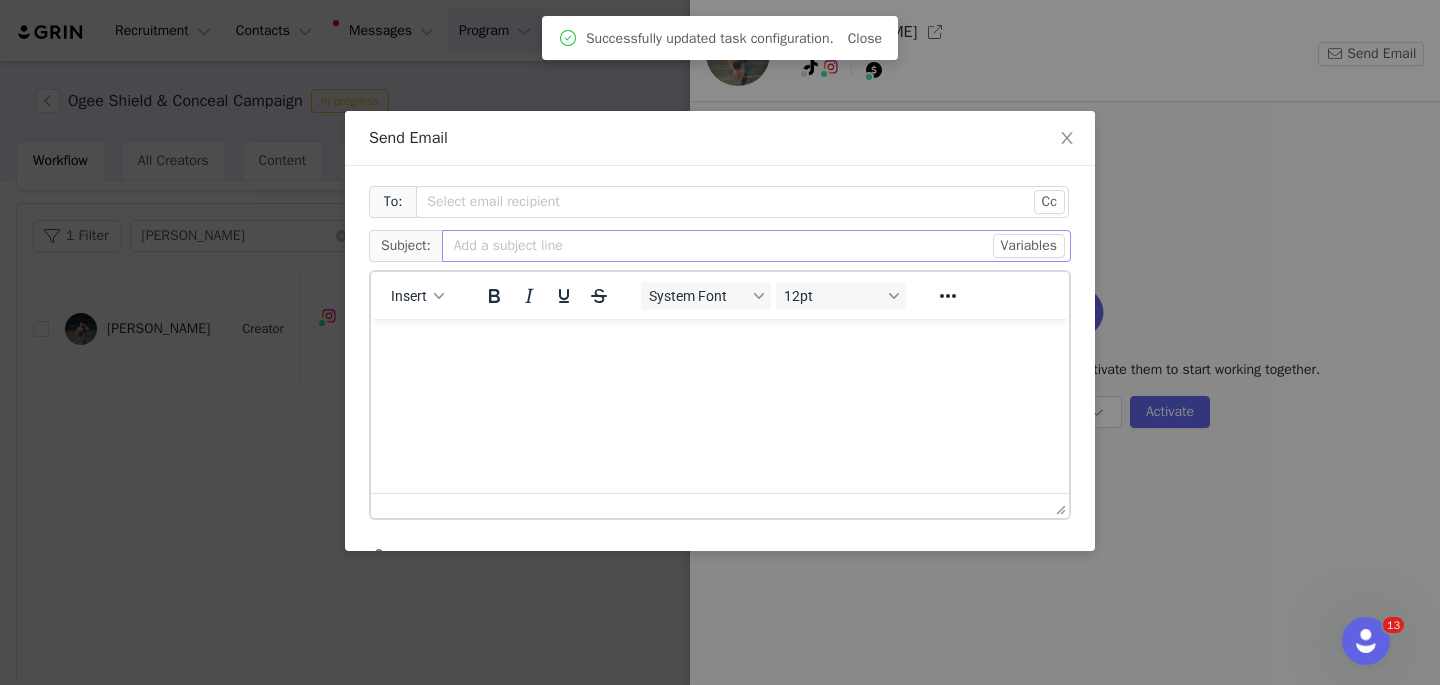 scroll, scrollTop: 0, scrollLeft: 0, axis: both 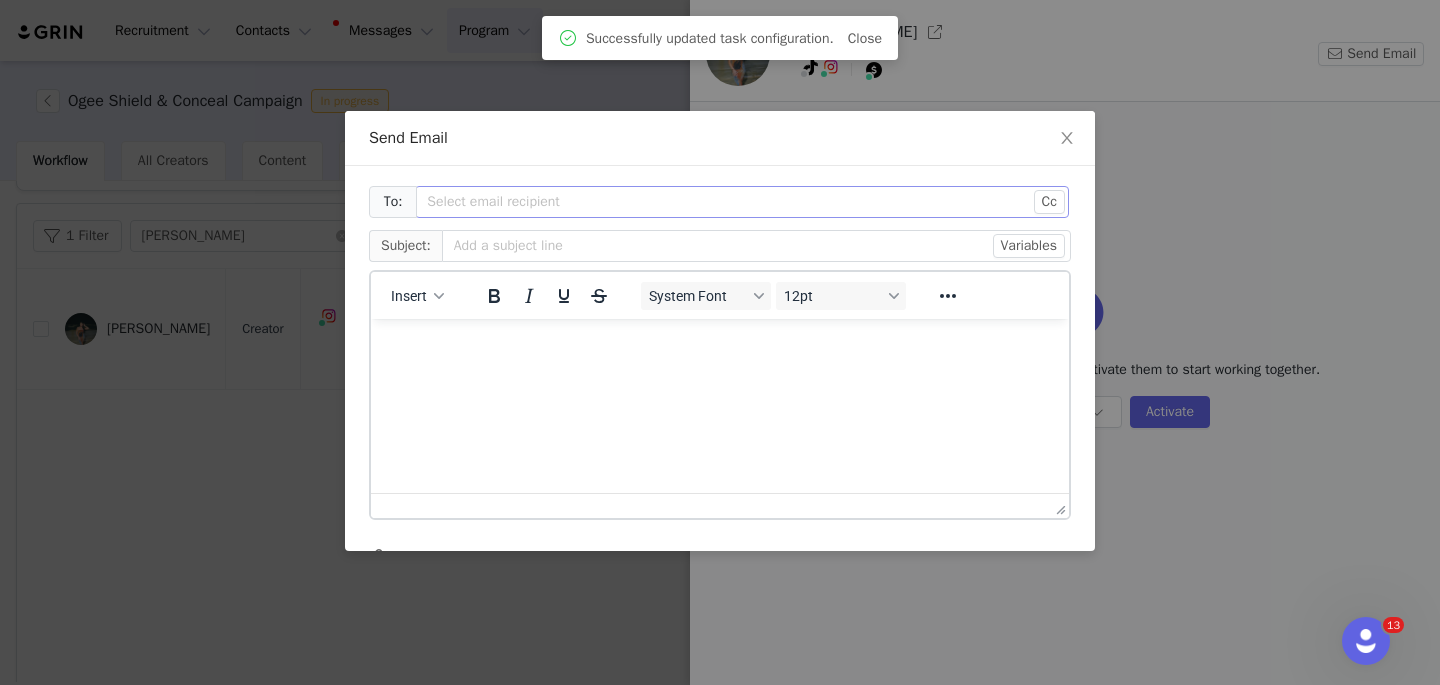 click on "Select email recipient" at bounding box center [731, 202] 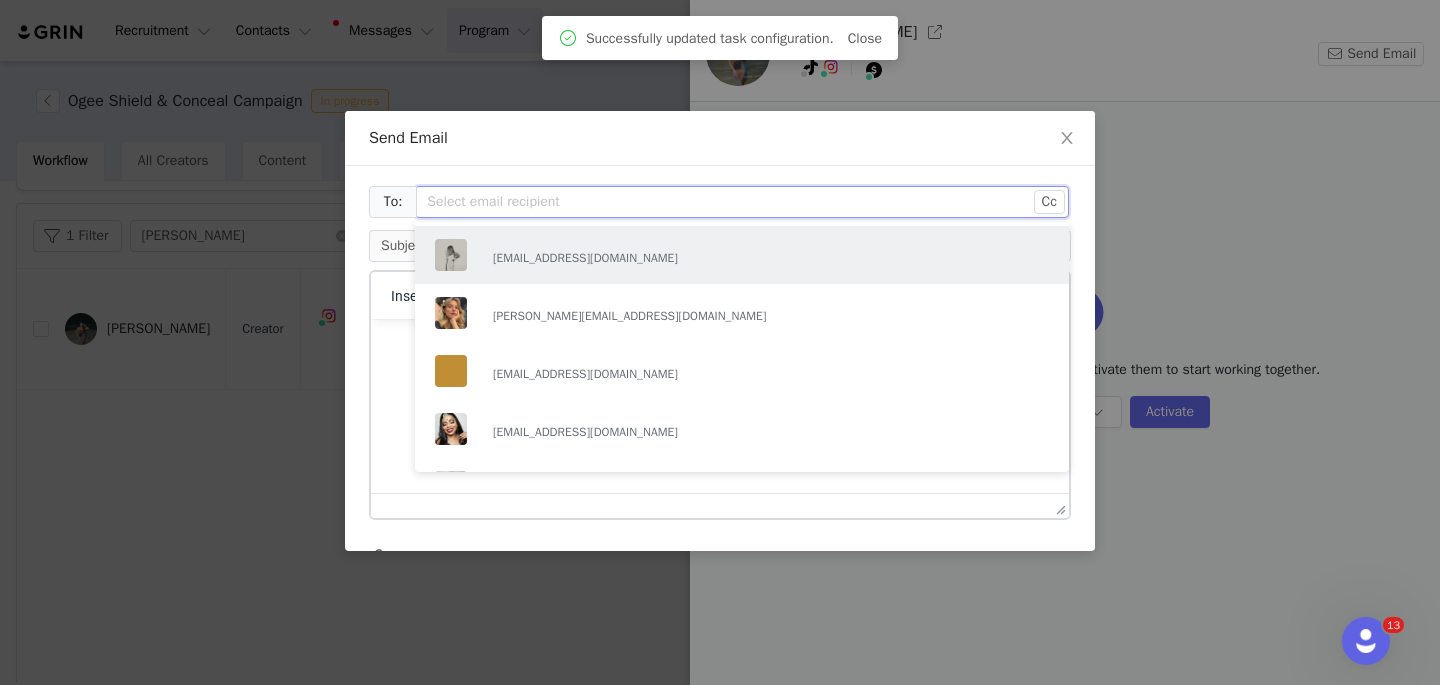 paste on "[PERSON_NAME]" 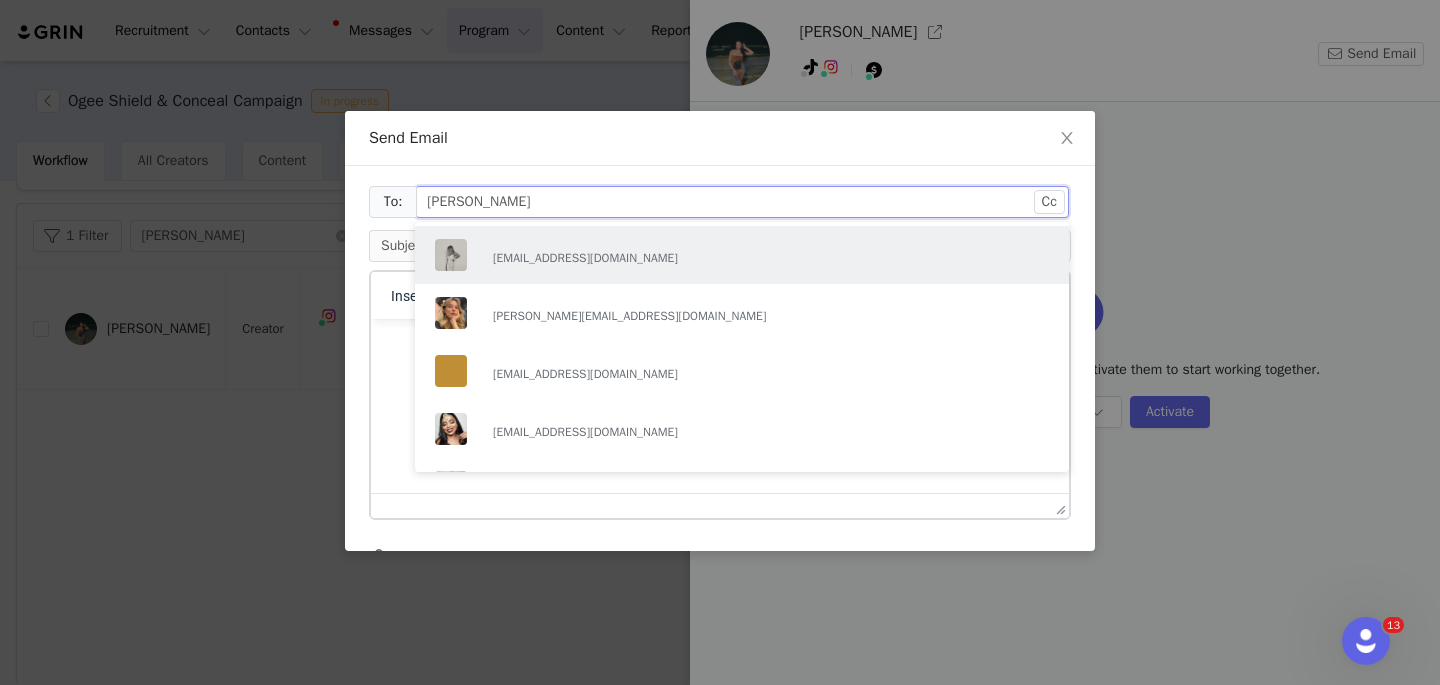 click on "[PERSON_NAME]" at bounding box center (735, 202) 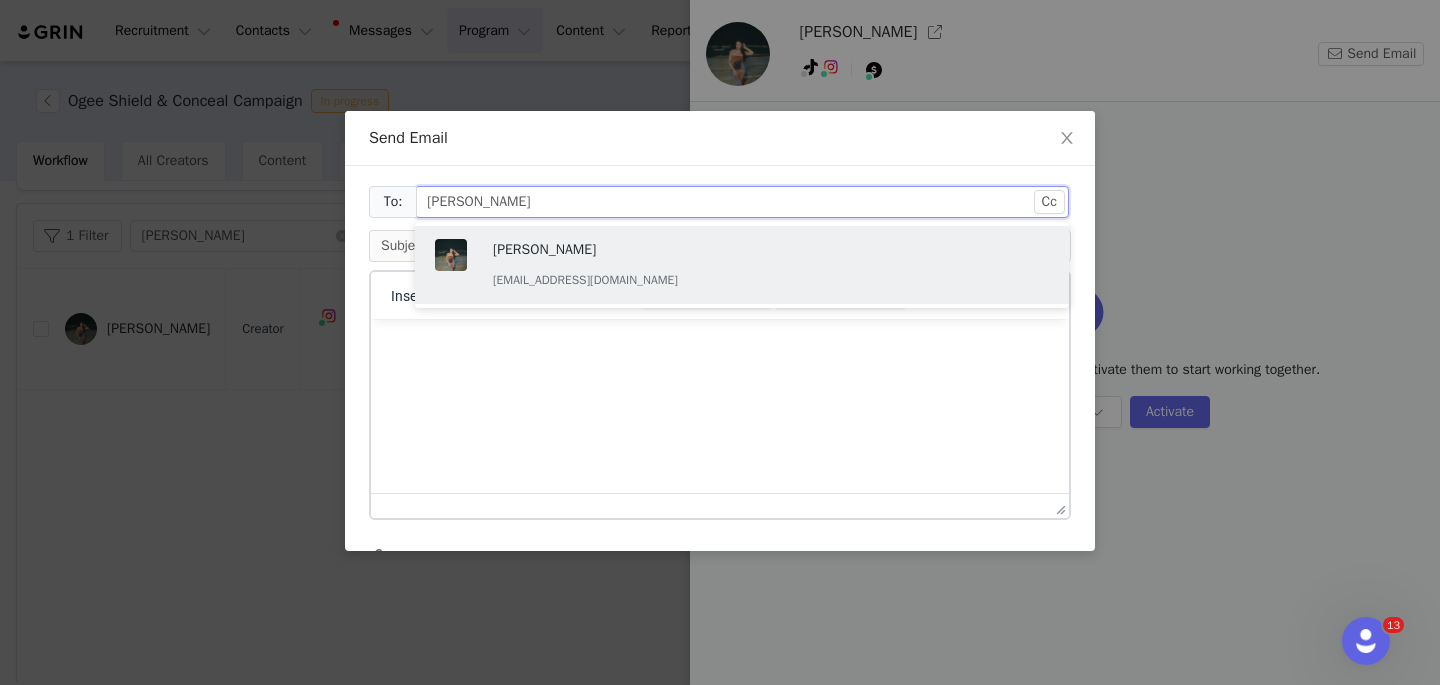 click on "[PERSON_NAME]" at bounding box center [603, 250] 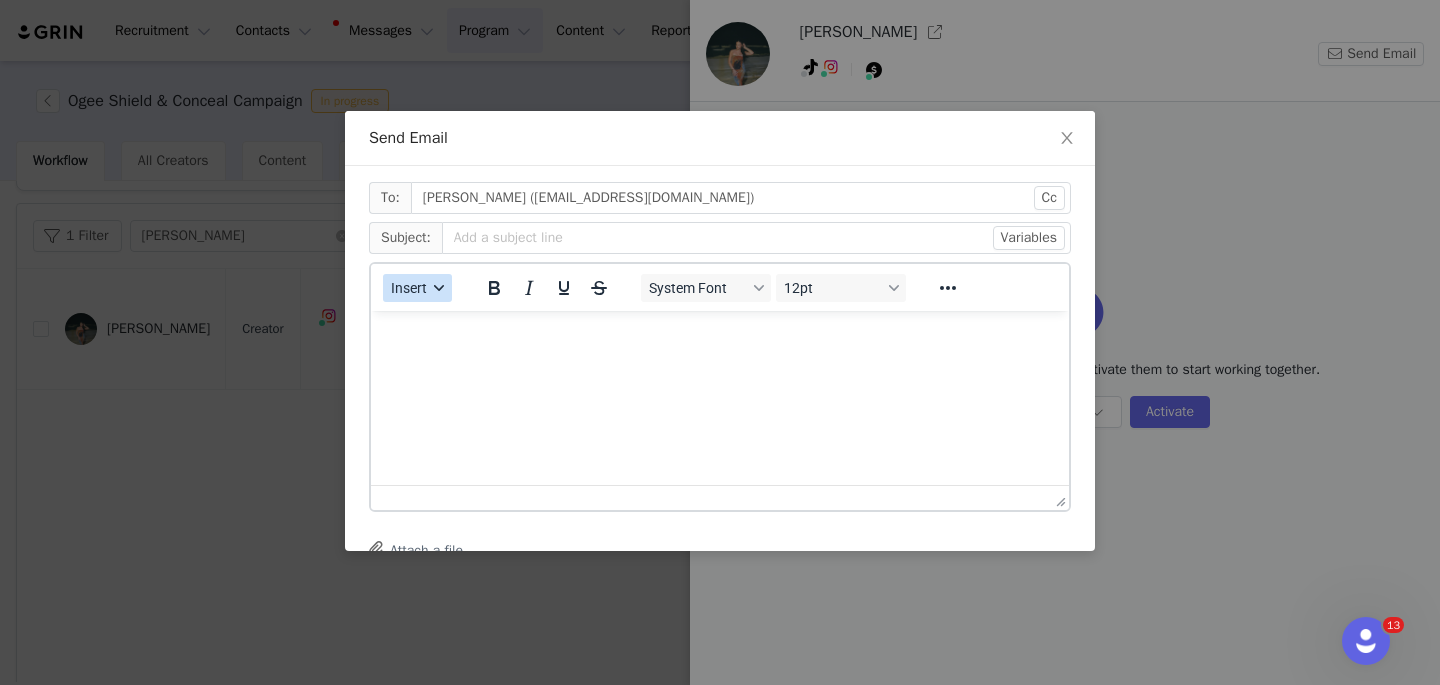 click on "Insert" at bounding box center (417, 288) 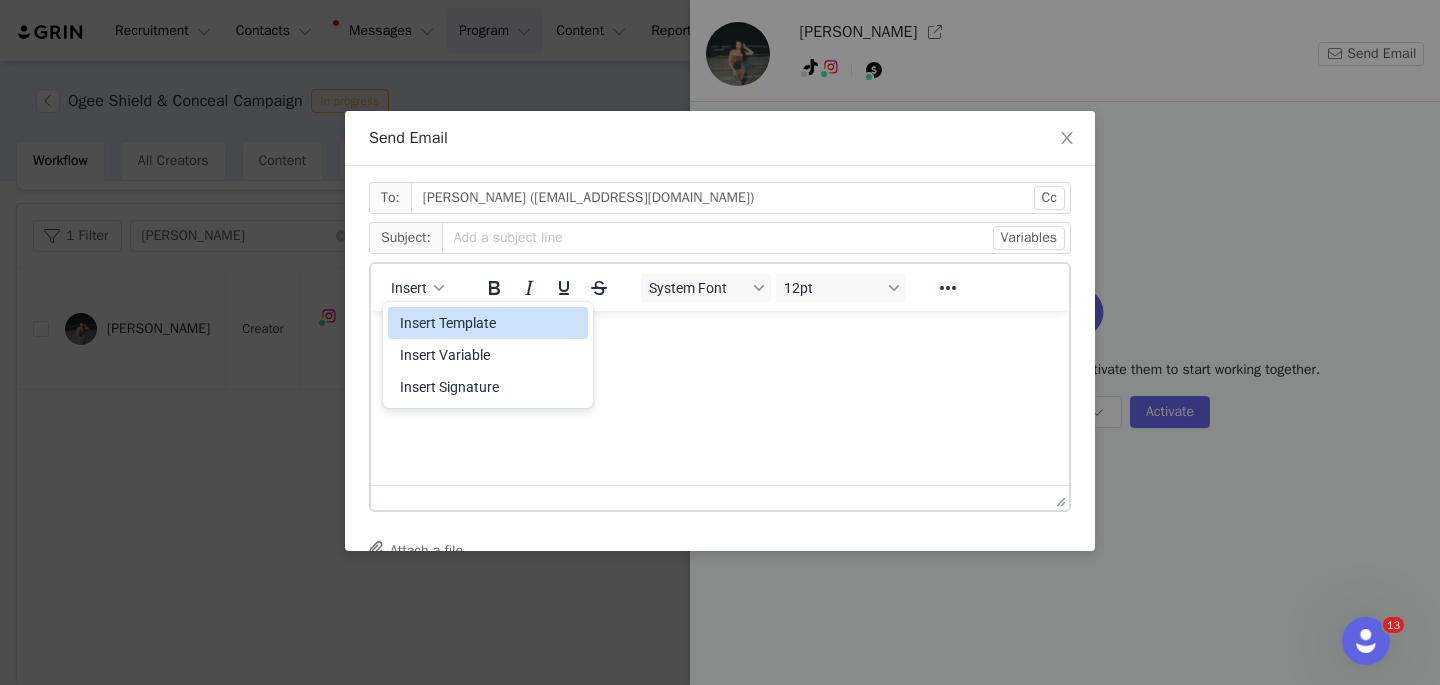 click on "Insert Template" at bounding box center (490, 323) 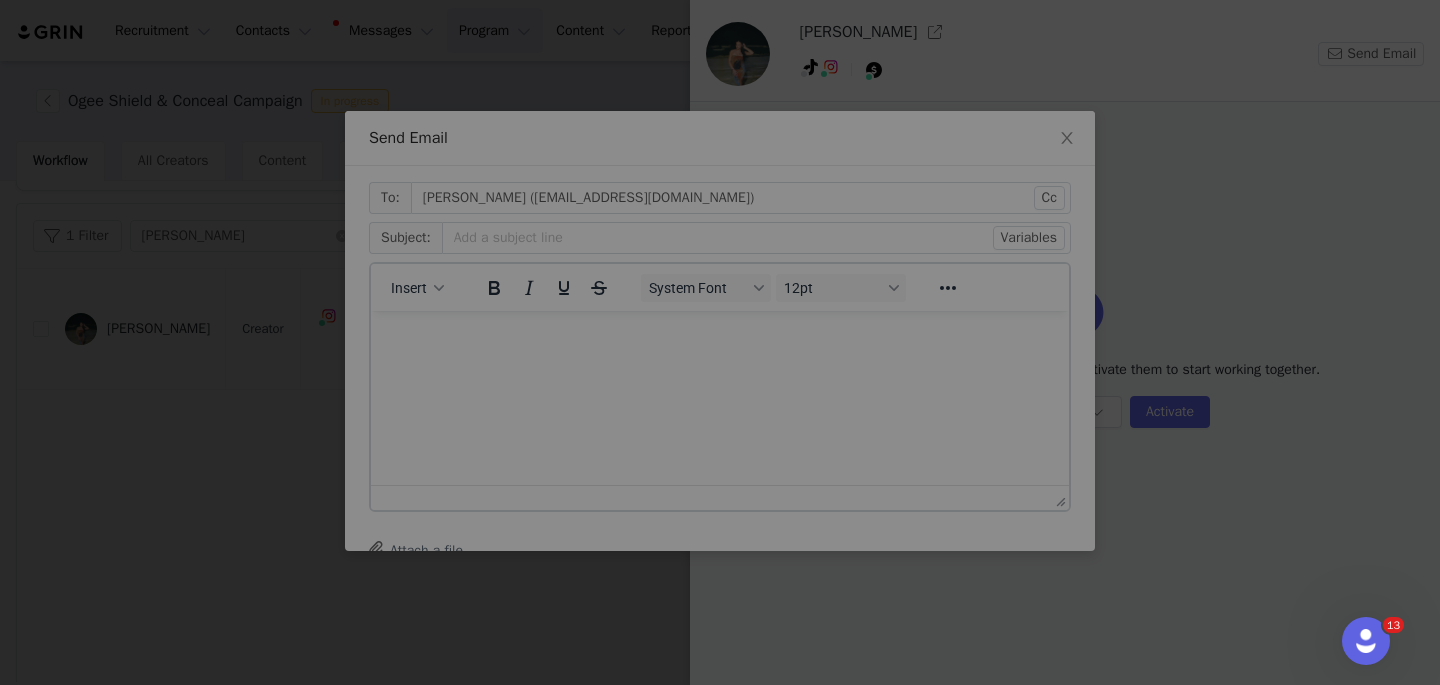 scroll, scrollTop: 0, scrollLeft: 0, axis: both 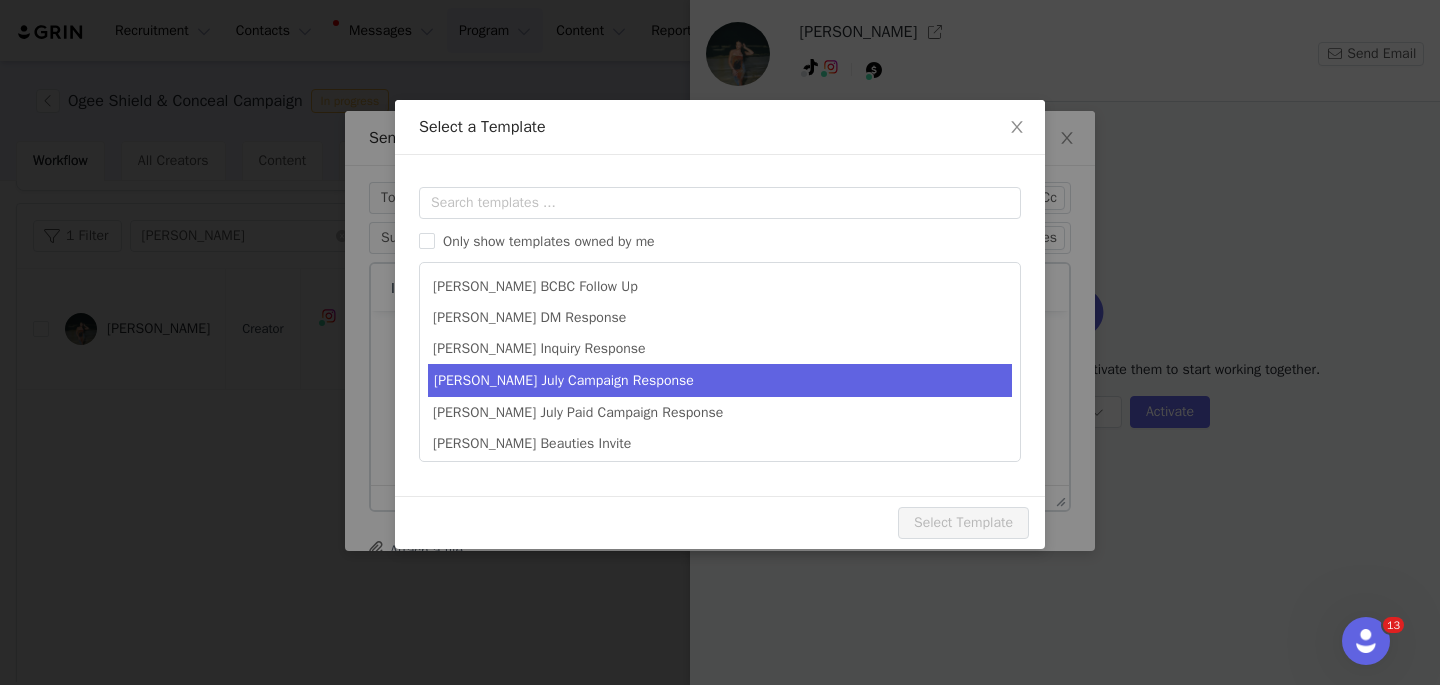 click on "[PERSON_NAME] July Campaign Response" at bounding box center (720, 380) 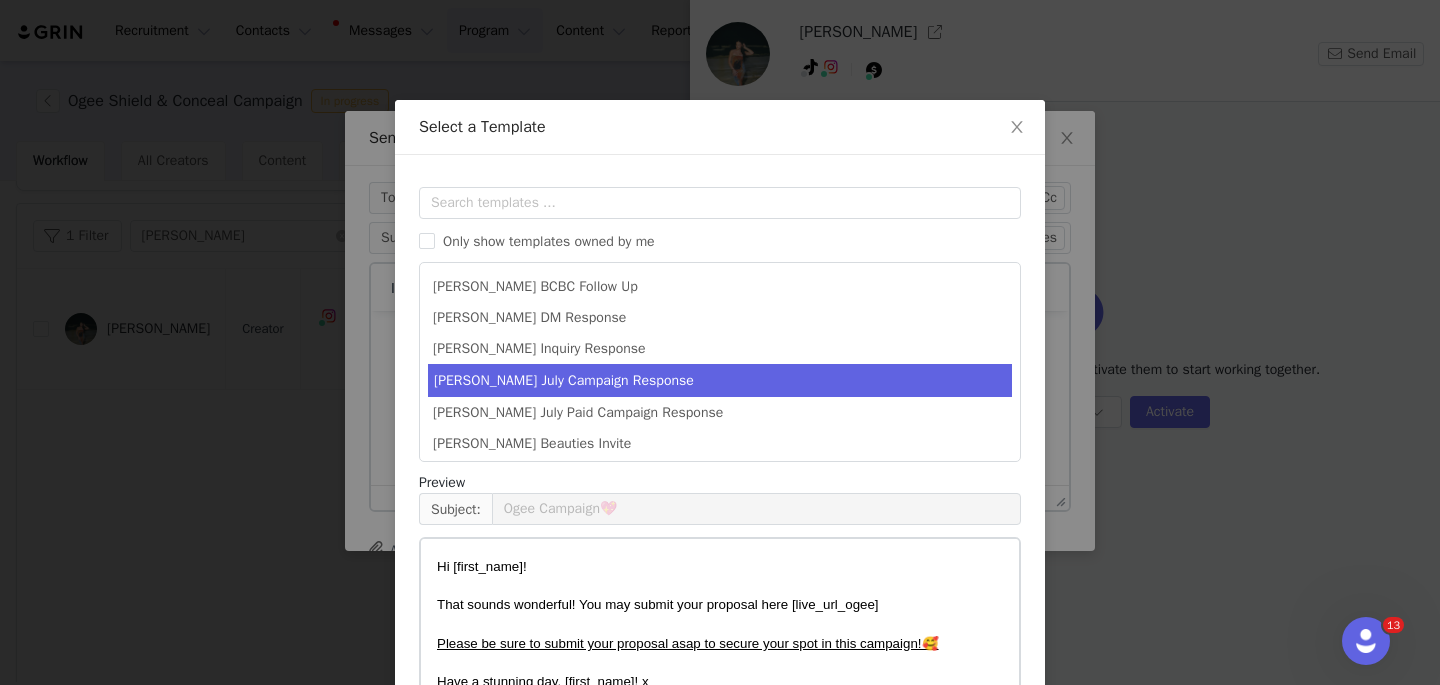 scroll, scrollTop: 152, scrollLeft: 0, axis: vertical 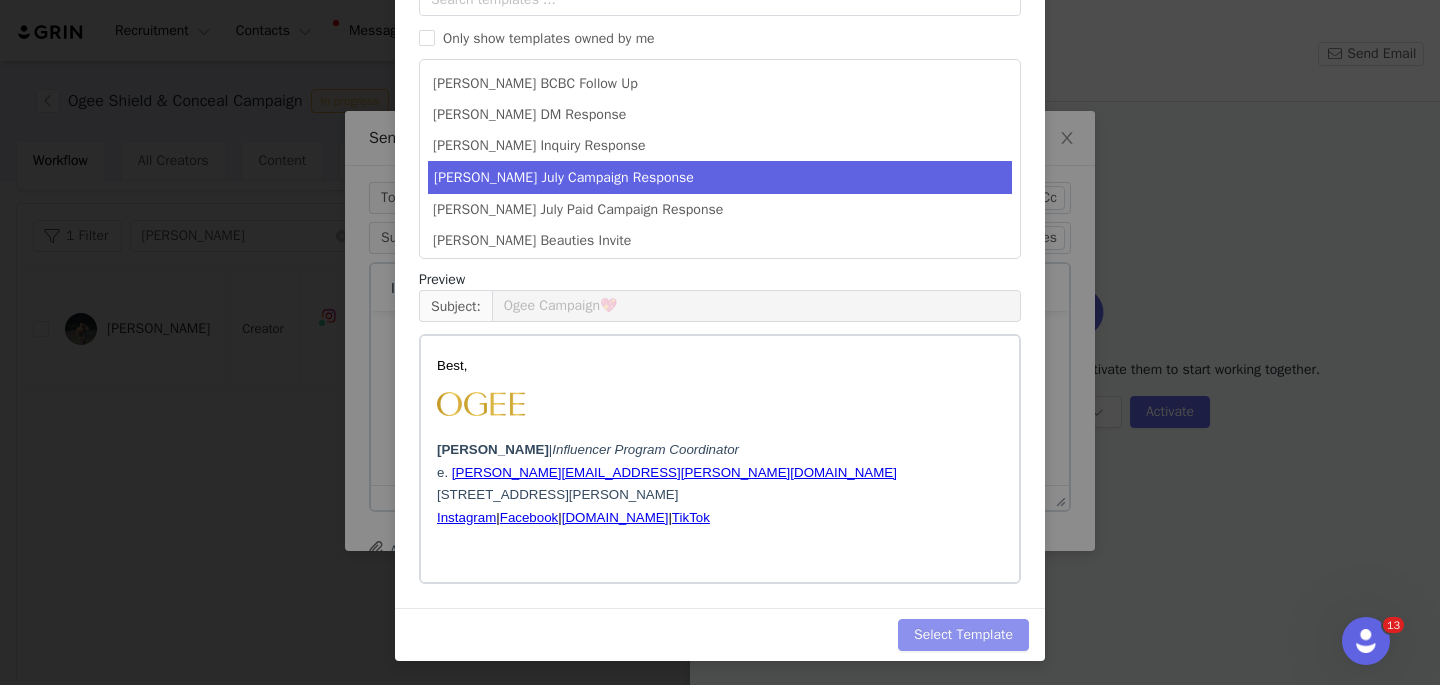 click on "Select Template" at bounding box center [963, 635] 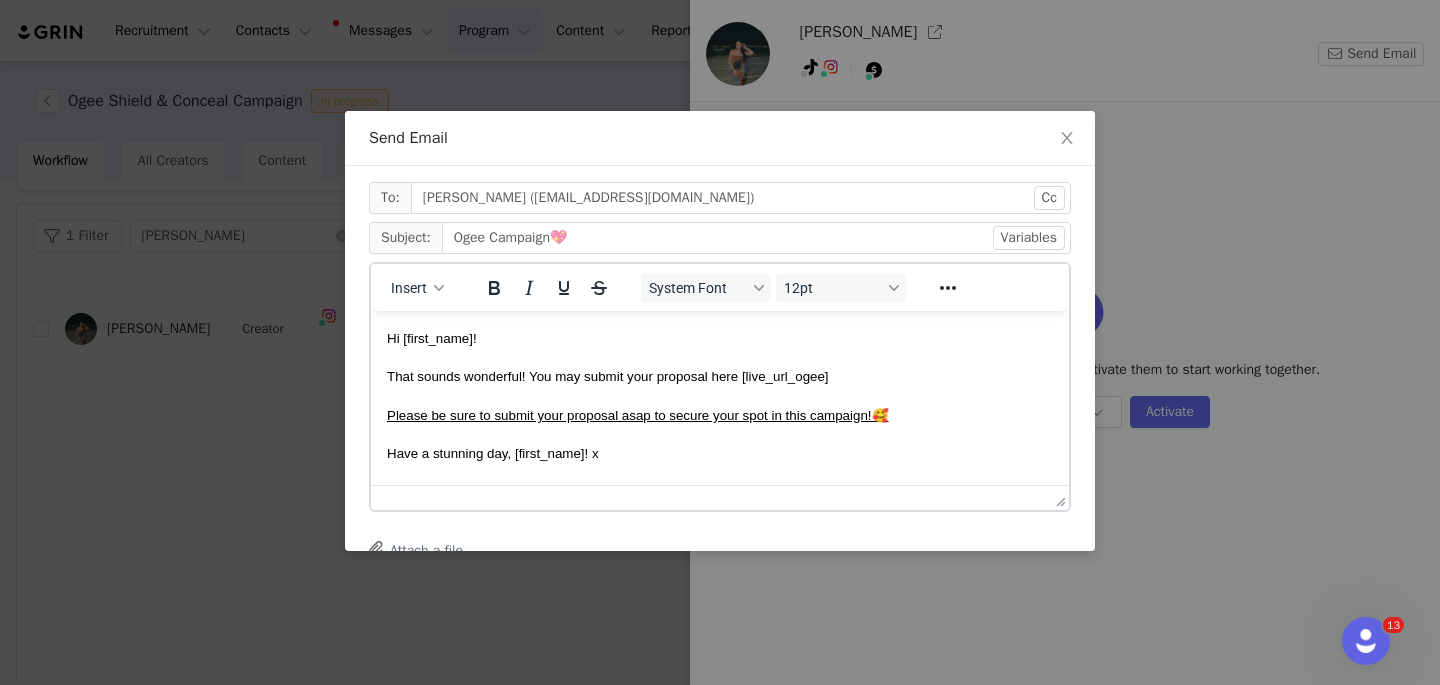 scroll, scrollTop: 0, scrollLeft: 0, axis: both 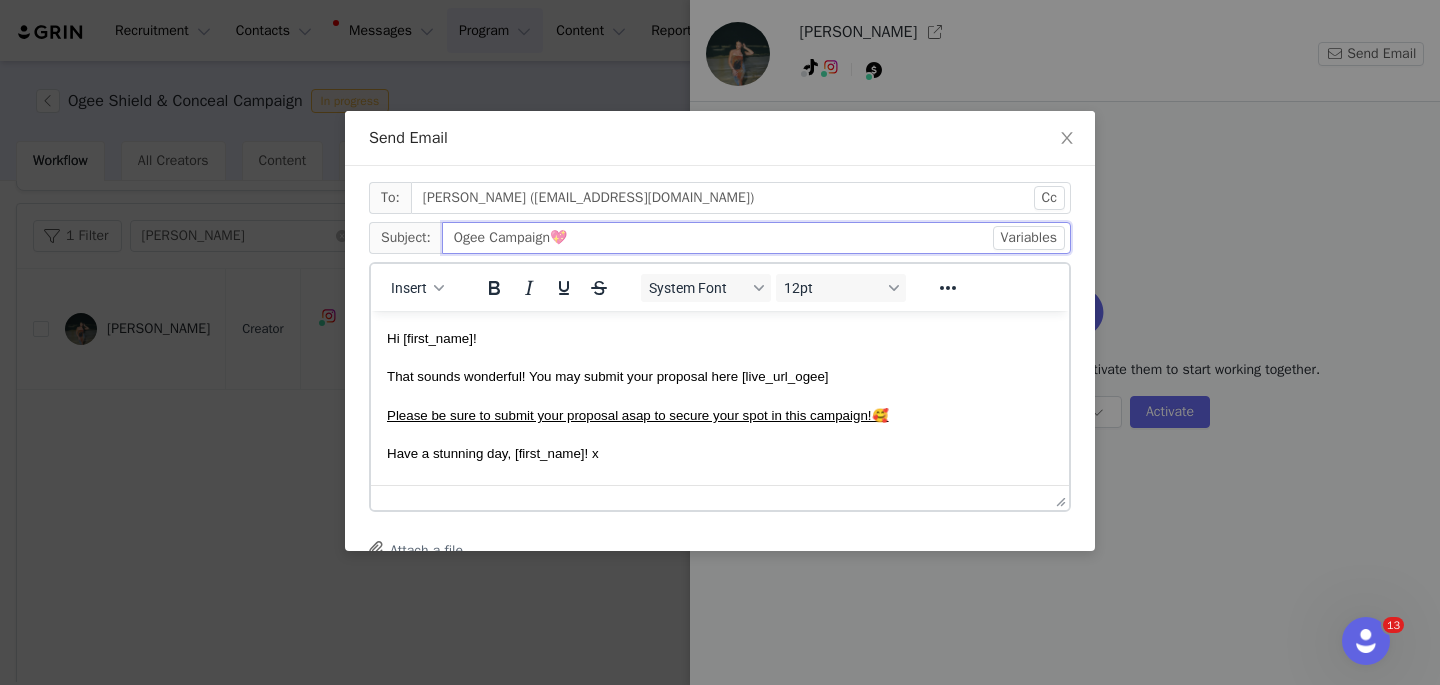 click on "Ogee Campaign💖" at bounding box center [756, 238] 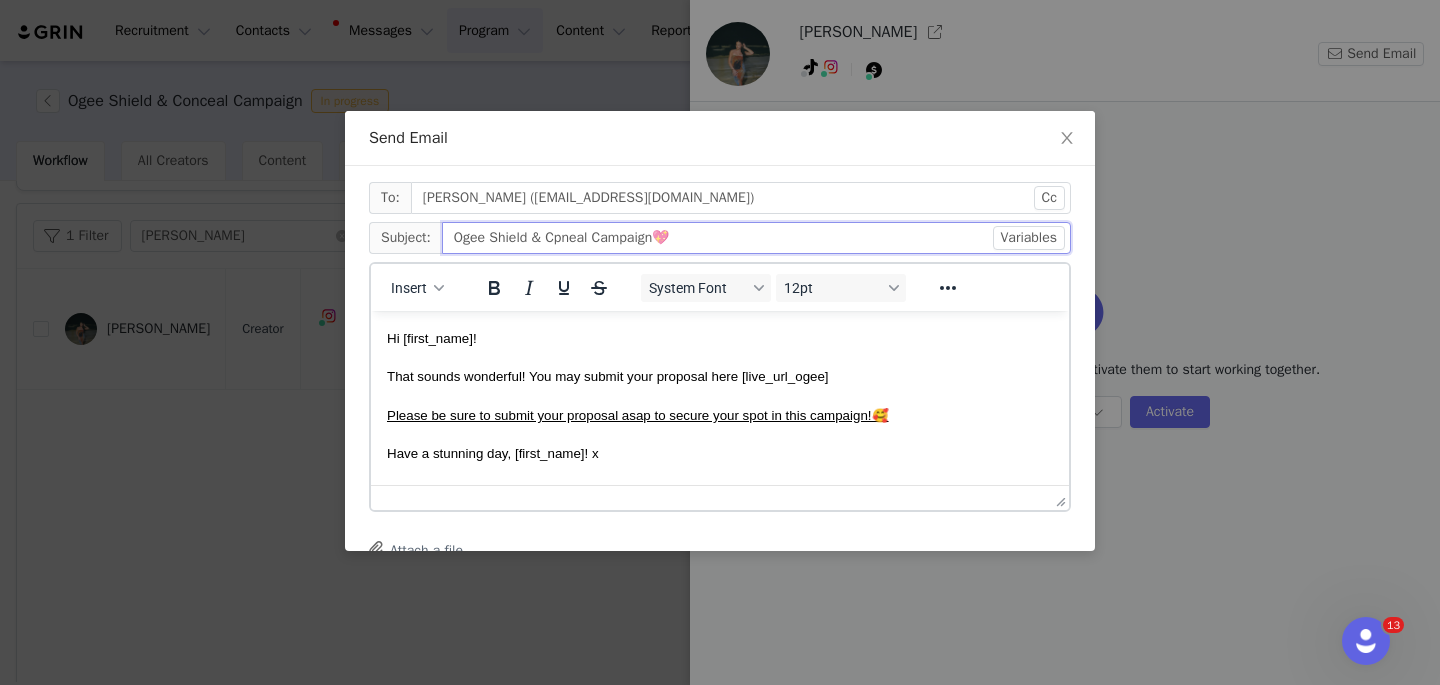 click on "Ogee Shield & Cpneal Campaign💖" at bounding box center (756, 238) 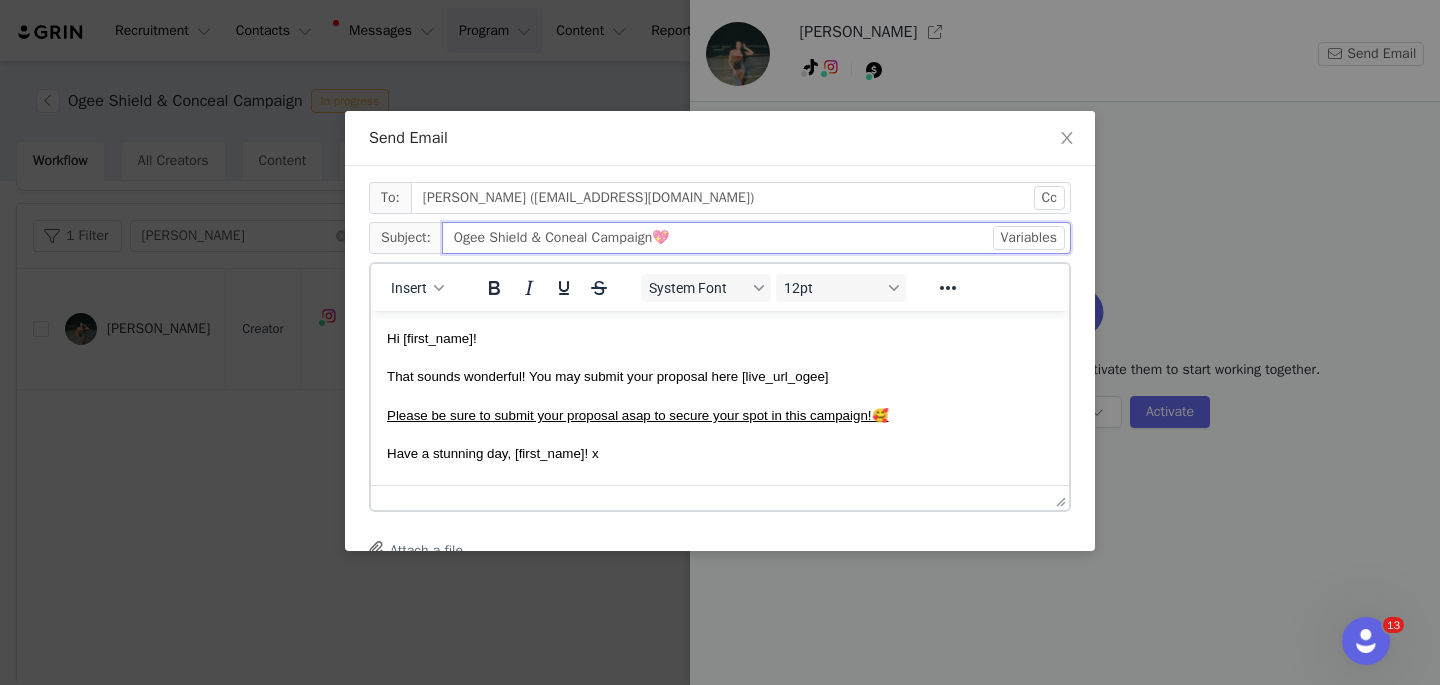 click on "Ogee Shield & Coneal Campaign💖" at bounding box center (756, 238) 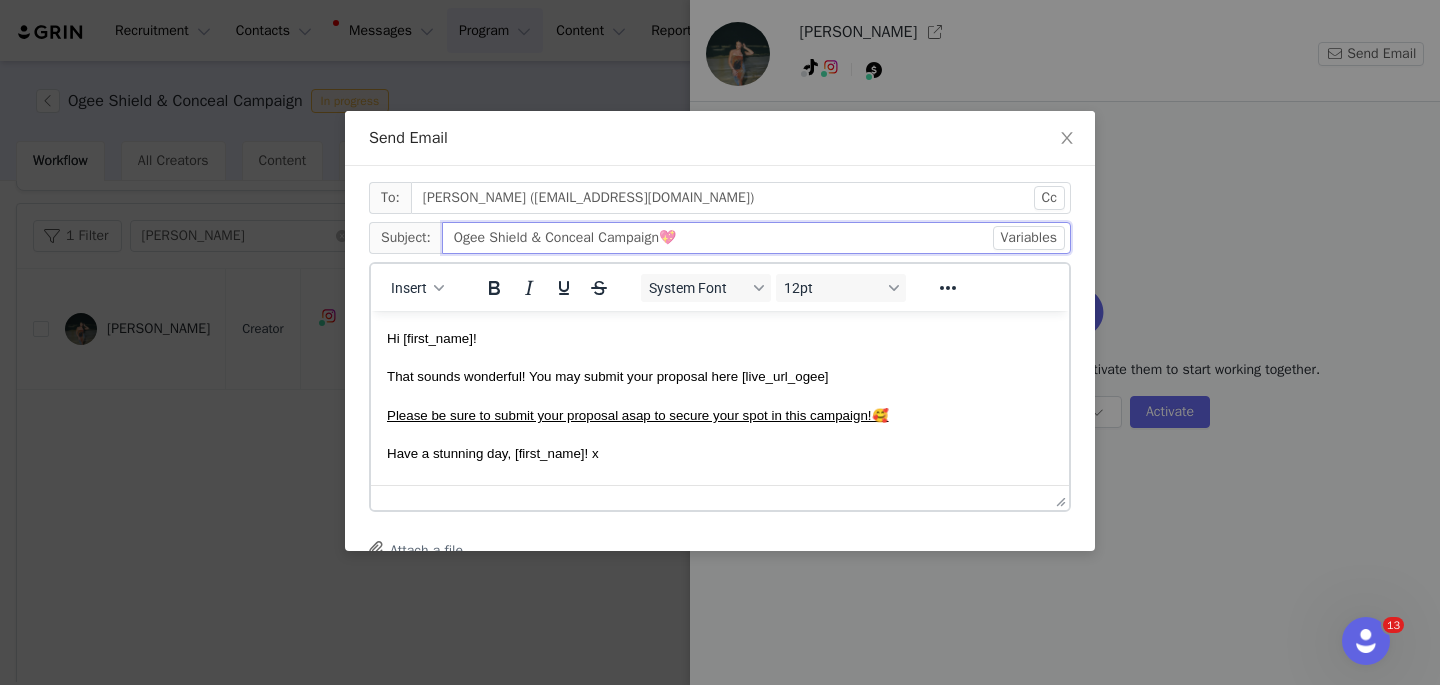 type on "Ogee Shield & Conceal Campaign💖" 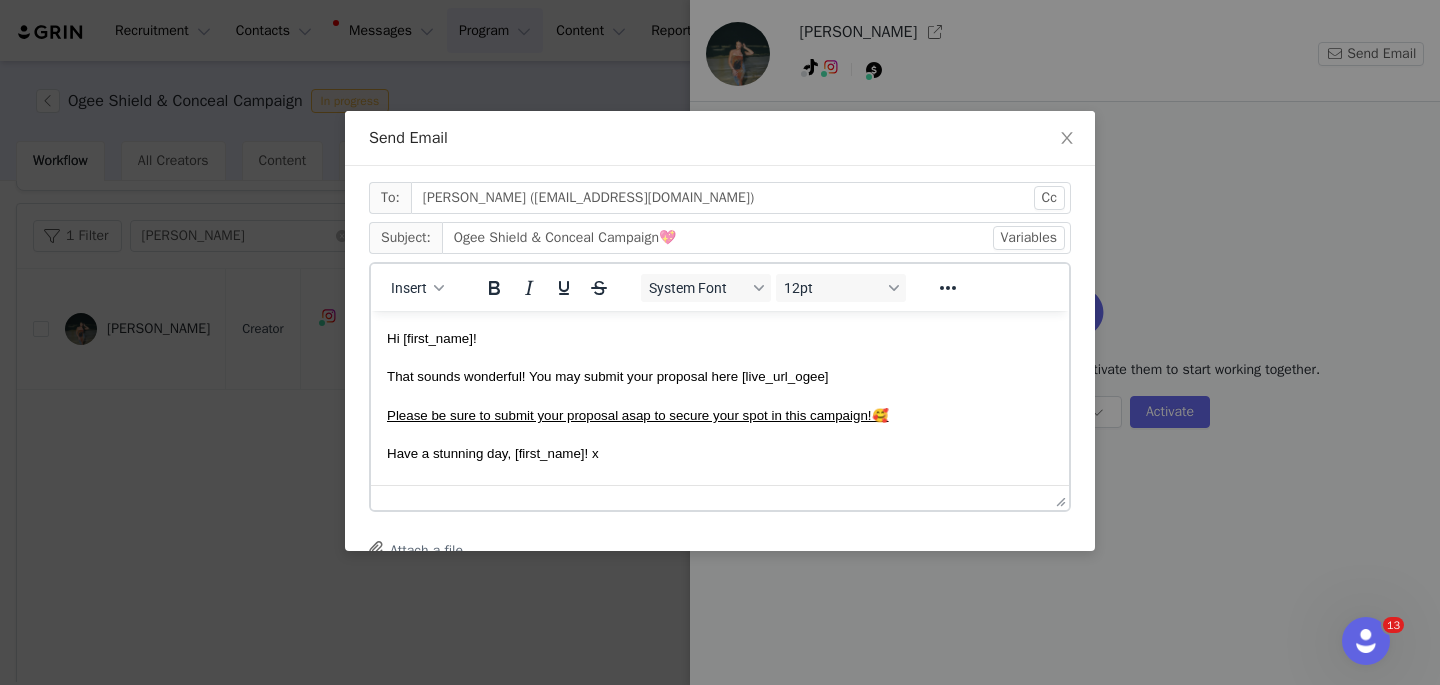 click on "Hi [first_name]! That sounds wonderful! You may submit your proposal here [live_url_ogee]  Please be sure to submit your proposal asap to secure your spot in this campaign!🥰 Have a stunning day, [first_name]! x Best, [PERSON_NAME]  |  Influencer Program Coordinator  e.   [PERSON_NAME][EMAIL_ADDRESS][PERSON_NAME][DOMAIN_NAME] [STREET_ADDRESS][PERSON_NAME] Instagram  |  Facebook   |  [DOMAIN_NAME]  |  TikTok" at bounding box center [720, 509] 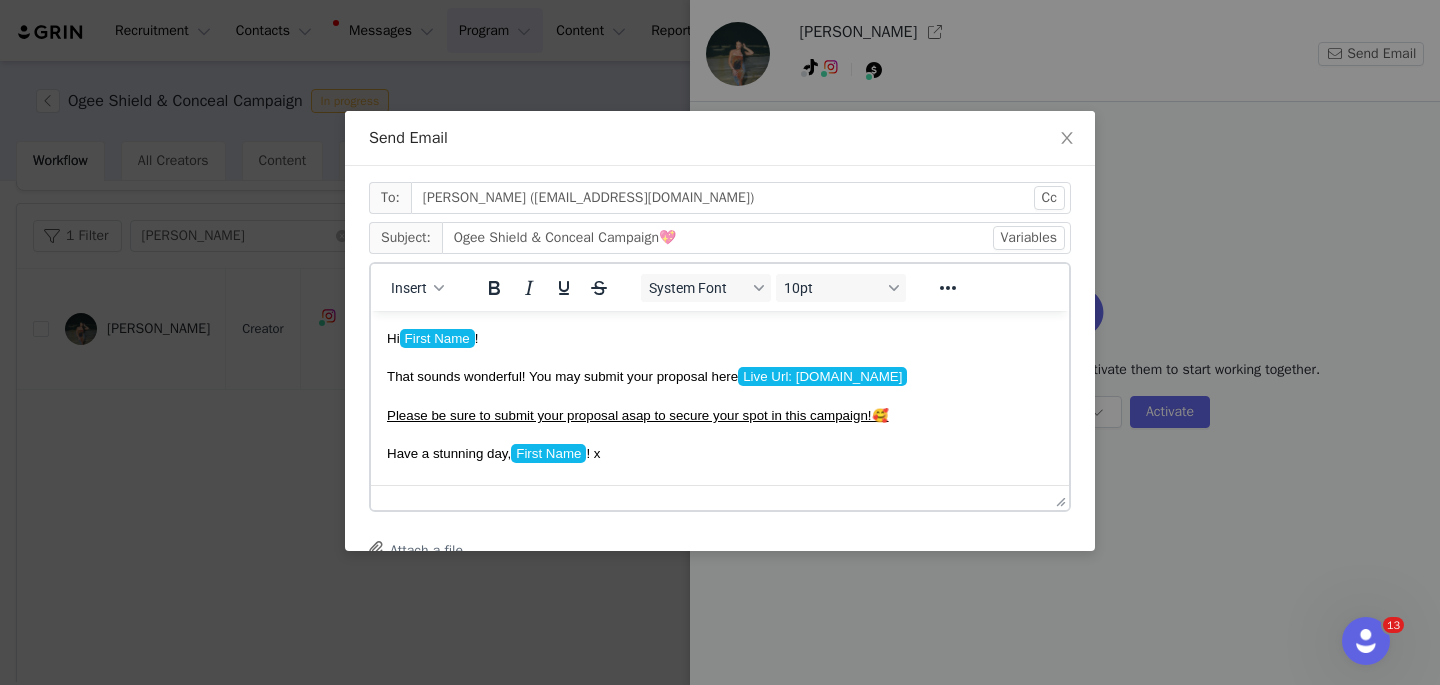 click on "Hi  First Name ! That sounds wonderful! You may submit your proposal here  Live Url: [DOMAIN_NAME]   Please be sure to submit your proposal asap to secure your spot in this campaign!🥰 Have a stunning day,  First Name ﻿ ! x Best, [PERSON_NAME]  |  Influencer Program Coordinator  e.   [PERSON_NAME][EMAIL_ADDRESS][PERSON_NAME][DOMAIN_NAME] [STREET_ADDRESS][PERSON_NAME] Instagram  |  Facebook   |  [DOMAIN_NAME]  |  TikTok" at bounding box center (720, 509) 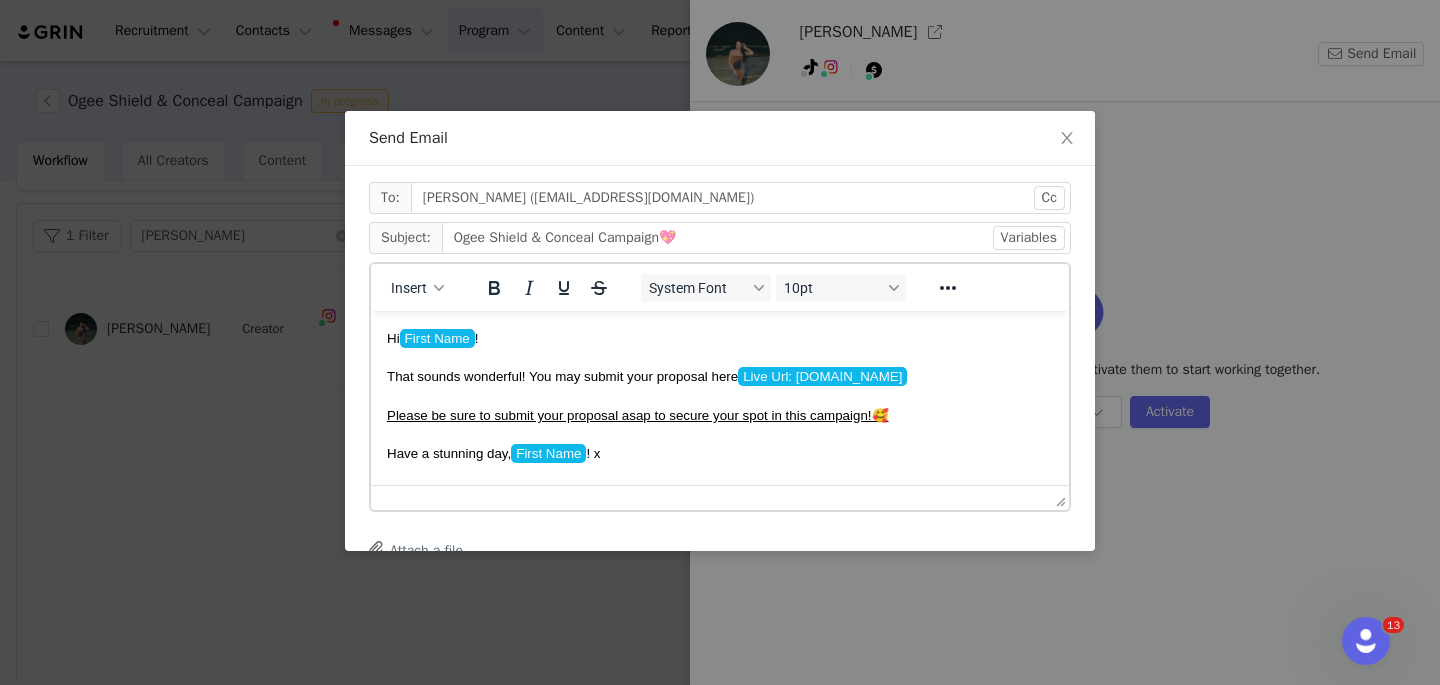 click on "That sounds wonderful! You may submit your proposal here  Live Url: [DOMAIN_NAME]" at bounding box center [720, 375] 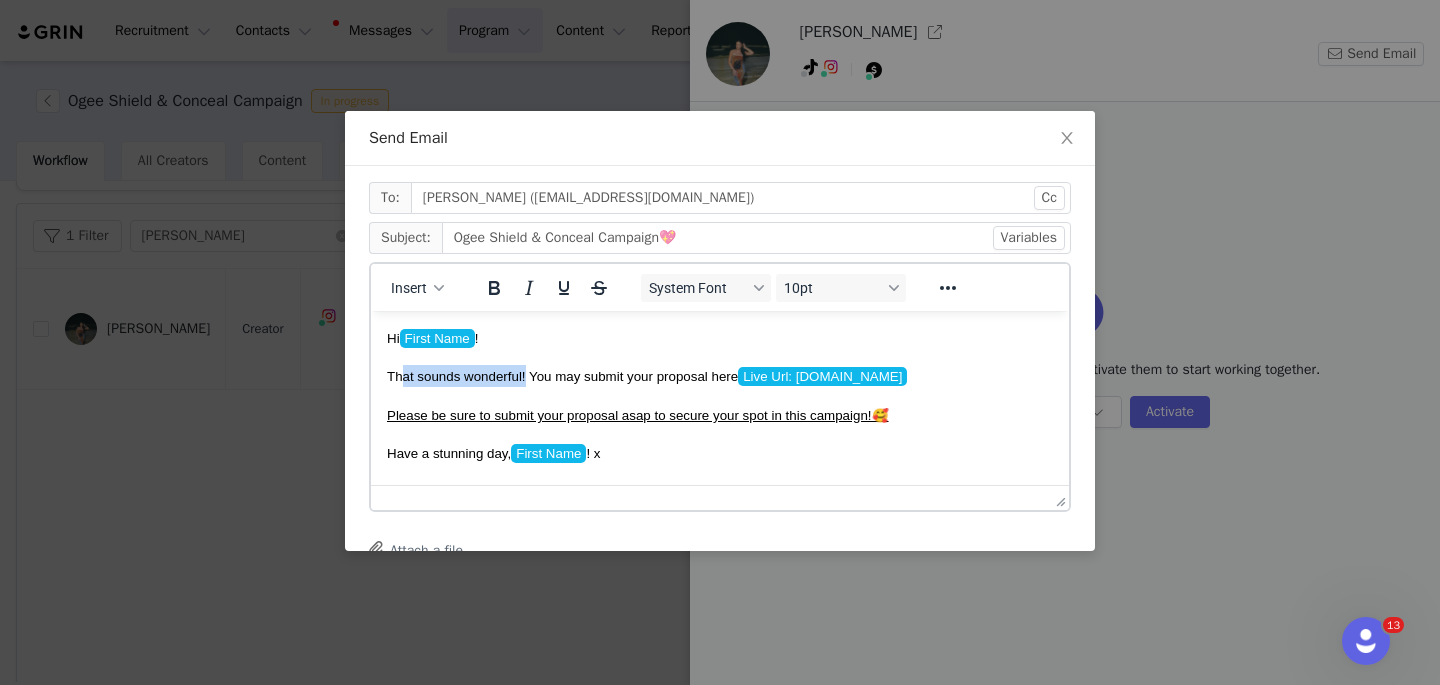 drag, startPoint x: 533, startPoint y: 377, endPoint x: 401, endPoint y: 375, distance: 132.01515 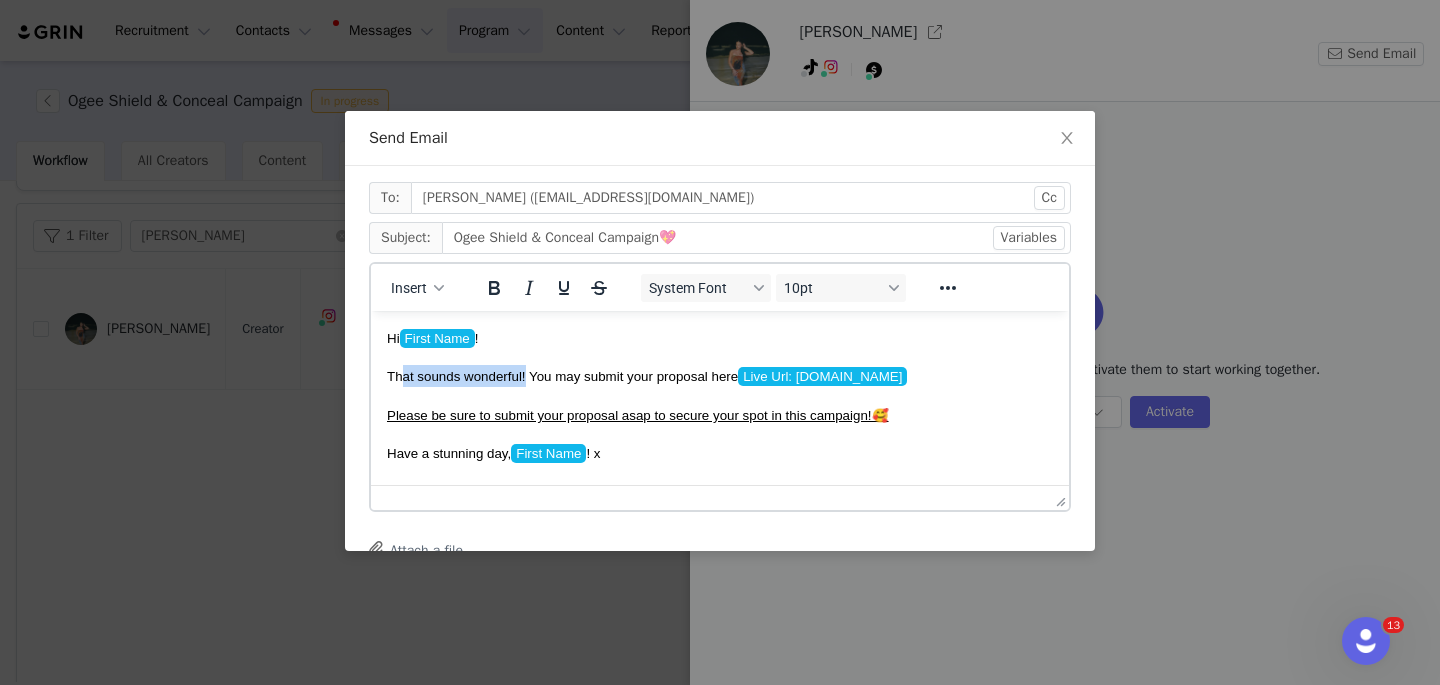click on "That sounds wonderful! You may submit your proposal here  Live Url: [DOMAIN_NAME]" at bounding box center [649, 375] 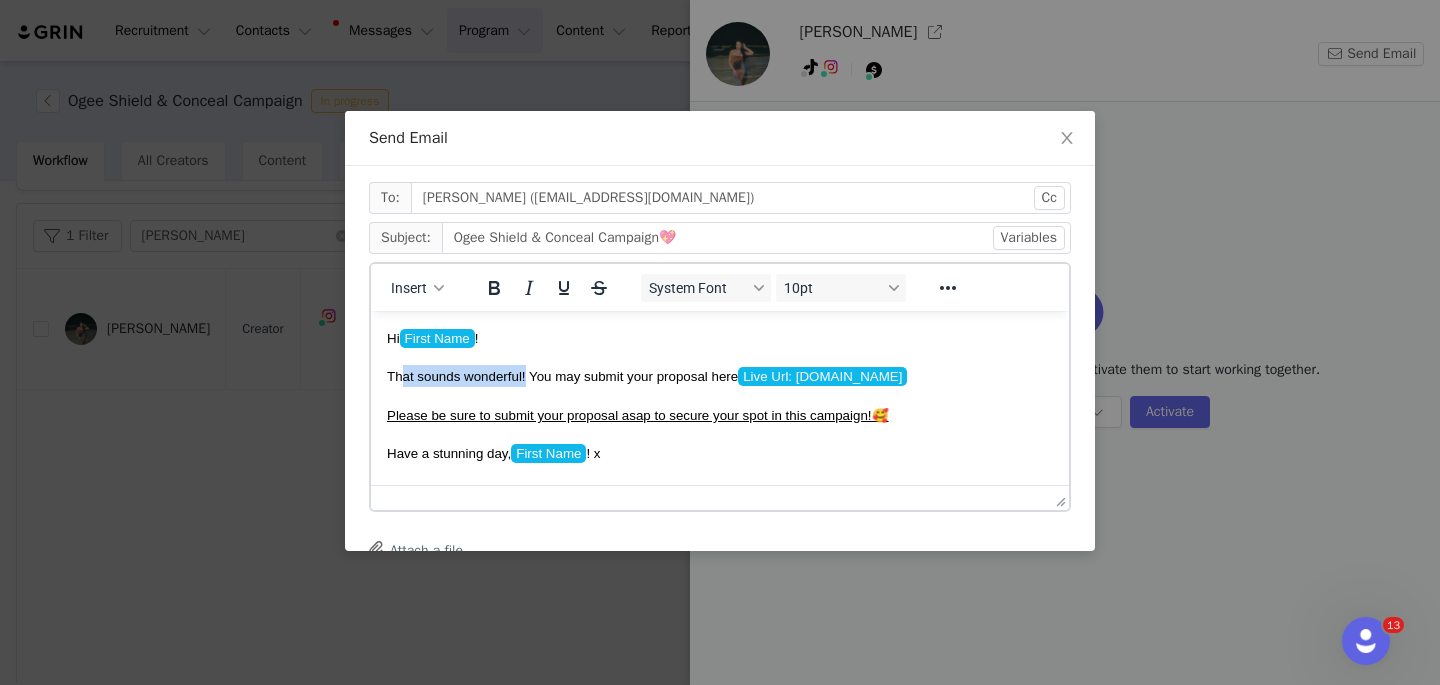 type 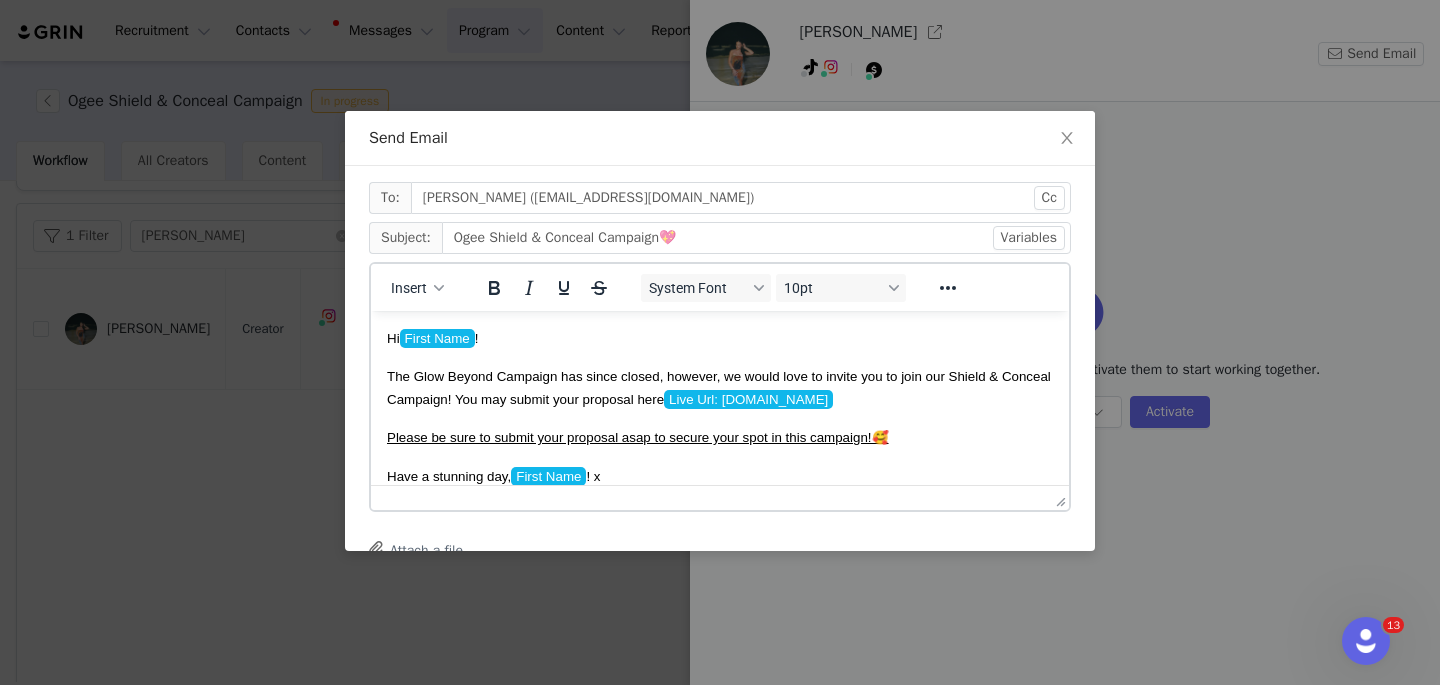 click on "The Glow Beyond Campaign has since closed, however, we would love to invite you to join our Shield & Conceal Campaign! You may submit your proposal here  Live Url: [DOMAIN_NAME]" at bounding box center (720, 386) 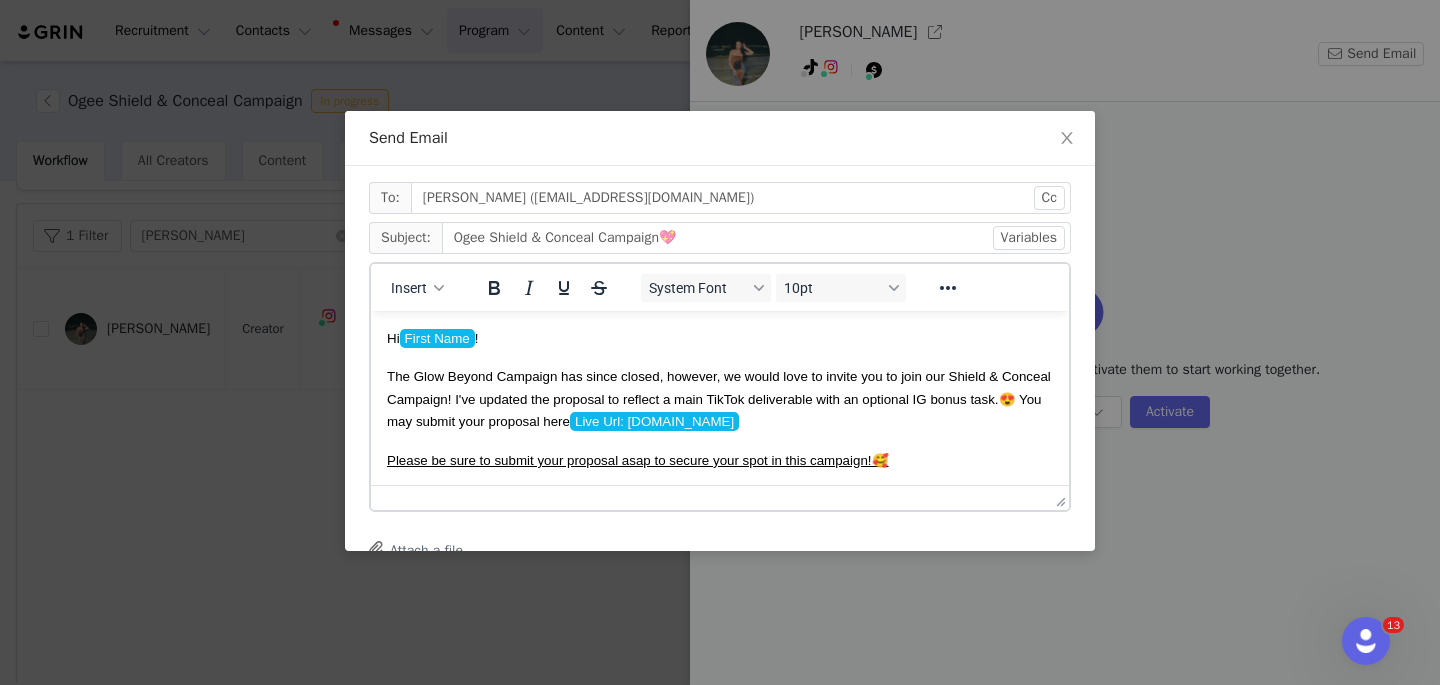 scroll, scrollTop: 269, scrollLeft: 0, axis: vertical 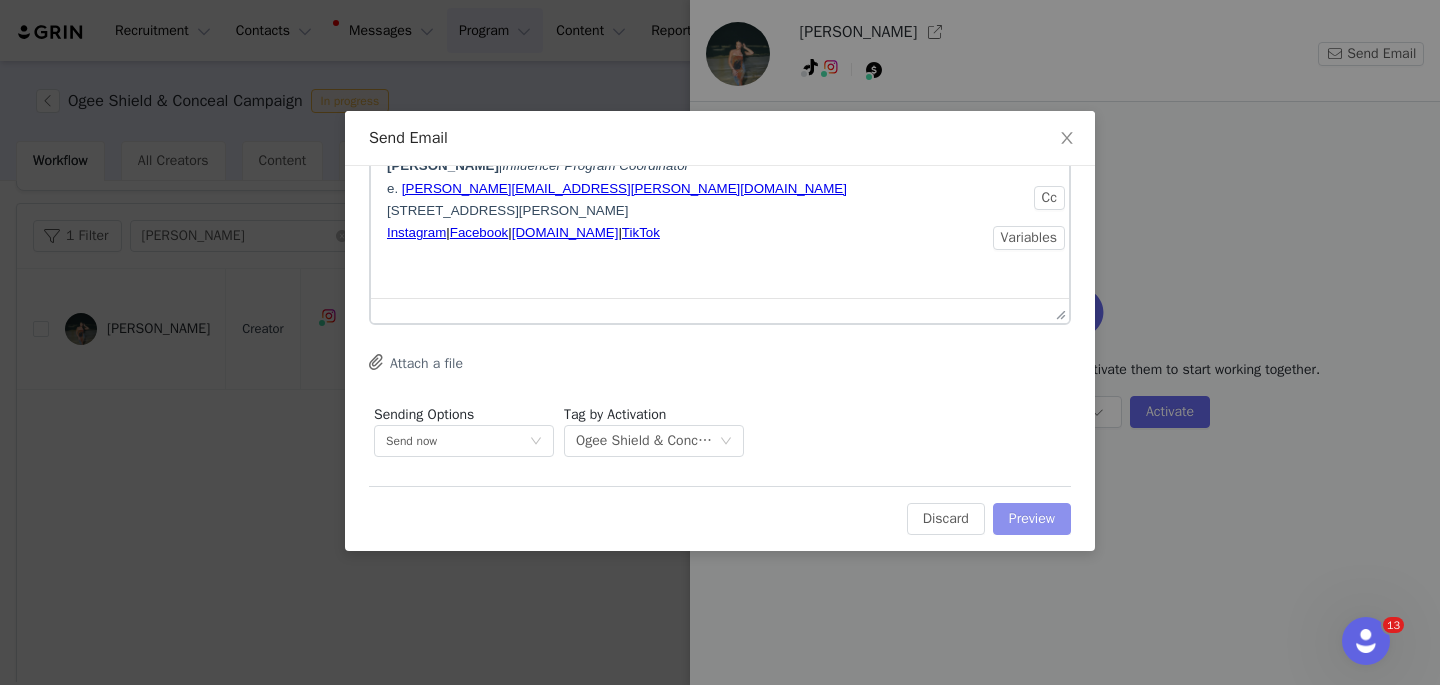 click on "Preview" at bounding box center (1032, 519) 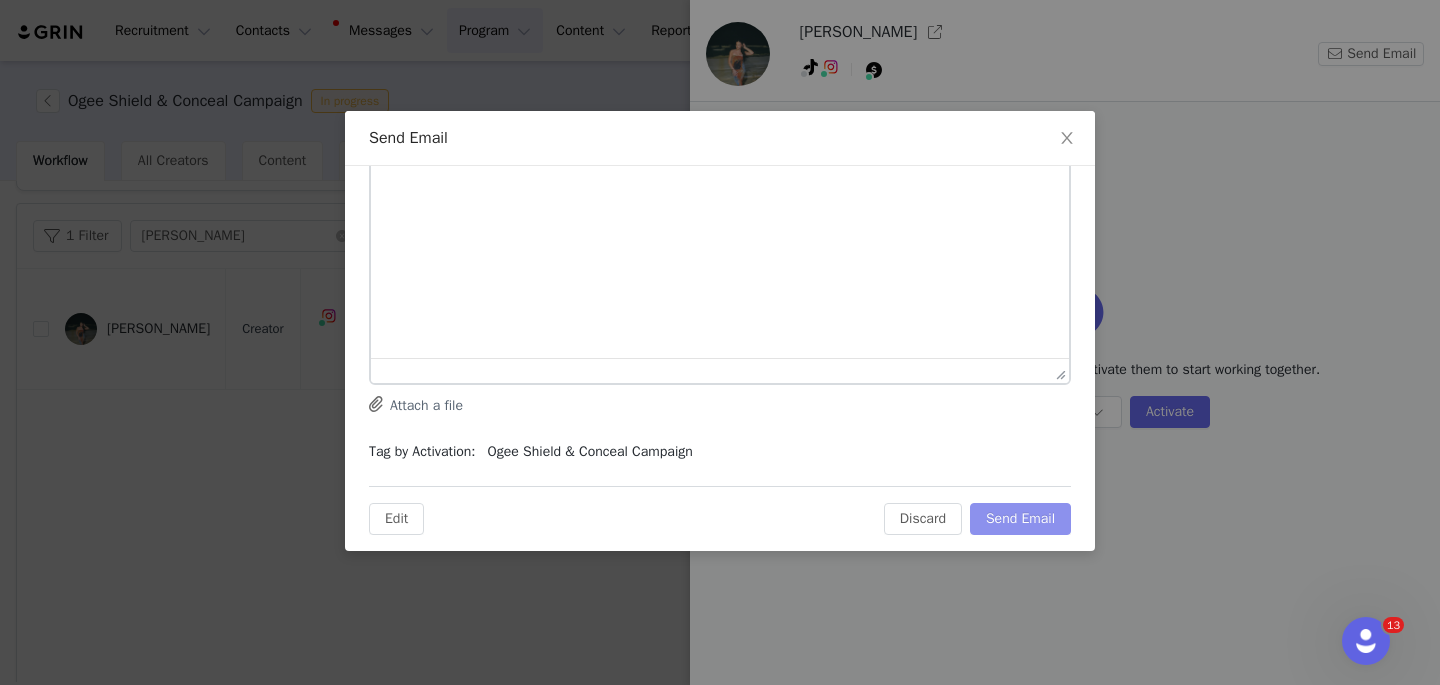 scroll, scrollTop: 0, scrollLeft: 0, axis: both 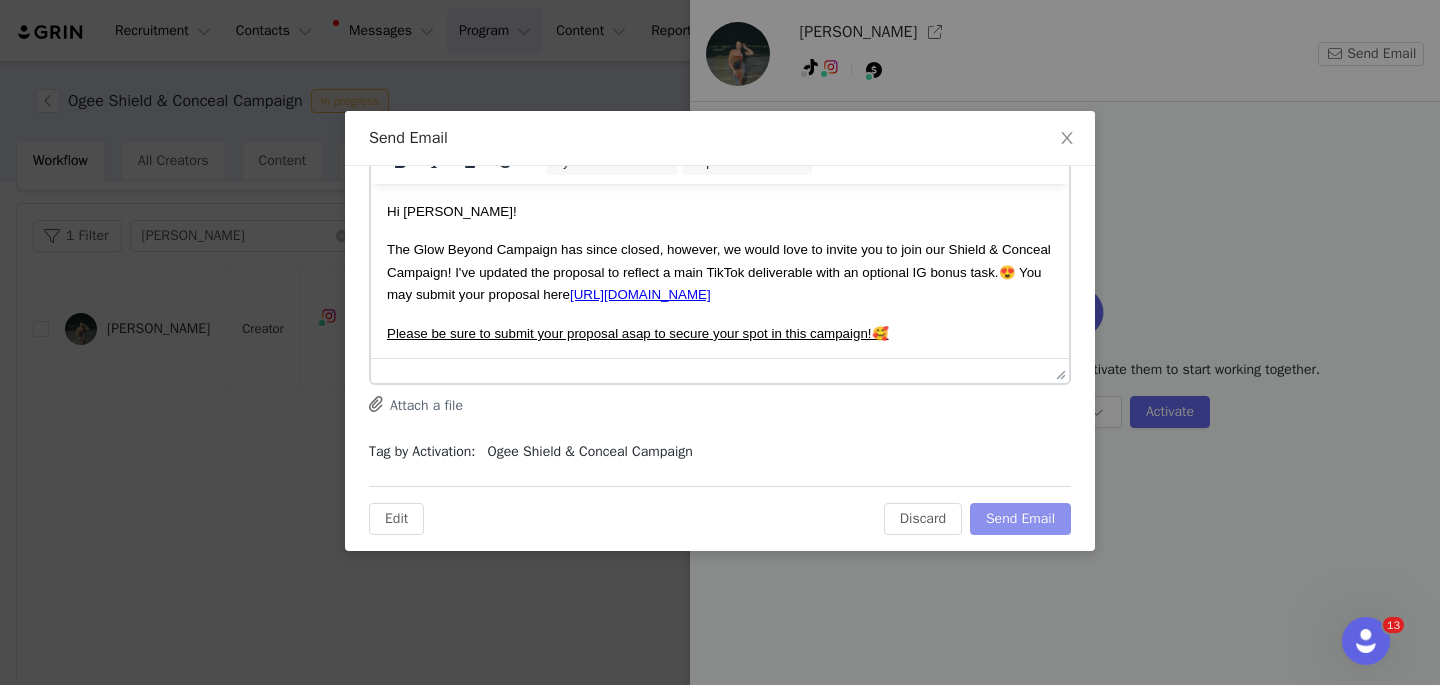 click on "Send Email" at bounding box center [1020, 519] 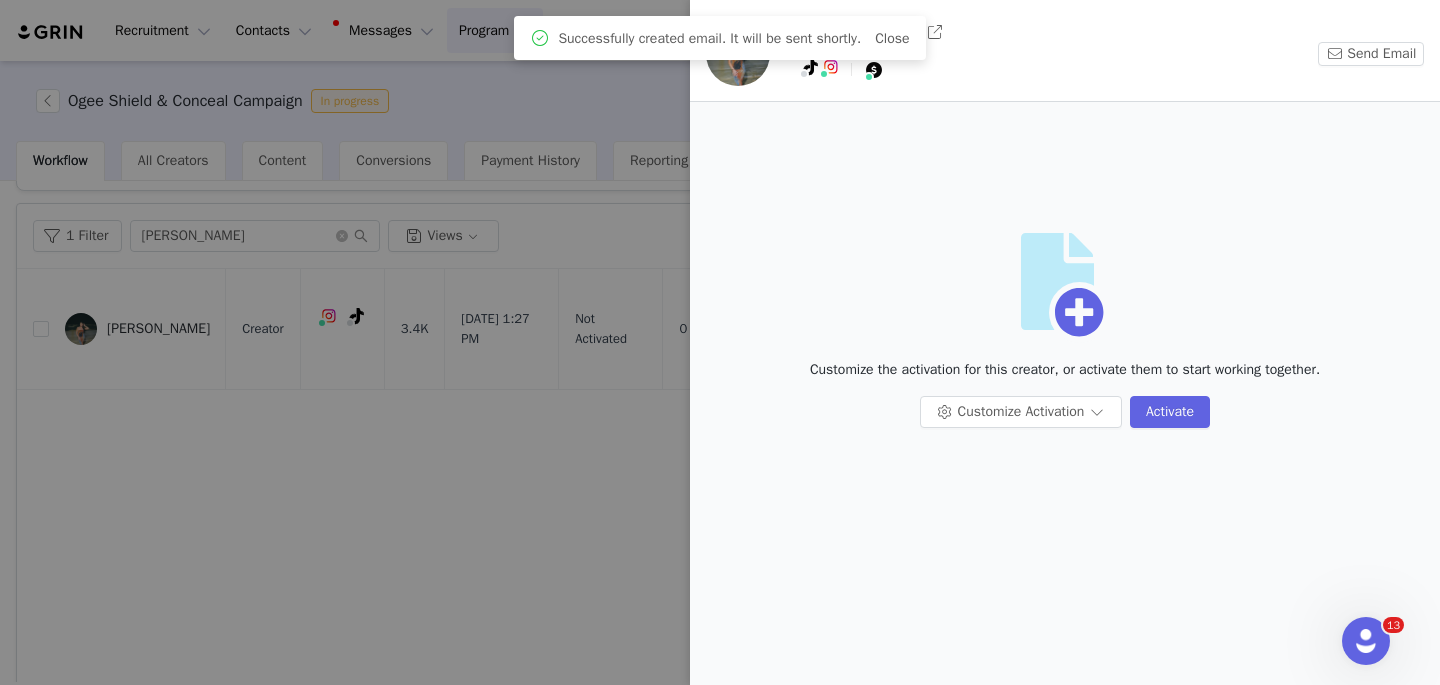 click at bounding box center (720, 342) 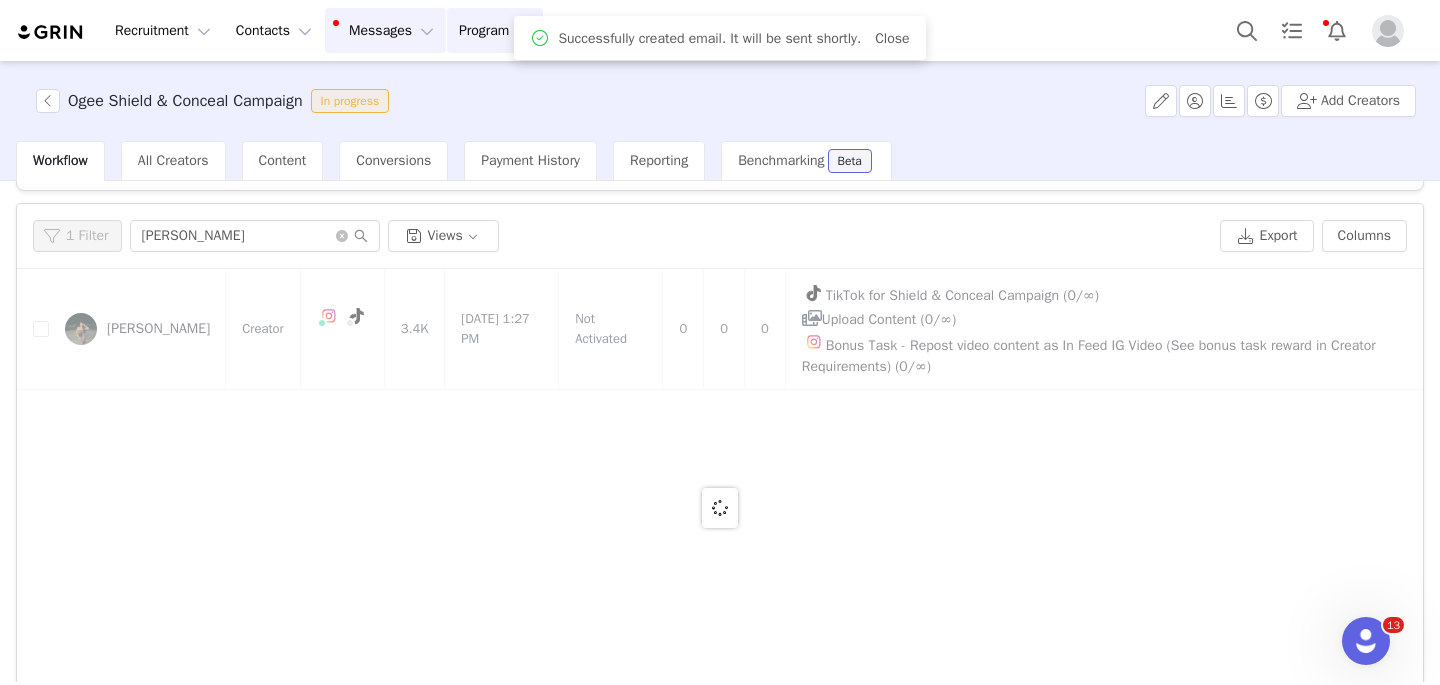 click on "Messages Messages" at bounding box center [385, 30] 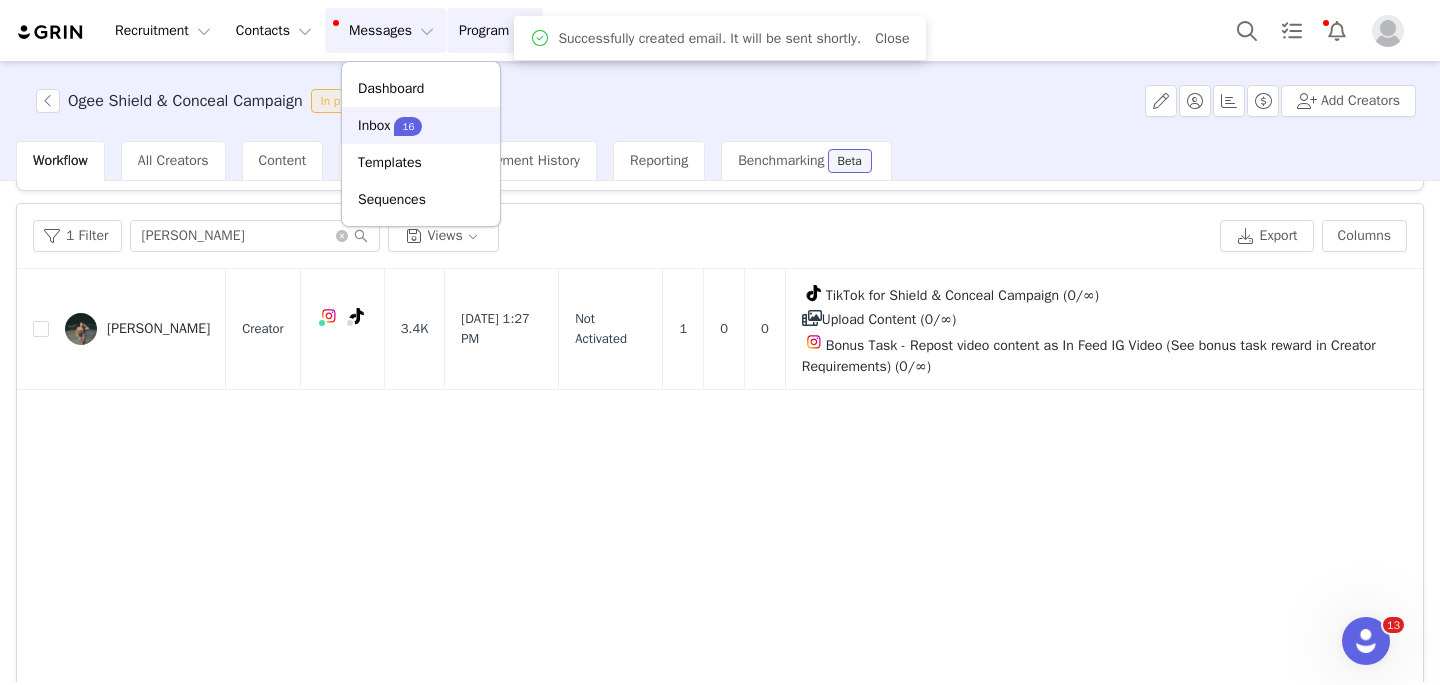 click on "Inbox" at bounding box center (374, 125) 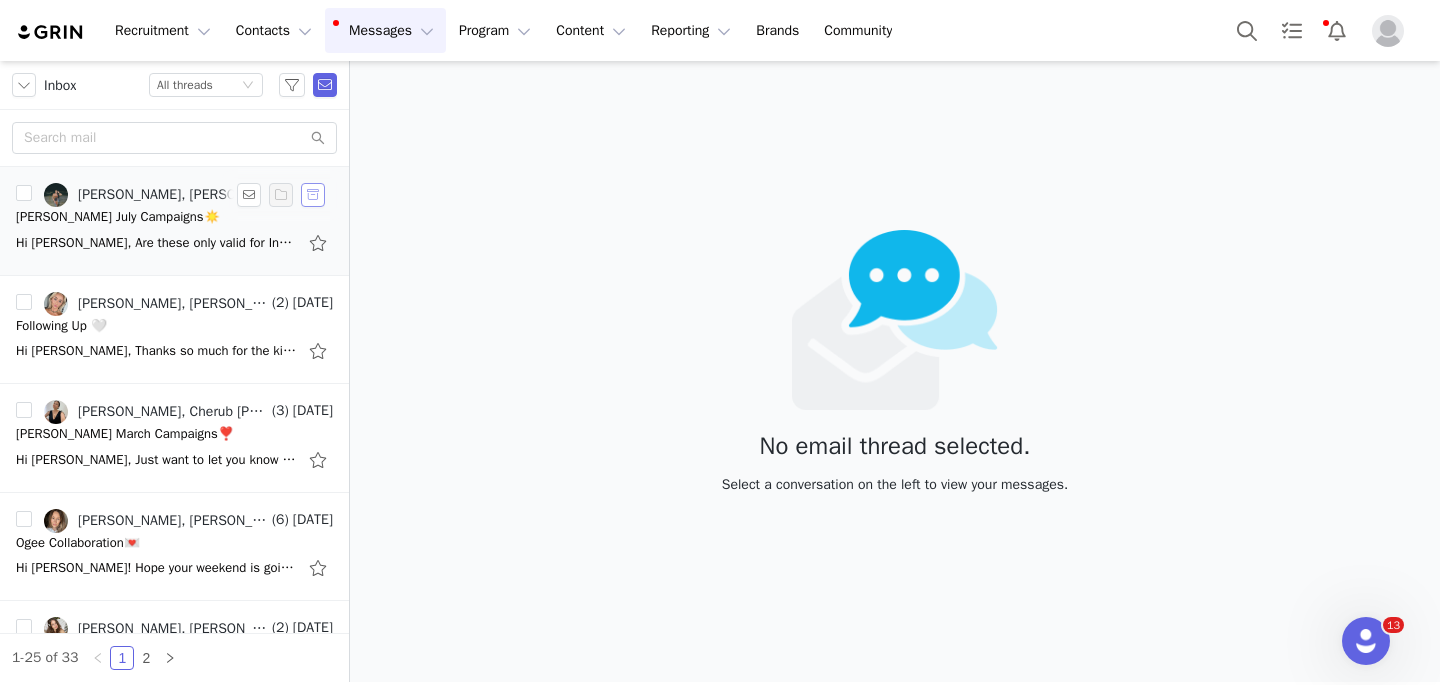 click at bounding box center (313, 195) 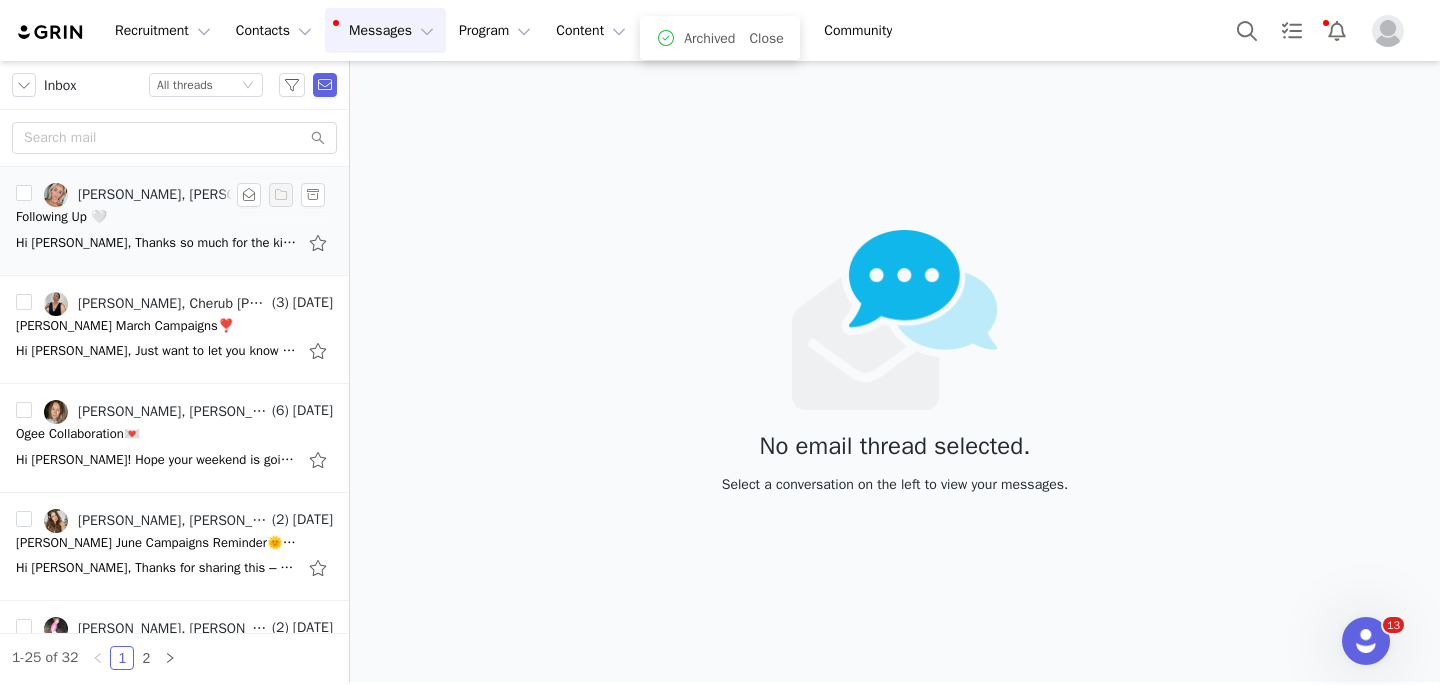 click on "Following Up 🤍" at bounding box center [174, 217] 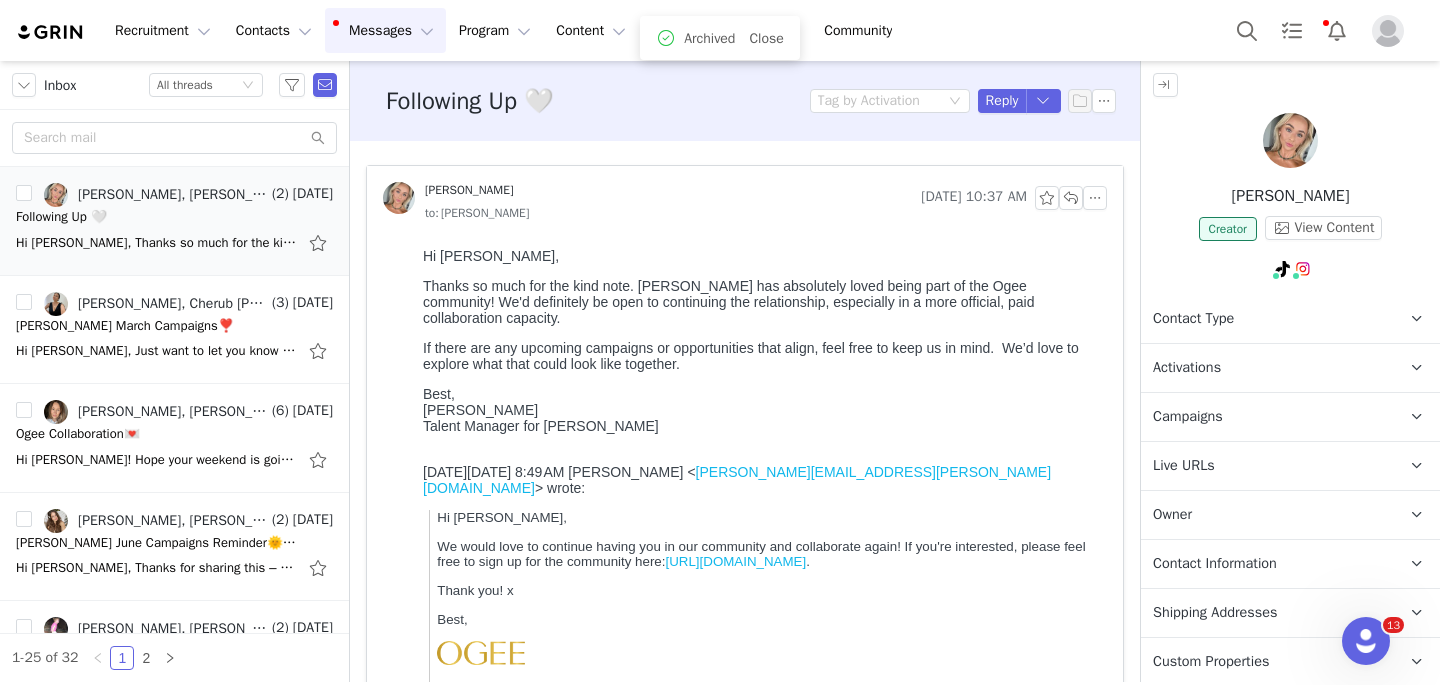 scroll, scrollTop: 0, scrollLeft: 0, axis: both 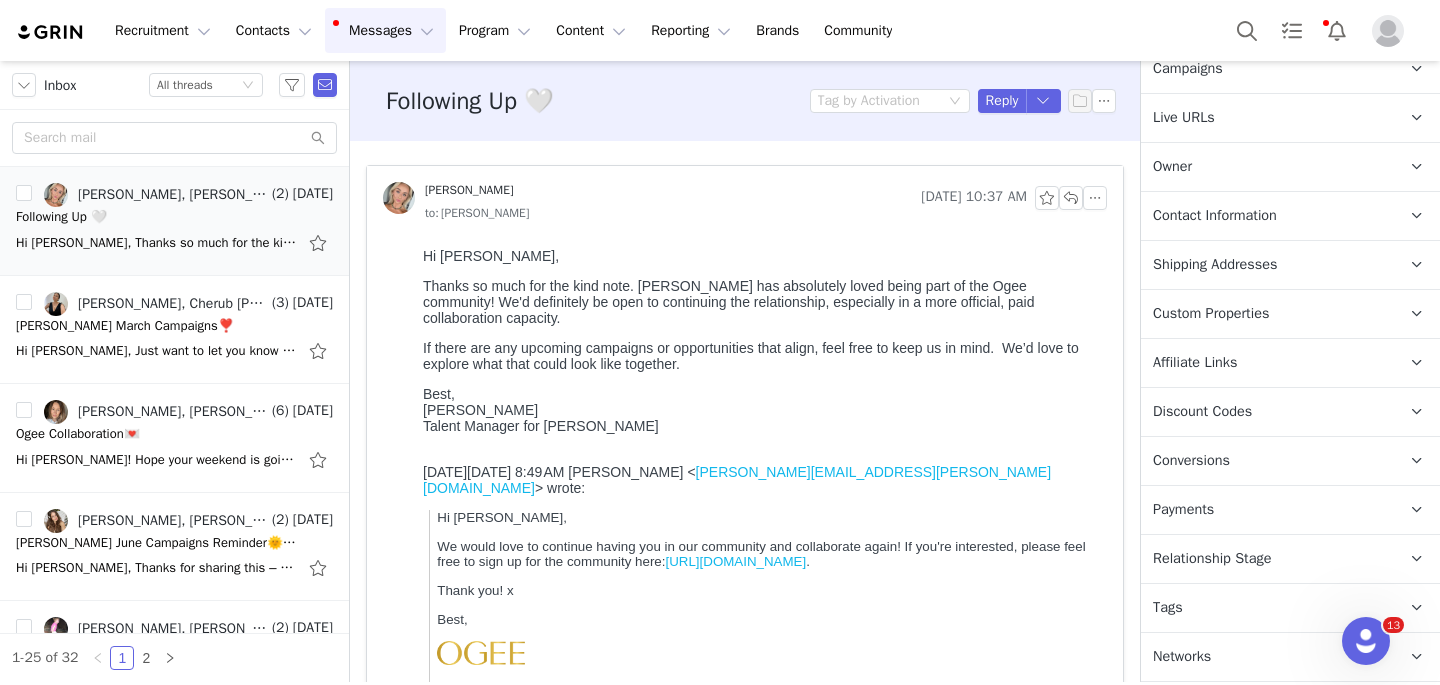 click on "Tags  Keep track of your contacts by assigning them tags. You can then filter your contacts by tag." at bounding box center (1266, 608) 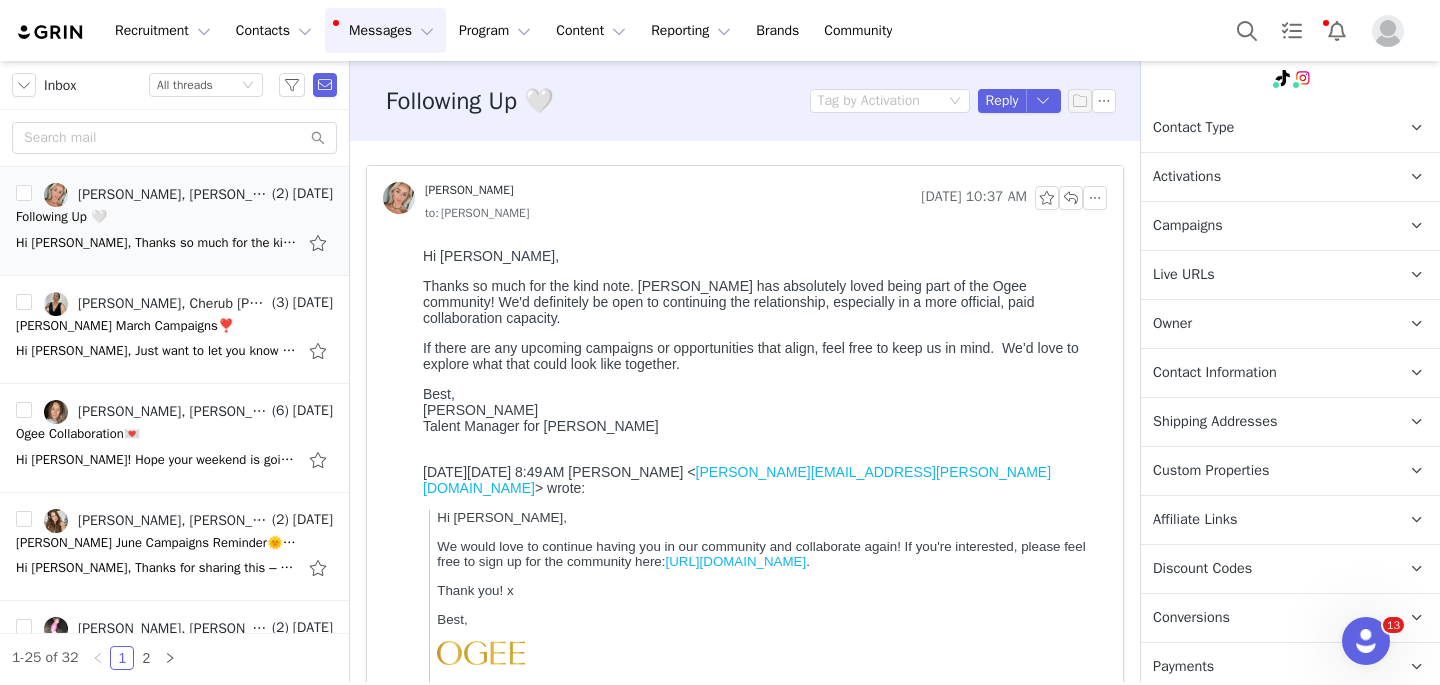 scroll, scrollTop: 0, scrollLeft: 0, axis: both 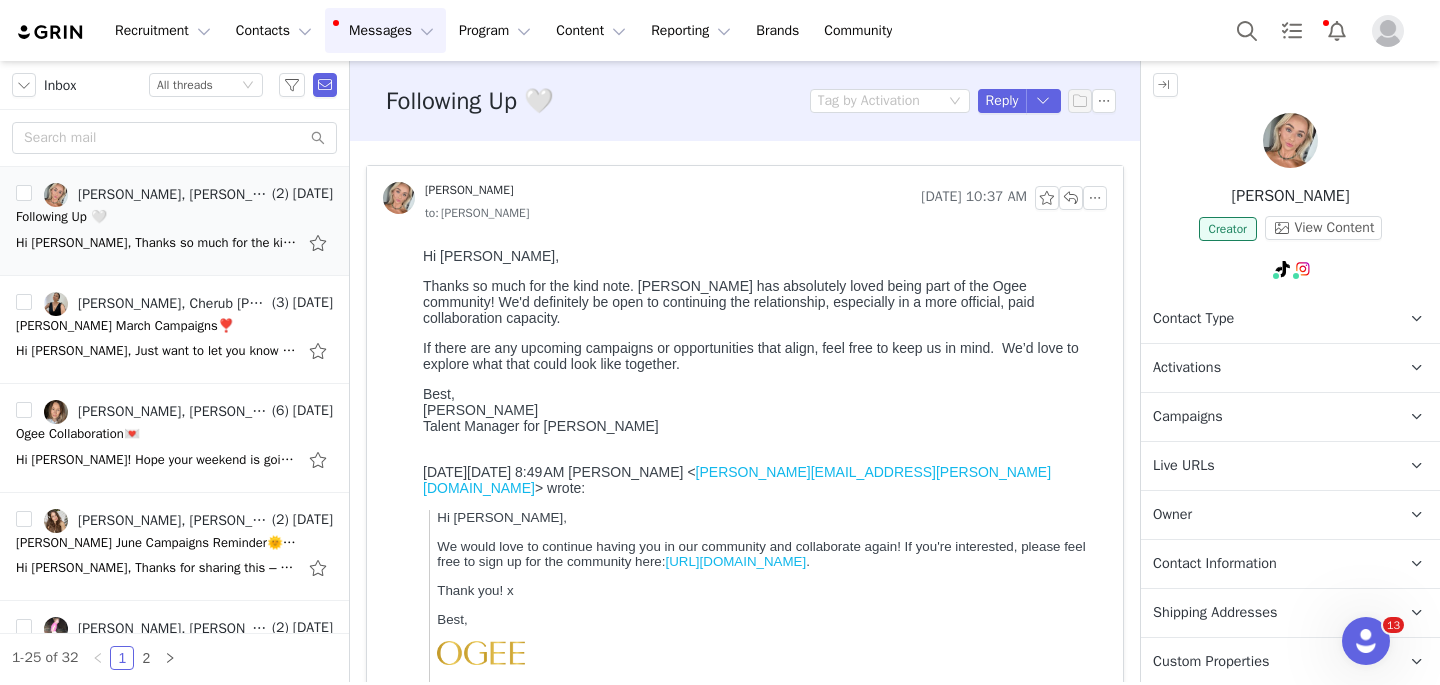 click on "Activations" at bounding box center (1266, 368) 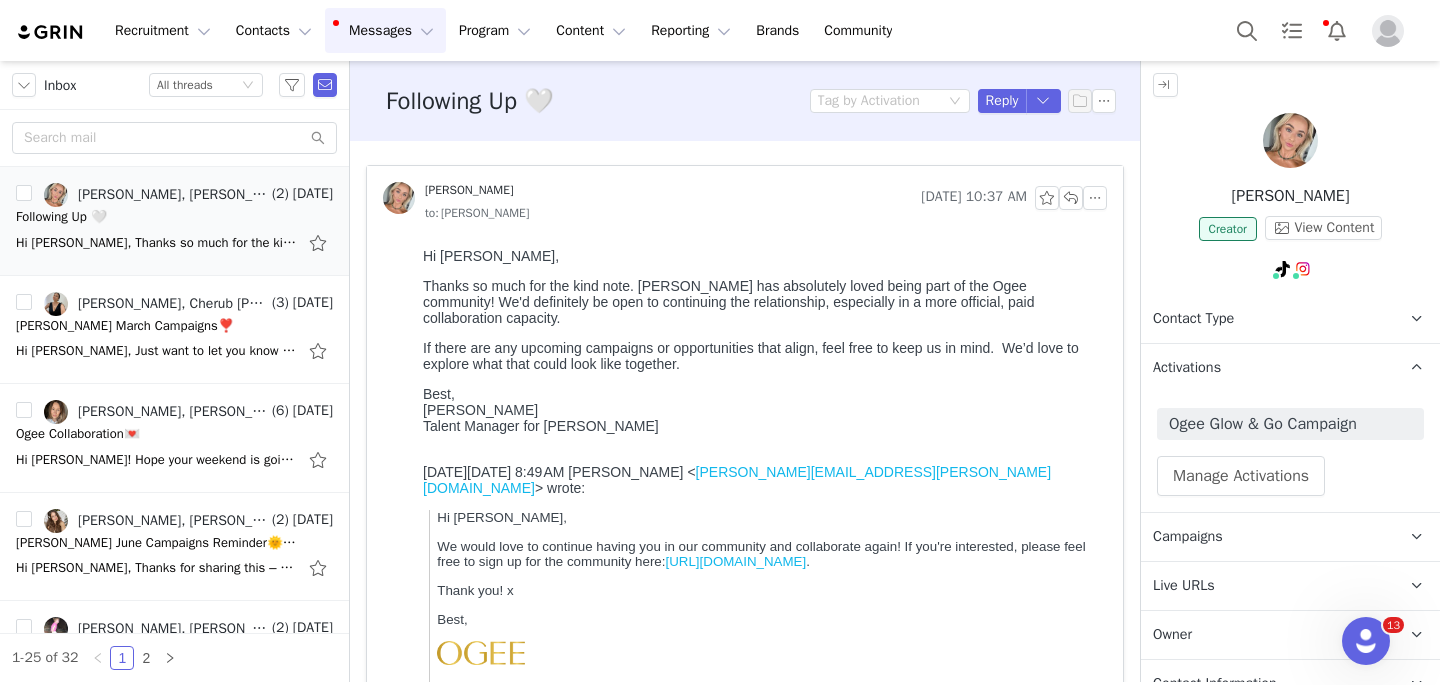 click on "Campaigns" at bounding box center [1188, 537] 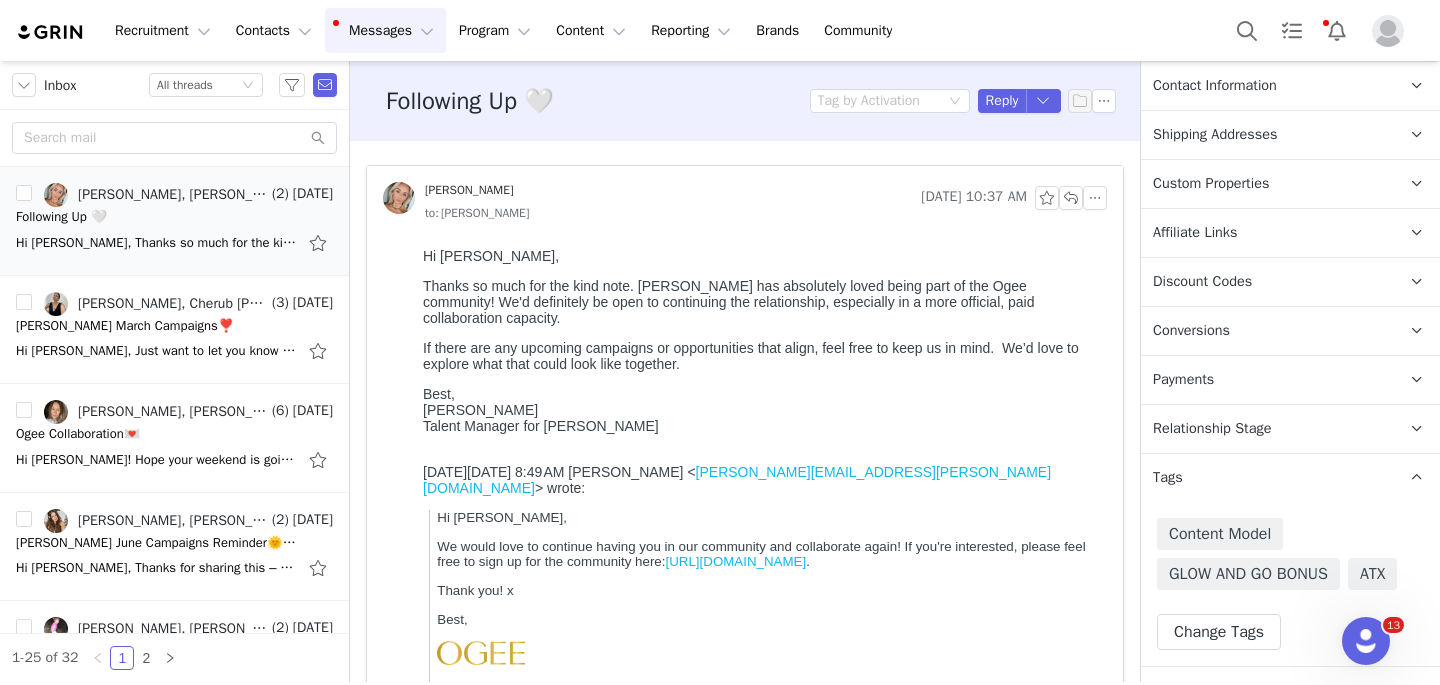 scroll, scrollTop: 1184, scrollLeft: 0, axis: vertical 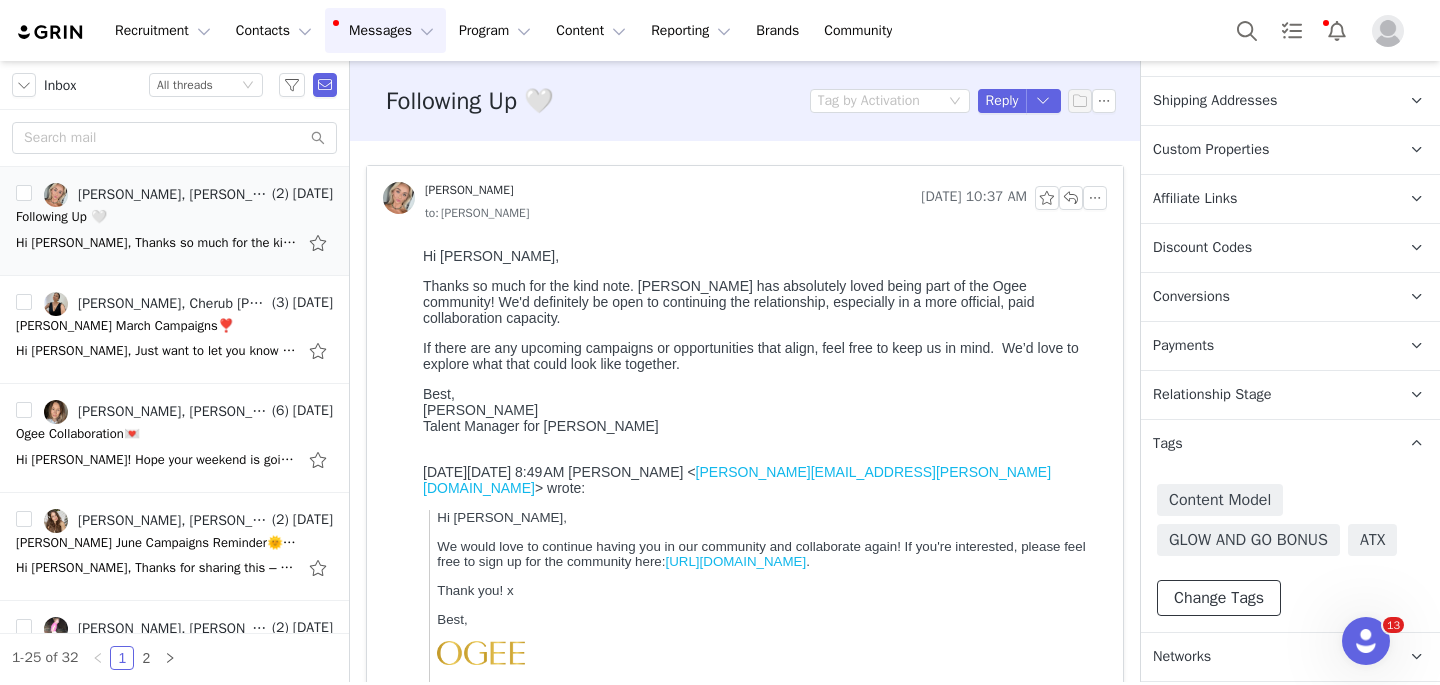 click on "Change Tags" at bounding box center (1219, 598) 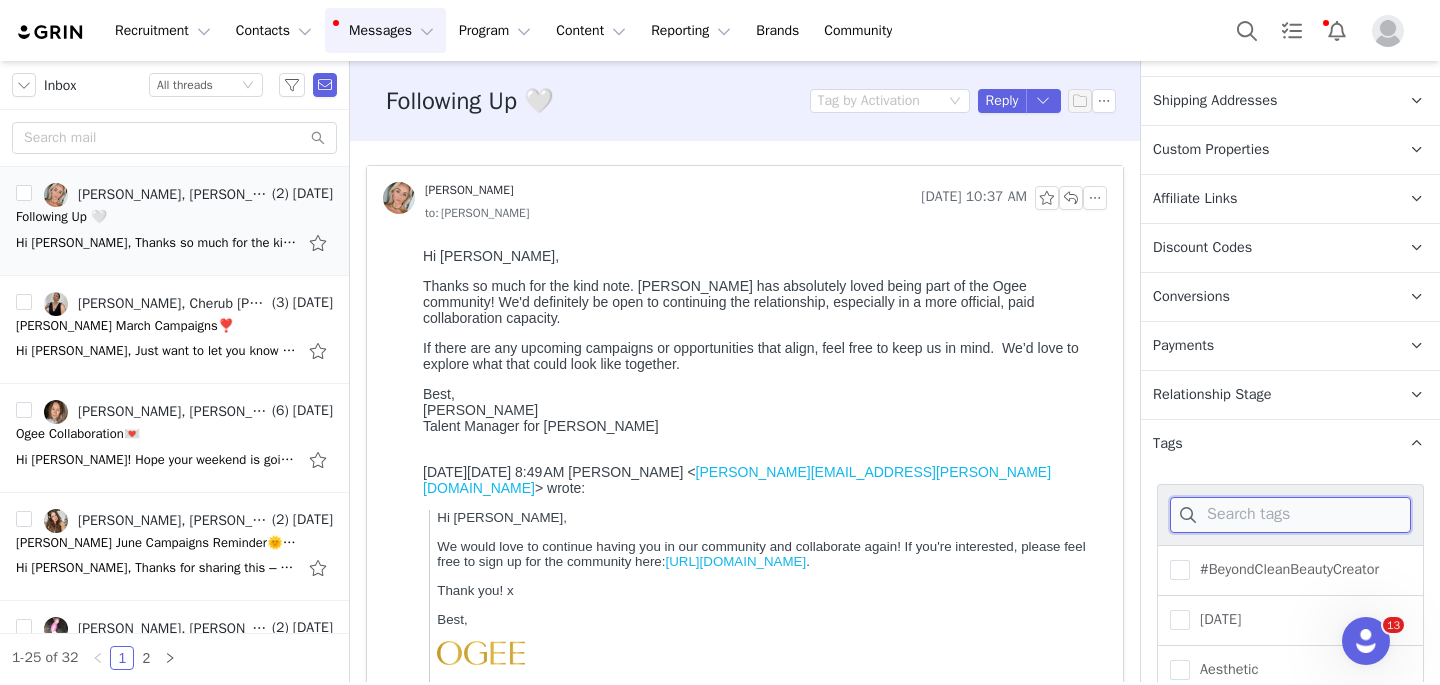 click at bounding box center (1290, 515) 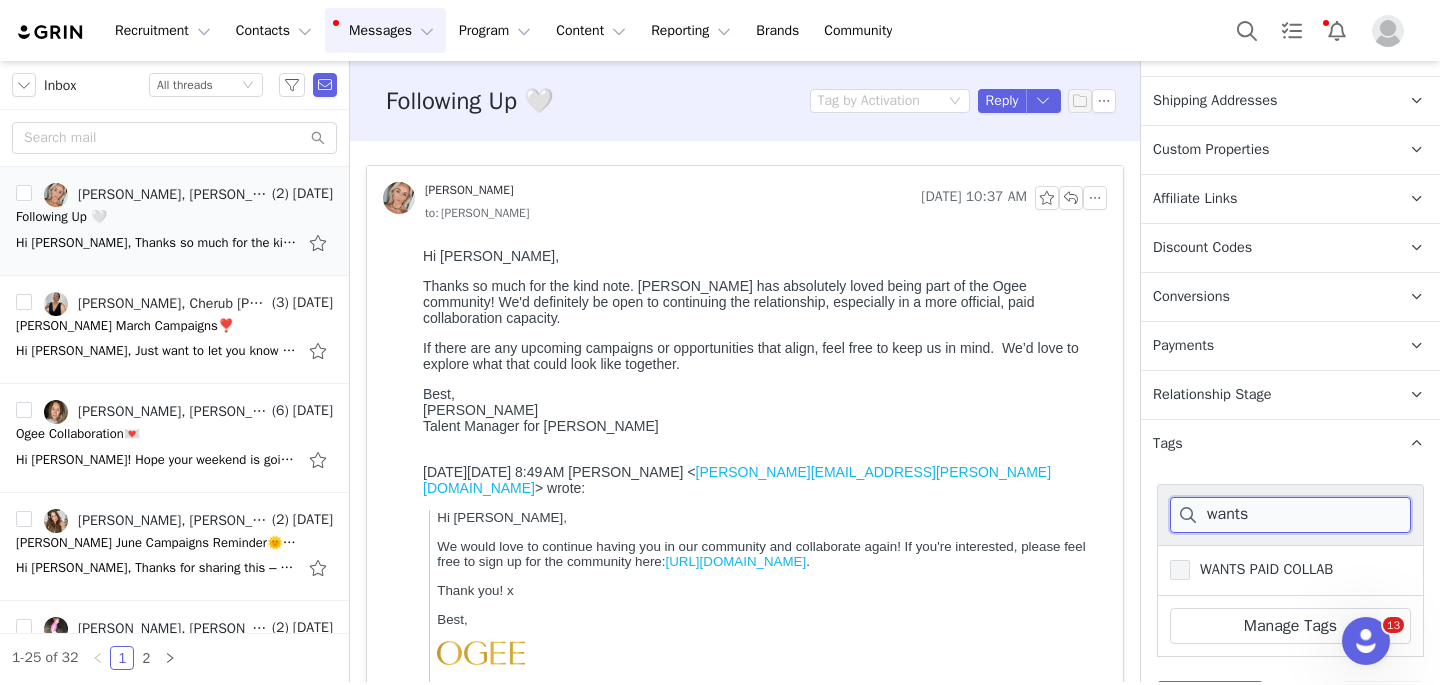 type on "wants" 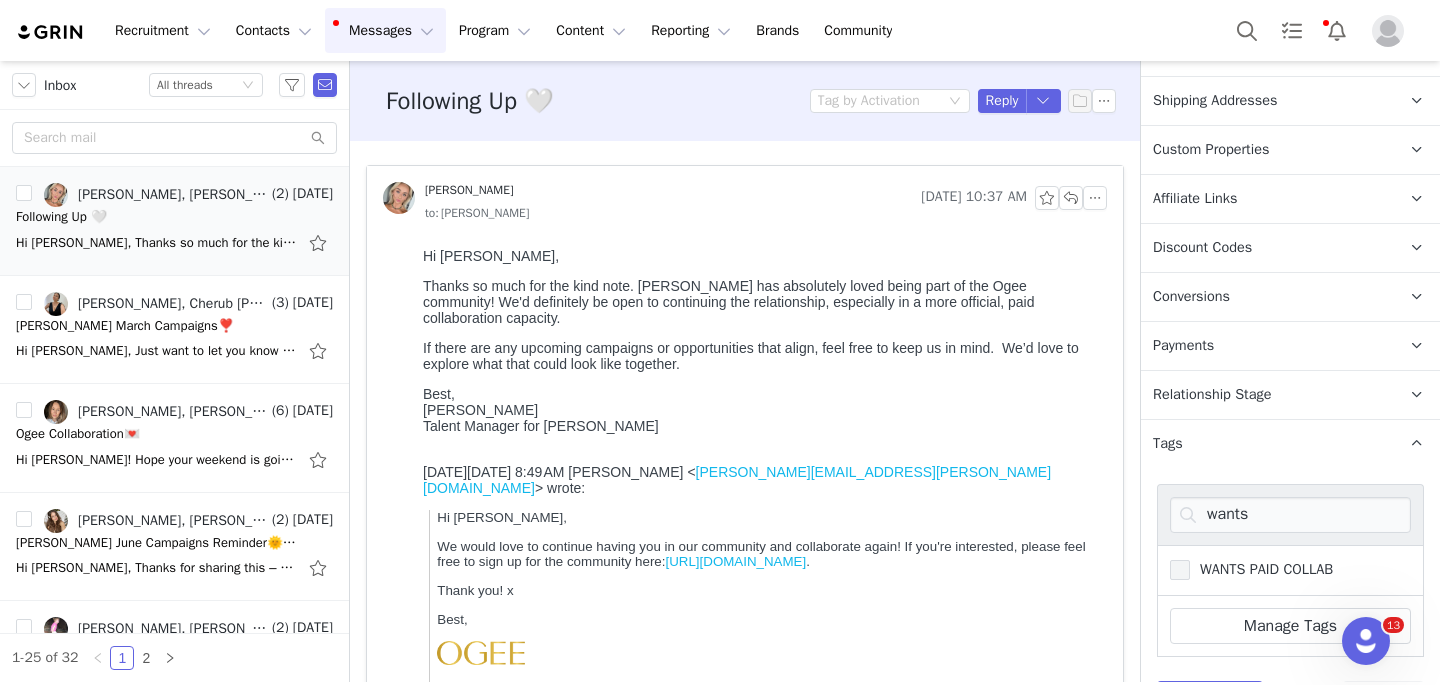 click at bounding box center [1180, 570] 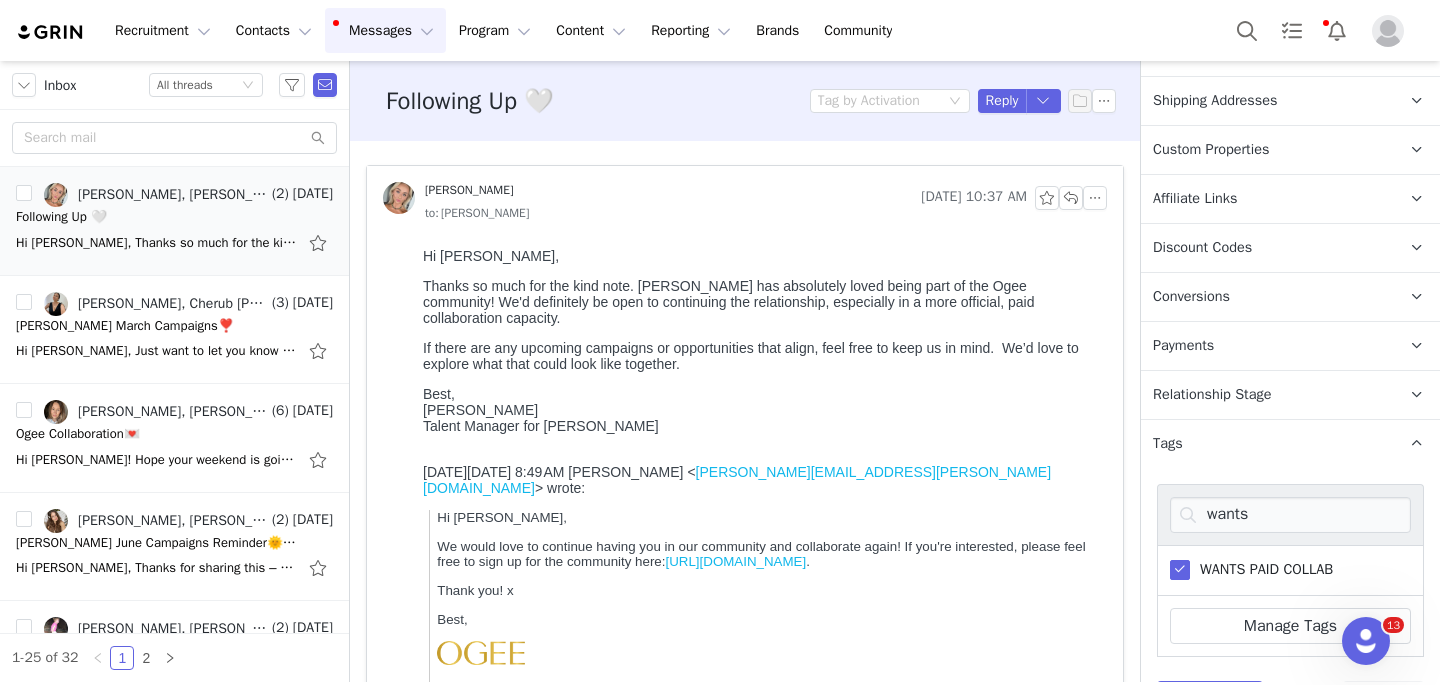 scroll, scrollTop: 1284, scrollLeft: 0, axis: vertical 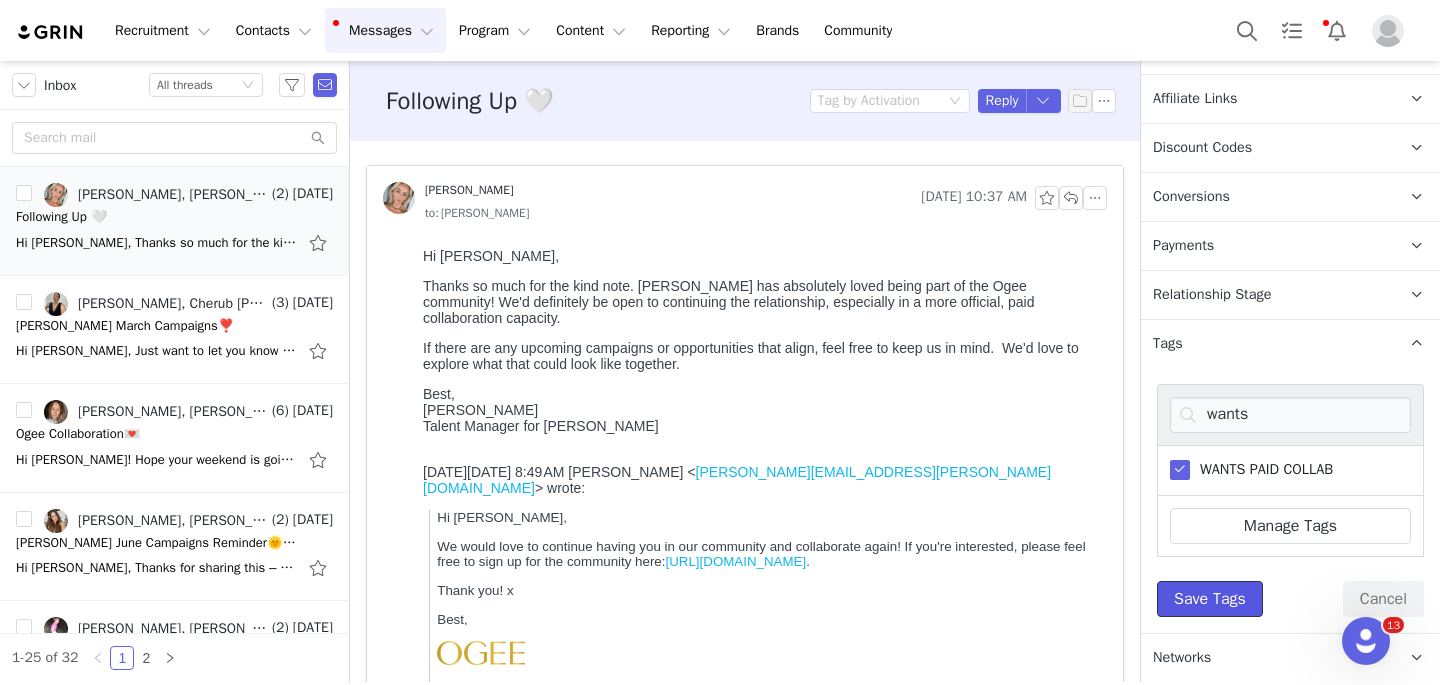 click on "Save Tags" at bounding box center (1210, 599) 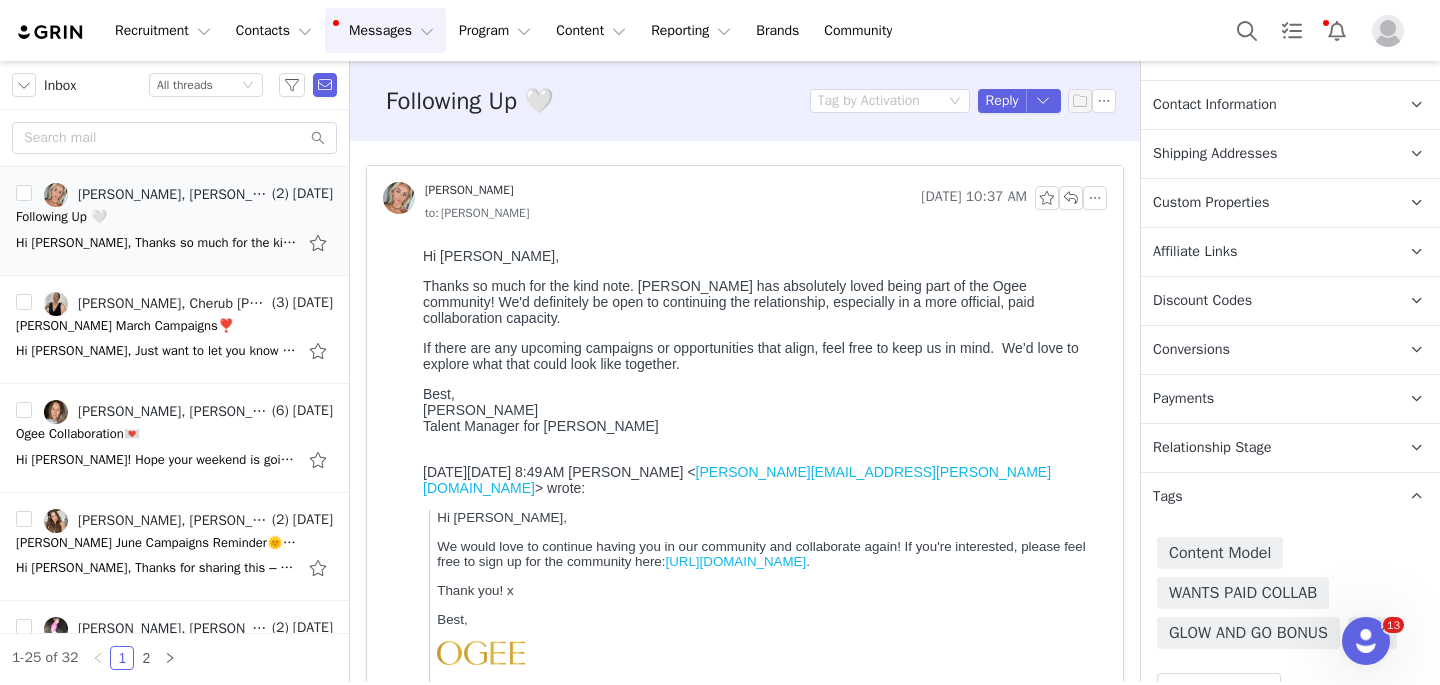 scroll, scrollTop: 1224, scrollLeft: 0, axis: vertical 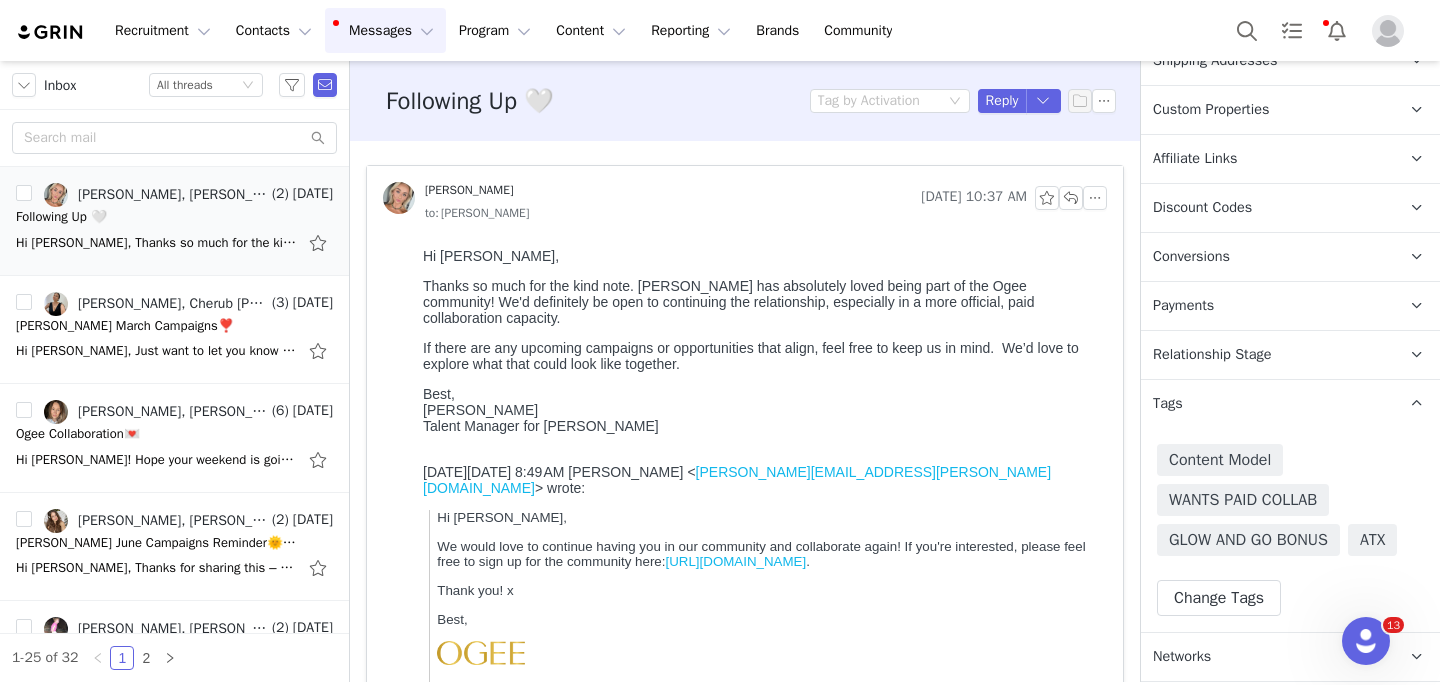 click on "Hi [PERSON_NAME], Thanks so much for the kind note. [PERSON_NAME] has absolutely loved being part of the Ogee community! We'd definitely be open to continuing the relationship, especially in a more official, paid collaboration capacity. If there are any upcoming campaigns or opportunities that align, feel free to keep us in mind.  We’d love to explore what that could look like together. Best, [PERSON_NAME] Talent Manager for [PERSON_NAME] [DATE][DATE] 8:49 AM [PERSON_NAME] < [PERSON_NAME][EMAIL_ADDRESS][PERSON_NAME][DOMAIN_NAME] > wrote: Hi [PERSON_NAME],  We would love to continue having you in our community and collaborate again! If you're interested, please feel free to sign up for the community here:  [URL][DOMAIN_NAME] .  Thank you! x Best,  [PERSON_NAME]  |  Influencer Program Coordinator  e.   [PERSON_NAME][EMAIL_ADDRESS][PERSON_NAME][DOMAIN_NAME] [STREET_ADDRESS][PERSON_NAME] Instagram  |  Facebook   |  [DOMAIN_NAME]  |  TikTok   --  Founder, Rested Rituals [DOMAIN_NAME]" 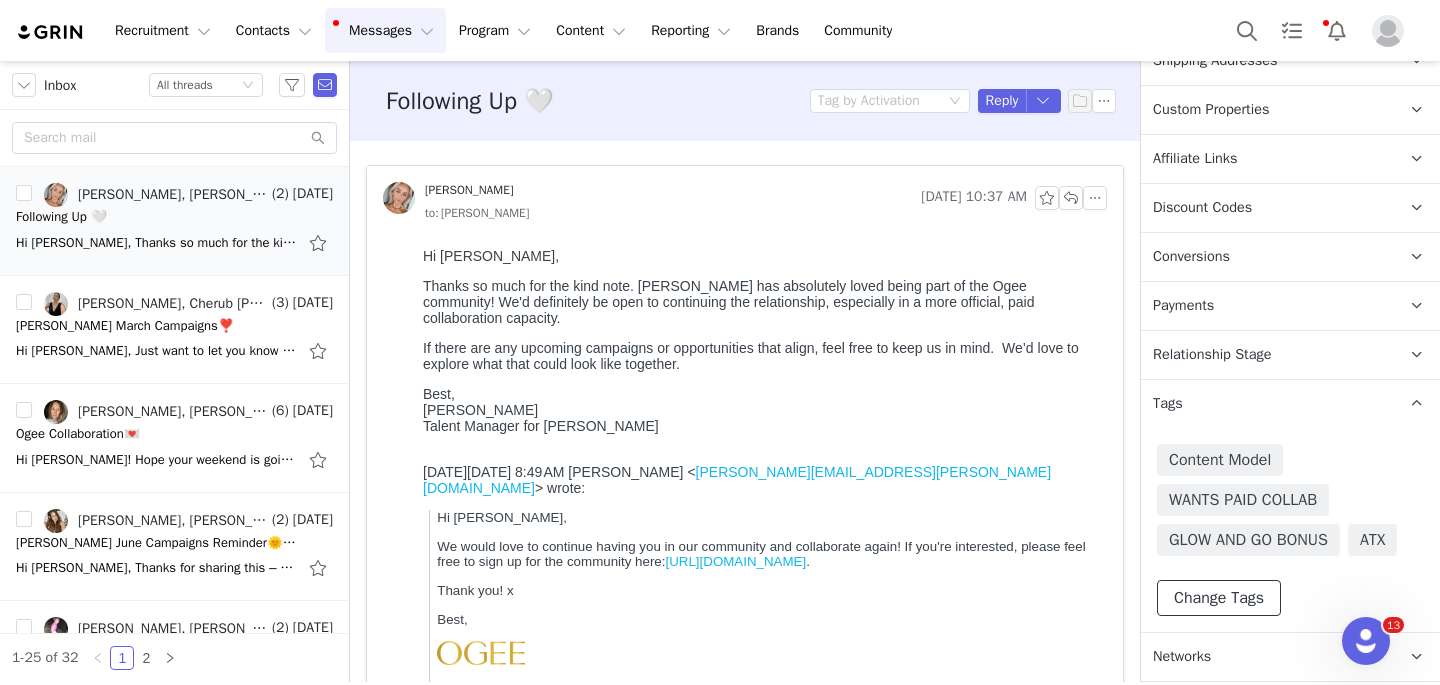 click on "Change Tags" at bounding box center (1219, 598) 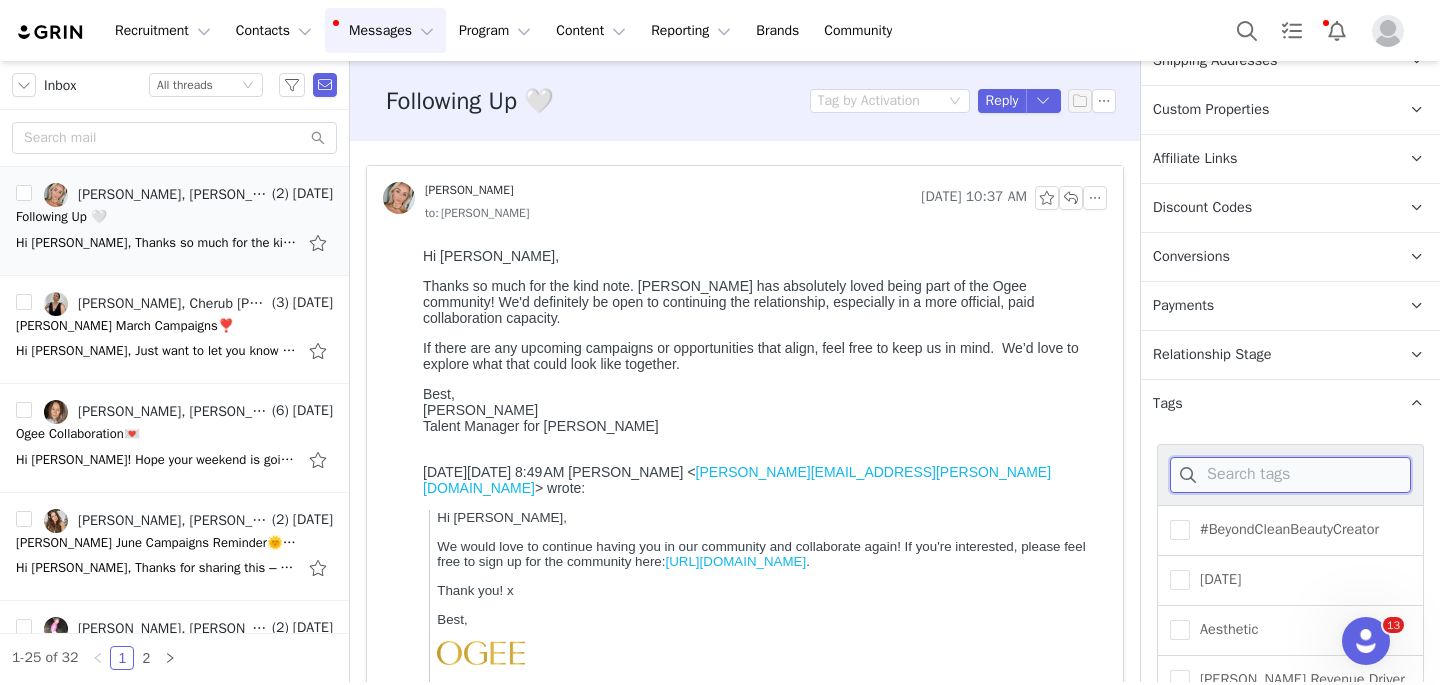 click at bounding box center (1290, 475) 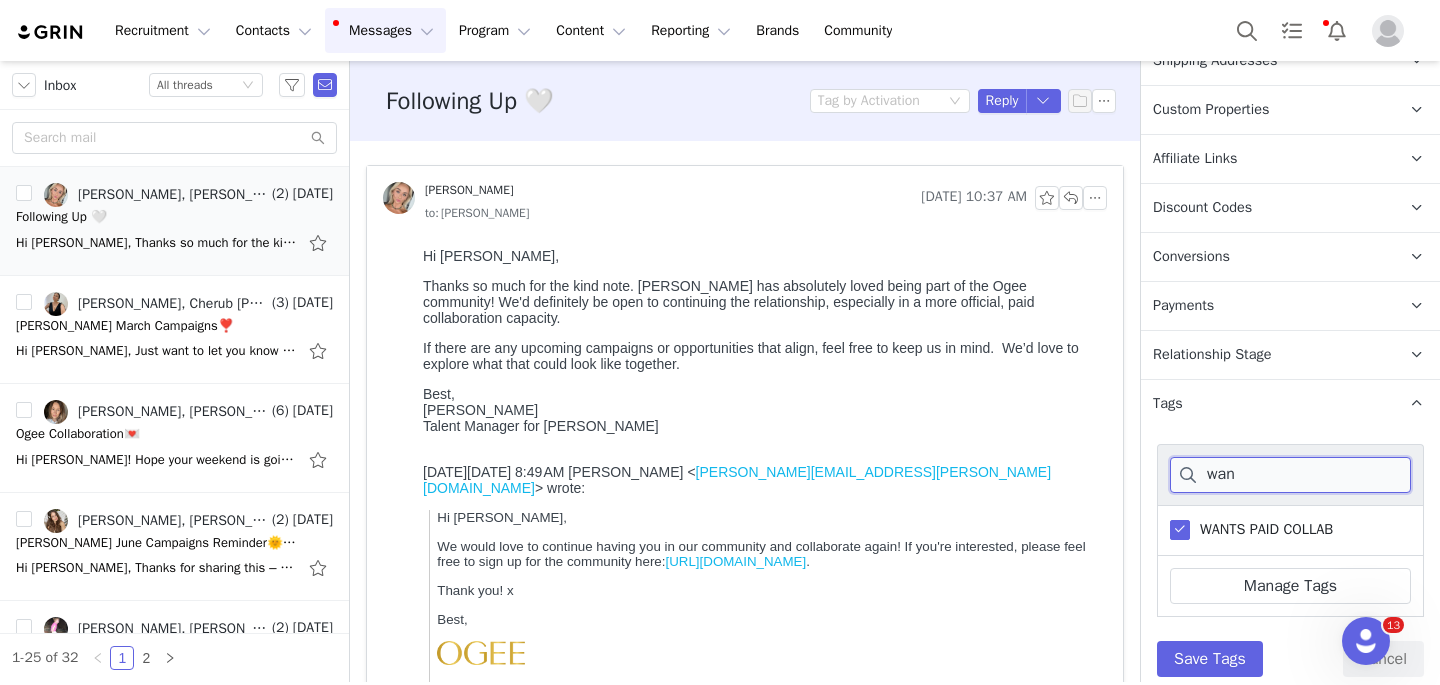 type on "wan" 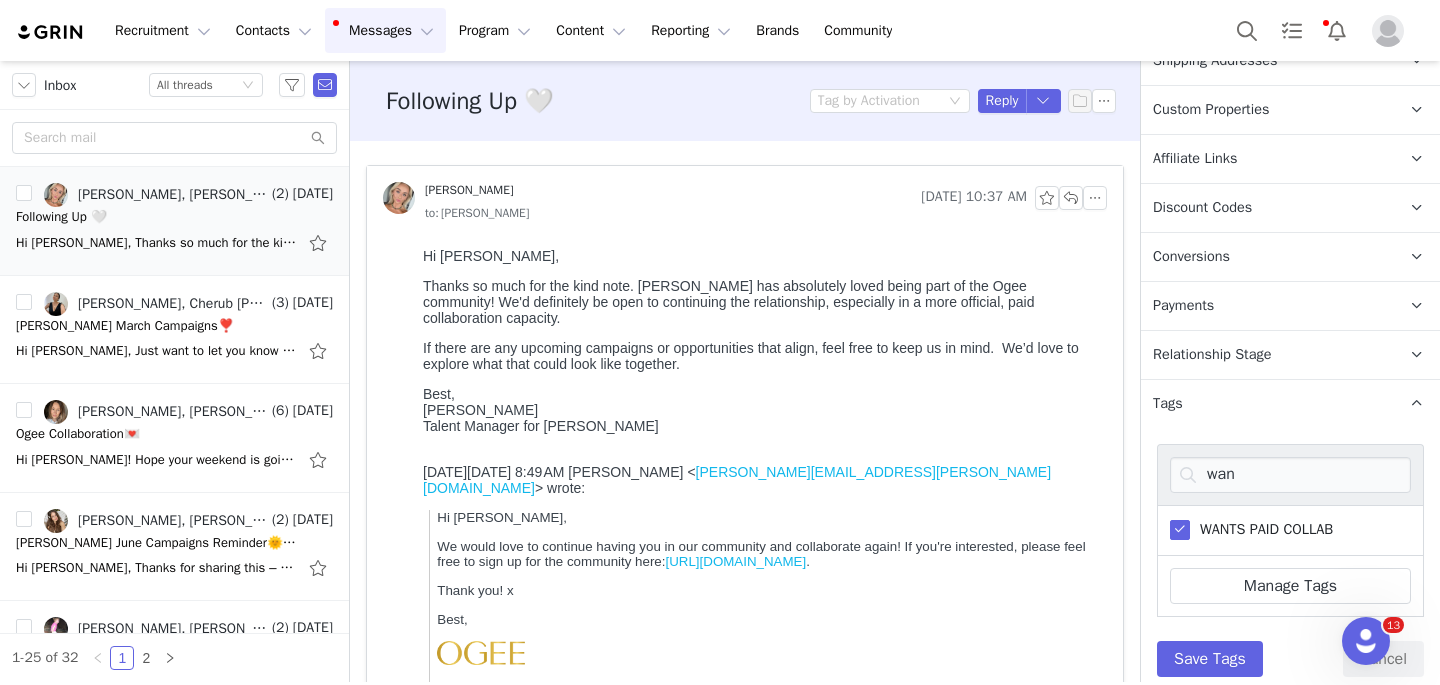 click at bounding box center [1180, 530] 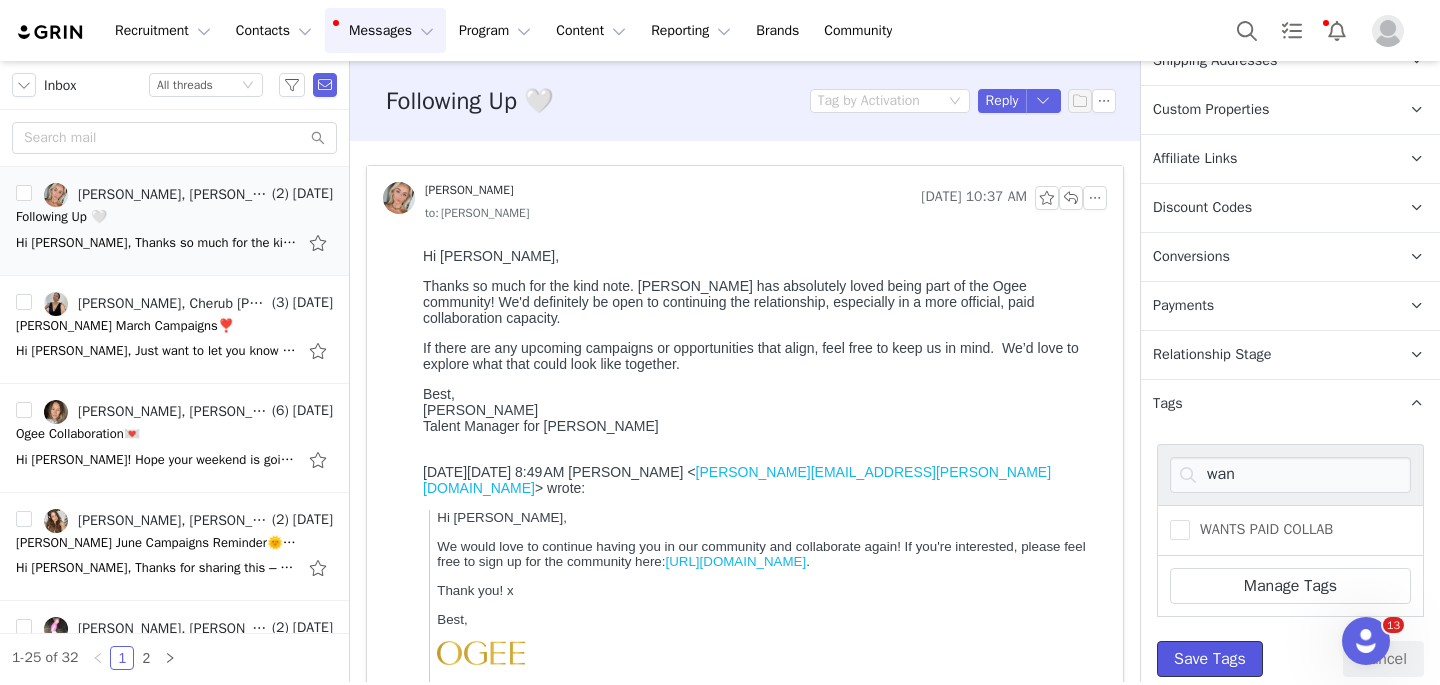 click on "Save Tags" at bounding box center (1210, 659) 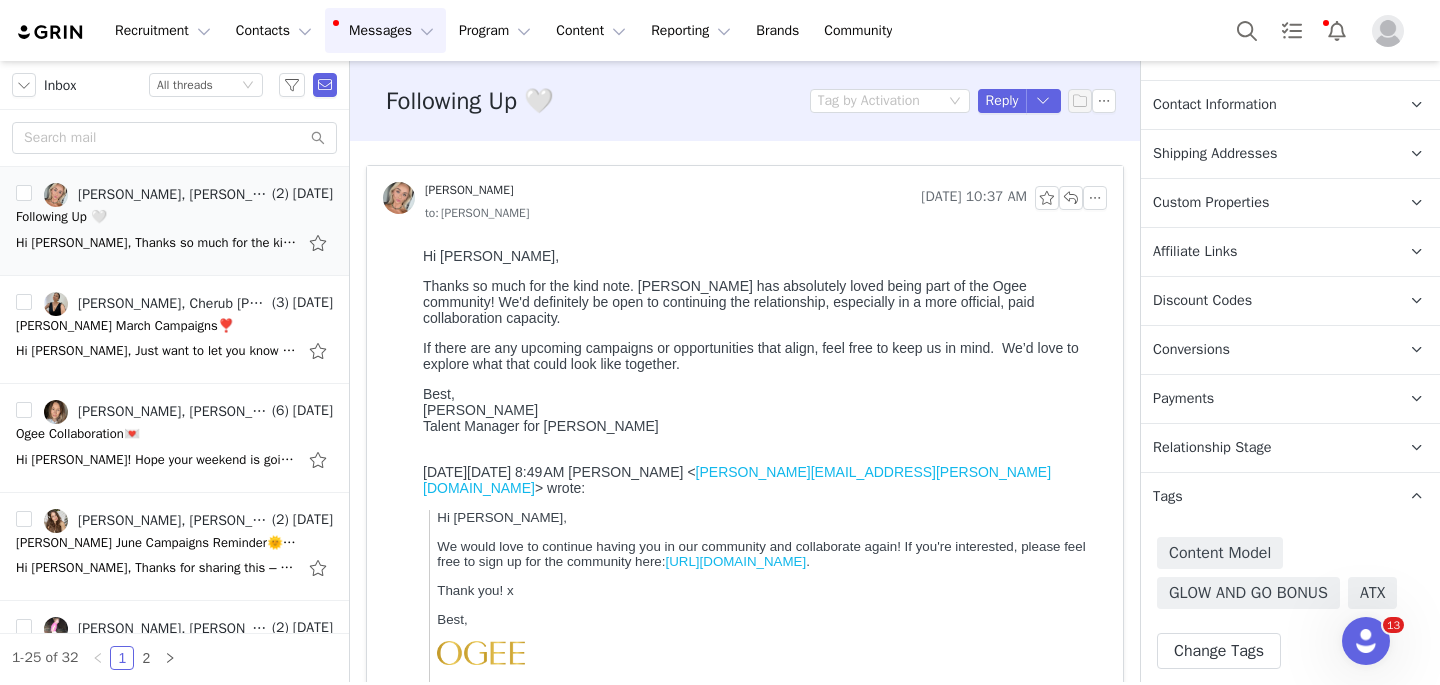scroll, scrollTop: 1184, scrollLeft: 0, axis: vertical 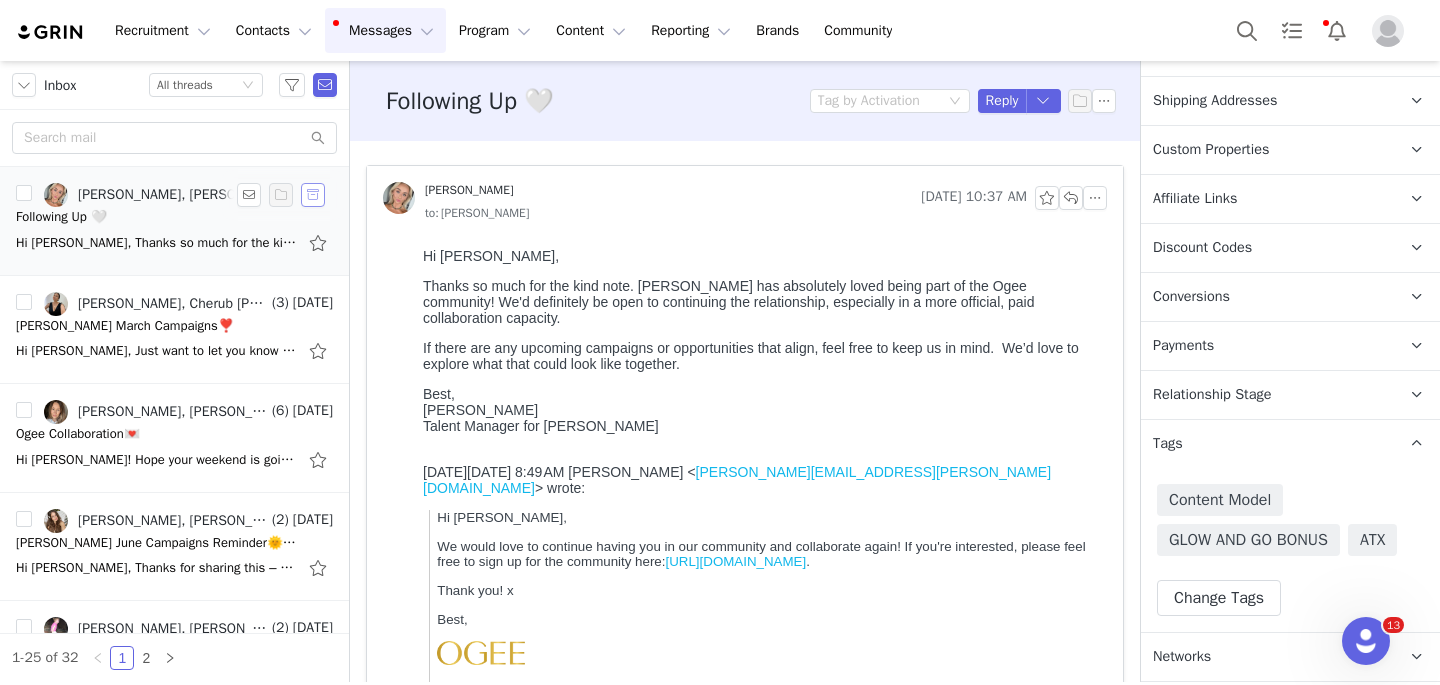 click at bounding box center [313, 195] 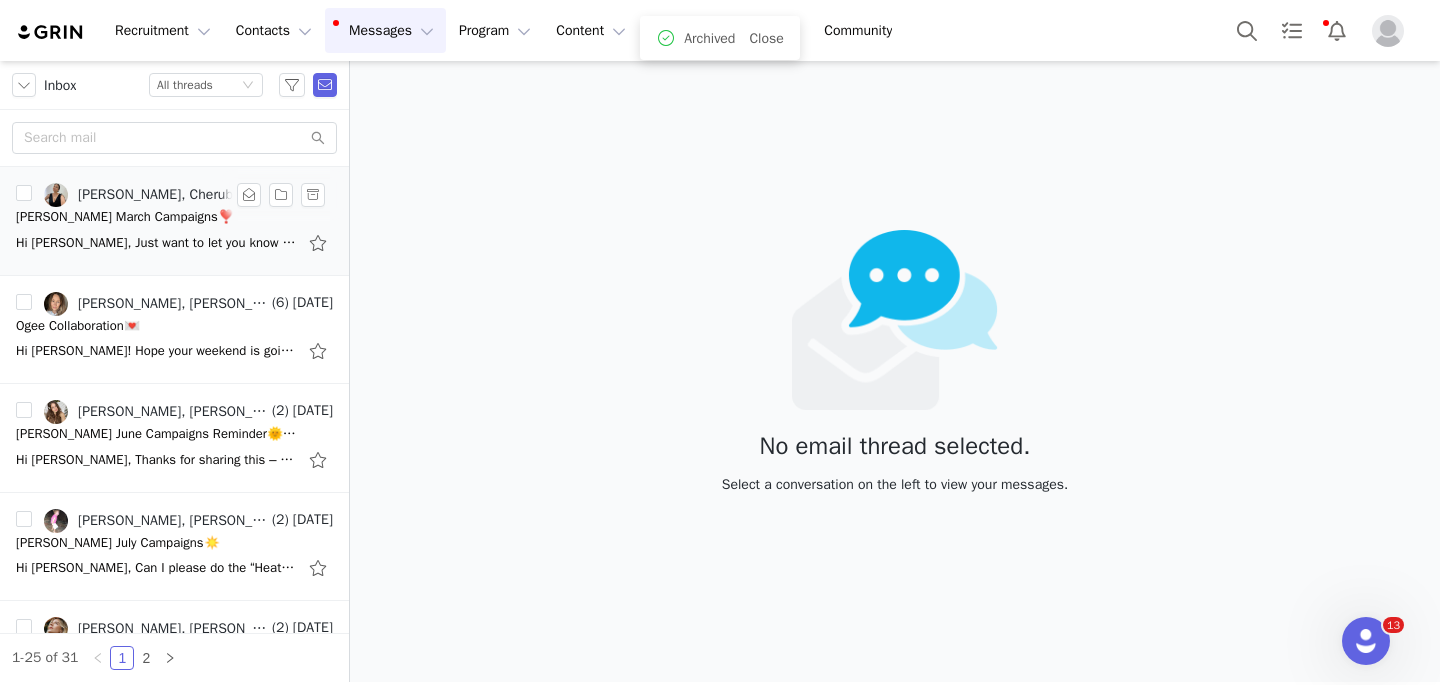 click on "[PERSON_NAME] March Campaigns❣️" at bounding box center [125, 217] 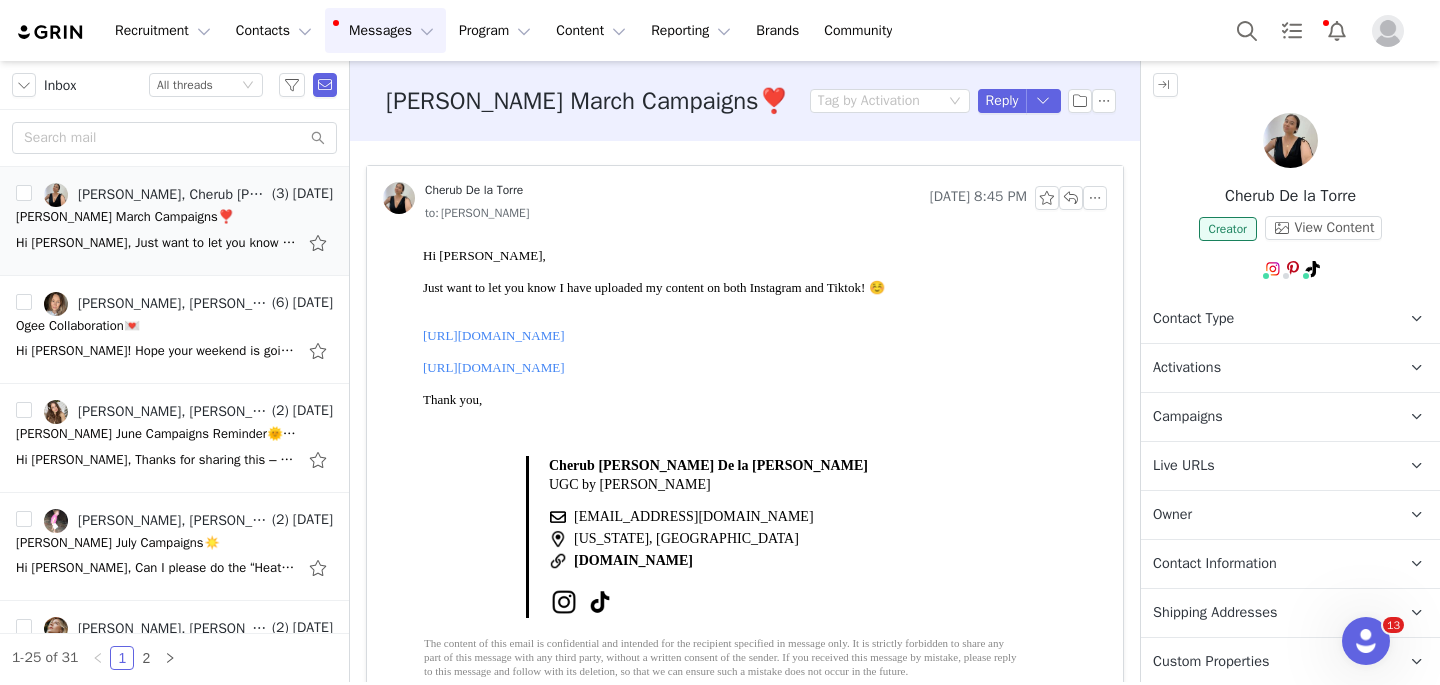 scroll, scrollTop: 0, scrollLeft: 0, axis: both 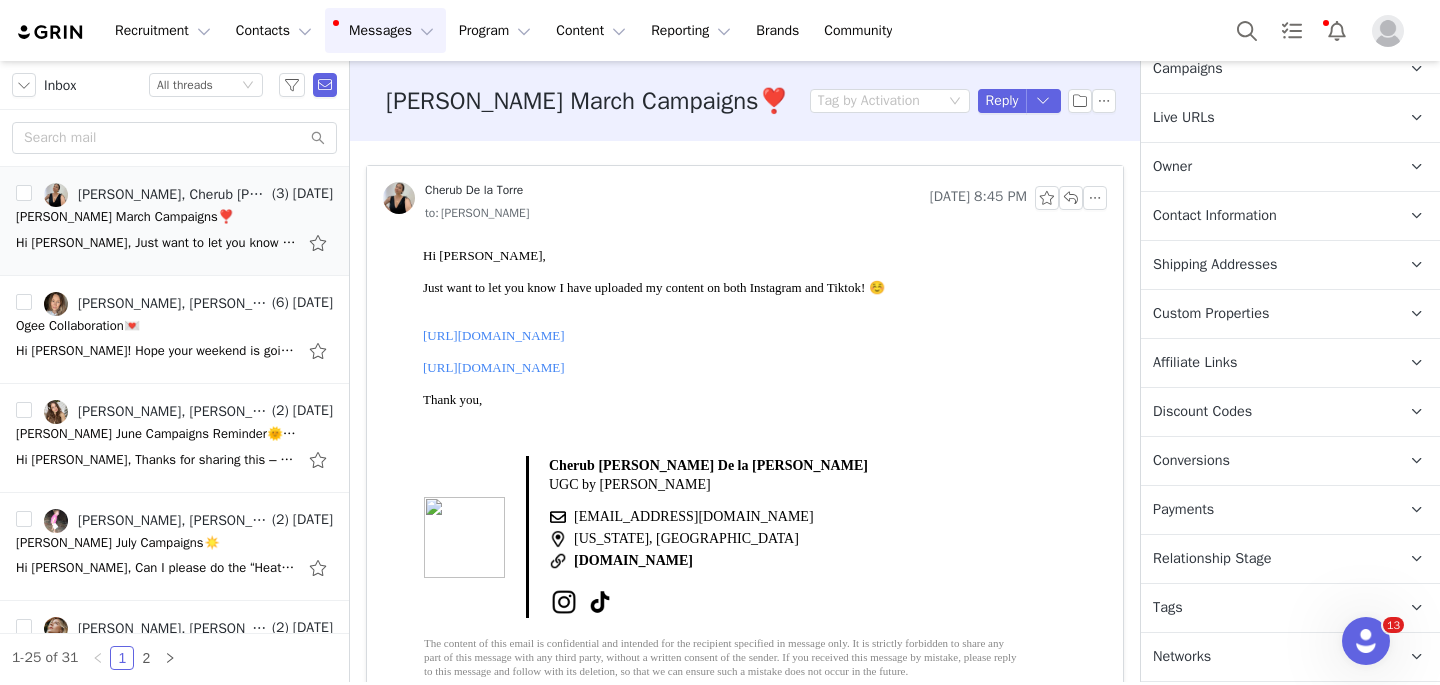 click on "Relationship Stage" at bounding box center (1212, 559) 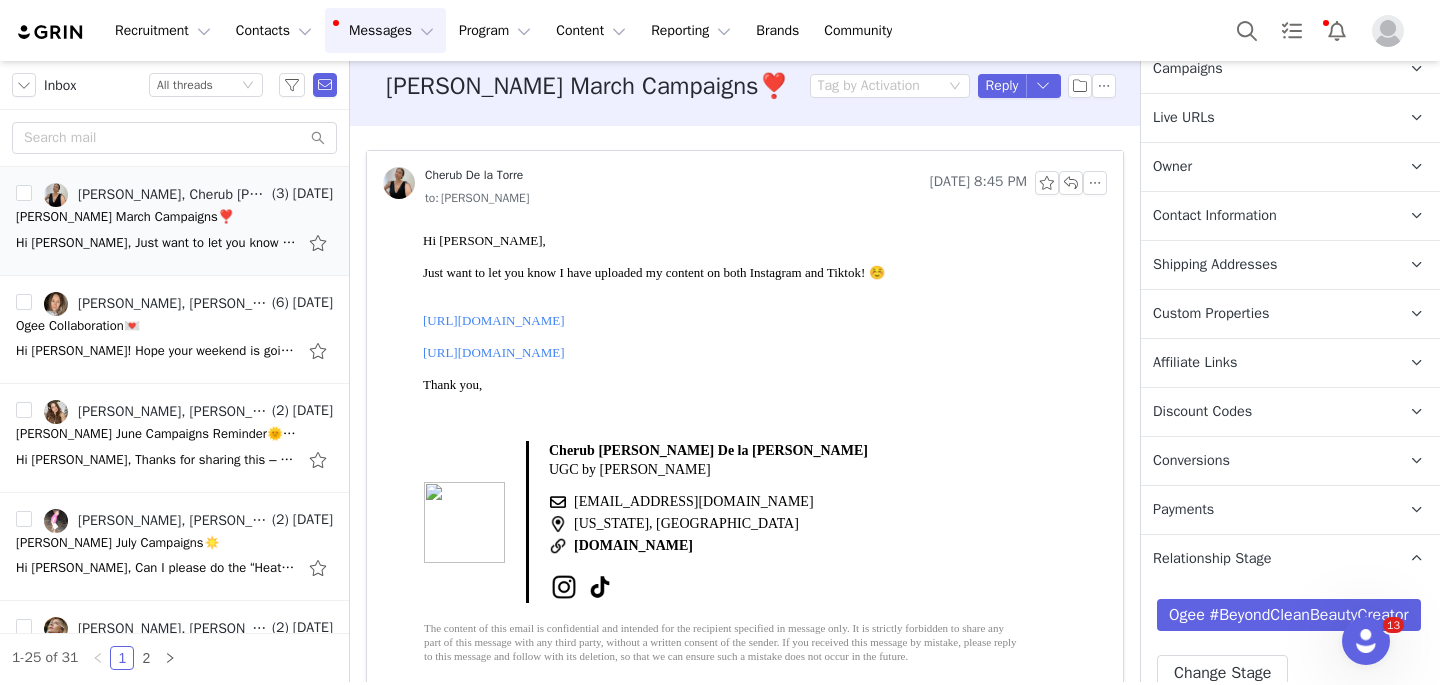 scroll, scrollTop: 0, scrollLeft: 0, axis: both 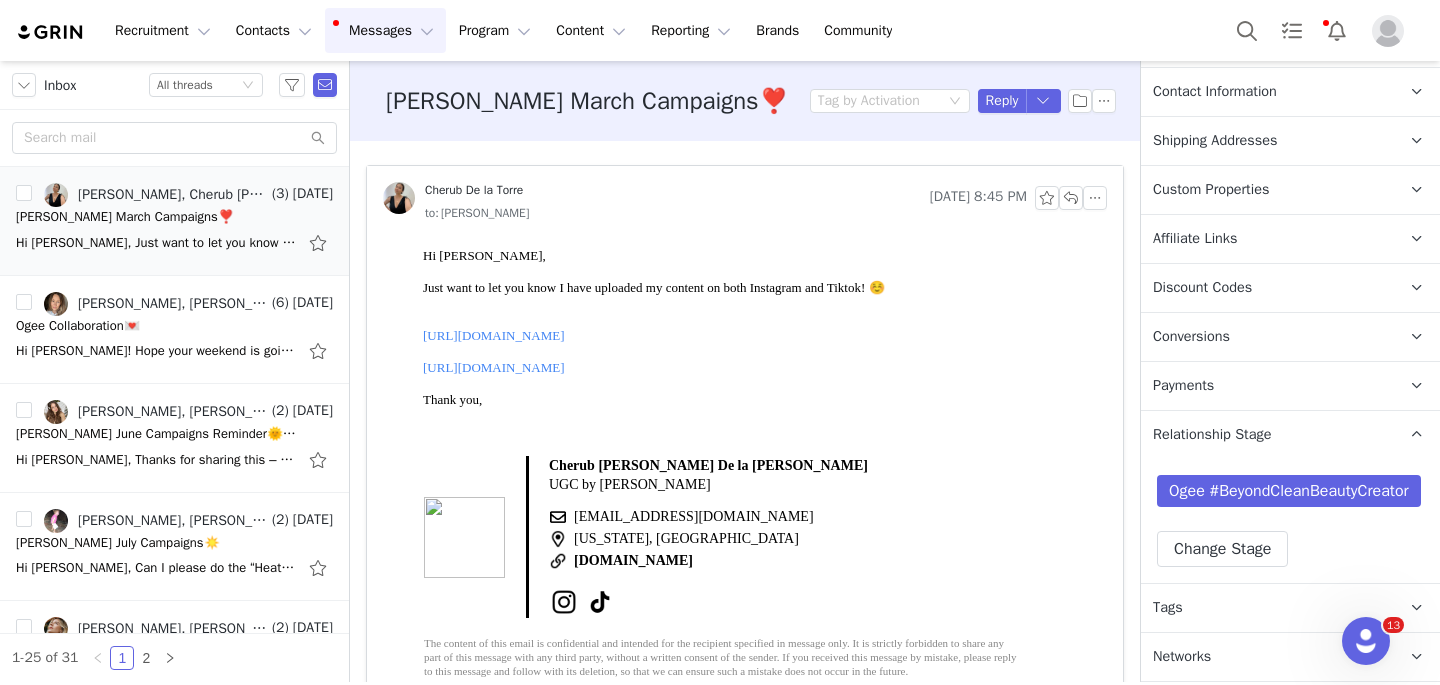 click on "Networks  You can add or change your creators network URL' here, your active creators can authenticate their accounts later." at bounding box center (1266, 657) 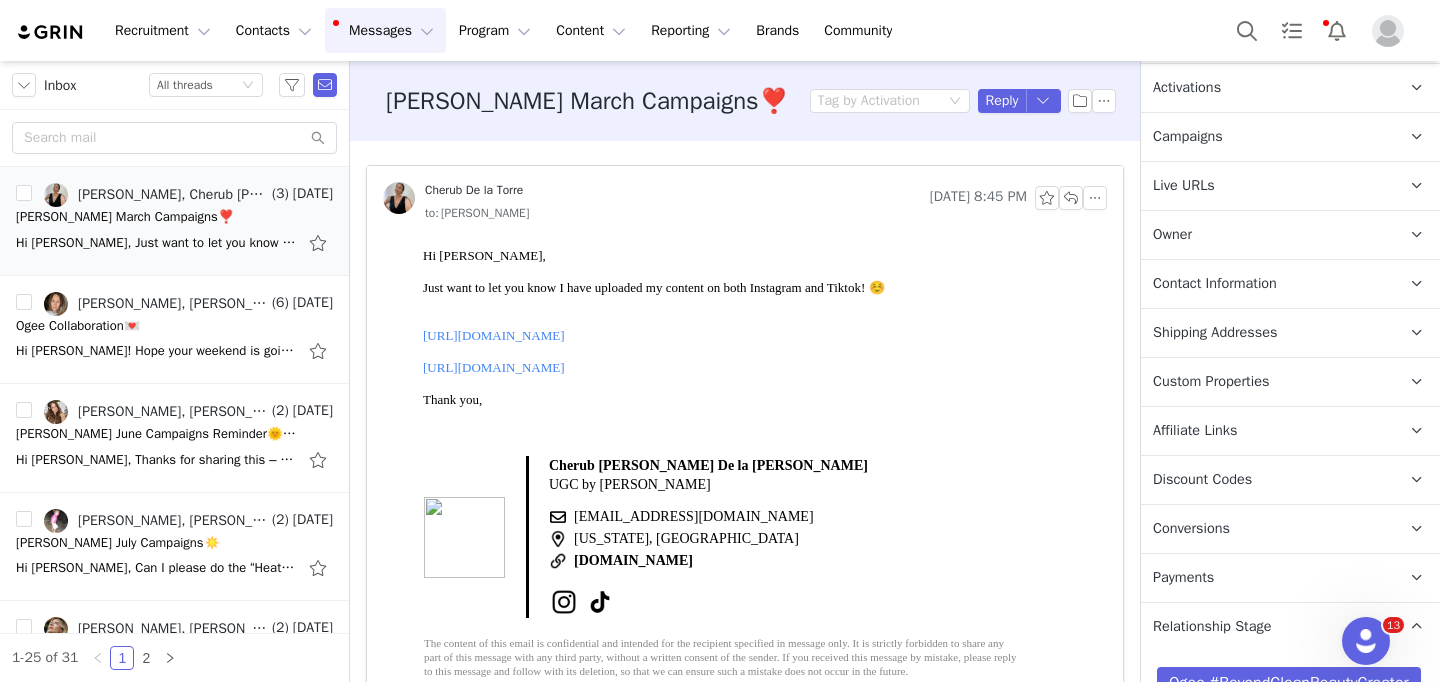 scroll, scrollTop: 0, scrollLeft: 0, axis: both 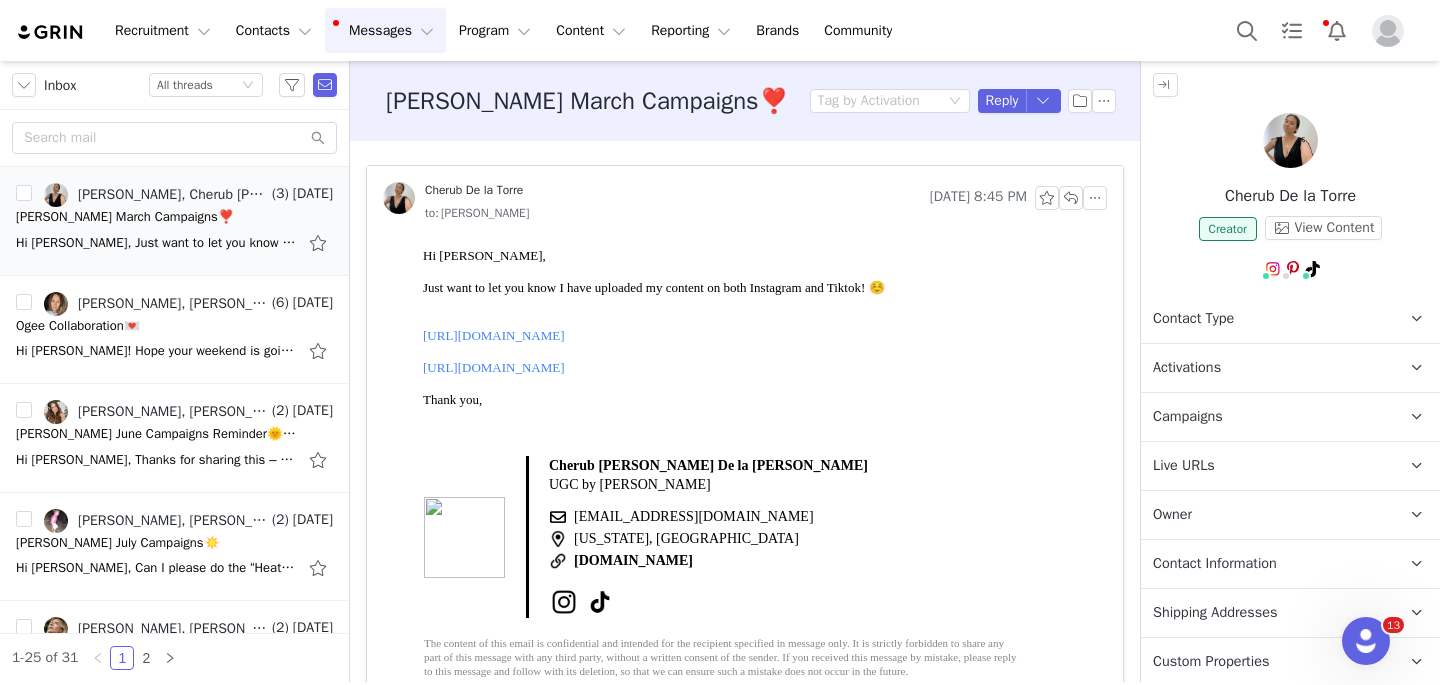 click at bounding box center [1290, 140] 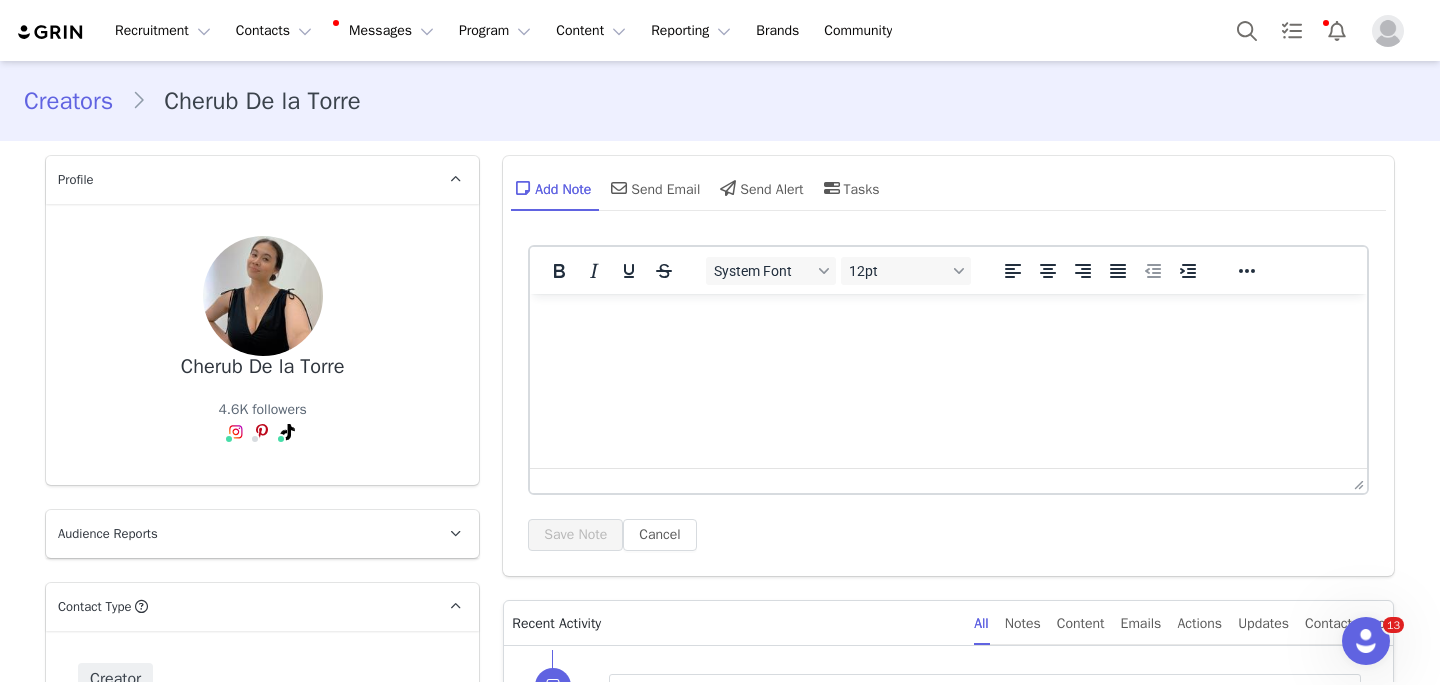 scroll, scrollTop: 0, scrollLeft: 0, axis: both 